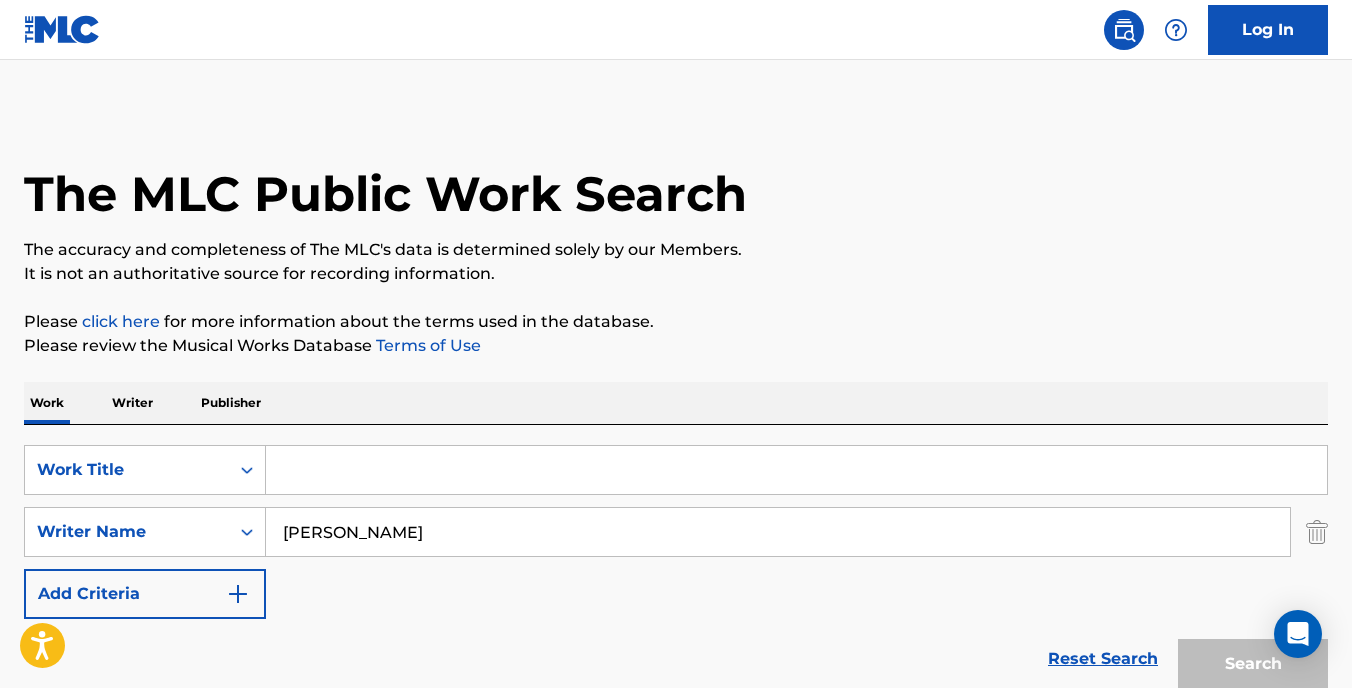 scroll, scrollTop: 168, scrollLeft: 0, axis: vertical 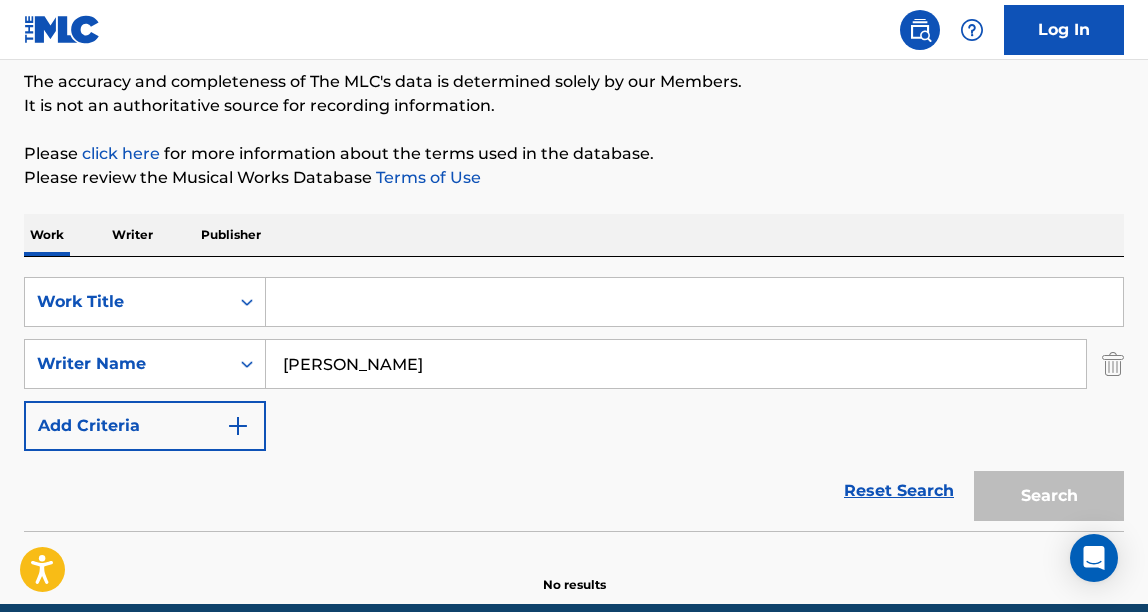 click at bounding box center (694, 302) 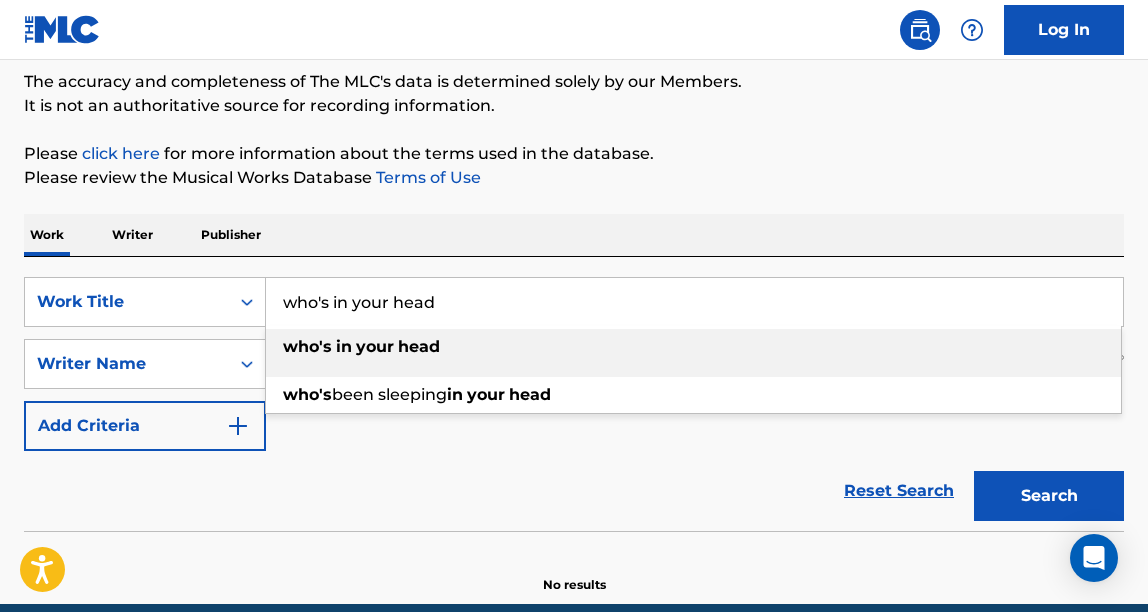 type on "who's in your head" 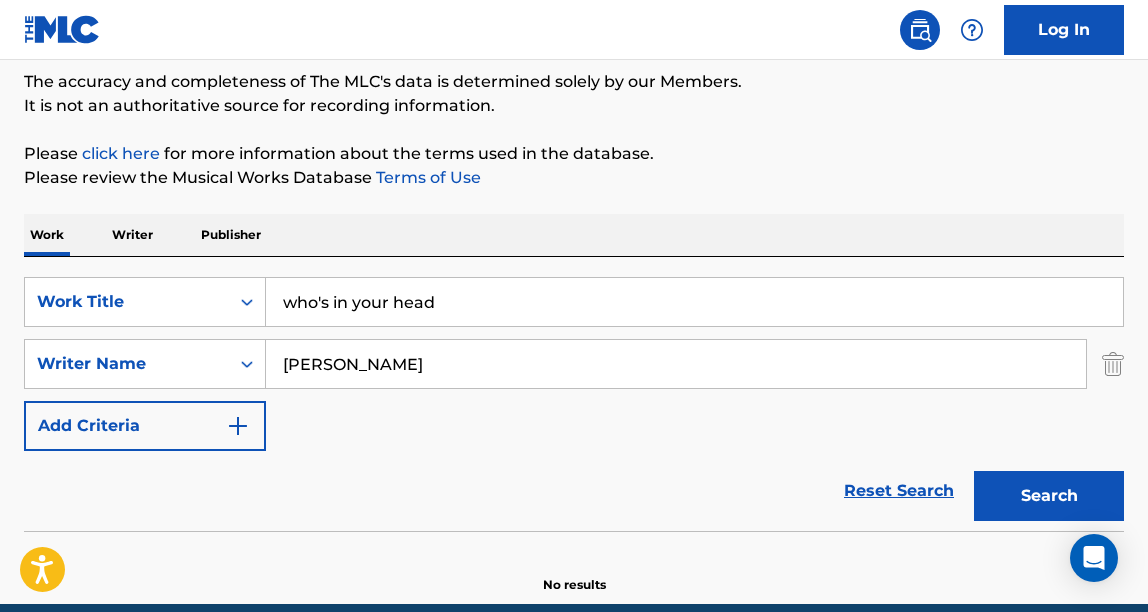 click on "Search" at bounding box center [1049, 496] 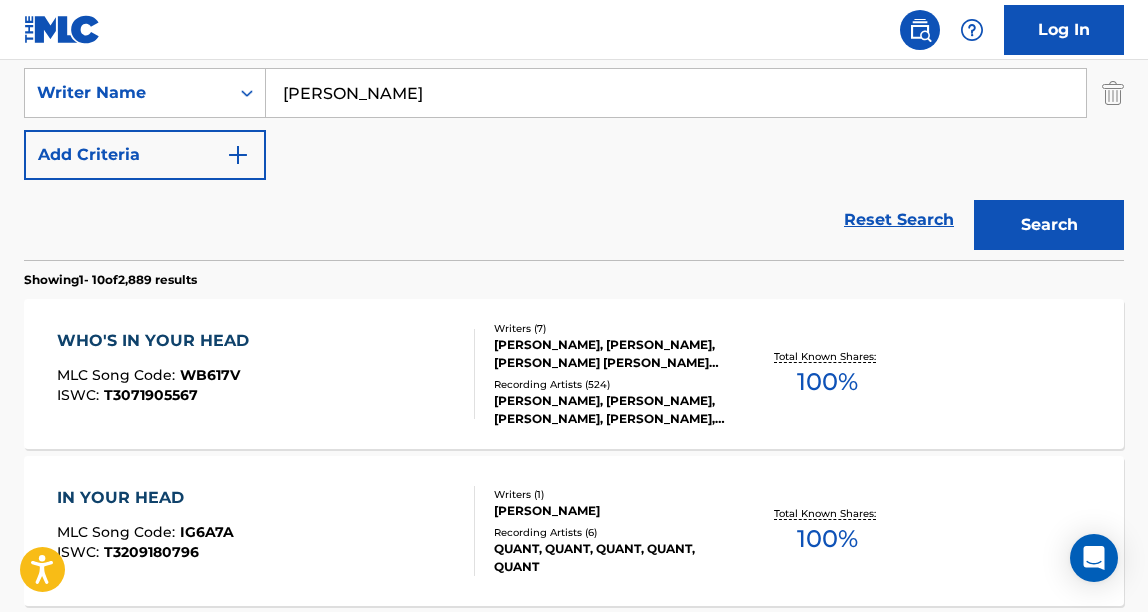 scroll, scrollTop: 495, scrollLeft: 0, axis: vertical 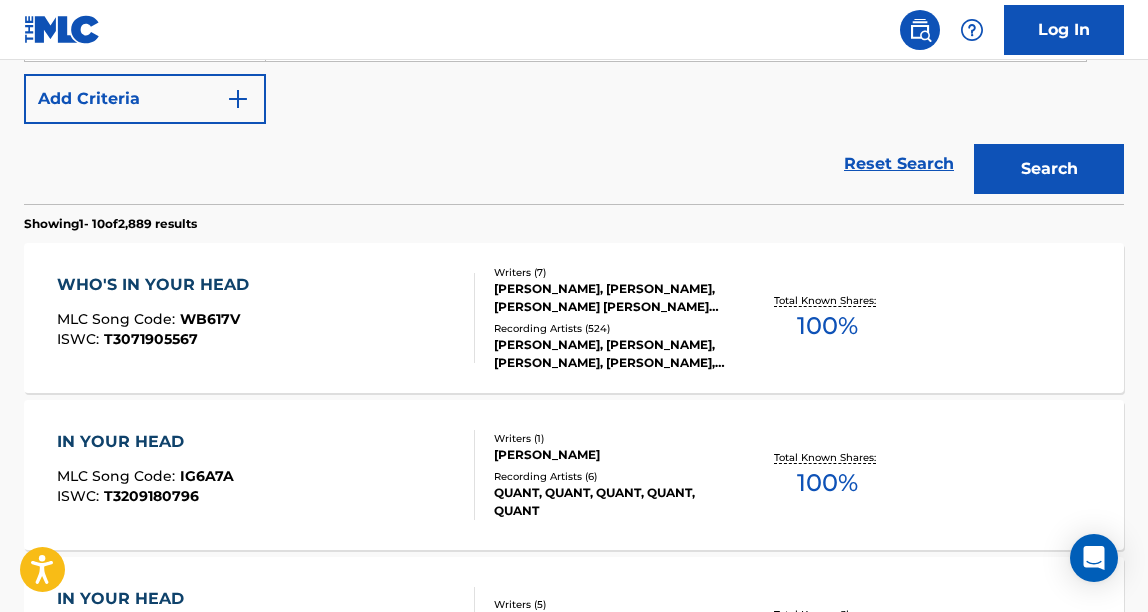 click on "Recording Artists ( 524 )" at bounding box center [615, 328] 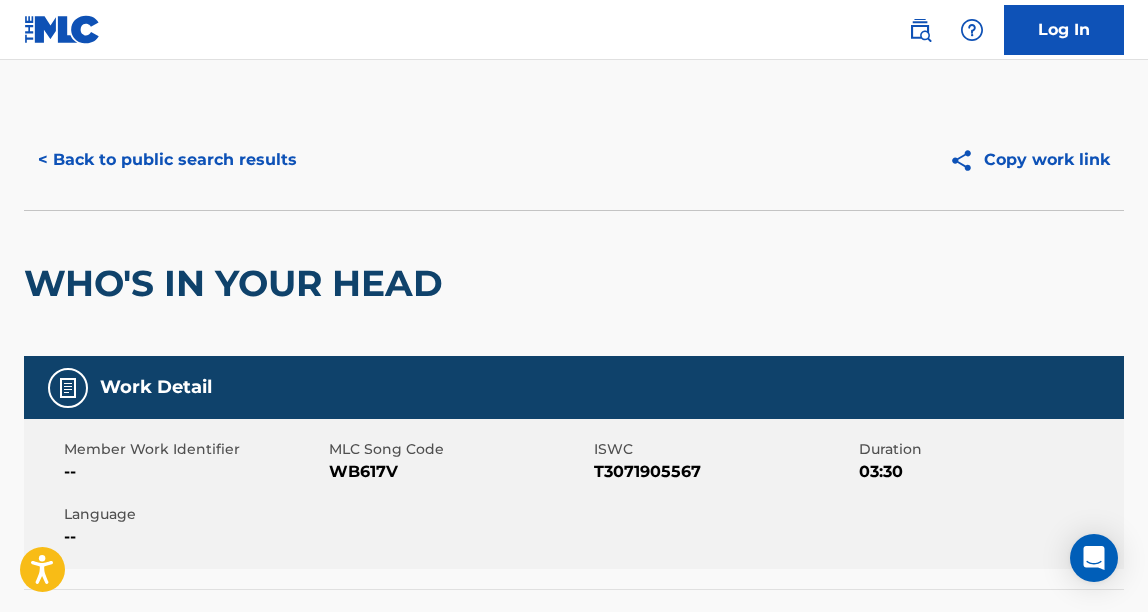 scroll, scrollTop: 39, scrollLeft: 0, axis: vertical 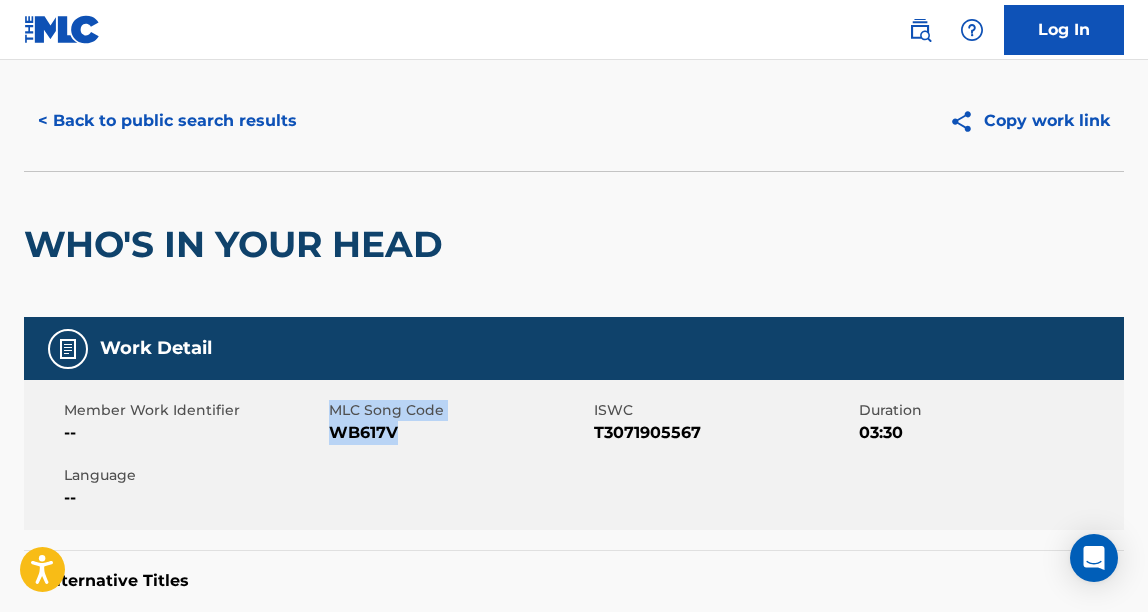 drag, startPoint x: 412, startPoint y: 430, endPoint x: 329, endPoint y: 430, distance: 83 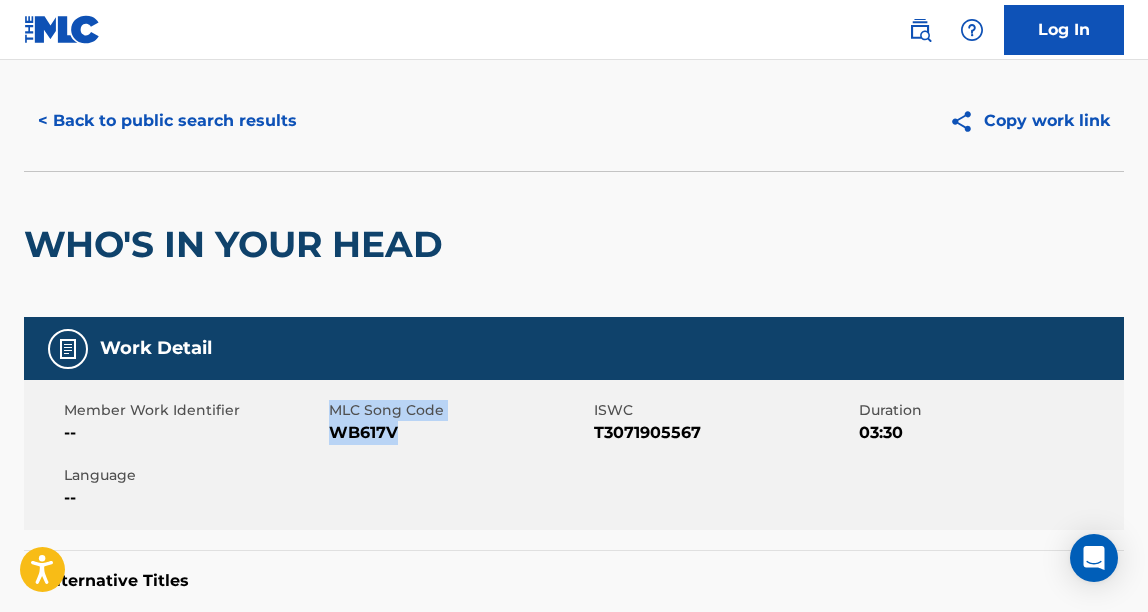 click on "WB617V" at bounding box center [459, 433] 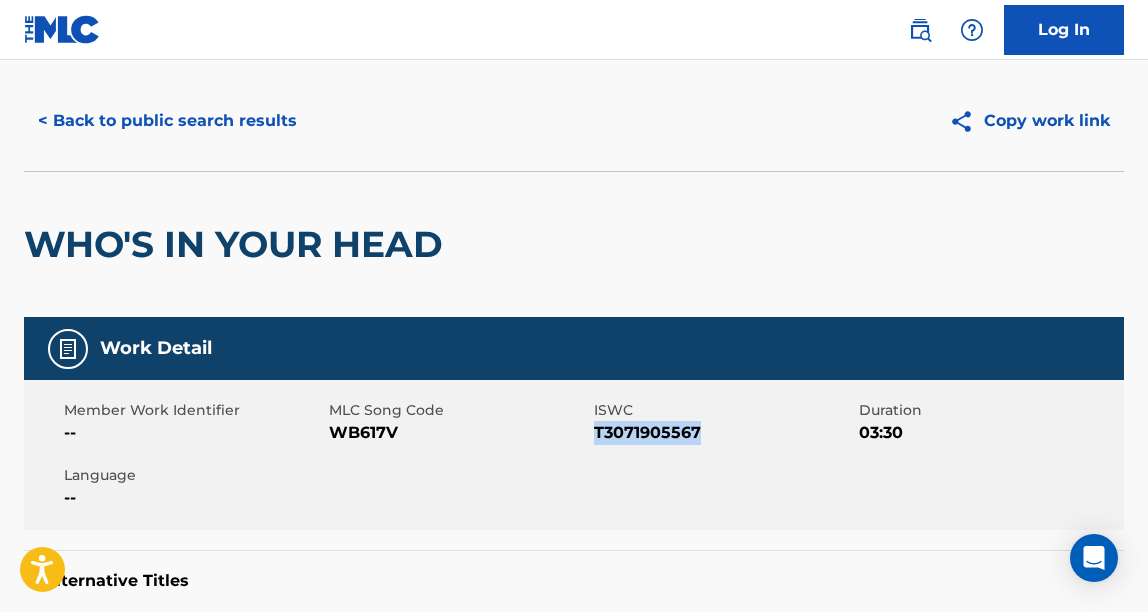 drag, startPoint x: 596, startPoint y: 438, endPoint x: 705, endPoint y: 442, distance: 109.07337 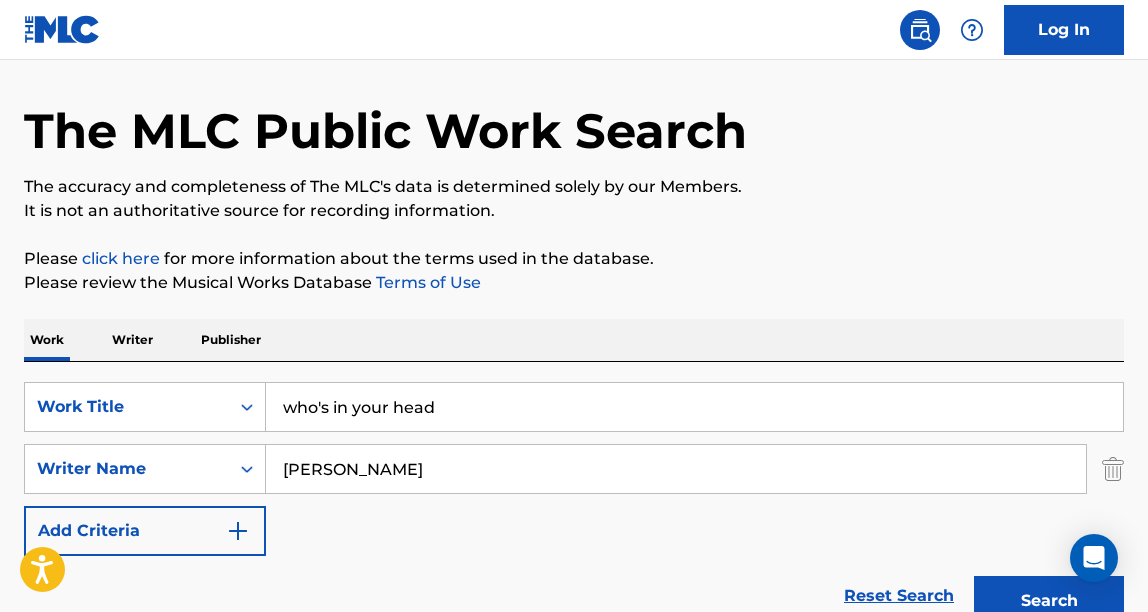 scroll, scrollTop: 0, scrollLeft: 0, axis: both 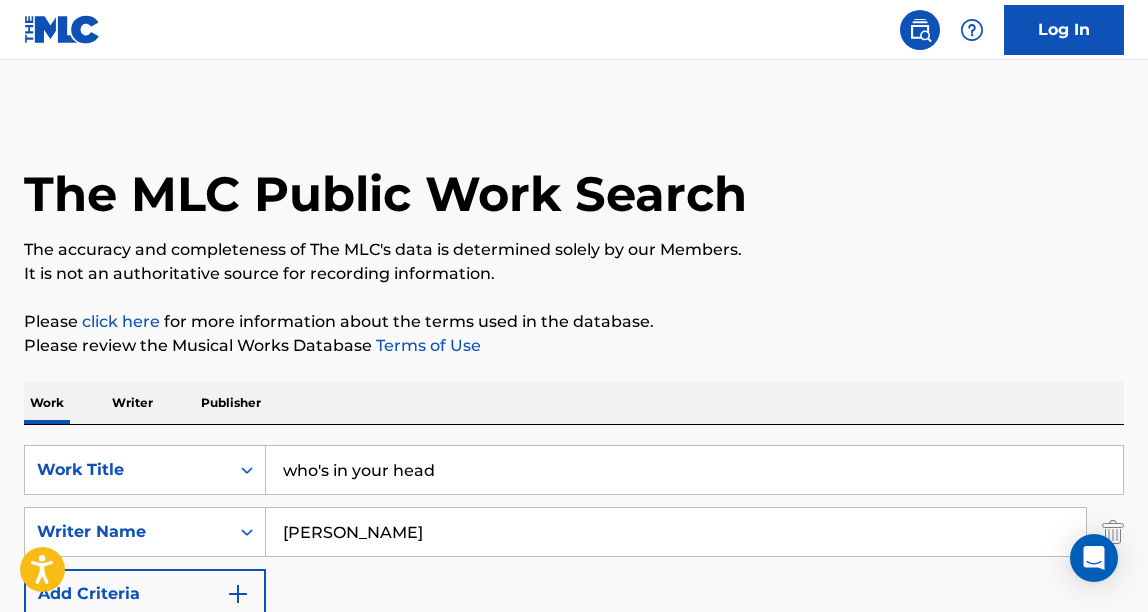 drag, startPoint x: 448, startPoint y: 468, endPoint x: 319, endPoint y: 468, distance: 129 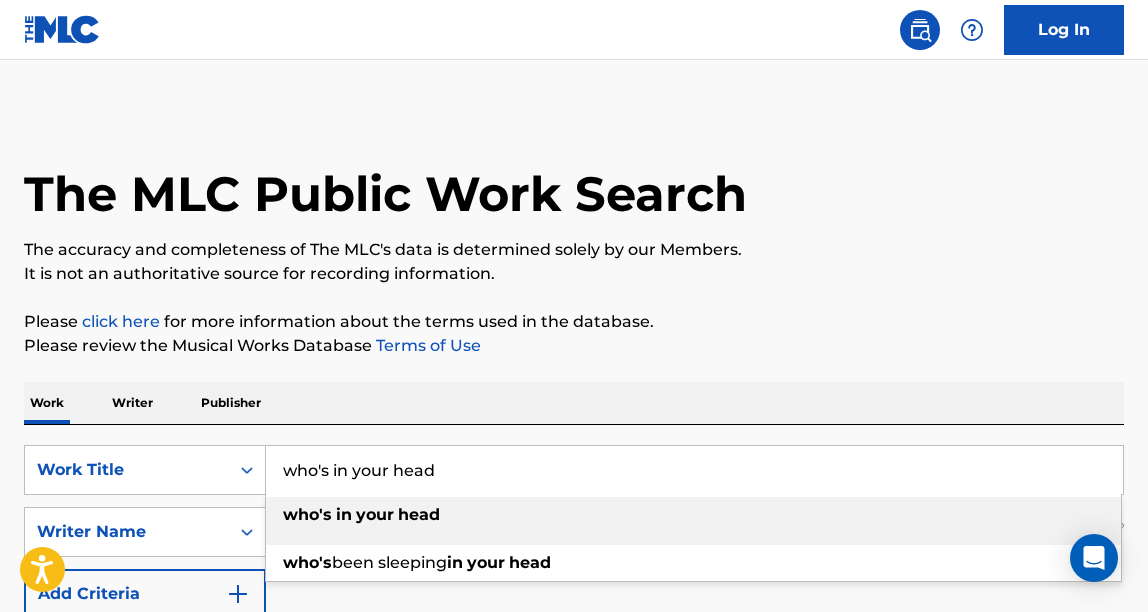 click on "who's in your head" at bounding box center [694, 470] 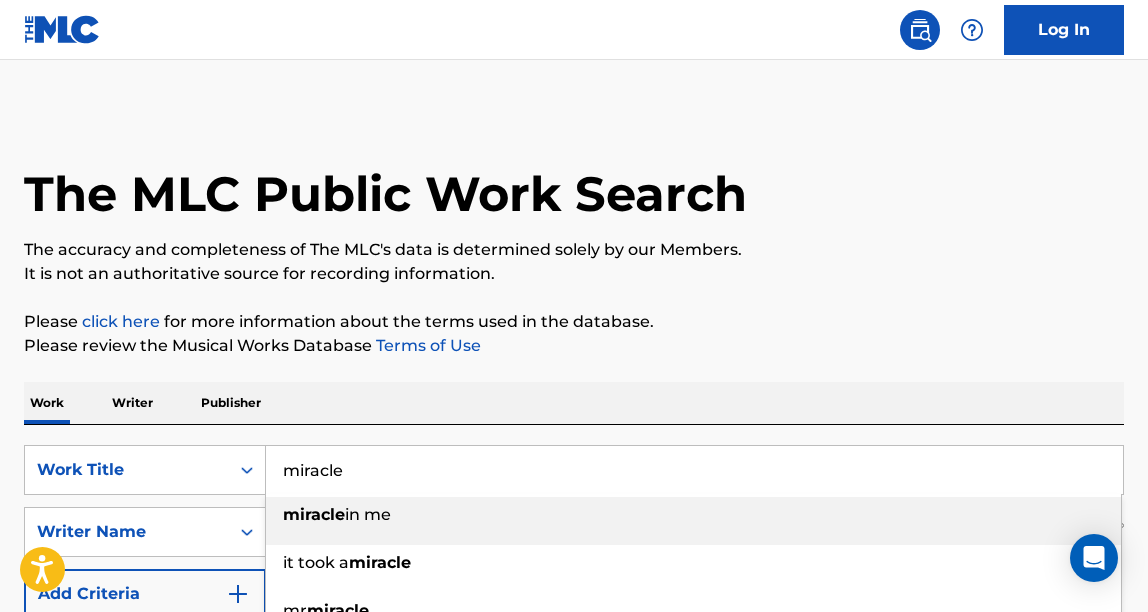 type on "miracle" 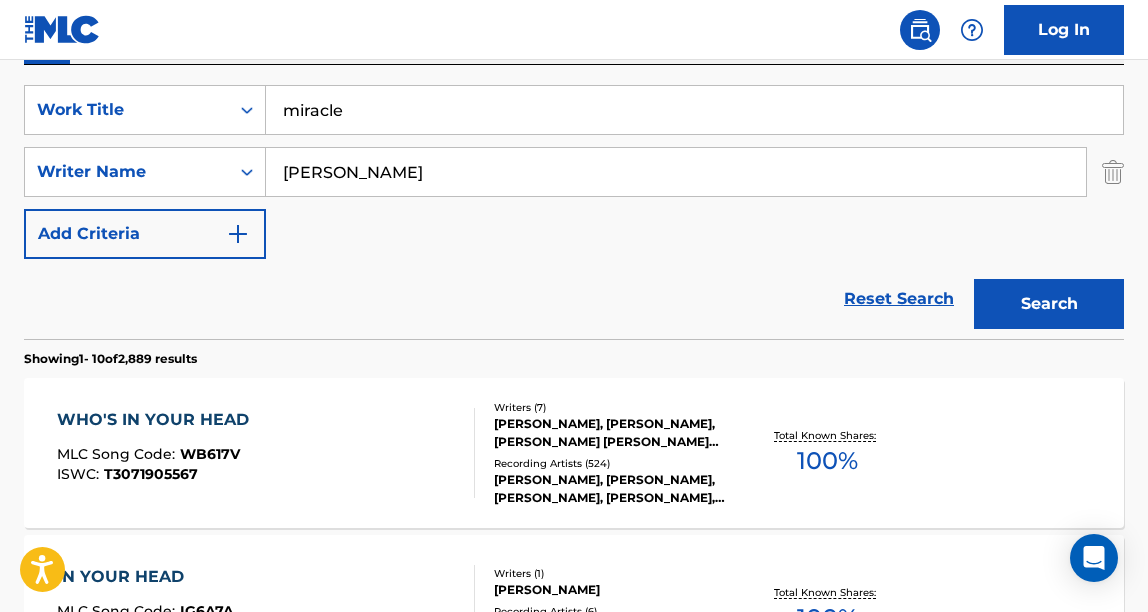 click on "Search" at bounding box center (1049, 304) 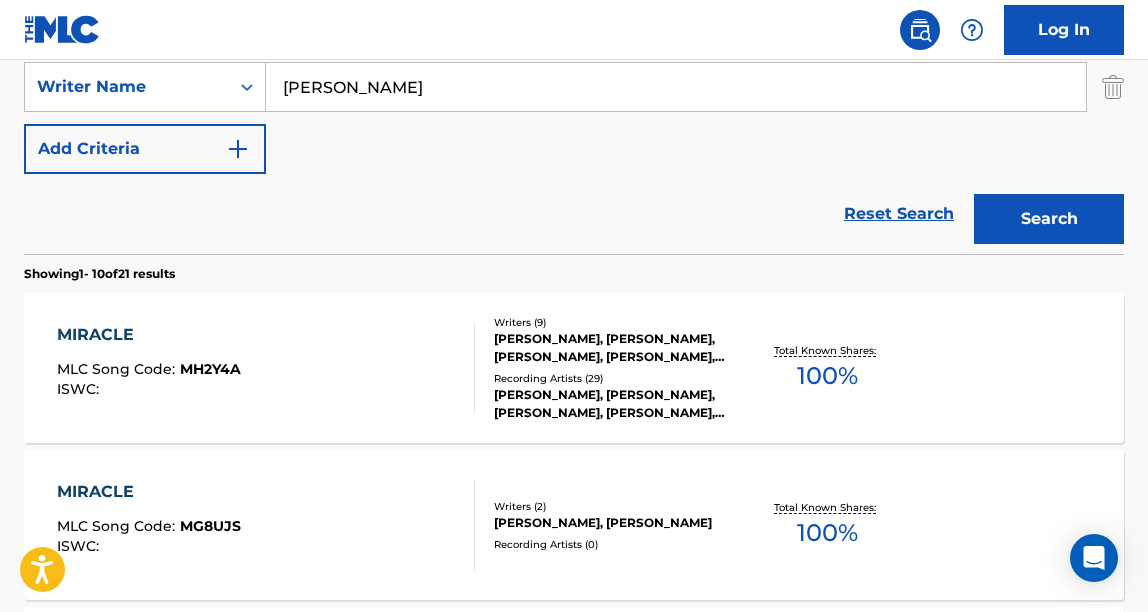 scroll, scrollTop: 480, scrollLeft: 0, axis: vertical 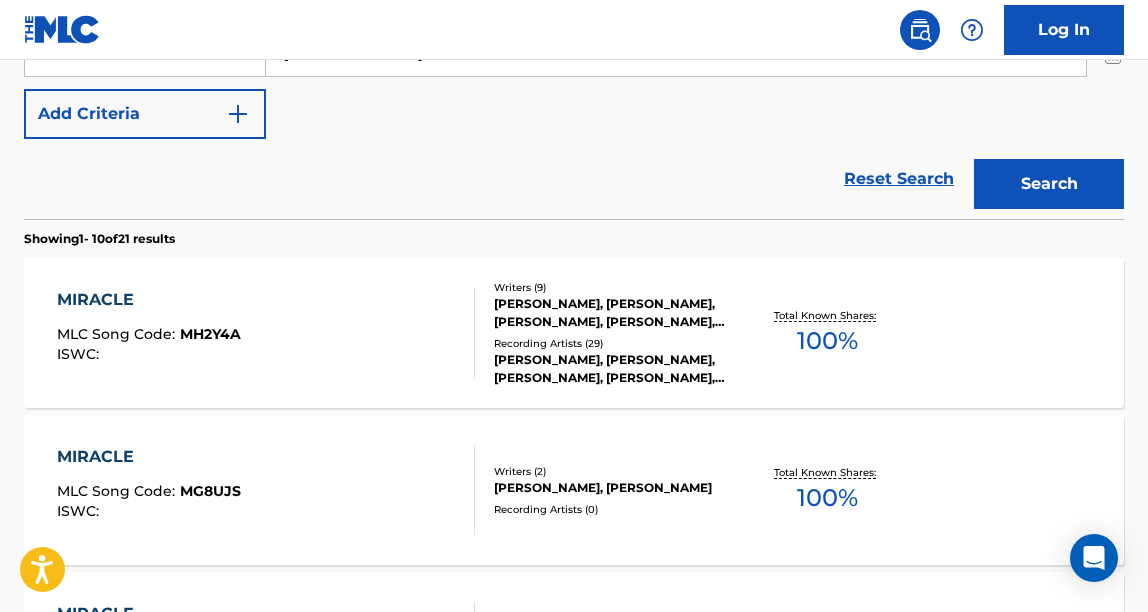 click on "MIRACLE MLC Song Code : MH2Y4A ISWC :" at bounding box center [266, 333] 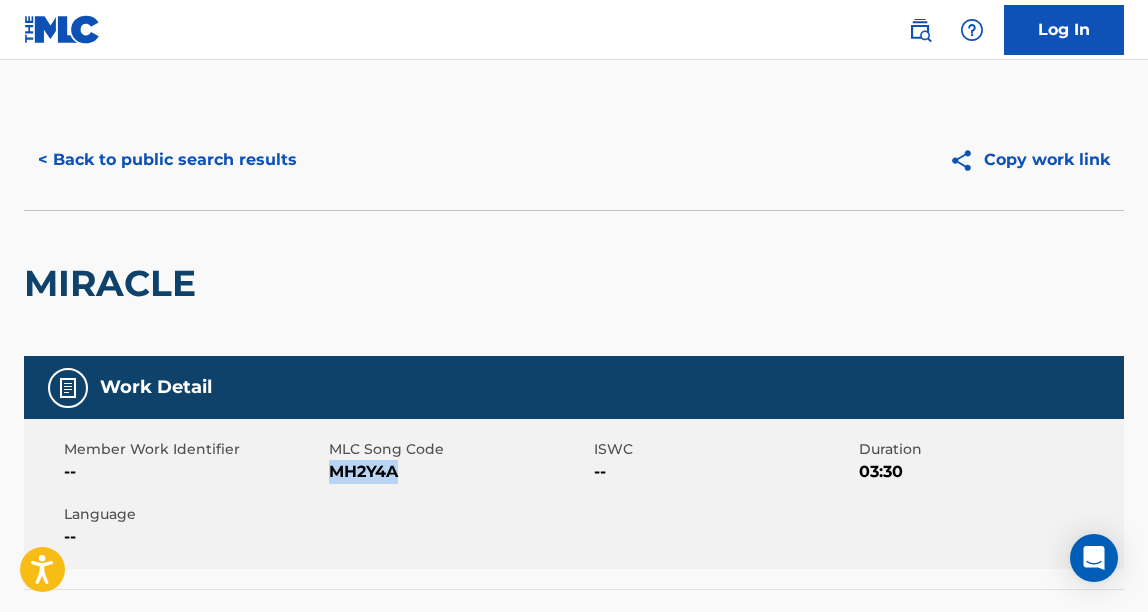 drag, startPoint x: 402, startPoint y: 473, endPoint x: 334, endPoint y: 475, distance: 68.0294 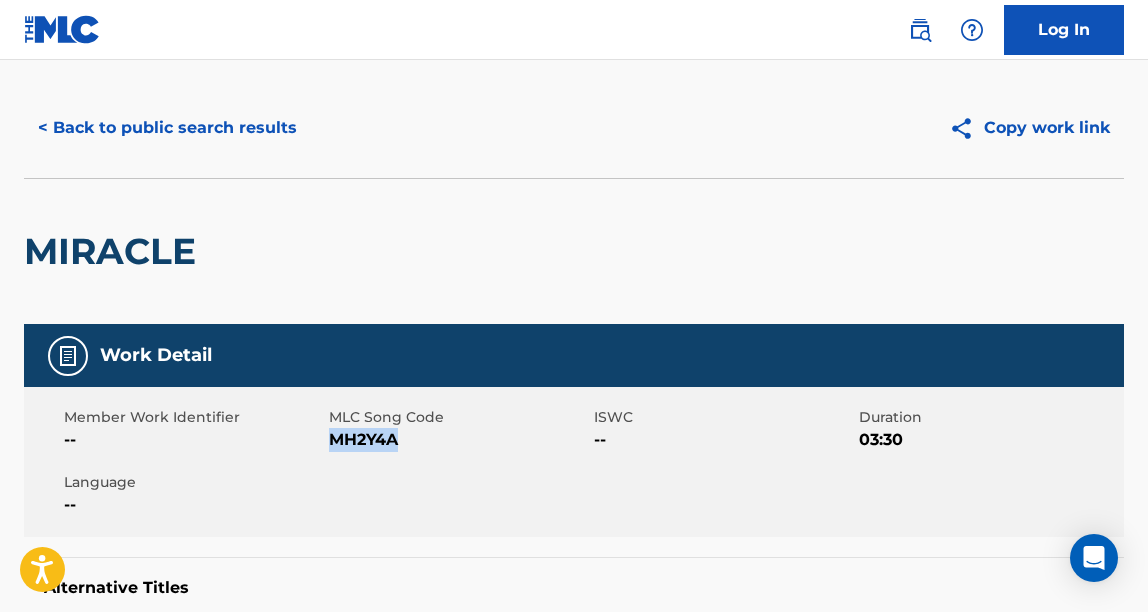scroll, scrollTop: 0, scrollLeft: 0, axis: both 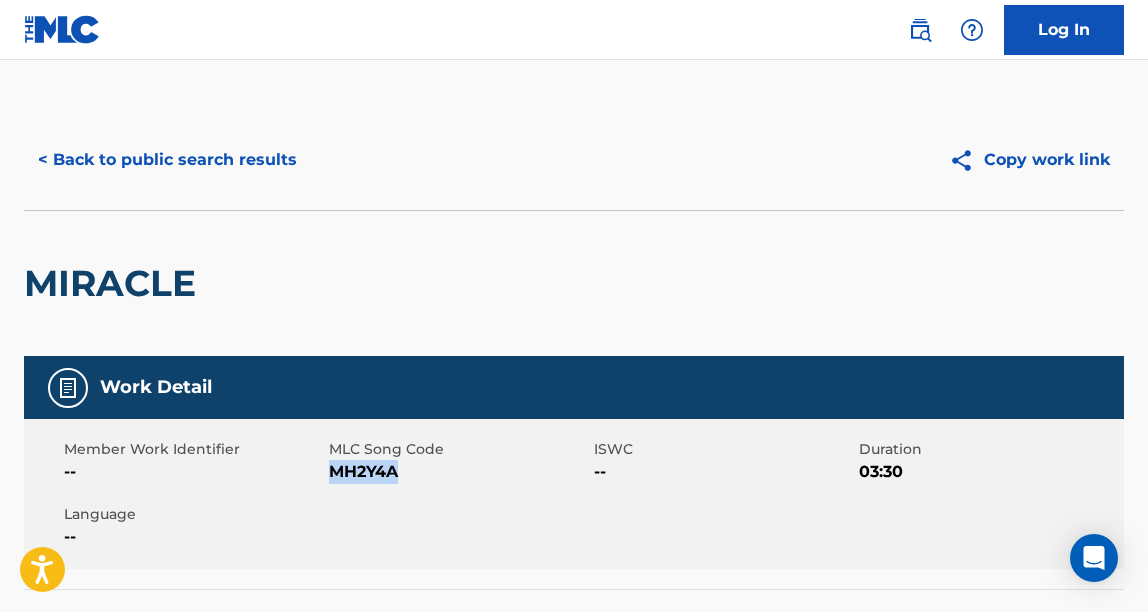 click on "< Back to public search results" at bounding box center [167, 160] 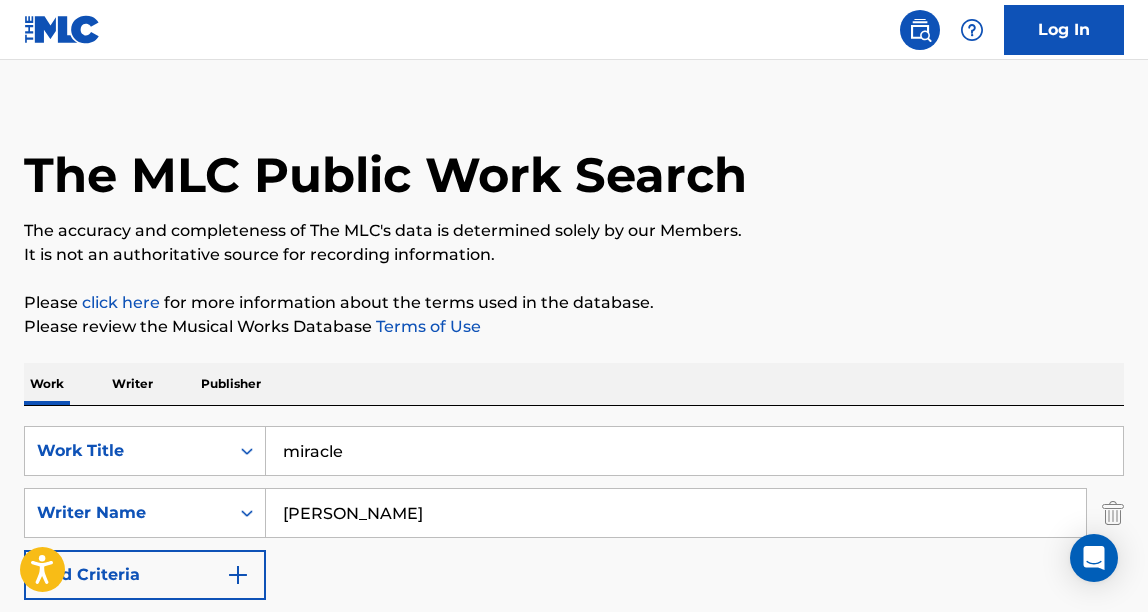 scroll, scrollTop: 46, scrollLeft: 0, axis: vertical 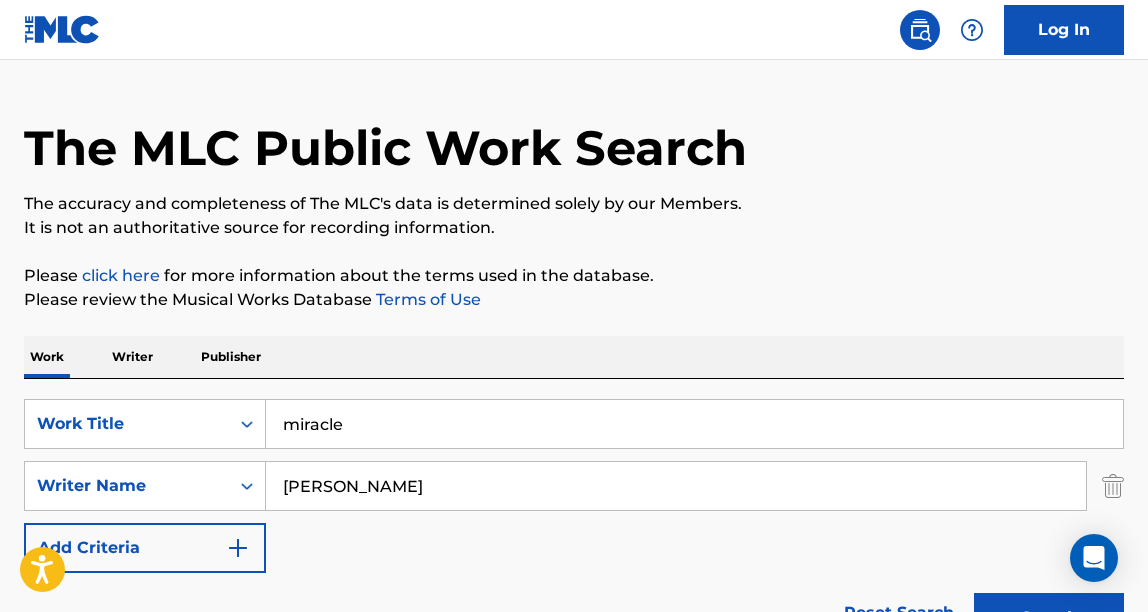 drag, startPoint x: 370, startPoint y: 427, endPoint x: 274, endPoint y: 426, distance: 96.00521 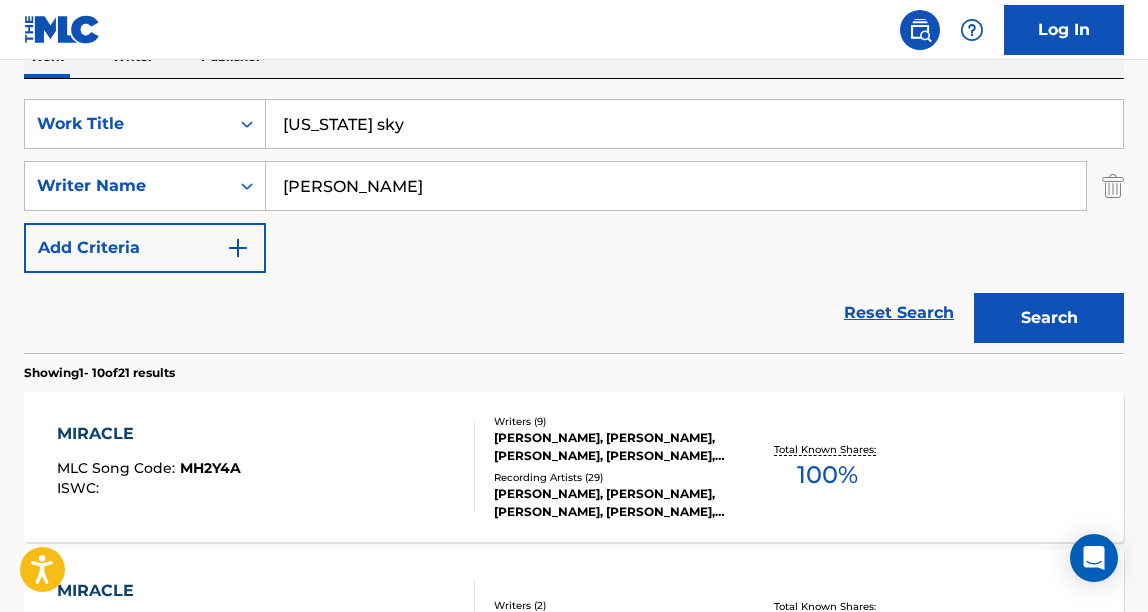 scroll, scrollTop: 320, scrollLeft: 0, axis: vertical 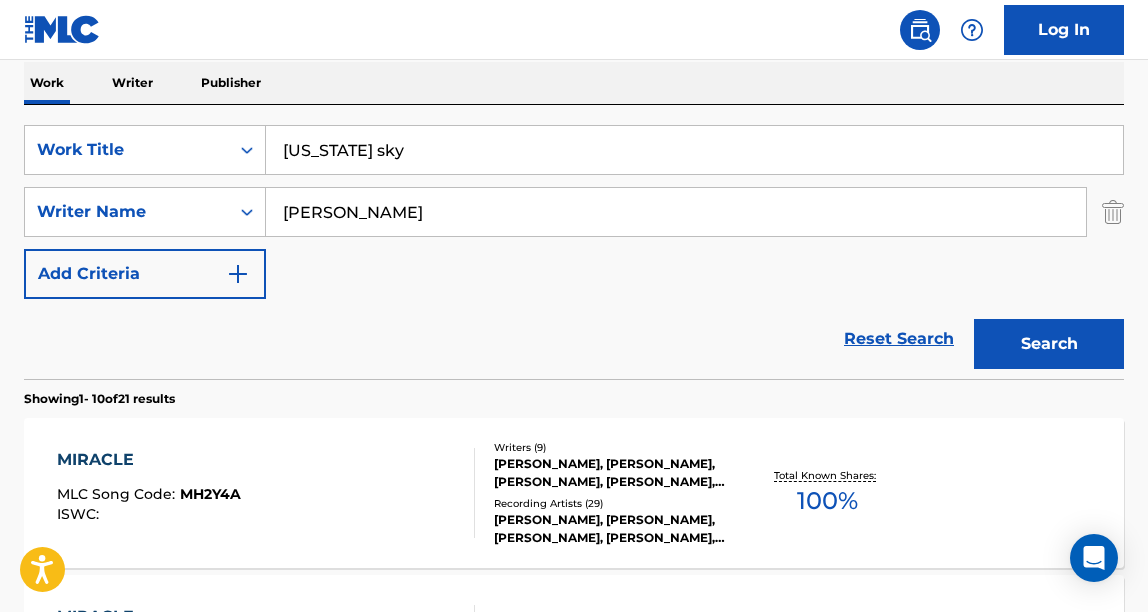 type on "[US_STATE] sky" 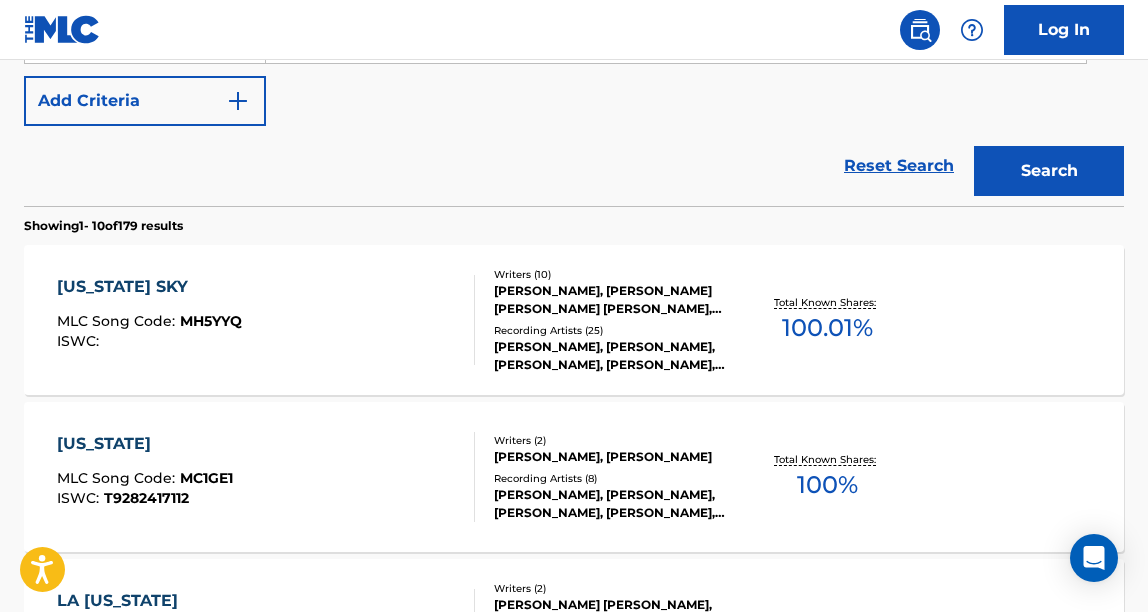 scroll, scrollTop: 495, scrollLeft: 0, axis: vertical 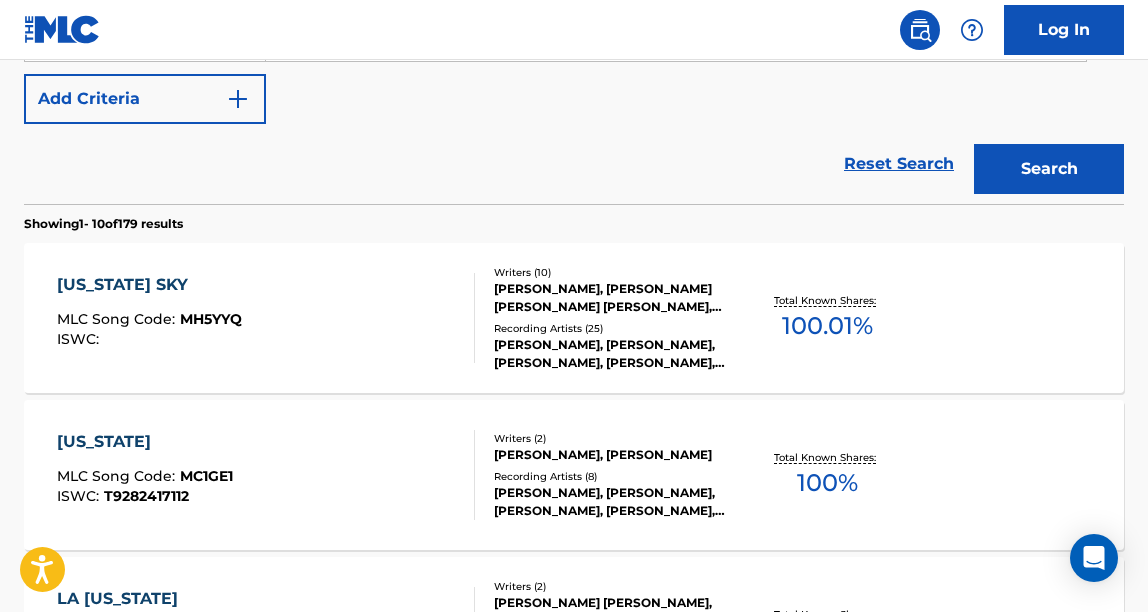click on "[US_STATE] SKY MLC Song Code : MH5YYQ ISWC :" at bounding box center (266, 318) 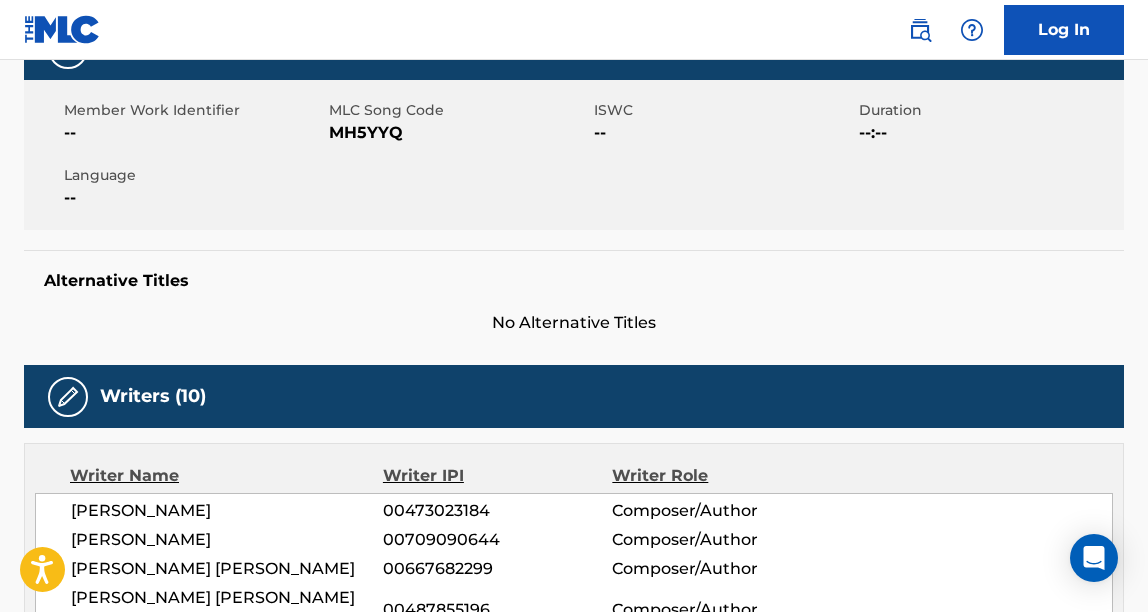 scroll, scrollTop: 331, scrollLeft: 0, axis: vertical 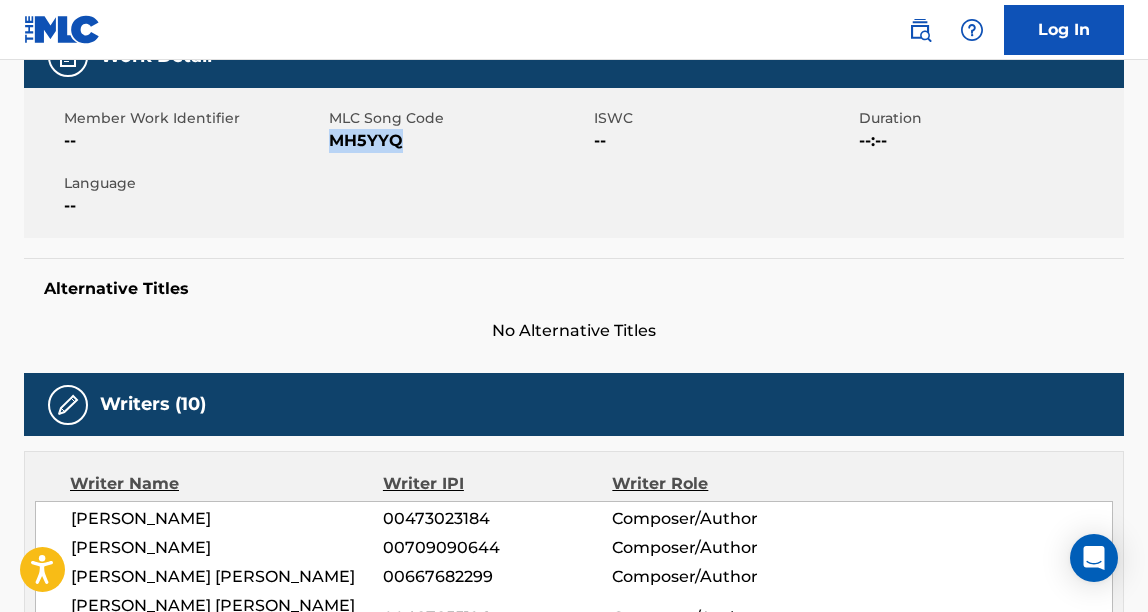 drag, startPoint x: 399, startPoint y: 147, endPoint x: 331, endPoint y: 145, distance: 68.0294 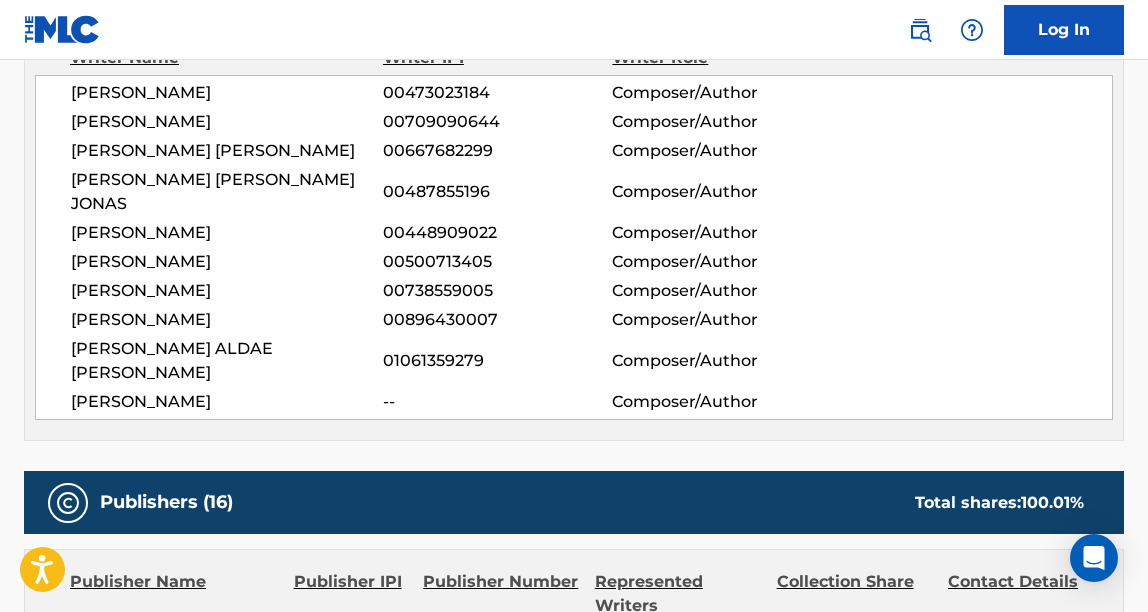 scroll, scrollTop: 104, scrollLeft: 0, axis: vertical 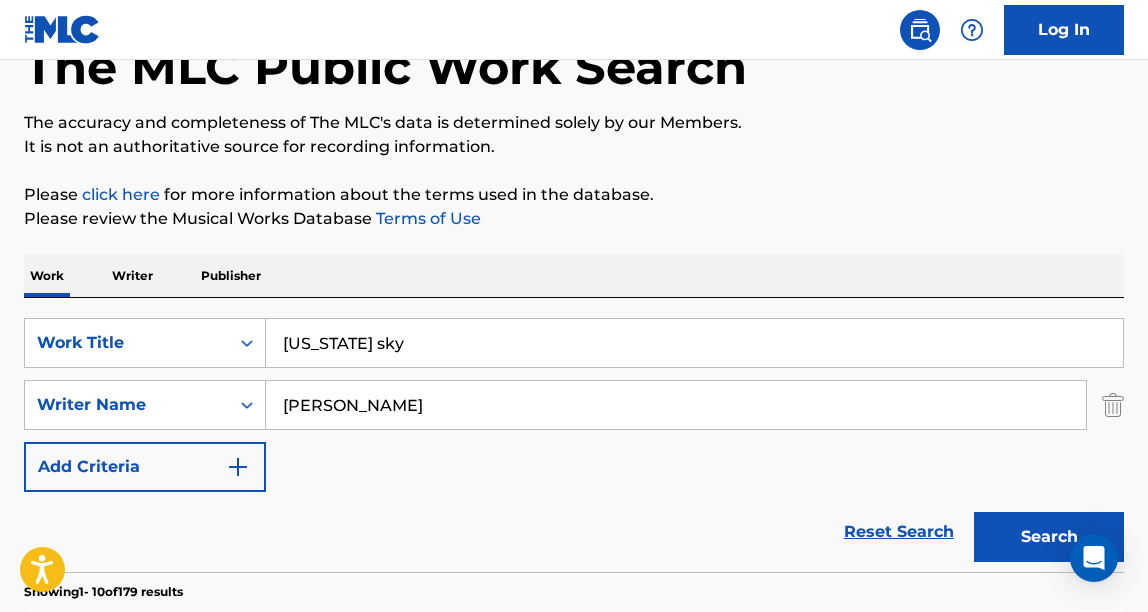 click on "[US_STATE] sky" at bounding box center [695, 343] 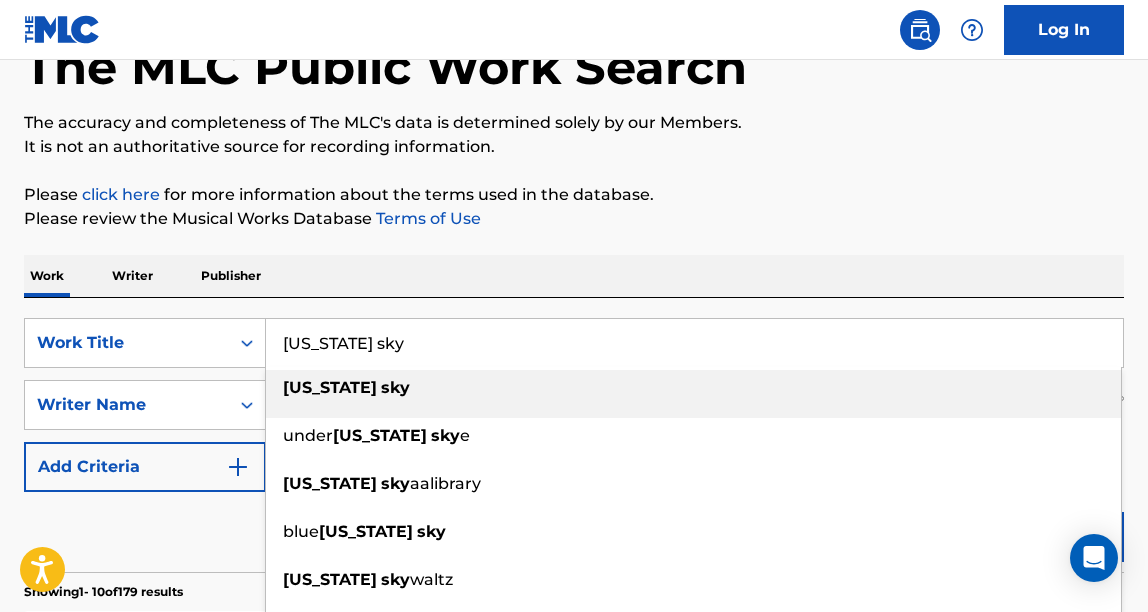drag, startPoint x: 402, startPoint y: 342, endPoint x: 269, endPoint y: 323, distance: 134.3503 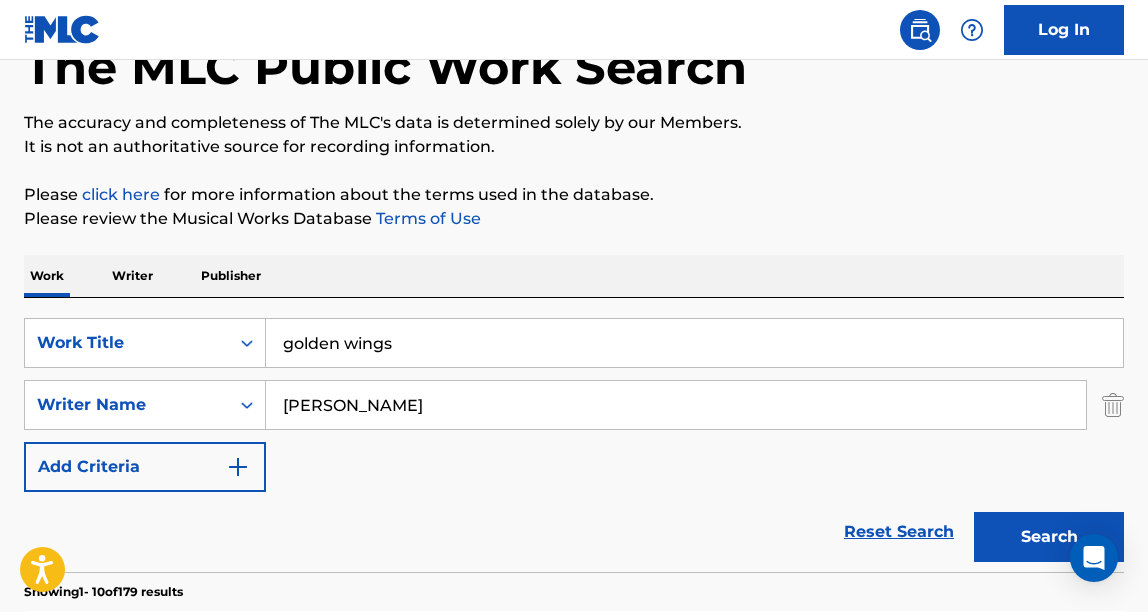 drag, startPoint x: 344, startPoint y: 347, endPoint x: 67, endPoint y: 302, distance: 280.63144 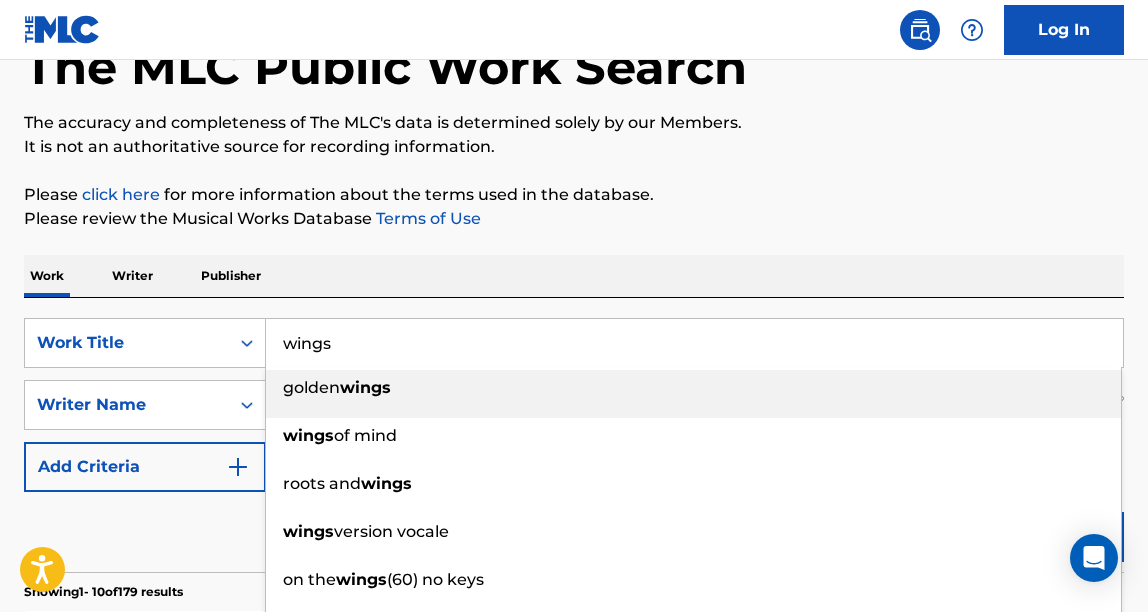 type on "wings" 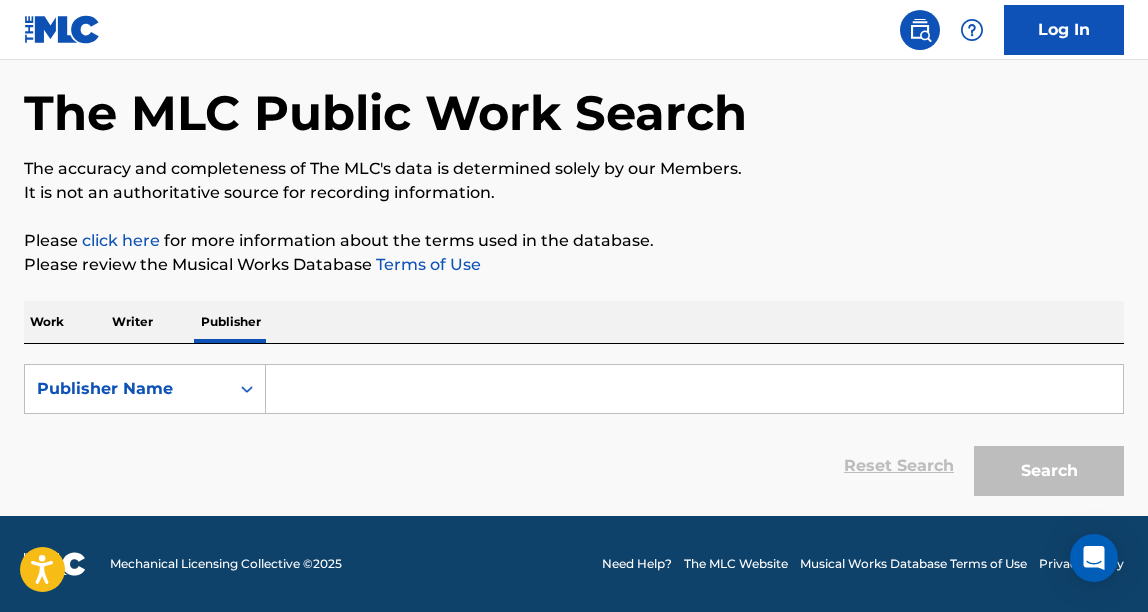scroll, scrollTop: 0, scrollLeft: 0, axis: both 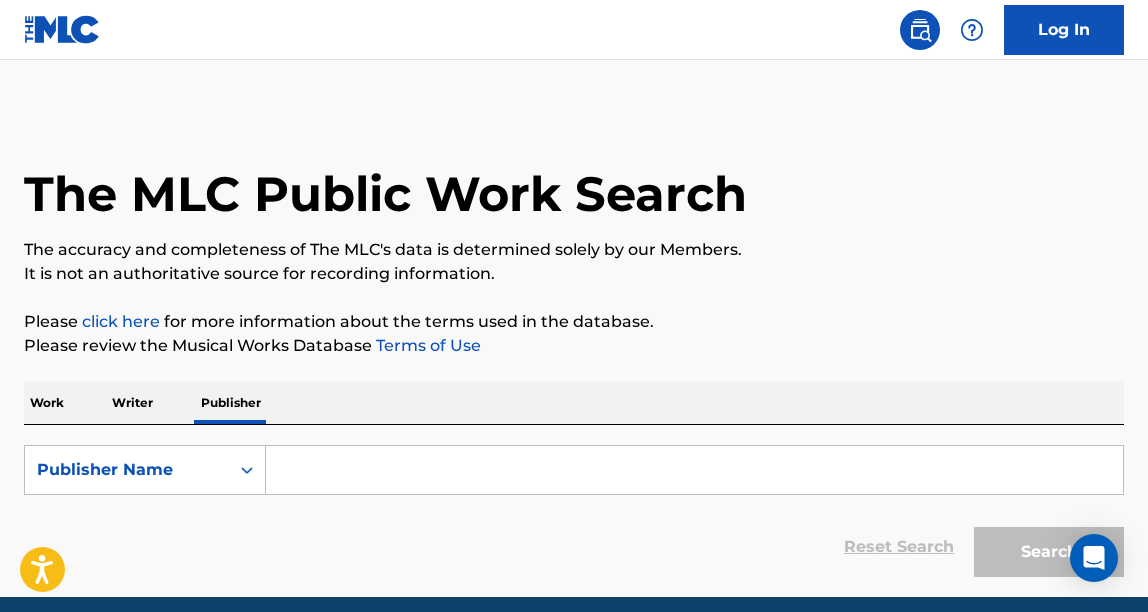 click on "The MLC Public Work Search The accuracy and completeness of The MLC's data is determined solely by our Members. It is not an authoritative source for recording information. Please   click here   for more information about the terms used in the database. Please review the Musical Works Database   Terms of Use Work Writer Publisher SearchWithCriteria9e246632-e497-436c-8386-03e16efbc814 Publisher Name Reset Search Search" at bounding box center [574, 348] 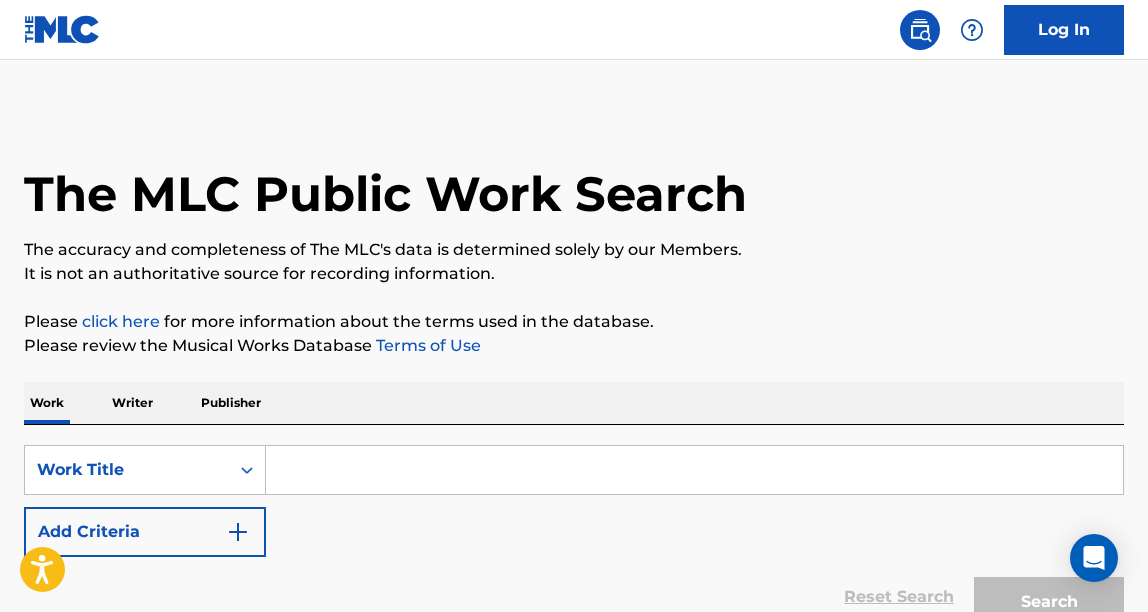 scroll, scrollTop: 194, scrollLeft: 0, axis: vertical 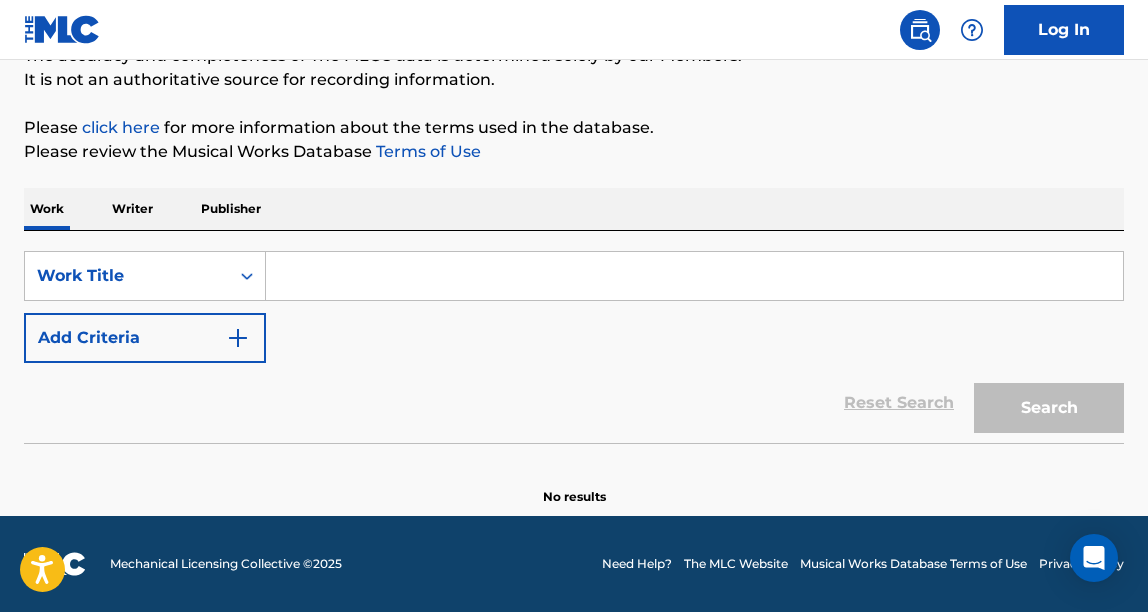 click at bounding box center [694, 276] 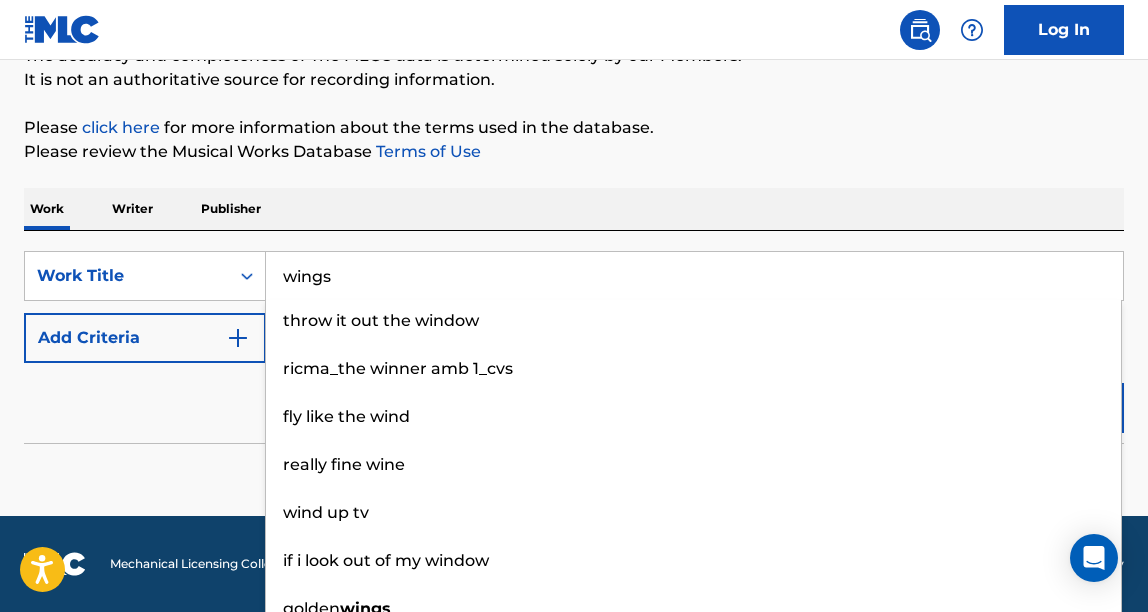 type on "wings" 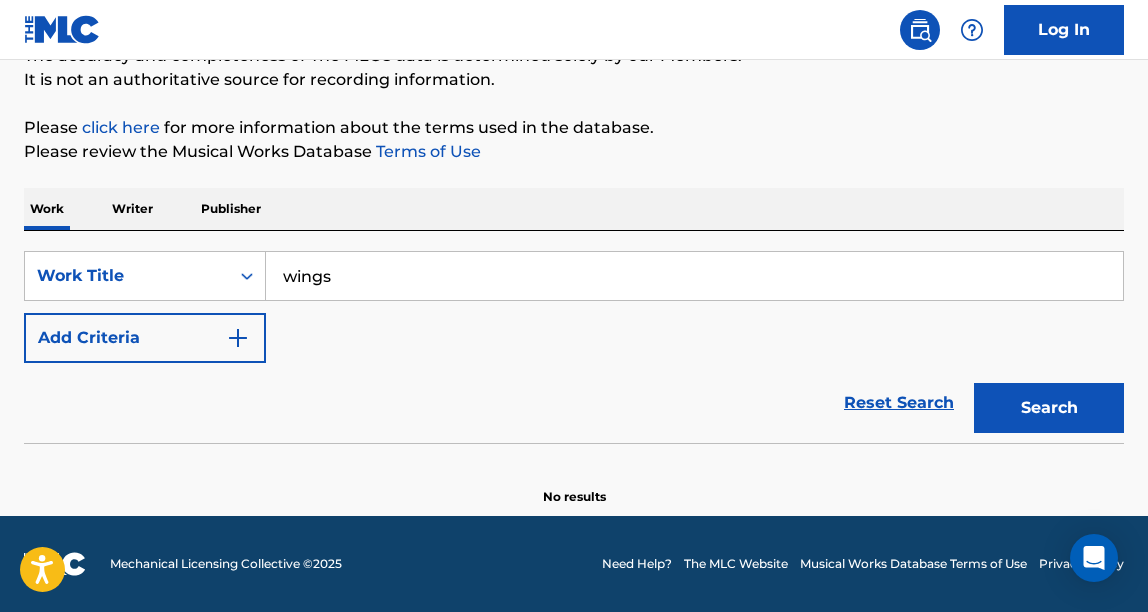 click on "Add Criteria" at bounding box center (145, 338) 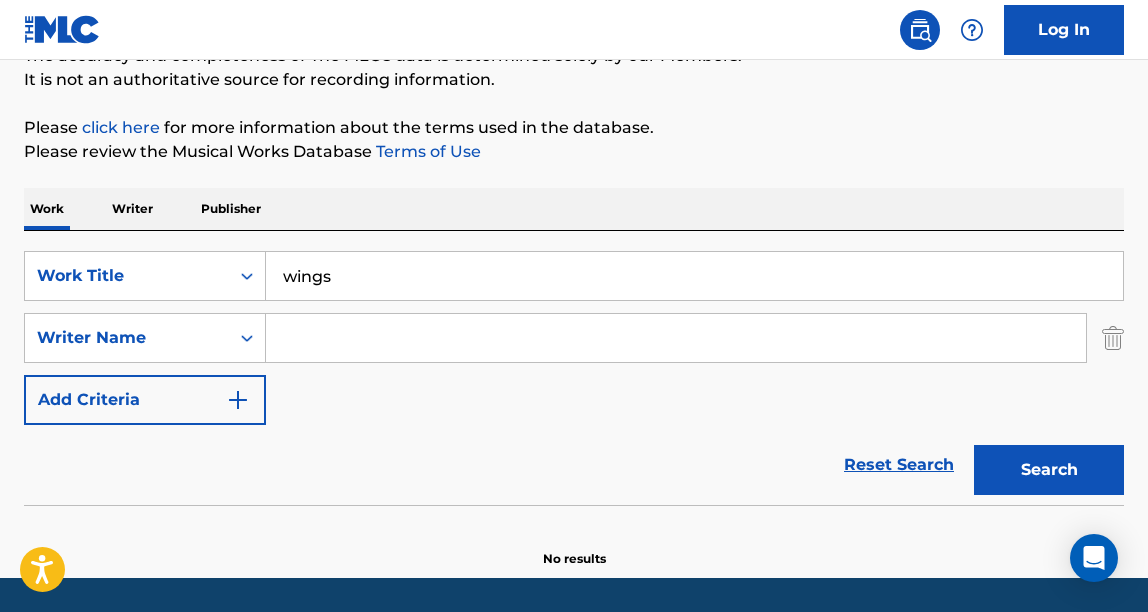 click at bounding box center [676, 338] 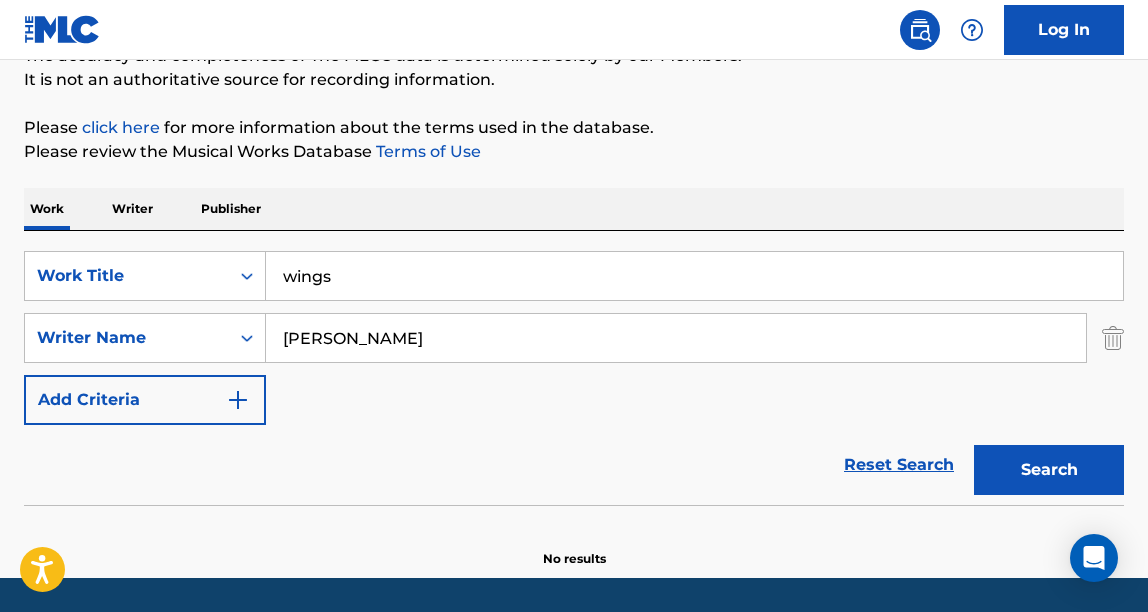 type on "[PERSON_NAME]" 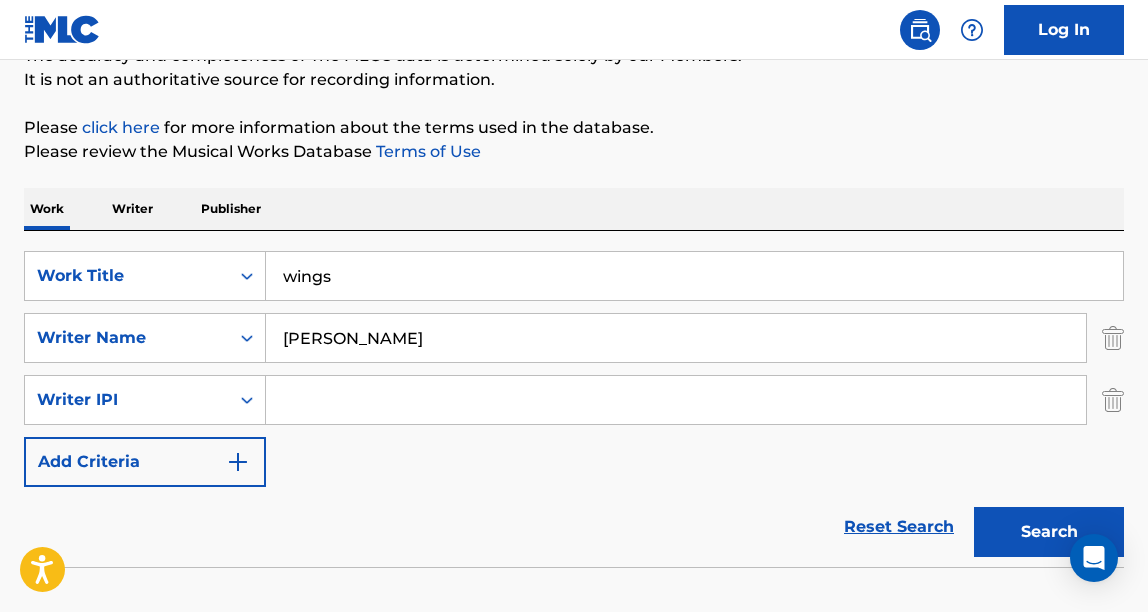 click at bounding box center (1113, 400) 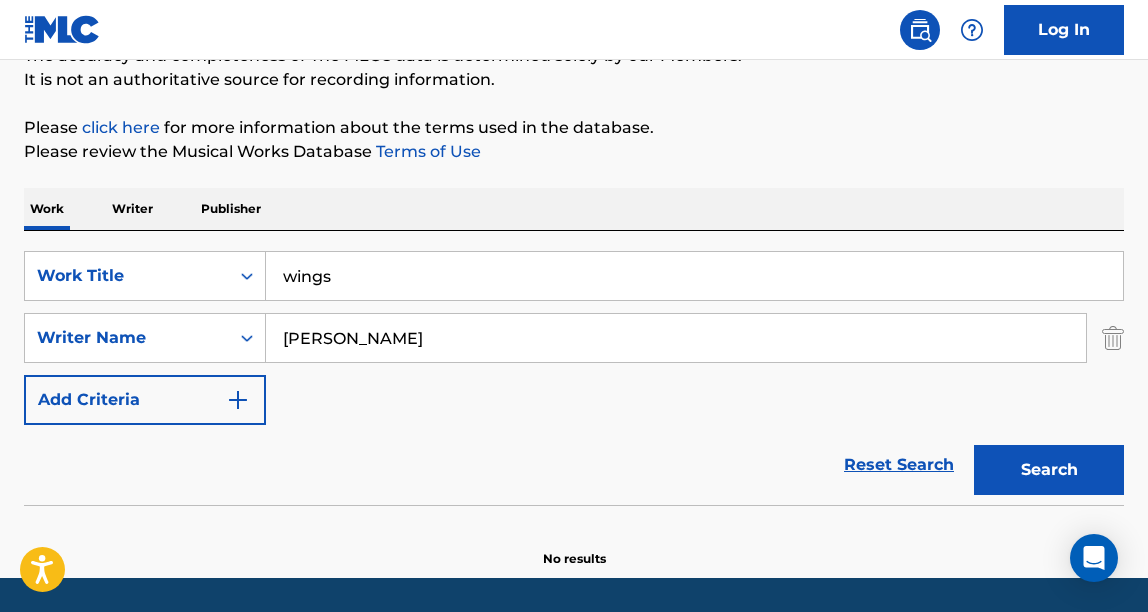 click on "Search" at bounding box center [1049, 470] 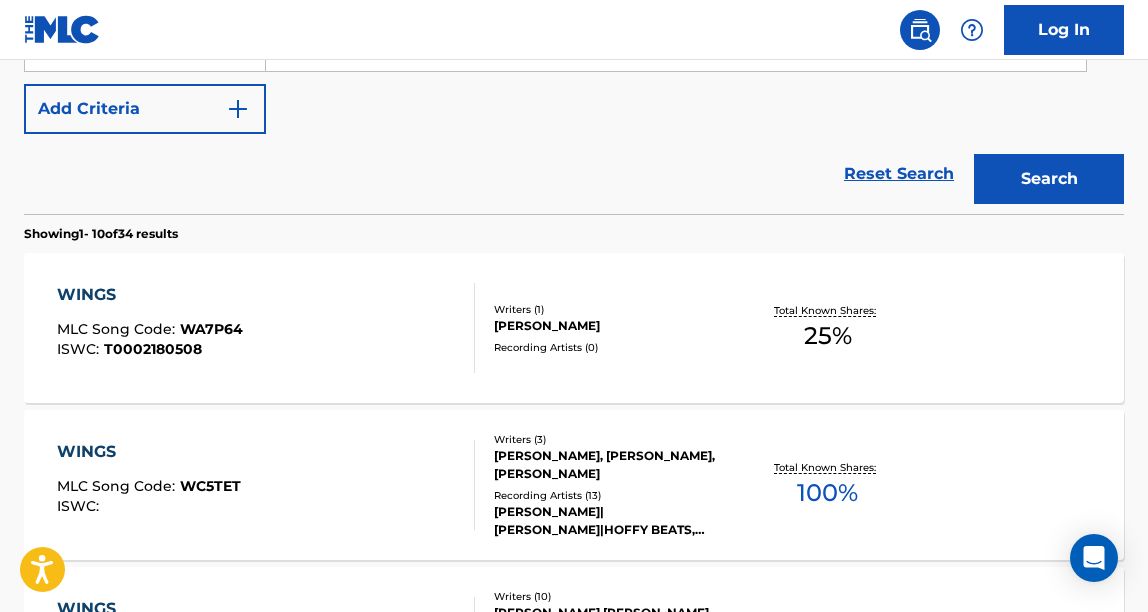 scroll, scrollTop: 491, scrollLeft: 0, axis: vertical 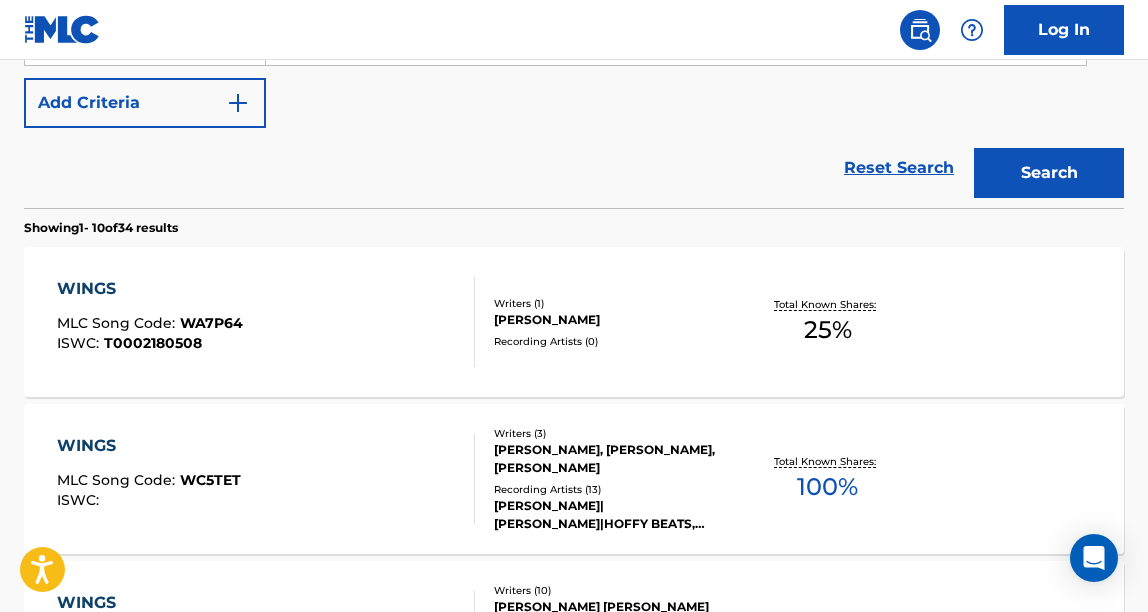 click on "WINGS MLC Song Code : WC5TET ISWC : Writers ( 3 ) [PERSON_NAME], [PERSON_NAME], [PERSON_NAME] Recording Artists ( 13 ) [PERSON_NAME]|[PERSON_NAME]|HOFFY BEATS, [PERSON_NAME],[PERSON_NAME],[PERSON_NAME] BEATS, [PERSON_NAME], [PERSON_NAME], [PERSON_NAME] BEATS, [PERSON_NAME]|[PERSON_NAME]|HOFFY BEATS, [PERSON_NAME] [PERSON_NAME] BEATS Total Known Shares: 100 %" at bounding box center [574, 479] 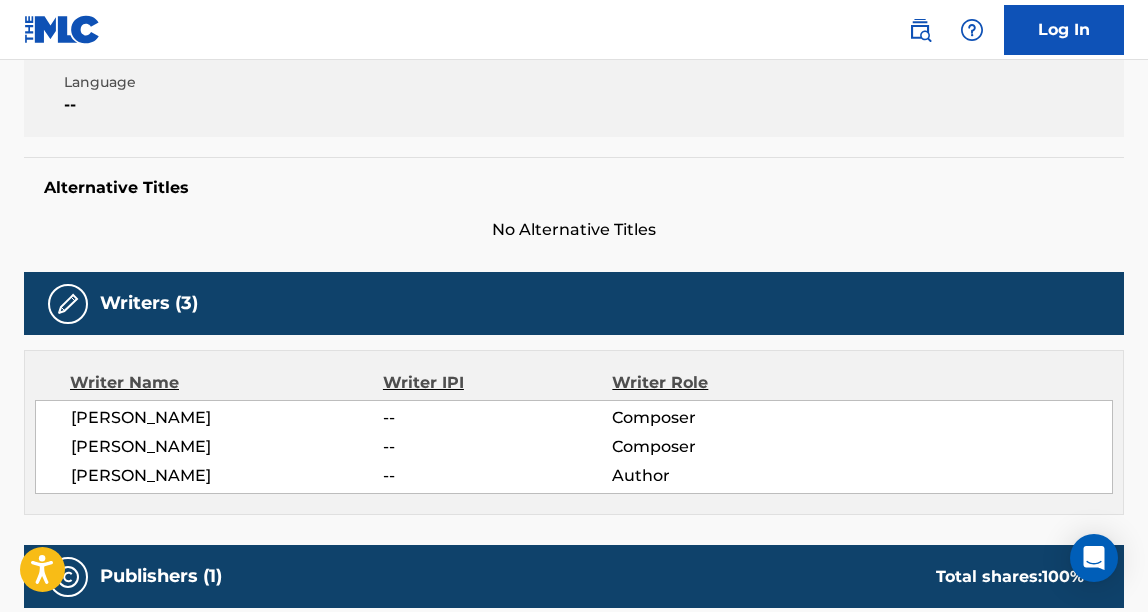 scroll, scrollTop: 431, scrollLeft: 0, axis: vertical 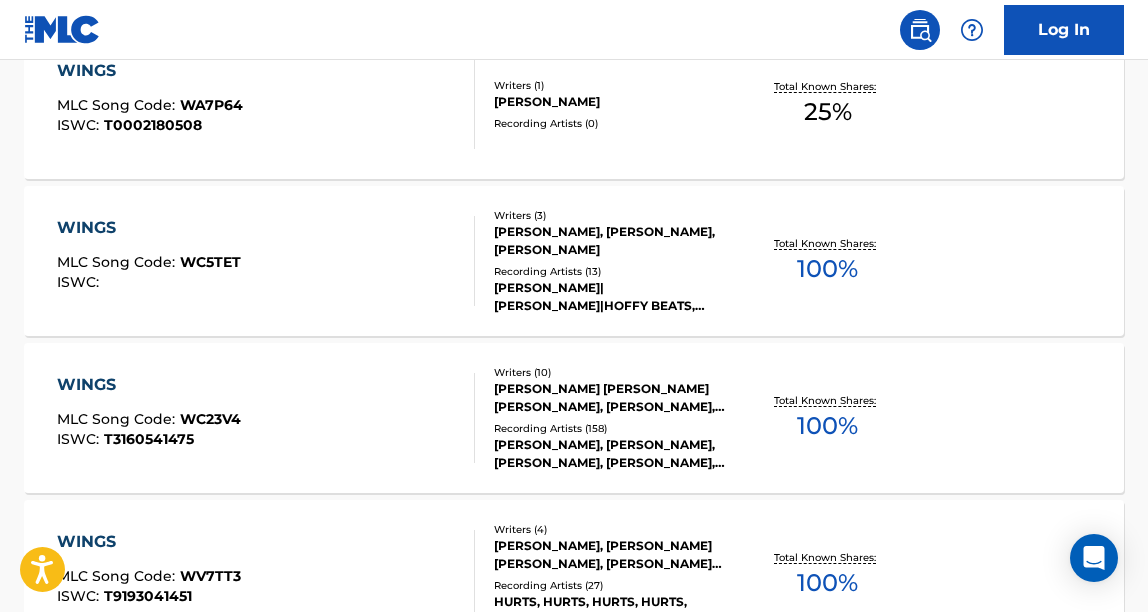 click on "WINGS MLC Song Code : WC23V4 ISWC : T3160541475 Writers ( 10 ) [PERSON_NAME] [PERSON_NAME] [PERSON_NAME], [PERSON_NAME], [PERSON_NAME] [PERSON_NAME] [PERSON_NAME], [PERSON_NAME] [PERSON_NAME] JONAS, [PERSON_NAME] [PERSON_NAME] [PERSON_NAME], [PERSON_NAME], [PERSON_NAME] Recording Artists ( 158 ) [PERSON_NAME], [PERSON_NAME], [PERSON_NAME], [PERSON_NAME], [PERSON_NAME] Total Known Shares: 100 %" at bounding box center [574, 418] 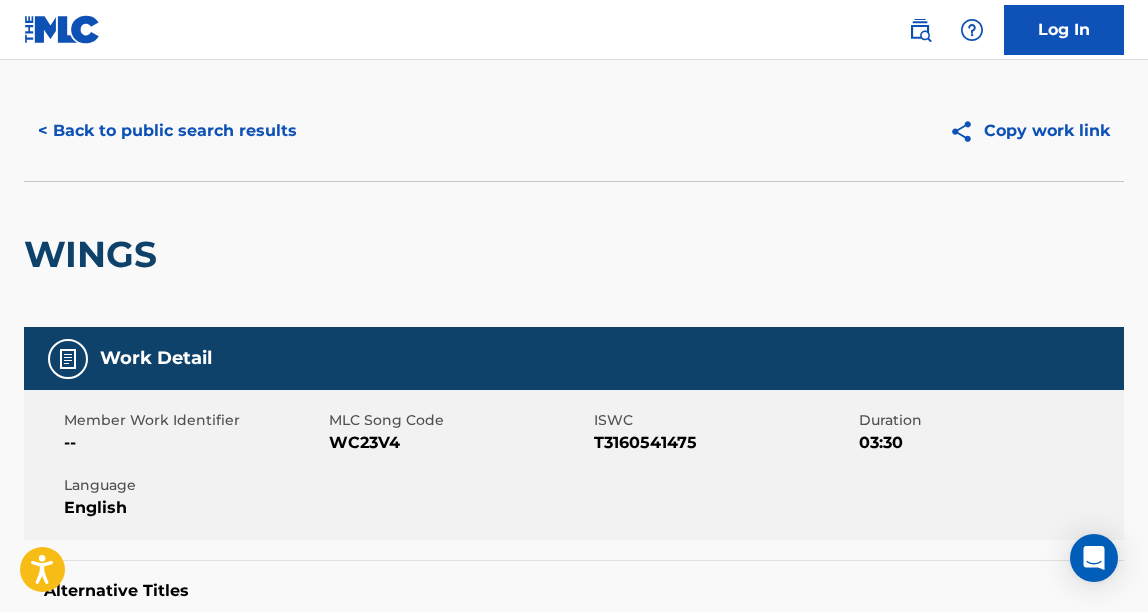 scroll, scrollTop: 57, scrollLeft: 0, axis: vertical 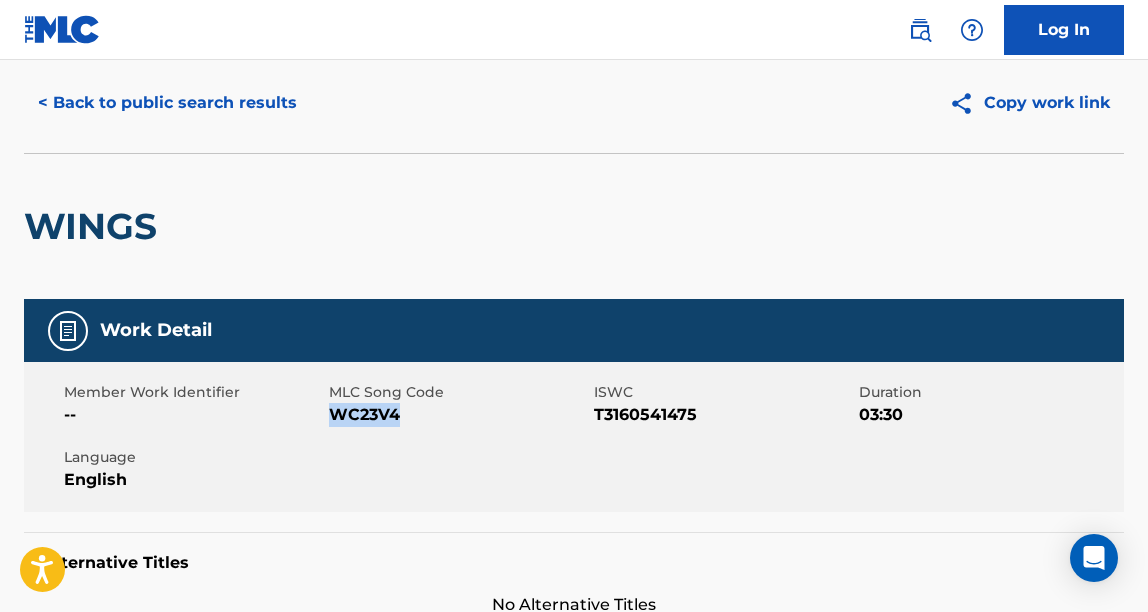 drag, startPoint x: 397, startPoint y: 422, endPoint x: 329, endPoint y: 421, distance: 68.007355 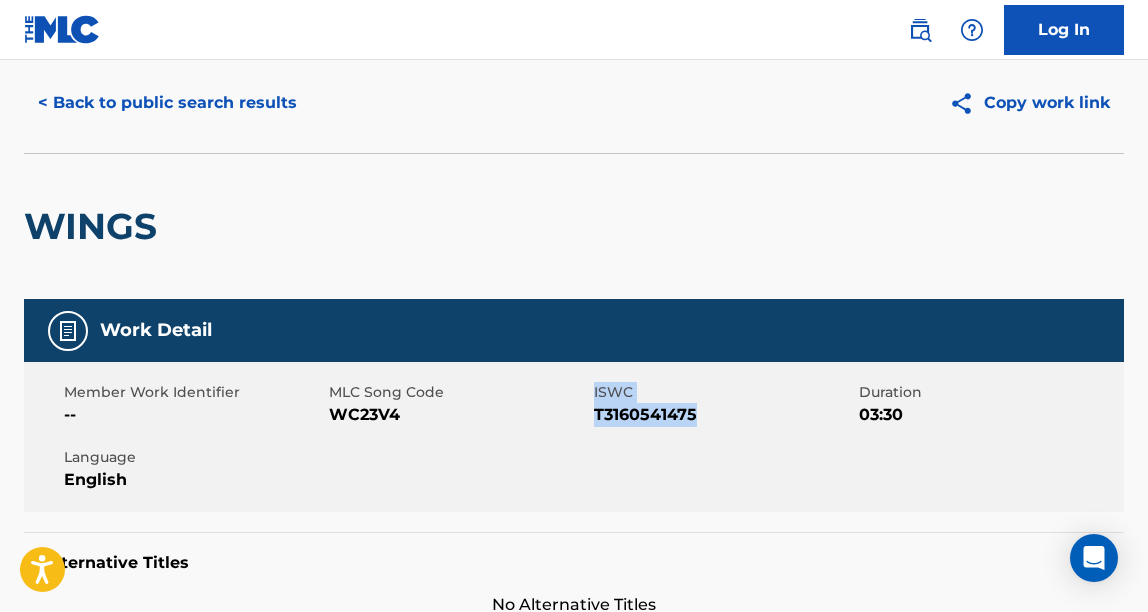 drag, startPoint x: 587, startPoint y: 420, endPoint x: 717, endPoint y: 420, distance: 130 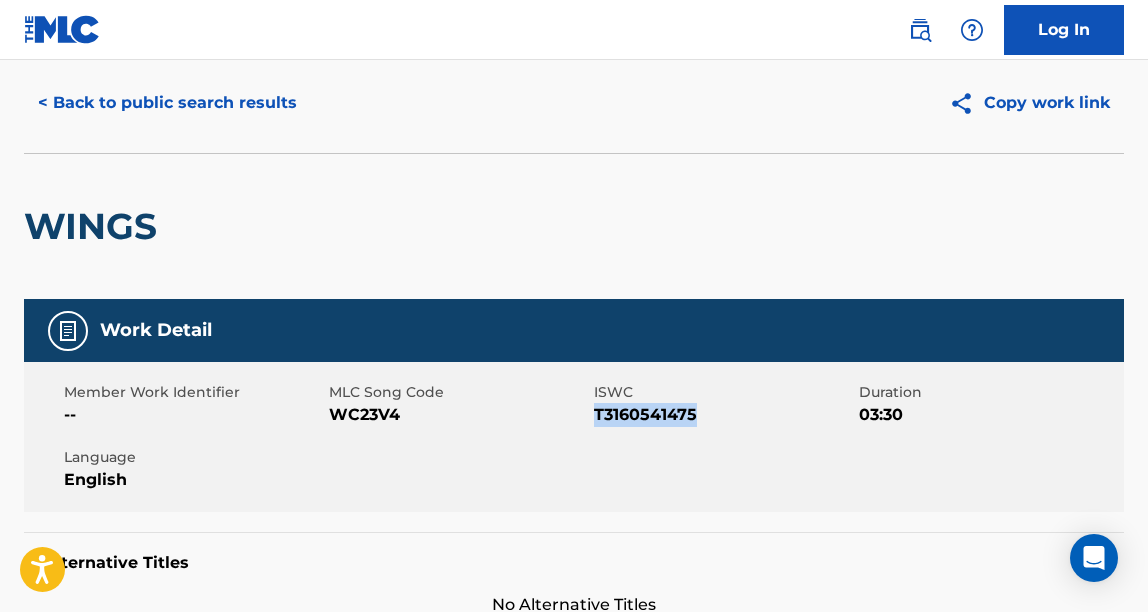 drag, startPoint x: 699, startPoint y: 420, endPoint x: 594, endPoint y: 421, distance: 105.00476 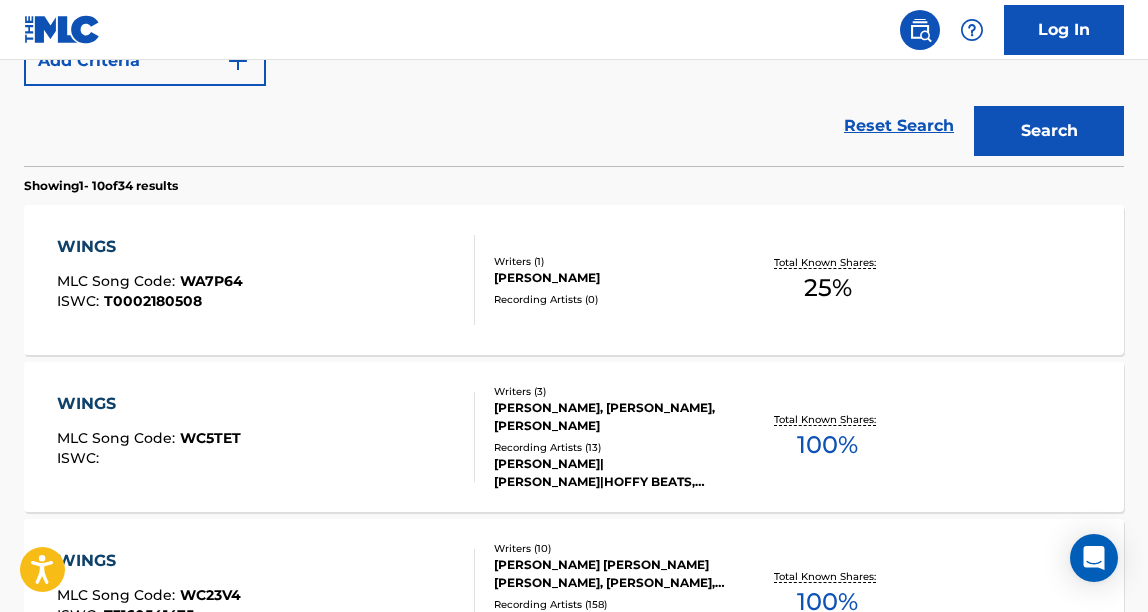scroll, scrollTop: 0, scrollLeft: 0, axis: both 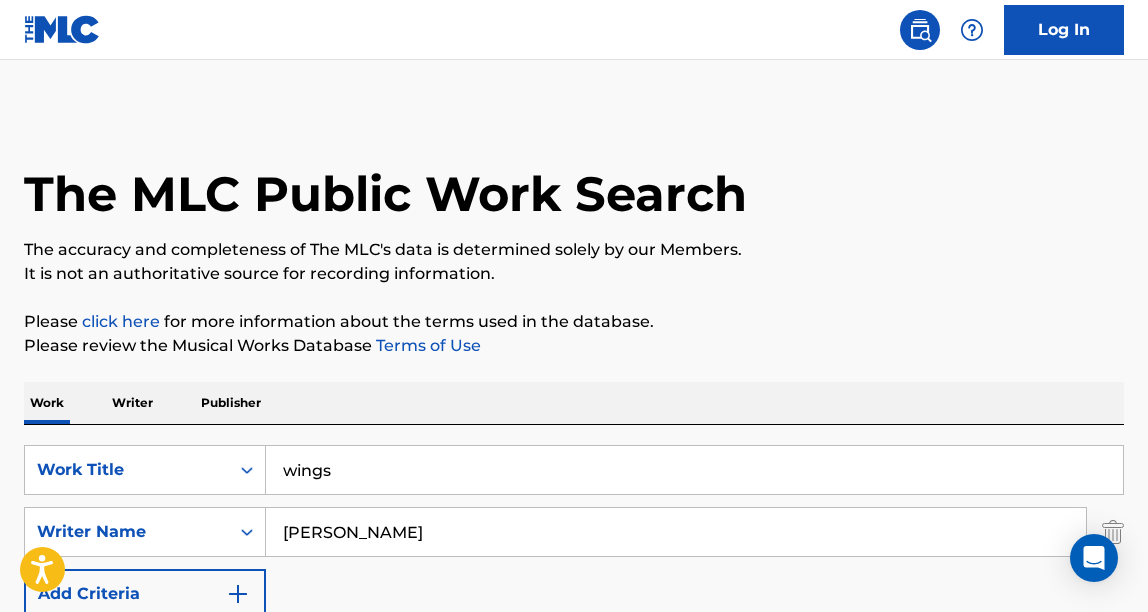 click on "wings" at bounding box center (694, 470) 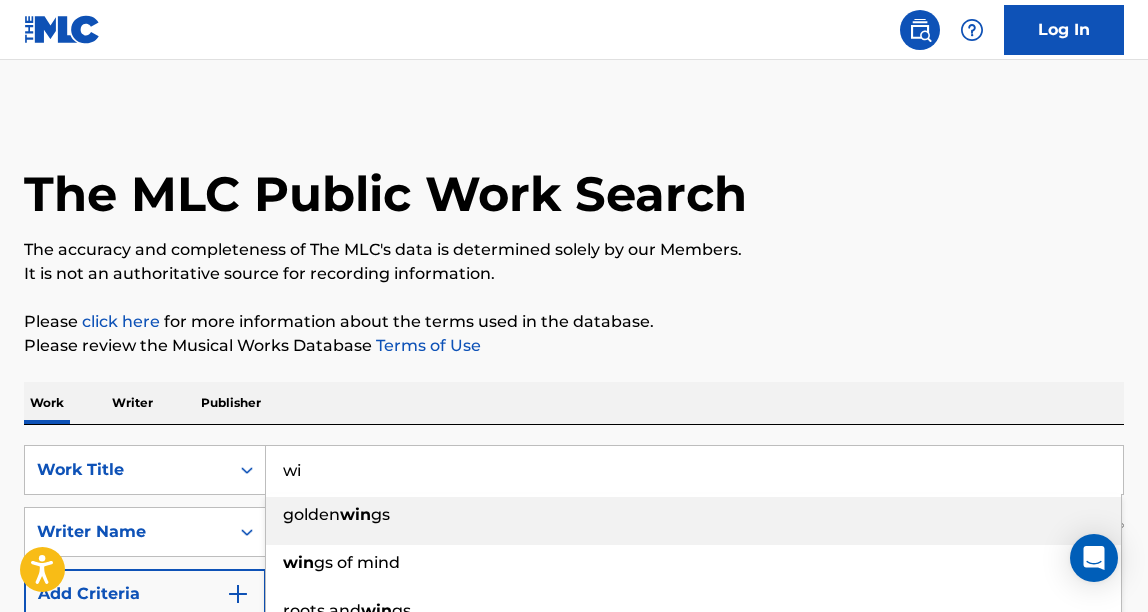 type on "w" 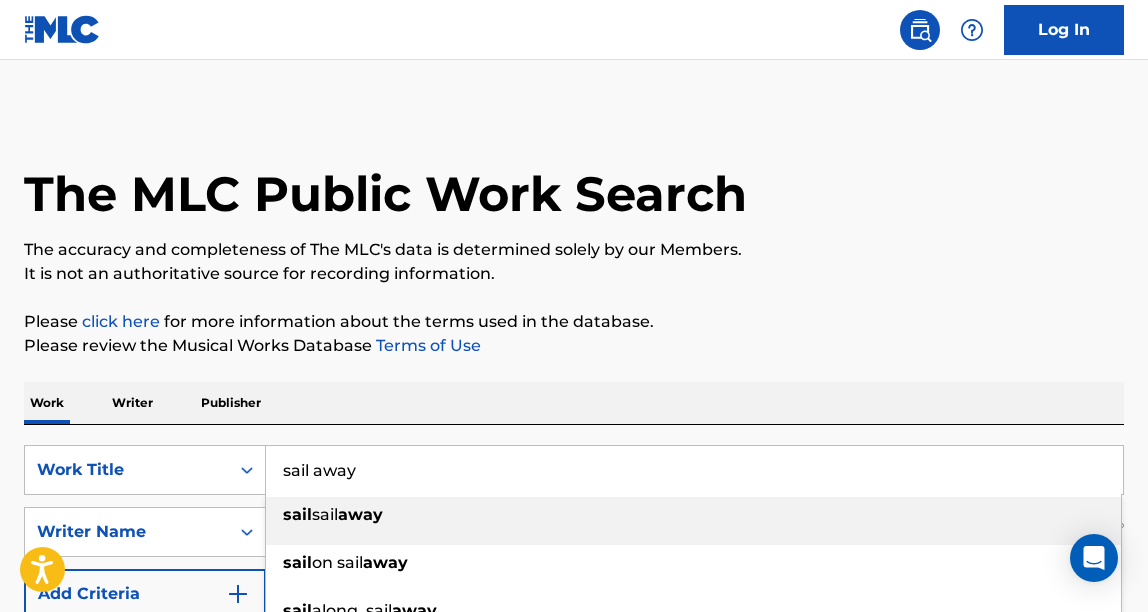 type on "sail away" 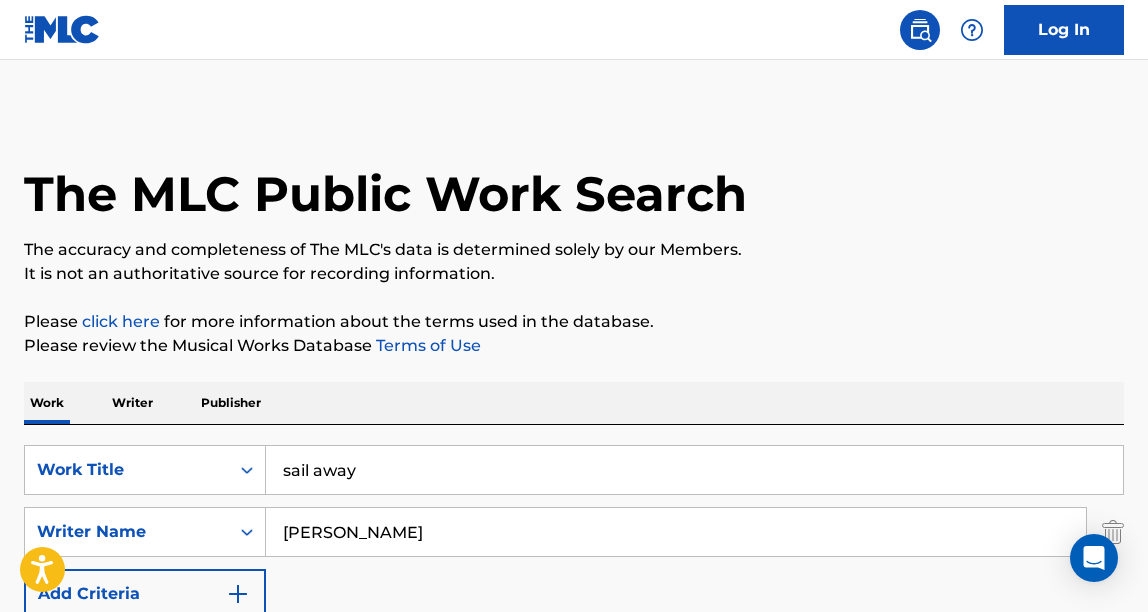 click on "Work Writer Publisher" at bounding box center [574, 403] 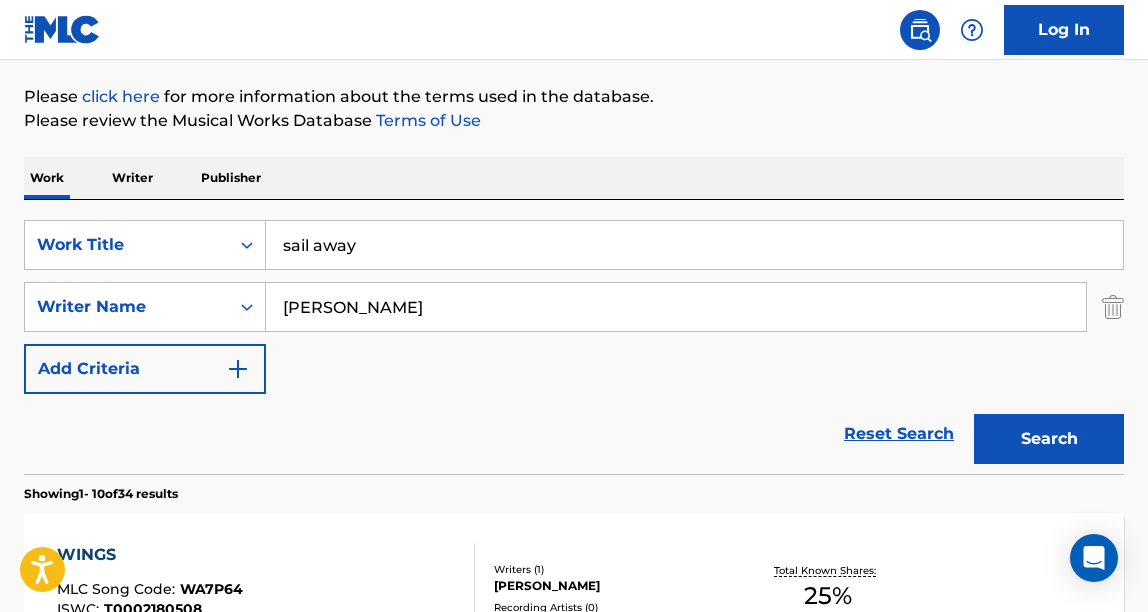scroll, scrollTop: 247, scrollLeft: 0, axis: vertical 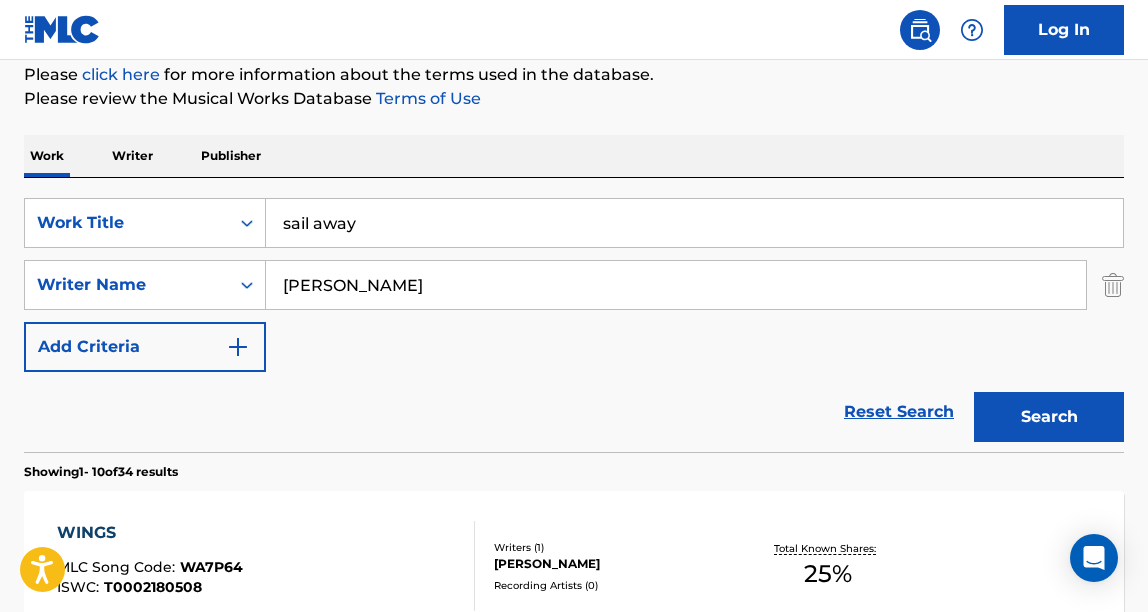 click on "Search" at bounding box center [1049, 417] 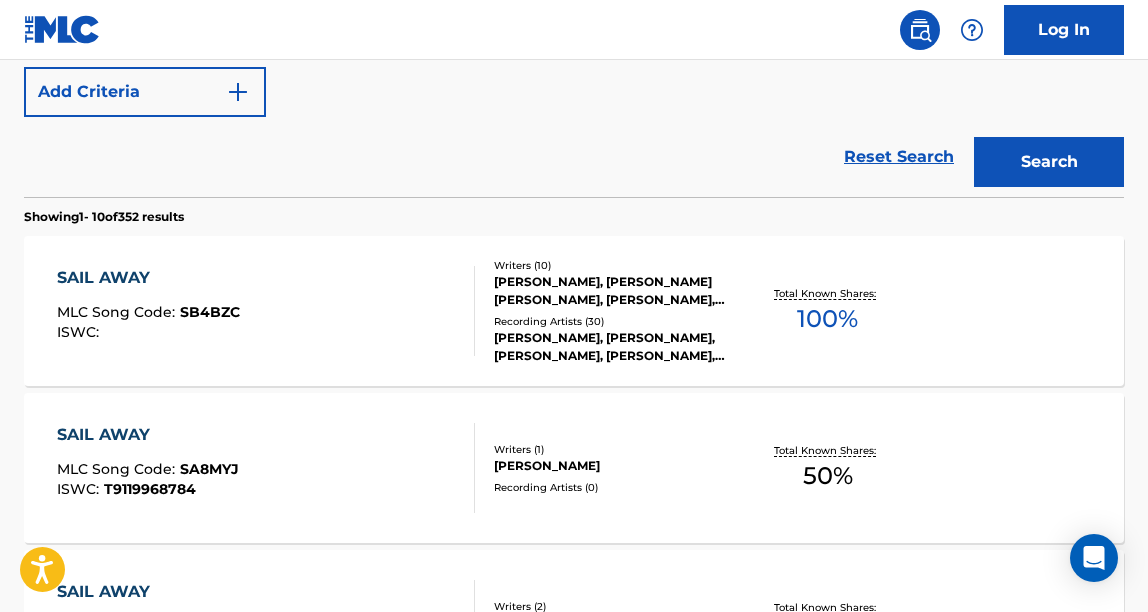 scroll, scrollTop: 504, scrollLeft: 0, axis: vertical 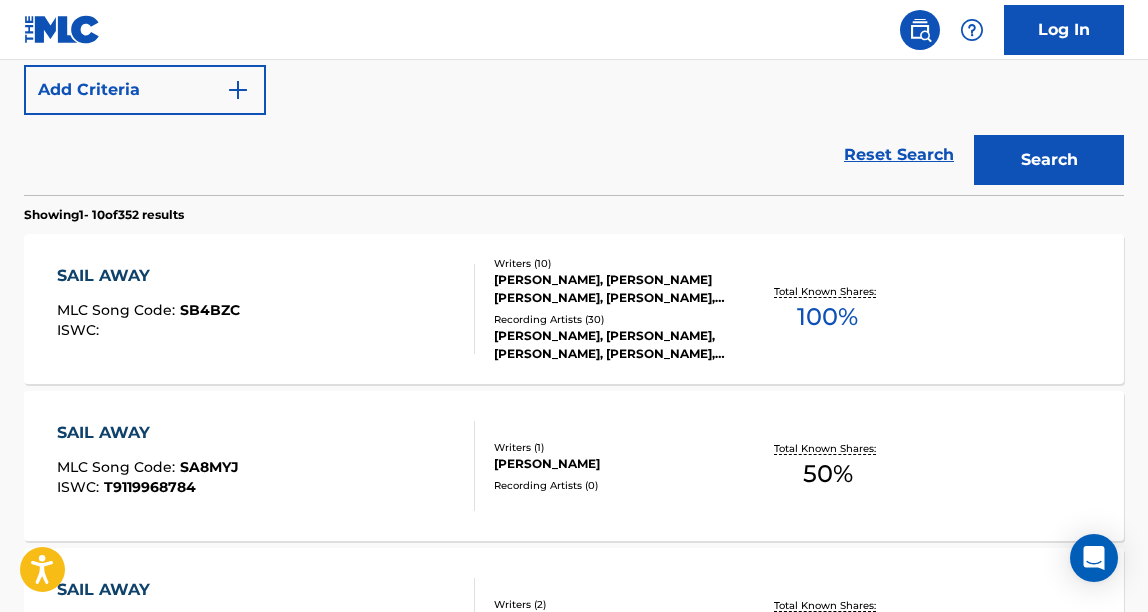 click on "SAIL AWAY MLC Song Code : SB4BZC ISWC :" at bounding box center (266, 309) 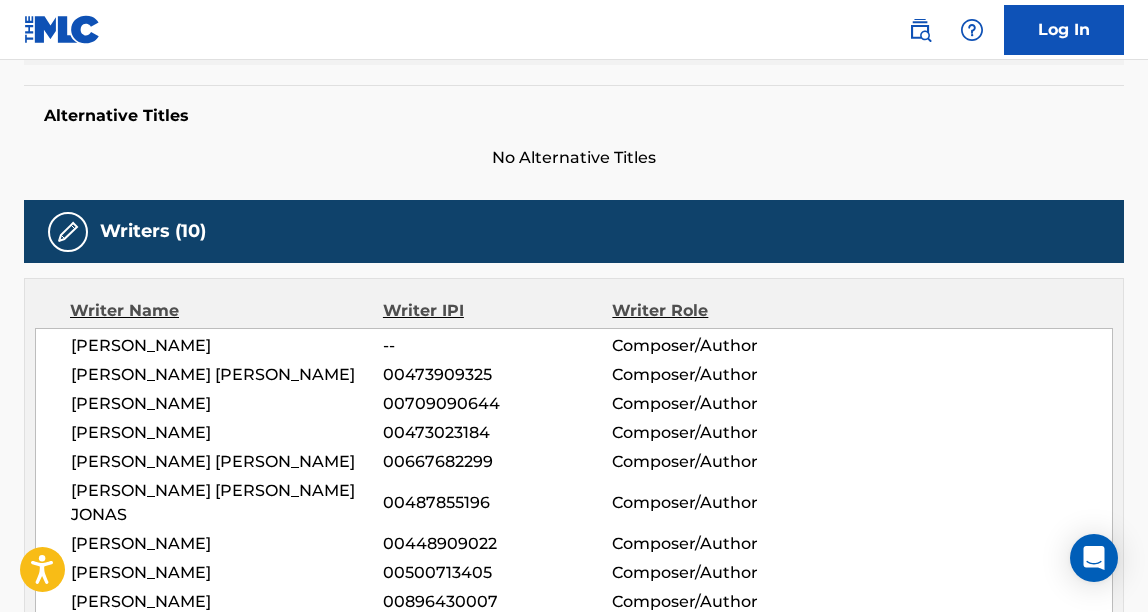 scroll, scrollTop: 0, scrollLeft: 0, axis: both 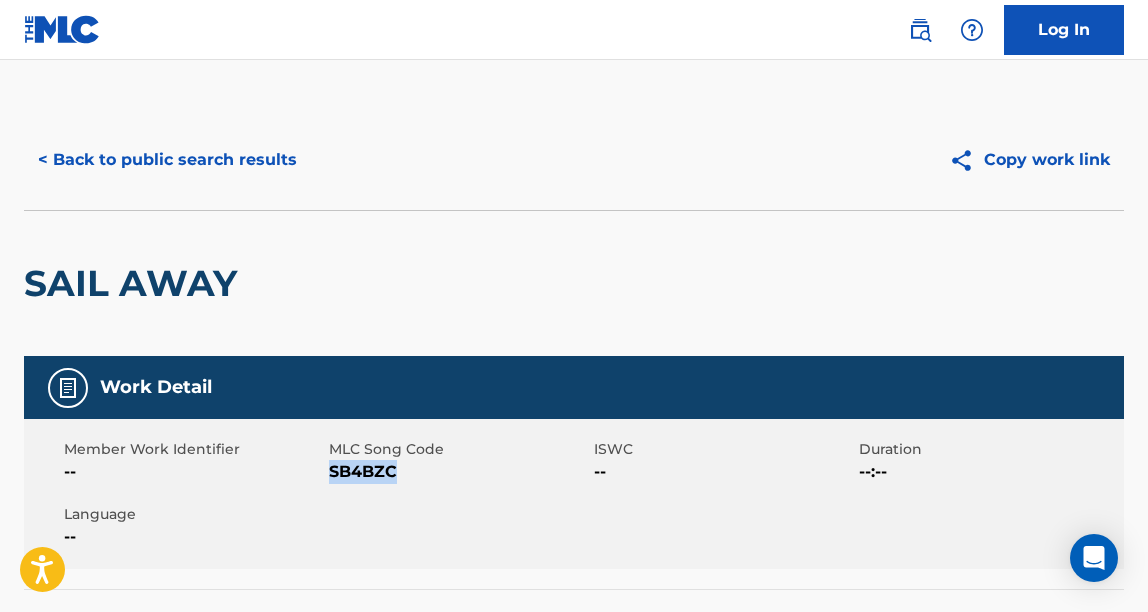 drag, startPoint x: 400, startPoint y: 470, endPoint x: 333, endPoint y: 472, distance: 67.02985 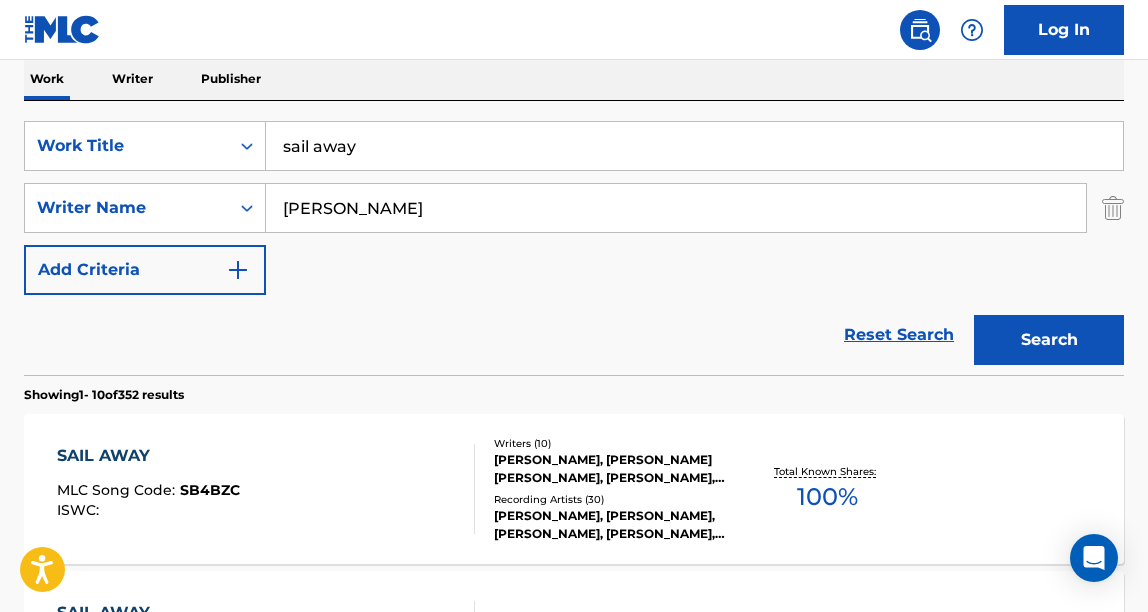 scroll, scrollTop: 0, scrollLeft: 0, axis: both 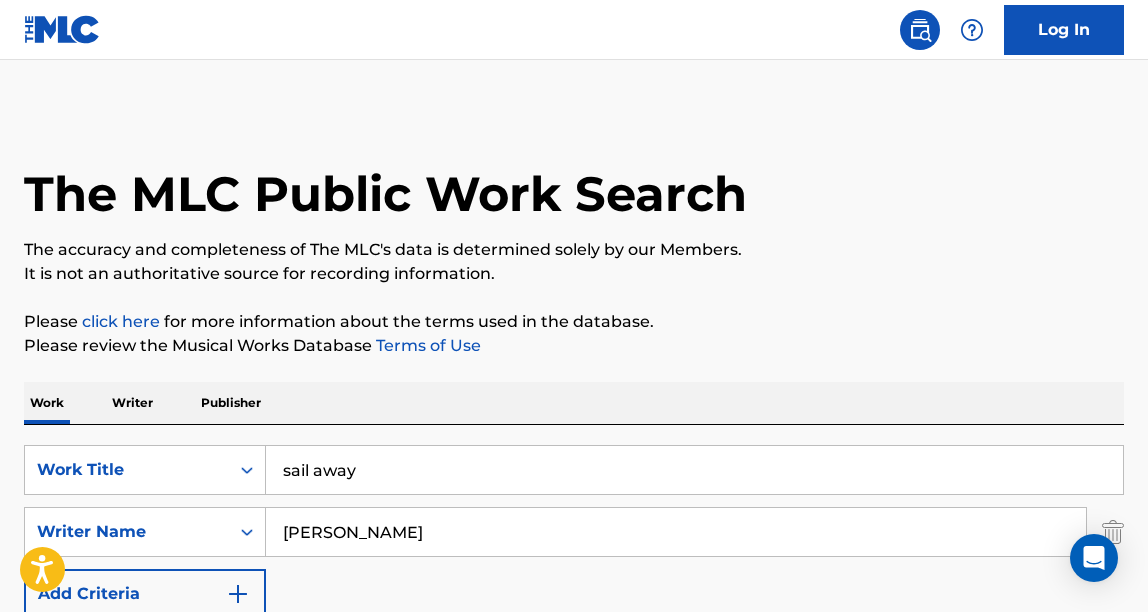 drag, startPoint x: 376, startPoint y: 477, endPoint x: 266, endPoint y: 463, distance: 110.88733 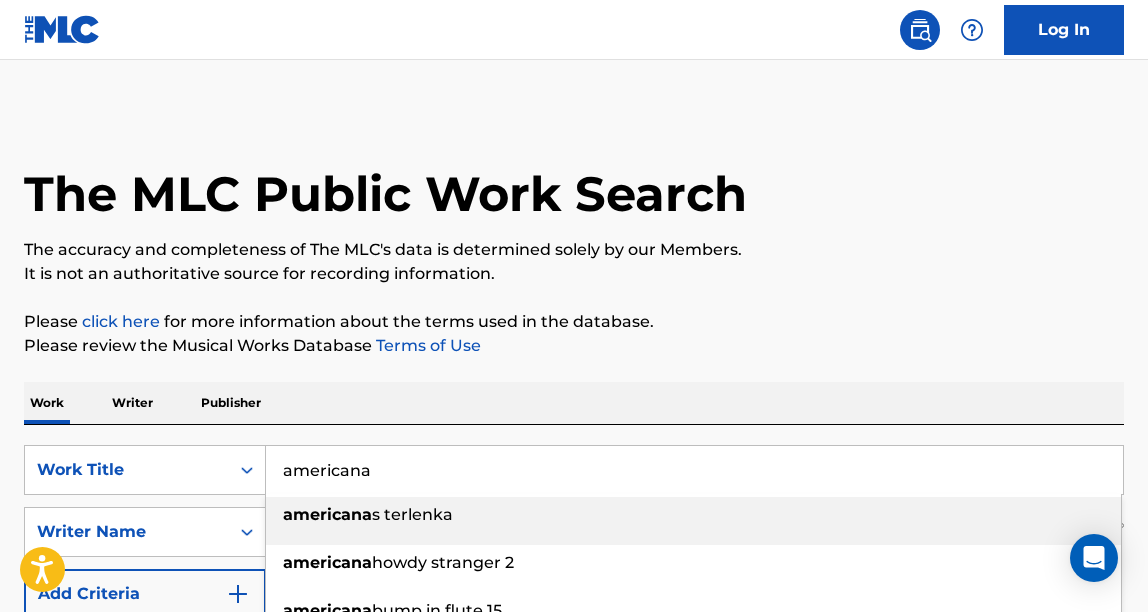 type on "americana" 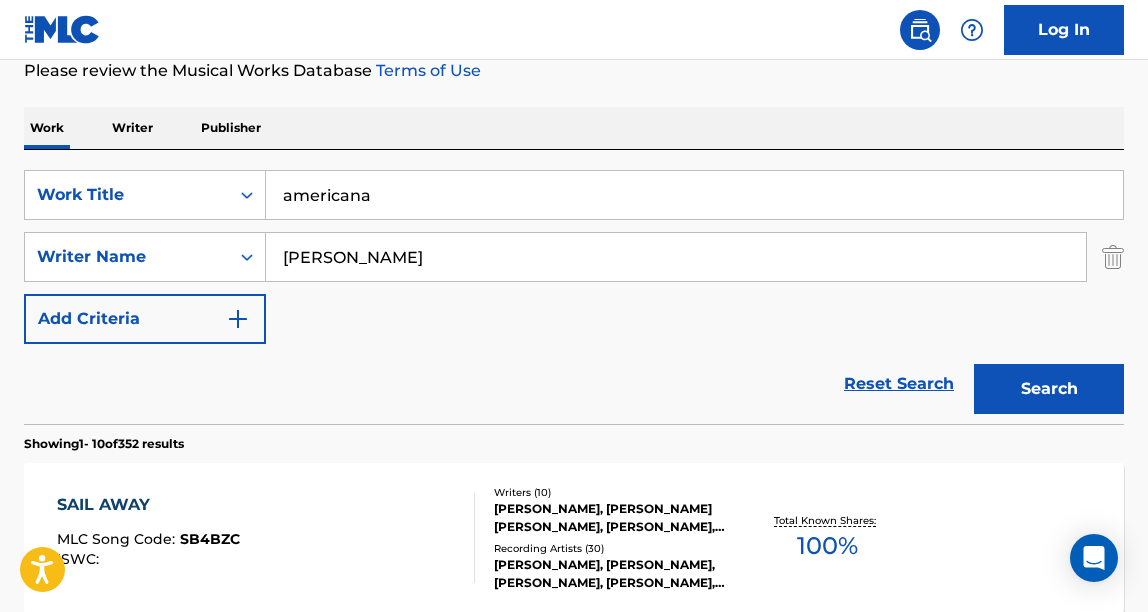scroll, scrollTop: 297, scrollLeft: 0, axis: vertical 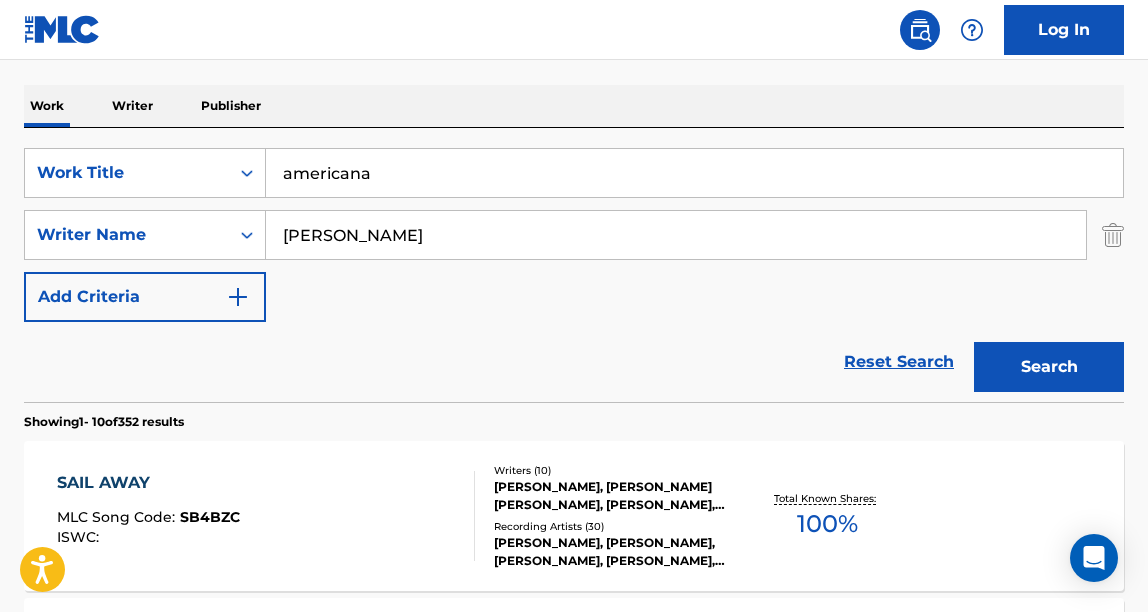 click on "Search" at bounding box center [1049, 367] 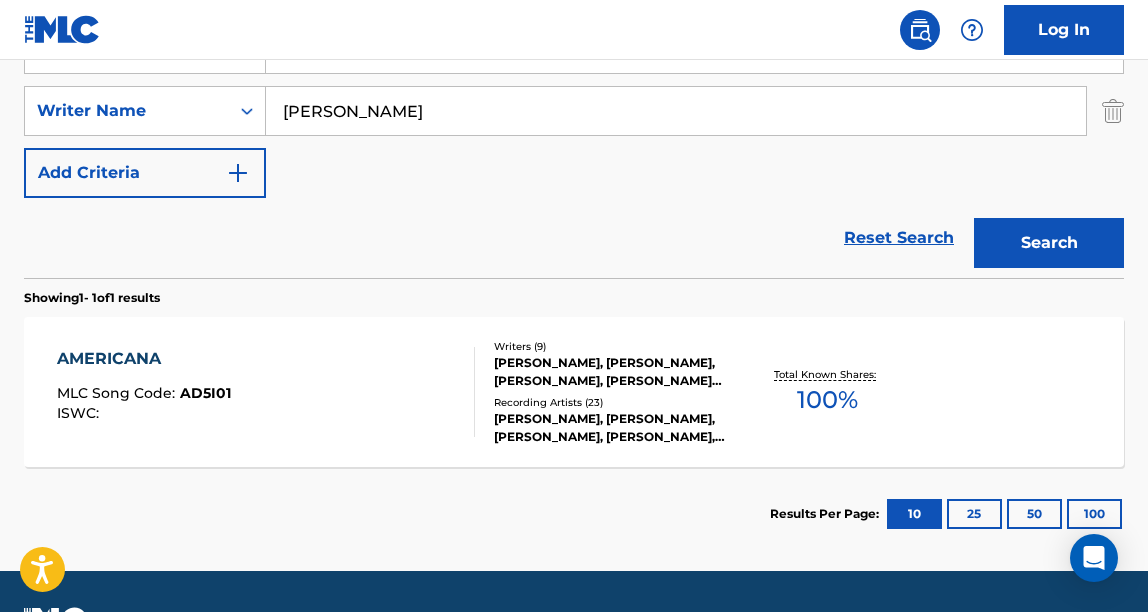 scroll, scrollTop: 422, scrollLeft: 0, axis: vertical 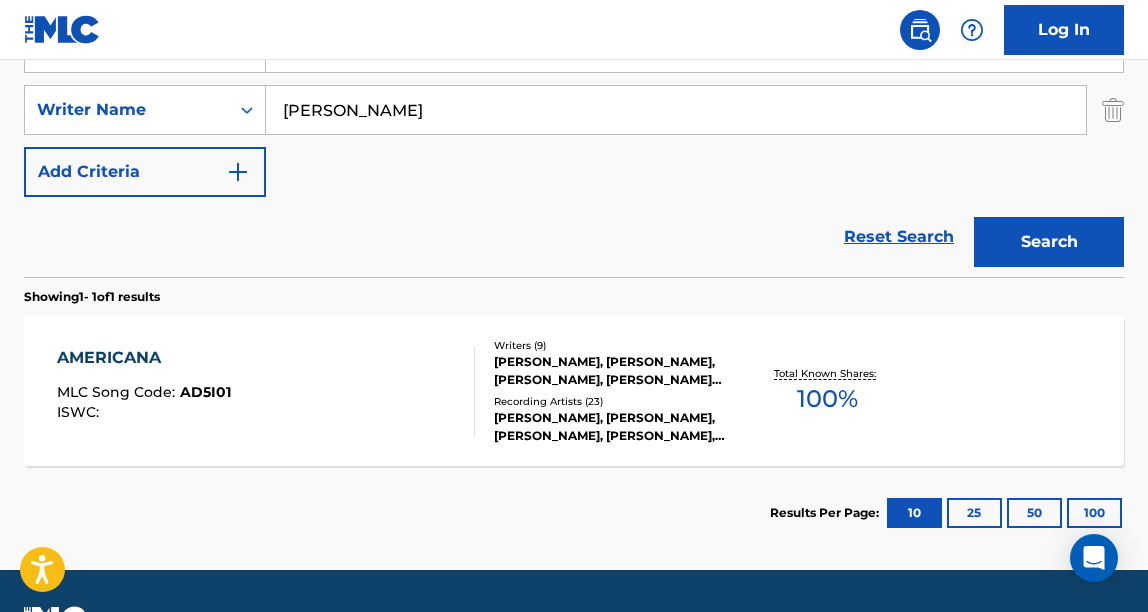 click on "AMERICANA MLC Song Code : AD5I01 ISWC :" at bounding box center (266, 391) 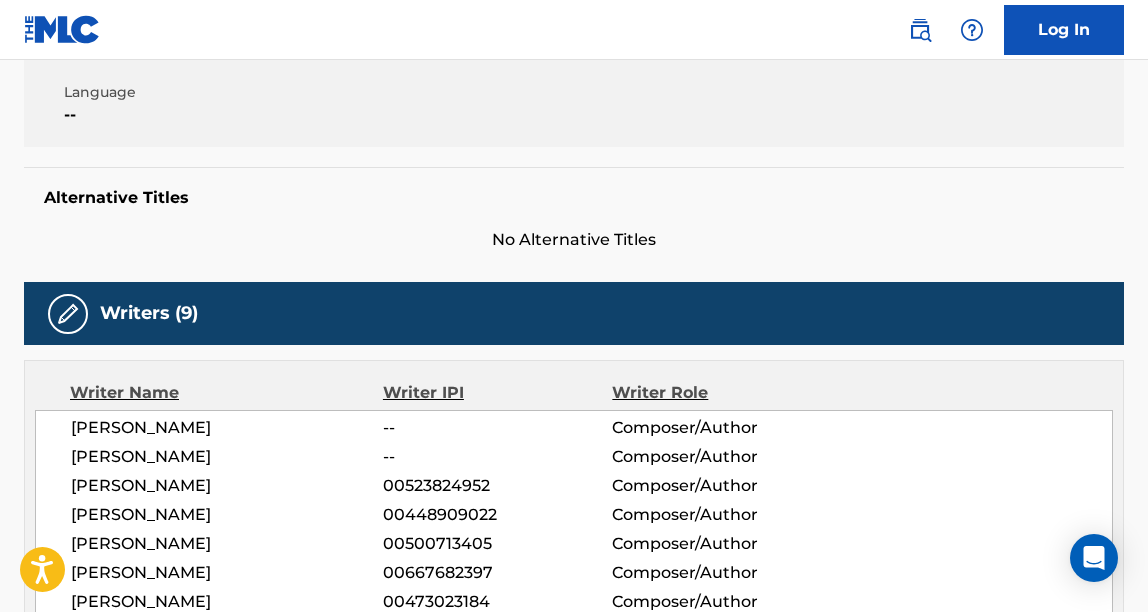scroll, scrollTop: 0, scrollLeft: 0, axis: both 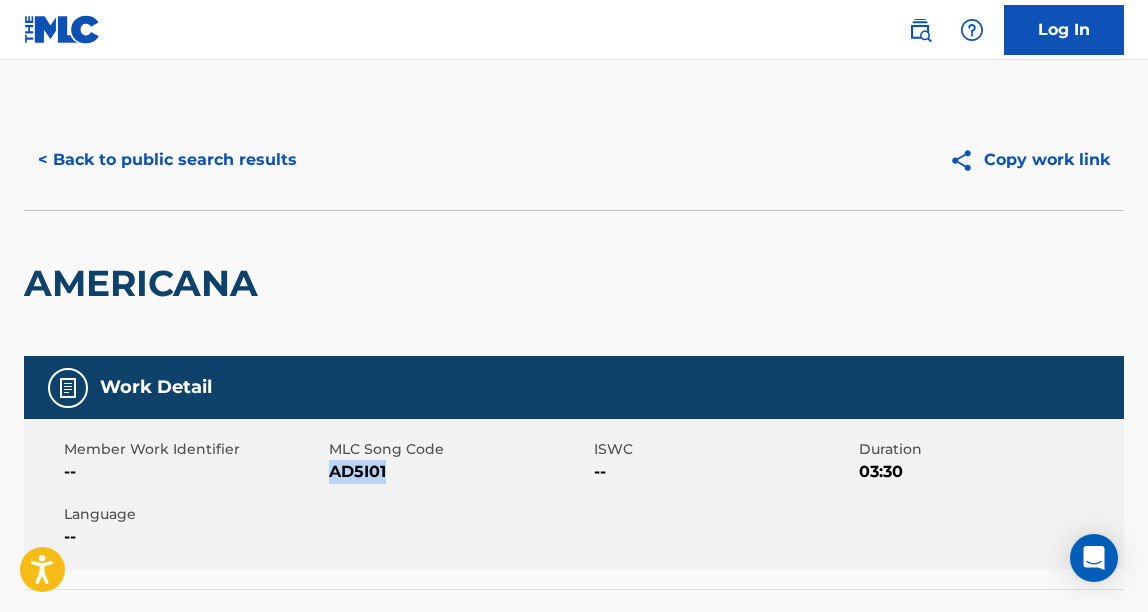 drag, startPoint x: 384, startPoint y: 479, endPoint x: 332, endPoint y: 479, distance: 52 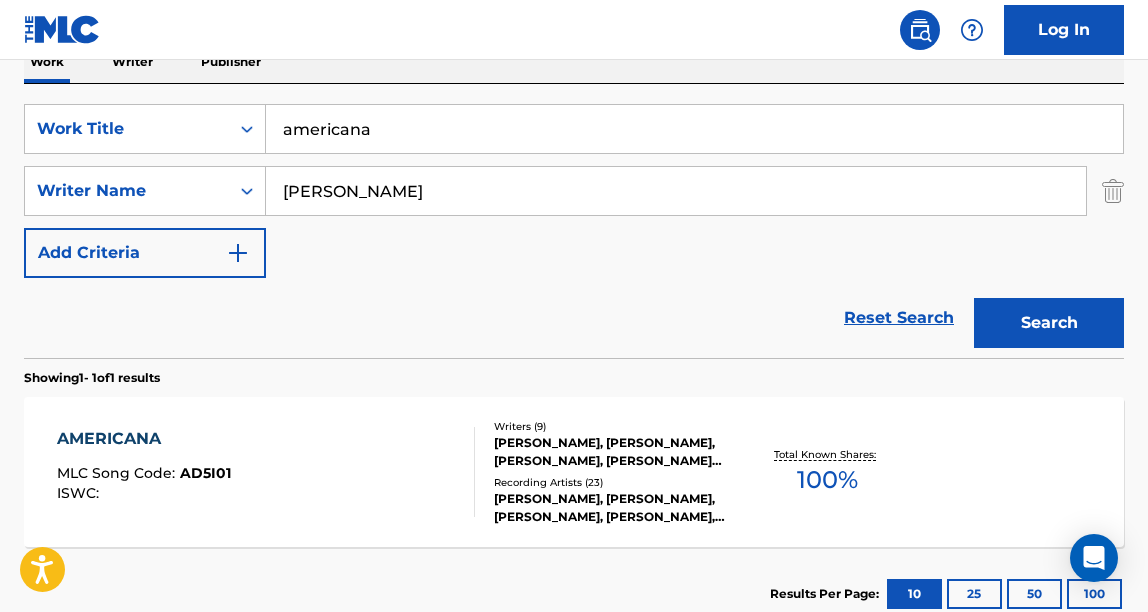 scroll, scrollTop: 329, scrollLeft: 0, axis: vertical 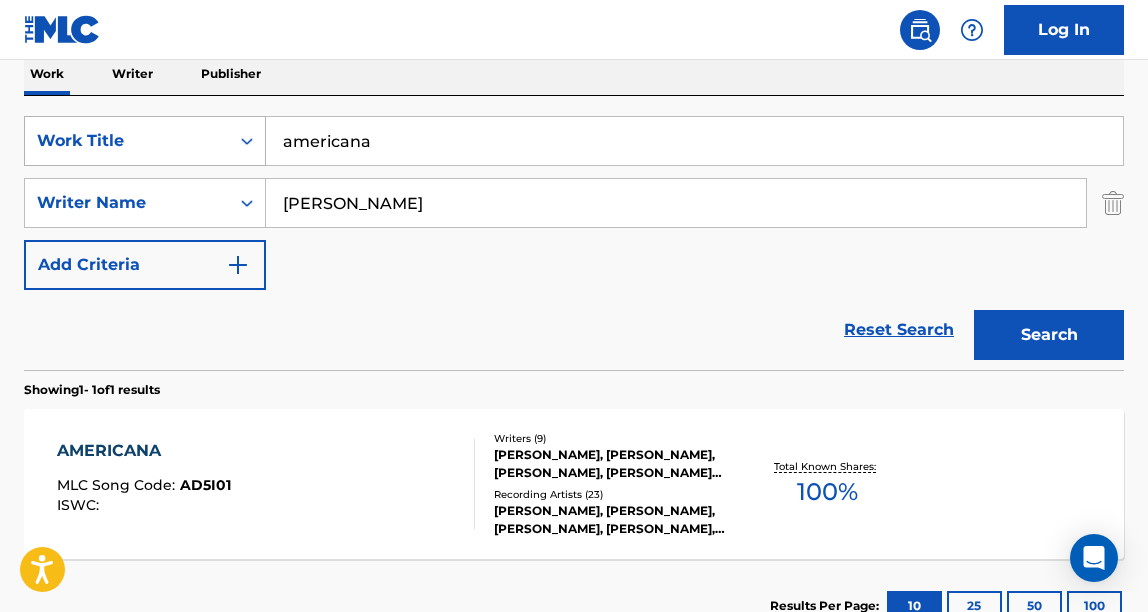 drag, startPoint x: 372, startPoint y: 152, endPoint x: 238, endPoint y: 148, distance: 134.0597 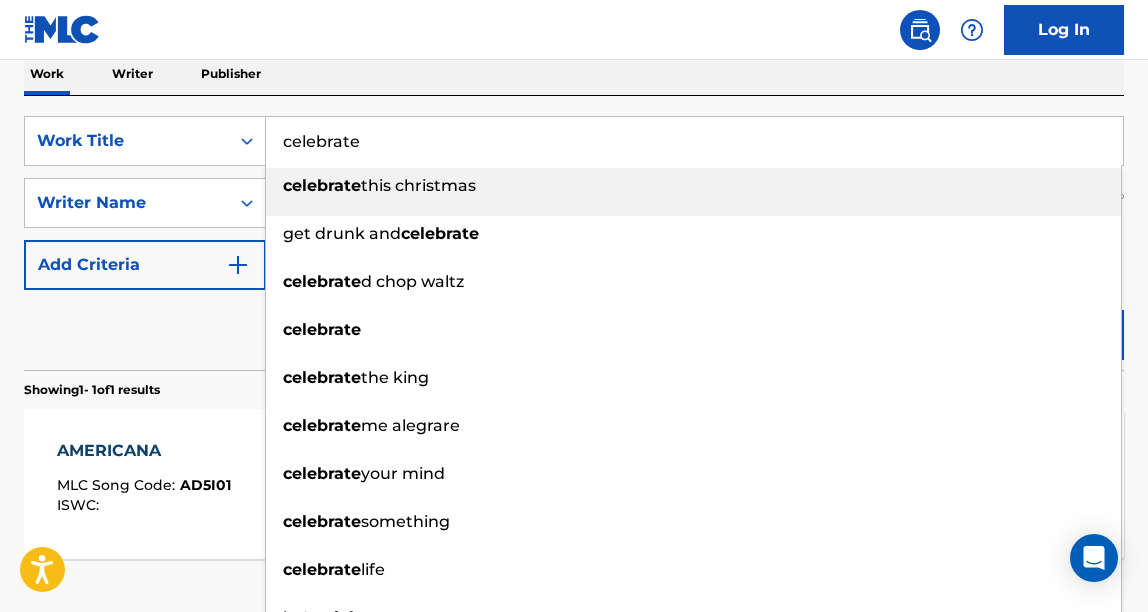 type on "celebrate" 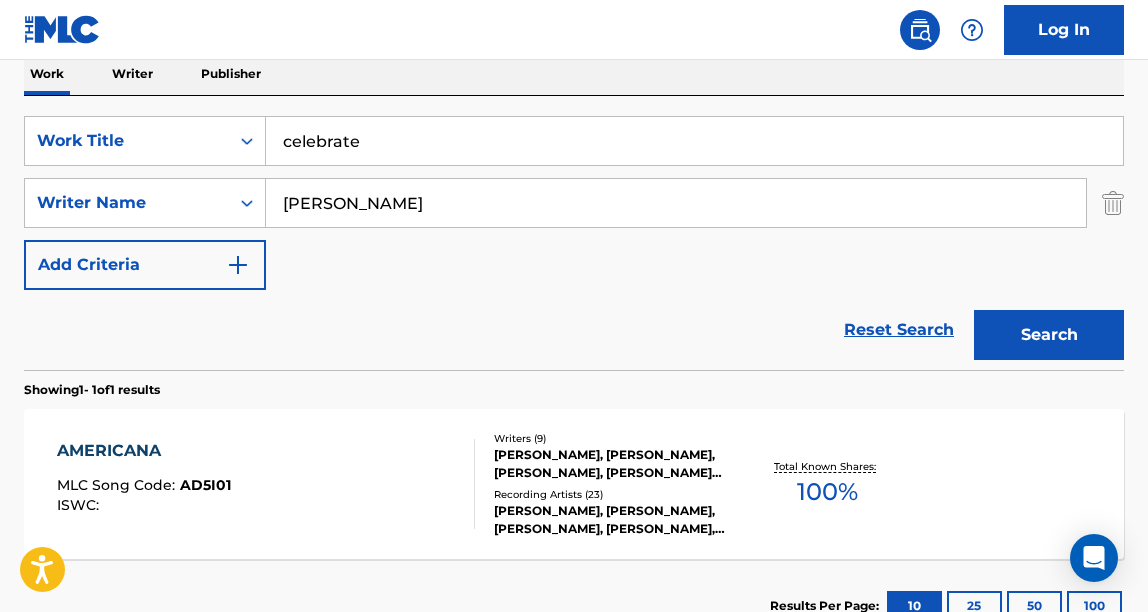 click on "Search" at bounding box center [1049, 335] 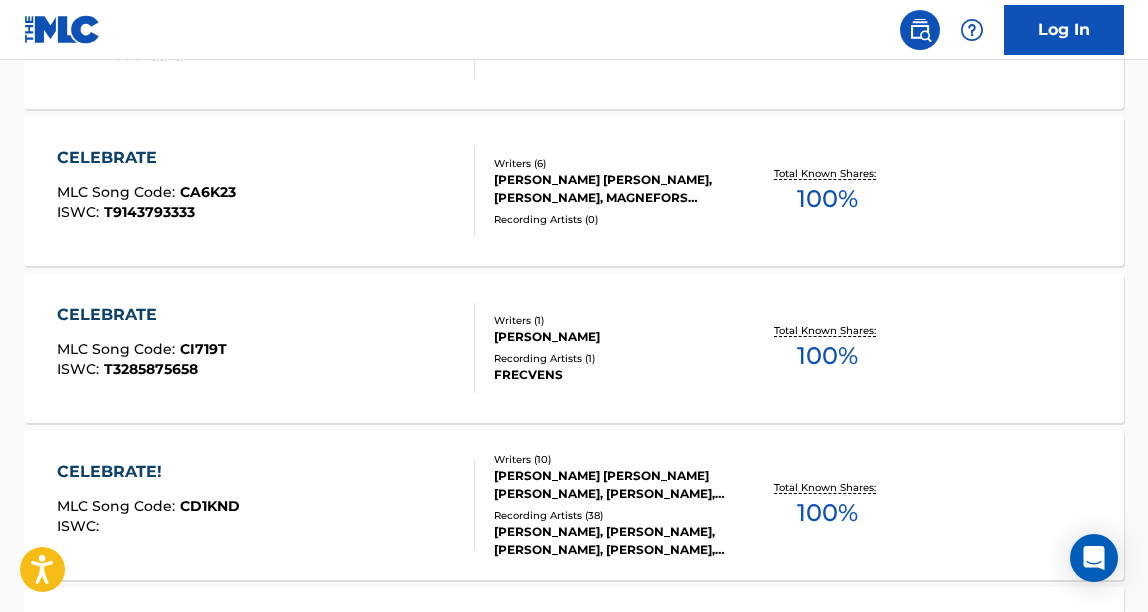scroll, scrollTop: 1094, scrollLeft: 0, axis: vertical 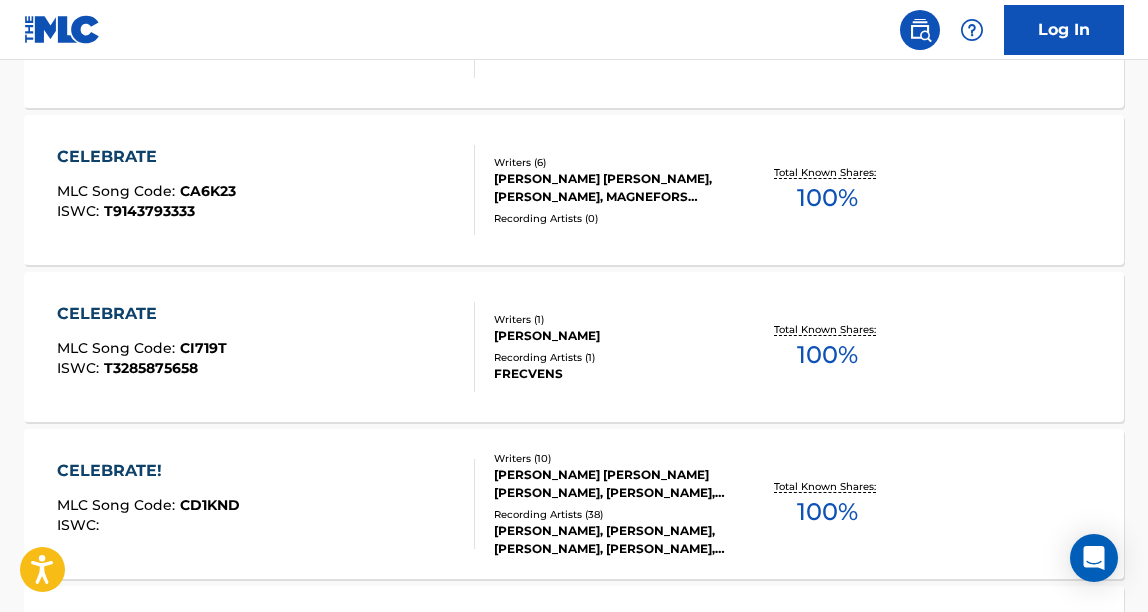 click on "CELEBRATE! MLC Song Code : CD1KND ISWC :" at bounding box center (266, 504) 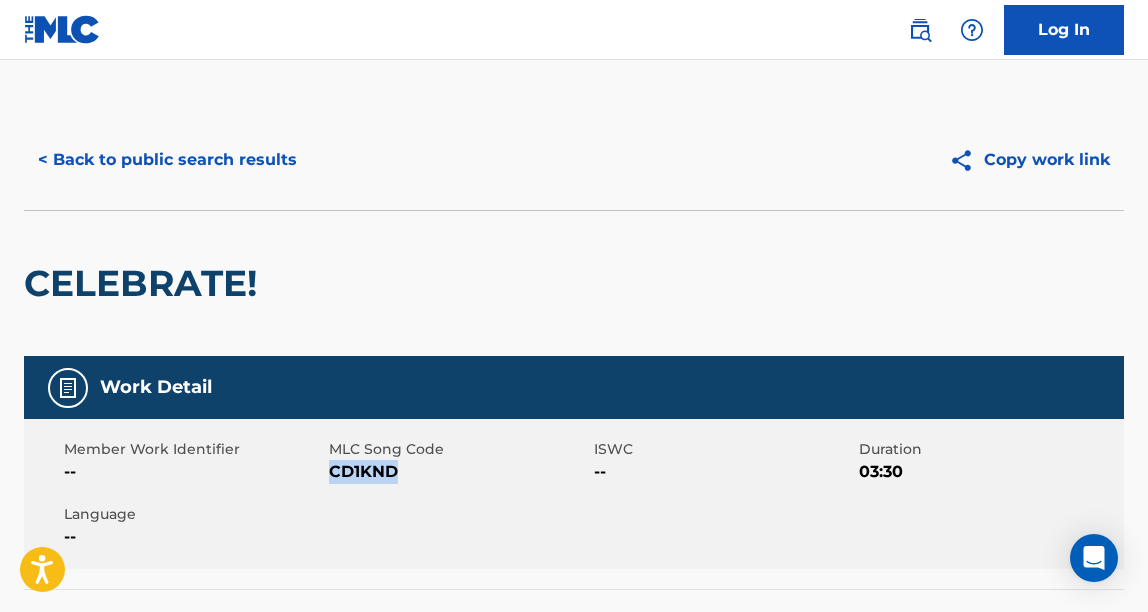 drag, startPoint x: 402, startPoint y: 476, endPoint x: 331, endPoint y: 476, distance: 71 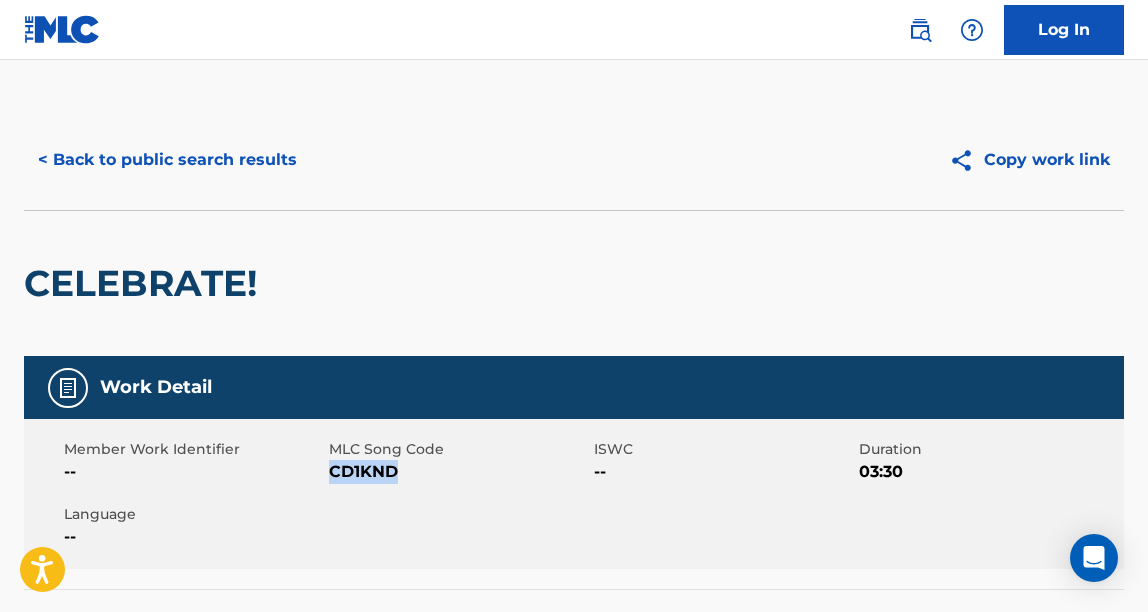 copy on "CD1KND" 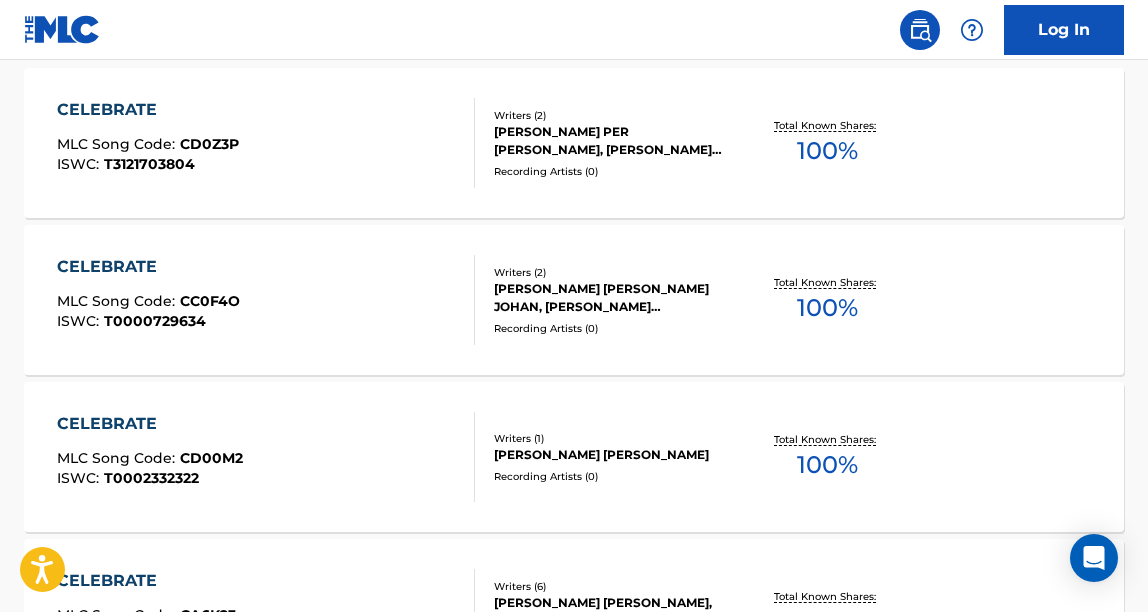 scroll, scrollTop: 0, scrollLeft: 0, axis: both 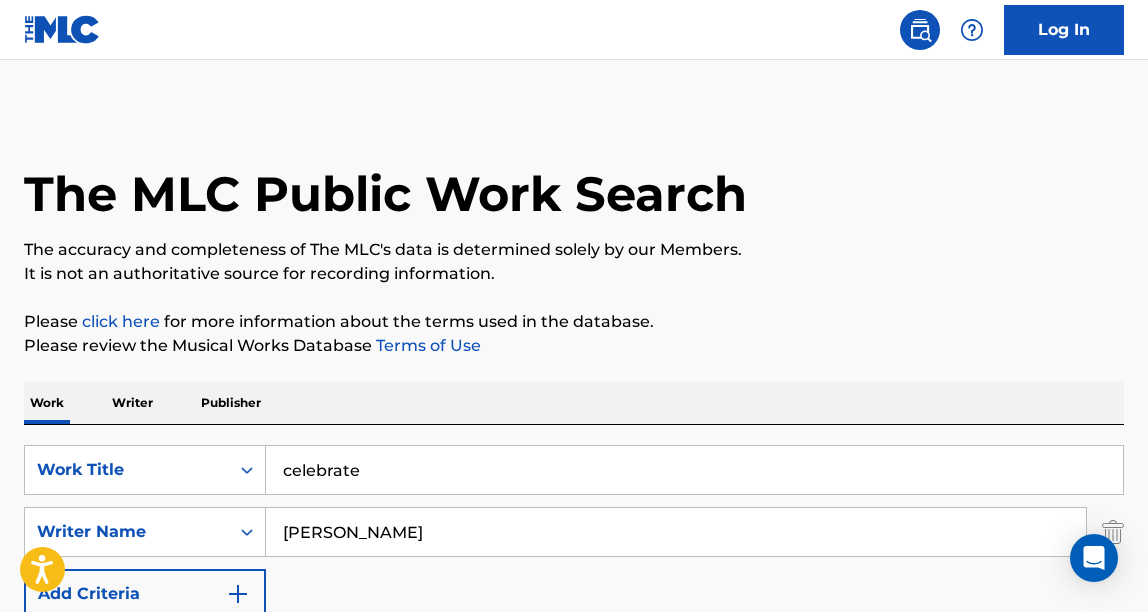 drag, startPoint x: 379, startPoint y: 475, endPoint x: 296, endPoint y: 475, distance: 83 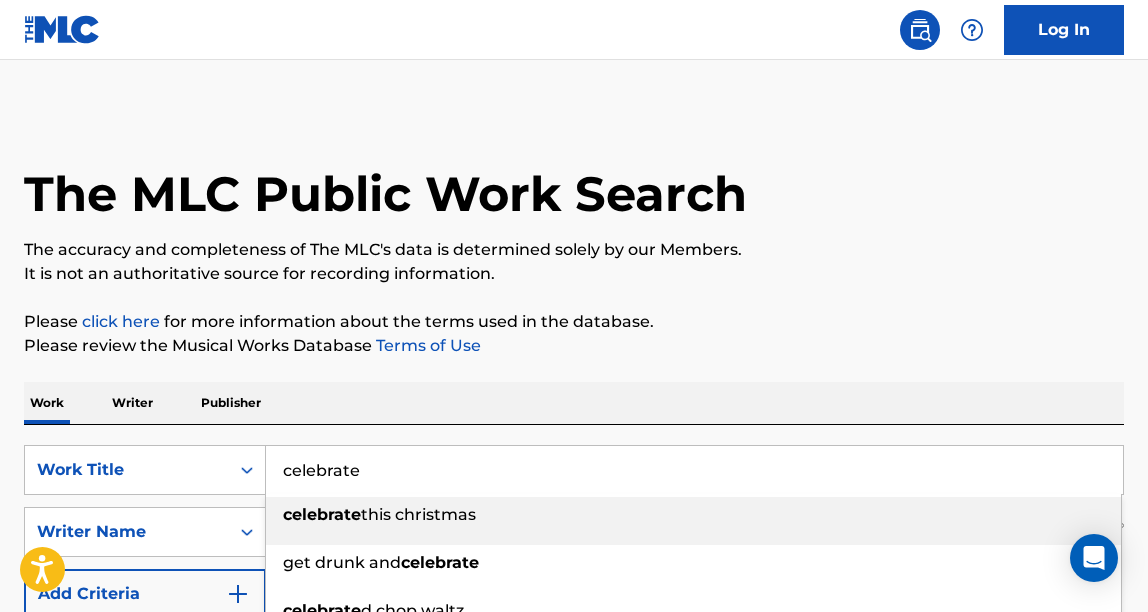 type on "c" 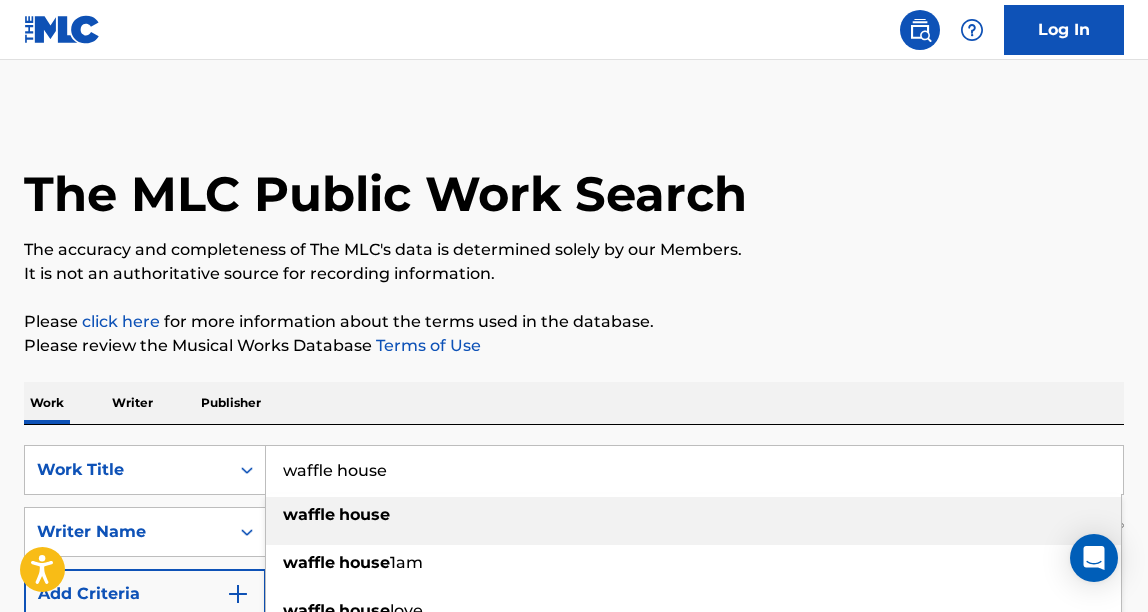 type on "waffle house" 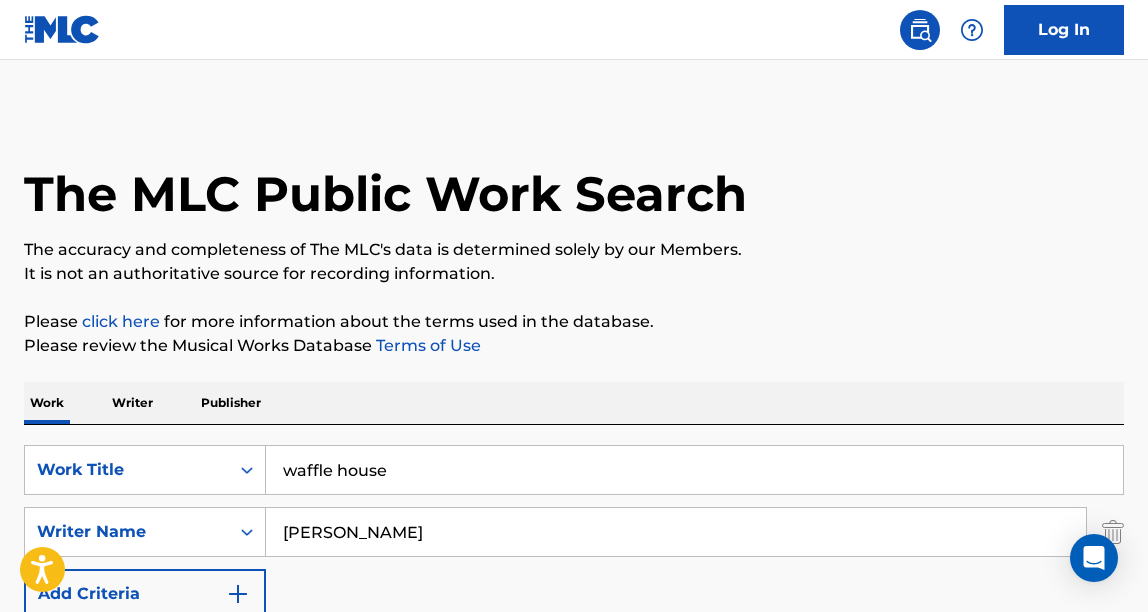 click on "Work Writer Publisher" at bounding box center (574, 403) 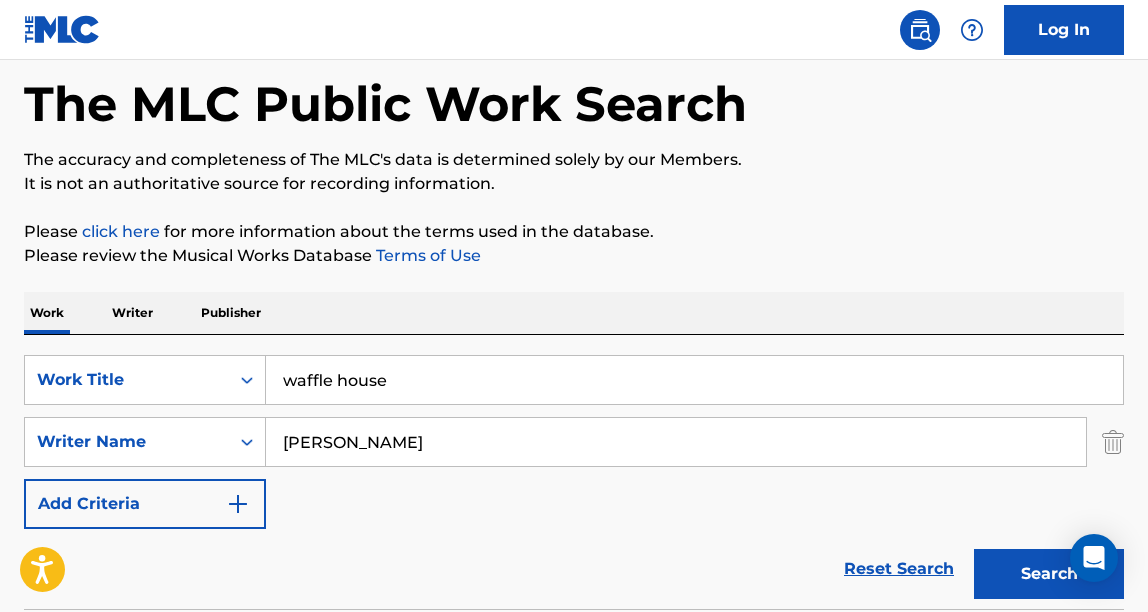 scroll, scrollTop: 177, scrollLeft: 0, axis: vertical 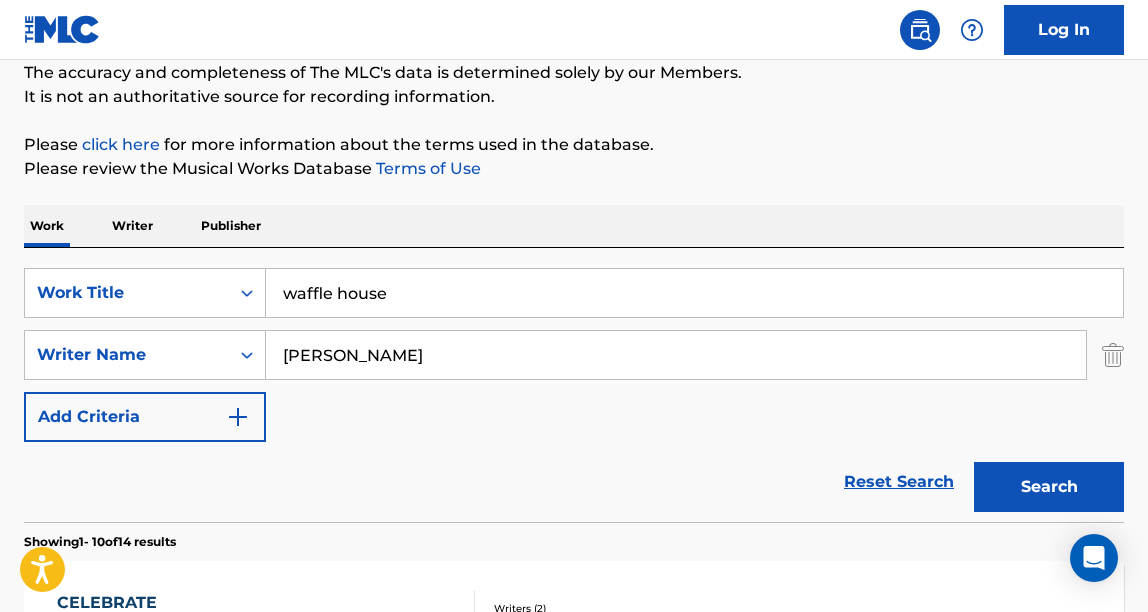 click on "Search" at bounding box center (1049, 487) 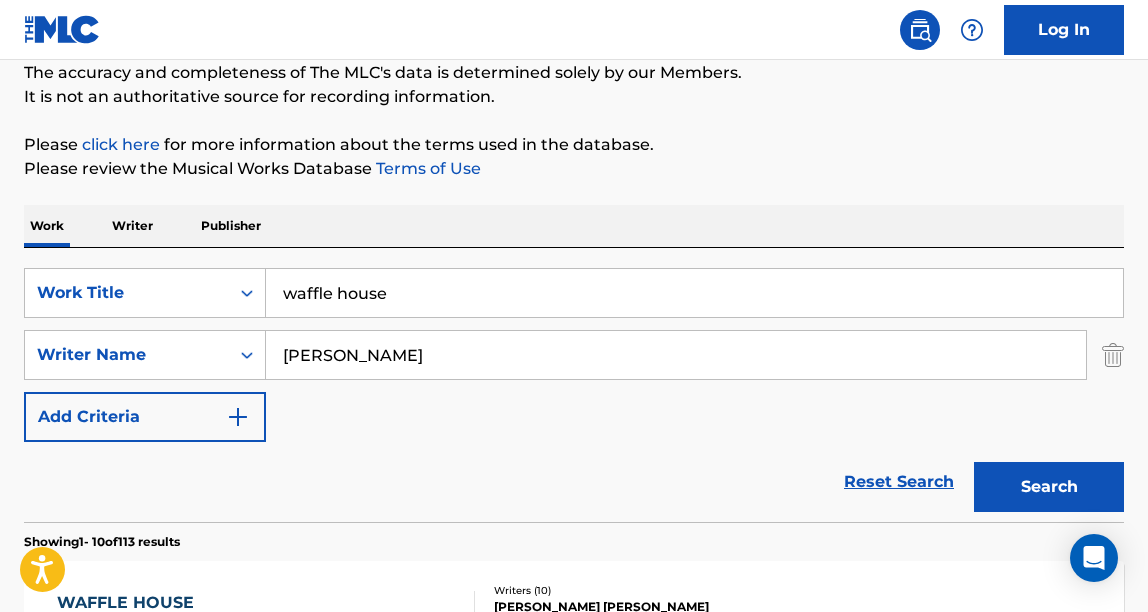 scroll, scrollTop: 590, scrollLeft: 0, axis: vertical 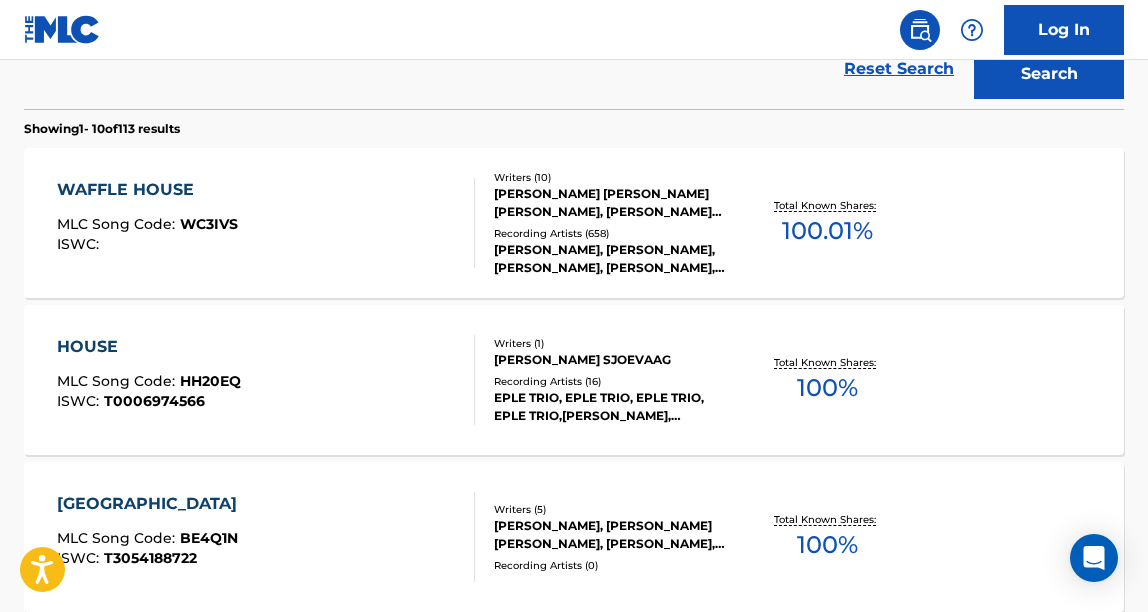 click on "WAFFLE HOUSE MLC Song Code : WC3IVS ISWC :" at bounding box center (266, 223) 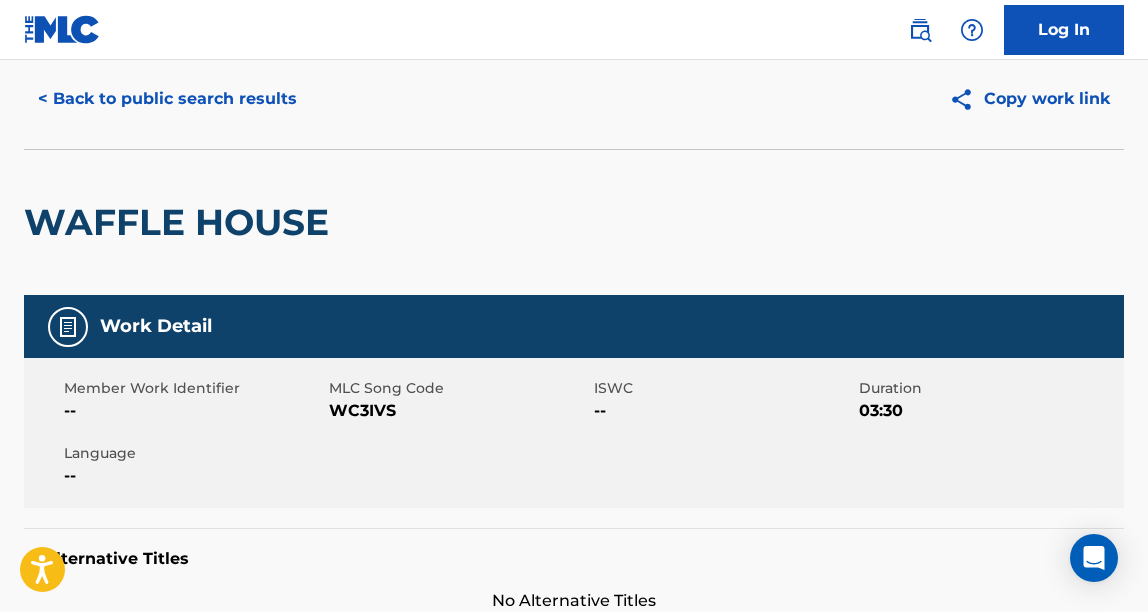 scroll, scrollTop: 68, scrollLeft: 0, axis: vertical 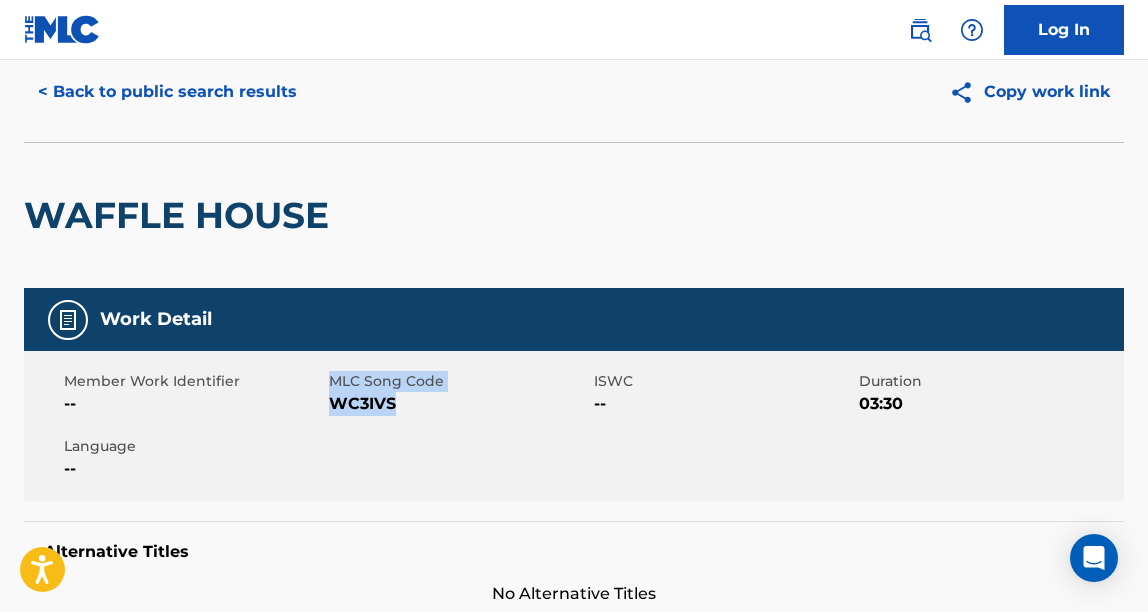 drag, startPoint x: 398, startPoint y: 414, endPoint x: 328, endPoint y: 408, distance: 70.256676 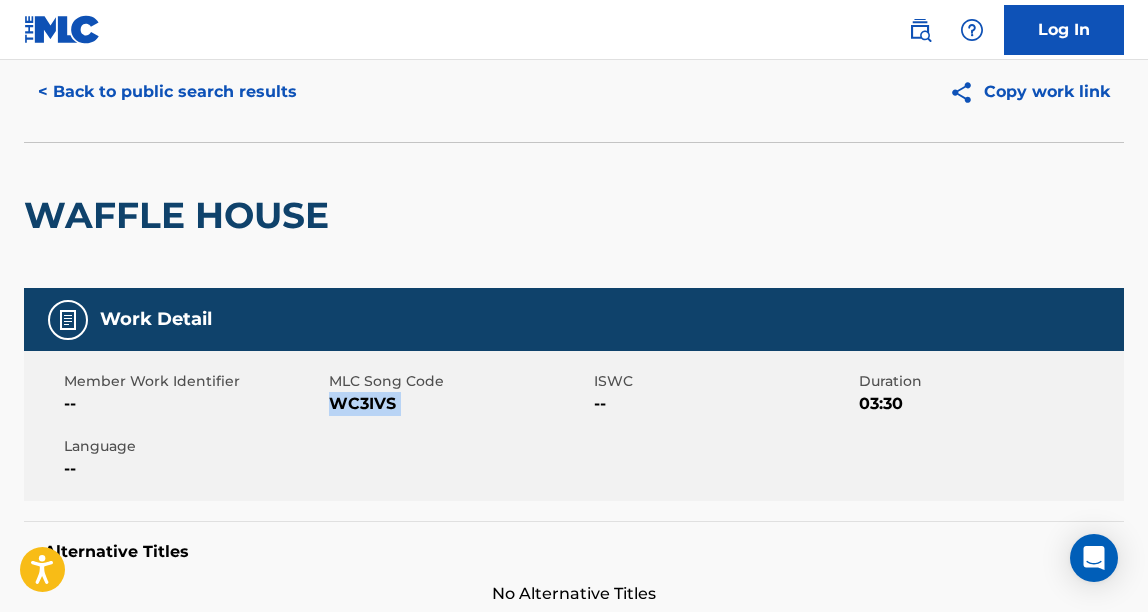 drag, startPoint x: 328, startPoint y: 408, endPoint x: 418, endPoint y: 408, distance: 90 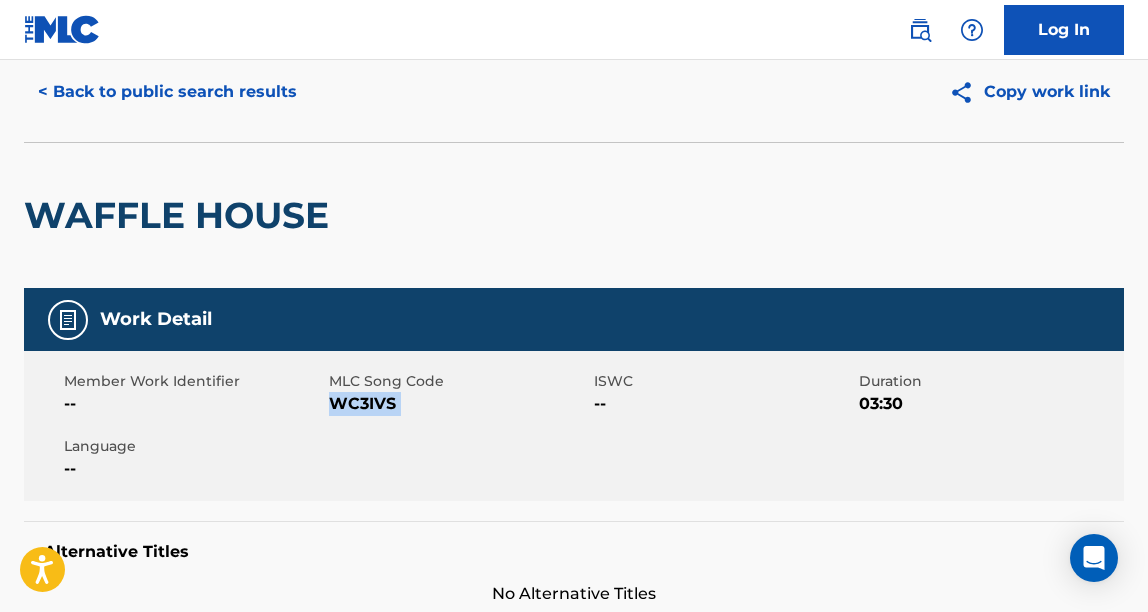 click on "< Back to public search results" at bounding box center (167, 92) 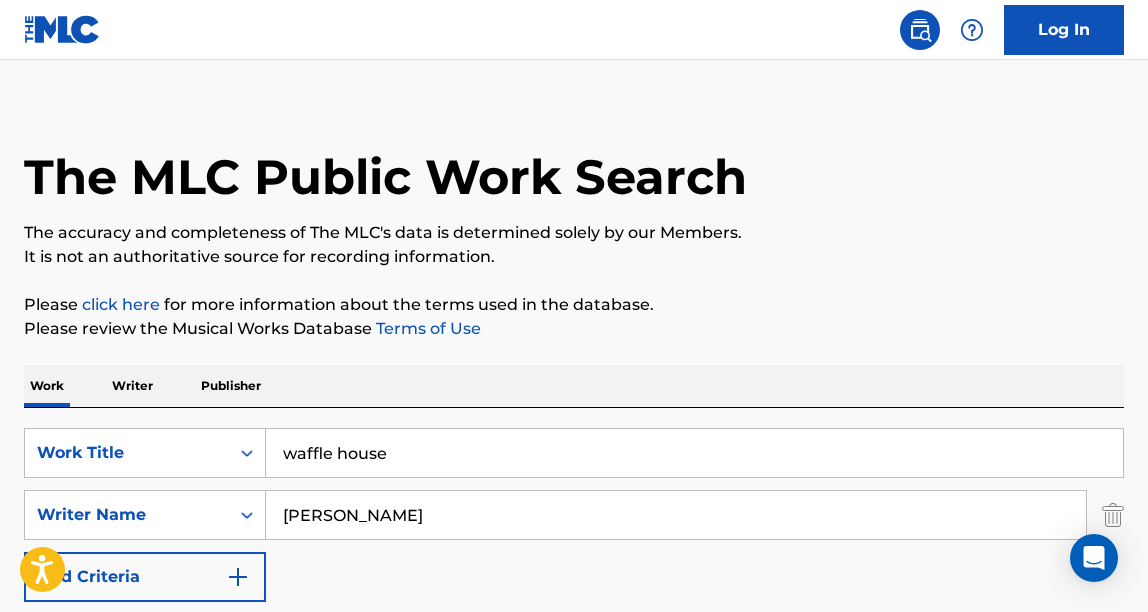 scroll, scrollTop: 0, scrollLeft: 0, axis: both 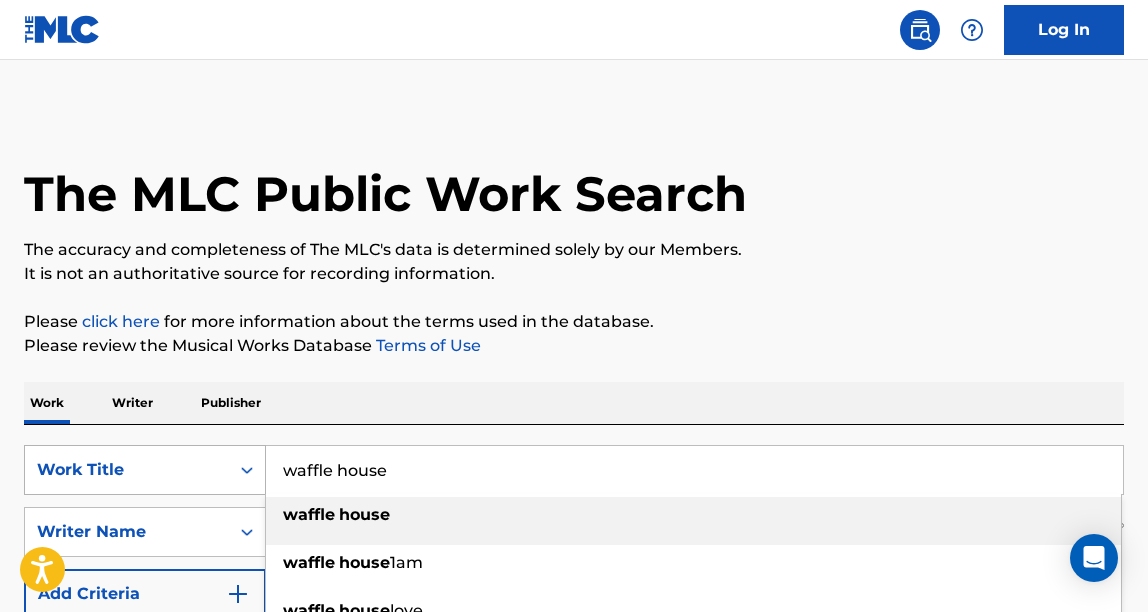 drag, startPoint x: 406, startPoint y: 463, endPoint x: 254, endPoint y: 462, distance: 152.0033 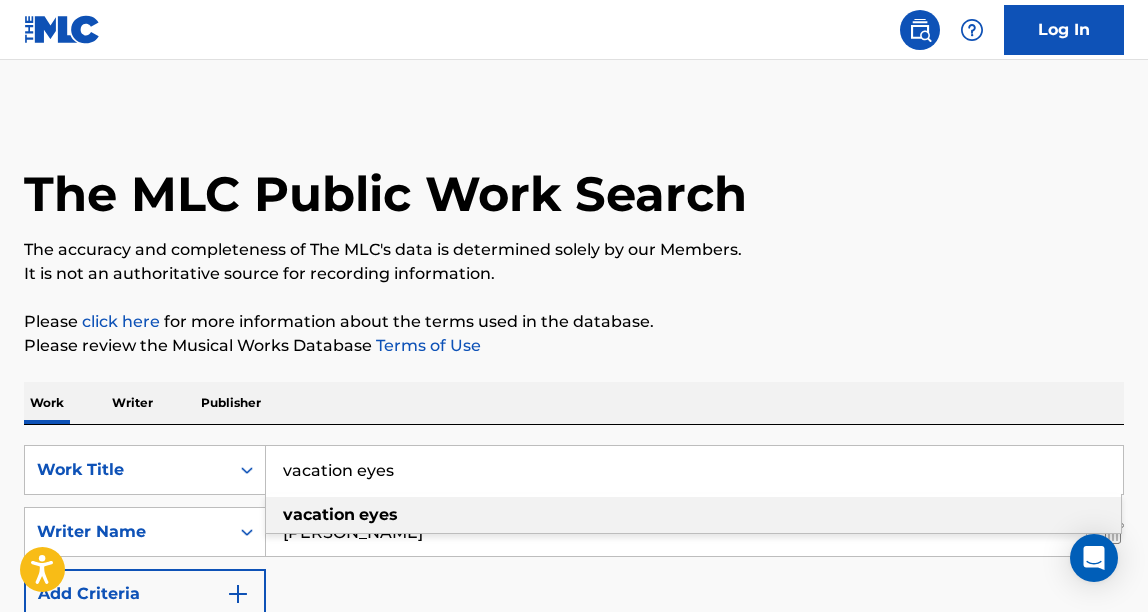 type on "vacation eyes" 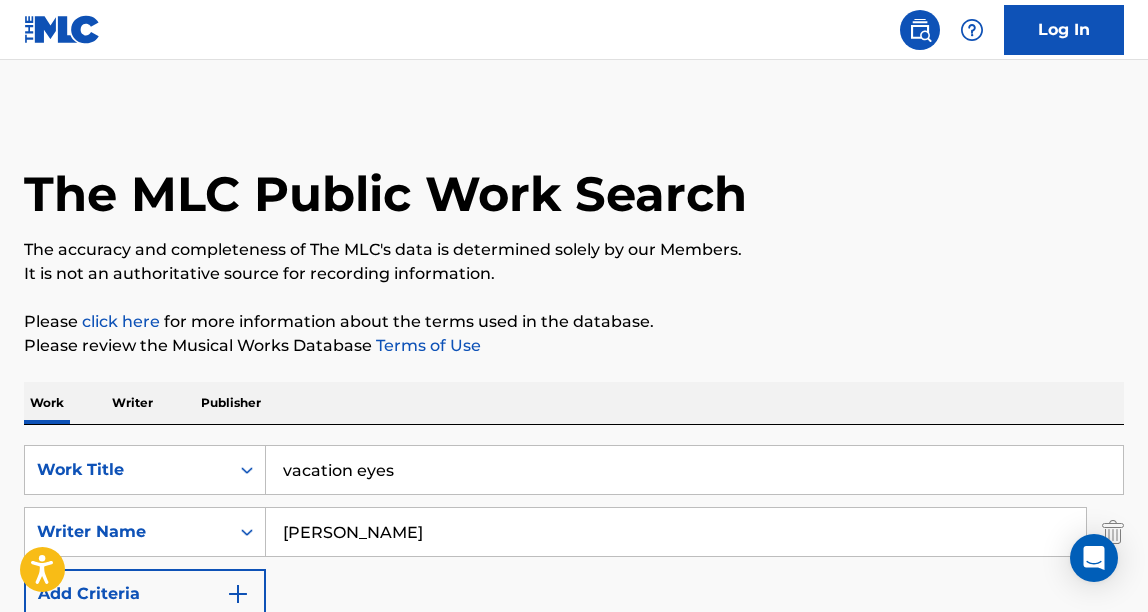 scroll, scrollTop: 206, scrollLeft: 0, axis: vertical 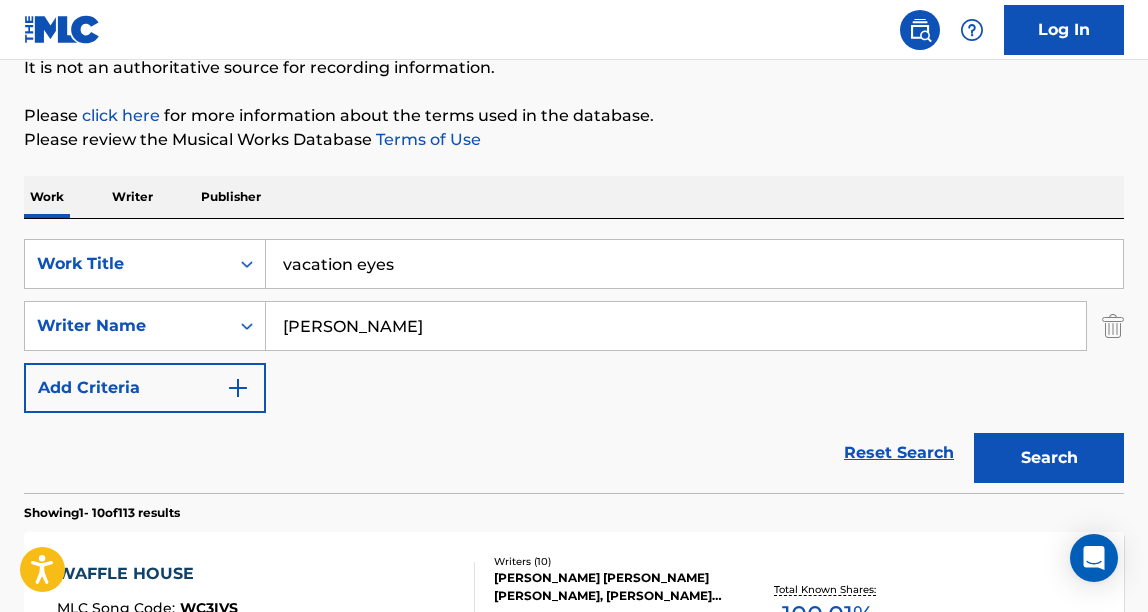 click on "Search" at bounding box center (1049, 458) 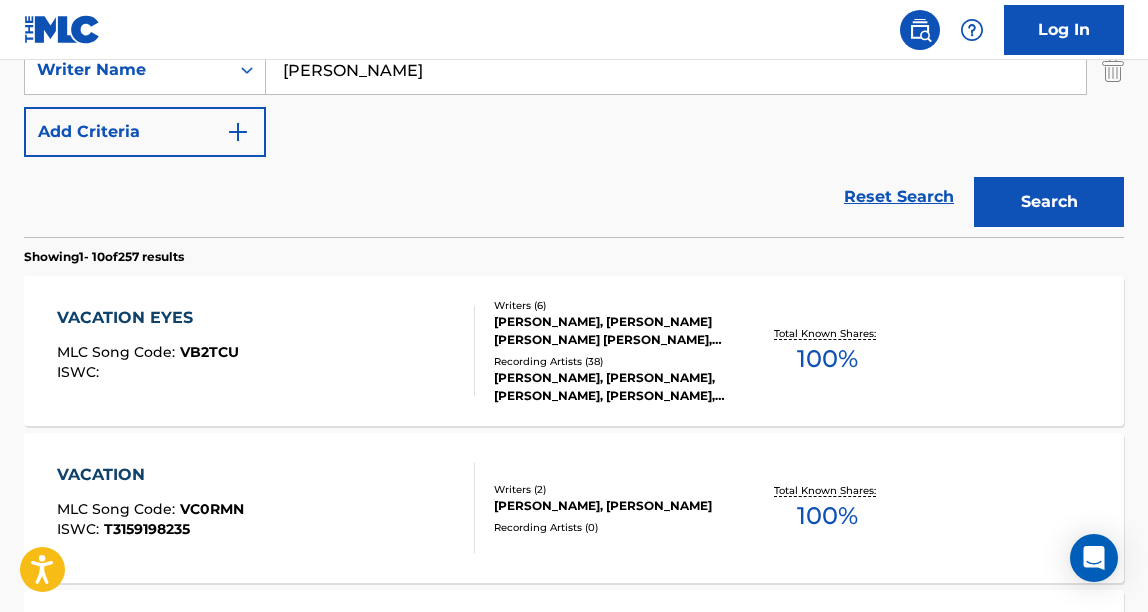 scroll, scrollTop: 498, scrollLeft: 0, axis: vertical 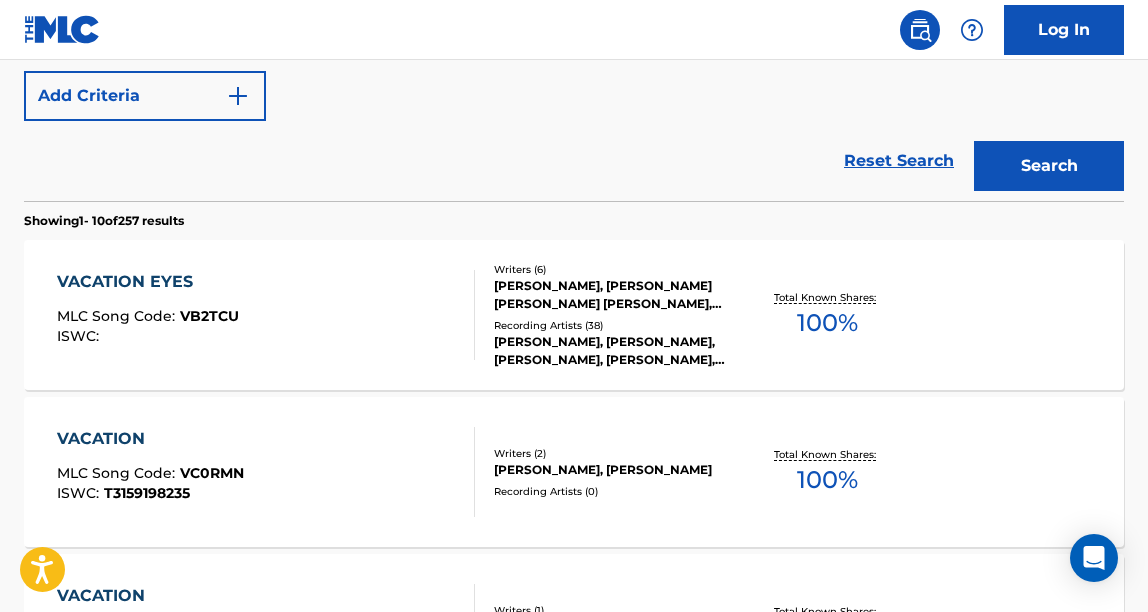 click on "[PERSON_NAME], [PERSON_NAME], [PERSON_NAME], [PERSON_NAME], [PERSON_NAME]" at bounding box center [615, 351] 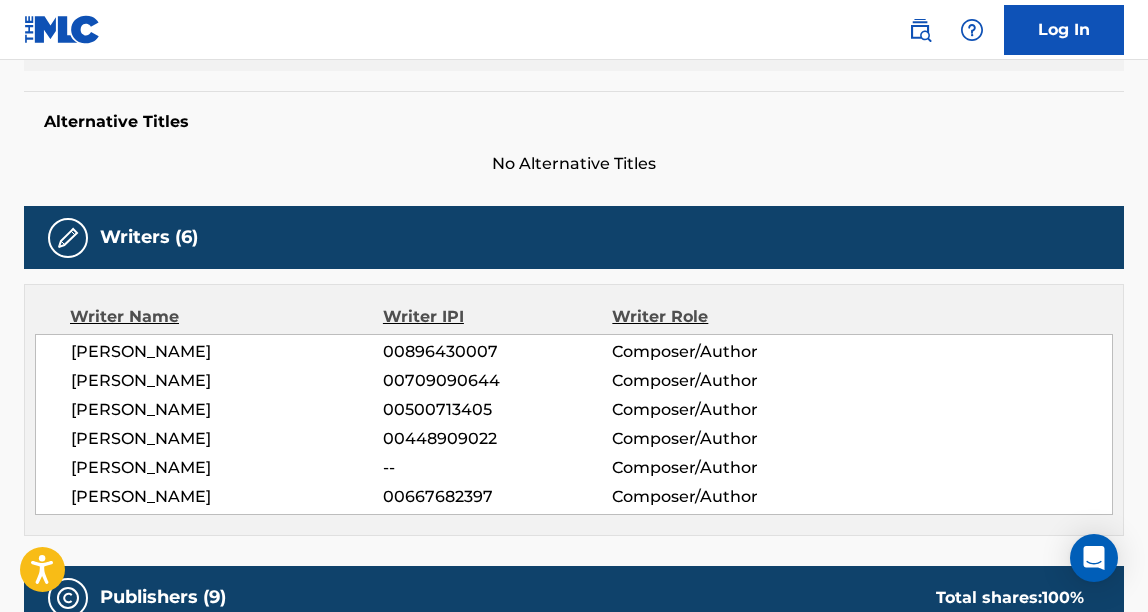 scroll, scrollTop: 0, scrollLeft: 0, axis: both 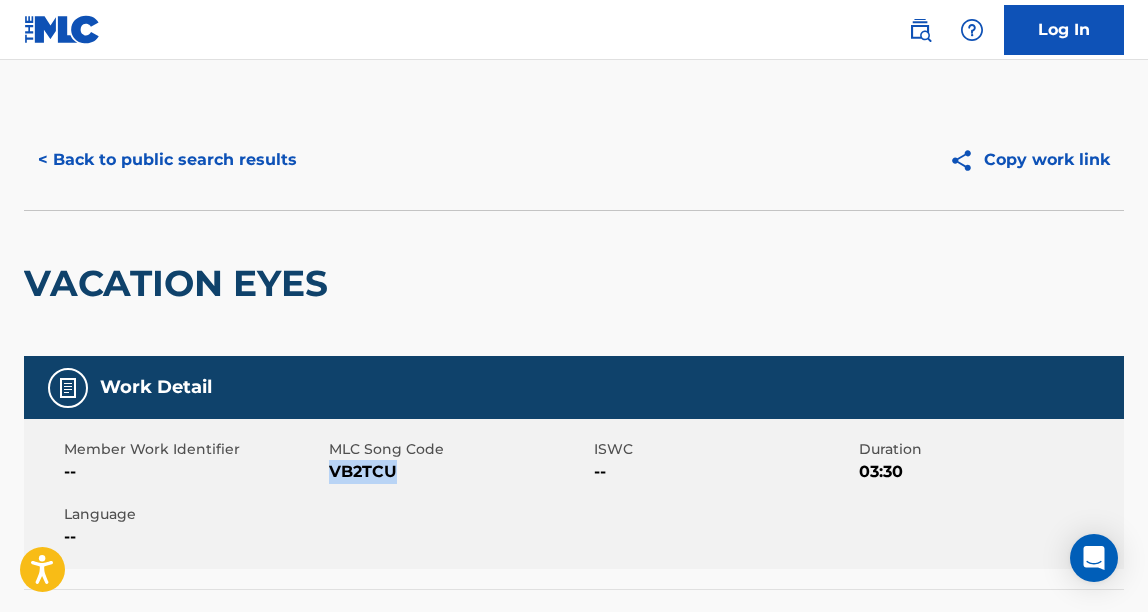drag, startPoint x: 403, startPoint y: 482, endPoint x: 331, endPoint y: 480, distance: 72.02777 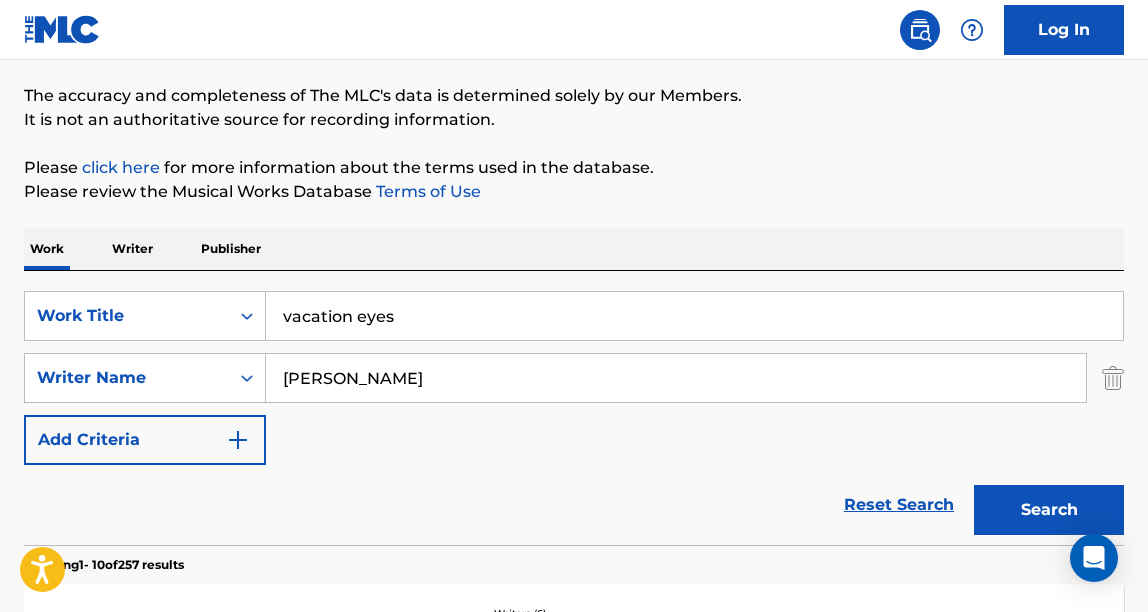 scroll, scrollTop: 79, scrollLeft: 0, axis: vertical 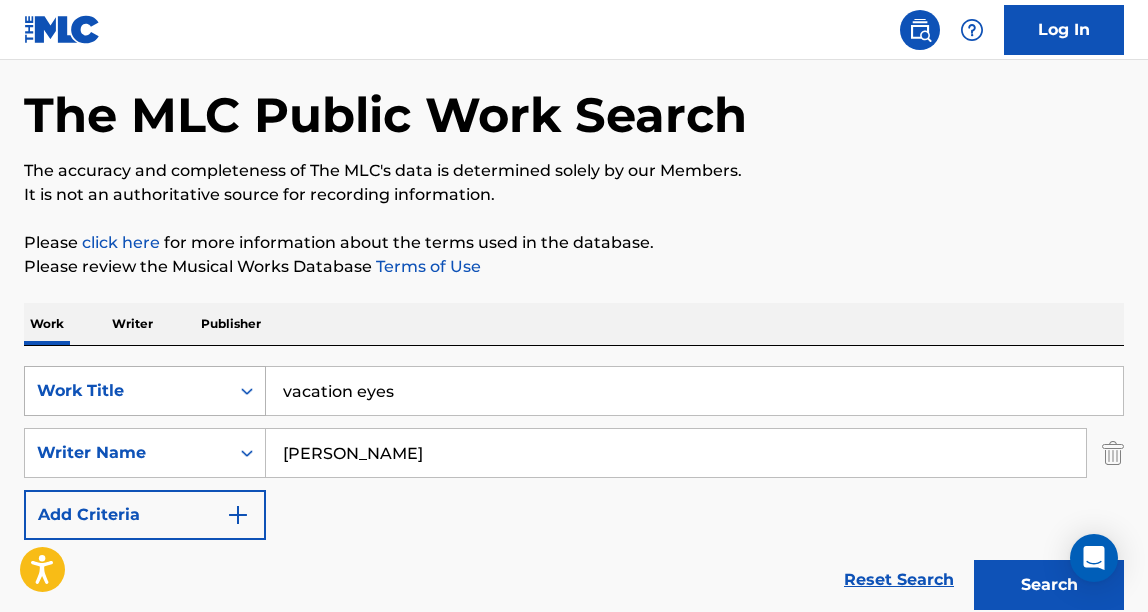 drag, startPoint x: 419, startPoint y: 395, endPoint x: 116, endPoint y: 366, distance: 304.3846 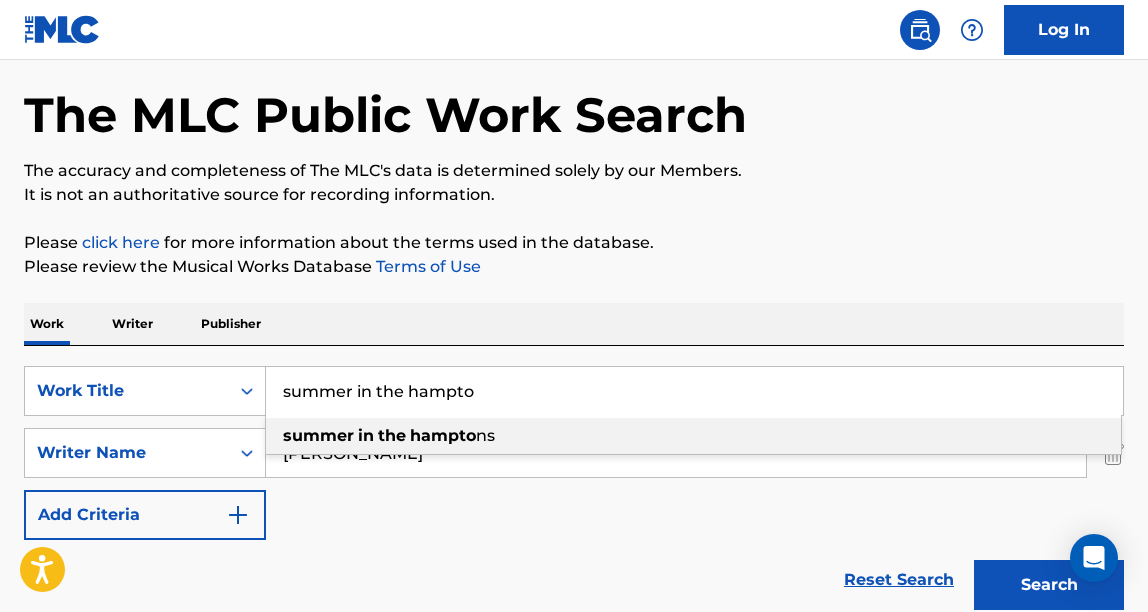 click on "hampto" at bounding box center (443, 435) 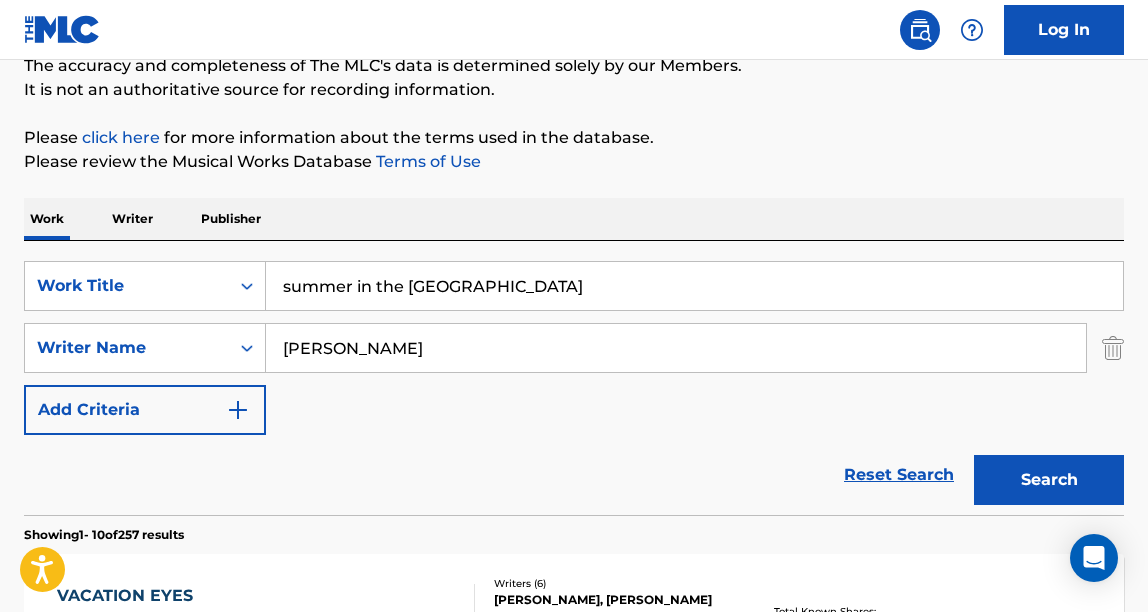 scroll, scrollTop: 243, scrollLeft: 0, axis: vertical 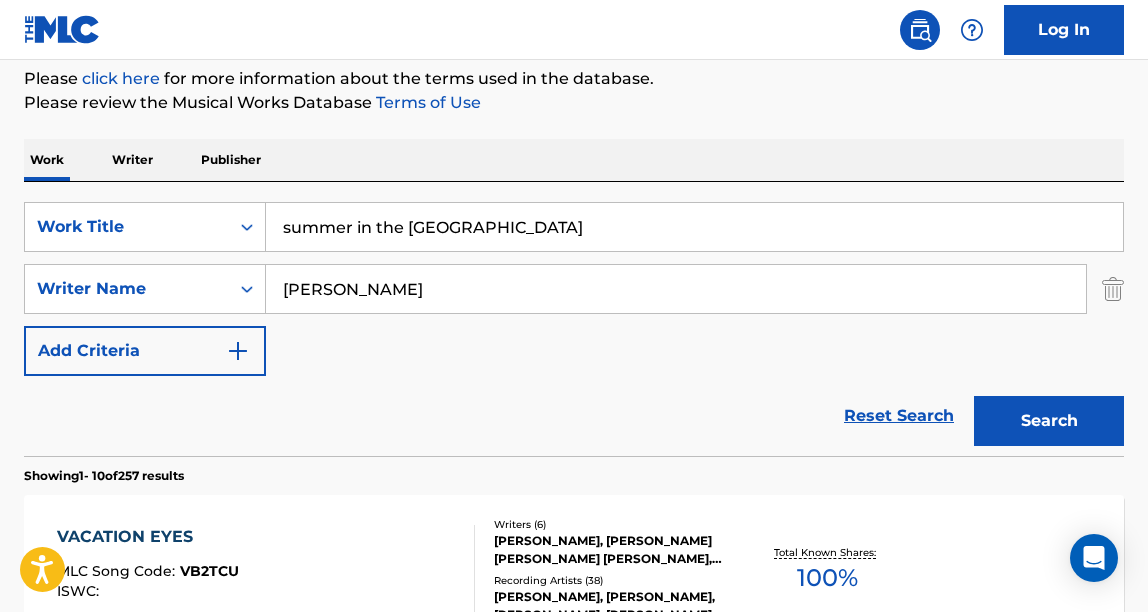 click on "Search" at bounding box center (1049, 421) 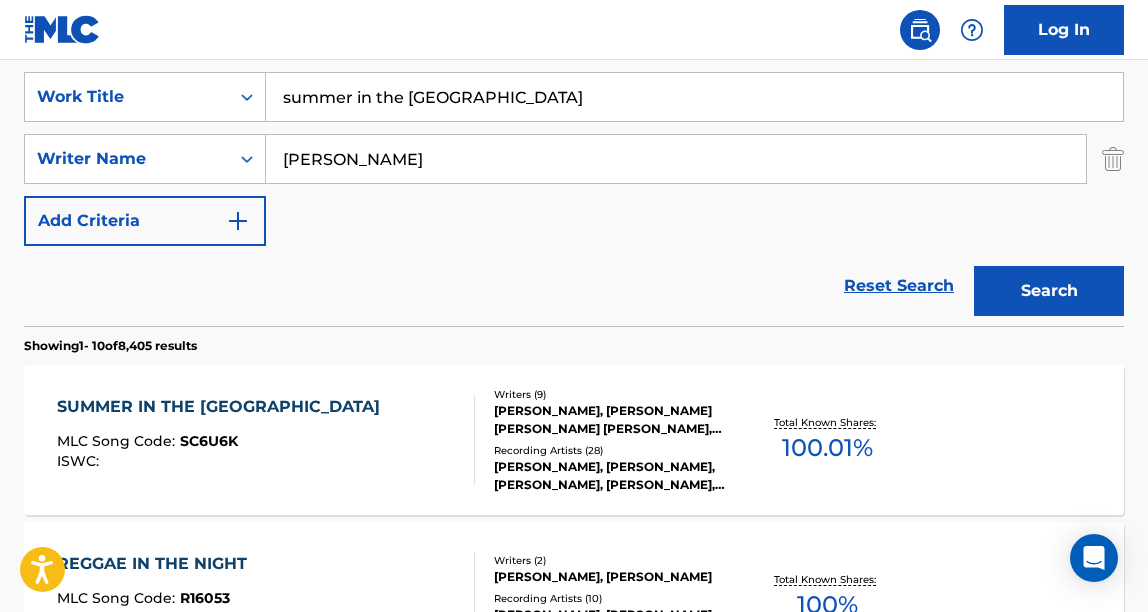 scroll, scrollTop: 392, scrollLeft: 0, axis: vertical 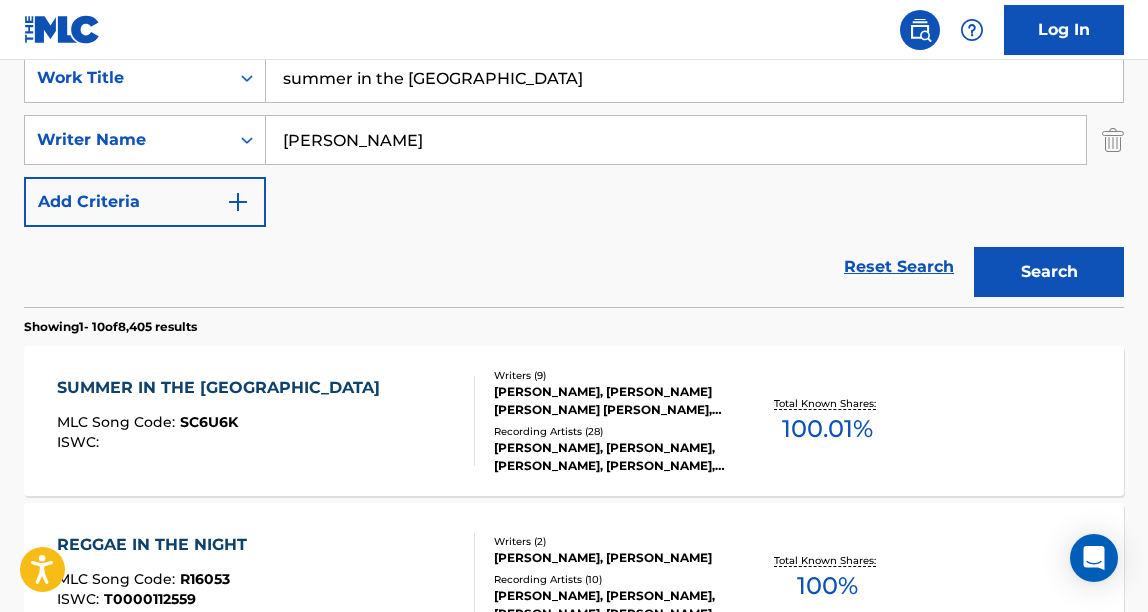 click on "SUMMER IN THE HAMPTONS MLC Song Code : SC6U6K ISWC :" at bounding box center [266, 421] 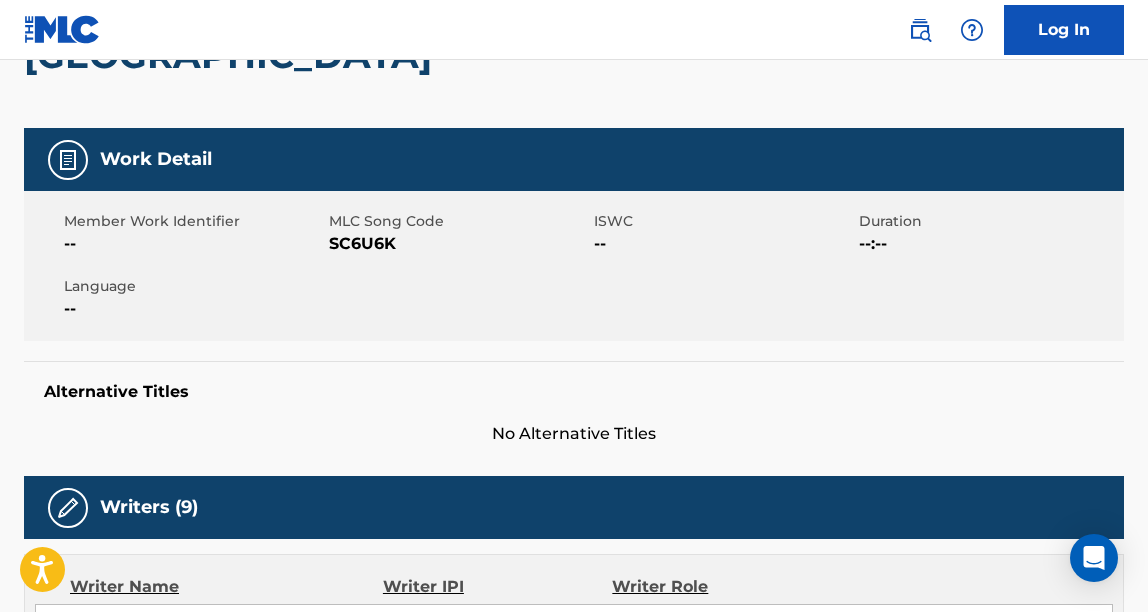 scroll, scrollTop: 203, scrollLeft: 0, axis: vertical 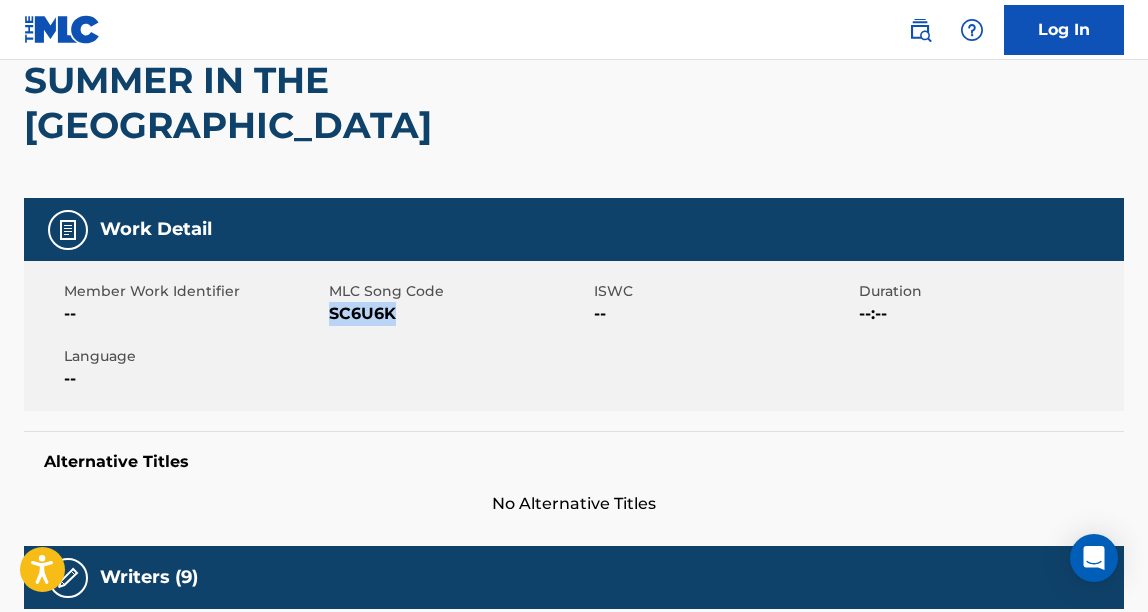 drag, startPoint x: 400, startPoint y: 271, endPoint x: 329, endPoint y: 278, distance: 71.34424 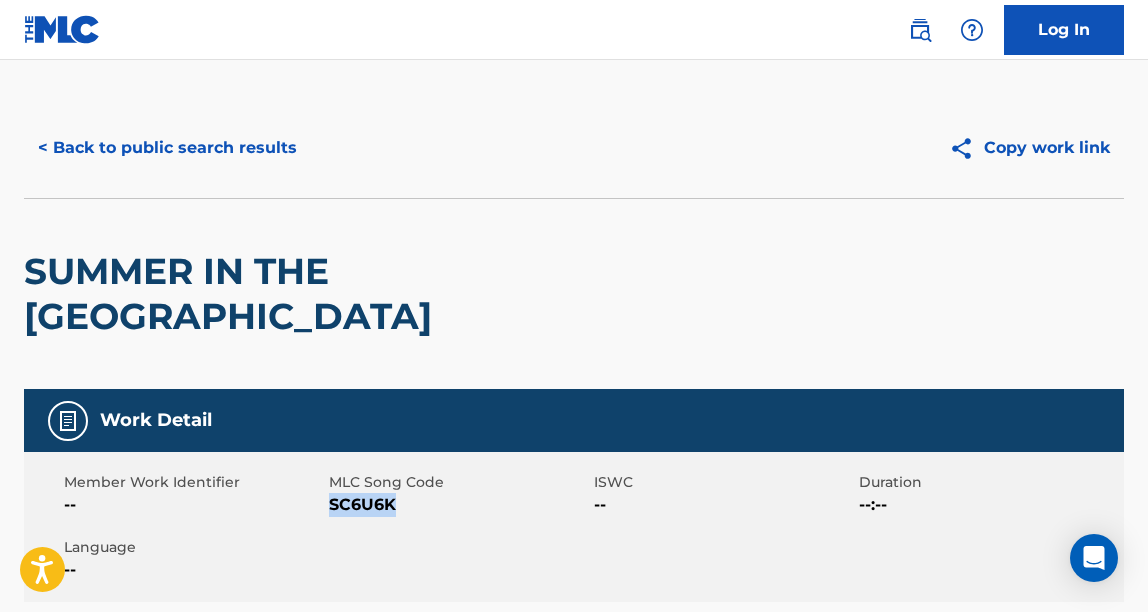click on "< Back to public search results" at bounding box center (167, 148) 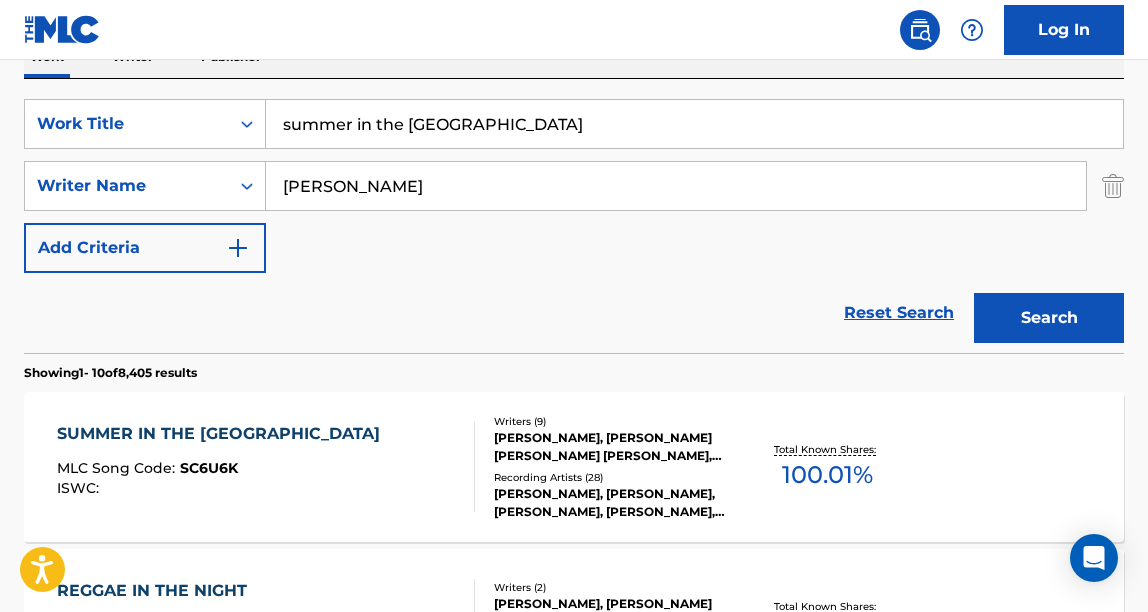 scroll, scrollTop: 340, scrollLeft: 0, axis: vertical 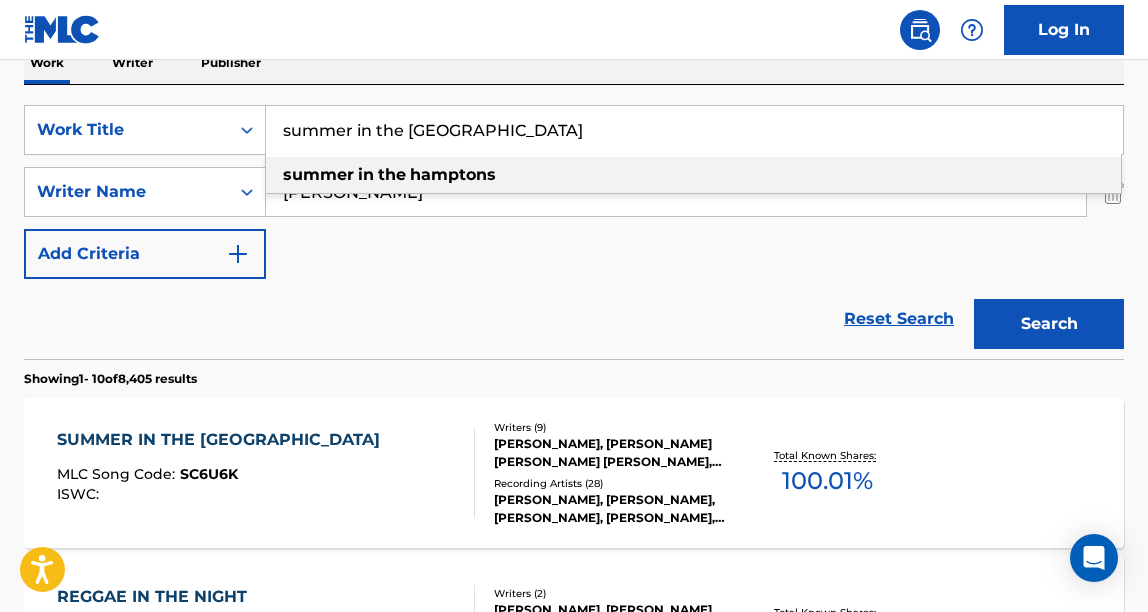 drag, startPoint x: 514, startPoint y: 138, endPoint x: 358, endPoint y: 135, distance: 156.02884 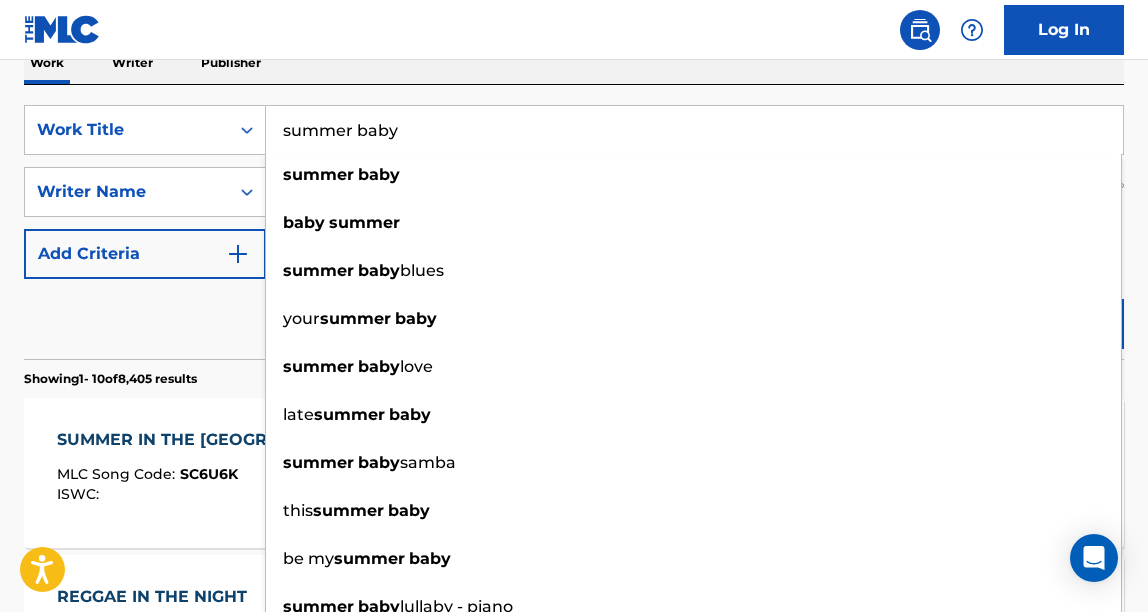 type on "summer baby" 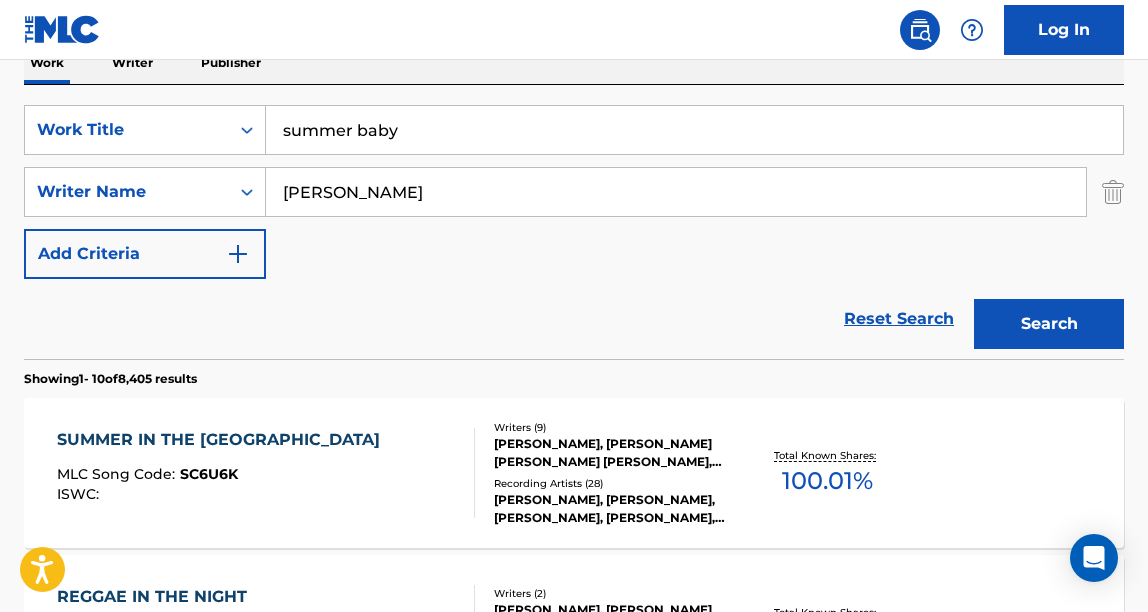 click on "Search" at bounding box center [1049, 324] 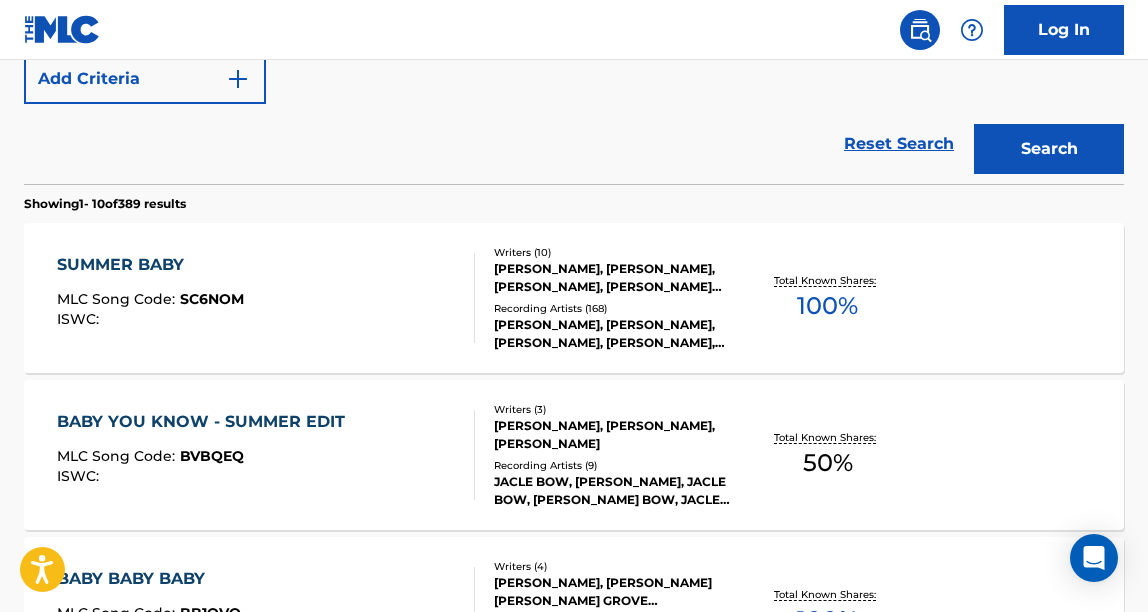 scroll, scrollTop: 522, scrollLeft: 0, axis: vertical 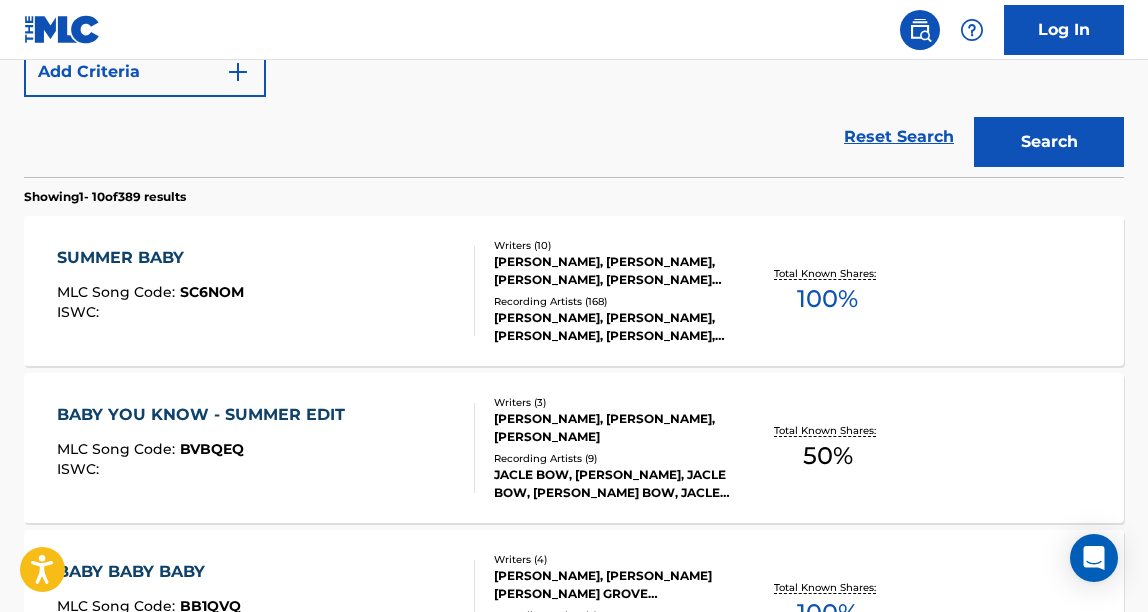 click on "SUMMER BABY MLC Song Code : SC6NOM ISWC :" at bounding box center [266, 291] 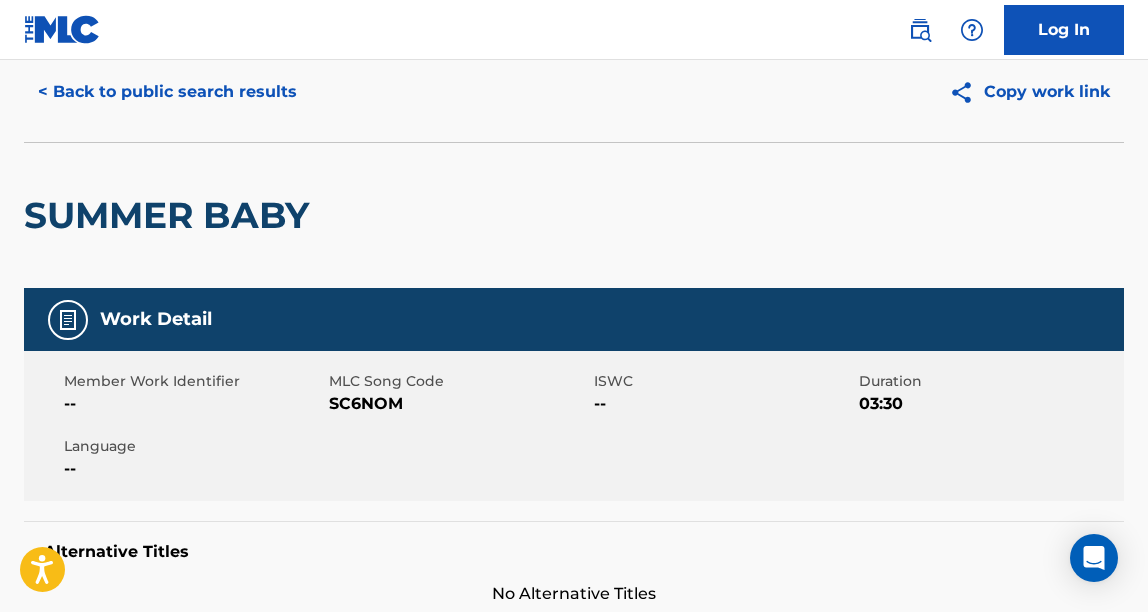 scroll, scrollTop: 93, scrollLeft: 0, axis: vertical 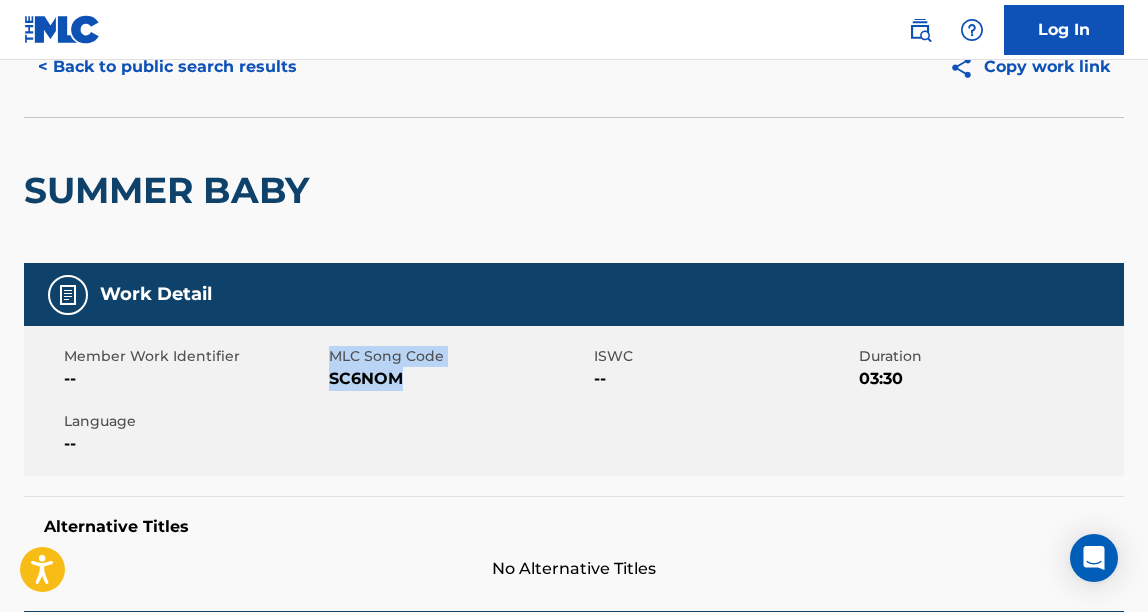 drag, startPoint x: 404, startPoint y: 385, endPoint x: 327, endPoint y: 385, distance: 77 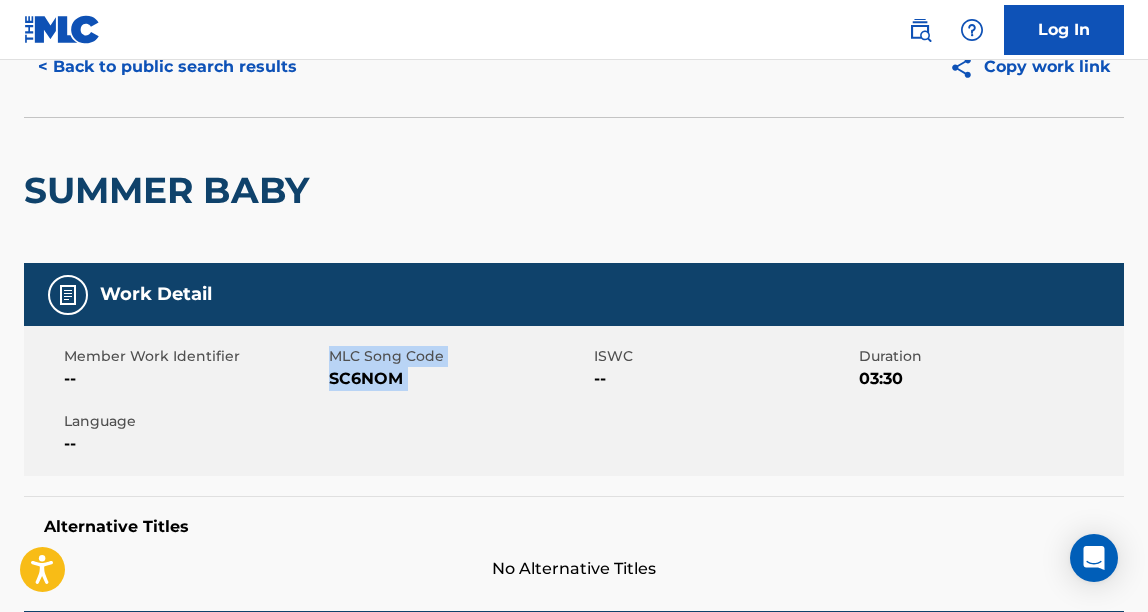 drag, startPoint x: 327, startPoint y: 385, endPoint x: 398, endPoint y: 389, distance: 71.11259 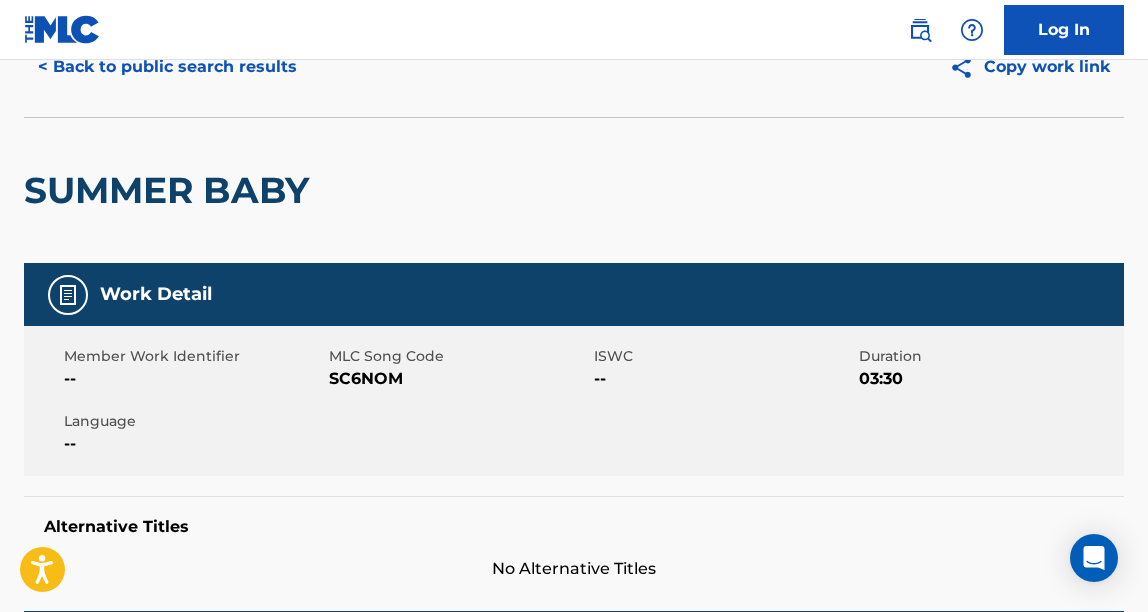 click on "SC6NOM" at bounding box center [459, 379] 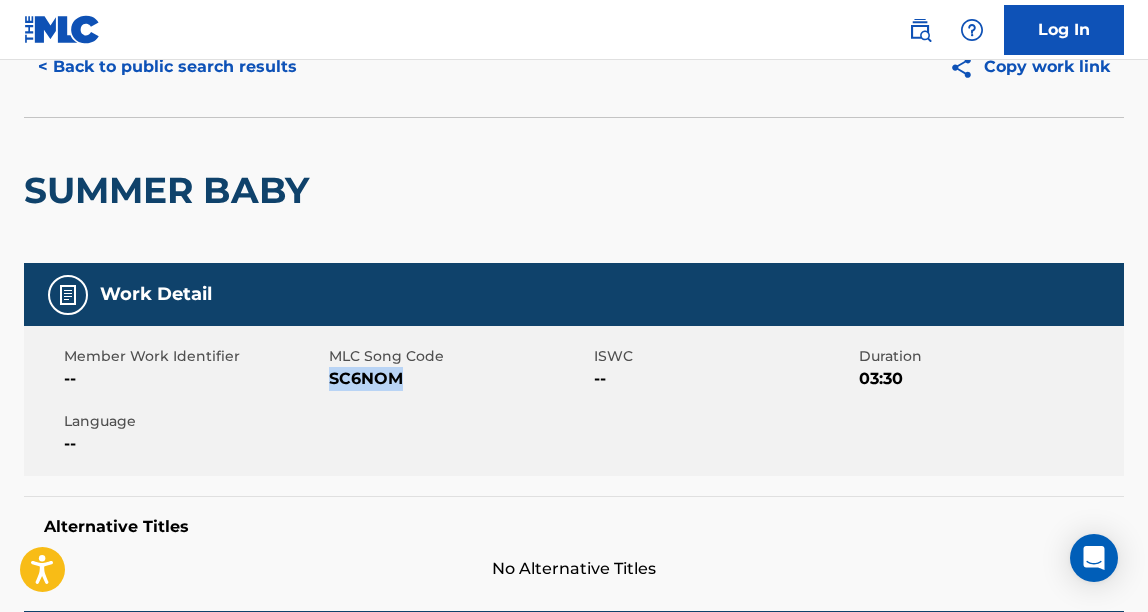 drag, startPoint x: 409, startPoint y: 385, endPoint x: 331, endPoint y: 378, distance: 78.31347 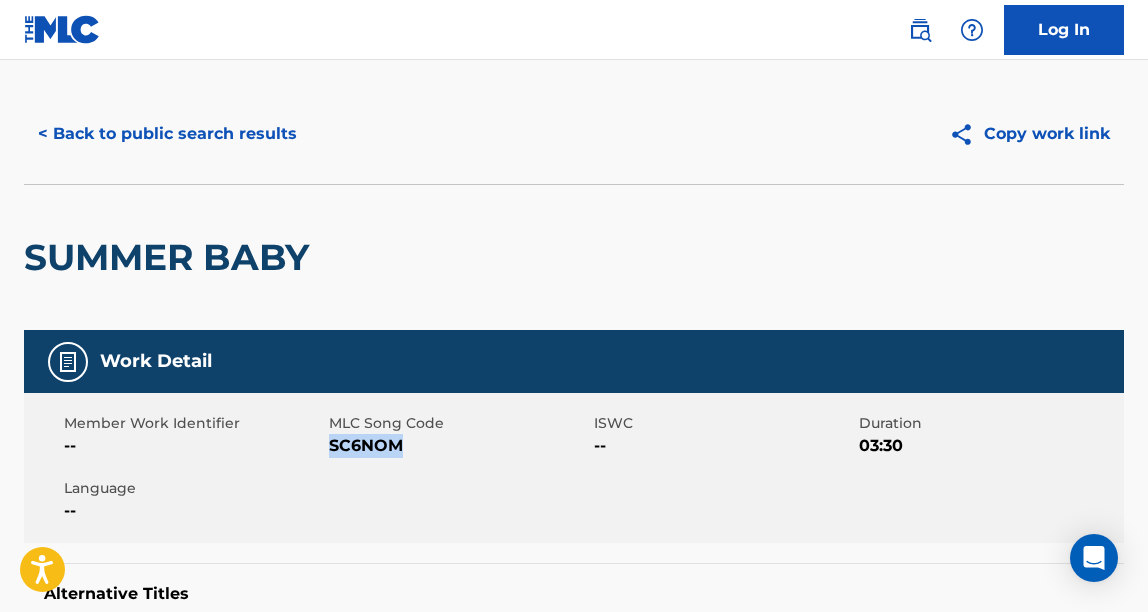 scroll, scrollTop: 0, scrollLeft: 0, axis: both 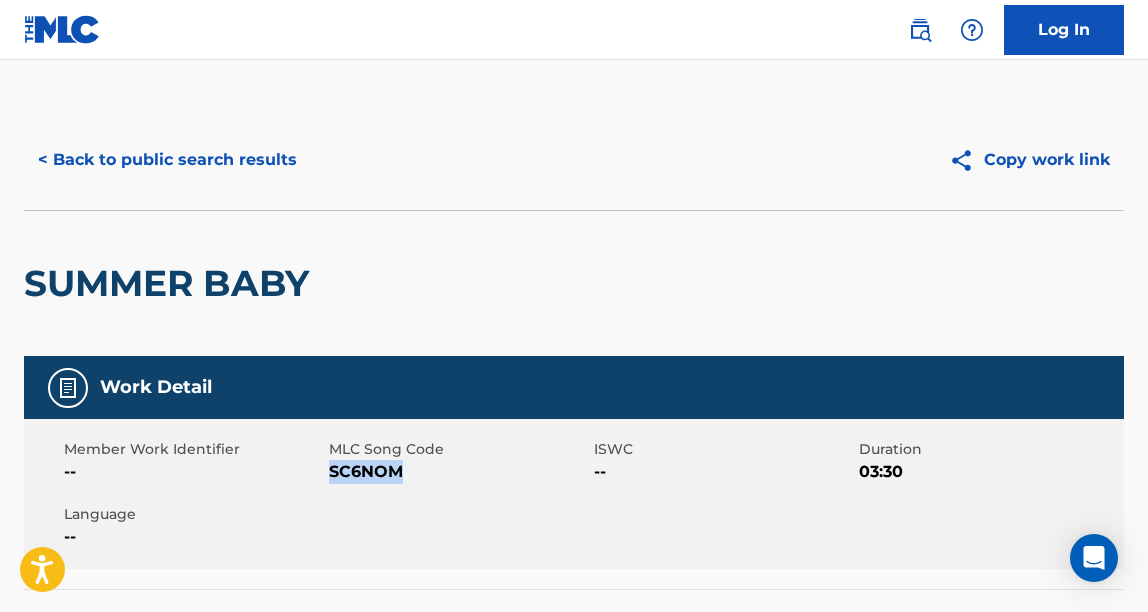 click on "< Back to public search results" at bounding box center (167, 160) 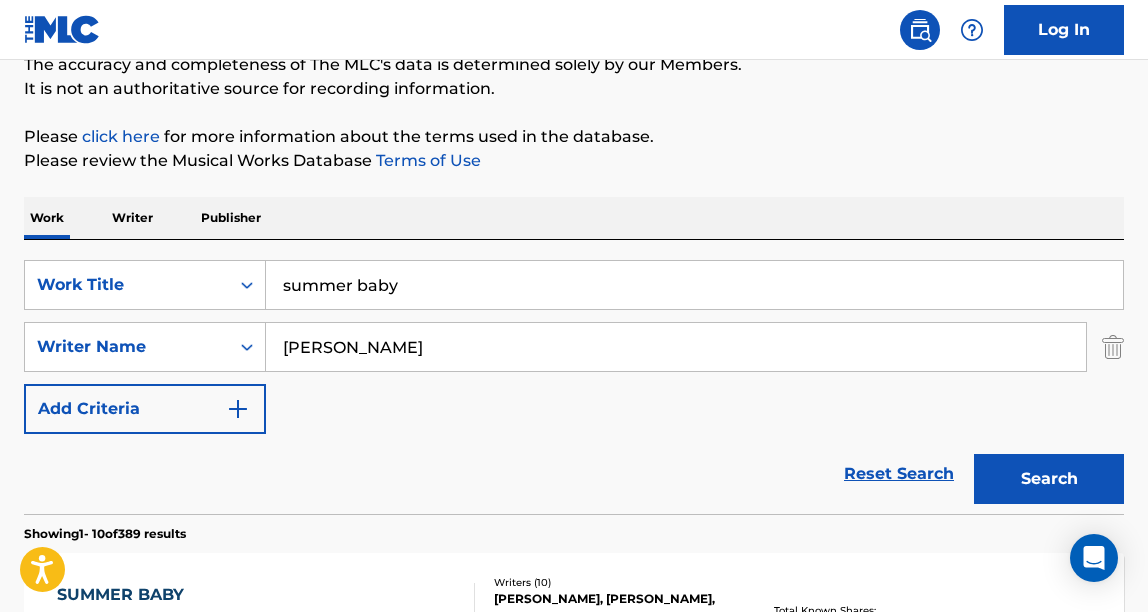 scroll, scrollTop: 0, scrollLeft: 0, axis: both 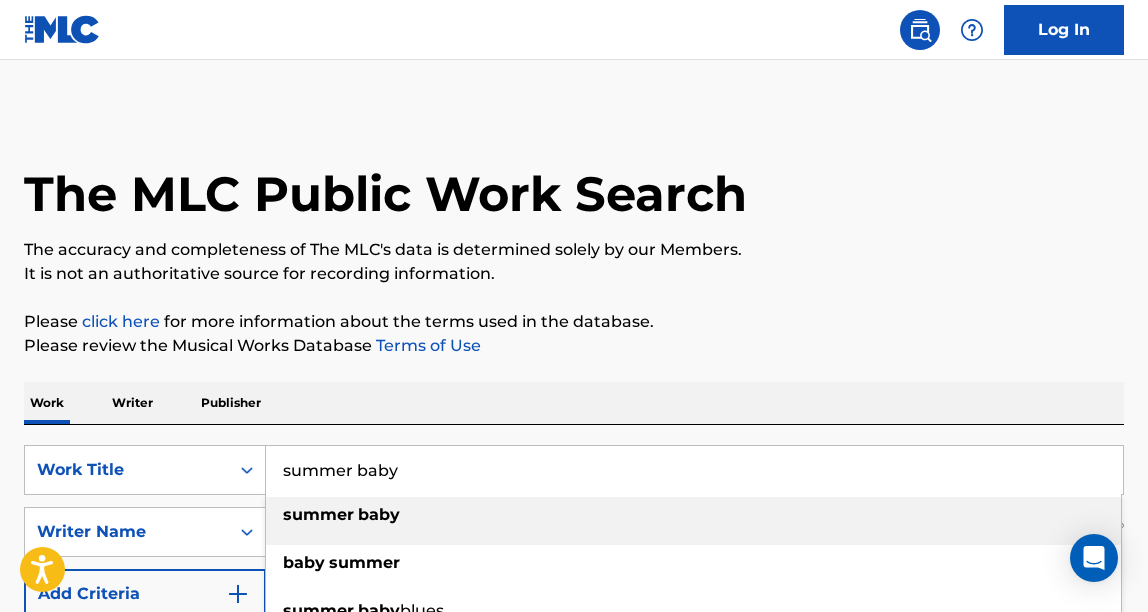 drag, startPoint x: 426, startPoint y: 488, endPoint x: 278, endPoint y: 473, distance: 148.7582 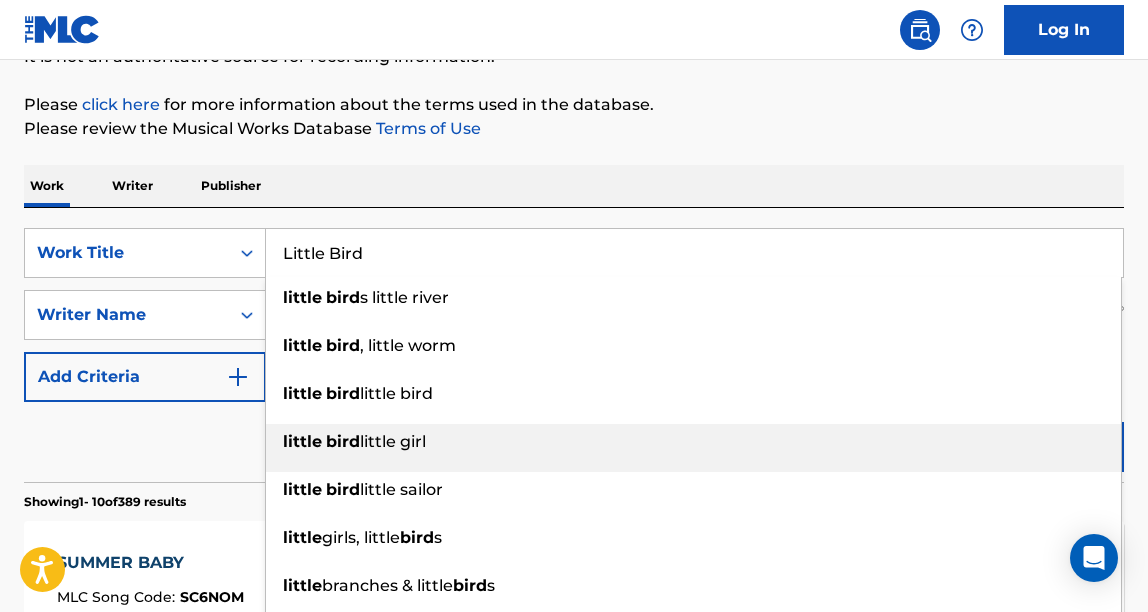 scroll, scrollTop: 236, scrollLeft: 0, axis: vertical 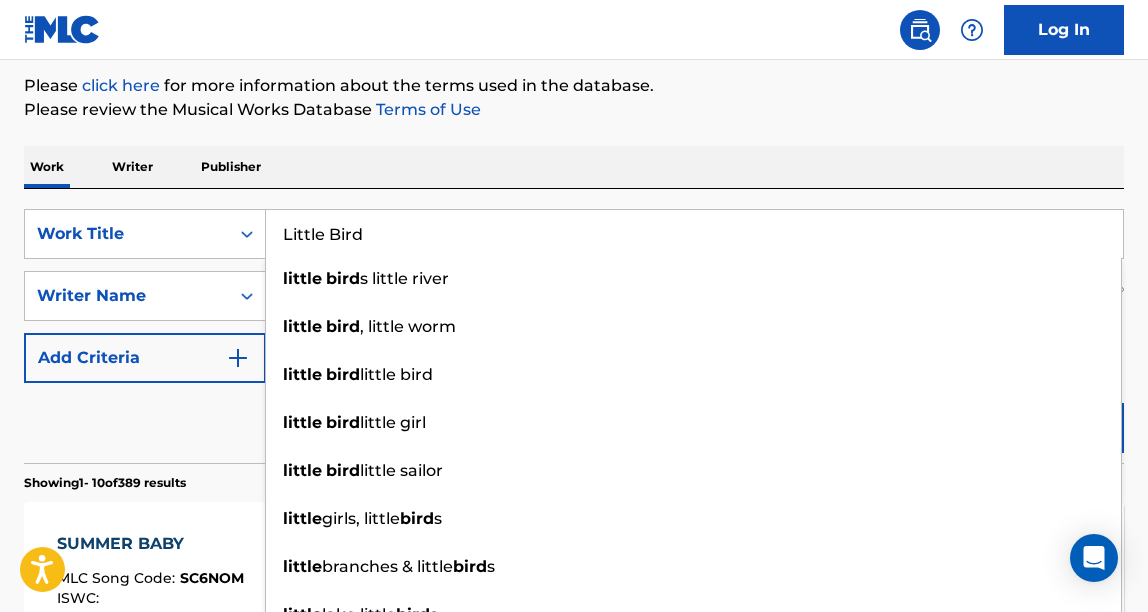 type on "Little Bird" 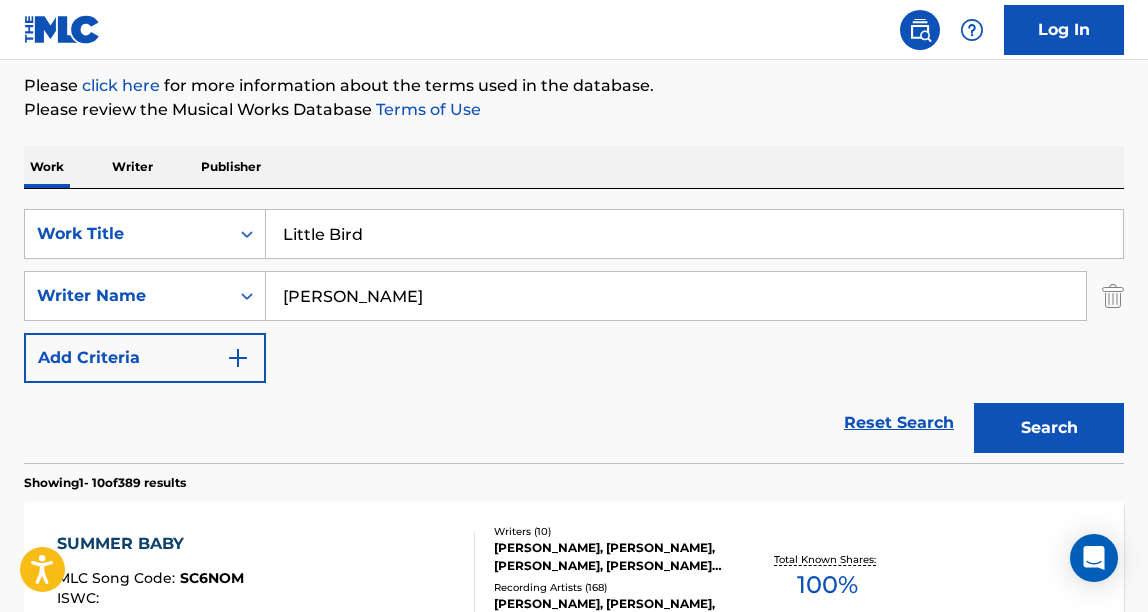 click on "The MLC Public Work Search The accuracy and completeness of The MLC's data is determined solely by our Members. It is not an authoritative source for recording information. Please   click here   for more information about the terms used in the database. Please review the Musical Works Database   Terms of Use Work Writer Publisher SearchWithCriteriaa07f21db-4706-4baa-b151-091c28355ff0 Work Title Little Bird SearchWithCriteria153771f9-f575-4c13-87a6-db600b5e801b Writer Name [PERSON_NAME] Add Criteria Reset Search Search Showing  1  -   10  of  389   results   SUMMER BABY MLC Song Code : SC6NOM ISWC : Writers ( 10 ) [PERSON_NAME], [PERSON_NAME], [PERSON_NAME], [PERSON_NAME] [PERSON_NAME] [PERSON_NAME], [PERSON_NAME] [PERSON_NAME] A [PERSON_NAME] ALDAE [PERSON_NAME], [PERSON_NAME], [PERSON_NAME] Recording Artists ( 168 ) [PERSON_NAME], [PERSON_NAME], [PERSON_NAME], [PERSON_NAME], [PERSON_NAME] Total Known Shares: 100 % BABY YOU KNOW - SUMMER EDIT MLC Song Code : BVBQEQ ISWC : Writers ( 3 ) Recording Artists ( 9 ) 50 % : BB1QVQ" at bounding box center (574, 1021) 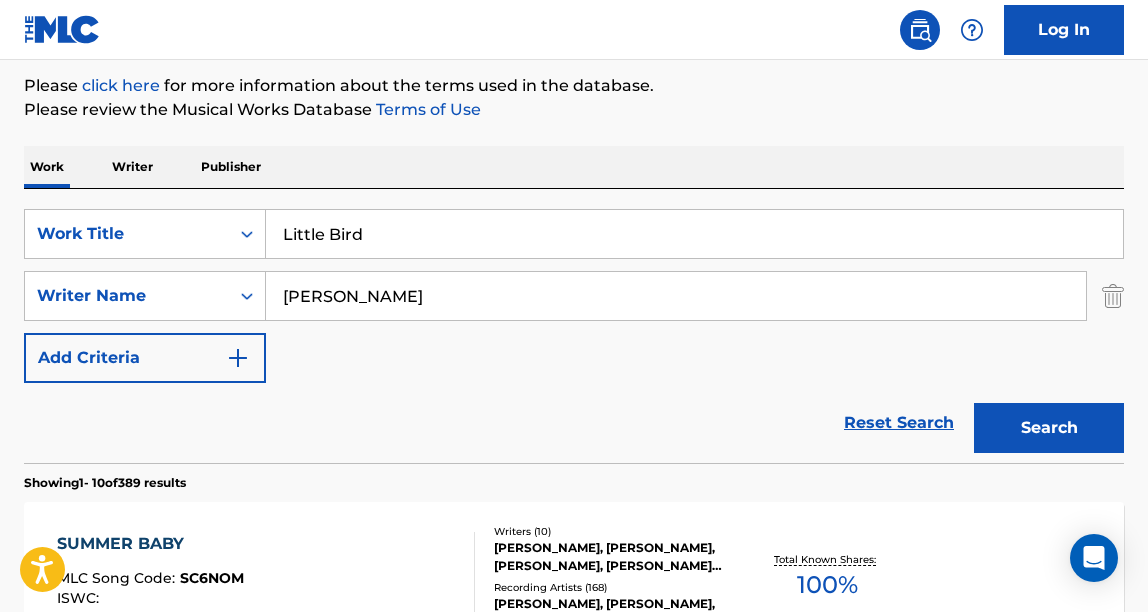 click on "Search" at bounding box center (1049, 428) 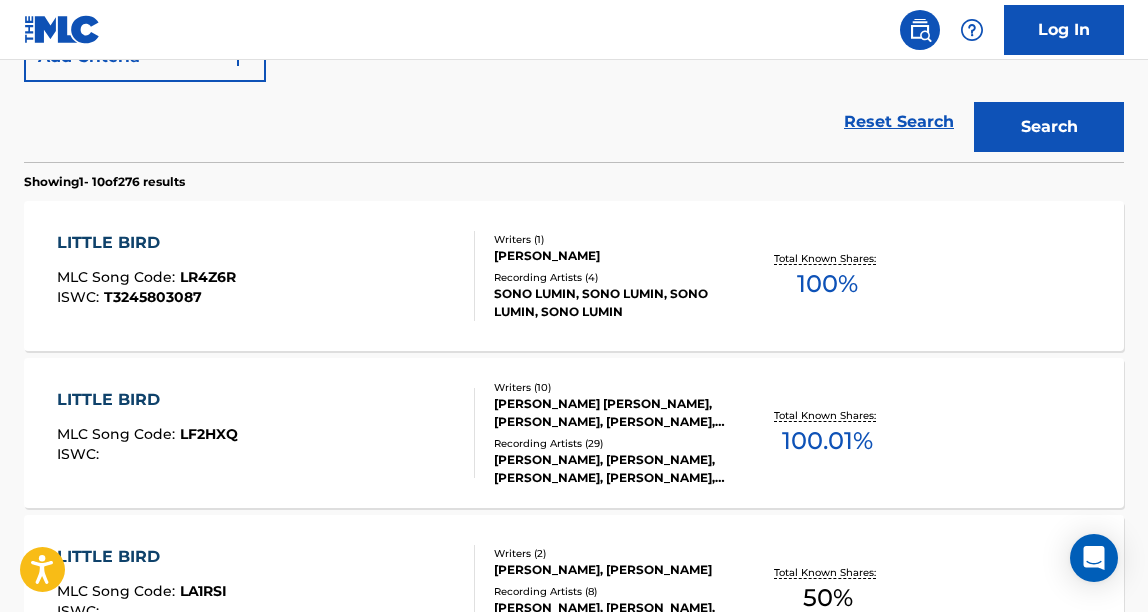 scroll, scrollTop: 545, scrollLeft: 0, axis: vertical 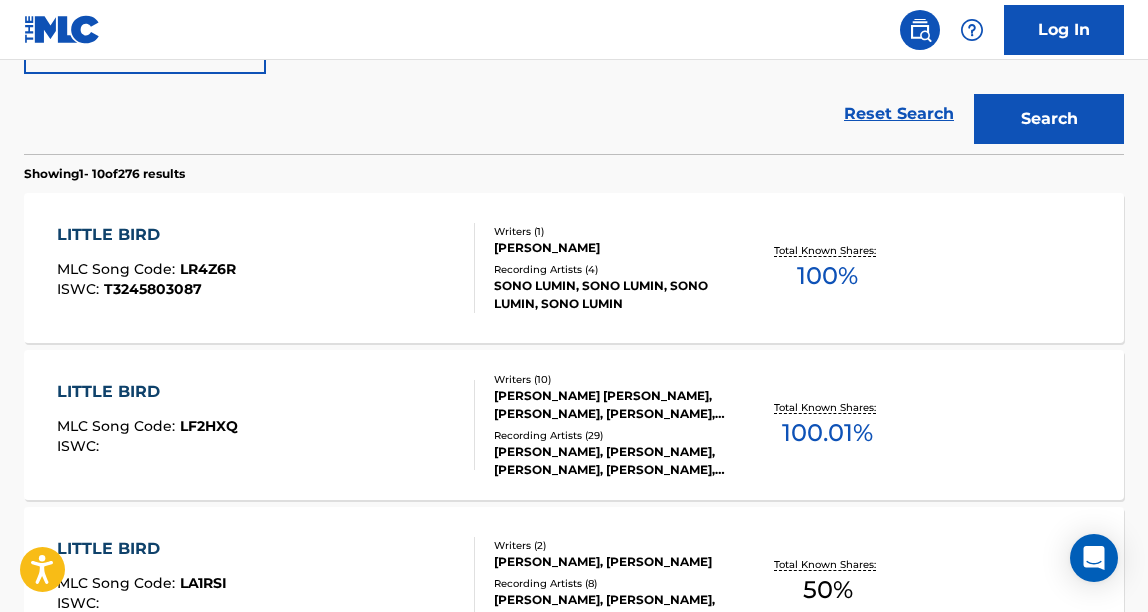 click on "LITTLE BIRD MLC Song Code : LF2HXQ ISWC :" at bounding box center (266, 425) 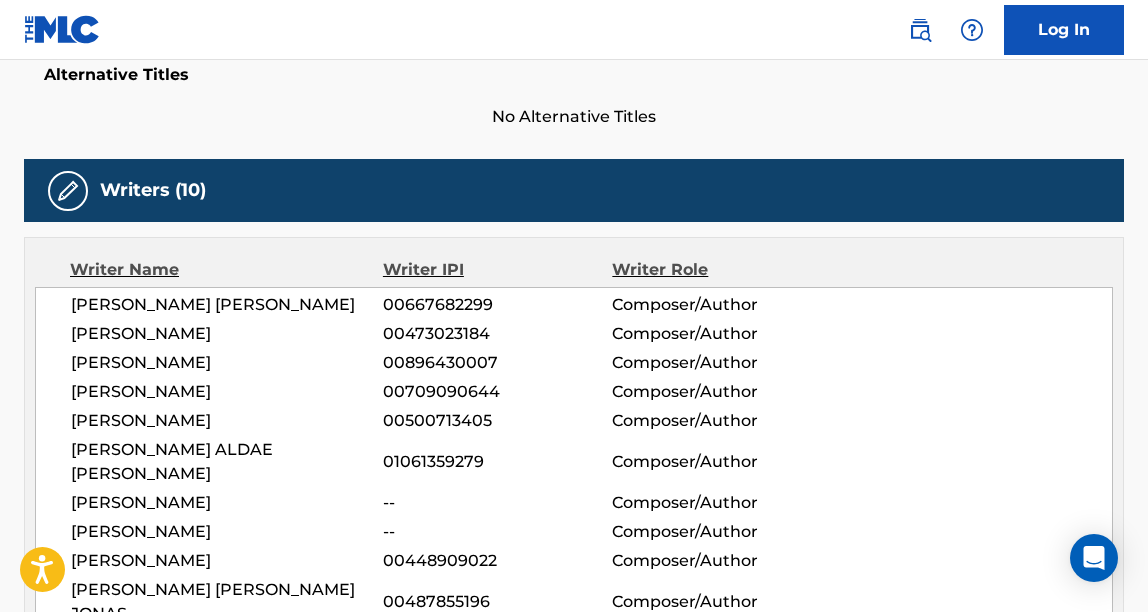 scroll, scrollTop: 0, scrollLeft: 0, axis: both 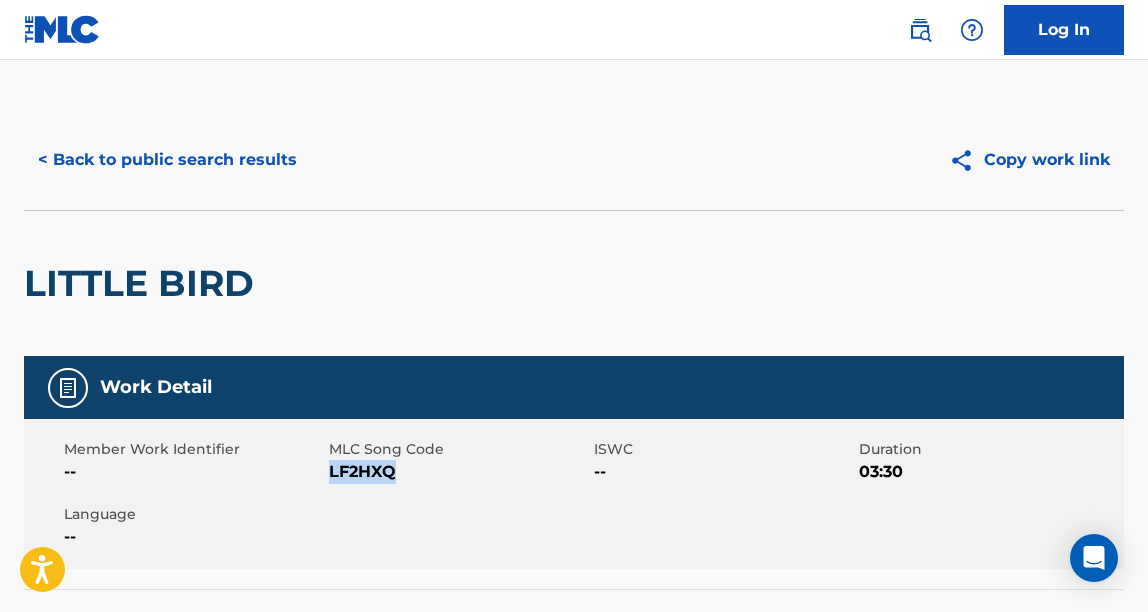 drag, startPoint x: 403, startPoint y: 475, endPoint x: 331, endPoint y: 476, distance: 72.00694 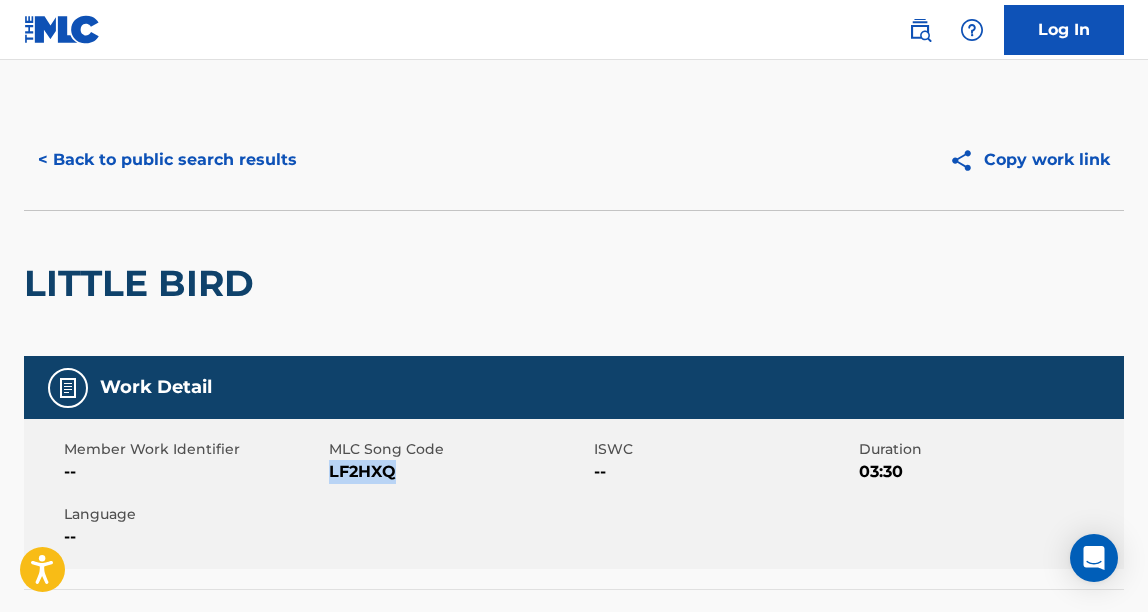 click on "< Back to public search results" at bounding box center (167, 160) 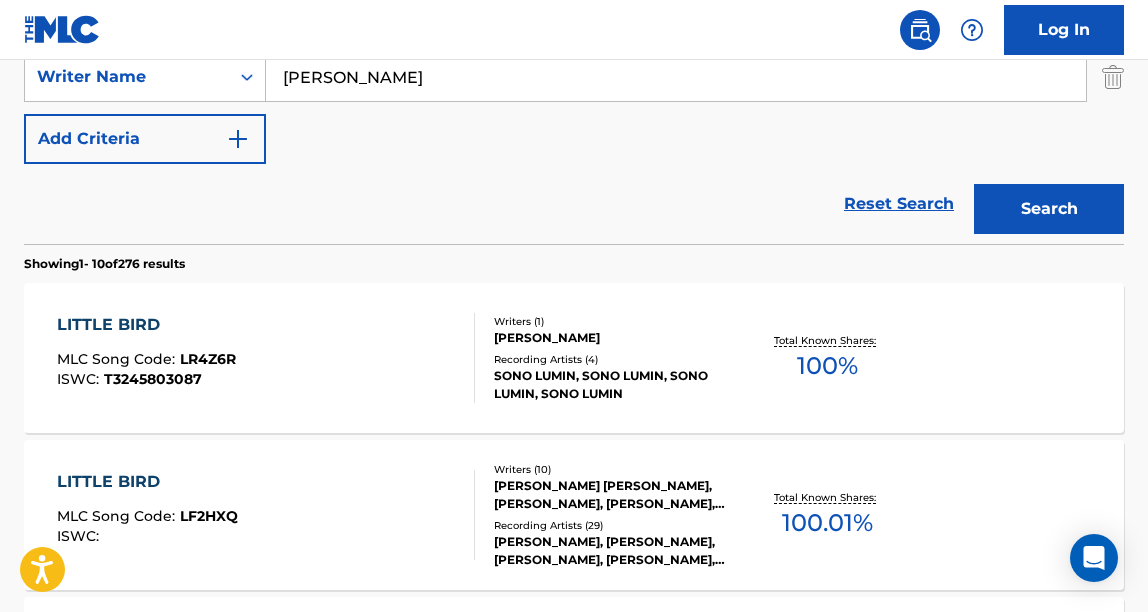 scroll, scrollTop: 185, scrollLeft: 0, axis: vertical 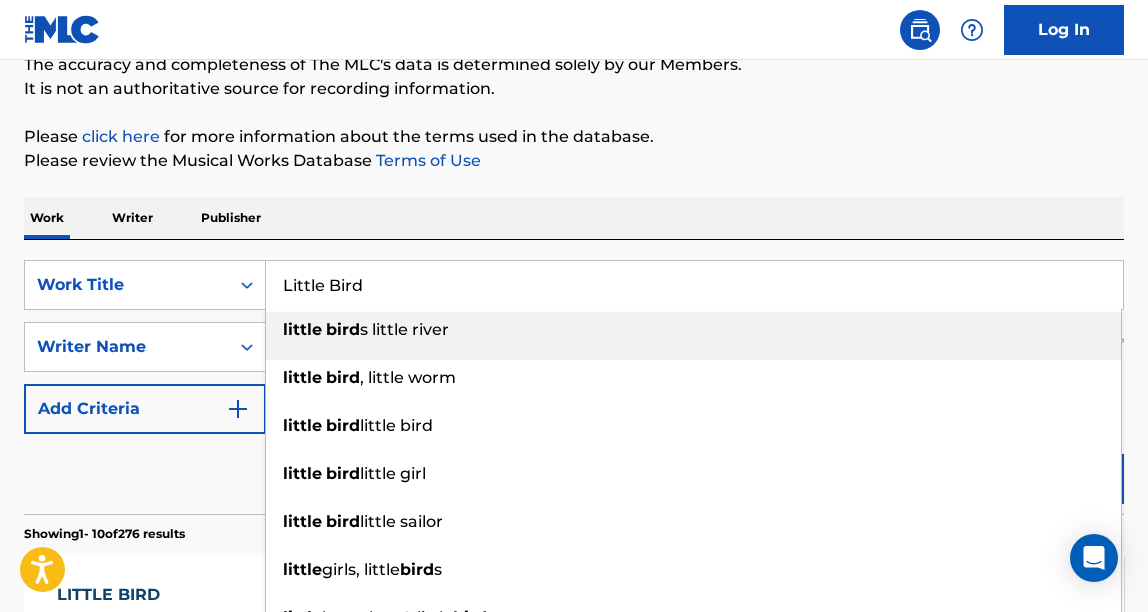 drag, startPoint x: 427, startPoint y: 278, endPoint x: 280, endPoint y: 273, distance: 147.085 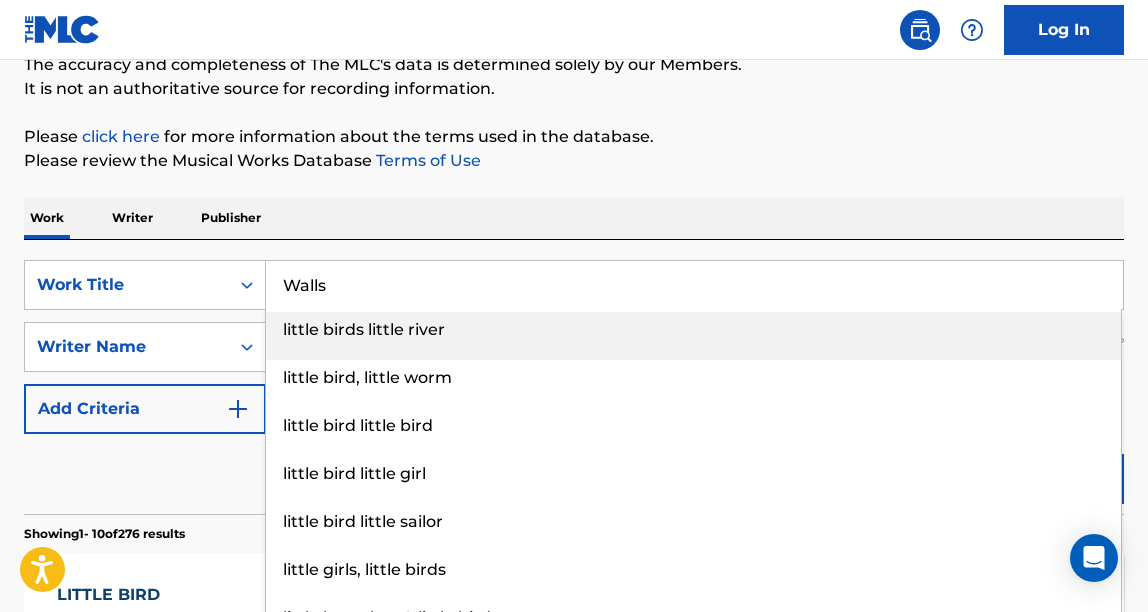 type on "Walls" 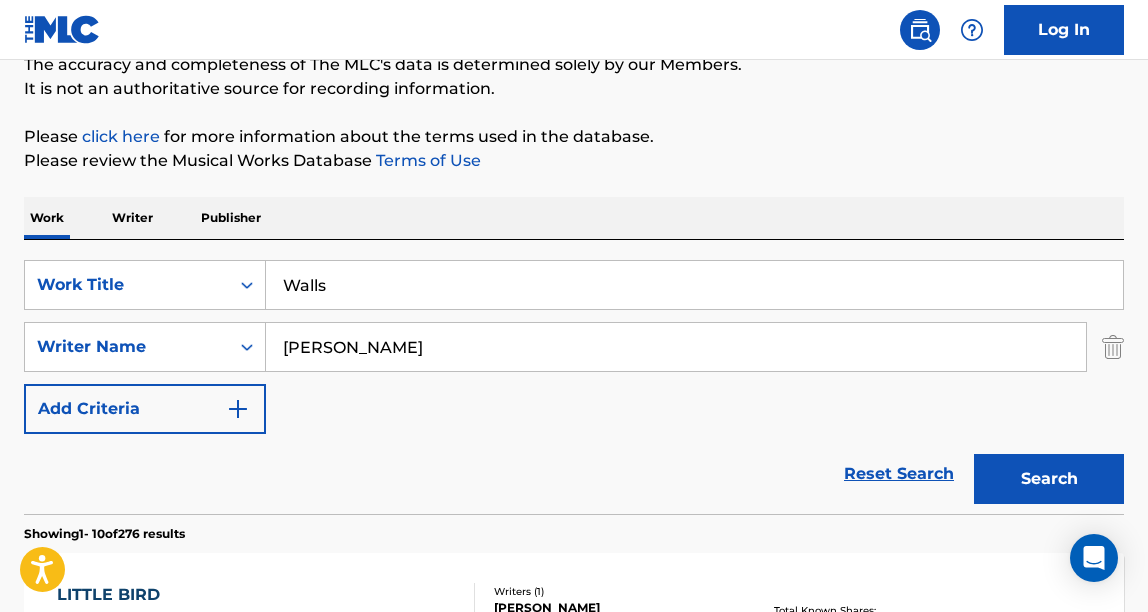click on "Work Writer Publisher" at bounding box center (574, 218) 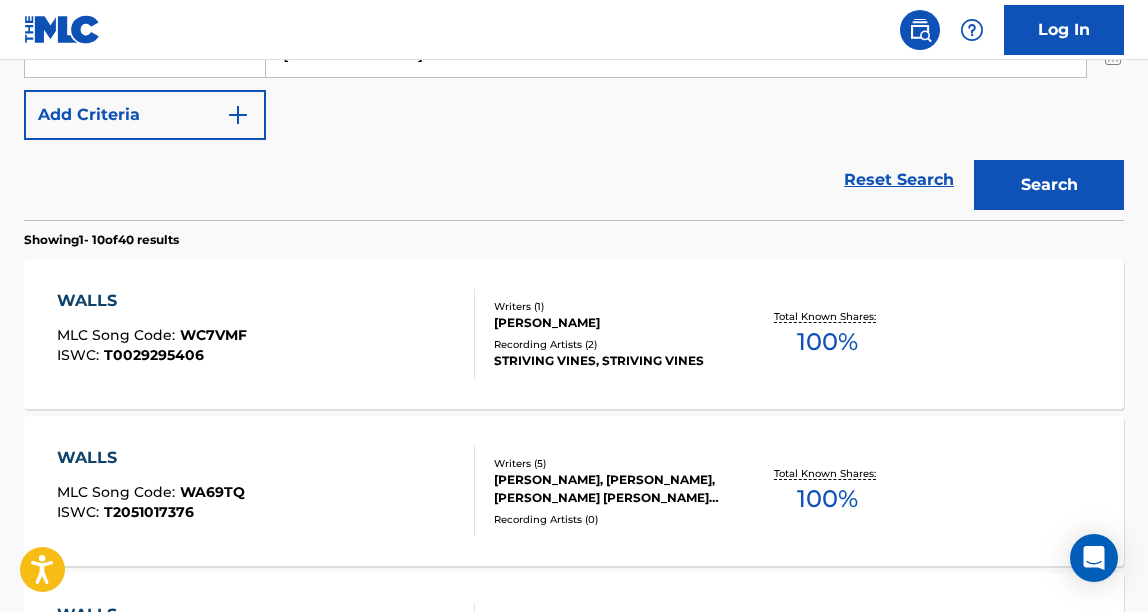 scroll, scrollTop: 486, scrollLeft: 0, axis: vertical 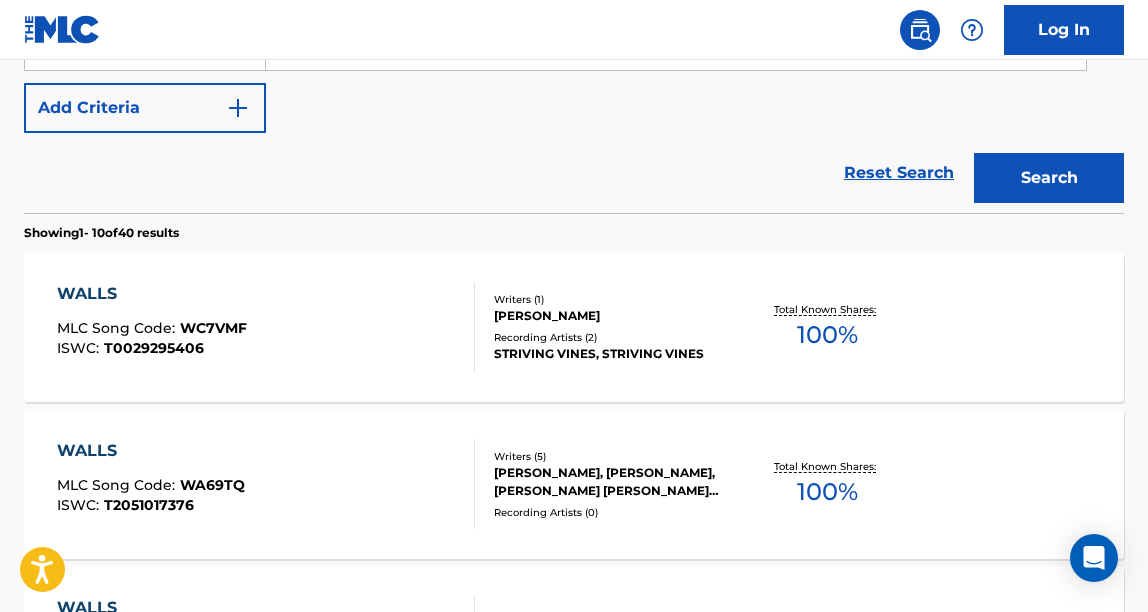 click on "WALLS MLC Song Code : WC7VMF ISWC : T0029295406" at bounding box center (266, 327) 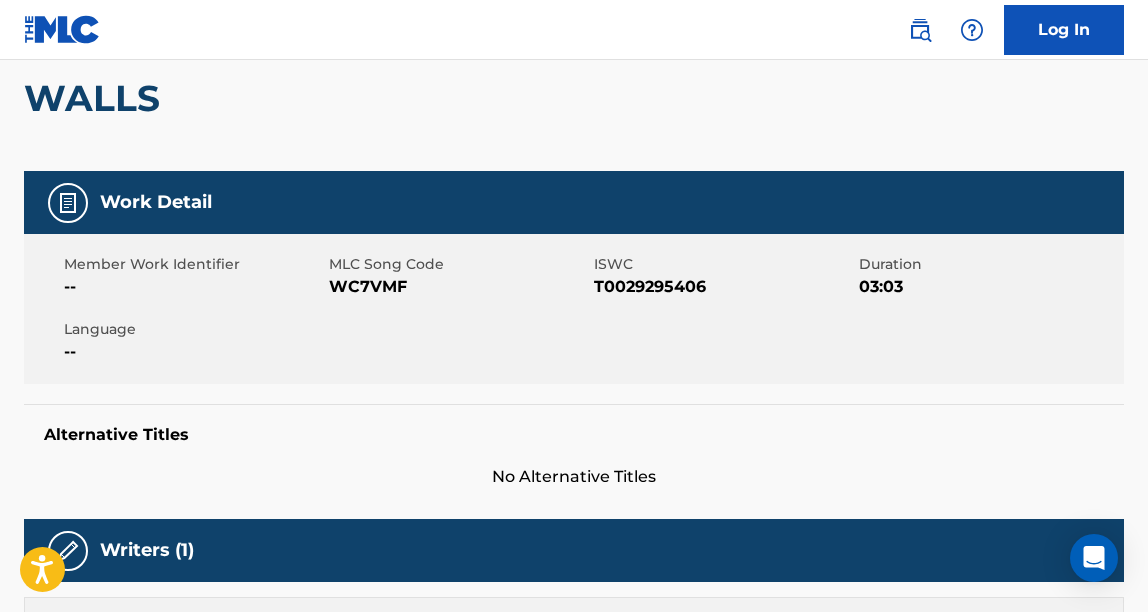 scroll, scrollTop: 189, scrollLeft: 0, axis: vertical 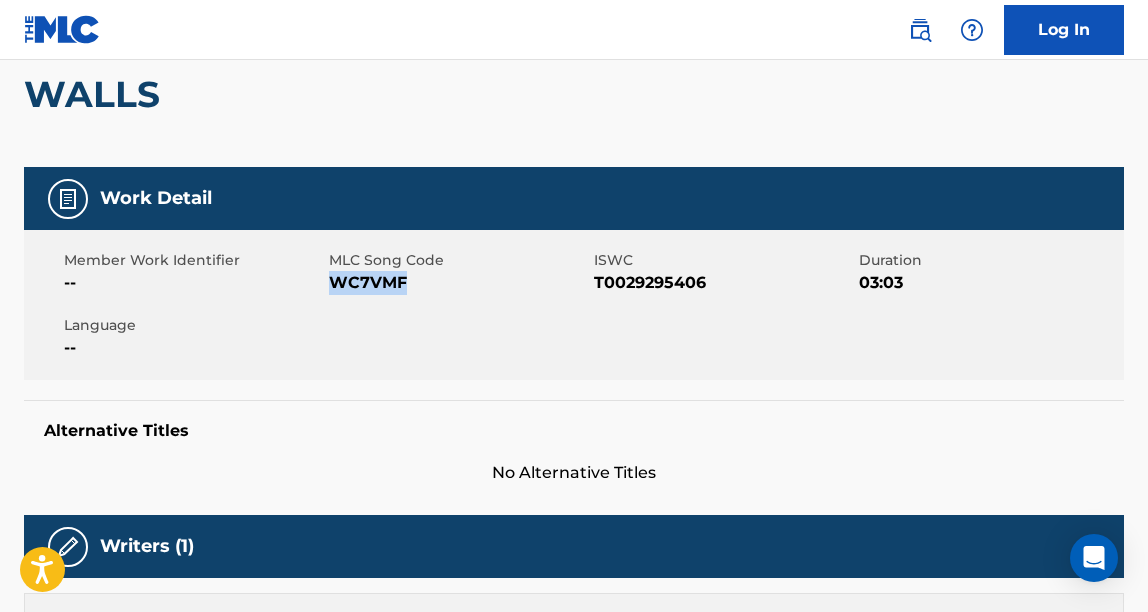 drag, startPoint x: 403, startPoint y: 278, endPoint x: 331, endPoint y: 290, distance: 72.99315 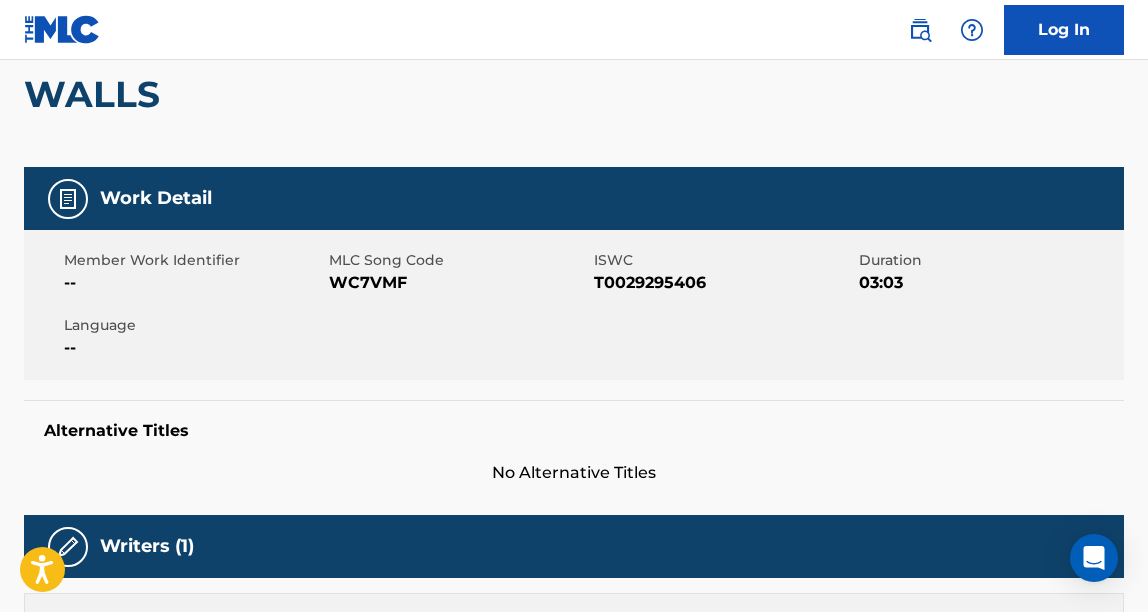 click on "Member Work Identifier -- MLC Song Code WC7VMF ISWC T0029295406 Duration 03:03 Language --" at bounding box center [574, 305] 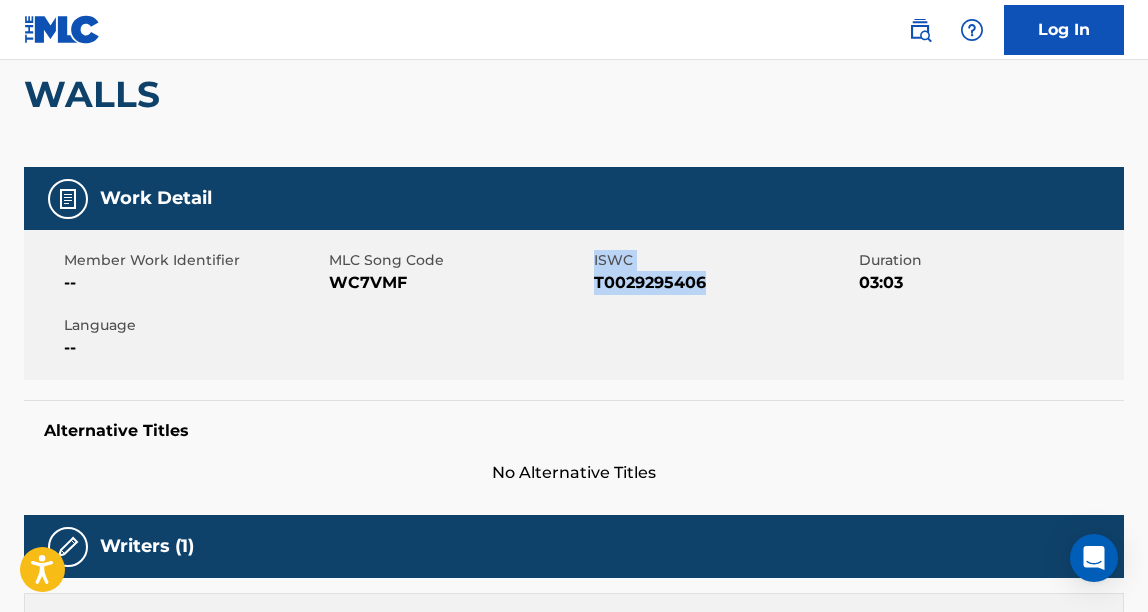 drag, startPoint x: 589, startPoint y: 292, endPoint x: 703, endPoint y: 296, distance: 114.07015 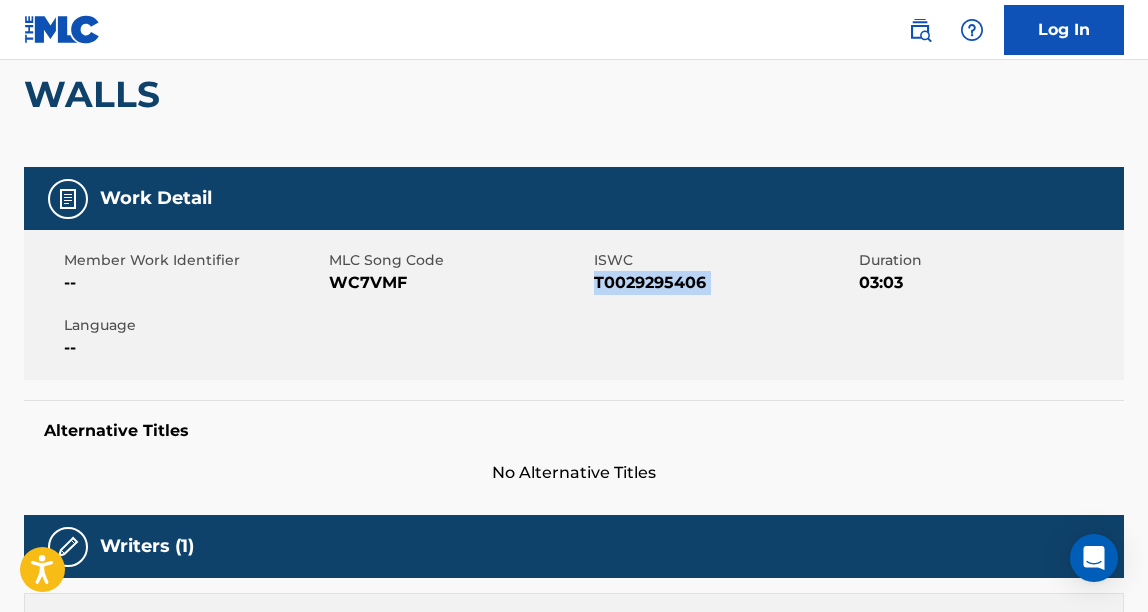 drag, startPoint x: 703, startPoint y: 296, endPoint x: 597, endPoint y: 291, distance: 106.11786 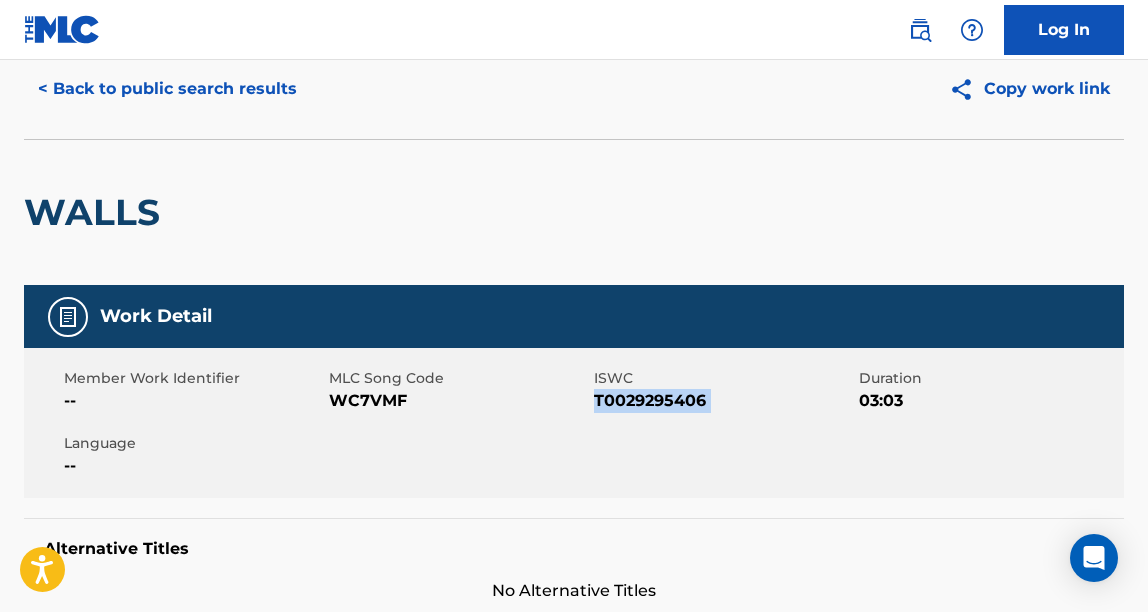 scroll, scrollTop: 0, scrollLeft: 0, axis: both 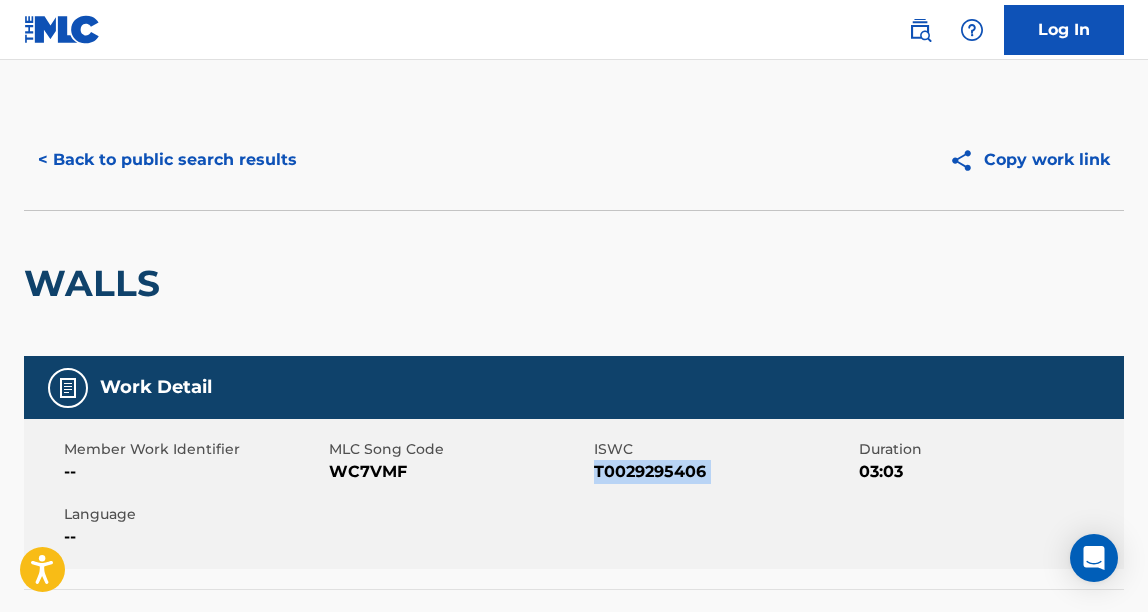click on "< Back to public search results" at bounding box center [167, 160] 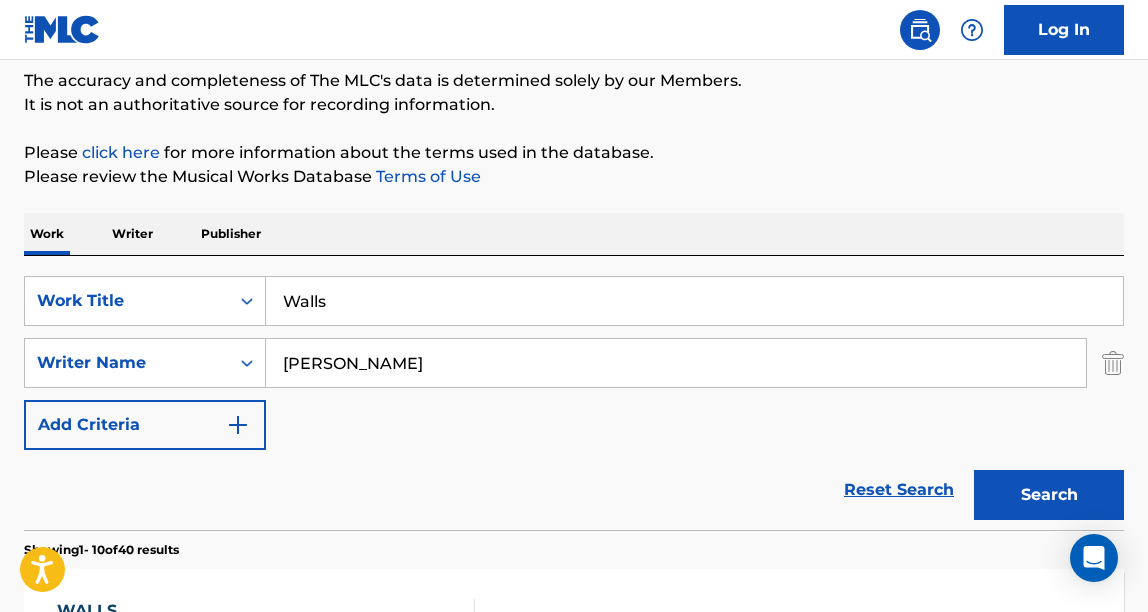 scroll, scrollTop: 153, scrollLeft: 0, axis: vertical 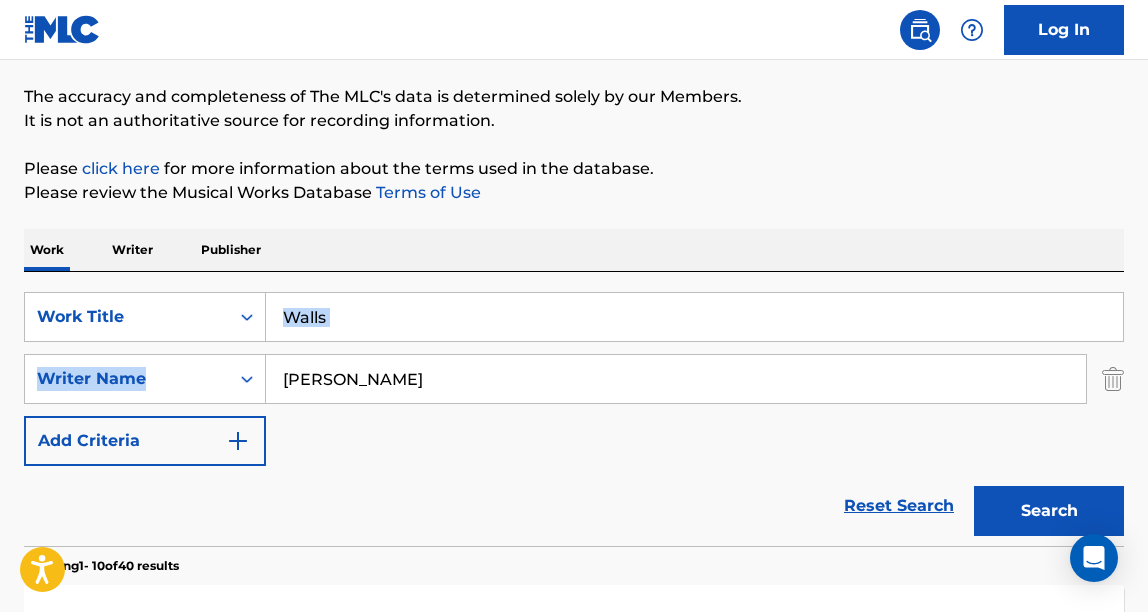 drag, startPoint x: 374, startPoint y: 344, endPoint x: 291, endPoint y: 327, distance: 84.723076 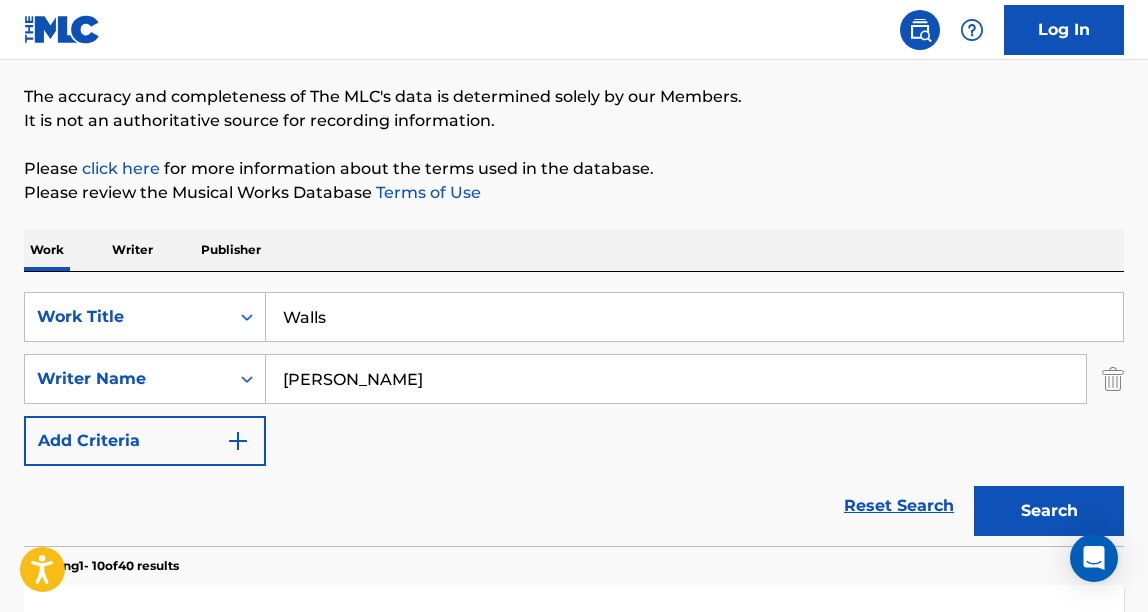 click on "Walls" at bounding box center [694, 317] 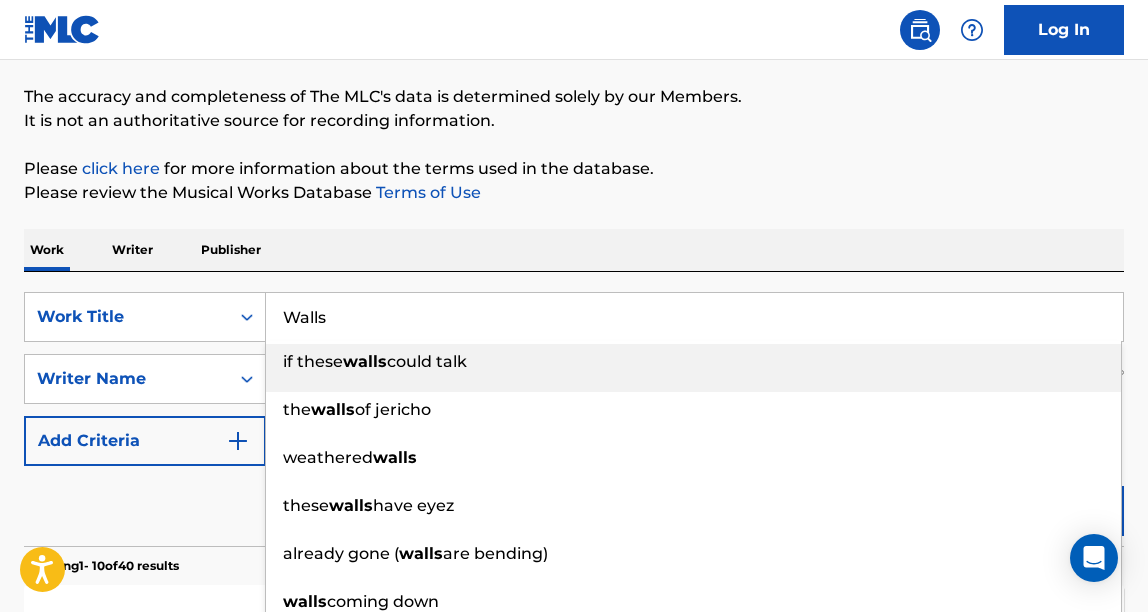 drag, startPoint x: 333, startPoint y: 320, endPoint x: 292, endPoint y: 320, distance: 41 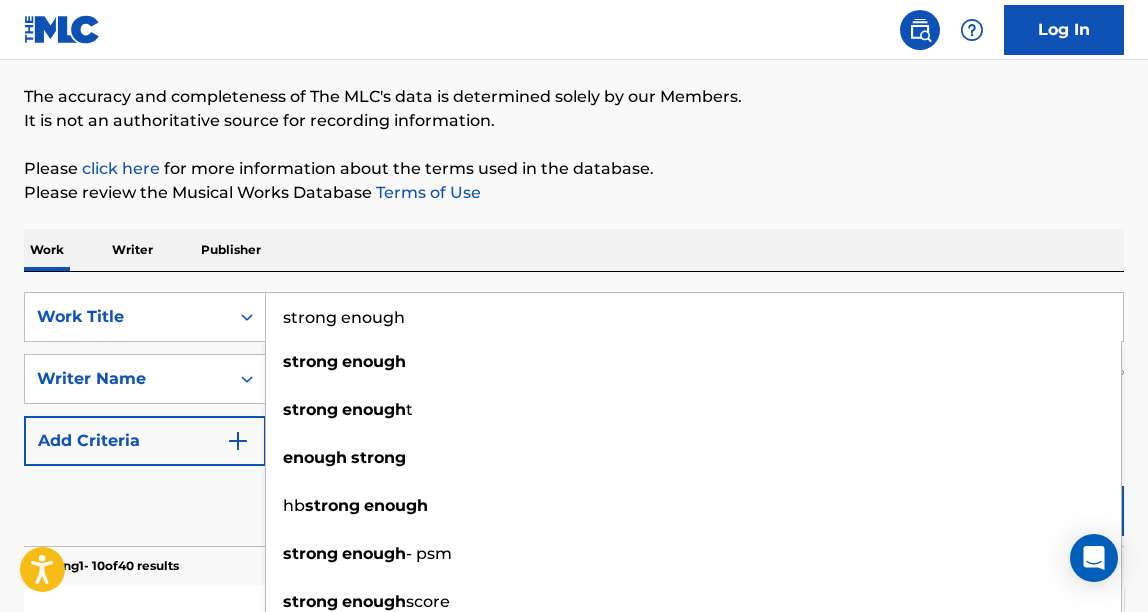 type on "strong enough" 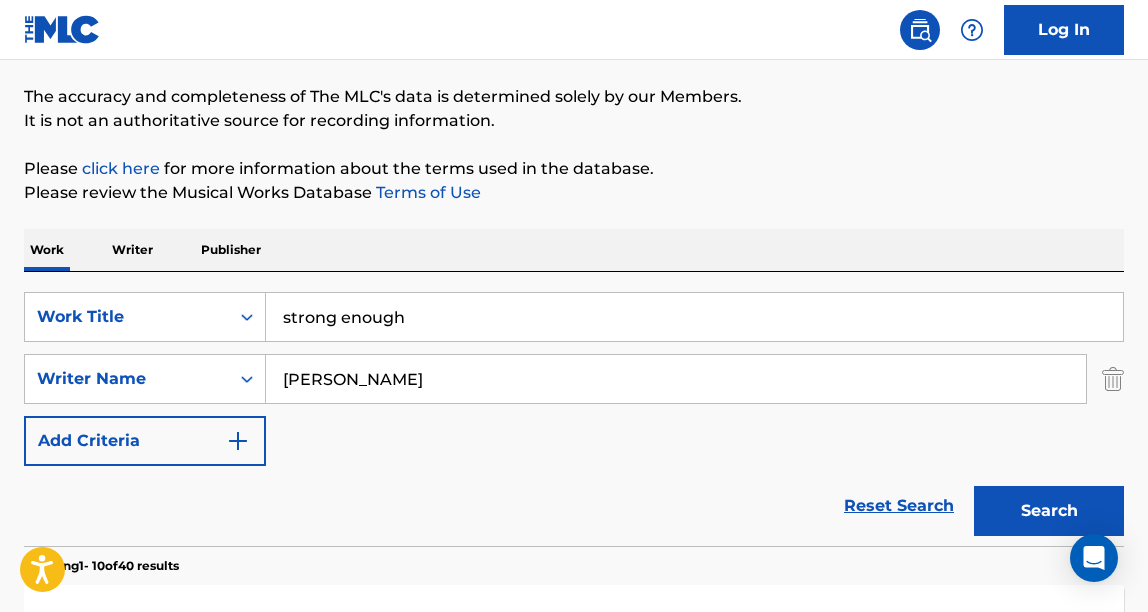 click on "Search" at bounding box center [1049, 511] 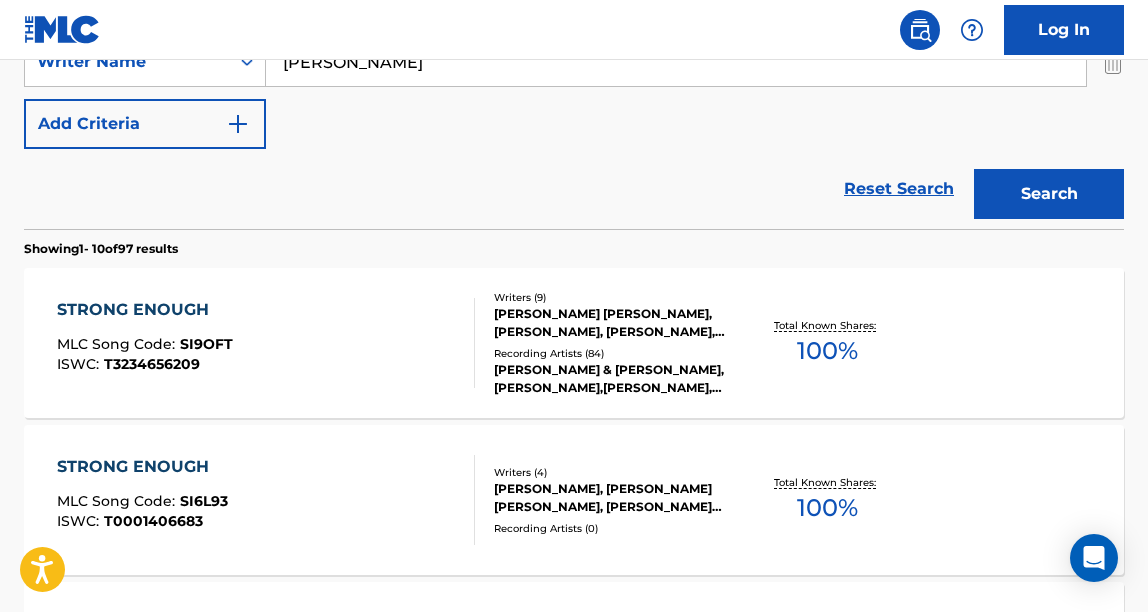 scroll, scrollTop: 471, scrollLeft: 0, axis: vertical 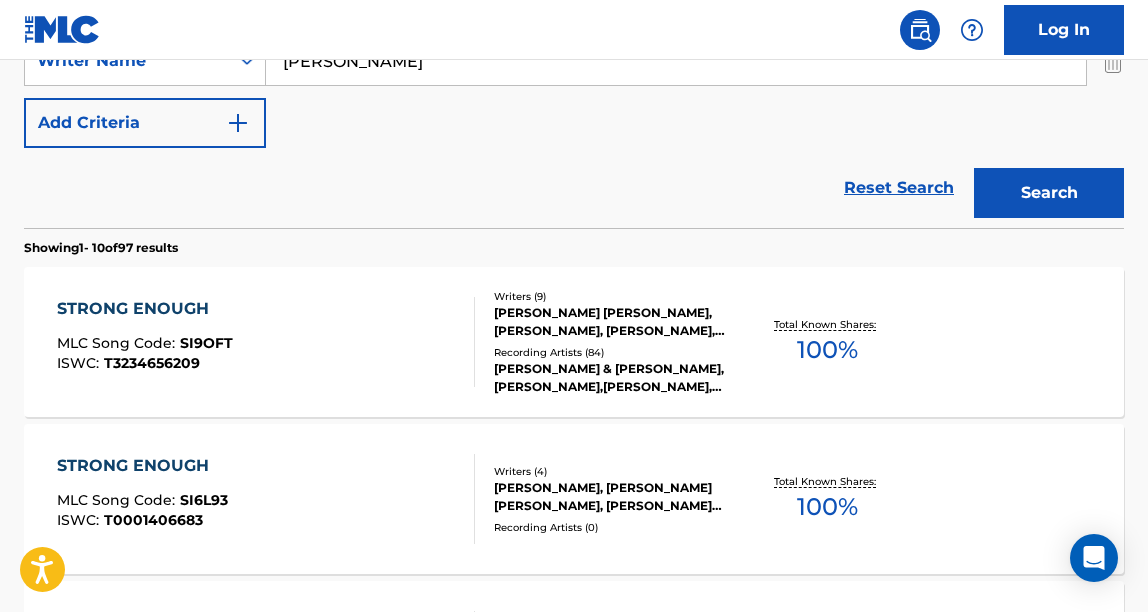 click on "STRONG ENOUGH MLC Song Code : SI9OFT ISWC : T3234656209 Writers ( 9 ) [PERSON_NAME] [PERSON_NAME], [PERSON_NAME], [PERSON_NAME], [PERSON_NAME] [PERSON_NAME] [PERSON_NAME], [PERSON_NAME] [PERSON_NAME] [PERSON_NAME], [PERSON_NAME], [PERSON_NAME] Recording Artists ( 84 ) [PERSON_NAME] & [PERSON_NAME], [PERSON_NAME],[PERSON_NAME], [PERSON_NAME], [PERSON_NAME], [PERSON_NAME] Total Known Shares: 100 %" at bounding box center [574, 342] 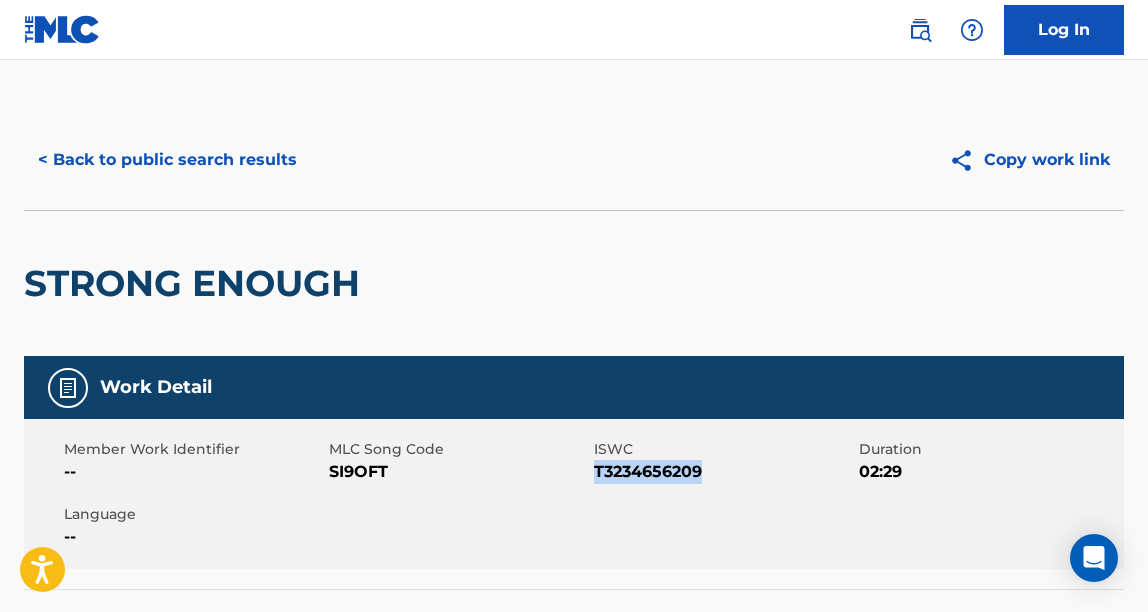 drag, startPoint x: 704, startPoint y: 470, endPoint x: 595, endPoint y: 477, distance: 109.22454 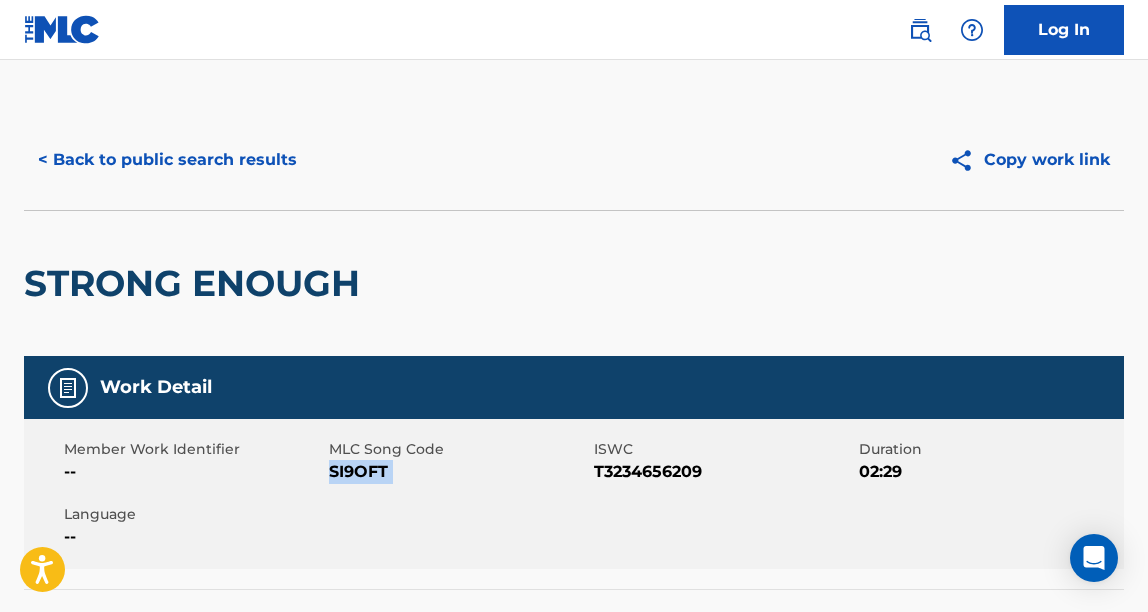 drag, startPoint x: 380, startPoint y: 473, endPoint x: 329, endPoint y: 473, distance: 51 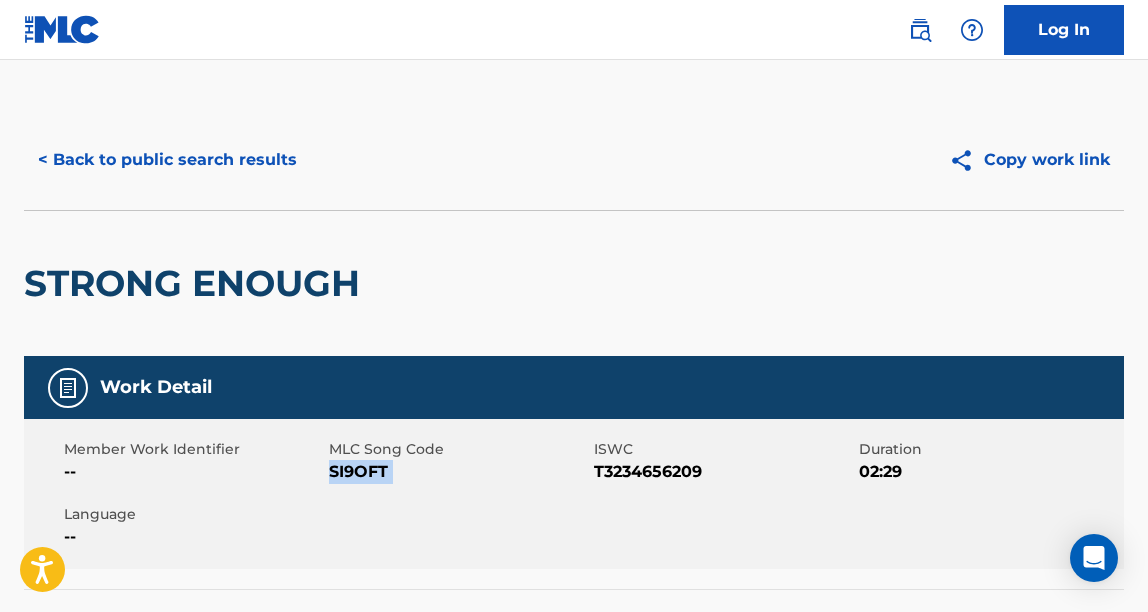 click on "< Back to public search results" at bounding box center [167, 160] 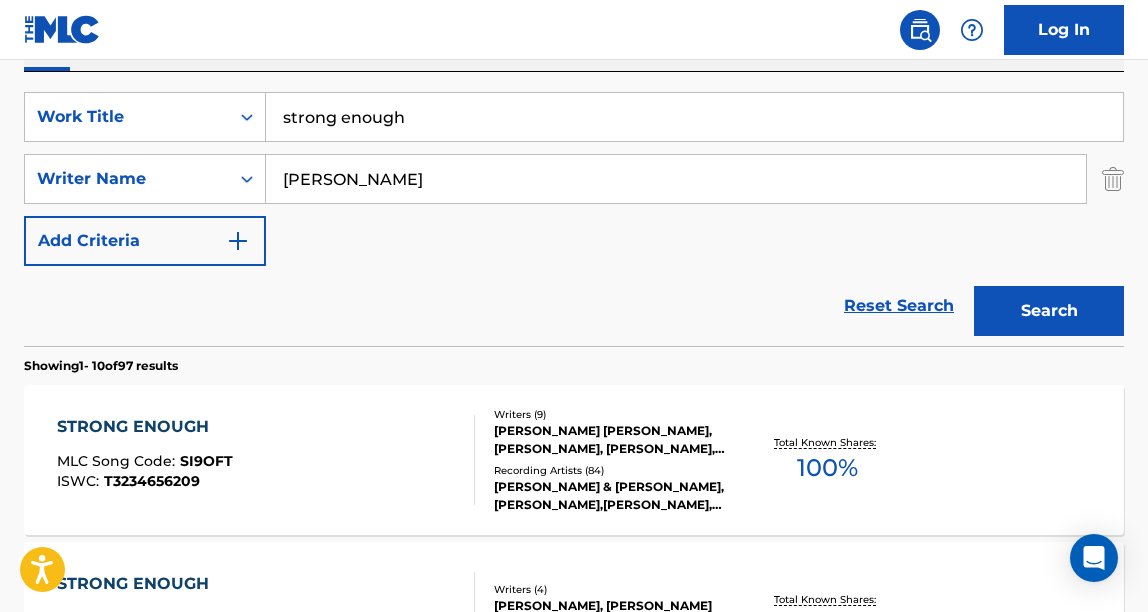 scroll, scrollTop: 283, scrollLeft: 0, axis: vertical 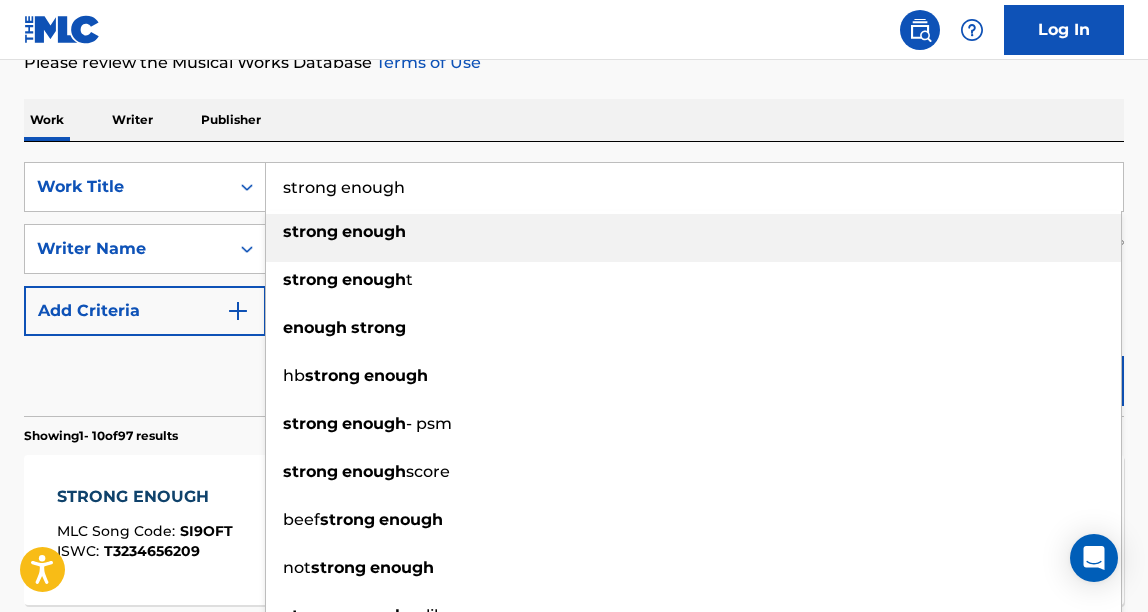 drag, startPoint x: 451, startPoint y: 198, endPoint x: 280, endPoint y: 192, distance: 171.10522 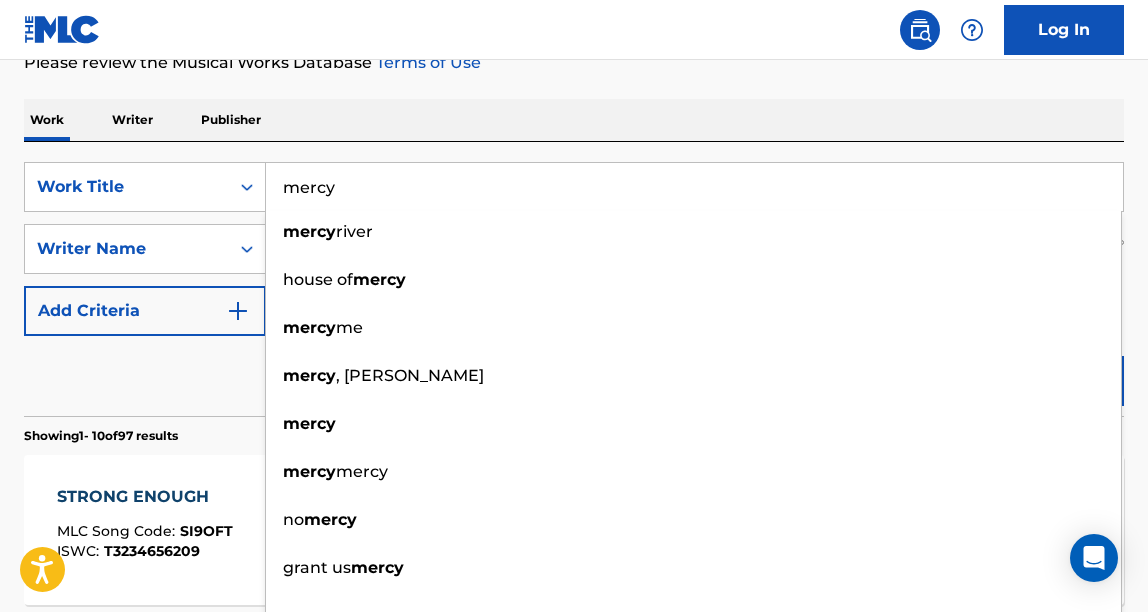 type on "mercy" 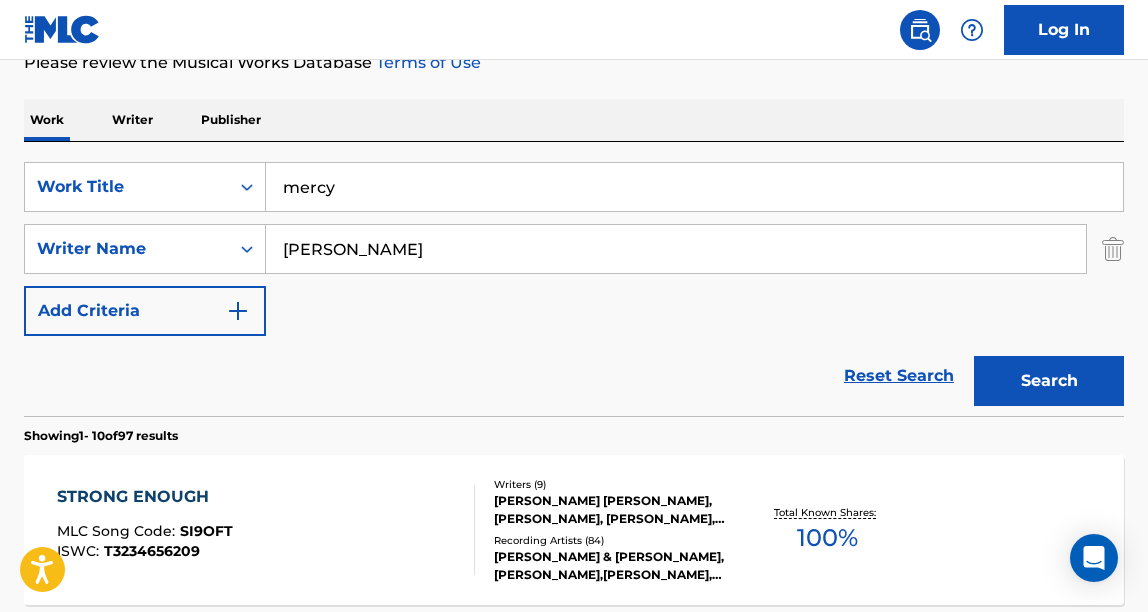 click on "Reset Search Search" at bounding box center [574, 376] 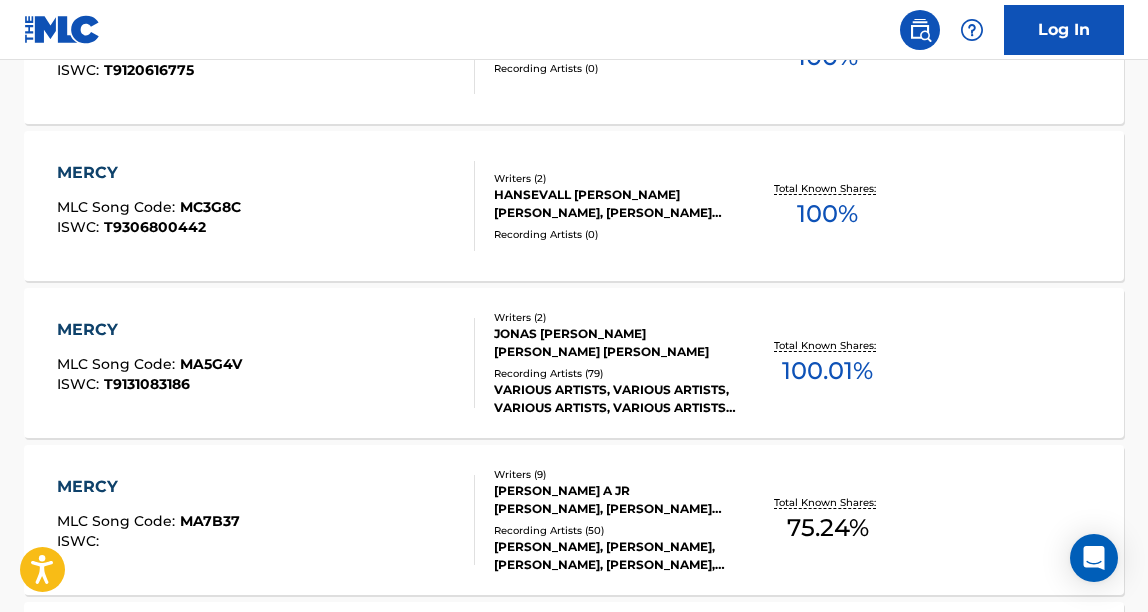 scroll, scrollTop: 1276, scrollLeft: 0, axis: vertical 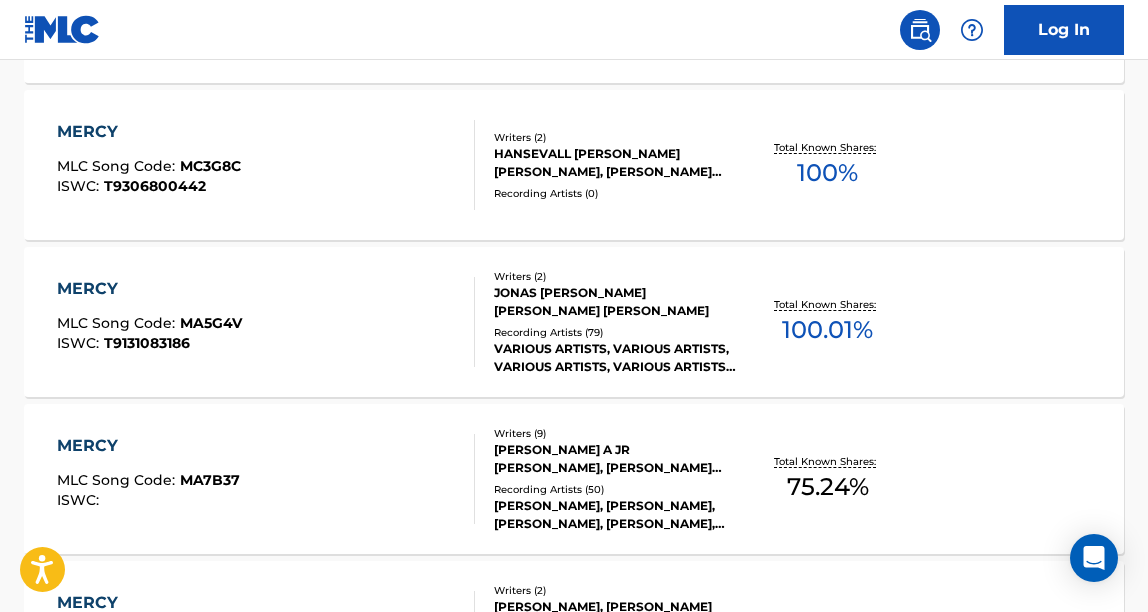 click on "MERCY MLC Song Code : MA7B37 ISWC :" at bounding box center (266, 479) 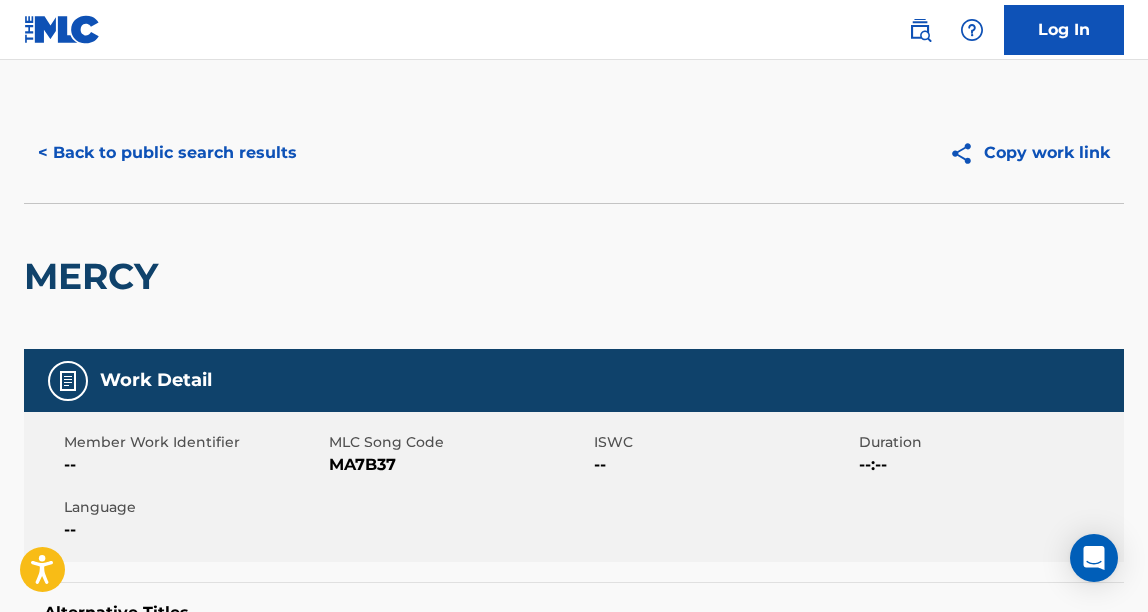 scroll, scrollTop: 8, scrollLeft: 0, axis: vertical 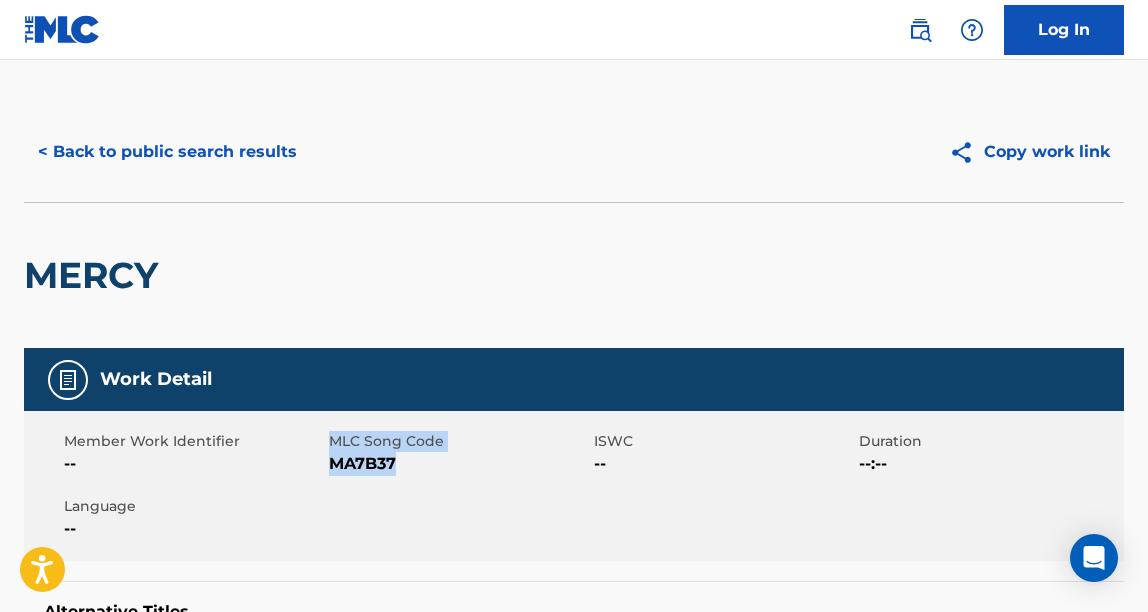 drag, startPoint x: 397, startPoint y: 466, endPoint x: 327, endPoint y: 473, distance: 70.34913 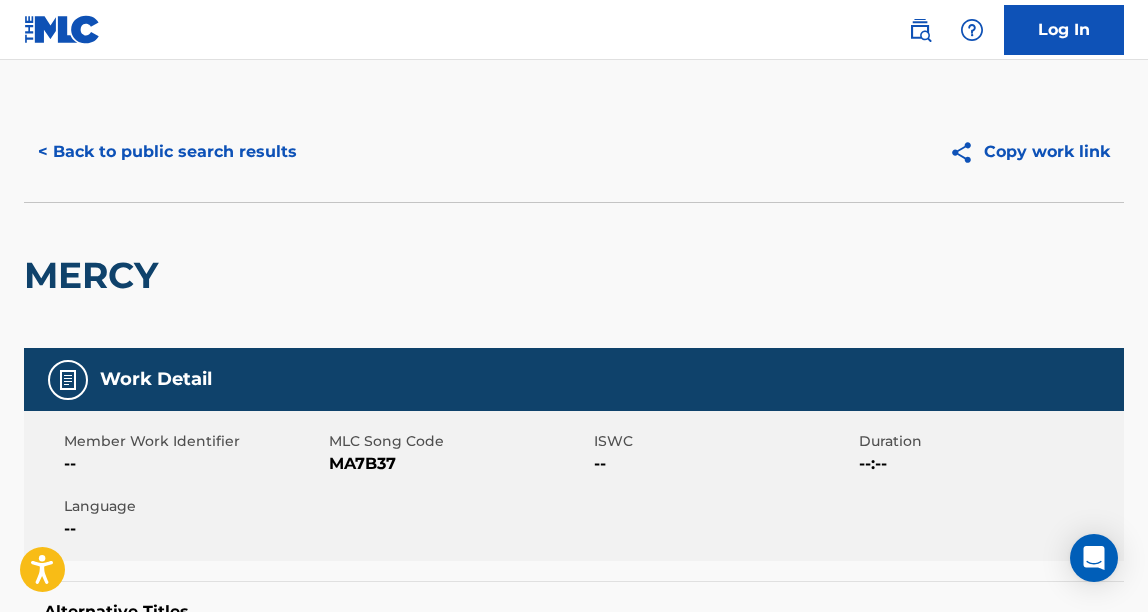 click on "MA7B37" at bounding box center [459, 464] 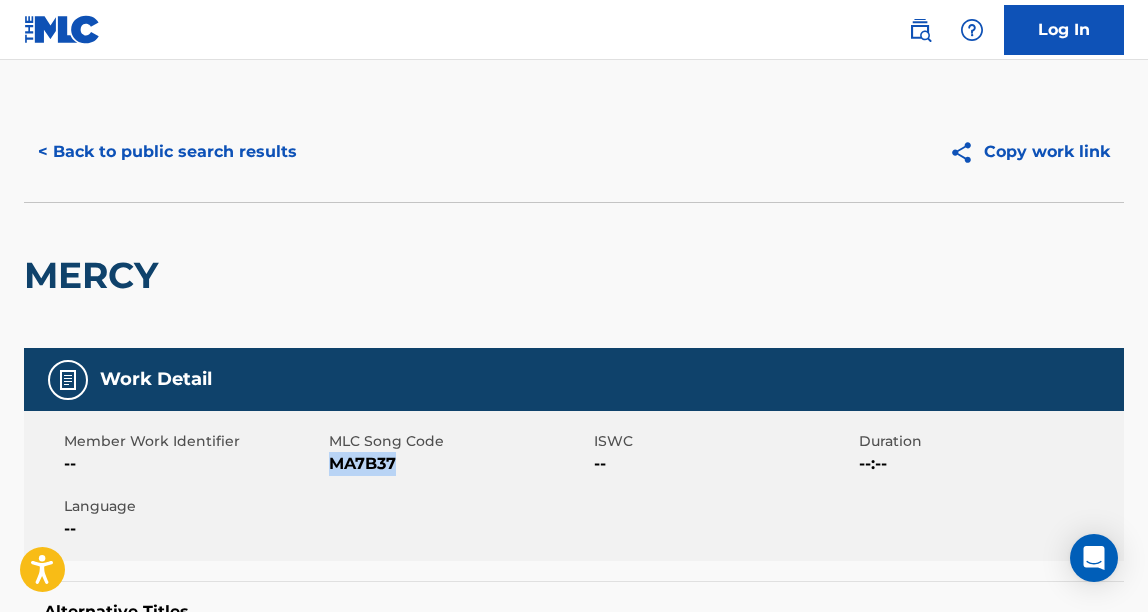 drag, startPoint x: 331, startPoint y: 472, endPoint x: 399, endPoint y: 479, distance: 68.359344 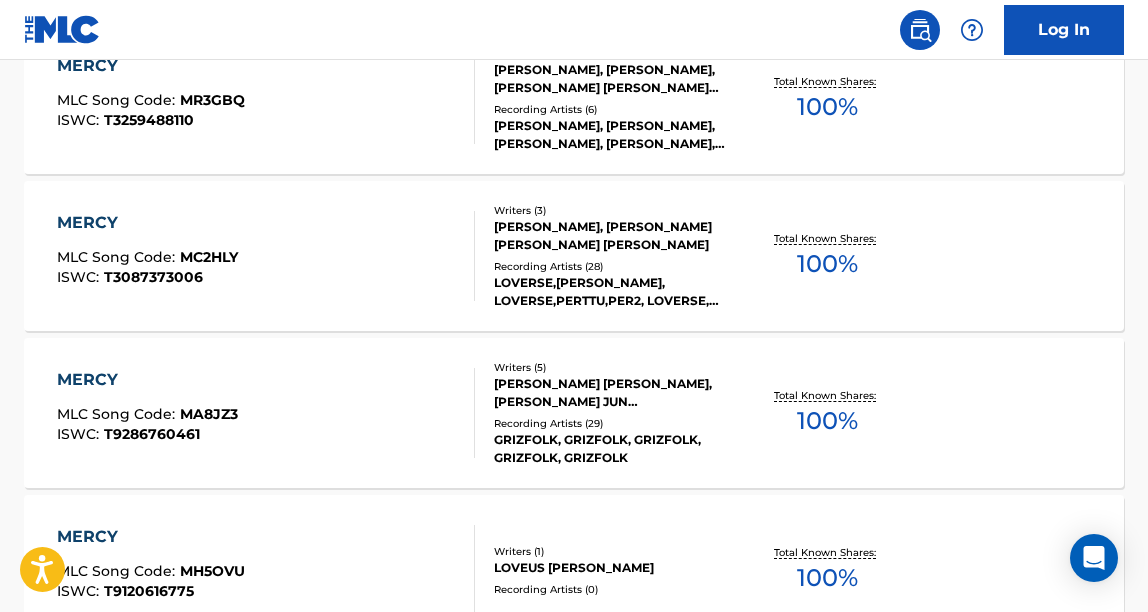 scroll, scrollTop: 353, scrollLeft: 0, axis: vertical 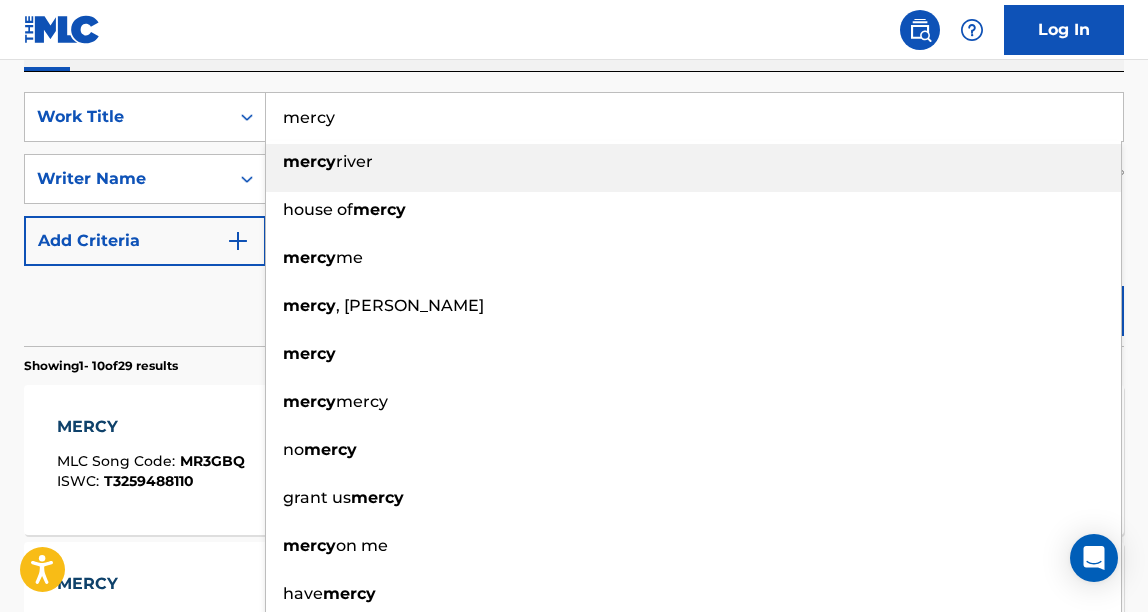 drag, startPoint x: 361, startPoint y: 124, endPoint x: 272, endPoint y: 119, distance: 89.140335 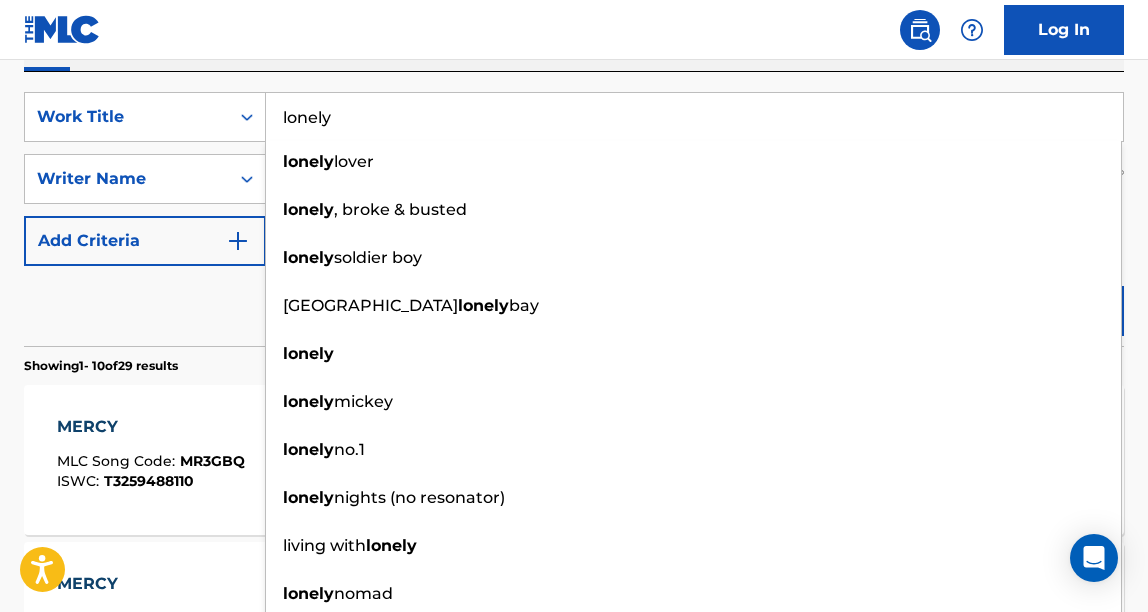 type on "lonely" 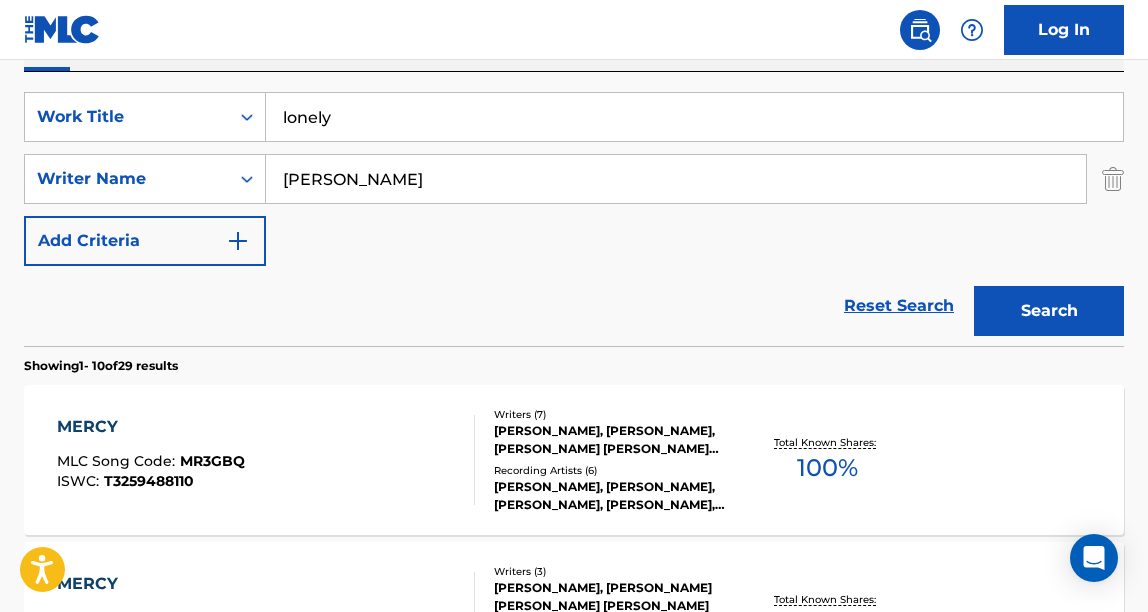 click on "Search" at bounding box center (1049, 311) 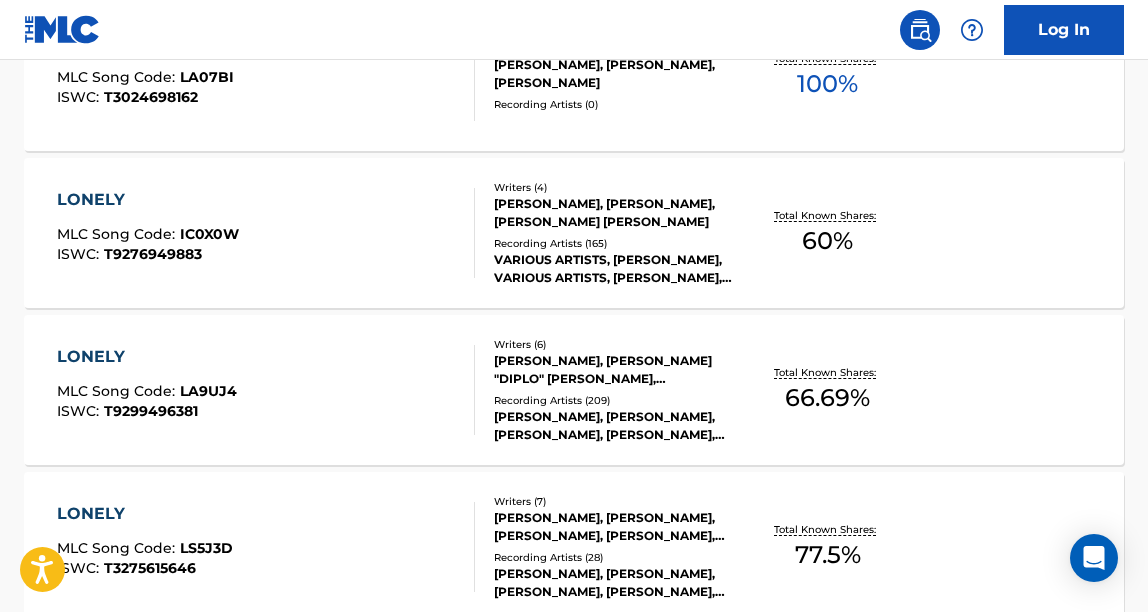 scroll, scrollTop: 920, scrollLeft: 0, axis: vertical 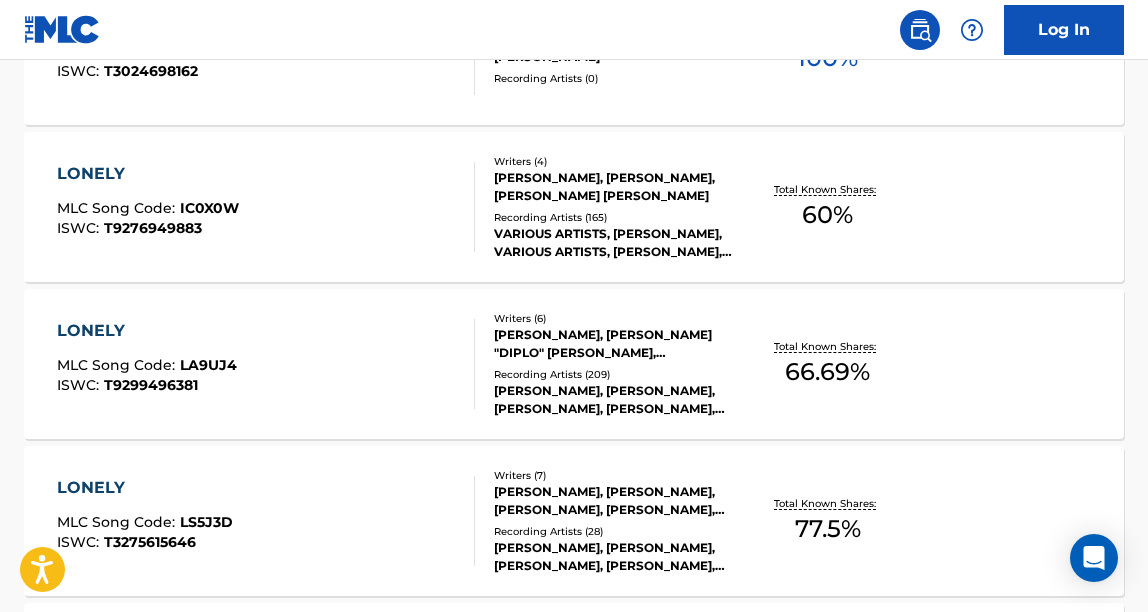 click on "LONELY MLC Song Code : LA9UJ4 ISWC : T9299496381" at bounding box center [266, 364] 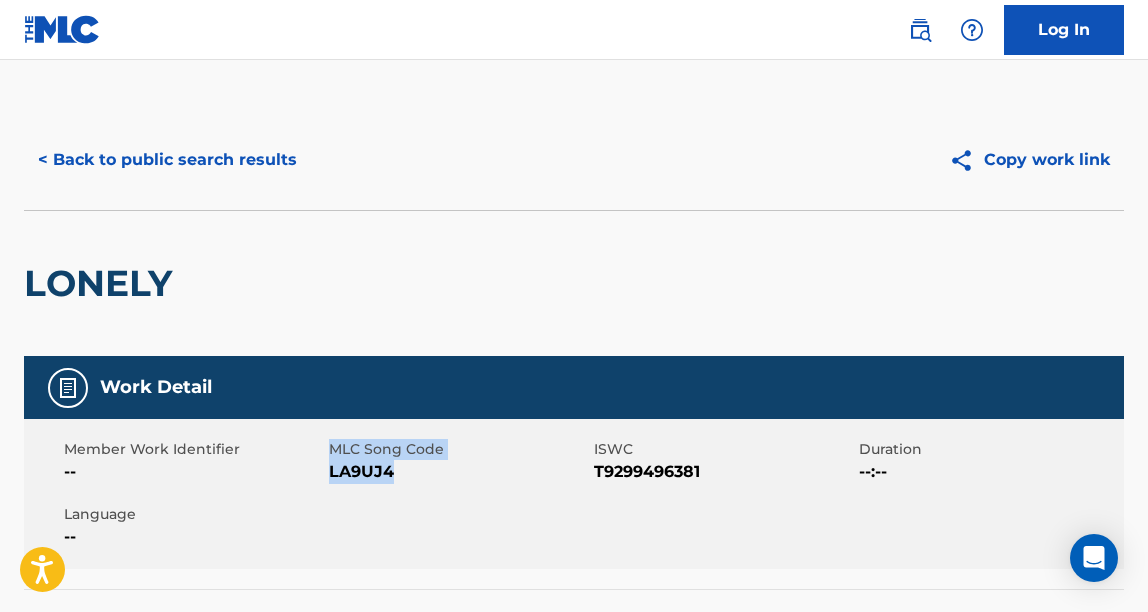 drag, startPoint x: 398, startPoint y: 477, endPoint x: 328, endPoint y: 480, distance: 70.064255 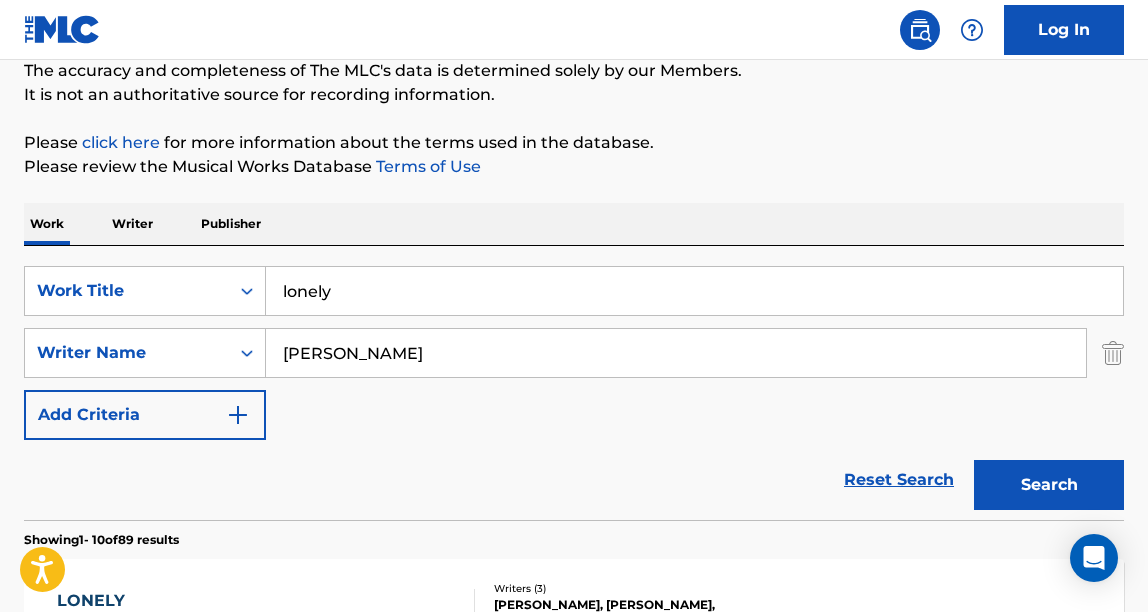 scroll, scrollTop: 0, scrollLeft: 0, axis: both 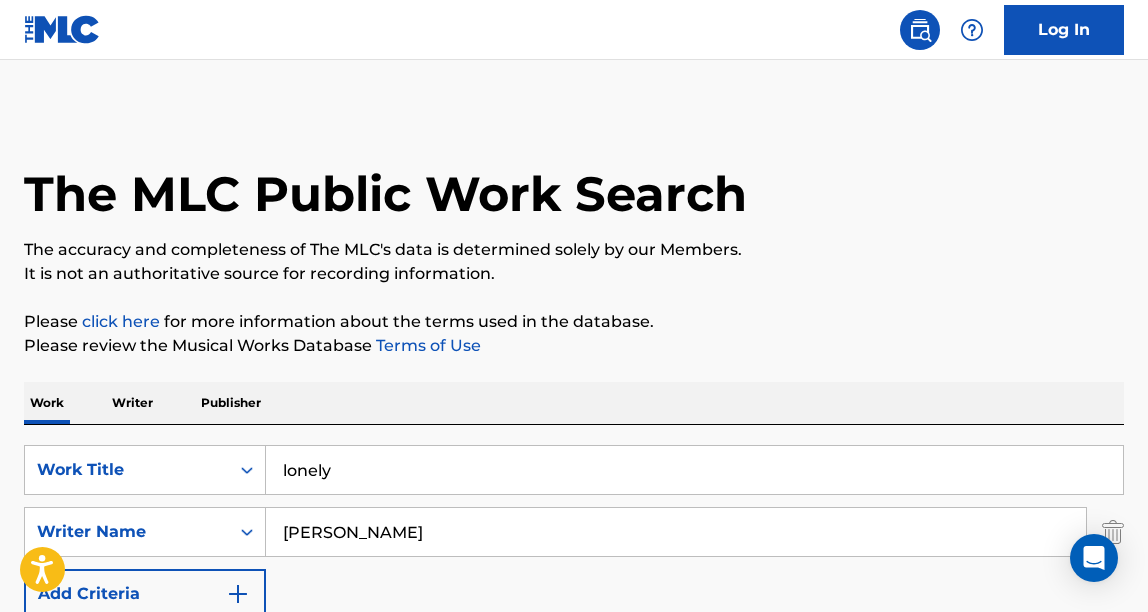 click on "lonely" at bounding box center [694, 470] 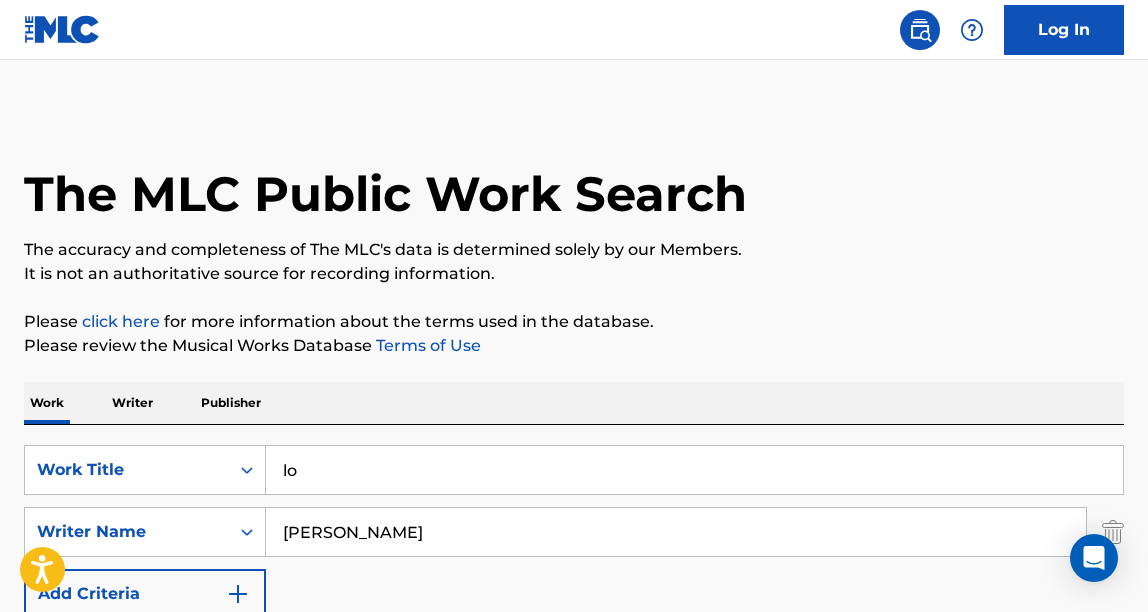 type on "l" 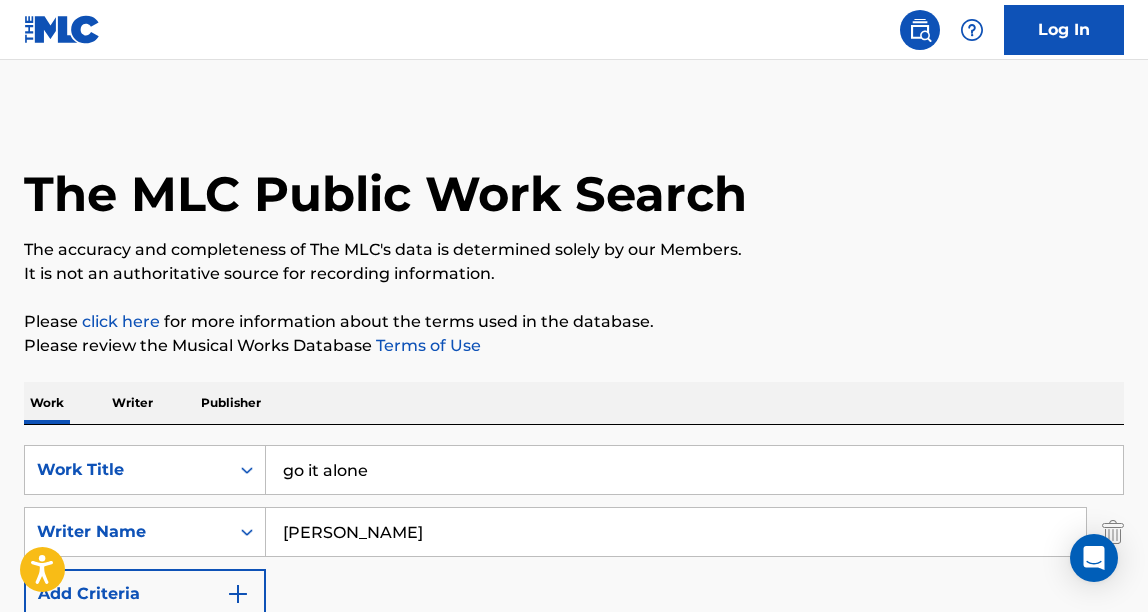 click on "Please review the Musical Works Database   Terms of Use" at bounding box center (574, 346) 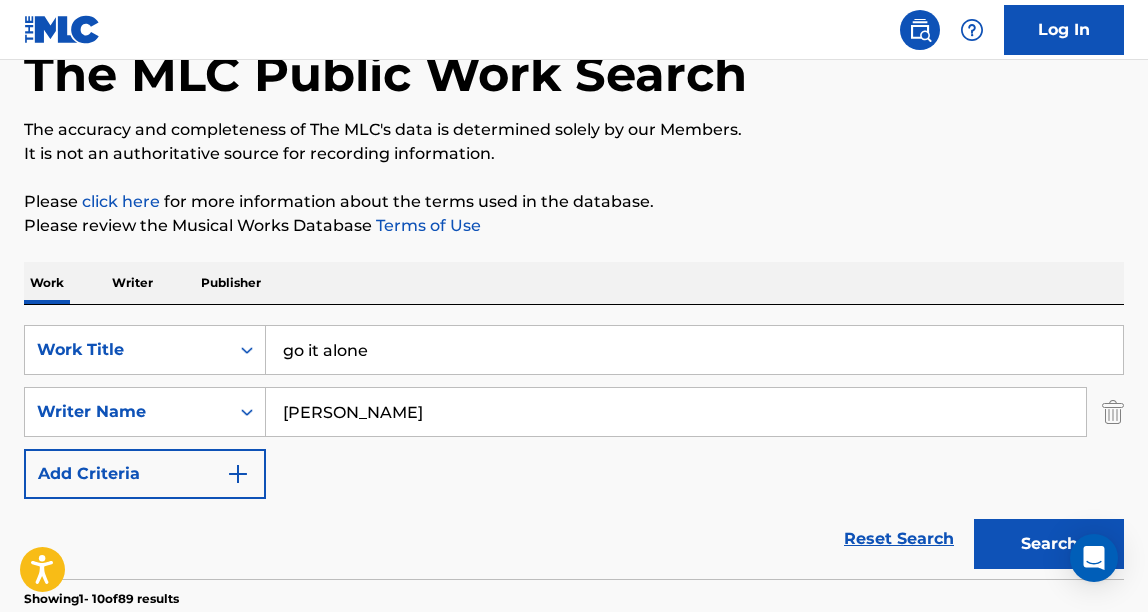 scroll, scrollTop: 122, scrollLeft: 0, axis: vertical 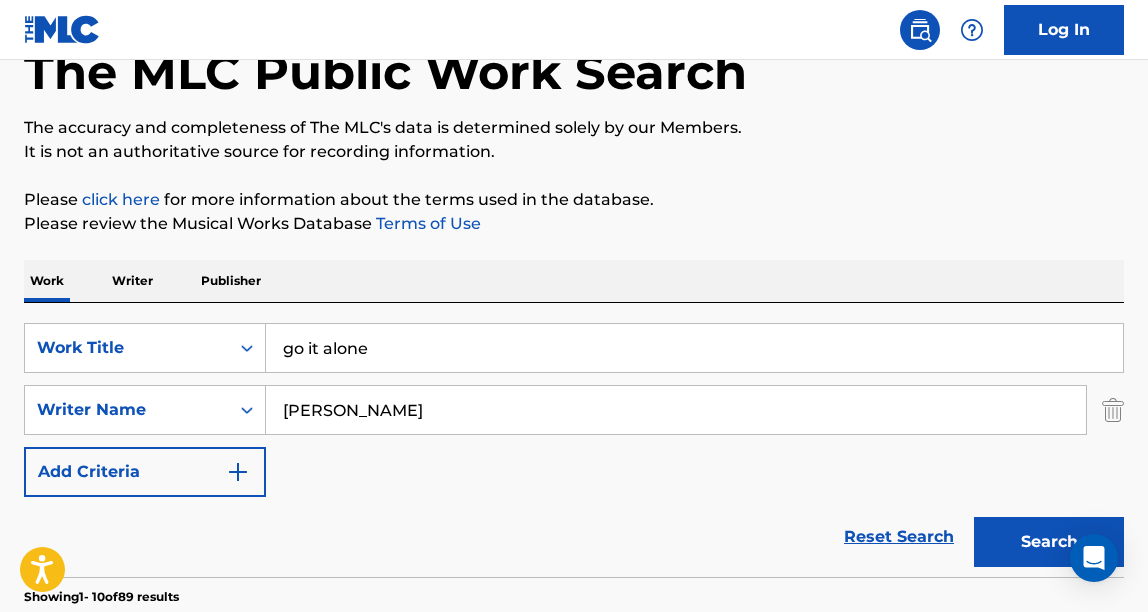 click on "Search" at bounding box center (1049, 542) 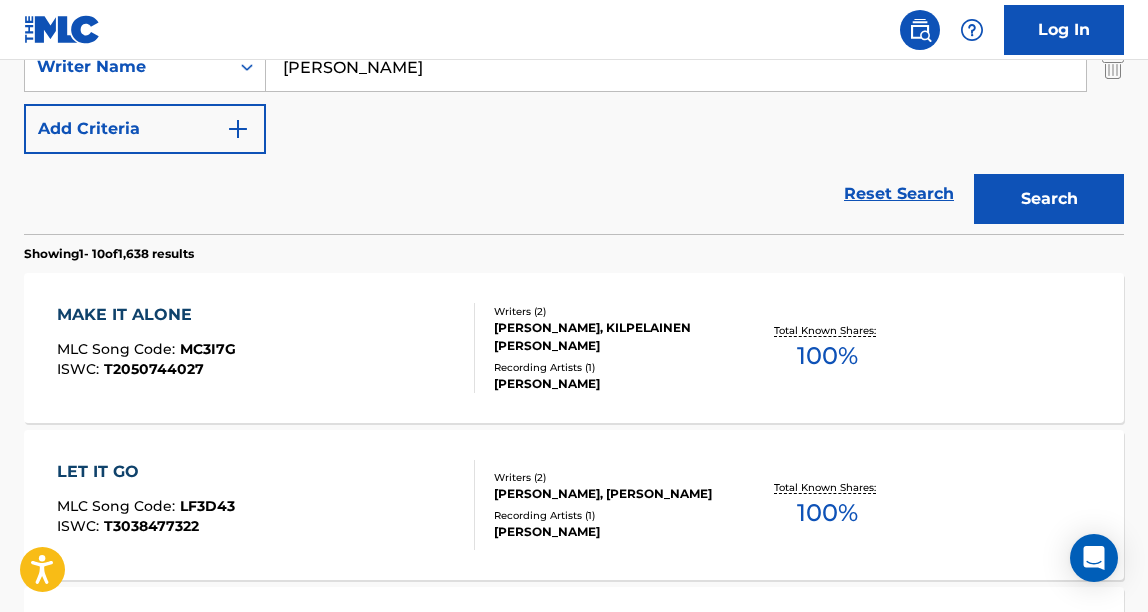 scroll, scrollTop: 0, scrollLeft: 0, axis: both 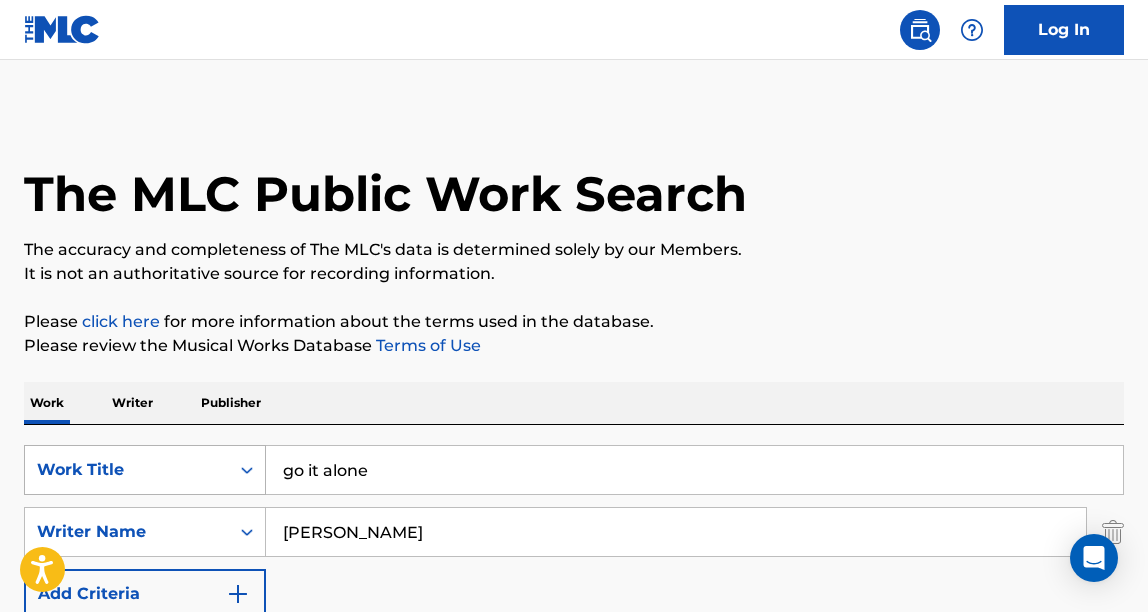 drag, startPoint x: 416, startPoint y: 479, endPoint x: 235, endPoint y: 459, distance: 182.10162 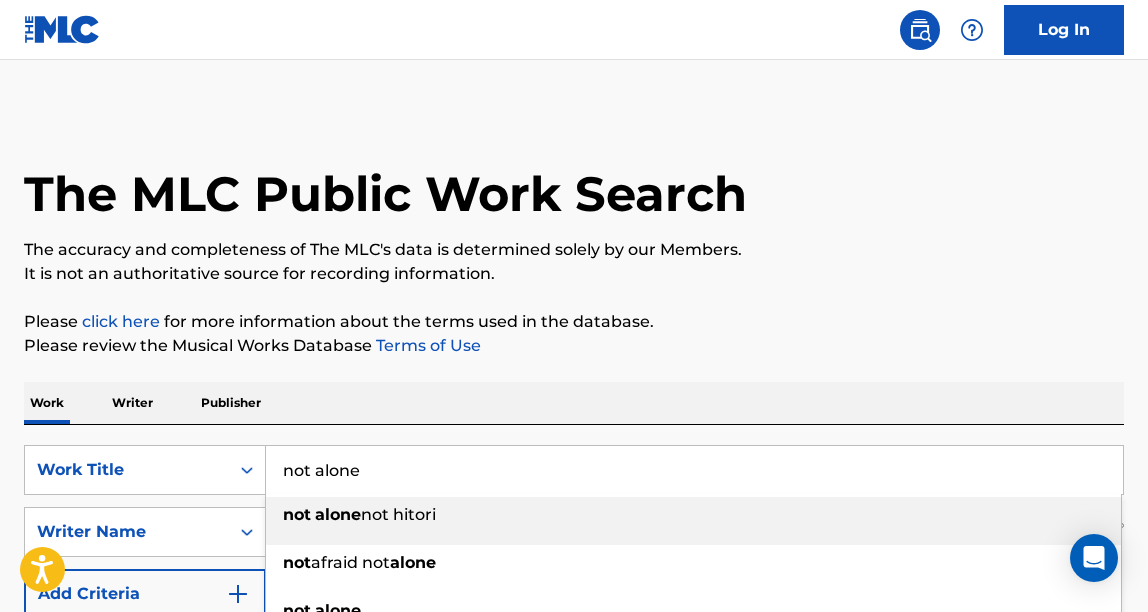 type on "not alone" 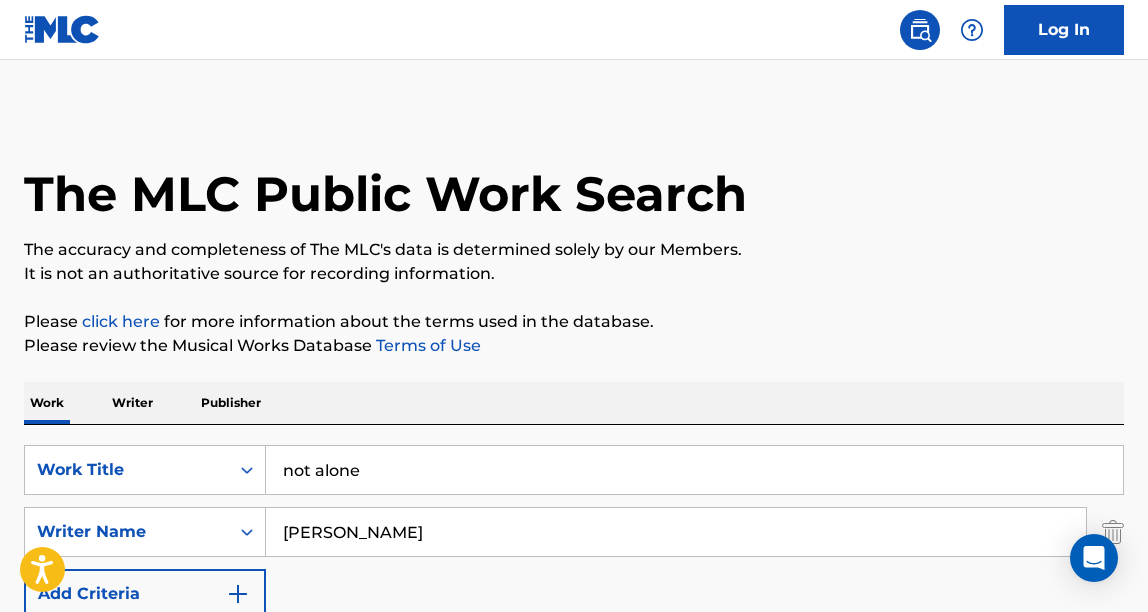 click on "Please review the Musical Works Database   Terms of Use" at bounding box center [574, 346] 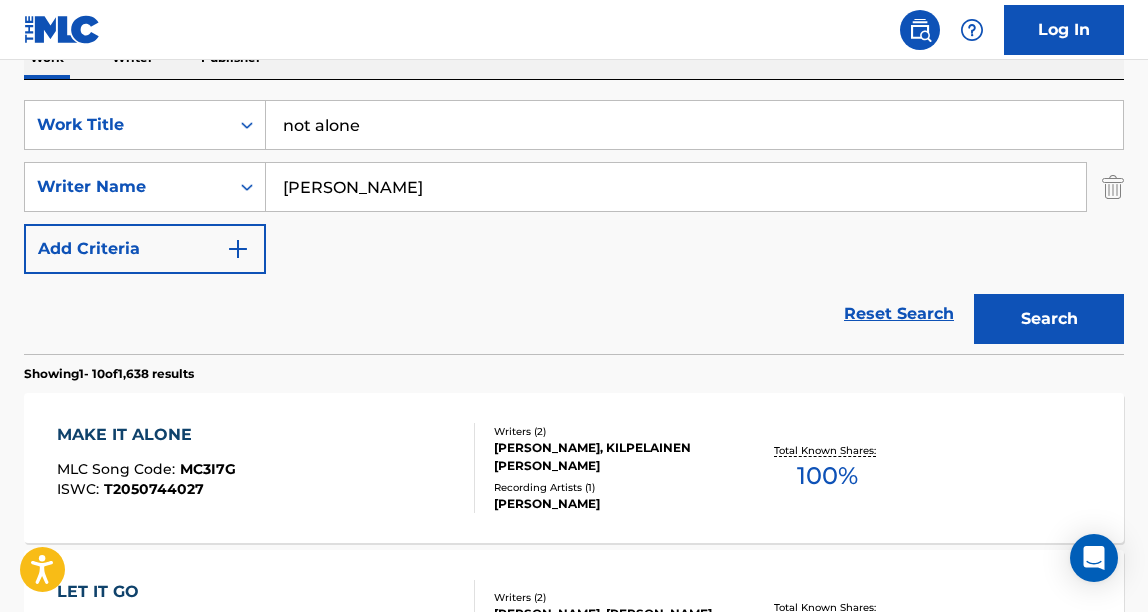 click on "Search" at bounding box center [1049, 319] 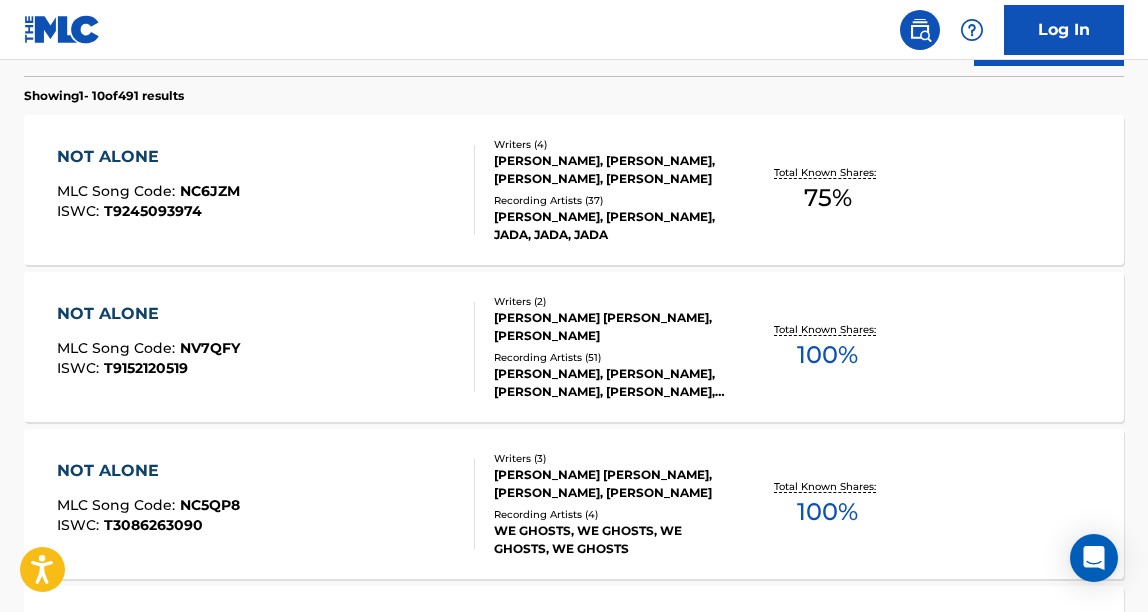 scroll, scrollTop: 628, scrollLeft: 0, axis: vertical 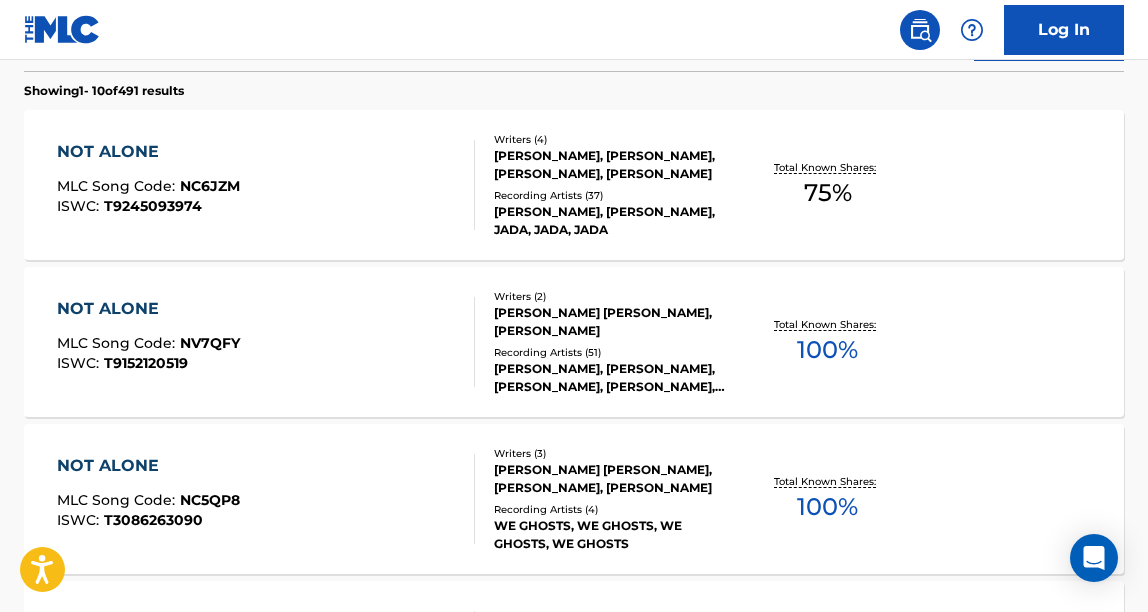 click on "NOT ALONE MLC Song Code : NV7QFY ISWC : T9152120519" at bounding box center [266, 342] 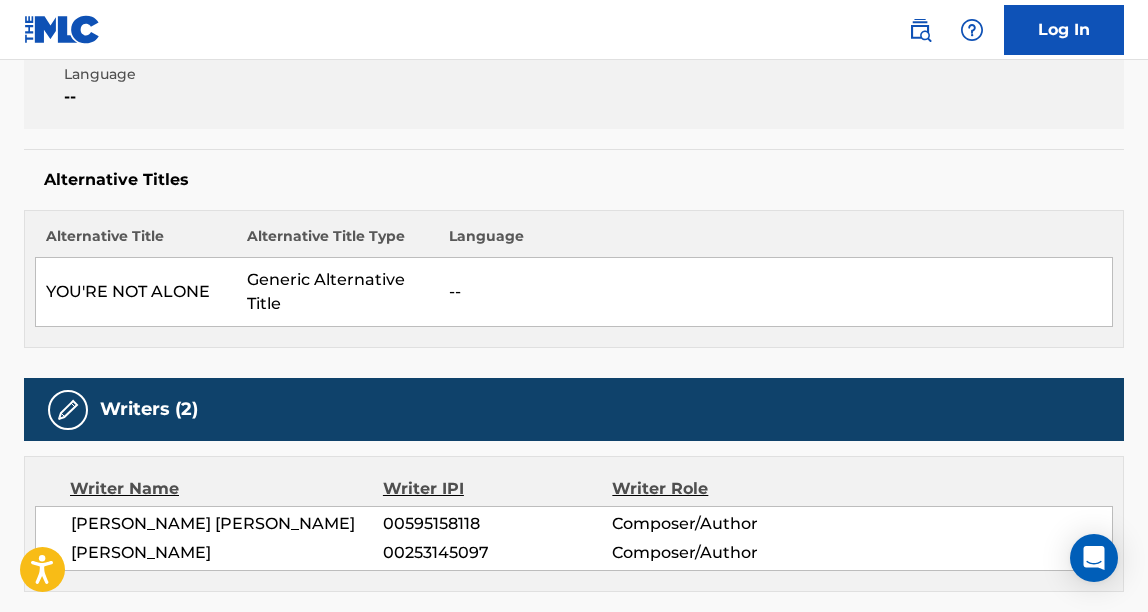 scroll, scrollTop: 548, scrollLeft: 0, axis: vertical 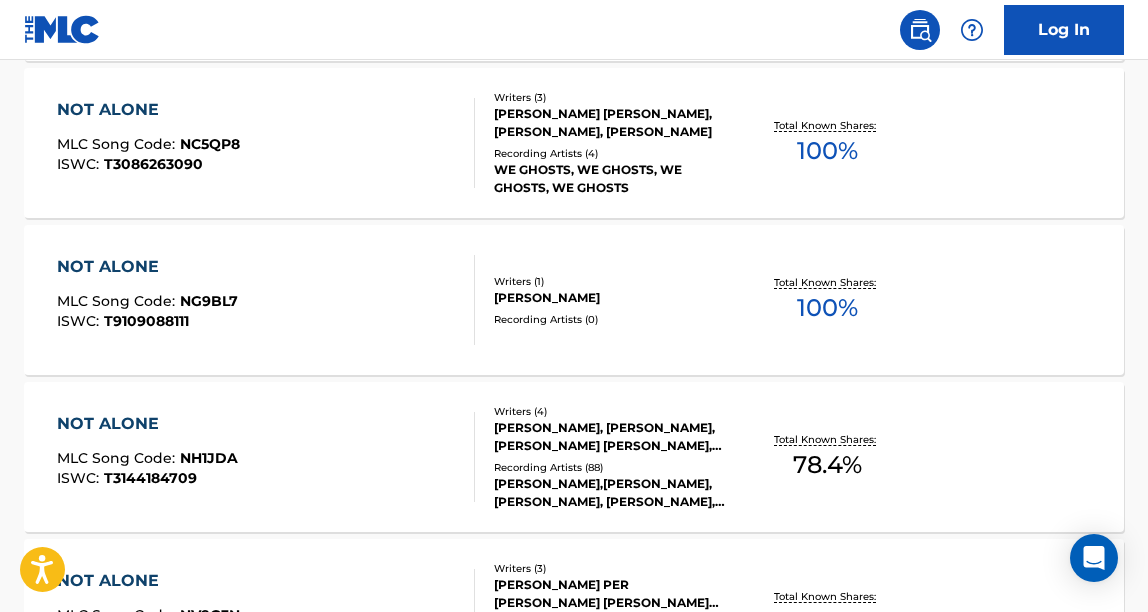 click on "NOT ALONE MLC Song Code : NH1JDA ISWC : T3144184709" at bounding box center [266, 457] 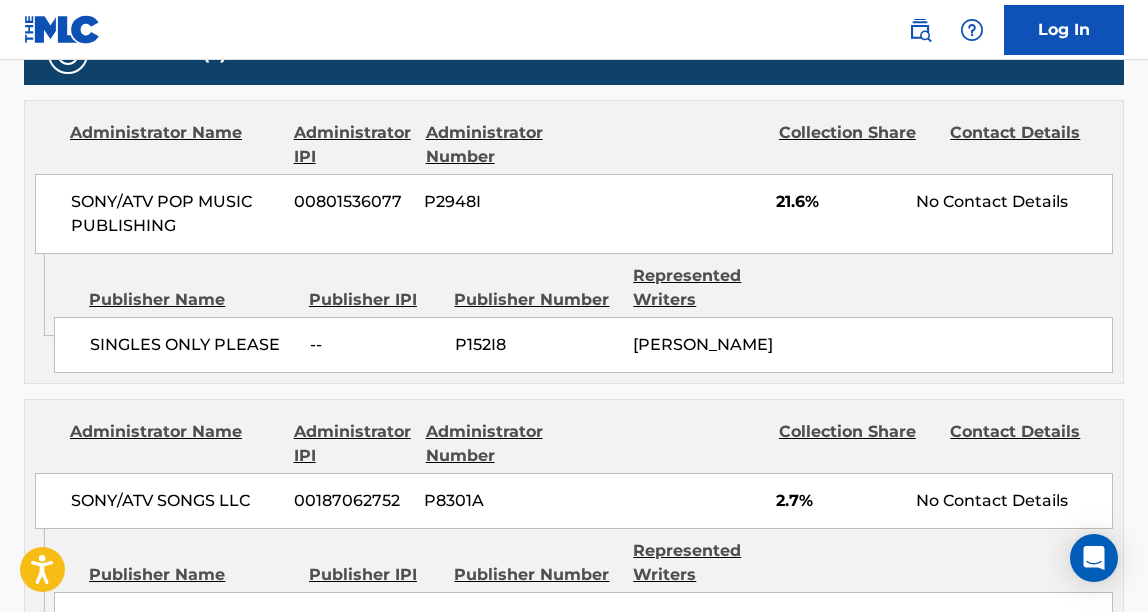 scroll, scrollTop: 0, scrollLeft: 0, axis: both 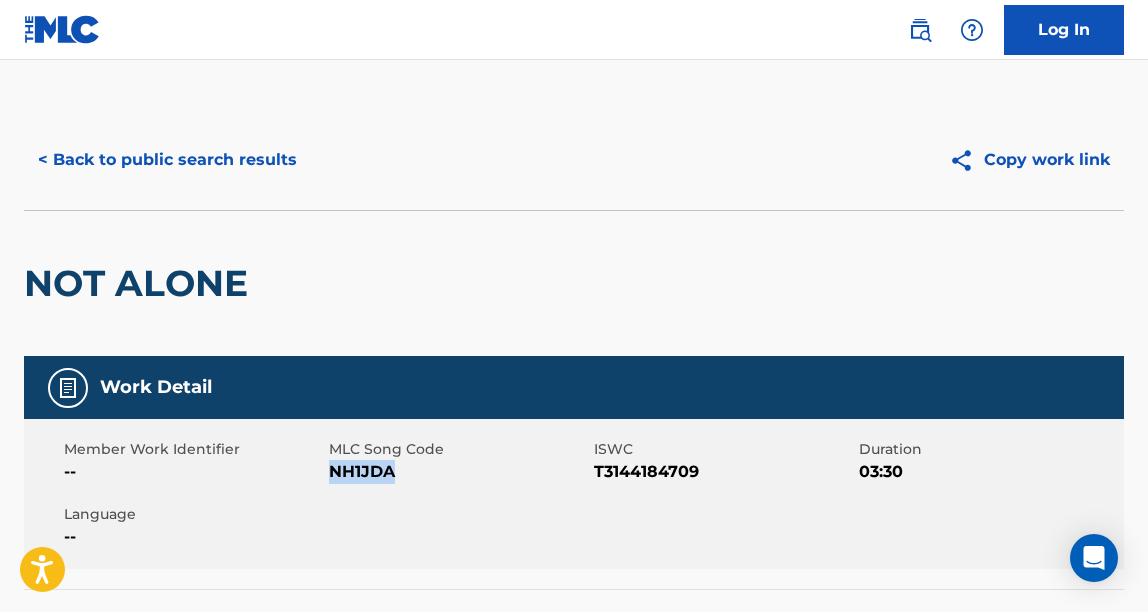 drag, startPoint x: 397, startPoint y: 473, endPoint x: 330, endPoint y: 474, distance: 67.00746 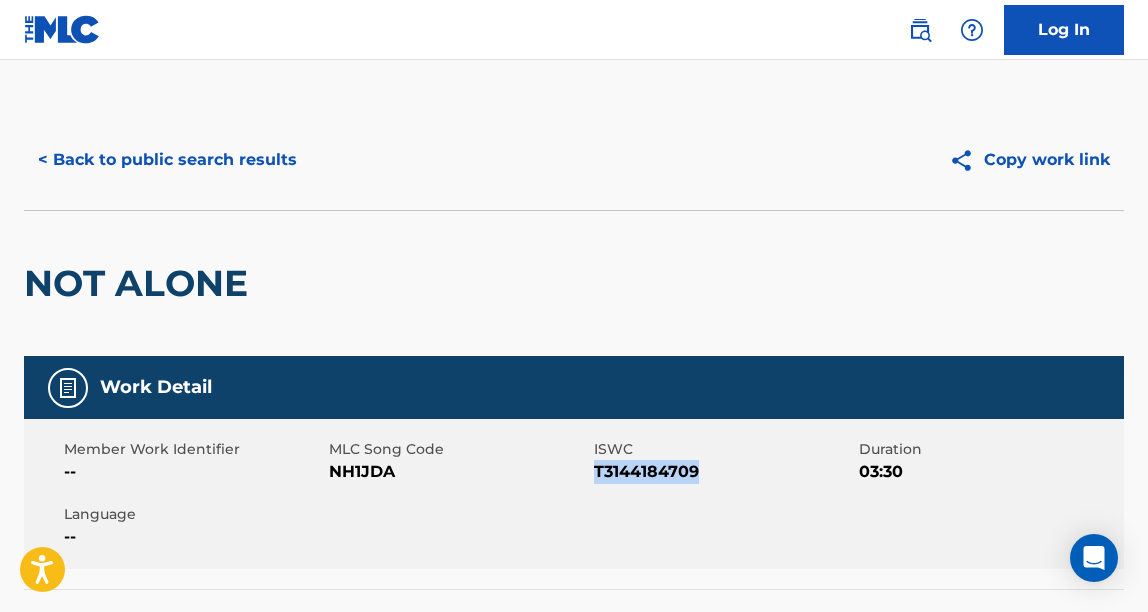 drag, startPoint x: 705, startPoint y: 476, endPoint x: 595, endPoint y: 479, distance: 110.0409 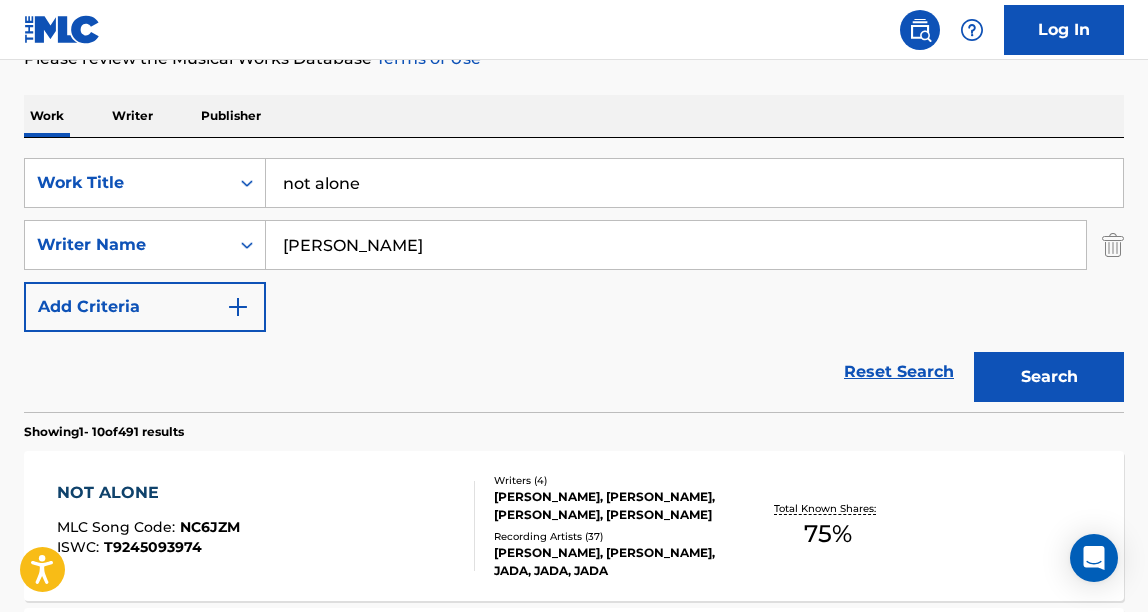 scroll, scrollTop: 0, scrollLeft: 0, axis: both 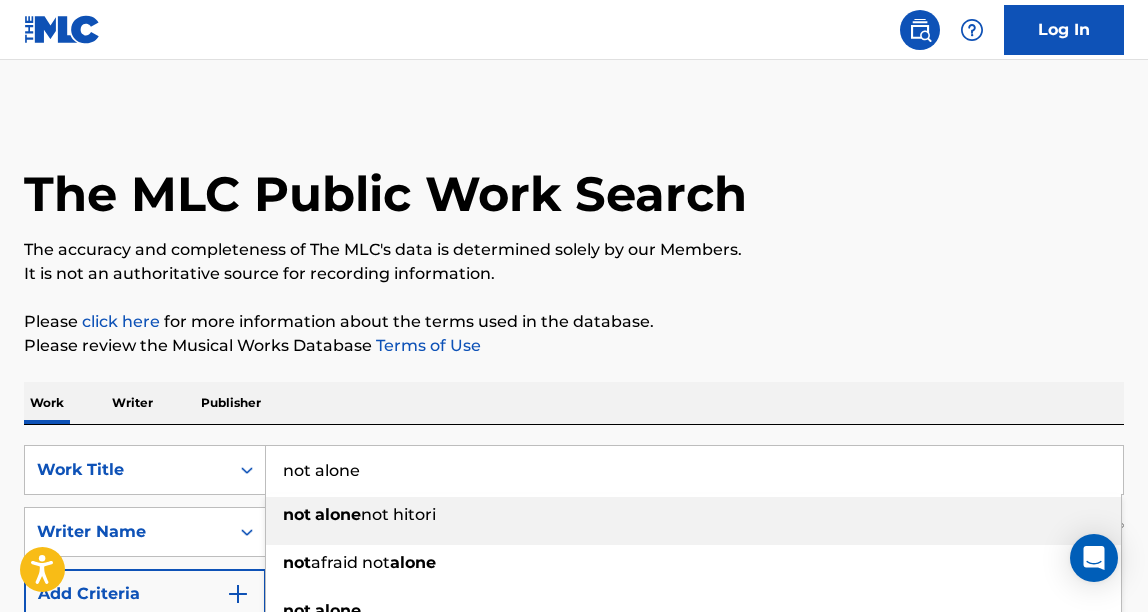 click on "not alone" at bounding box center [694, 470] 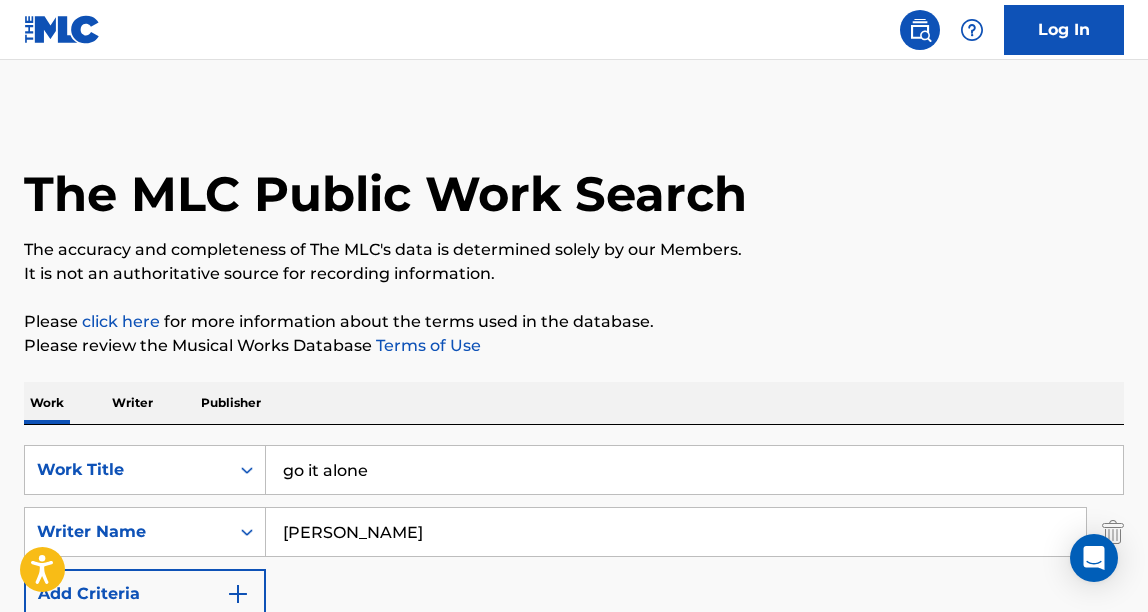 scroll, scrollTop: 493, scrollLeft: 0, axis: vertical 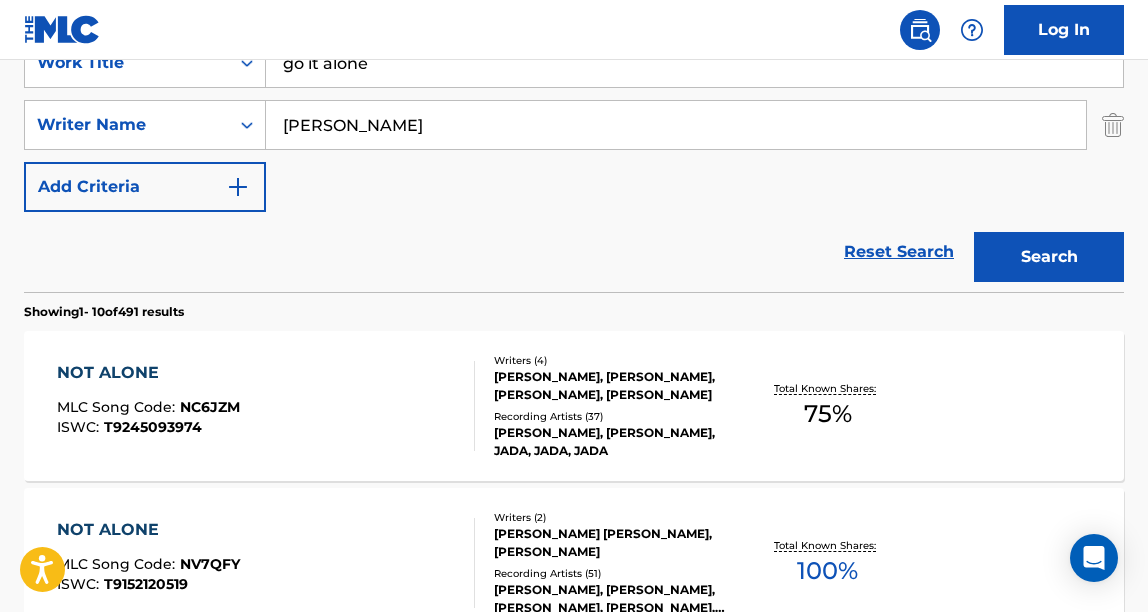 click on "Search" at bounding box center [1049, 257] 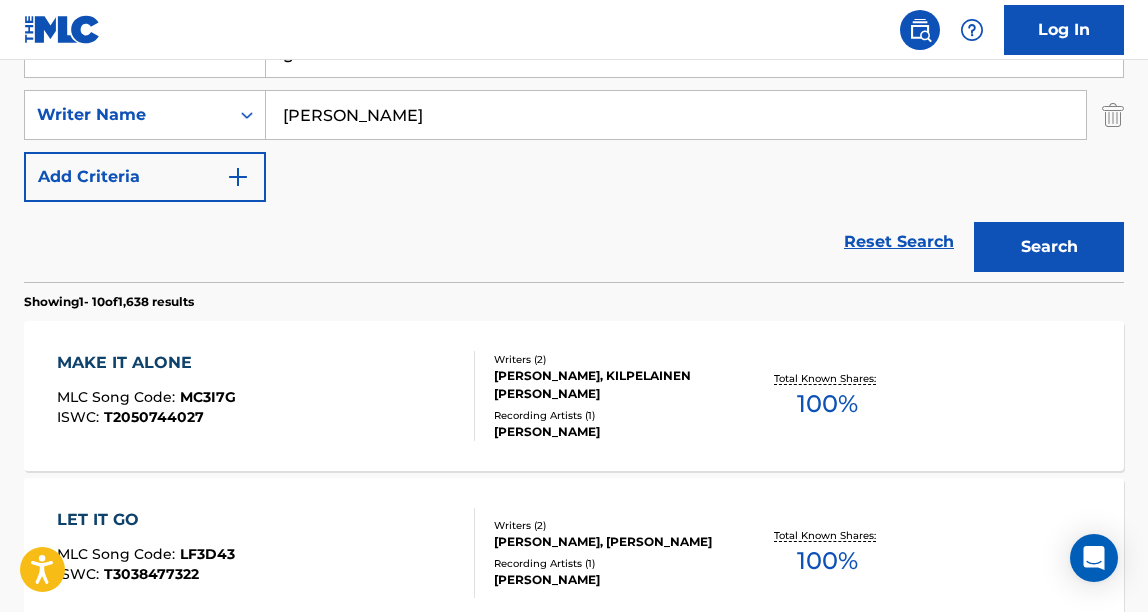 scroll, scrollTop: 401, scrollLeft: 0, axis: vertical 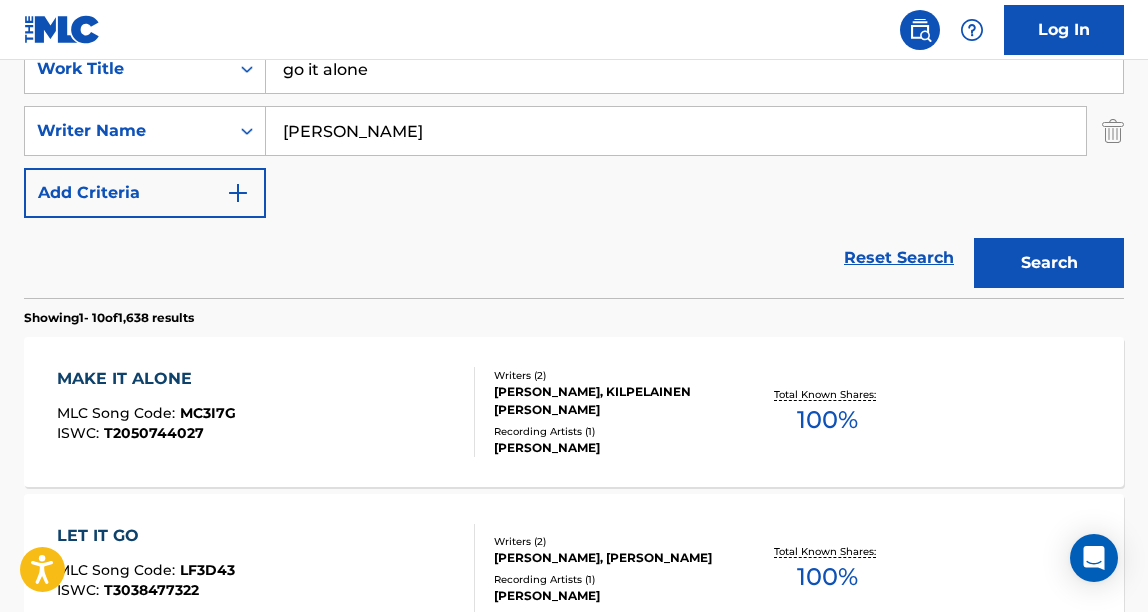 click on "Add Criteria" at bounding box center [145, 193] 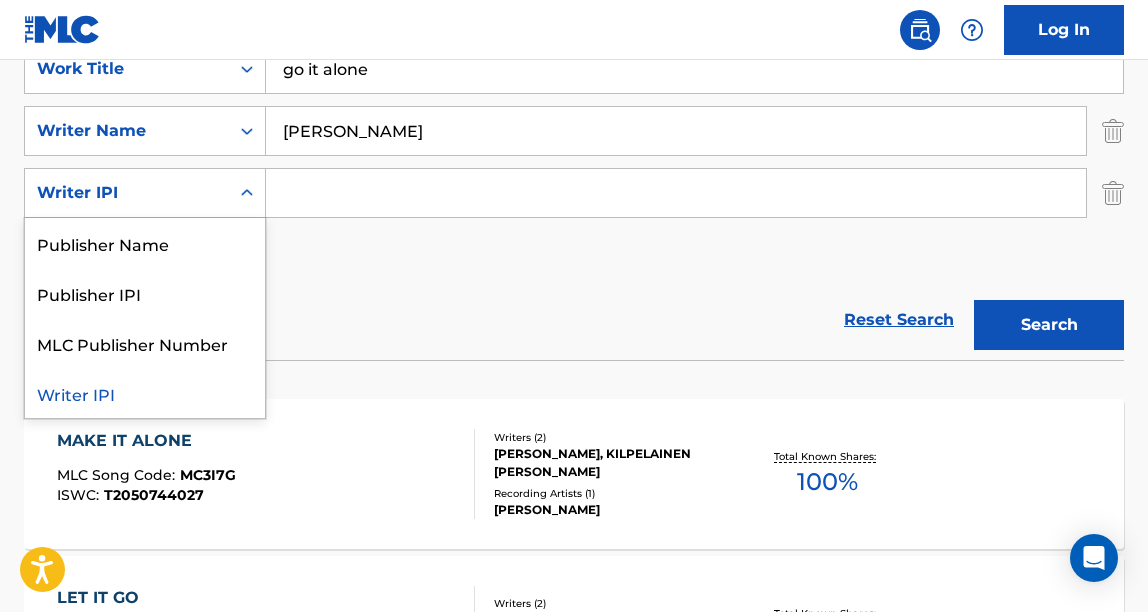 click at bounding box center (247, 193) 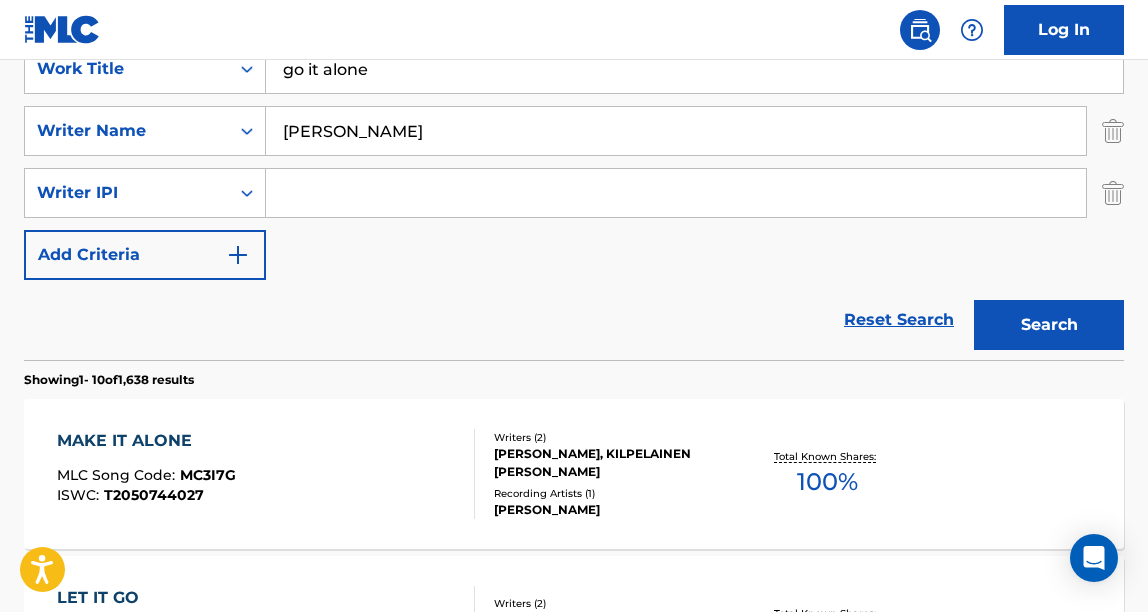 click on "SearchWithCriteriaa07f21db-4706-4baa-b151-091c28355ff0 Work Title go it alone SearchWithCriteria153771f9-f575-4c13-87a6-db600b5e801b Writer Name [PERSON_NAME] SearchWithCriteria5123ccd4-684c-4c26-a8fb-1755a61e0861 Writer IPI Add Criteria" at bounding box center (574, 162) 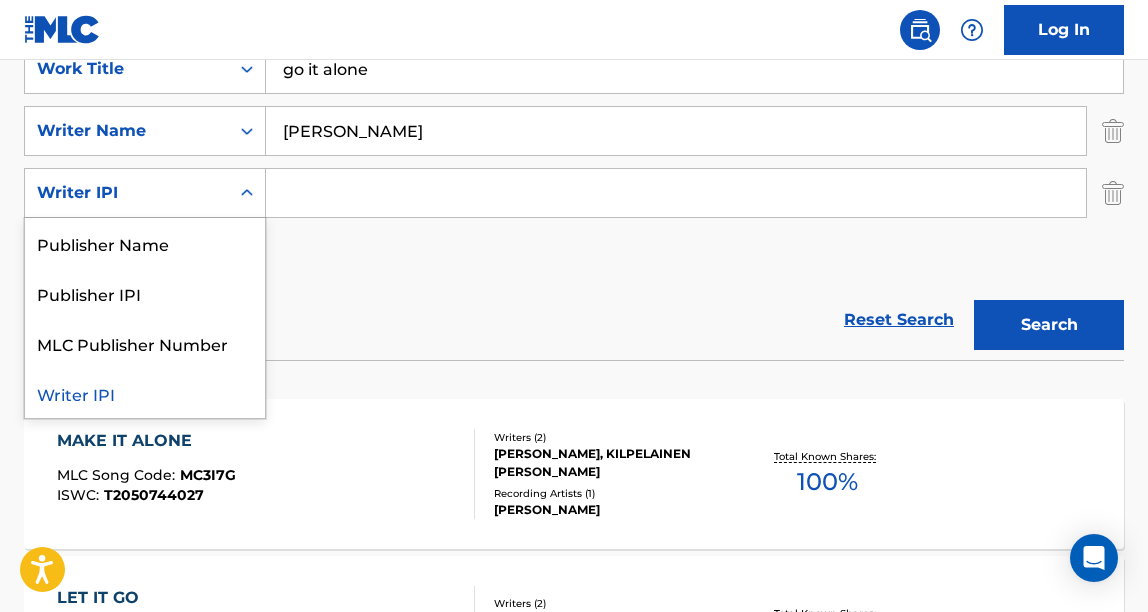 click 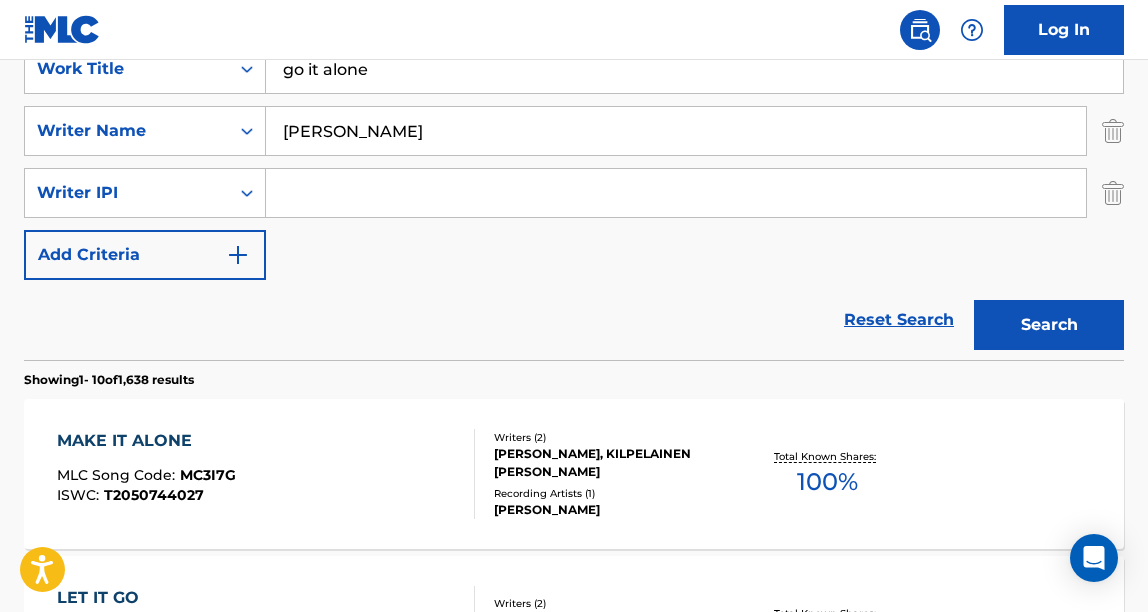 click on "go it alone" at bounding box center [694, 69] 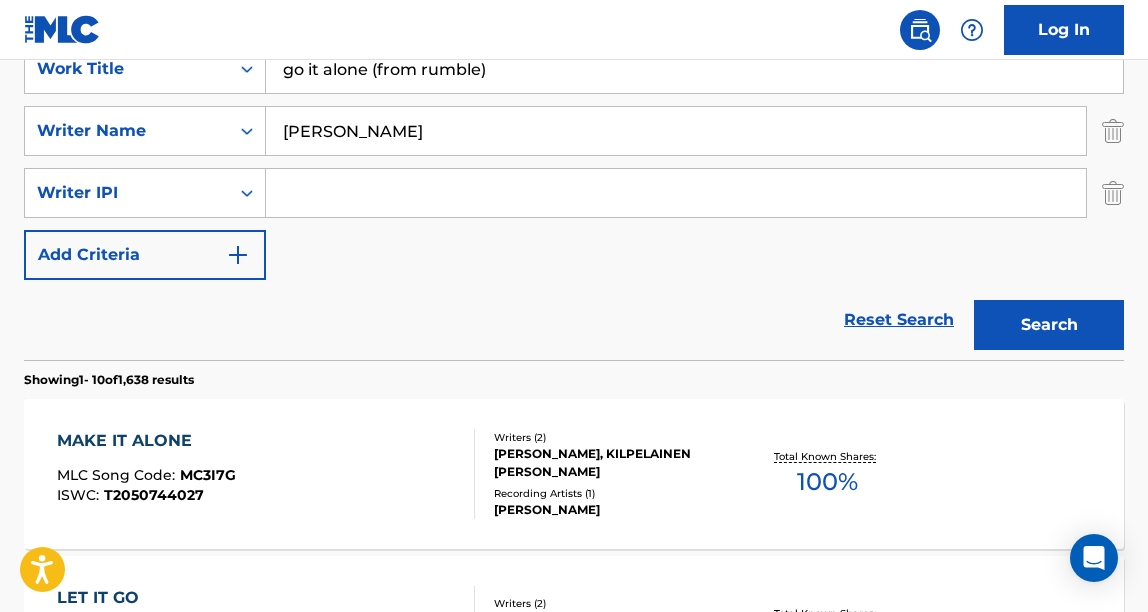 click on "Reset Search Search" at bounding box center (574, 320) 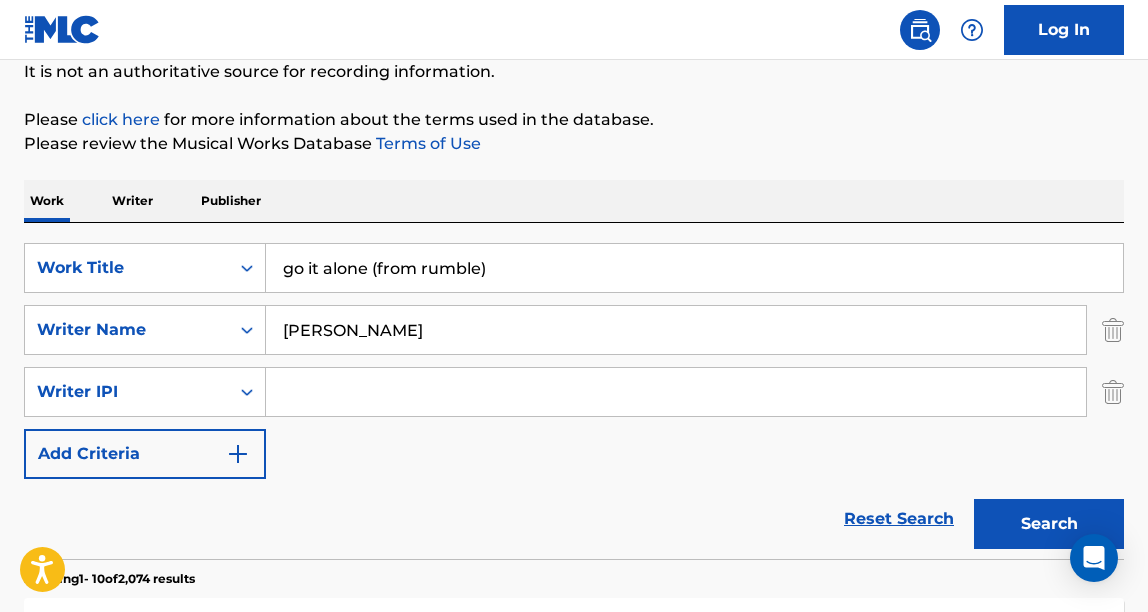 scroll, scrollTop: 0, scrollLeft: 0, axis: both 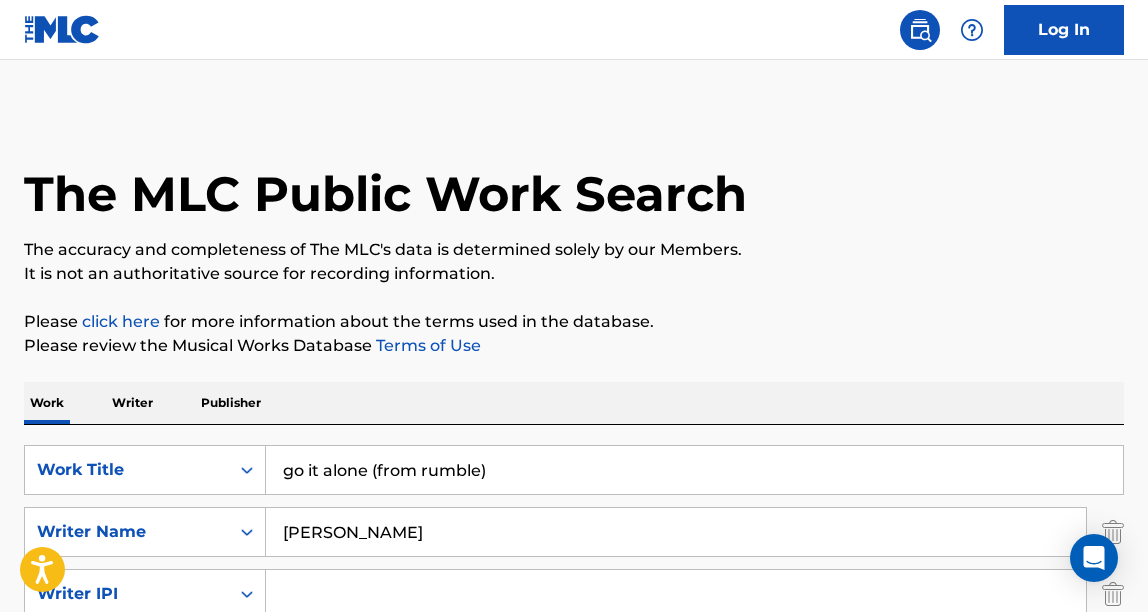 drag, startPoint x: 494, startPoint y: 473, endPoint x: 287, endPoint y: 461, distance: 207.34753 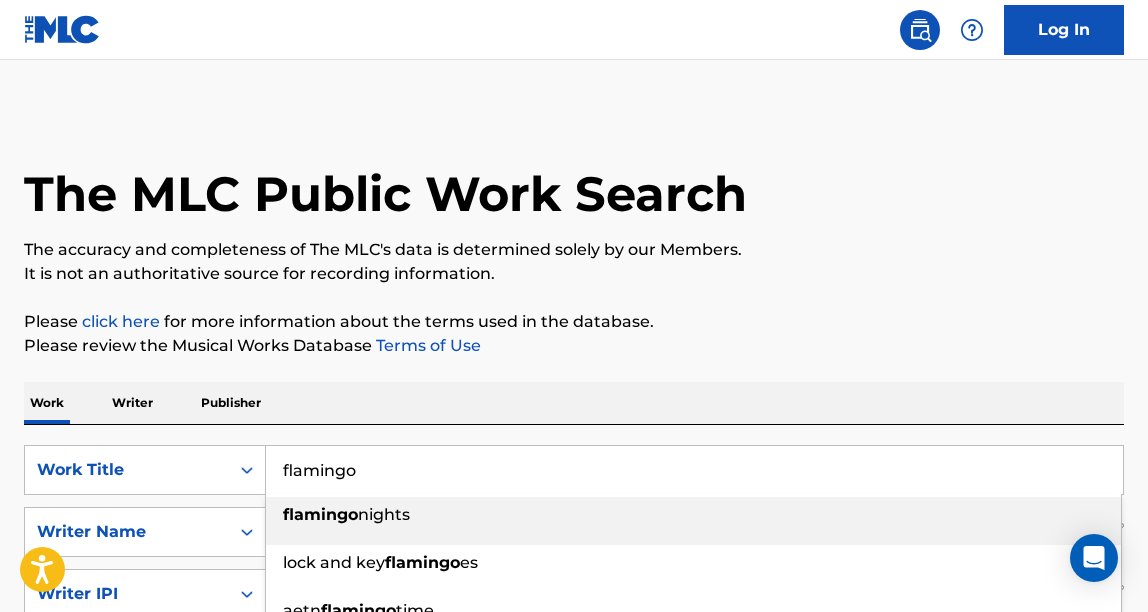 type on "flamingo" 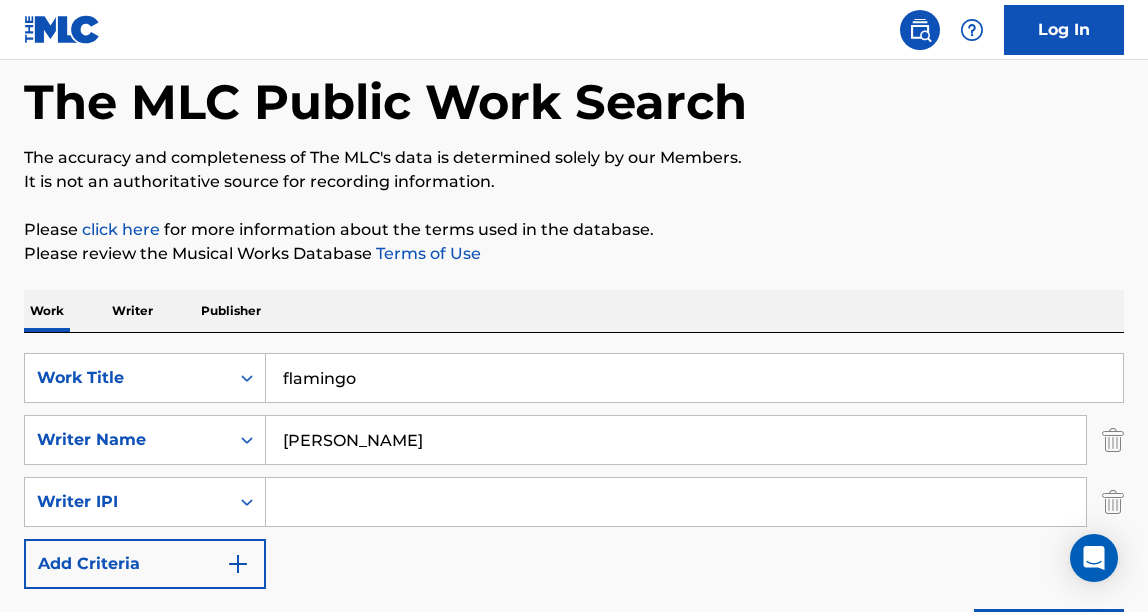 scroll, scrollTop: 199, scrollLeft: 0, axis: vertical 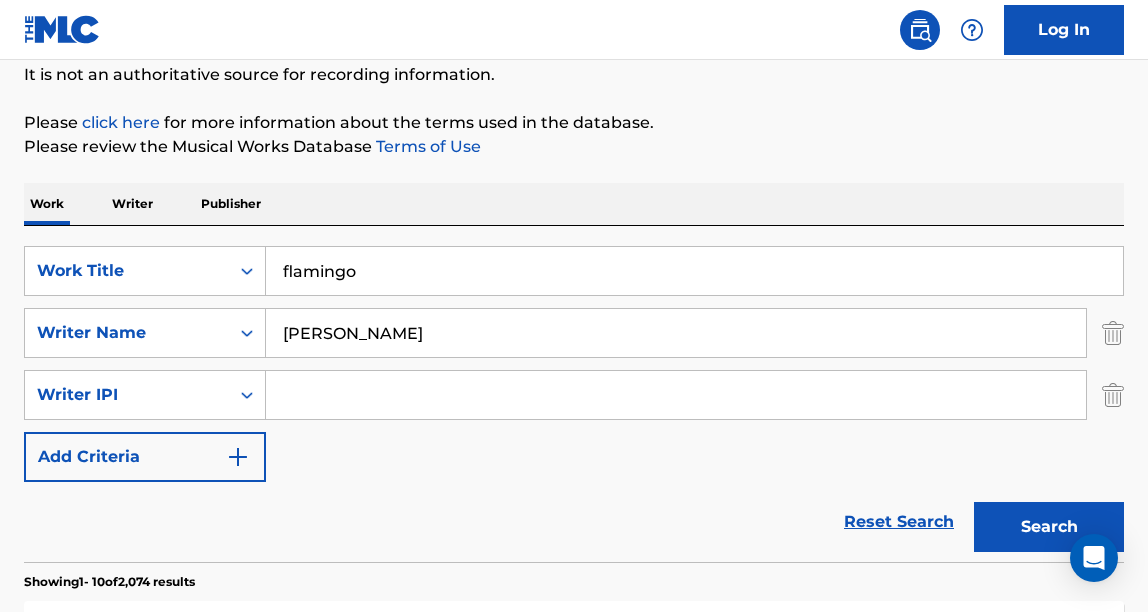click on "Search" at bounding box center (1049, 527) 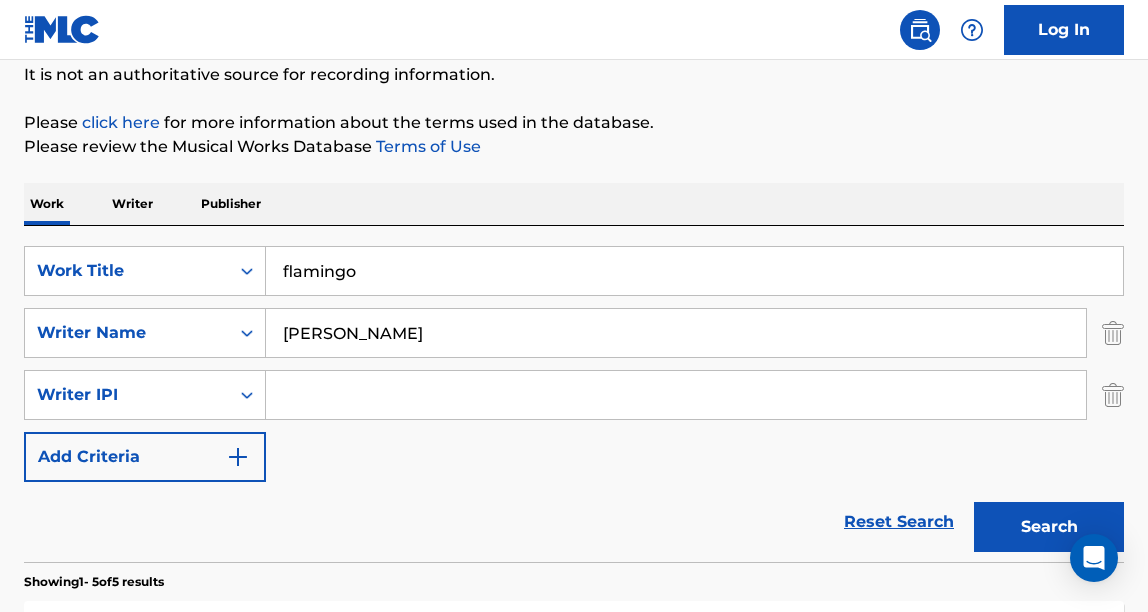 click at bounding box center [1113, 395] 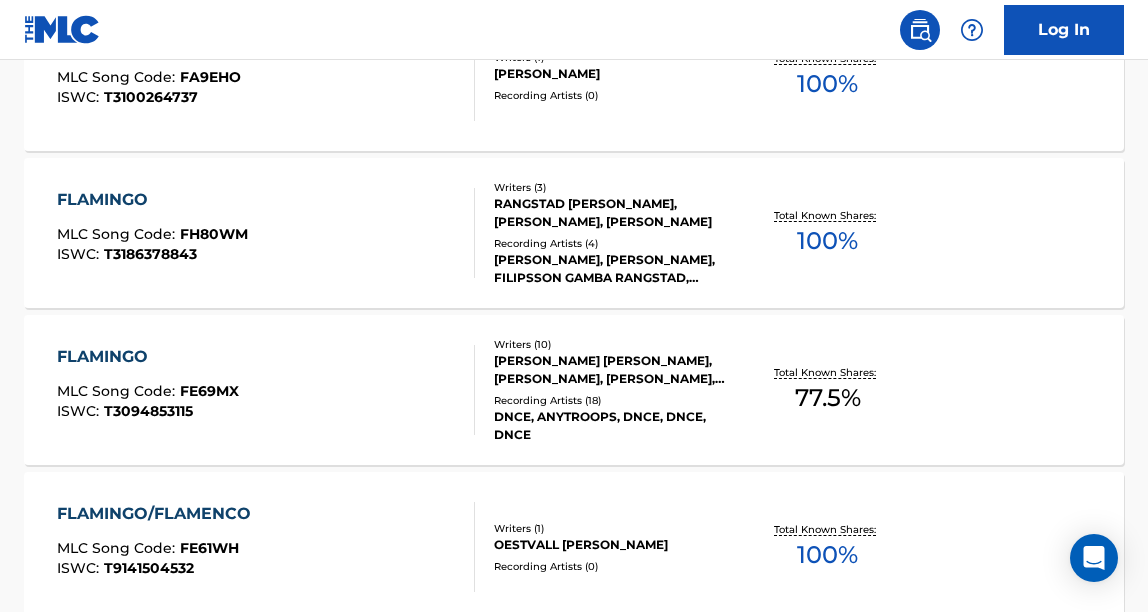 scroll, scrollTop: 760, scrollLeft: 0, axis: vertical 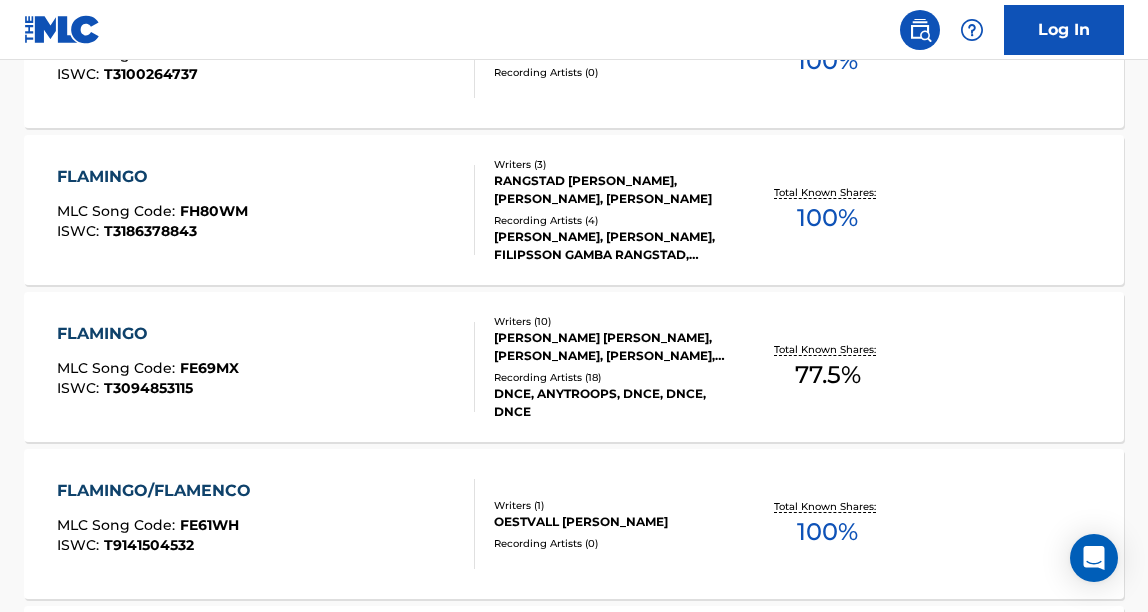 click on "FLAMINGO MLC Song Code : FE69MX ISWC : T3094853115" at bounding box center (266, 367) 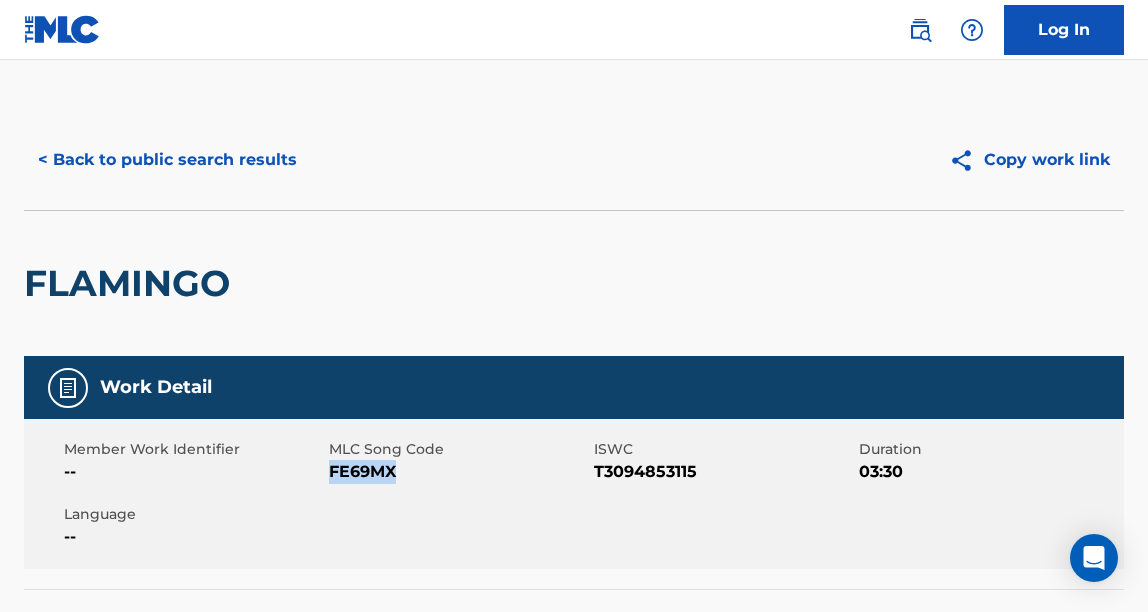 drag, startPoint x: 407, startPoint y: 479, endPoint x: 330, endPoint y: 476, distance: 77.05842 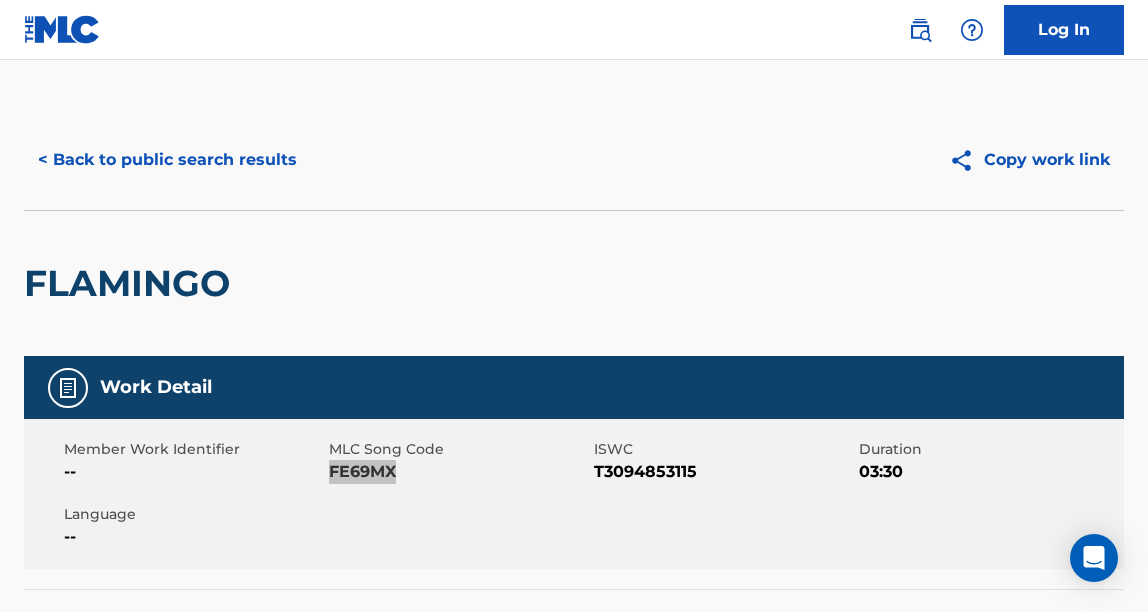 scroll, scrollTop: 106, scrollLeft: 0, axis: vertical 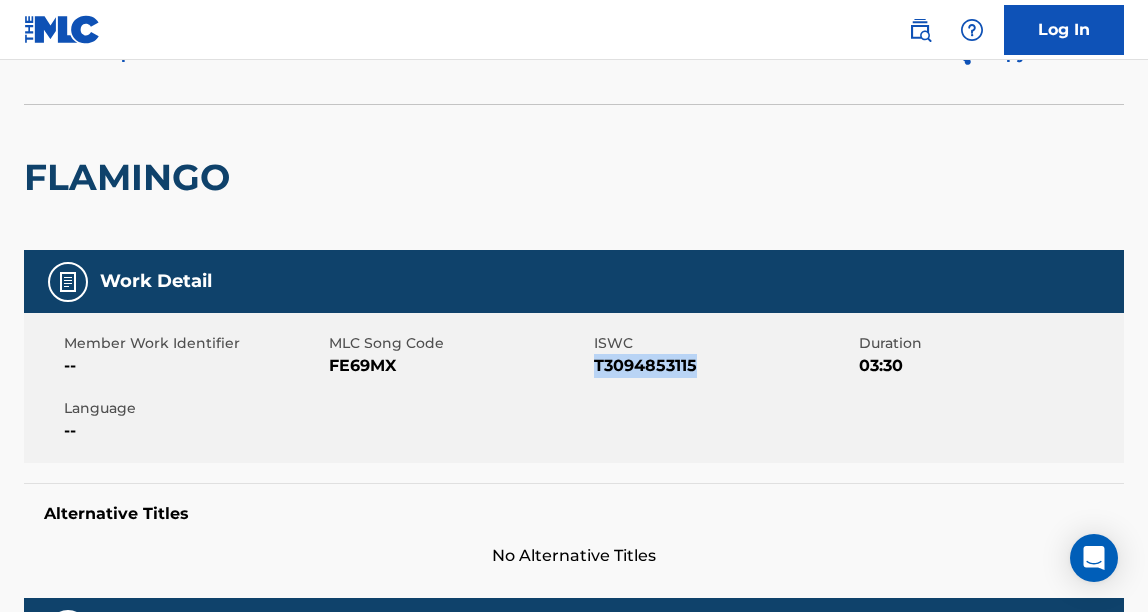 drag, startPoint x: 689, startPoint y: 369, endPoint x: 597, endPoint y: 374, distance: 92.13577 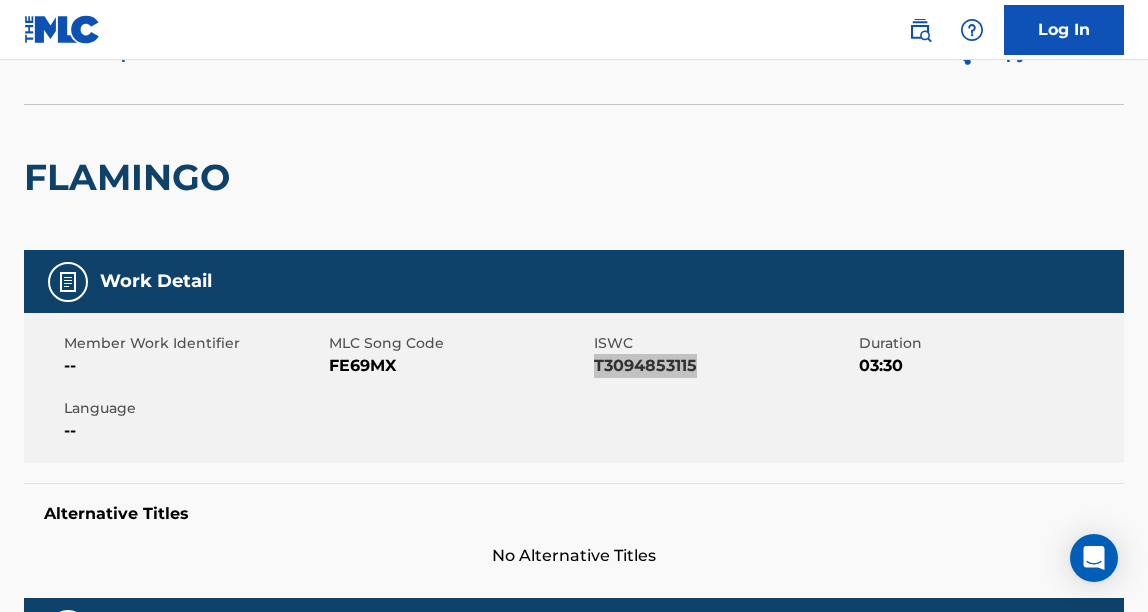 scroll, scrollTop: 0, scrollLeft: 0, axis: both 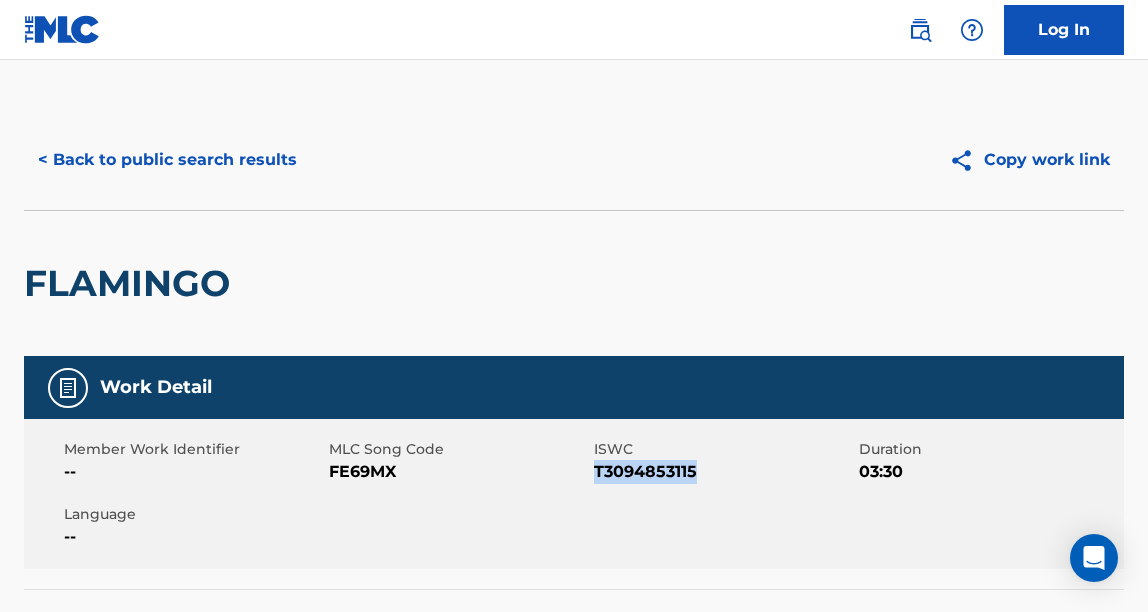 click on "< Back to public search results" at bounding box center (167, 160) 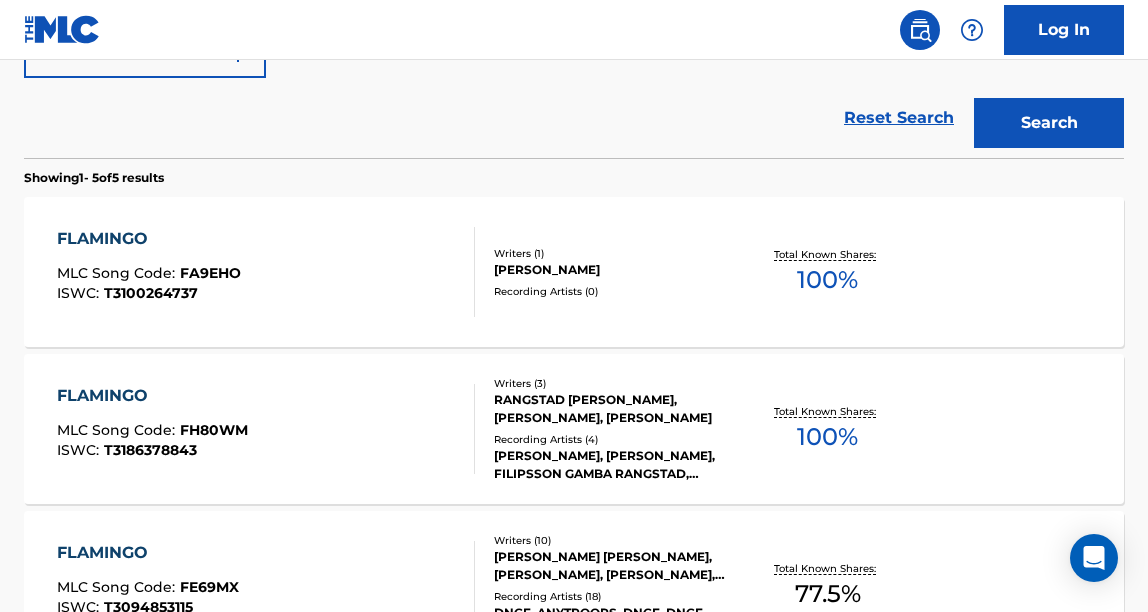 scroll, scrollTop: 0, scrollLeft: 0, axis: both 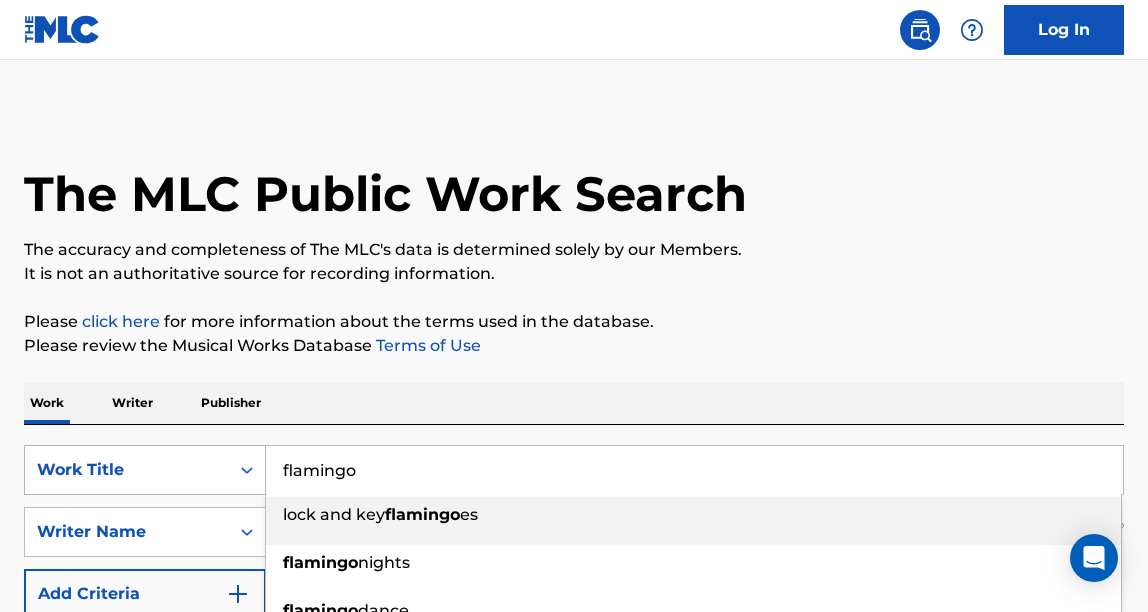 drag, startPoint x: 393, startPoint y: 460, endPoint x: 220, endPoint y: 461, distance: 173.00288 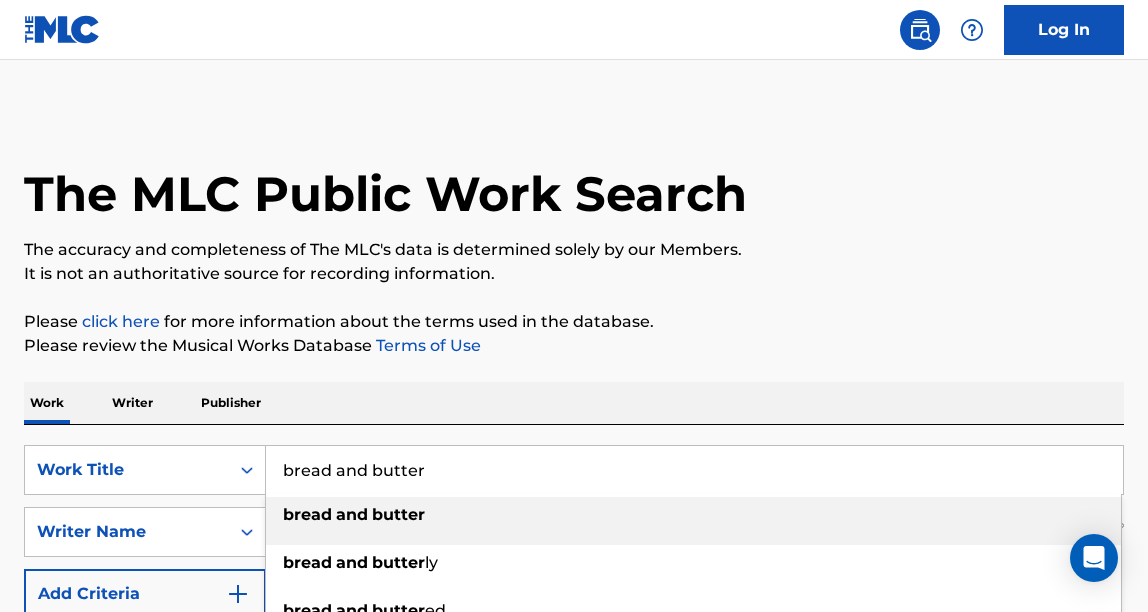 type on "bread and butter" 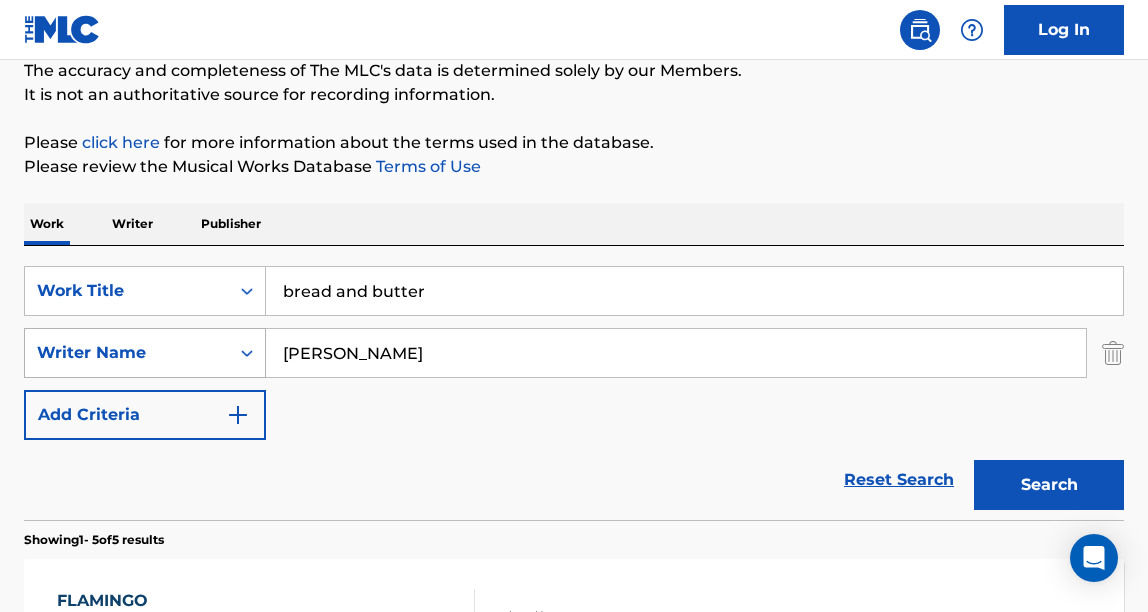 scroll, scrollTop: 189, scrollLeft: 0, axis: vertical 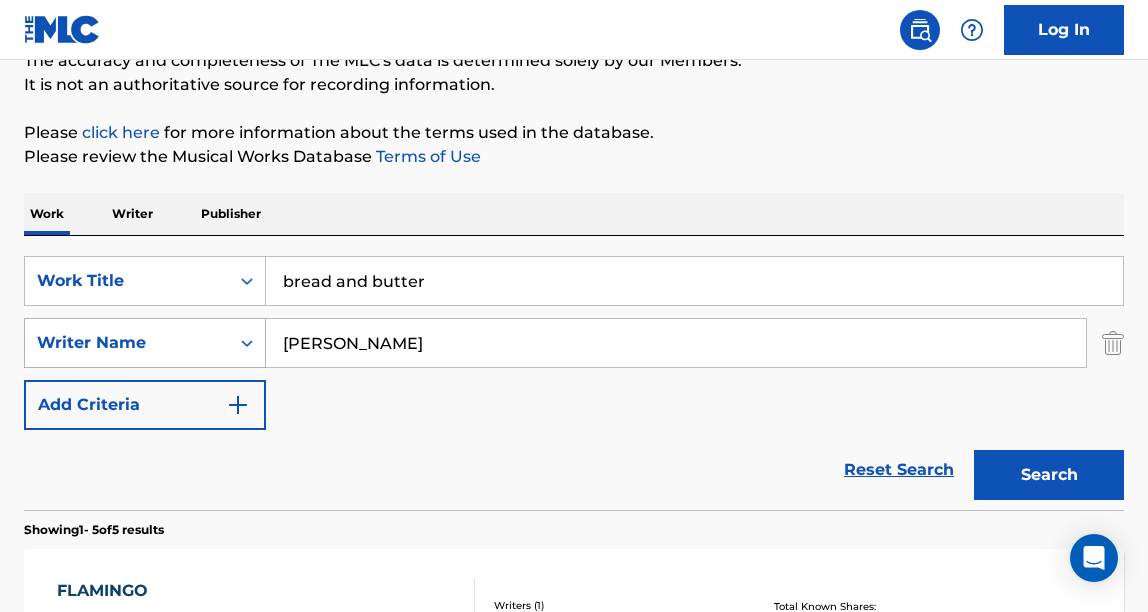 click 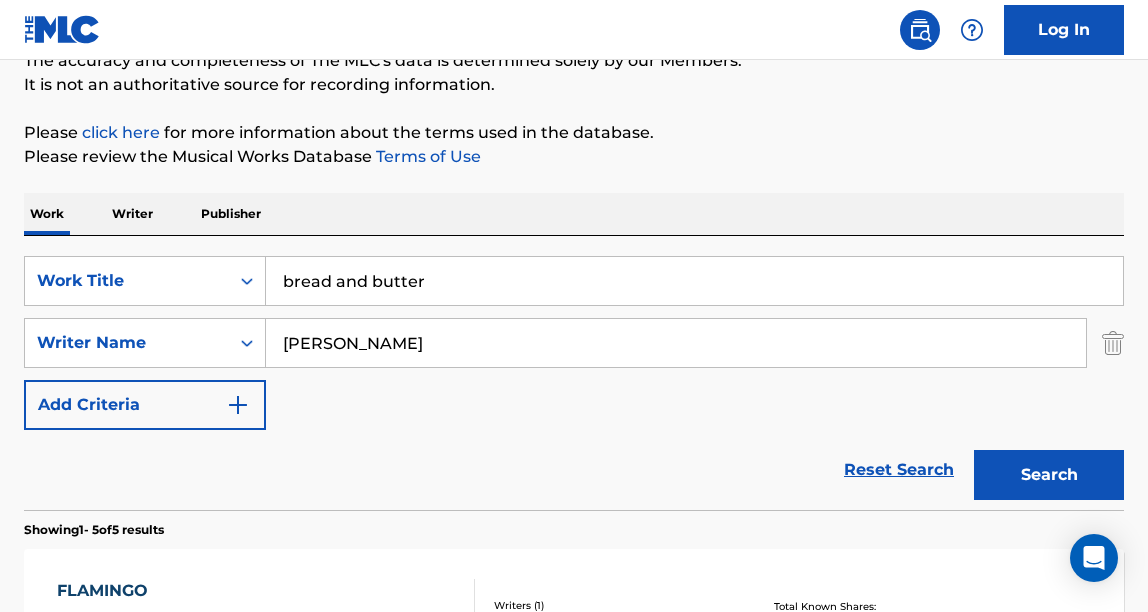 click on "SearchWithCriteriaa07f21db-4706-4baa-b151-091c28355ff0 Work Title bread and butter SearchWithCriteria153771f9-f575-4c13-87a6-db600b5e801b Writer Name [PERSON_NAME] Add Criteria" at bounding box center (574, 343) 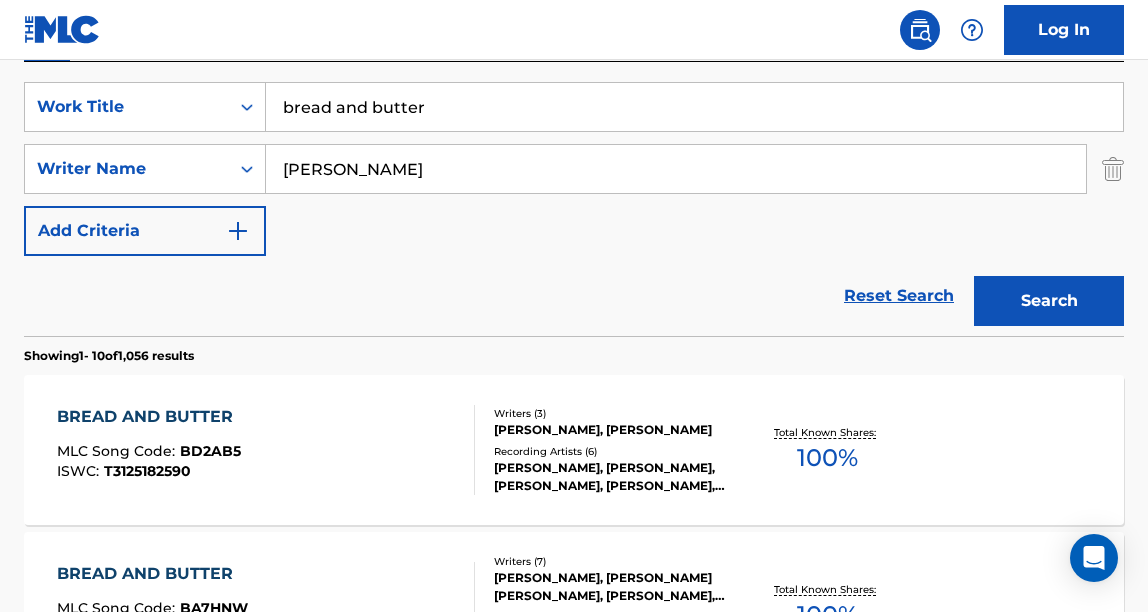 scroll, scrollTop: 368, scrollLeft: 0, axis: vertical 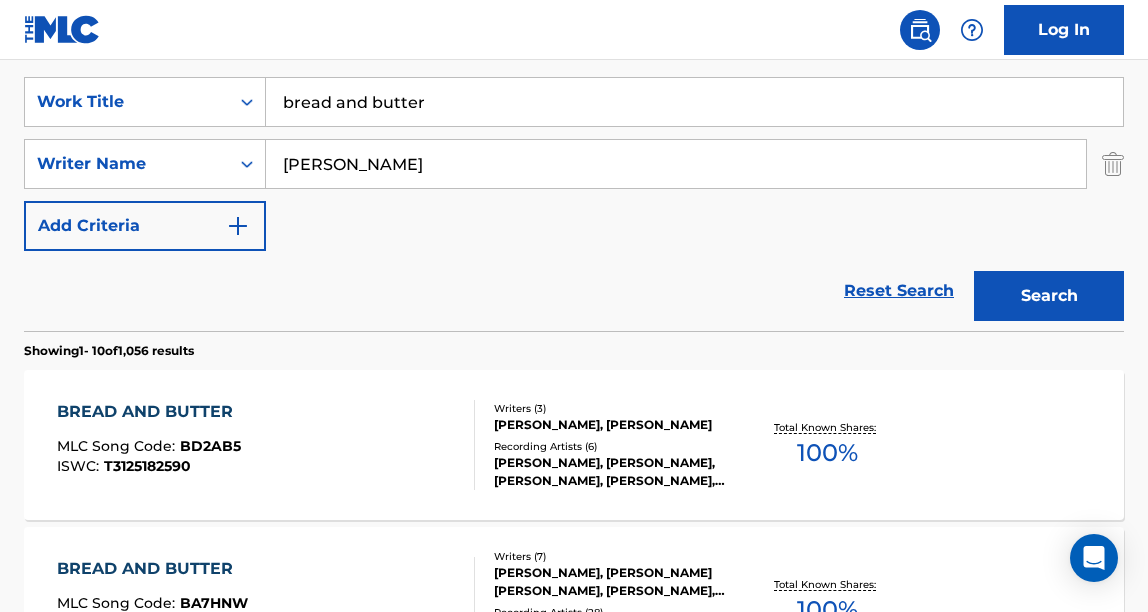 click on "BREAD AND BUTTER MLC Song Code : BD2AB5 ISWC : T3125182590" at bounding box center (266, 445) 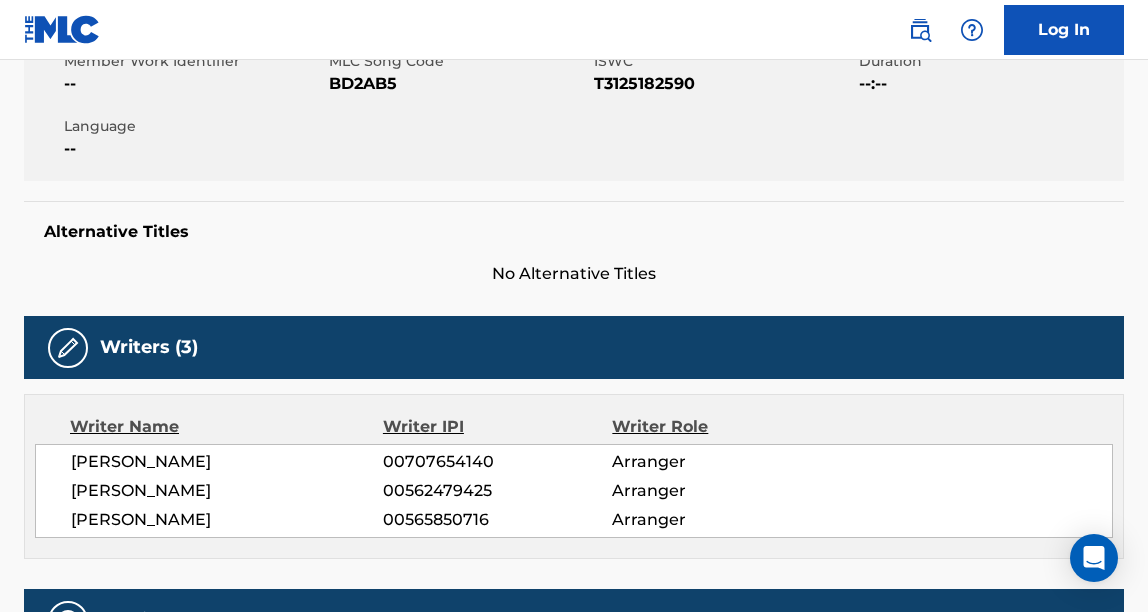 scroll, scrollTop: 420, scrollLeft: 0, axis: vertical 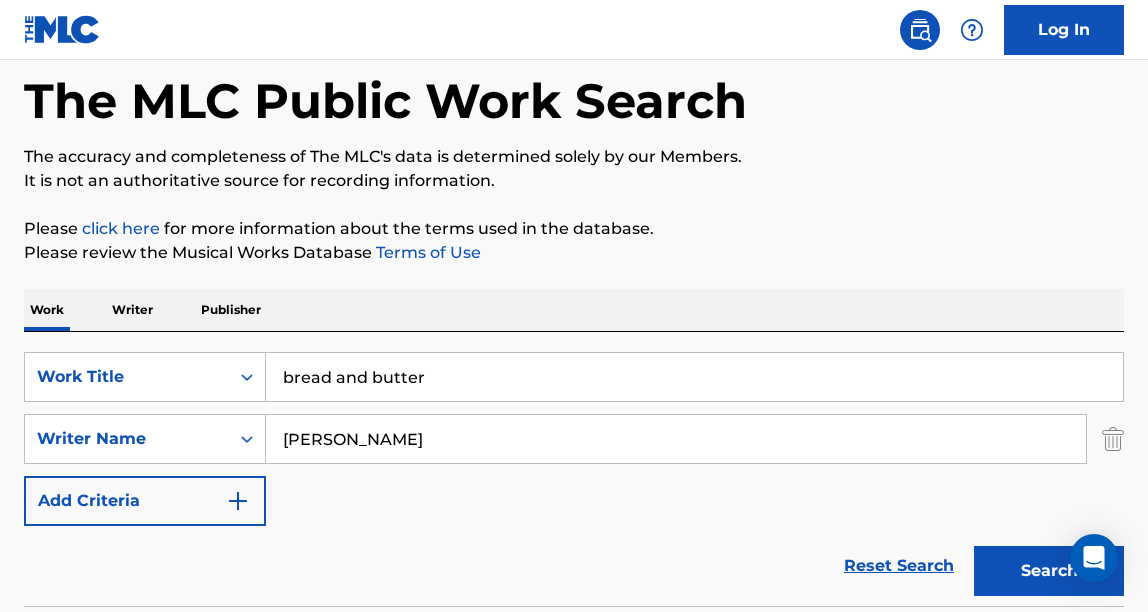 click on "bread and butter" at bounding box center [694, 377] 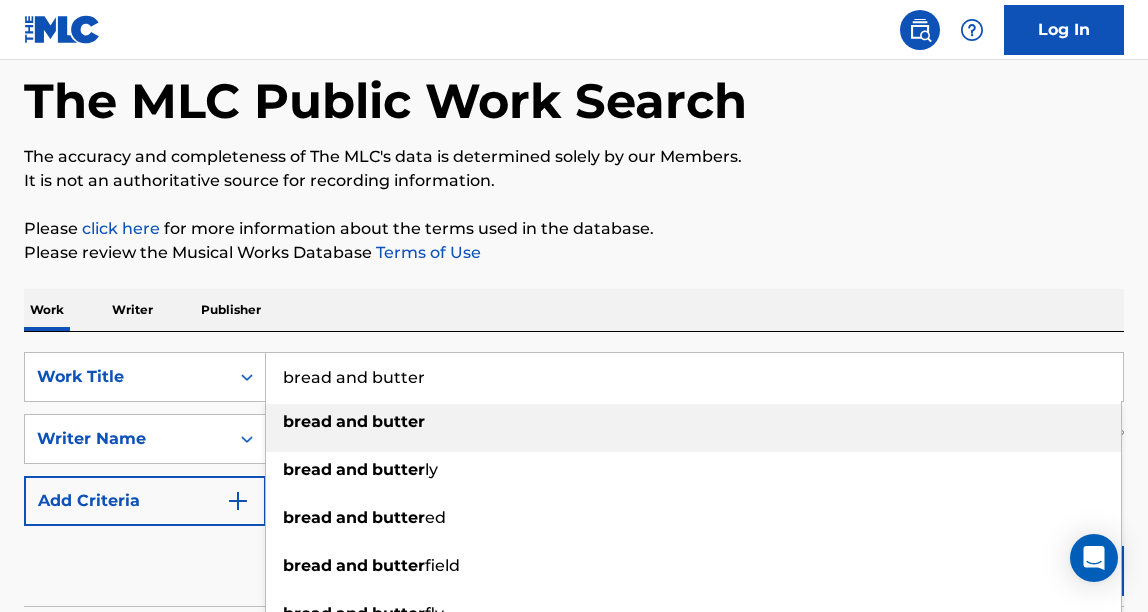 drag, startPoint x: 454, startPoint y: 369, endPoint x: 408, endPoint y: 371, distance: 46.043457 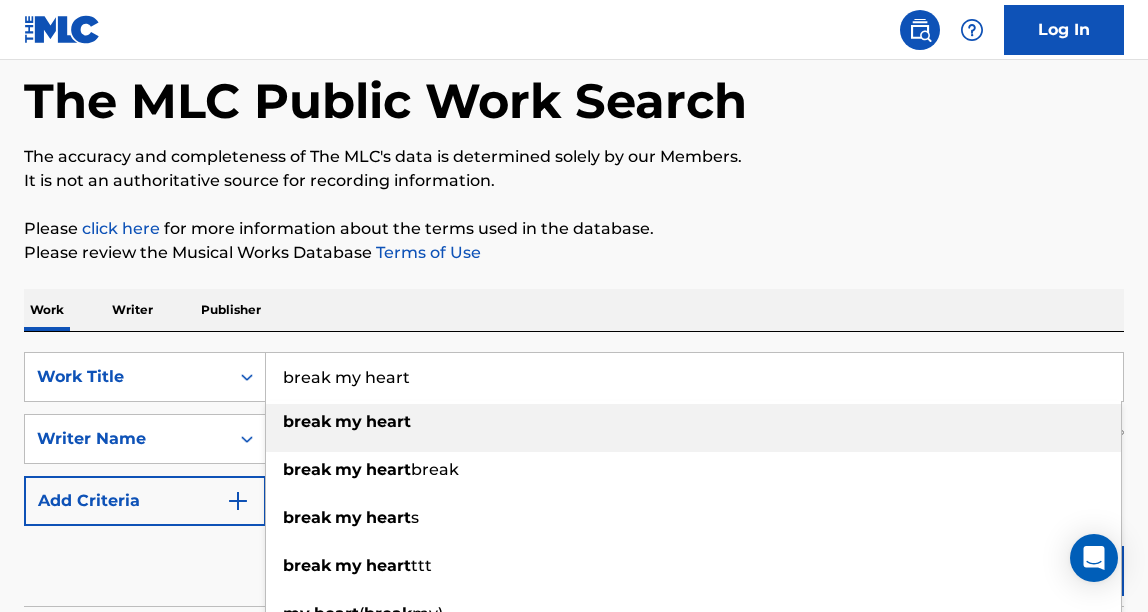 type on "break my heart" 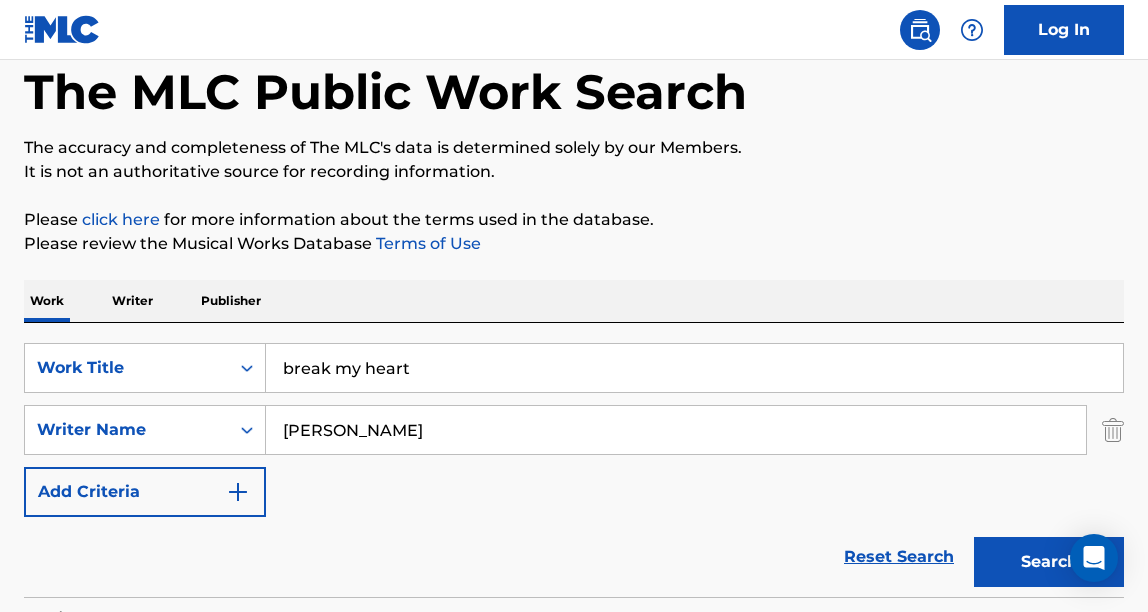 scroll, scrollTop: 136, scrollLeft: 0, axis: vertical 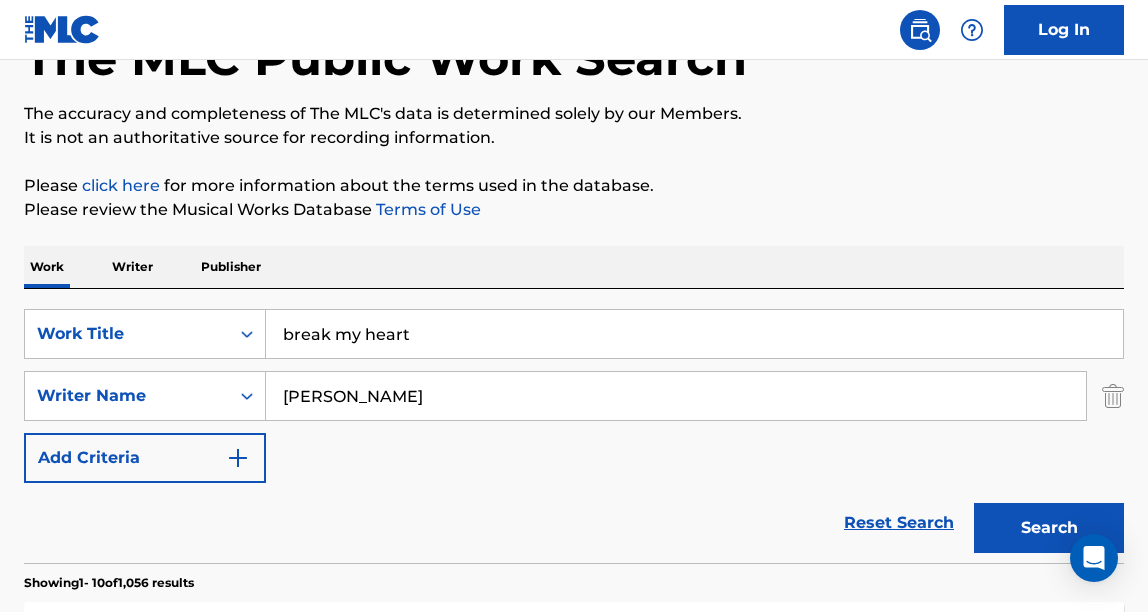 click on "Search" at bounding box center (1049, 528) 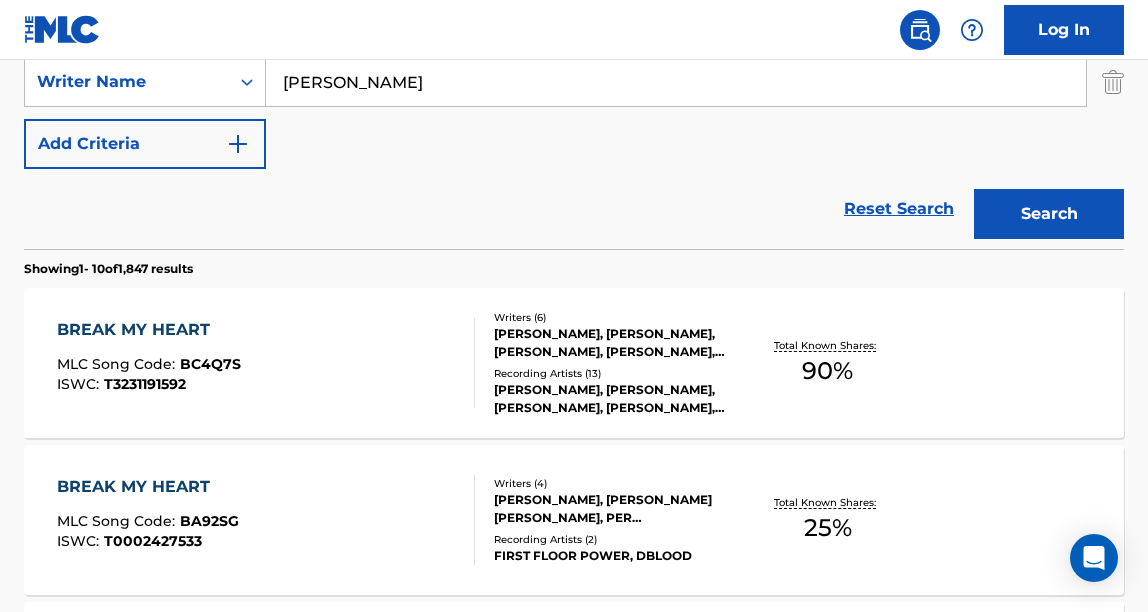 scroll, scrollTop: 452, scrollLeft: 0, axis: vertical 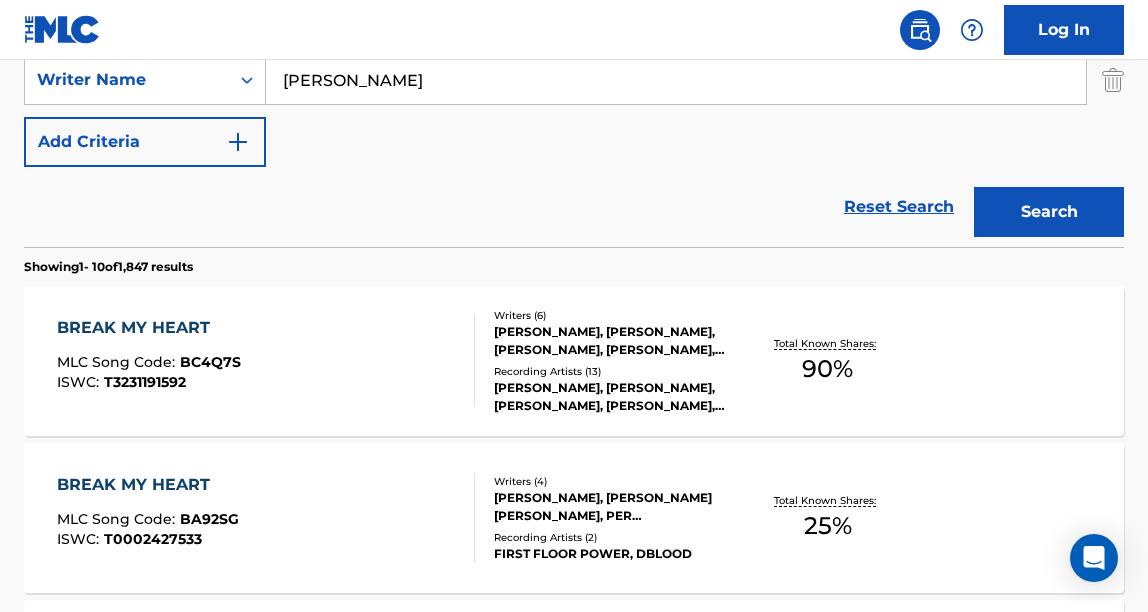 click on "BREAK MY HEART MLC Song Code : BA92SG ISWC : T0002427533" at bounding box center (266, 518) 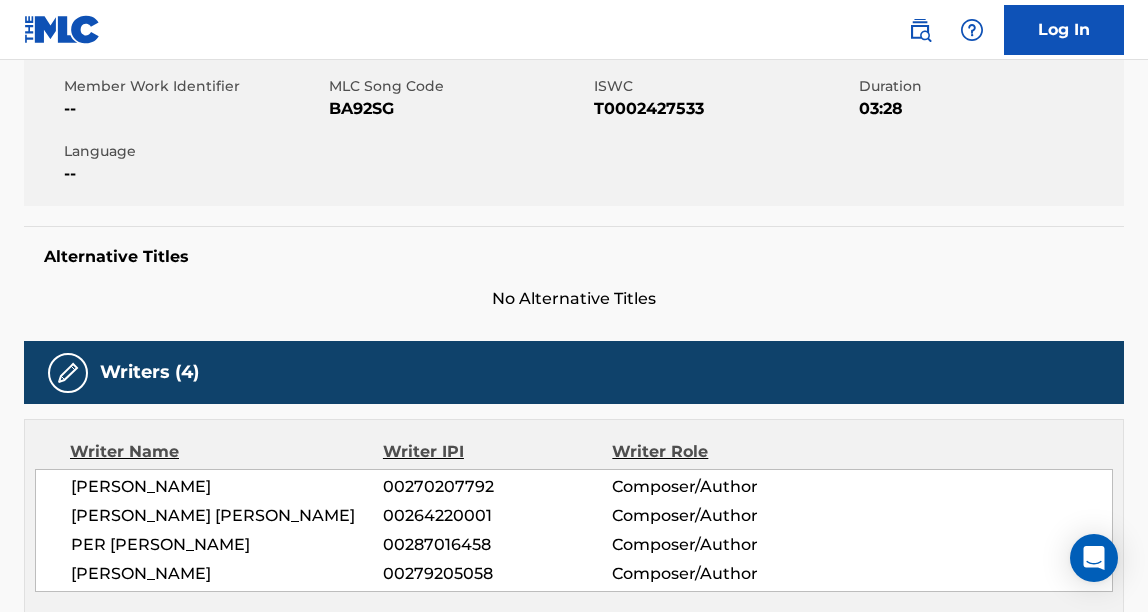 scroll, scrollTop: 692, scrollLeft: 0, axis: vertical 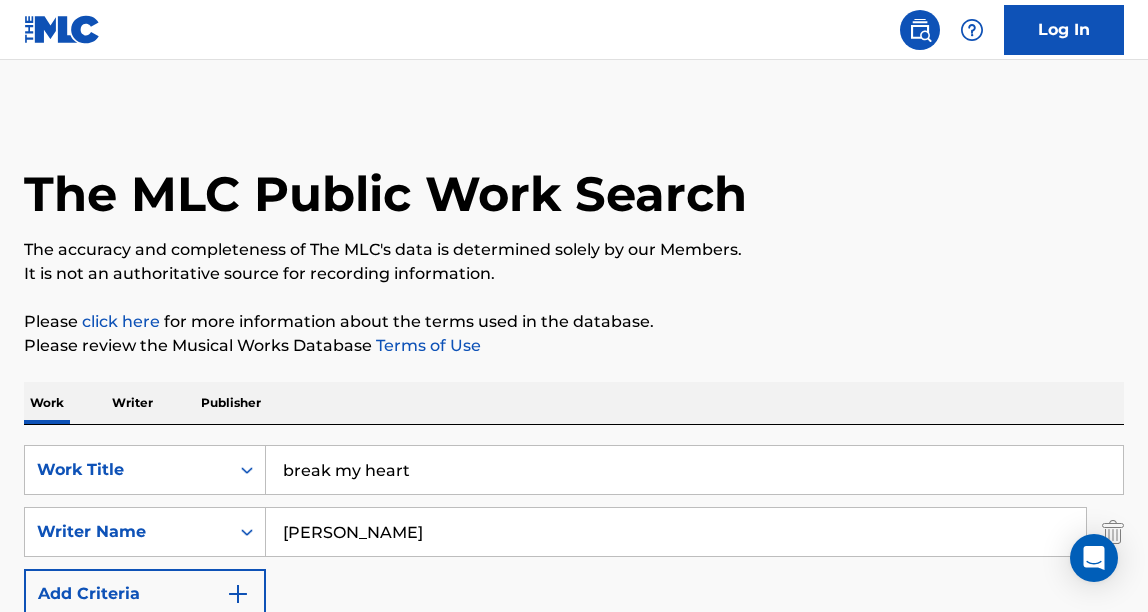 click on "break my heart" at bounding box center [694, 470] 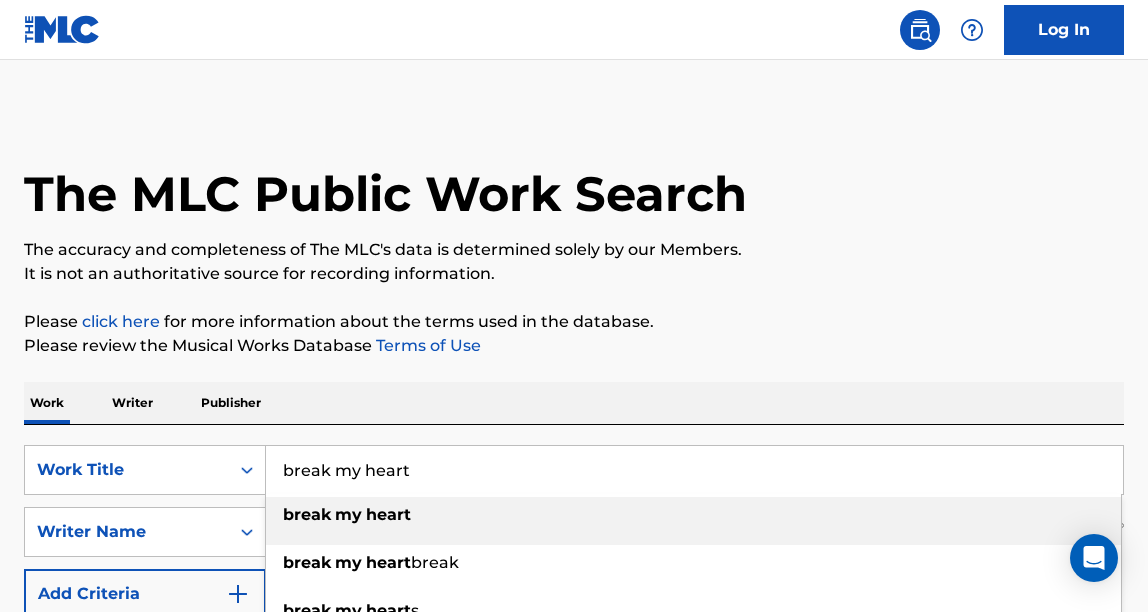drag, startPoint x: 413, startPoint y: 478, endPoint x: 278, endPoint y: 479, distance: 135.00371 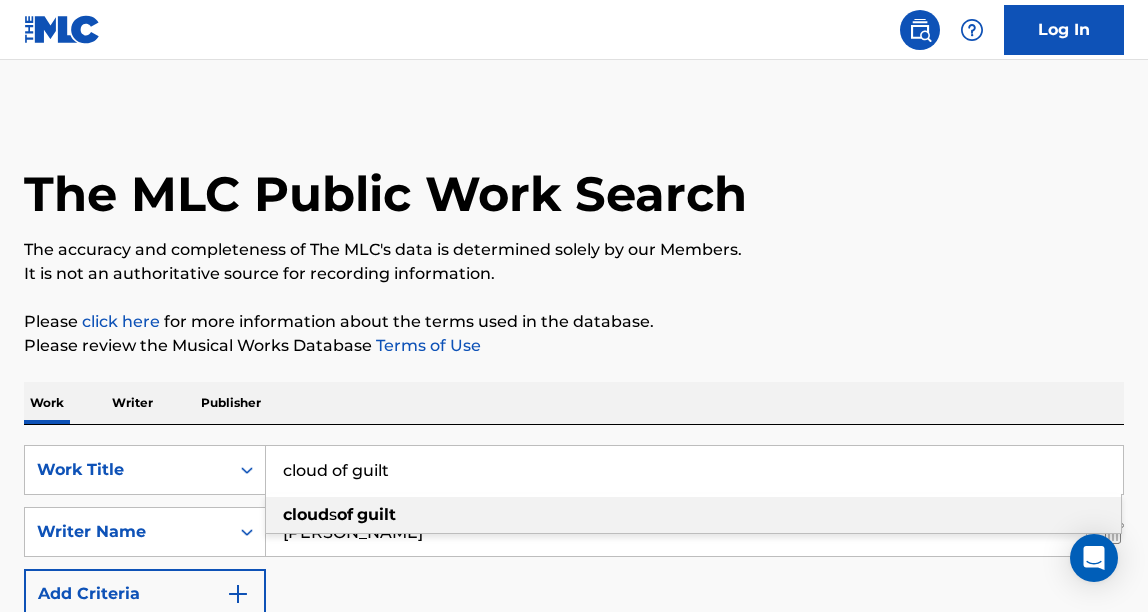 click on "Work Writer Publisher" at bounding box center (574, 403) 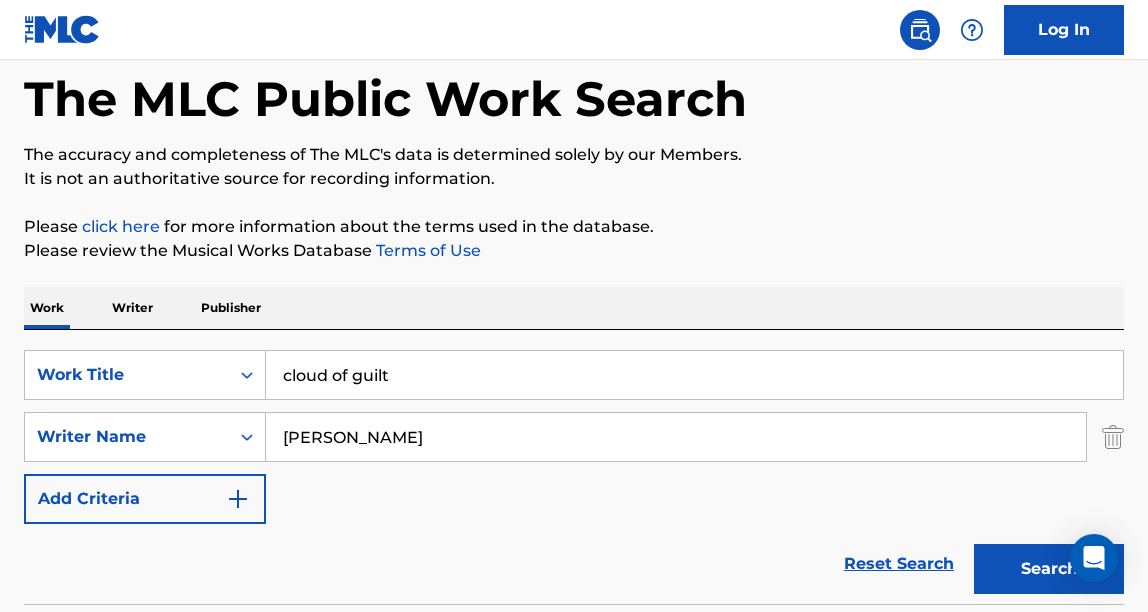 scroll, scrollTop: 157, scrollLeft: 0, axis: vertical 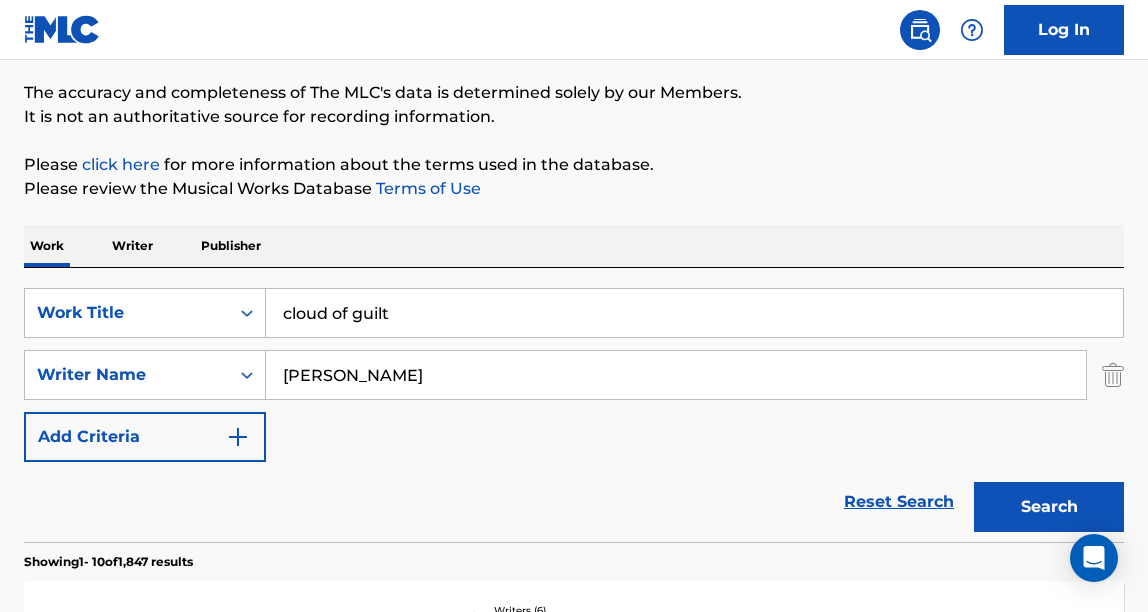 click on "Search" at bounding box center (1044, 502) 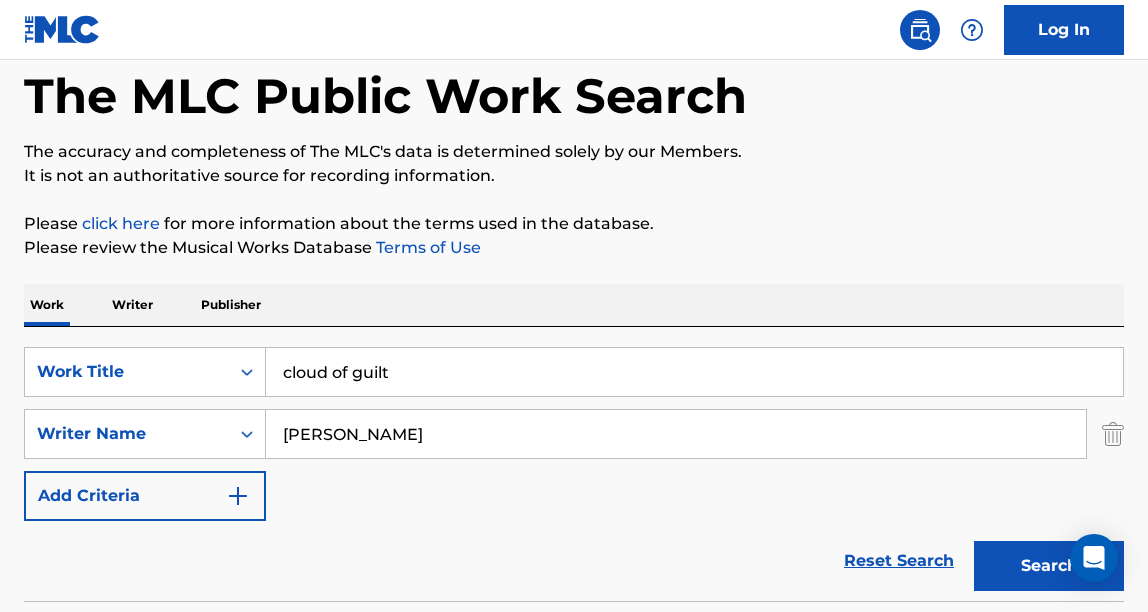 scroll, scrollTop: 2, scrollLeft: 0, axis: vertical 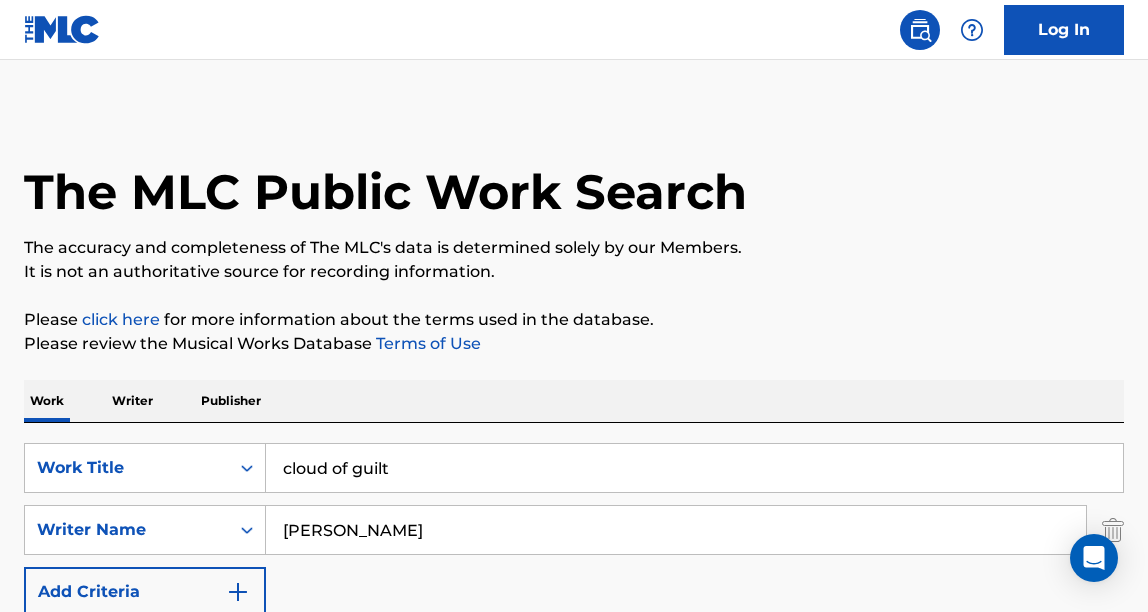click on "cloud of guilt" at bounding box center [694, 468] 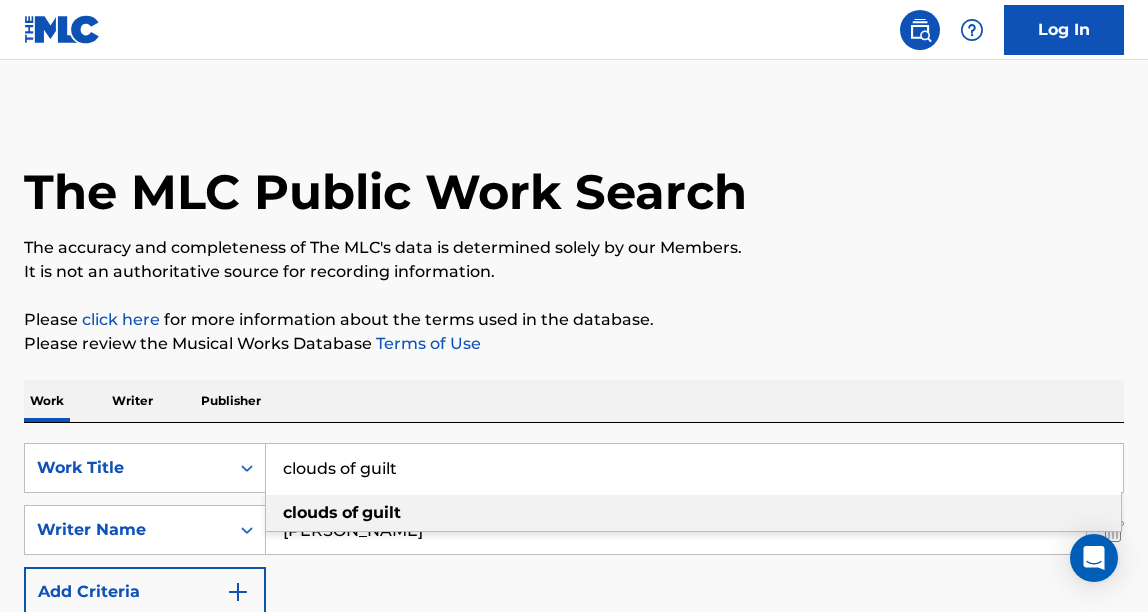 type on "clouds of guilt" 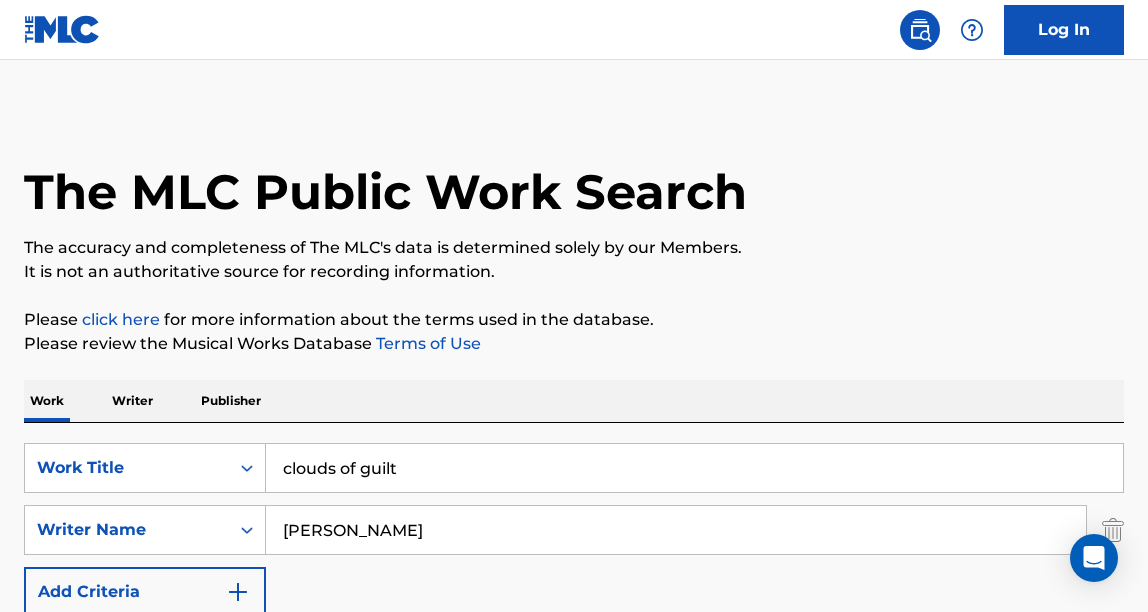 scroll, scrollTop: 300, scrollLeft: 0, axis: vertical 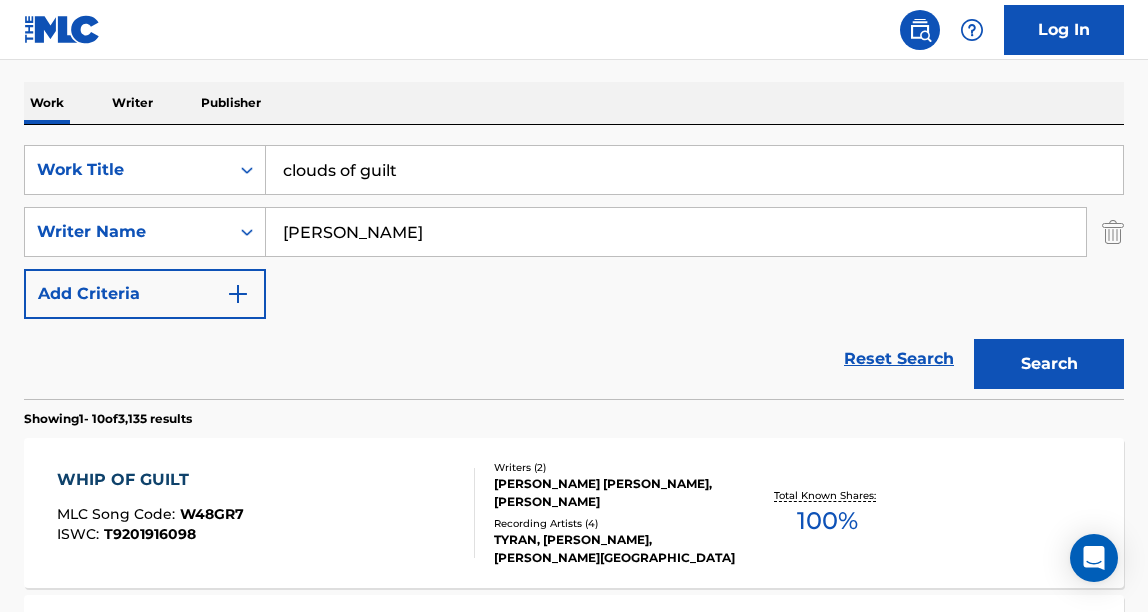 click on "Search" at bounding box center [1049, 364] 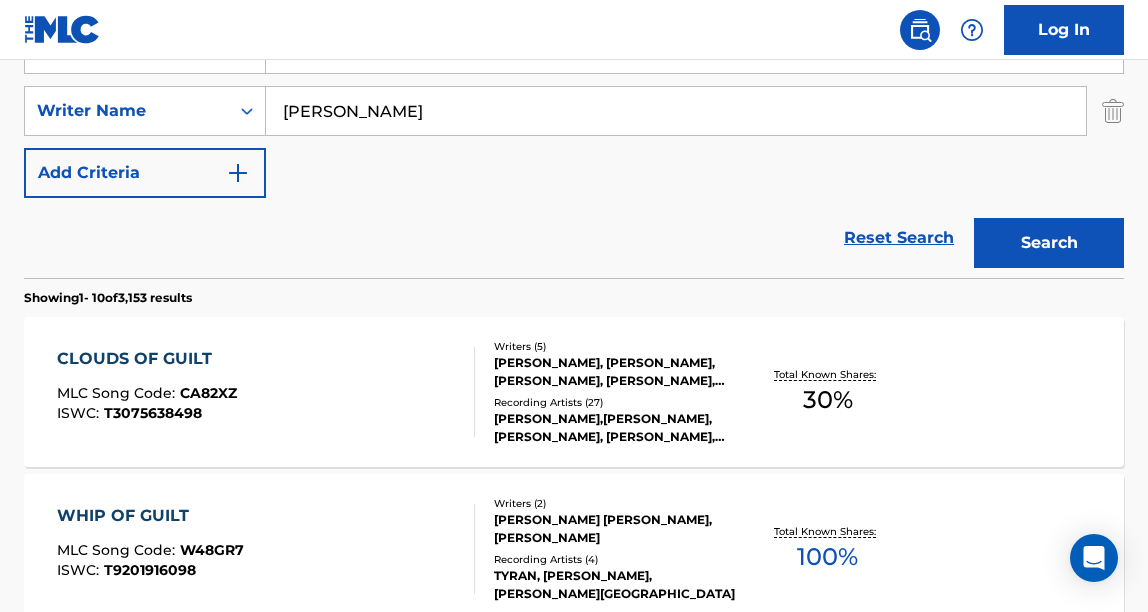scroll, scrollTop: 433, scrollLeft: 0, axis: vertical 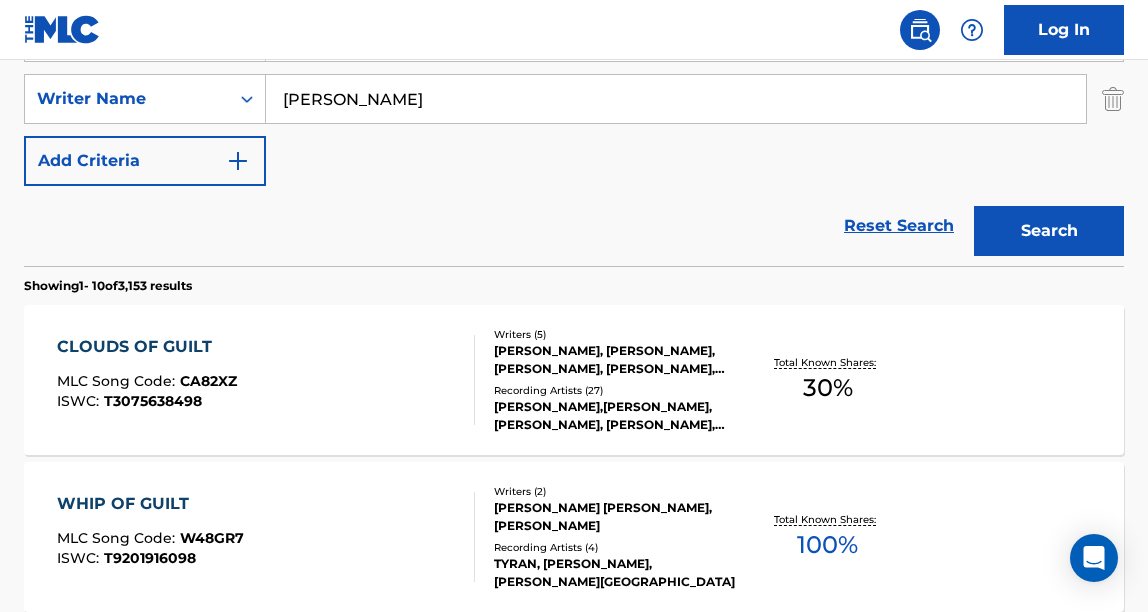 click on "CLOUDS OF GUILT MLC Song Code : CA82XZ ISWC : T3075638498" at bounding box center (266, 380) 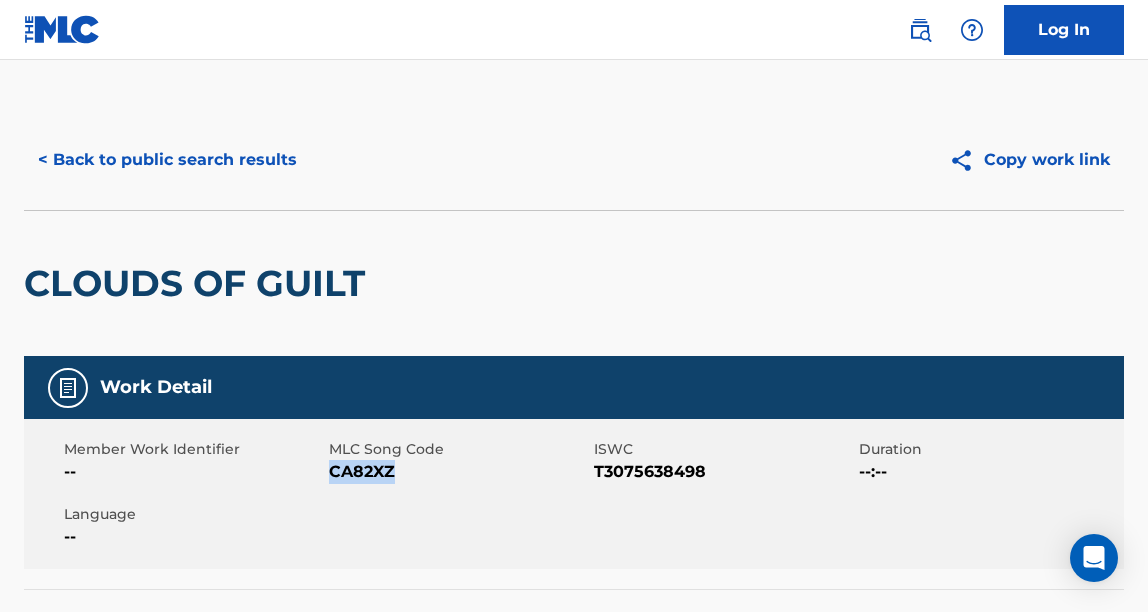 drag, startPoint x: 404, startPoint y: 480, endPoint x: 334, endPoint y: 480, distance: 70 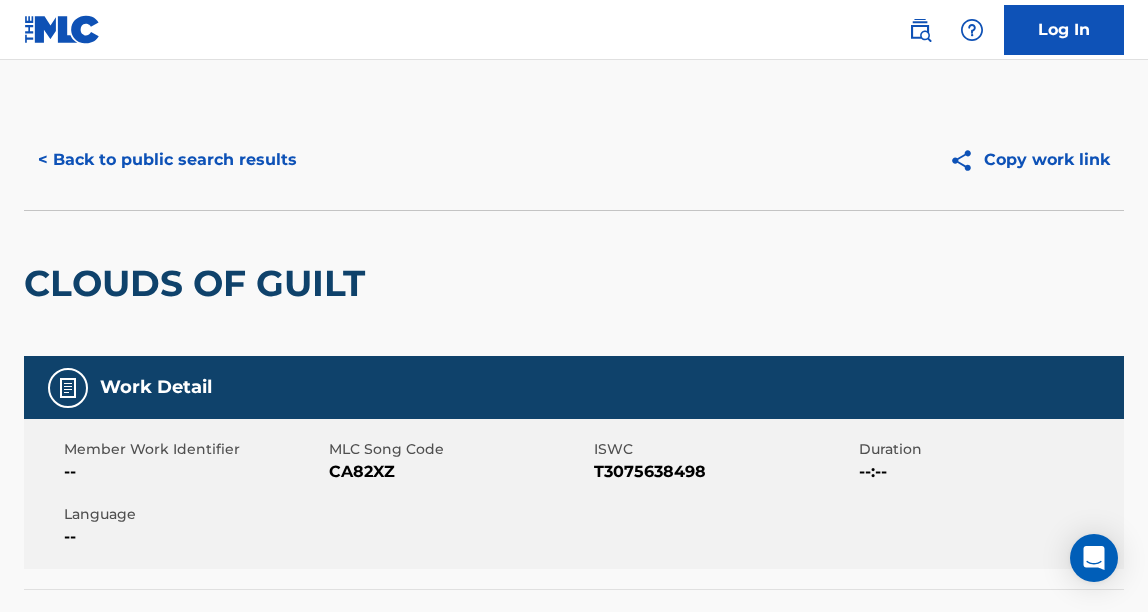 click on "Member Work Identifier -- MLC Song Code CA82XZ ISWC T3075638498 Duration --:-- Language --" at bounding box center [574, 494] 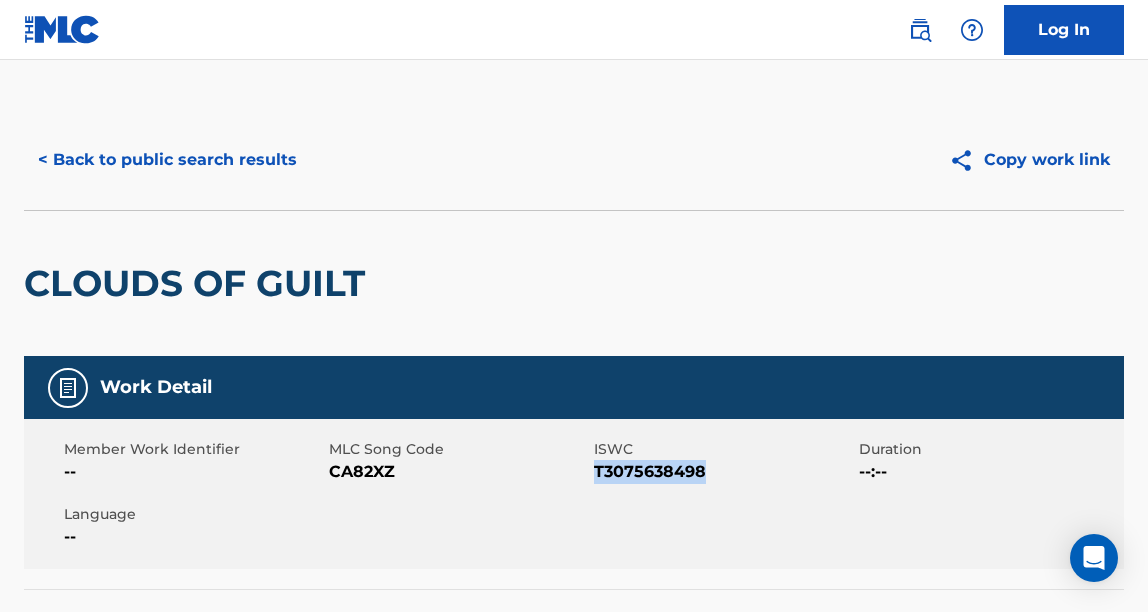 drag, startPoint x: 595, startPoint y: 477, endPoint x: 711, endPoint y: 482, distance: 116.10771 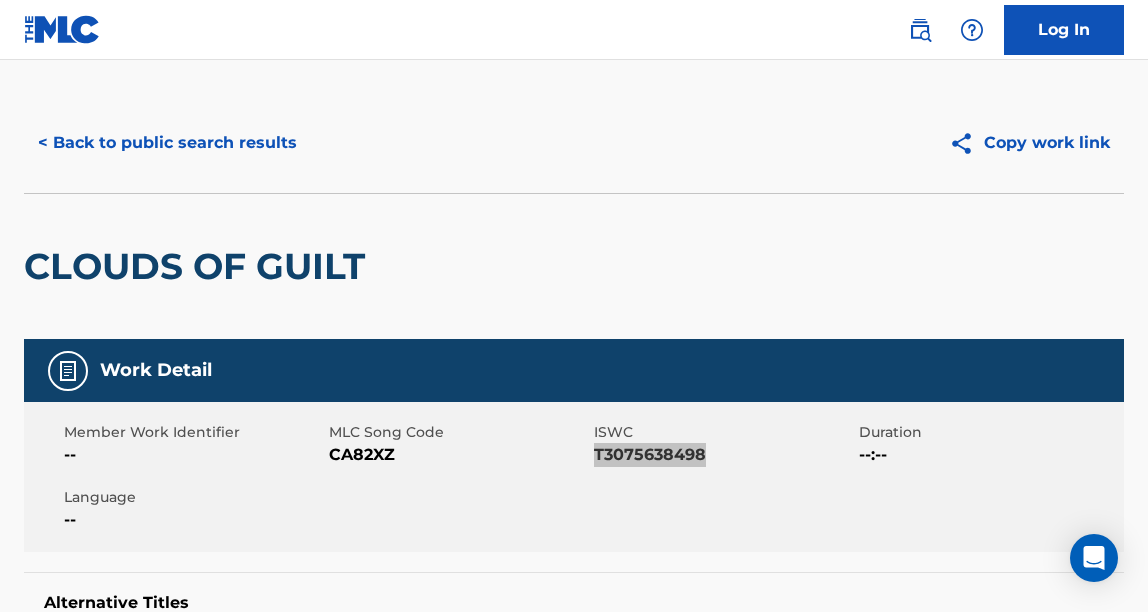 scroll, scrollTop: 0, scrollLeft: 0, axis: both 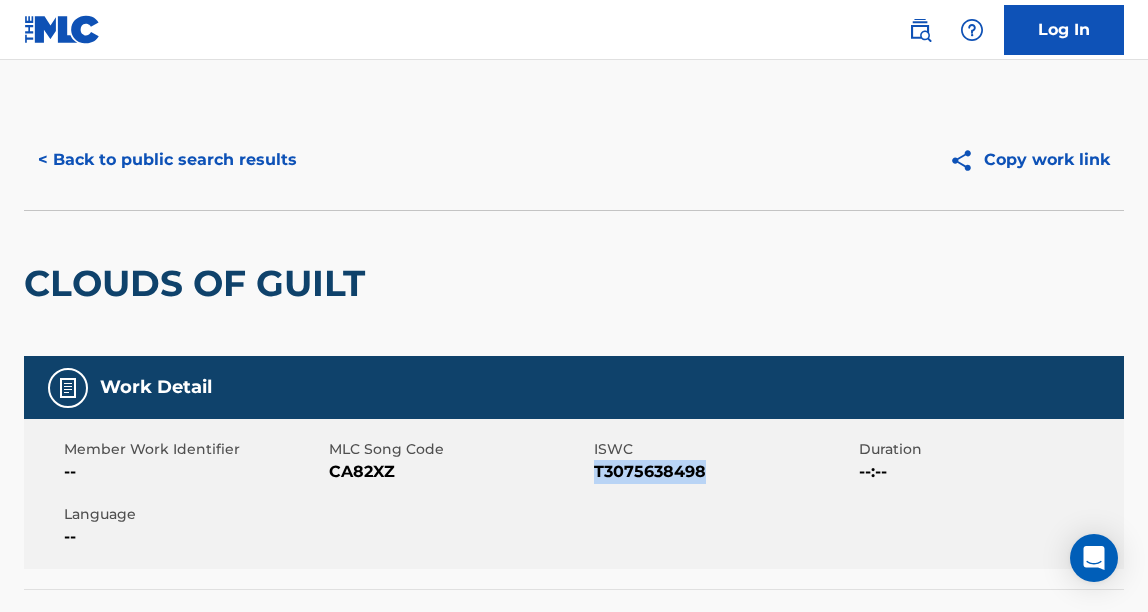 click on "< Back to public search results" at bounding box center [167, 160] 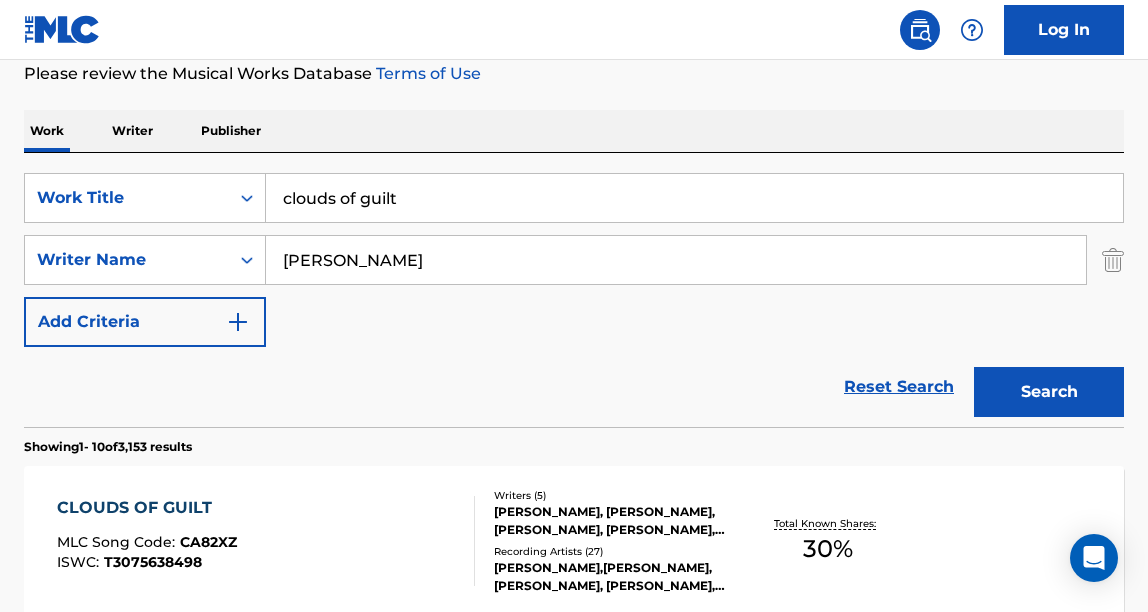 scroll, scrollTop: 225, scrollLeft: 0, axis: vertical 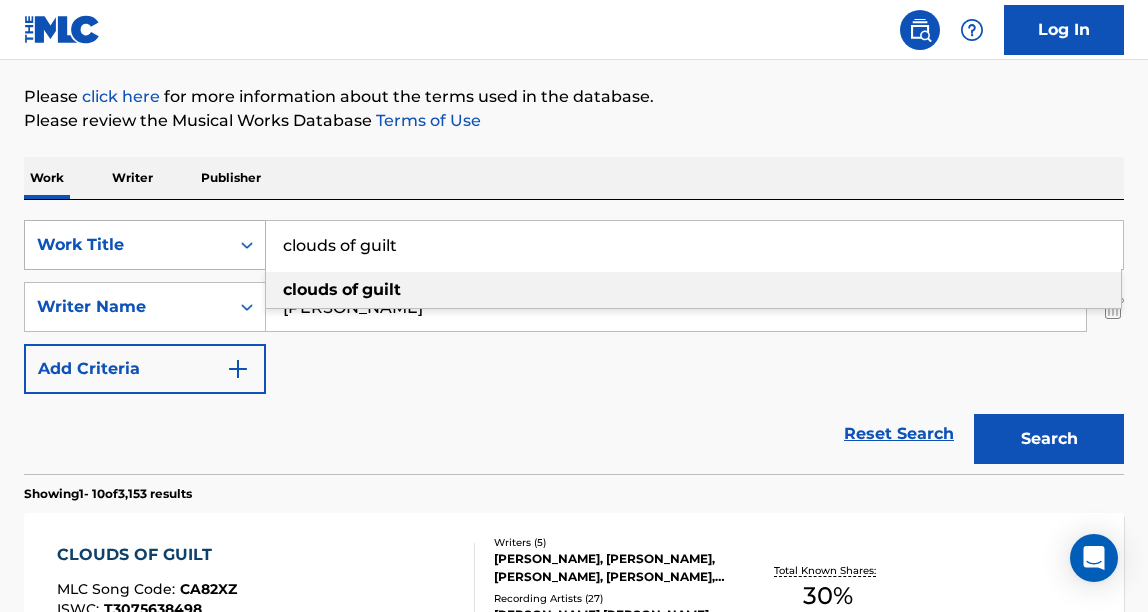drag, startPoint x: 428, startPoint y: 242, endPoint x: 222, endPoint y: 239, distance: 206.02185 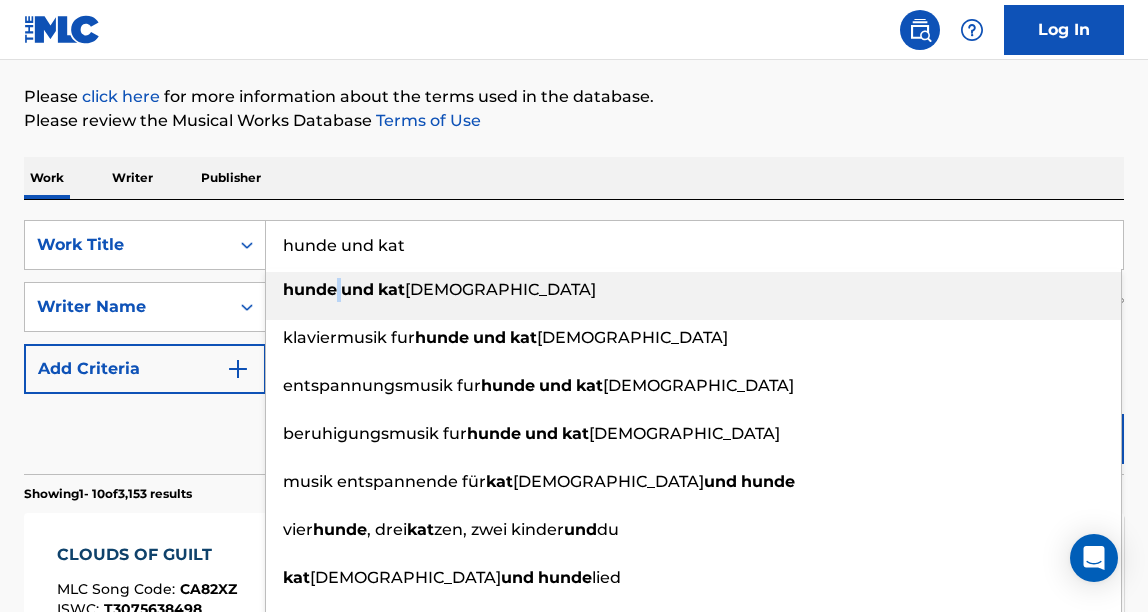 click at bounding box center (339, 289) 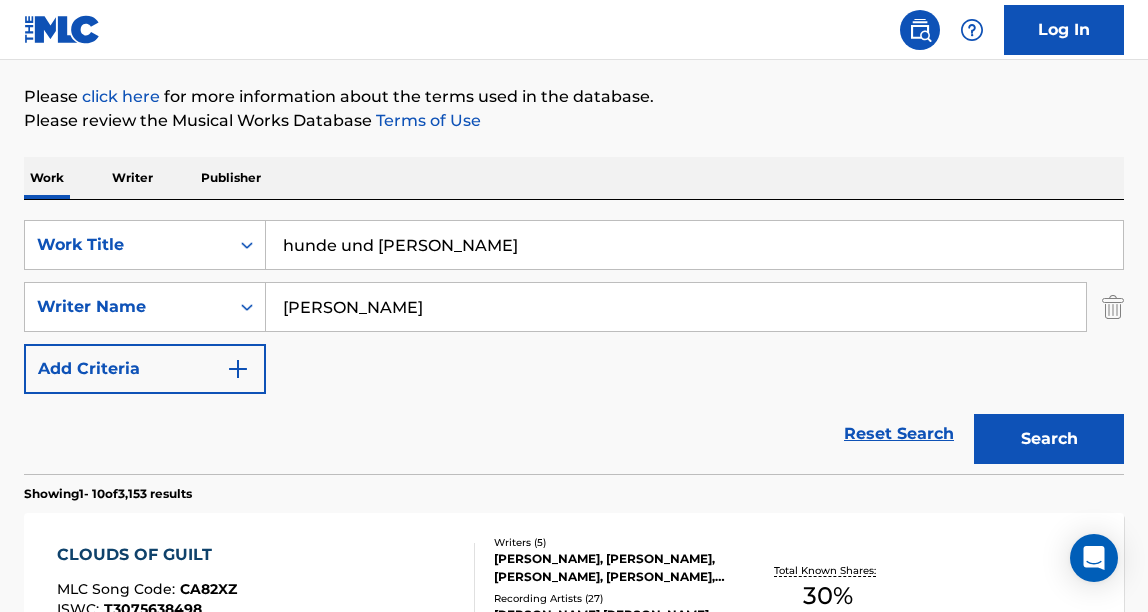 click on "Search" at bounding box center [1049, 439] 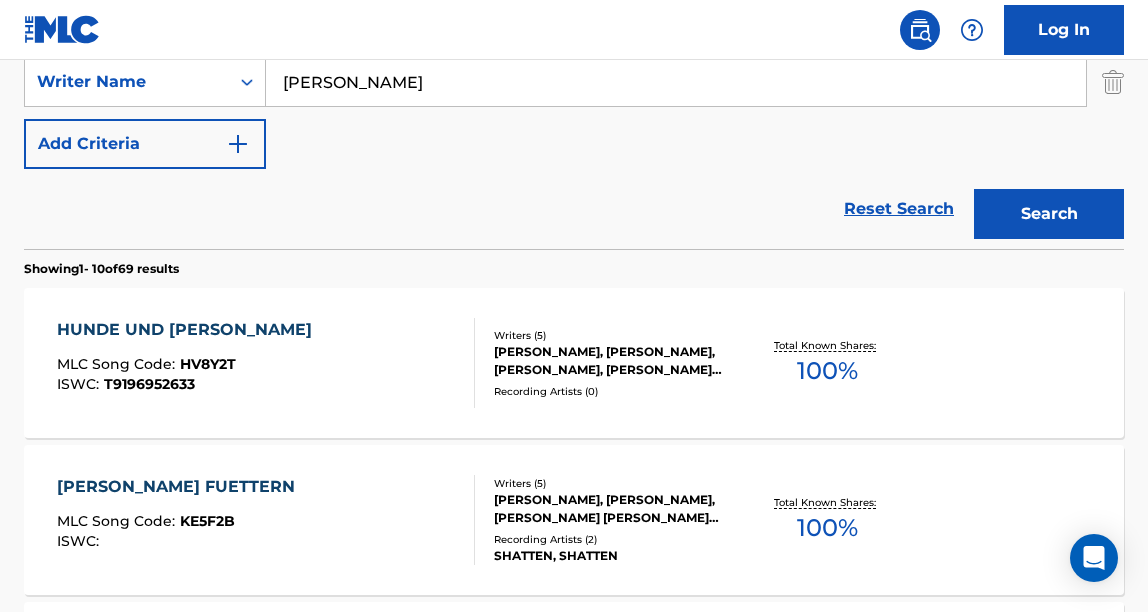 scroll, scrollTop: 420, scrollLeft: 0, axis: vertical 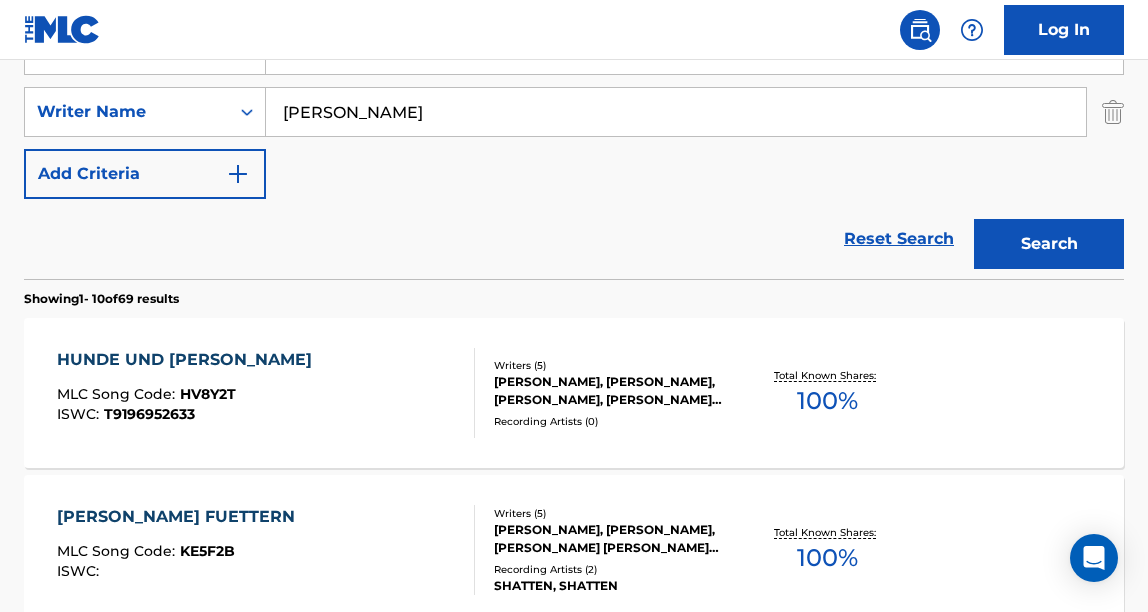 click on "Recording Artists ( 0 )" at bounding box center (615, 421) 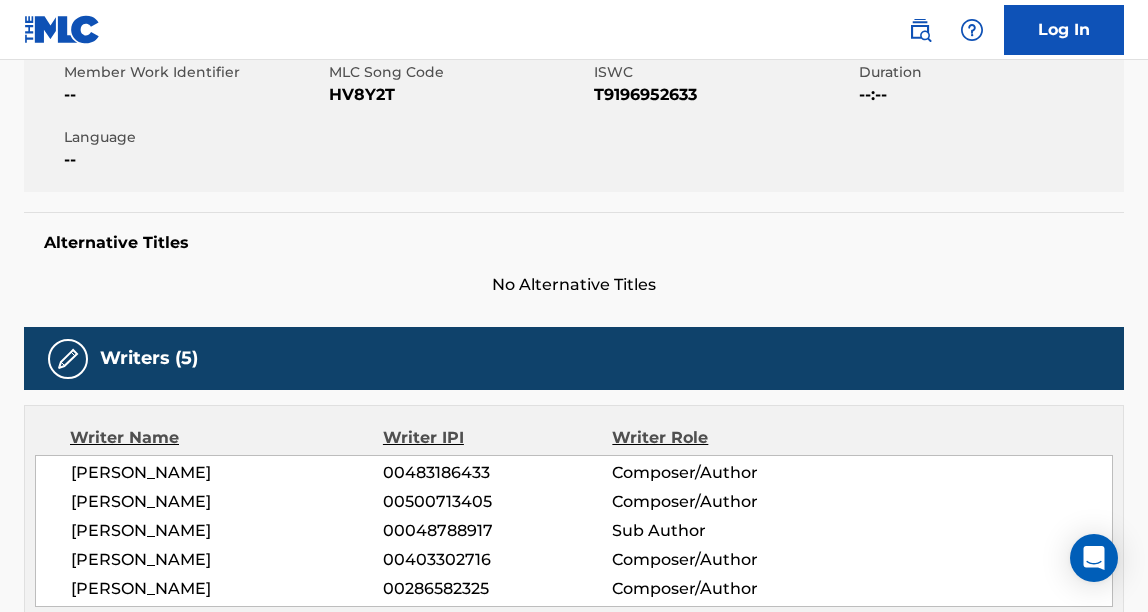 scroll, scrollTop: 102, scrollLeft: 0, axis: vertical 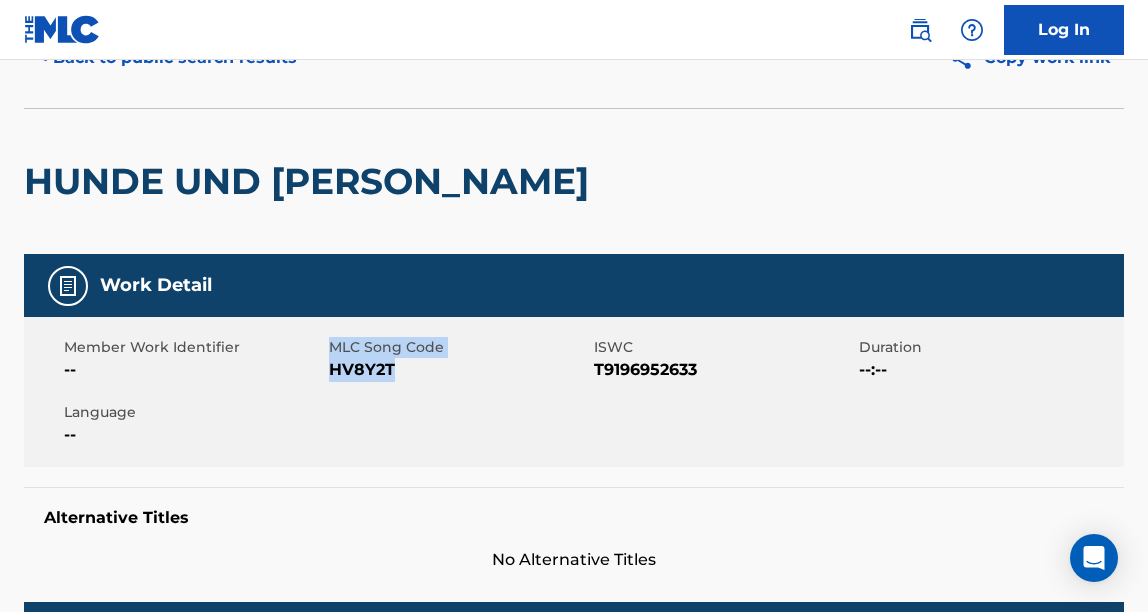 drag, startPoint x: 402, startPoint y: 370, endPoint x: 325, endPoint y: 375, distance: 77.16217 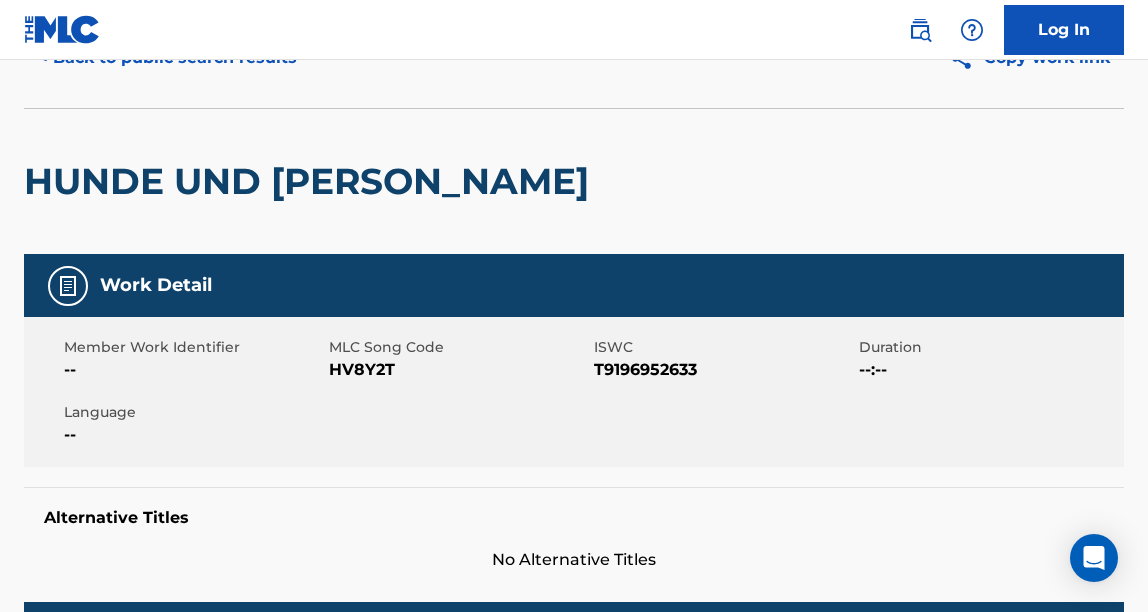 click on "HV8Y2T" at bounding box center (459, 370) 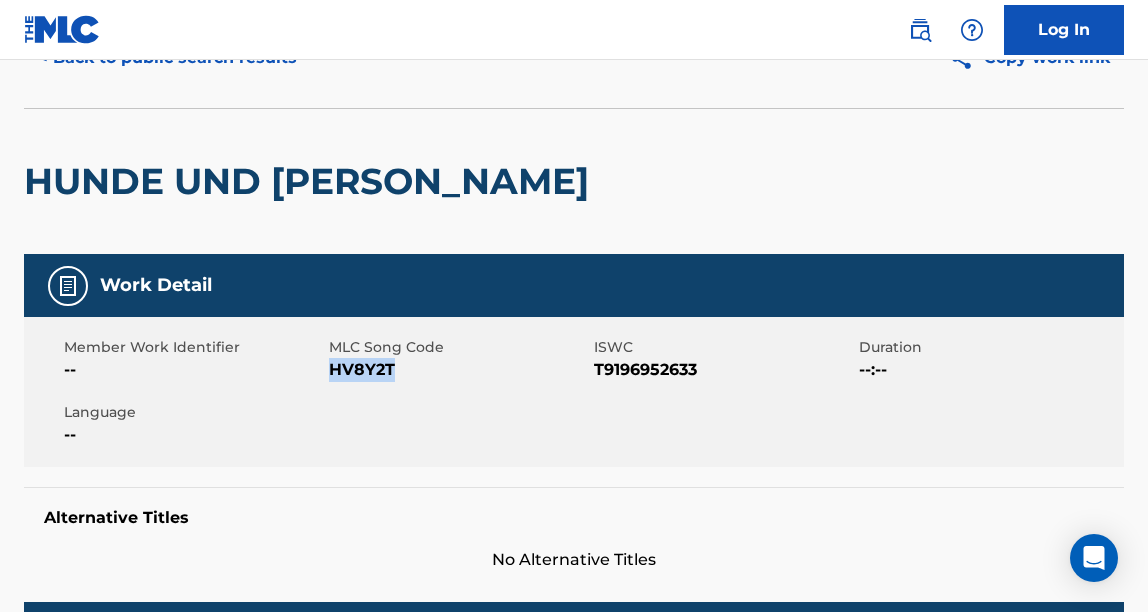 click on "HV8Y2T" at bounding box center [459, 370] 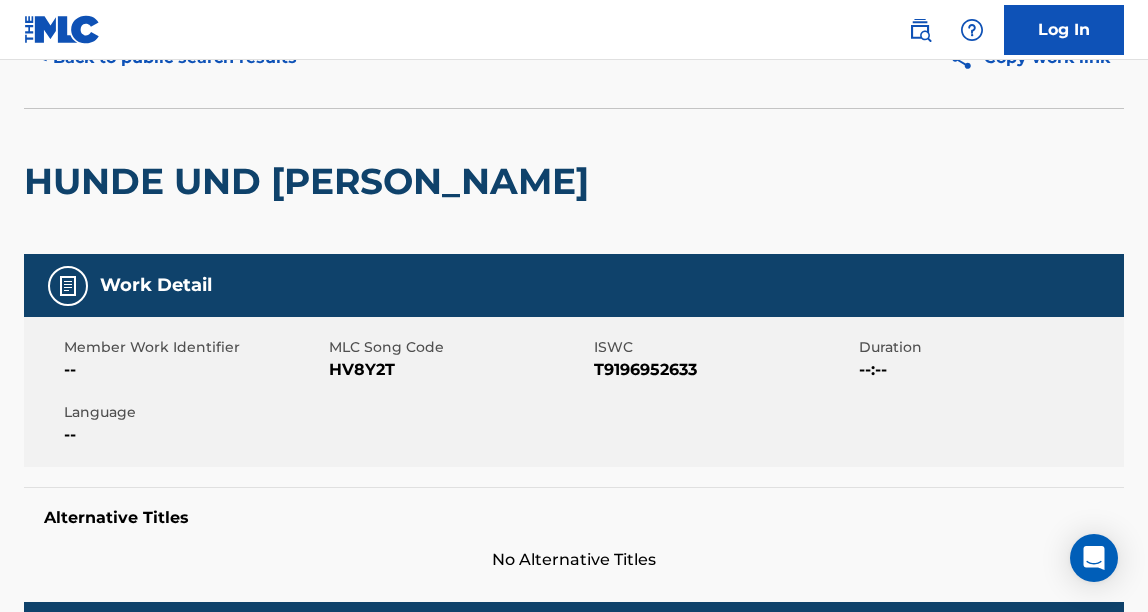 click on "T9196952633" at bounding box center [724, 370] 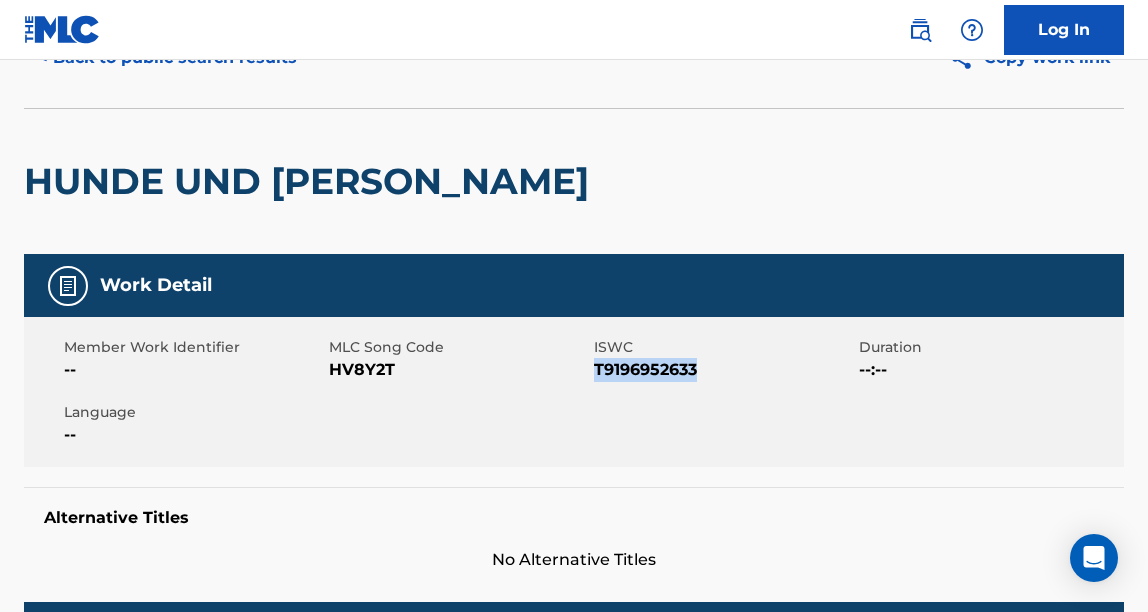 click on "T9196952633" at bounding box center (724, 370) 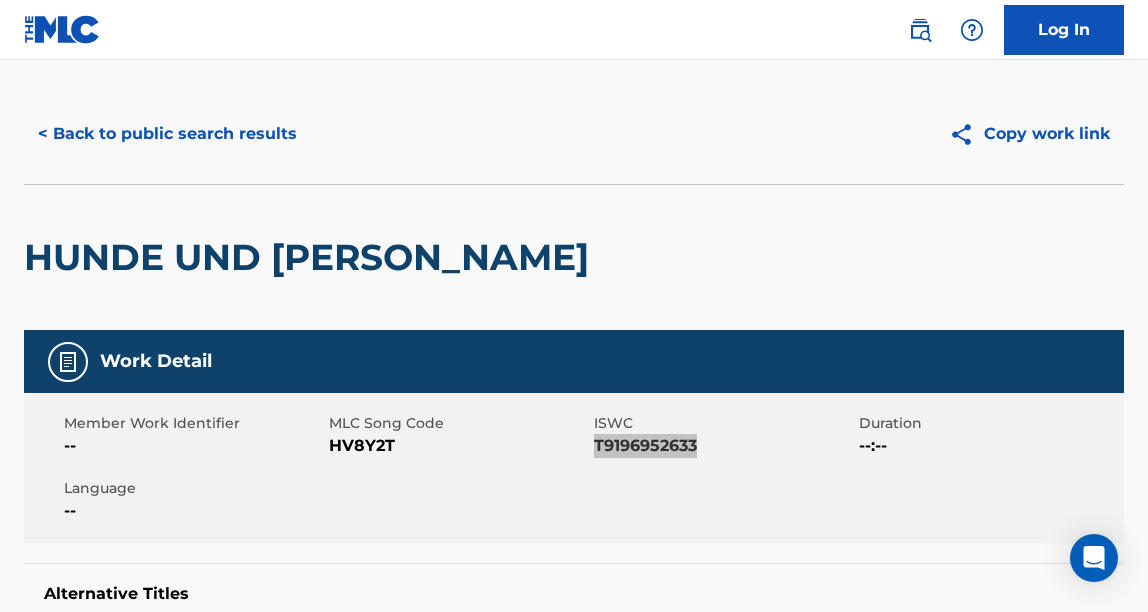 scroll, scrollTop: 22, scrollLeft: 0, axis: vertical 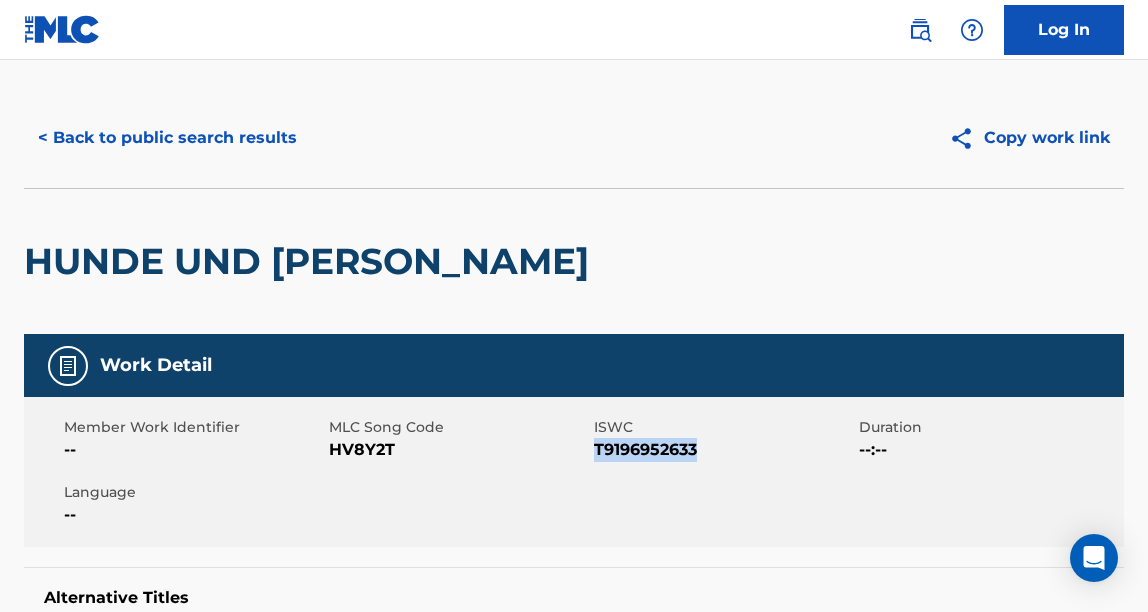click on "< Back to public search results" at bounding box center [167, 138] 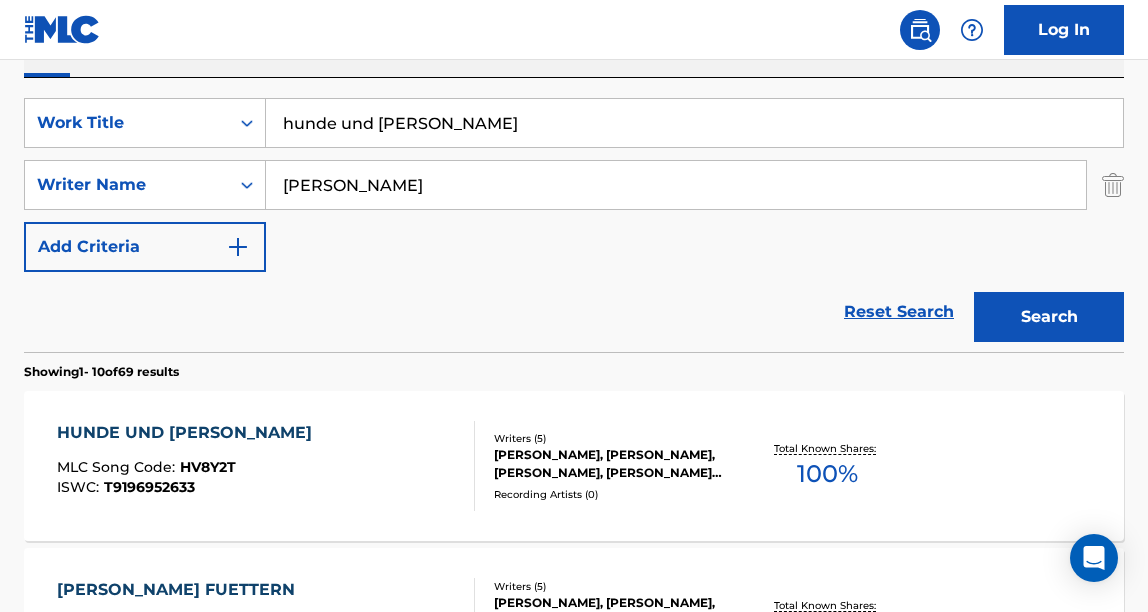 scroll, scrollTop: 309, scrollLeft: 0, axis: vertical 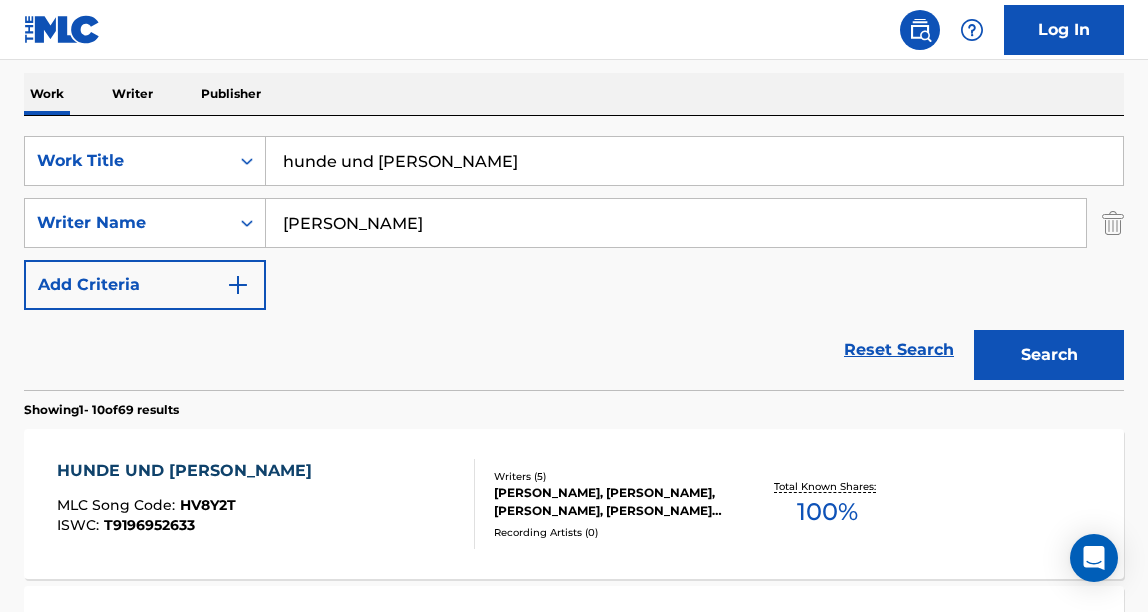 click on "hunde und [PERSON_NAME]" at bounding box center (694, 161) 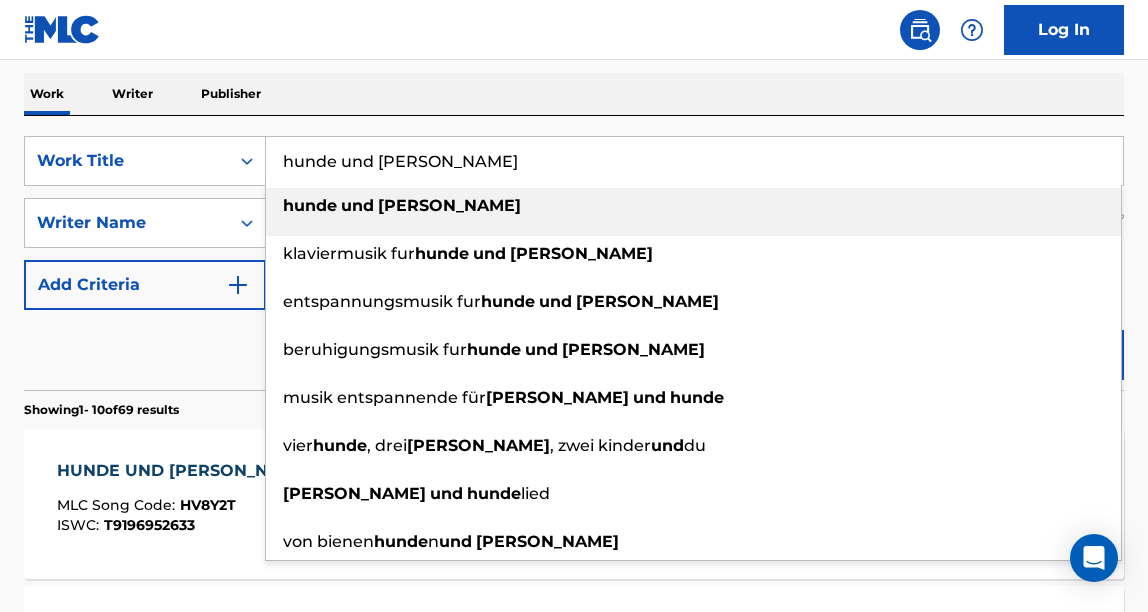 drag, startPoint x: 441, startPoint y: 165, endPoint x: 301, endPoint y: 163, distance: 140.01428 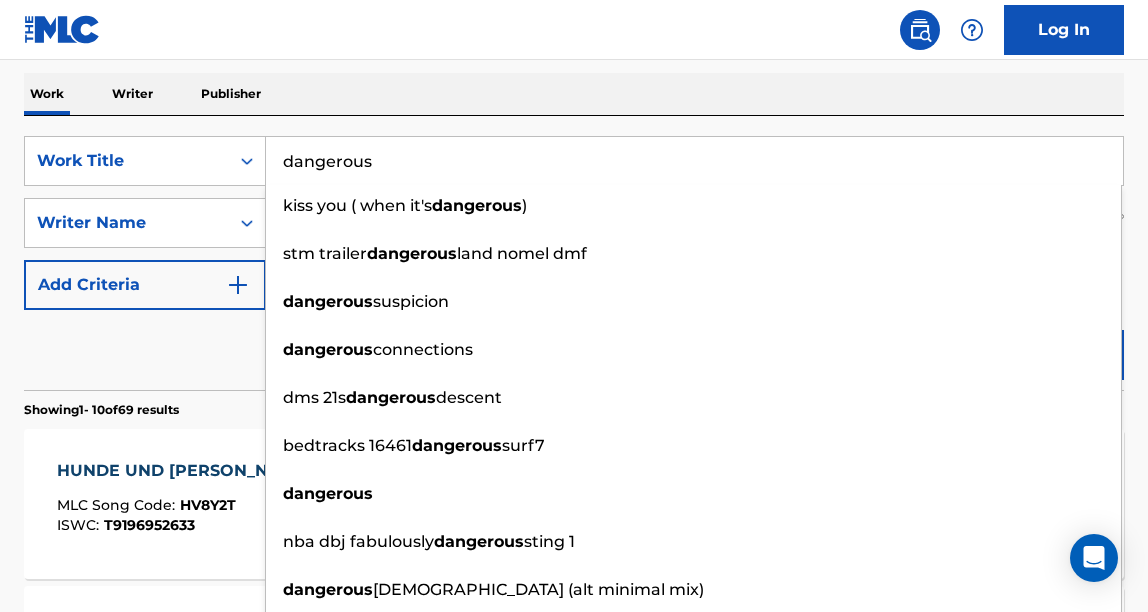 type on "dangerous" 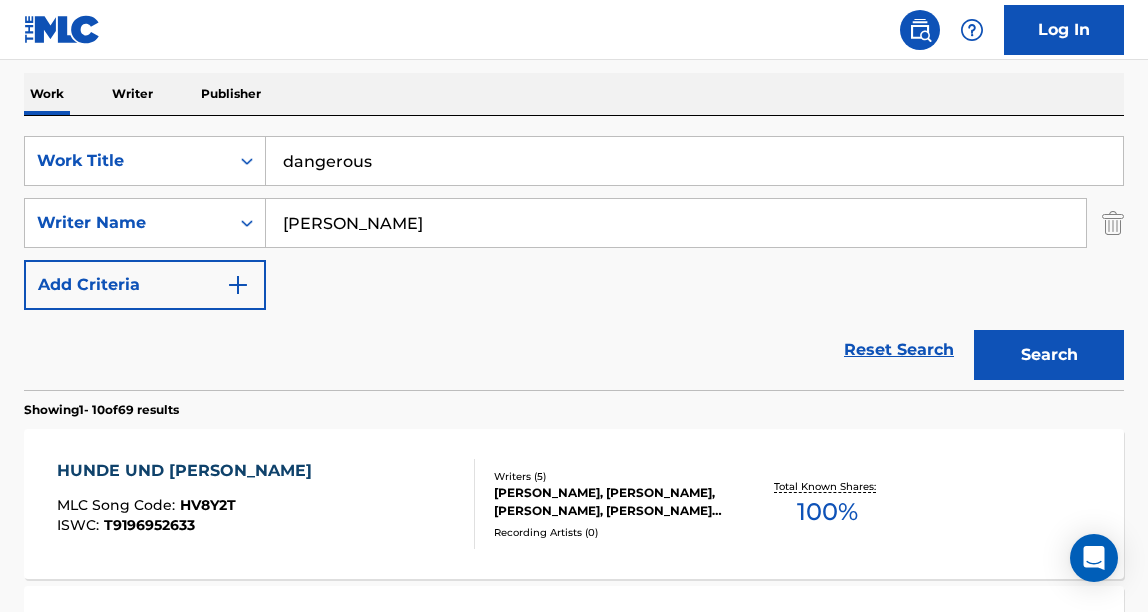 click on "Reset Search Search" at bounding box center [574, 350] 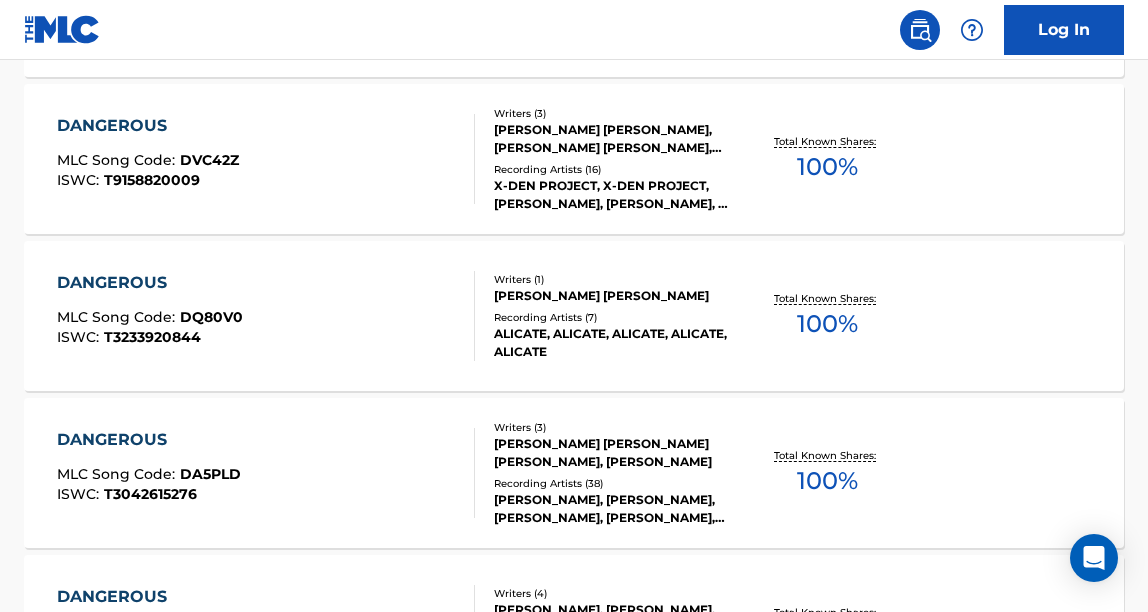 scroll, scrollTop: 975, scrollLeft: 0, axis: vertical 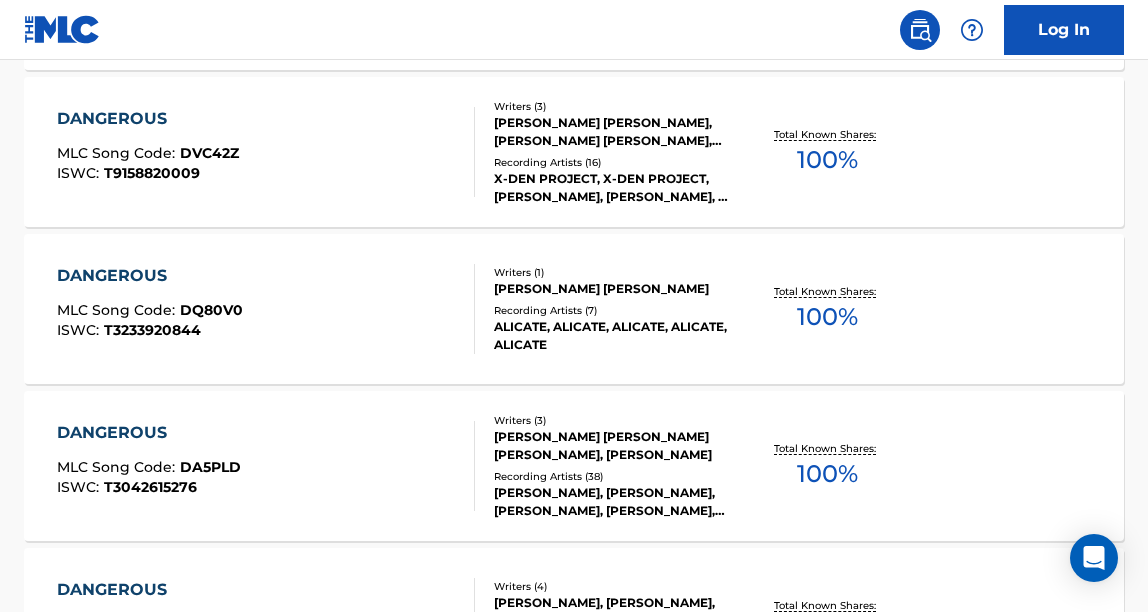 click on "DANGEROUS MLC Song Code : DA5PLD ISWC : T3042615276" at bounding box center [266, 466] 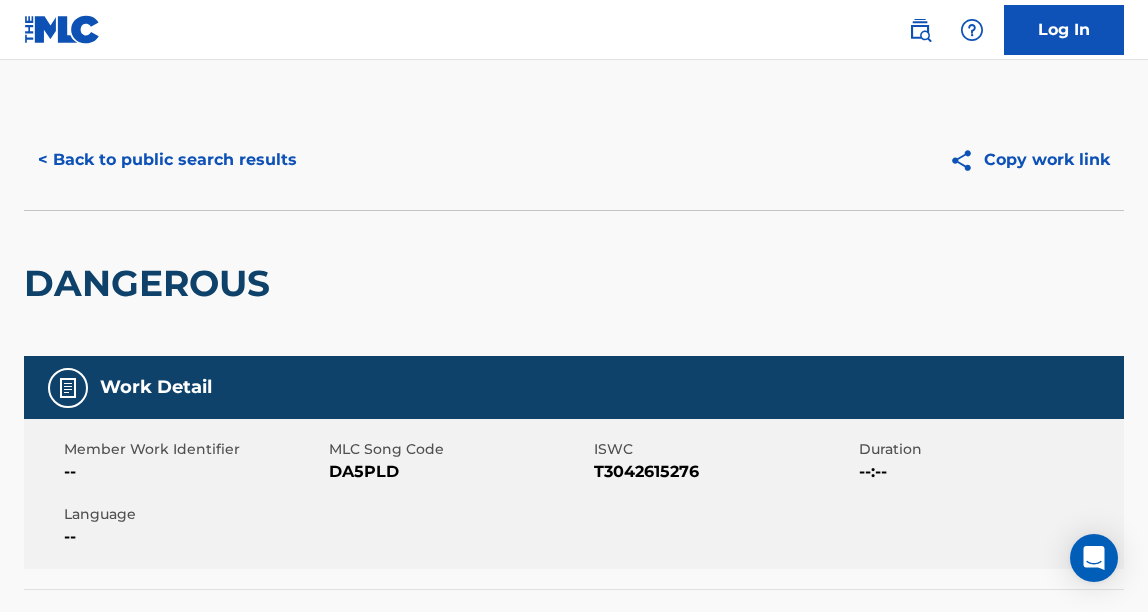 click on "DA5PLD" at bounding box center [459, 472] 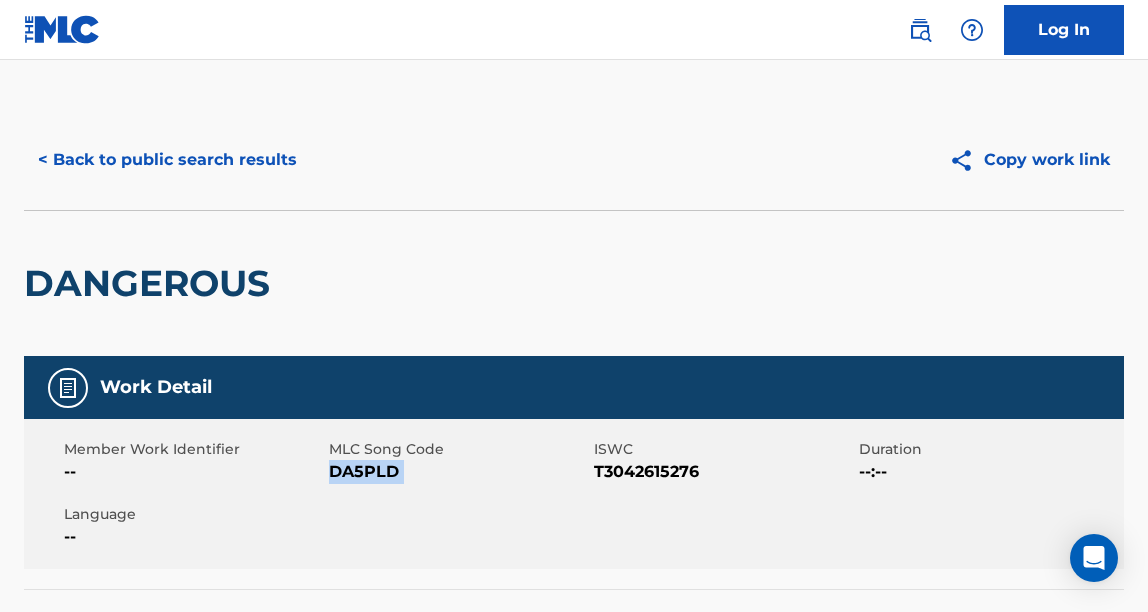 drag, startPoint x: 401, startPoint y: 471, endPoint x: 354, endPoint y: 474, distance: 47.095646 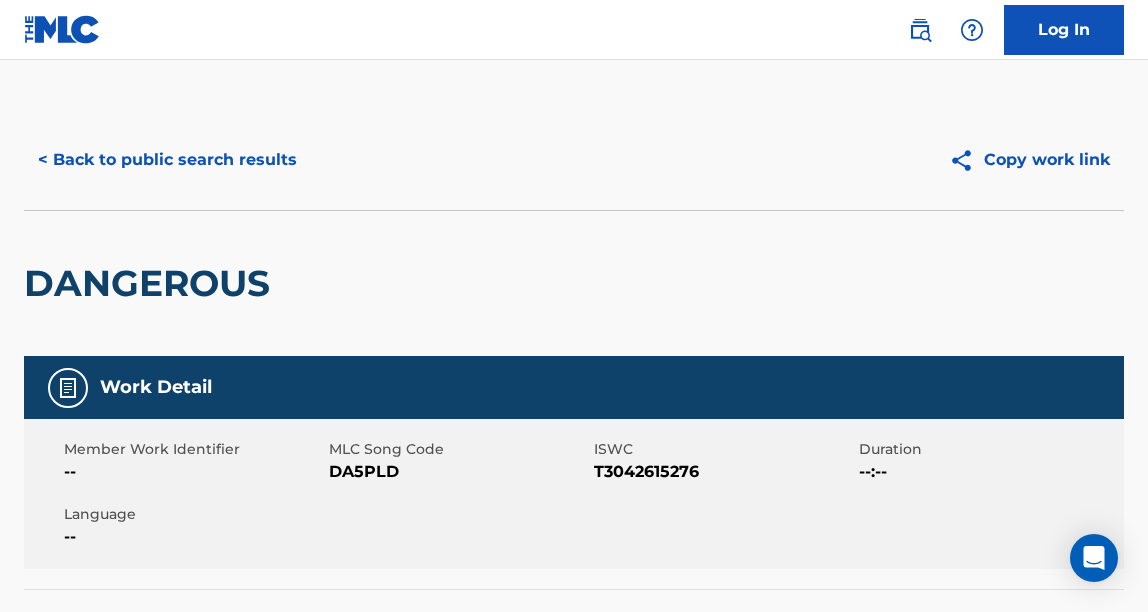 click on "T3042615276" at bounding box center (724, 472) 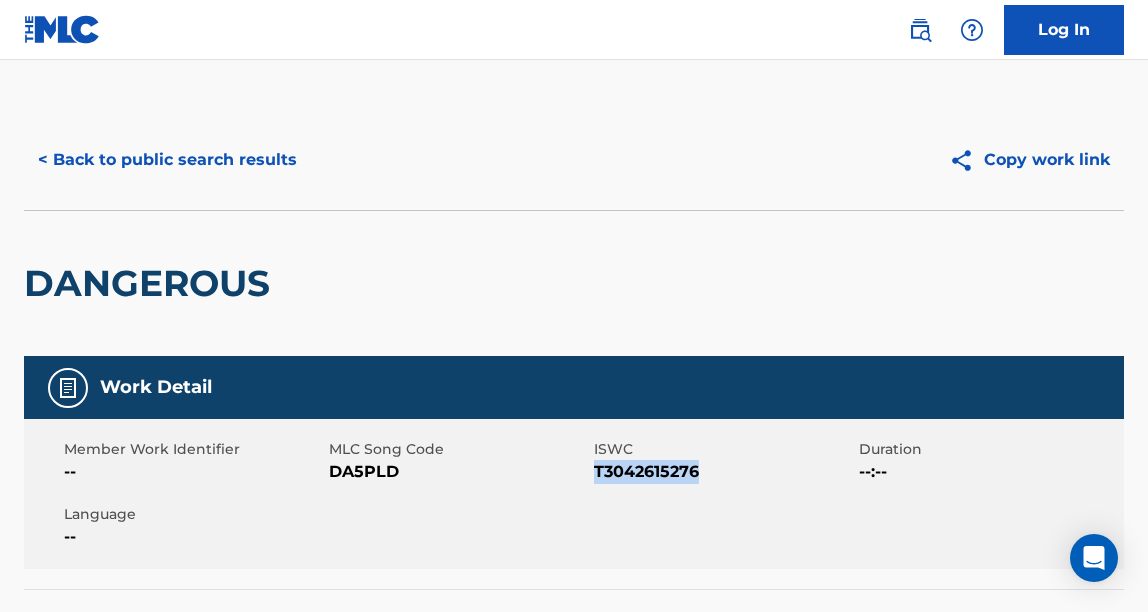 click on "T3042615276" at bounding box center (724, 472) 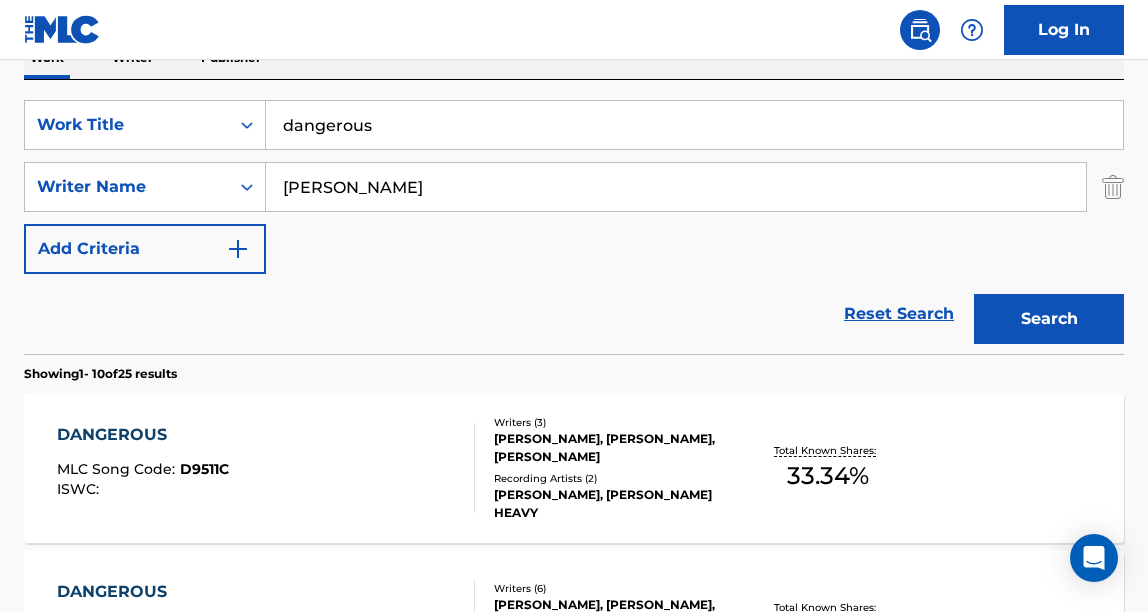 scroll, scrollTop: 341, scrollLeft: 0, axis: vertical 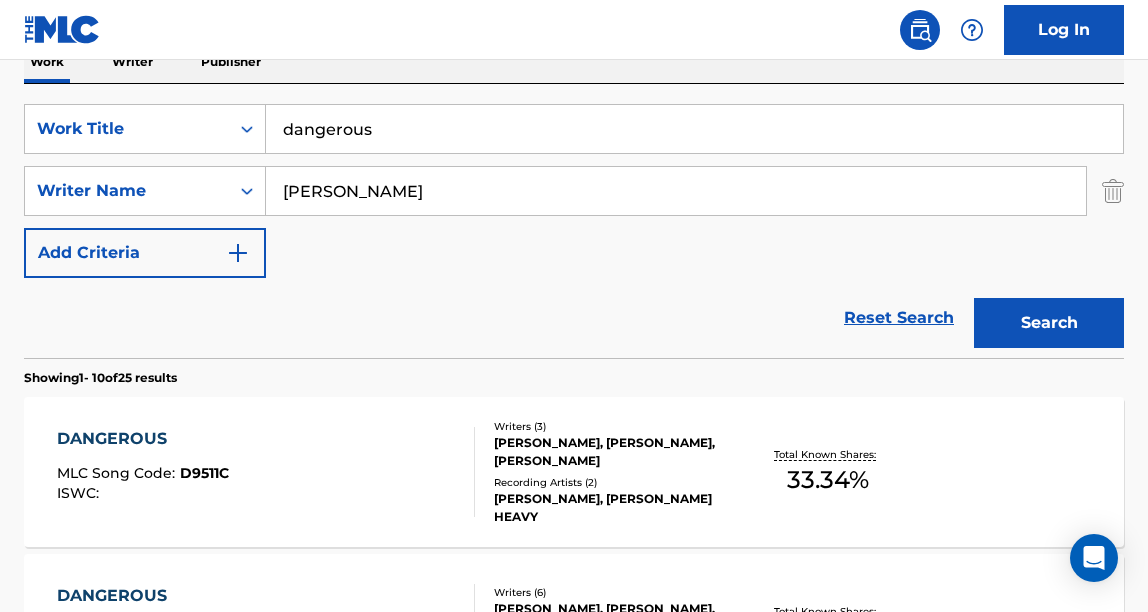 click on "dangerous" at bounding box center (694, 129) 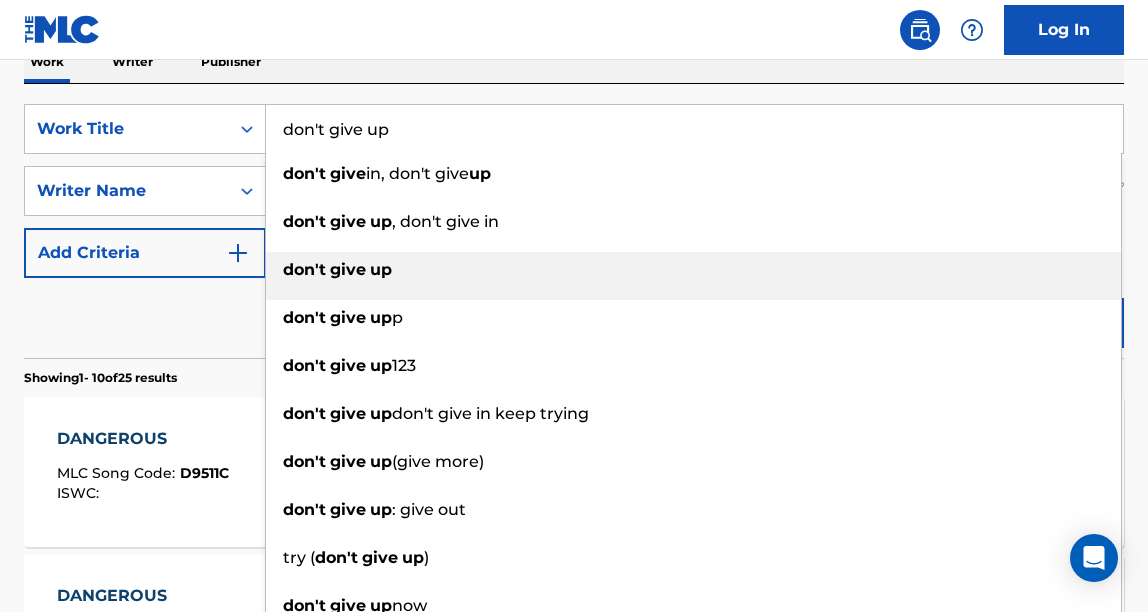 click on "Reset Search Search" at bounding box center [574, 318] 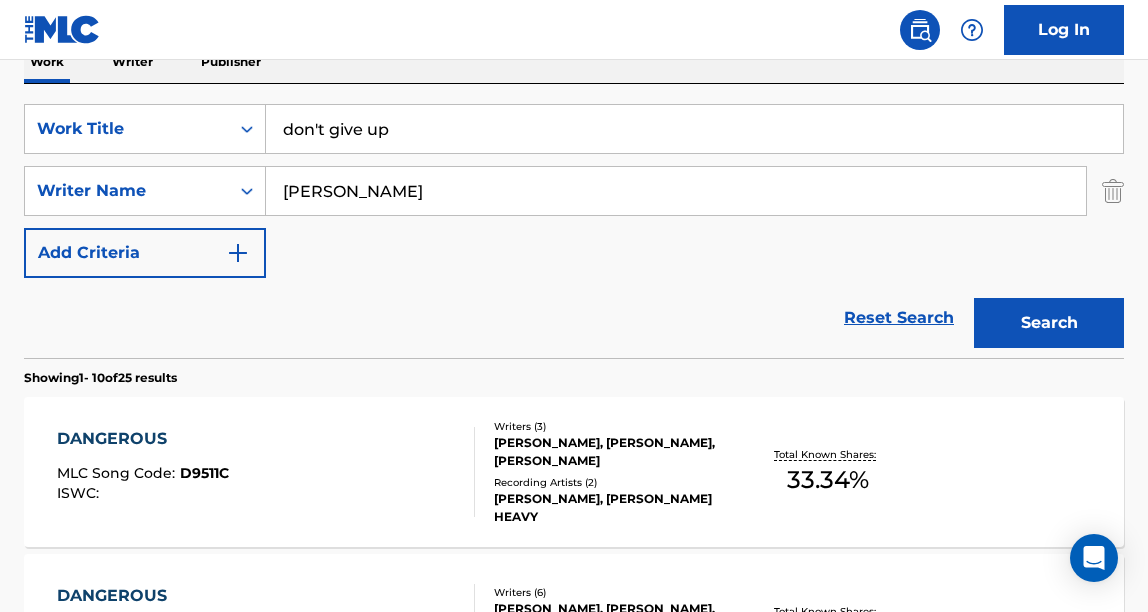 click on "Search" at bounding box center (1049, 323) 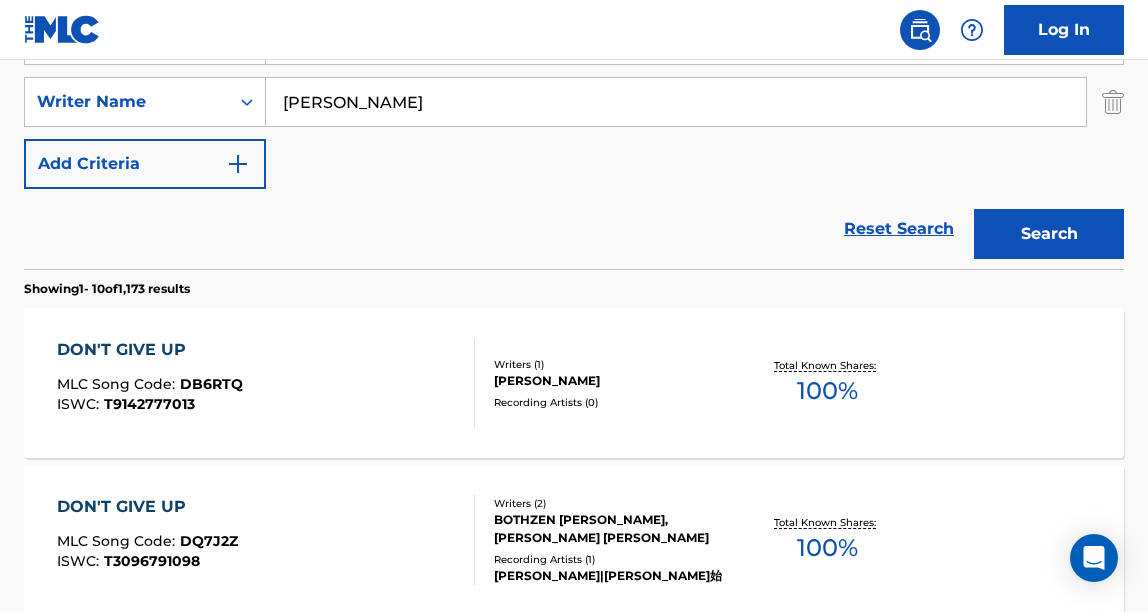 scroll, scrollTop: 309, scrollLeft: 0, axis: vertical 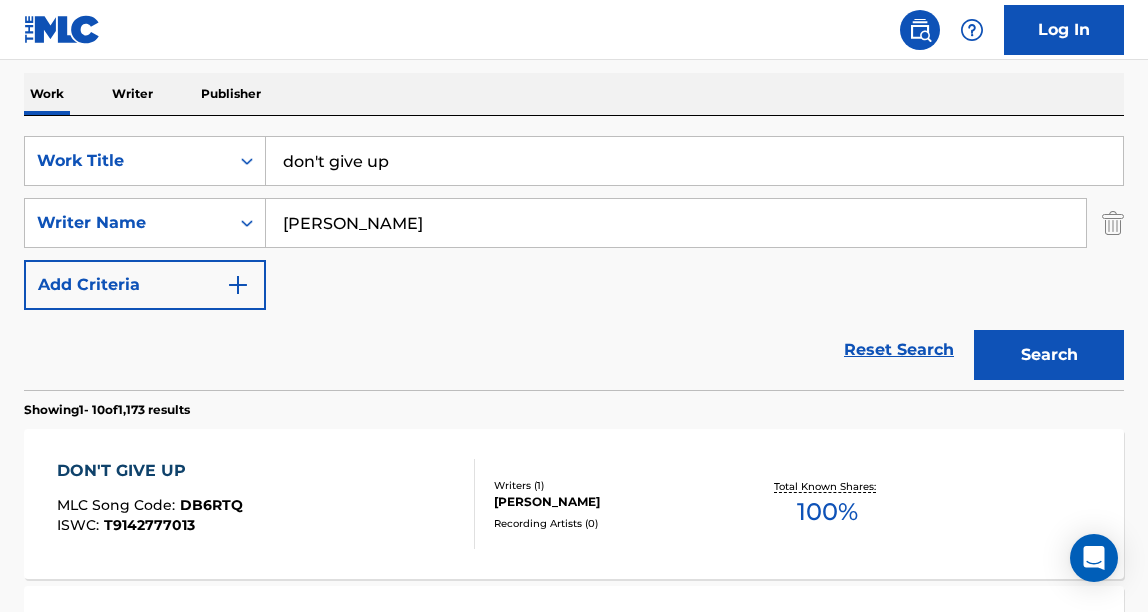 click on "don't give up" at bounding box center (694, 161) 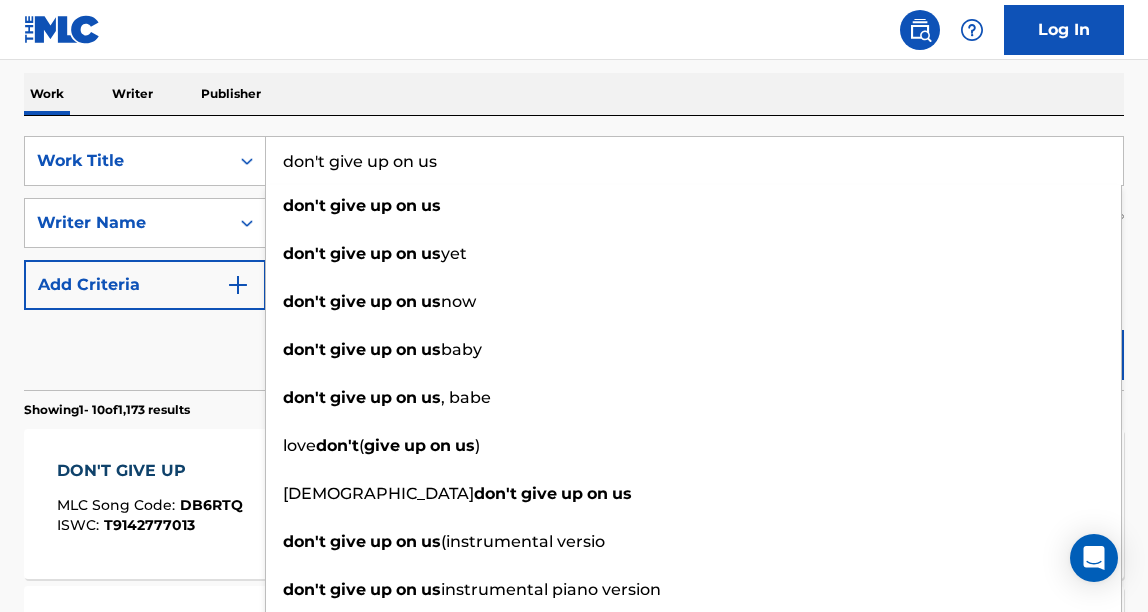 type on "don't give up on us" 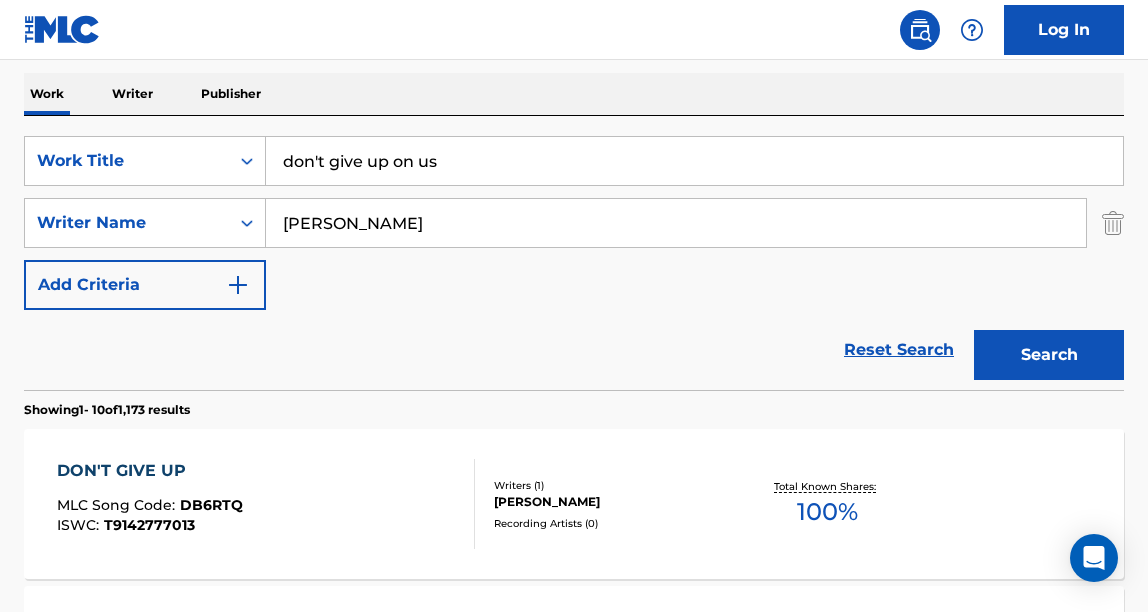 click on "Showing  1  -   10  of  1,173   results" at bounding box center (574, 404) 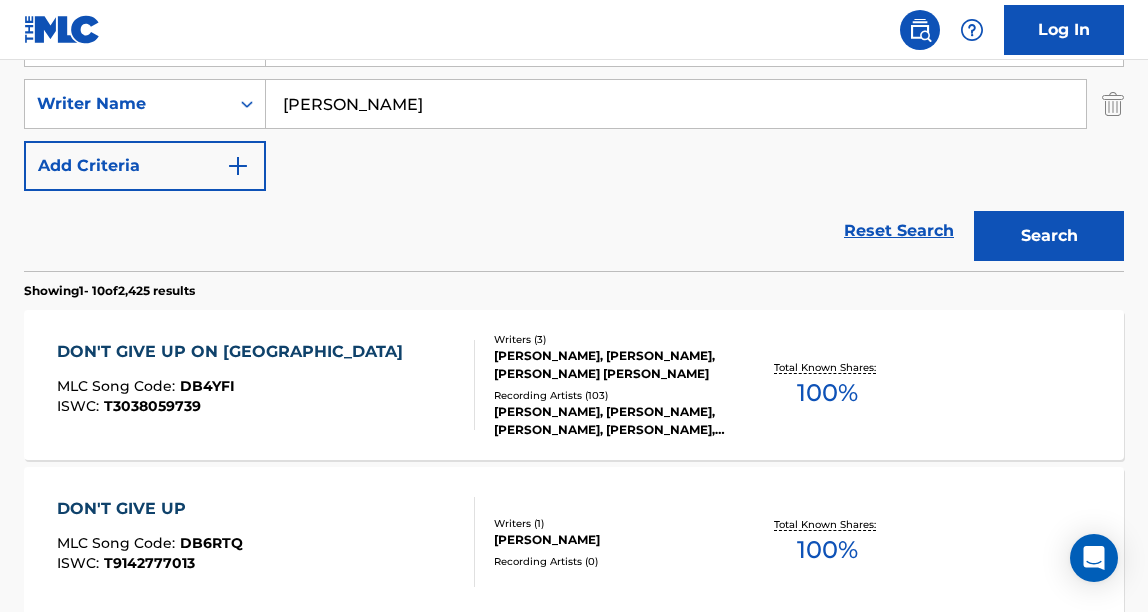 scroll, scrollTop: 427, scrollLeft: 0, axis: vertical 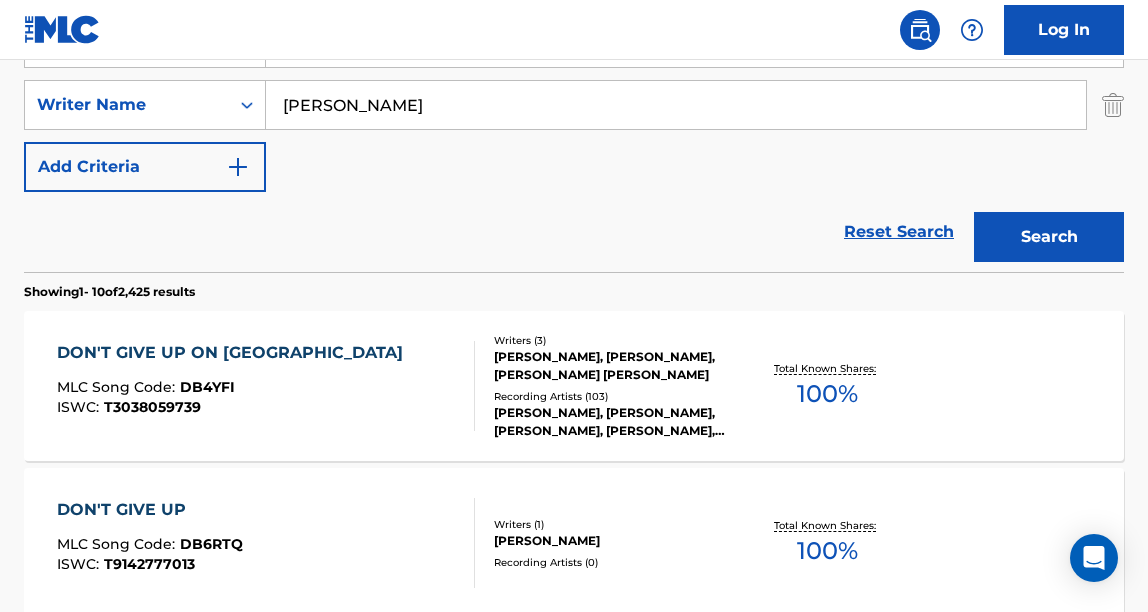 click on "DON'T GIVE UP ON US MLC Song Code : DB4YFI ISWC : T3038059739" at bounding box center [266, 386] 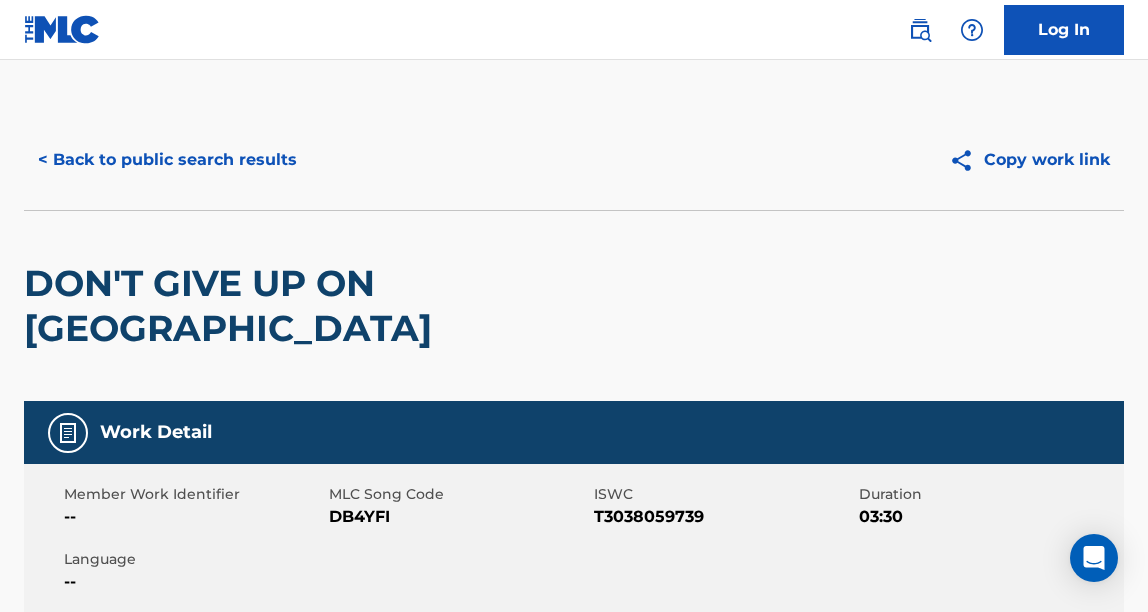 click on "DB4YFI" at bounding box center [459, 517] 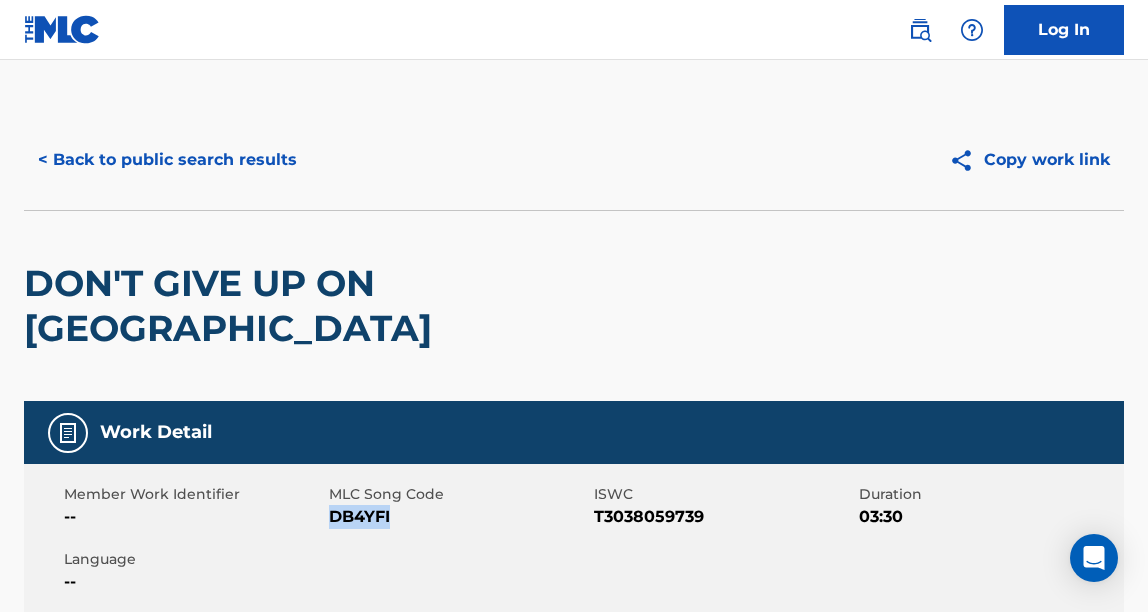 click on "DB4YFI" at bounding box center [459, 517] 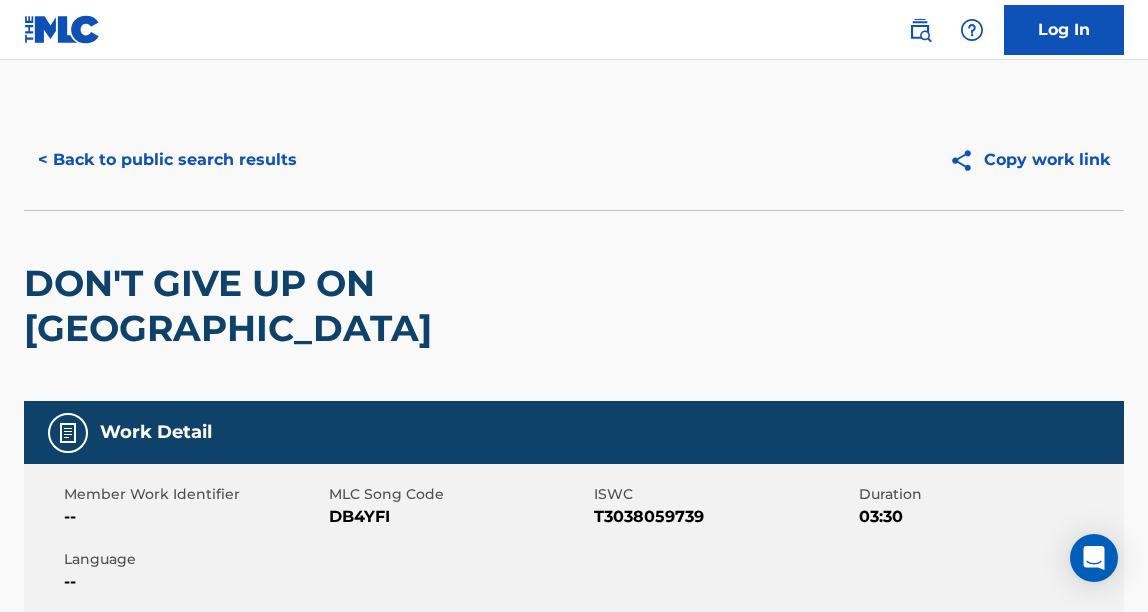 click on "T3038059739" at bounding box center [724, 517] 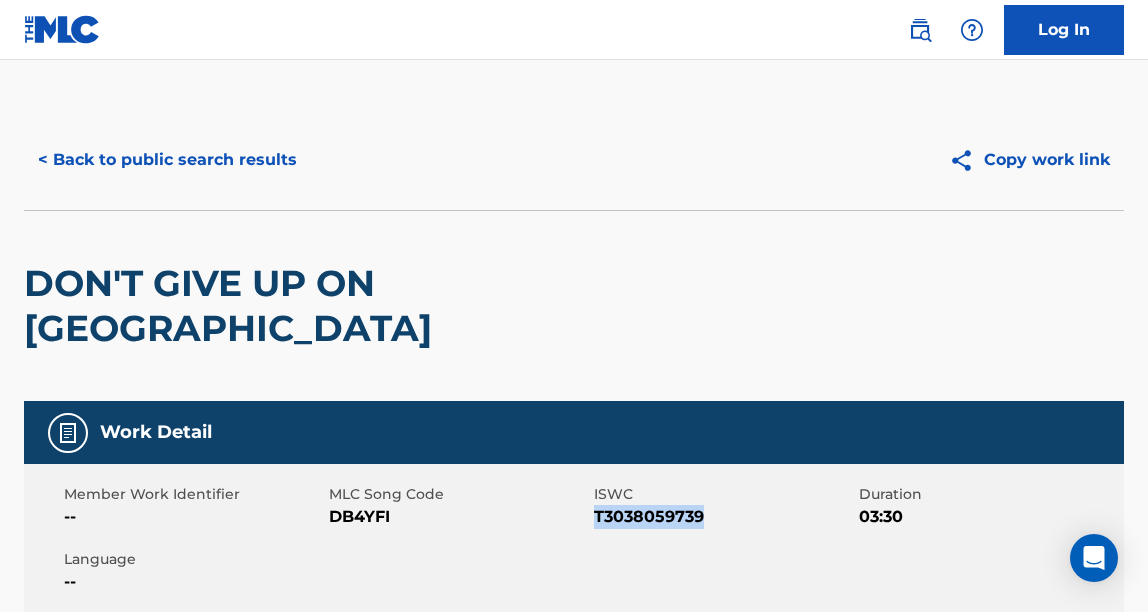 click on "T3038059739" at bounding box center [724, 517] 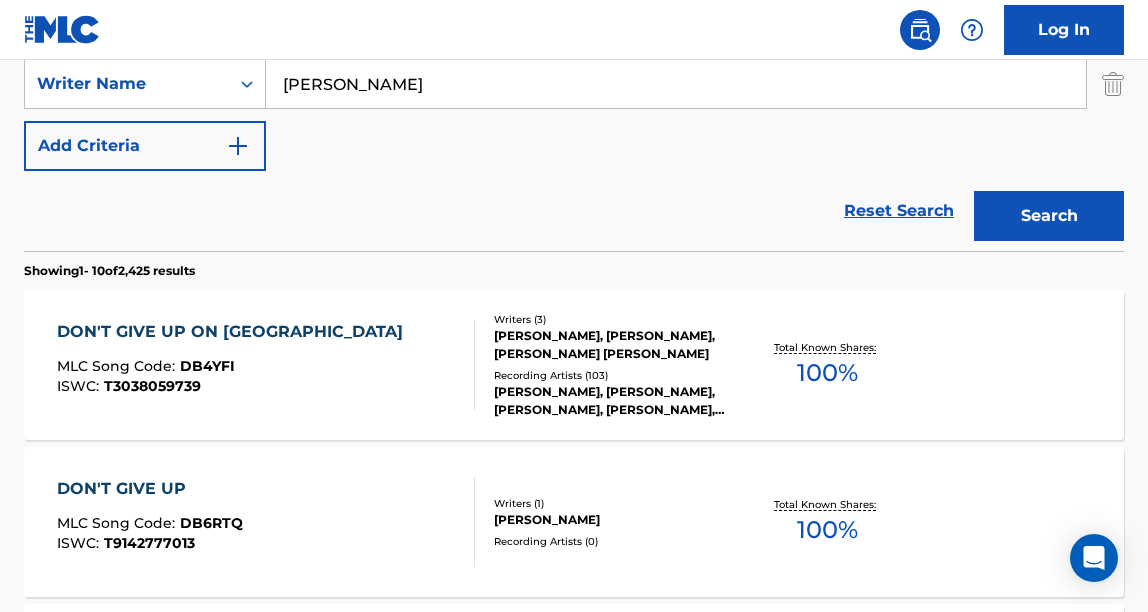 scroll, scrollTop: 375, scrollLeft: 0, axis: vertical 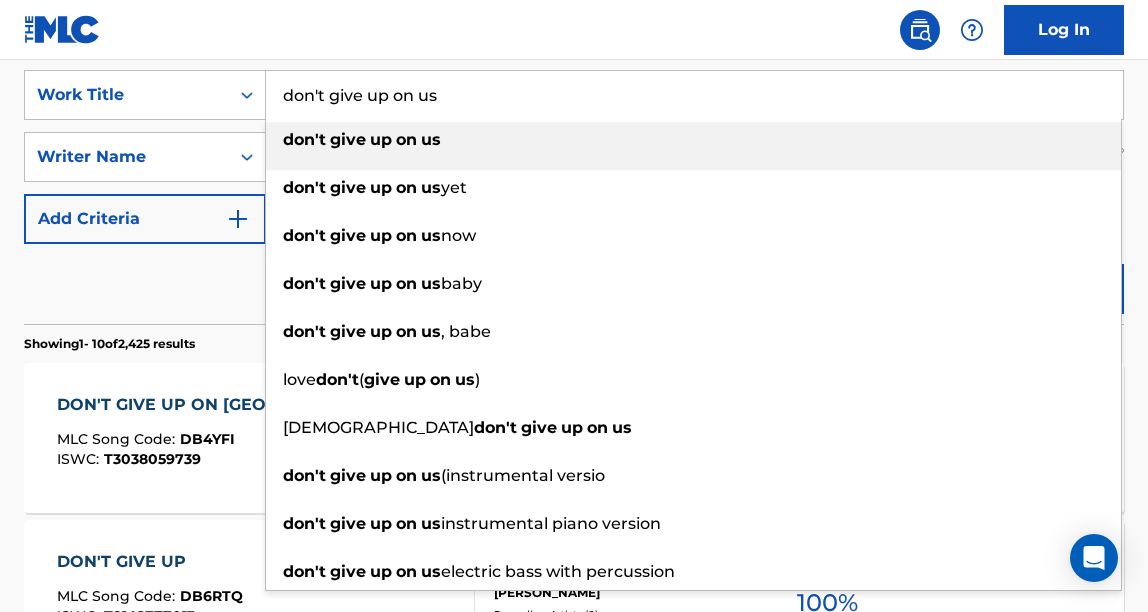 drag, startPoint x: 449, startPoint y: 103, endPoint x: 297, endPoint y: 103, distance: 152 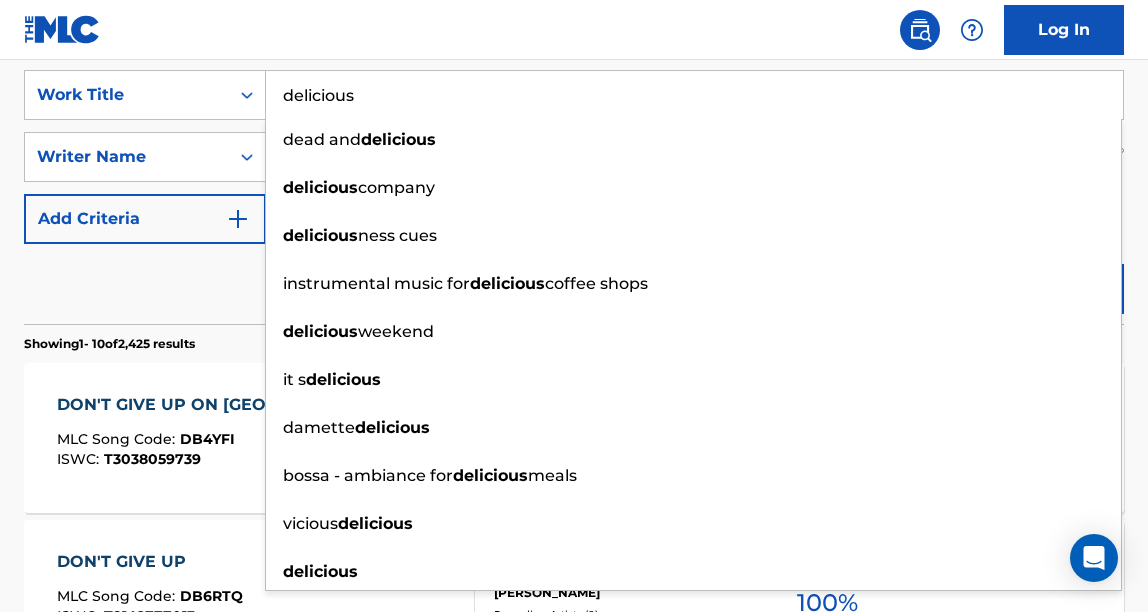 type on "delicious" 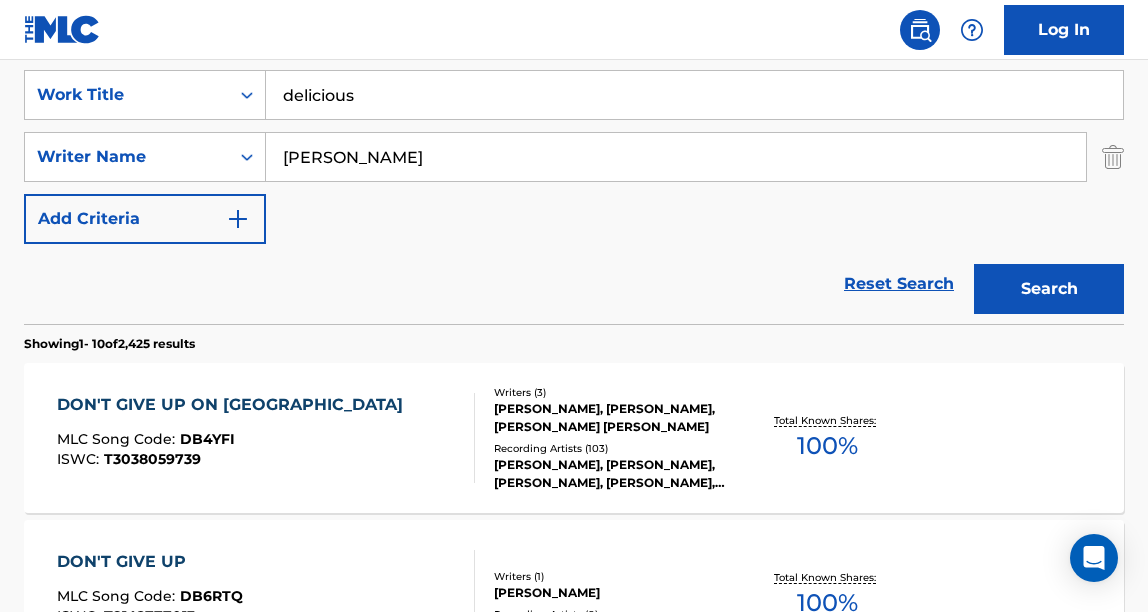 click on "Search" at bounding box center (1049, 289) 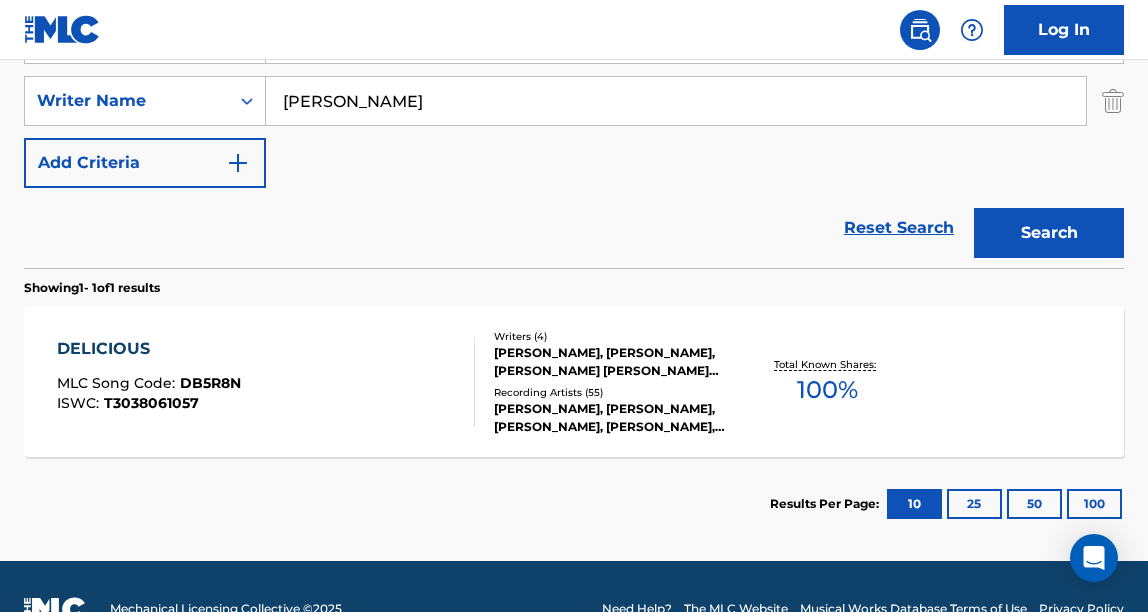 scroll, scrollTop: 437, scrollLeft: 0, axis: vertical 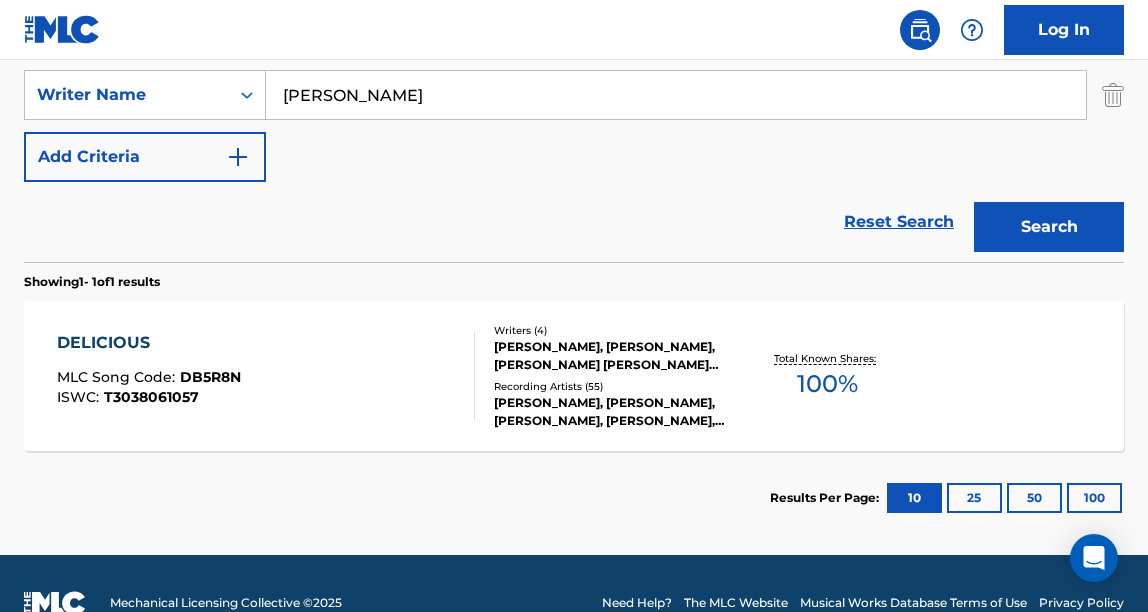 click on "[PERSON_NAME], [PERSON_NAME], [PERSON_NAME] [PERSON_NAME] [PERSON_NAME]" at bounding box center [615, 356] 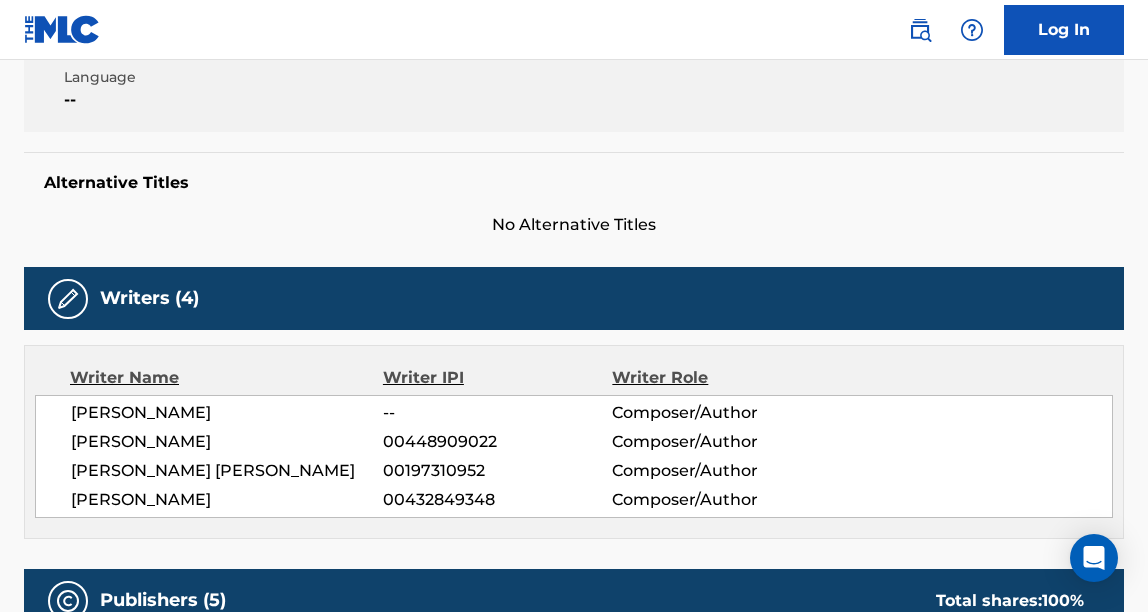 scroll, scrollTop: 0, scrollLeft: 0, axis: both 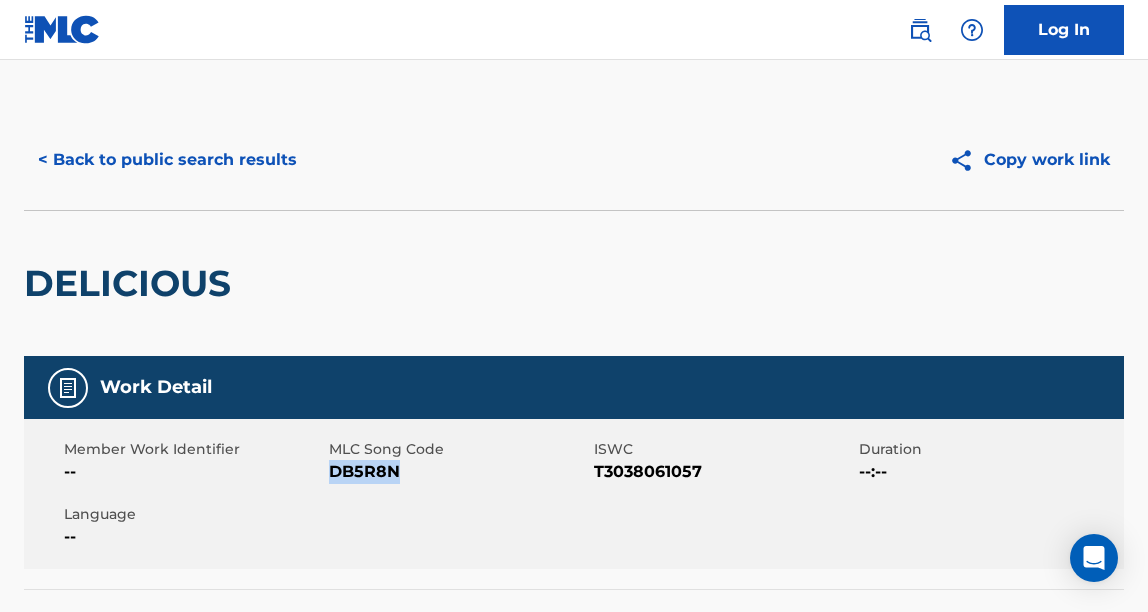 drag, startPoint x: 413, startPoint y: 483, endPoint x: 332, endPoint y: 483, distance: 81 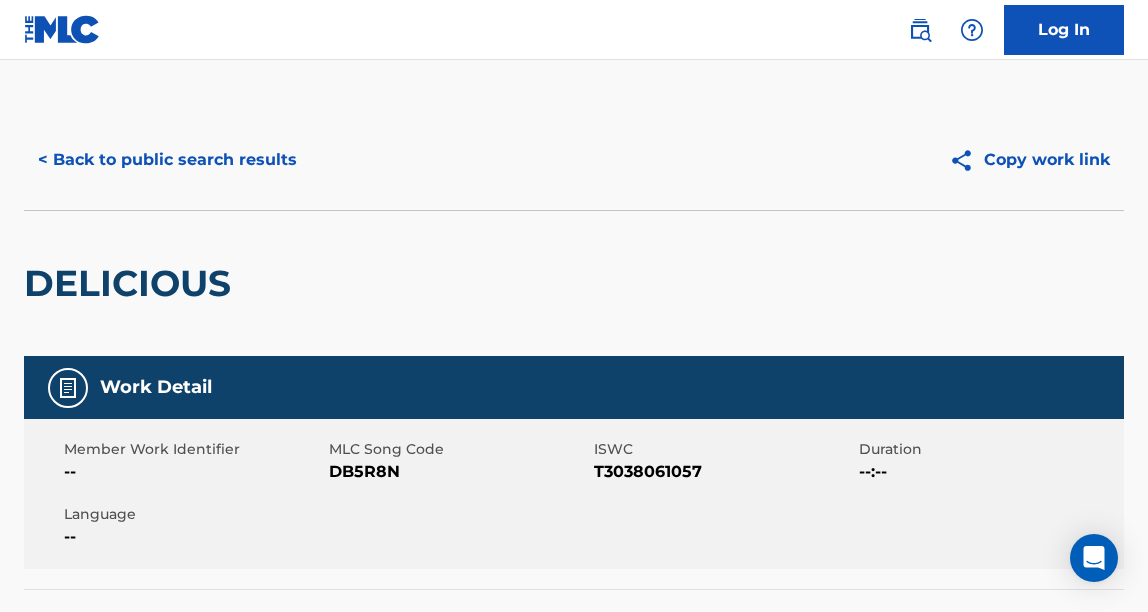 click on "T3038061057" at bounding box center (724, 472) 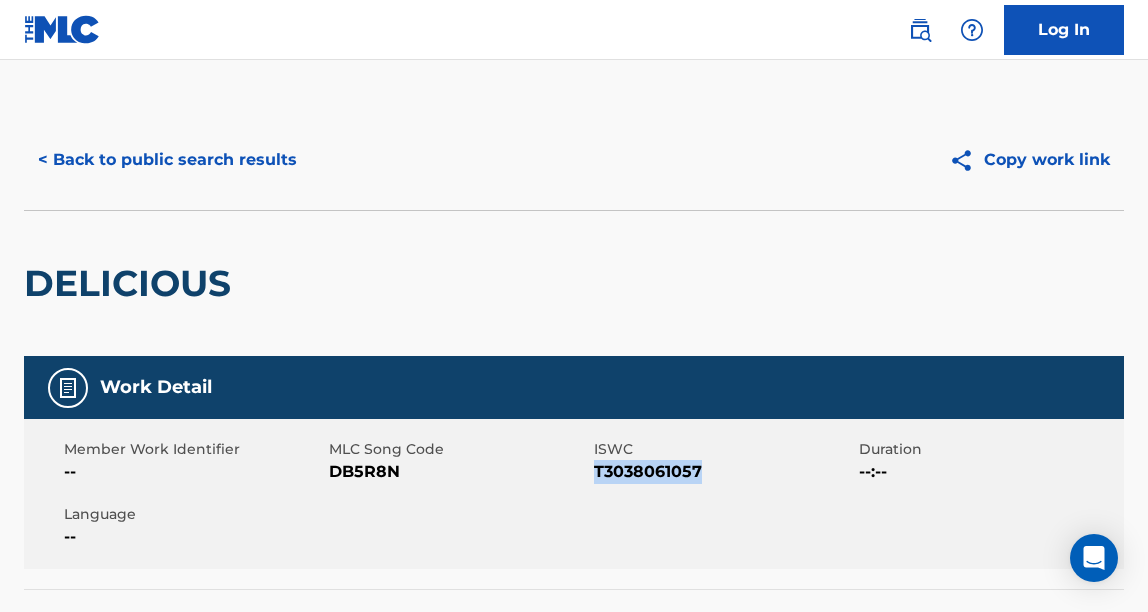 click on "T3038061057" at bounding box center (724, 472) 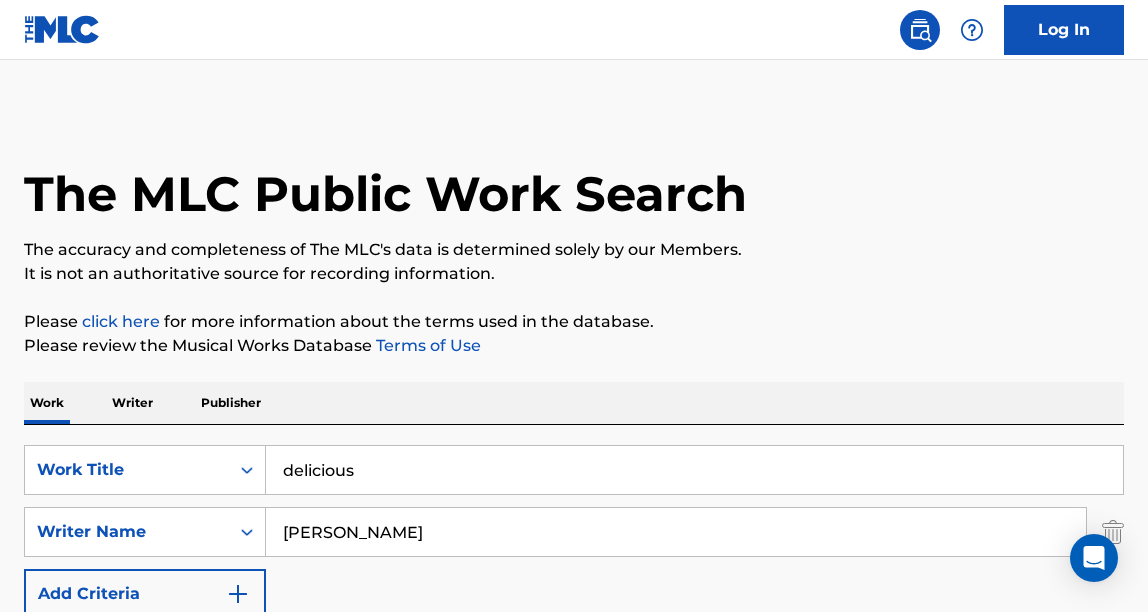 scroll, scrollTop: 362, scrollLeft: 0, axis: vertical 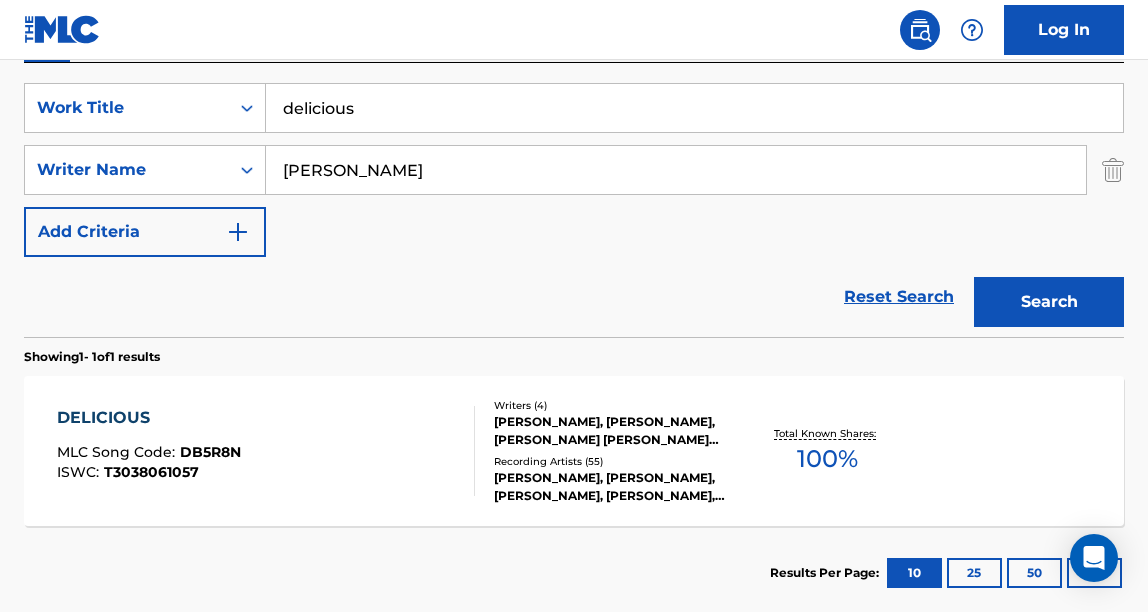 click on "delicious" at bounding box center [694, 108] 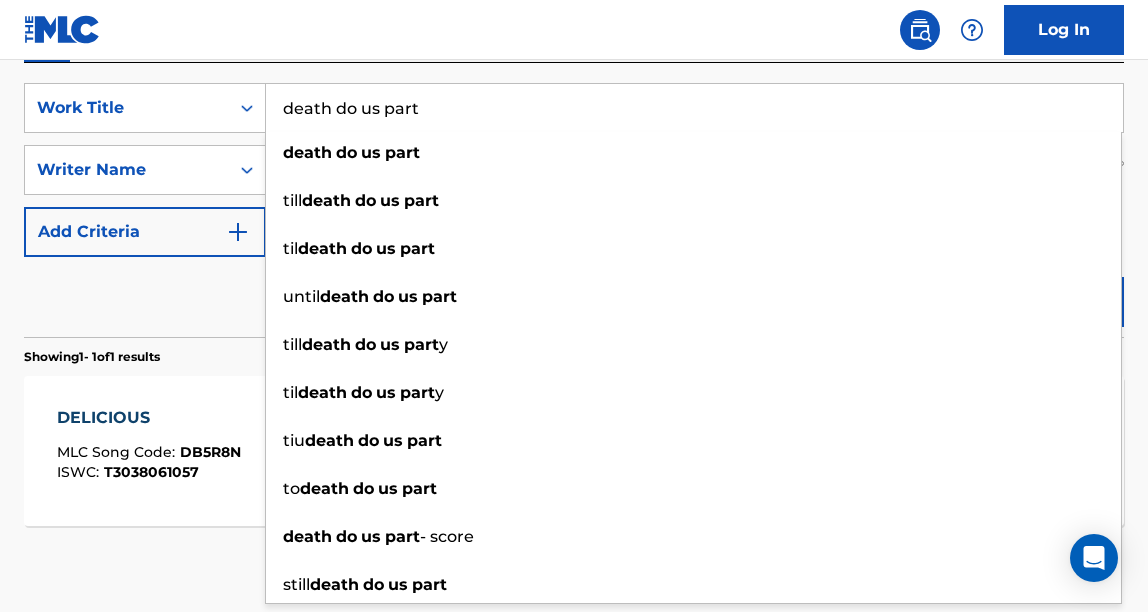 type on "death do us part" 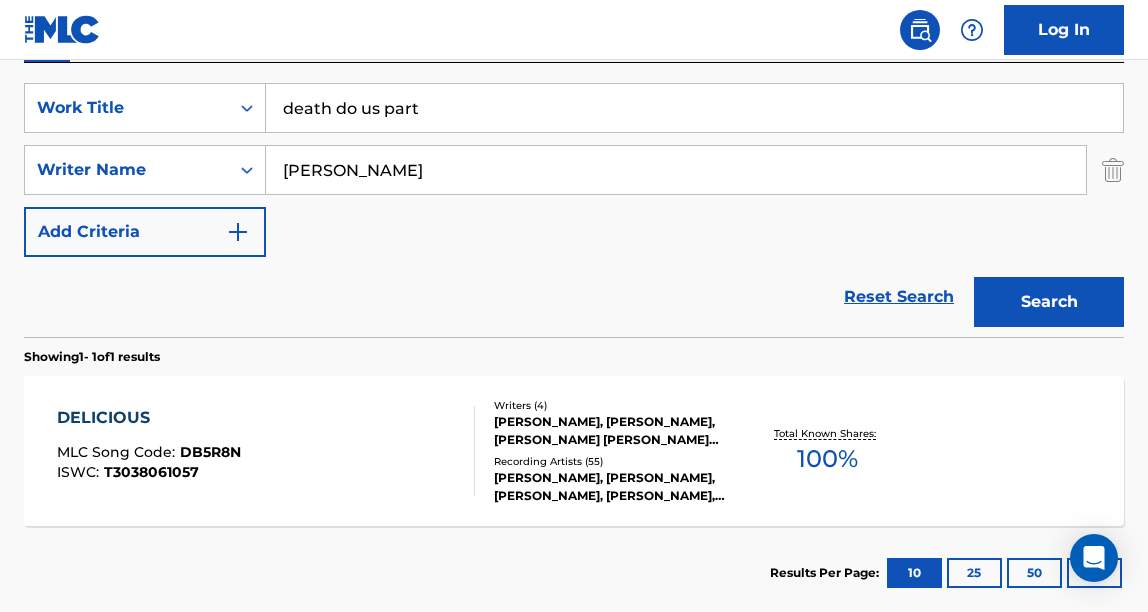click on "Search" at bounding box center (1049, 302) 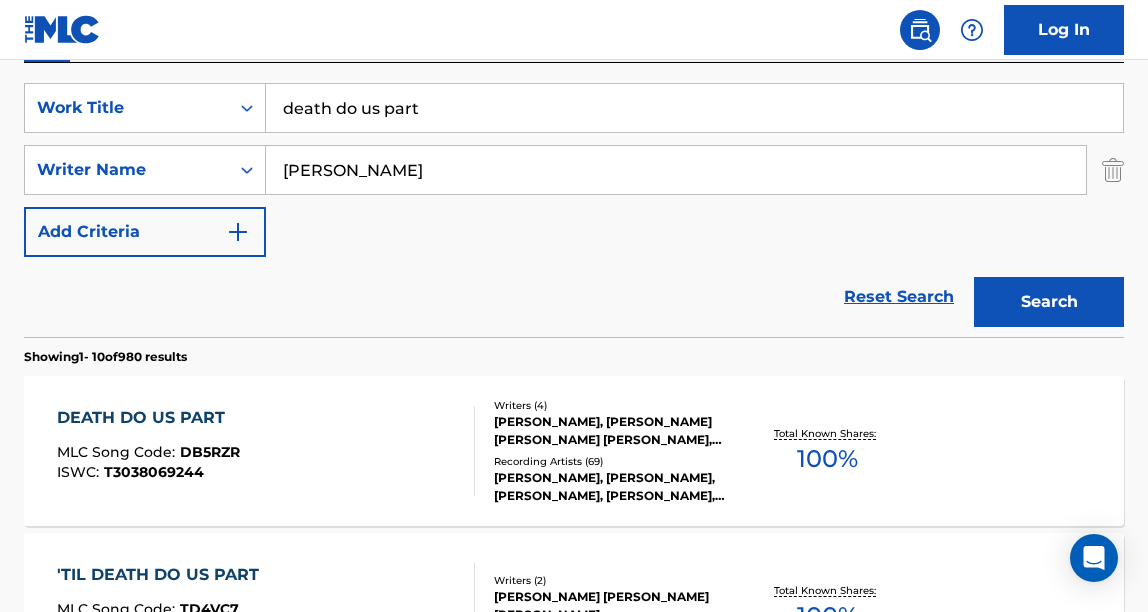 scroll, scrollTop: 463, scrollLeft: 0, axis: vertical 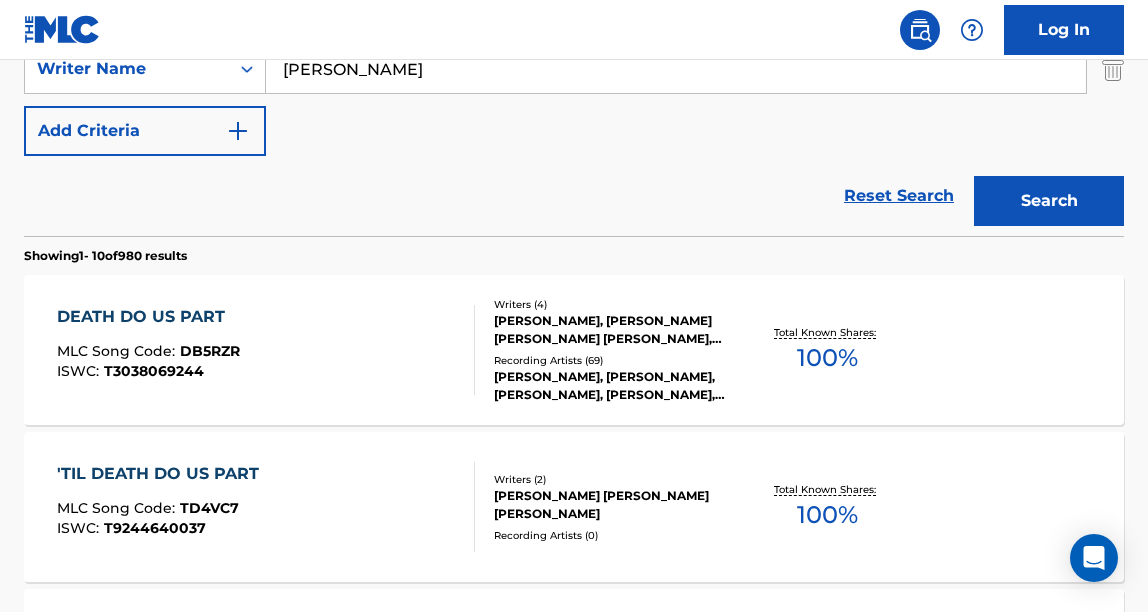 click at bounding box center [466, 350] 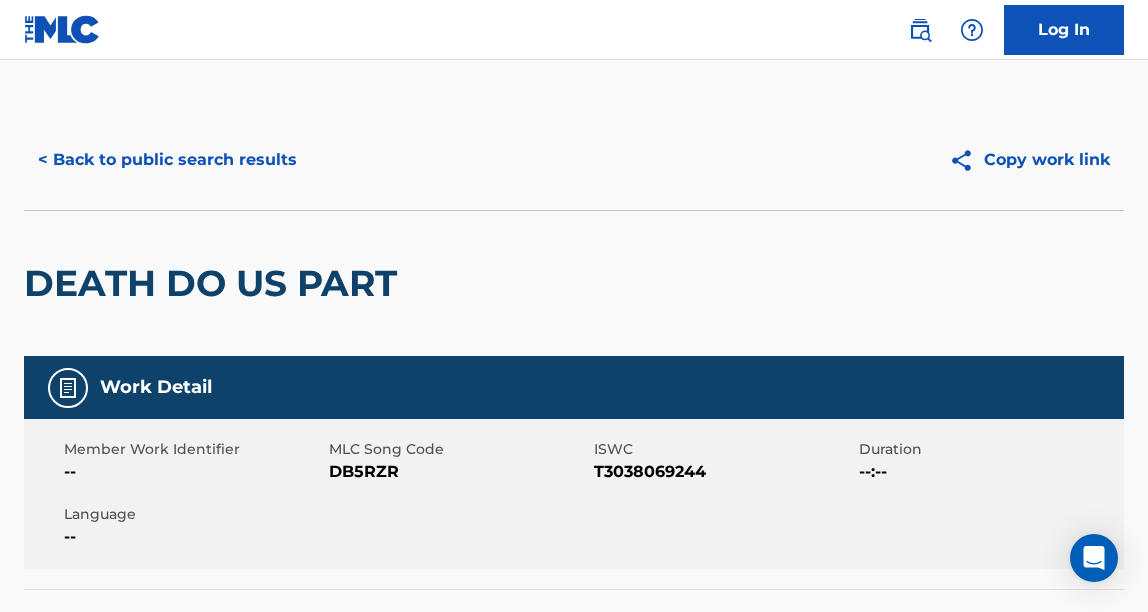 click on "DB5RZR" at bounding box center [459, 472] 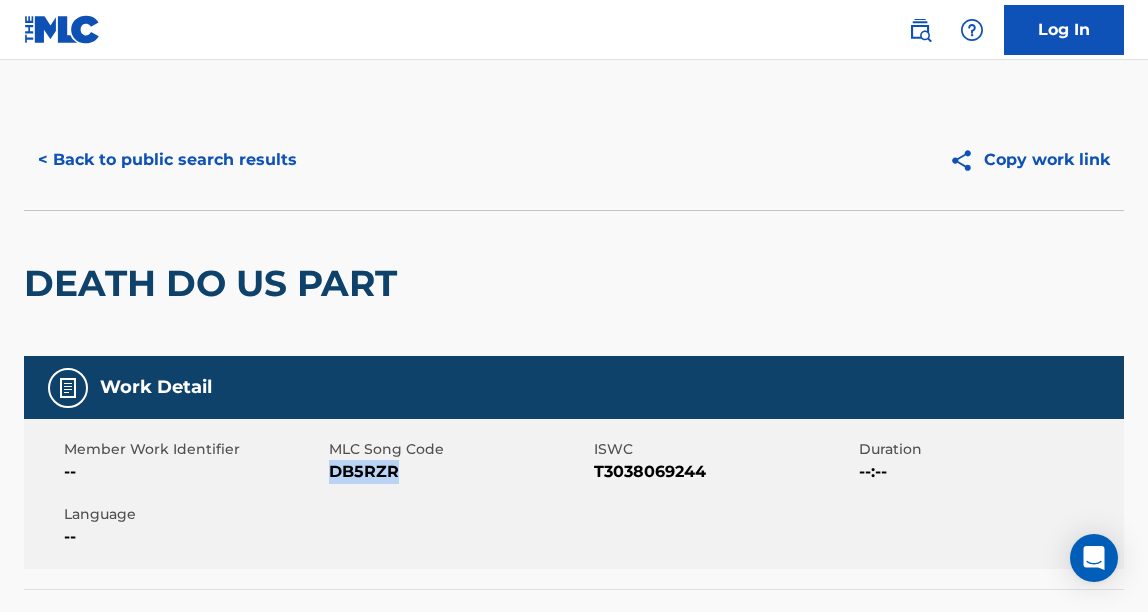 click on "DB5RZR" at bounding box center [459, 472] 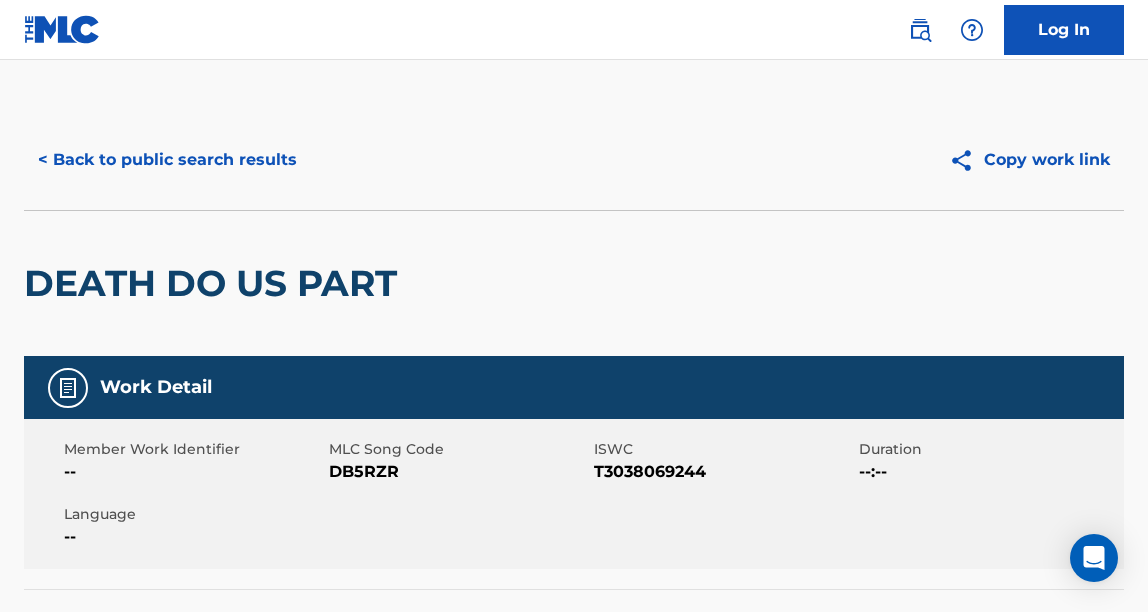 click on "T3038069244" at bounding box center (724, 472) 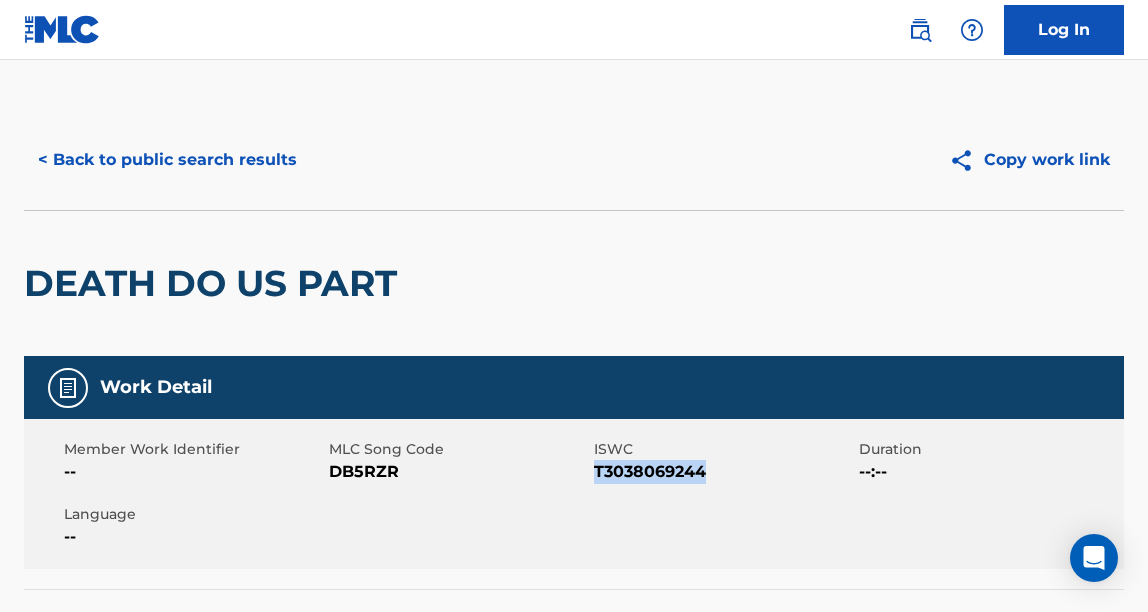 click on "T3038069244" at bounding box center [724, 472] 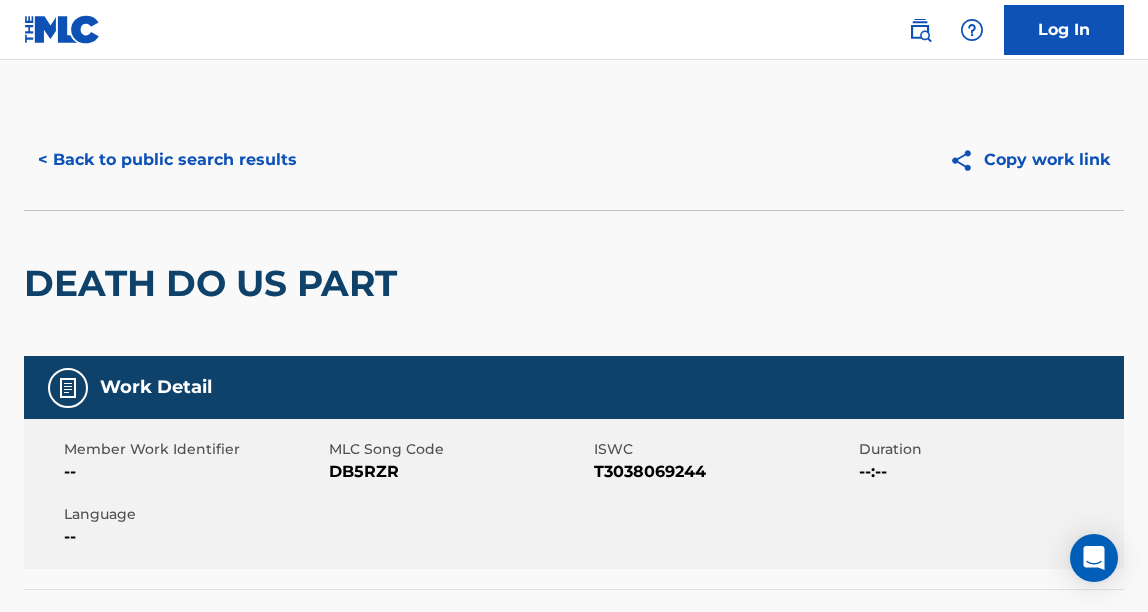 click on "< Back to public search results Copy work link" at bounding box center (574, 160) 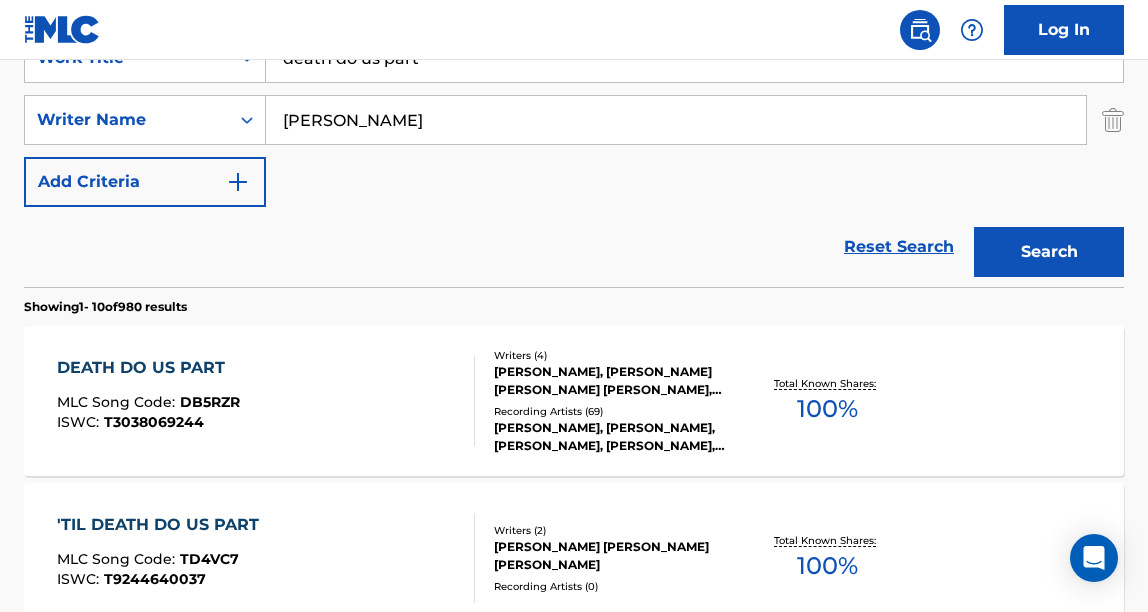 scroll, scrollTop: 0, scrollLeft: 0, axis: both 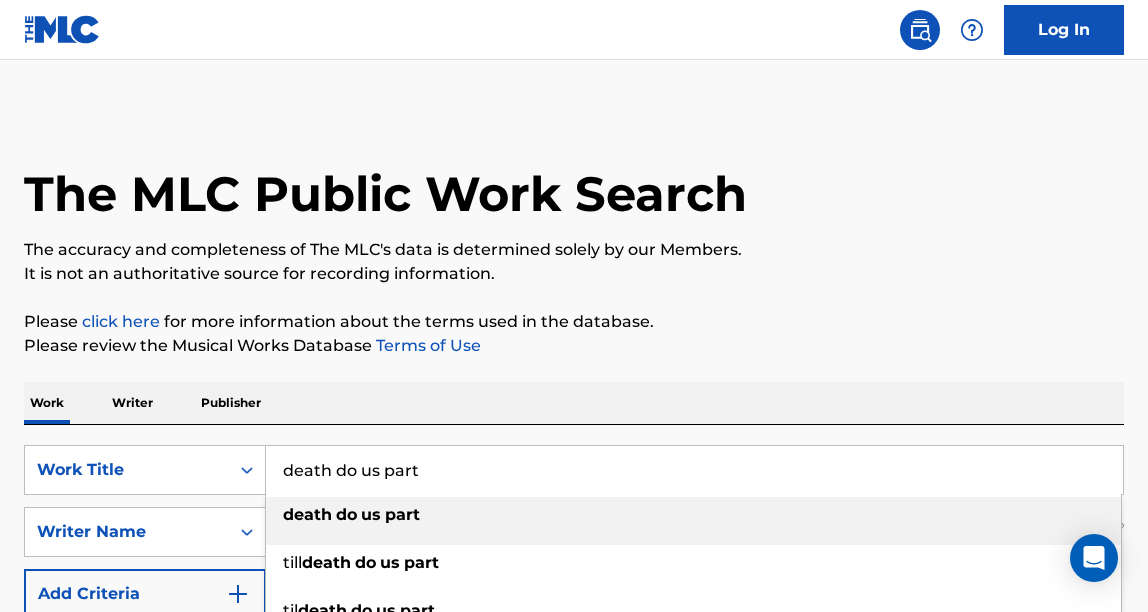 drag, startPoint x: 444, startPoint y: 464, endPoint x: 298, endPoint y: 463, distance: 146.00342 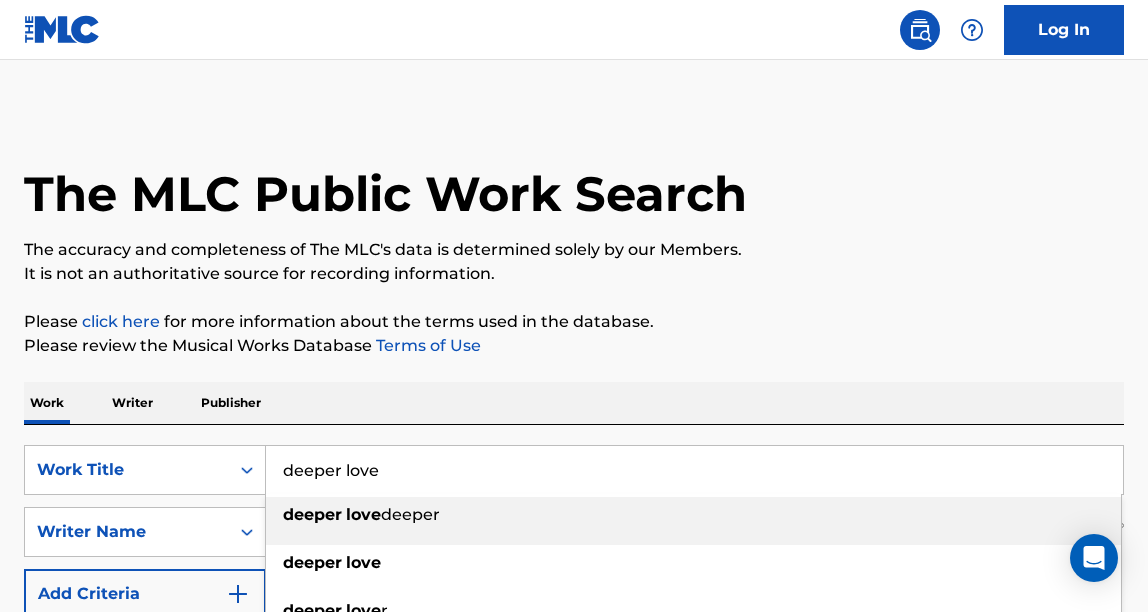 type on "deeper love" 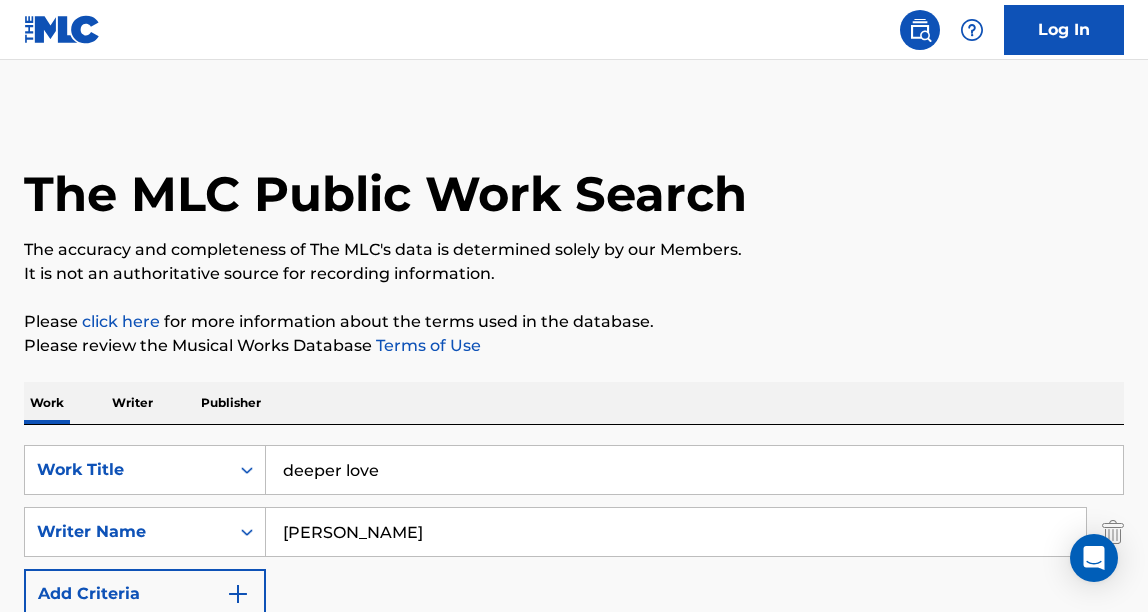 click on "The MLC Public Work Search The accuracy and completeness of The MLC's data is determined solely by our Members. It is not an authoritative source for recording information. Please   click here   for more information about the terms used in the database. Please review the Musical Works Database   Terms of Use Work Writer Publisher SearchWithCriteriaa07f21db-4706-4baa-b151-091c28355ff0 Work Title deeper love SearchWithCriteria153771f9-f575-4c13-87a6-db600b5e801b Writer Name [PERSON_NAME] Add Criteria Reset Search Search Showing  1  -   10  of  980   results   DEATH DO US PART MLC Song Code : DB5RZR ISWC : T3038069244 Writers ( 4 ) [PERSON_NAME], [PERSON_NAME] [PERSON_NAME] [PERSON_NAME], [PERSON_NAME] Recording Artists ( 69 ) [PERSON_NAME], [PERSON_NAME], [PERSON_NAME], [PERSON_NAME], [PERSON_NAME] Total Known Shares: 100 % 'TIL DEATH DO US PART MLC Song Code : TD4VC7 ISWC : T9244640037 Writers ( 2 ) [PERSON_NAME] [PERSON_NAME] [PERSON_NAME] Recording Artists ( 0 ) Total Known Shares: 100 % TILL DEATH DO US PART MLC Song Code : :" at bounding box center [574, 1257] 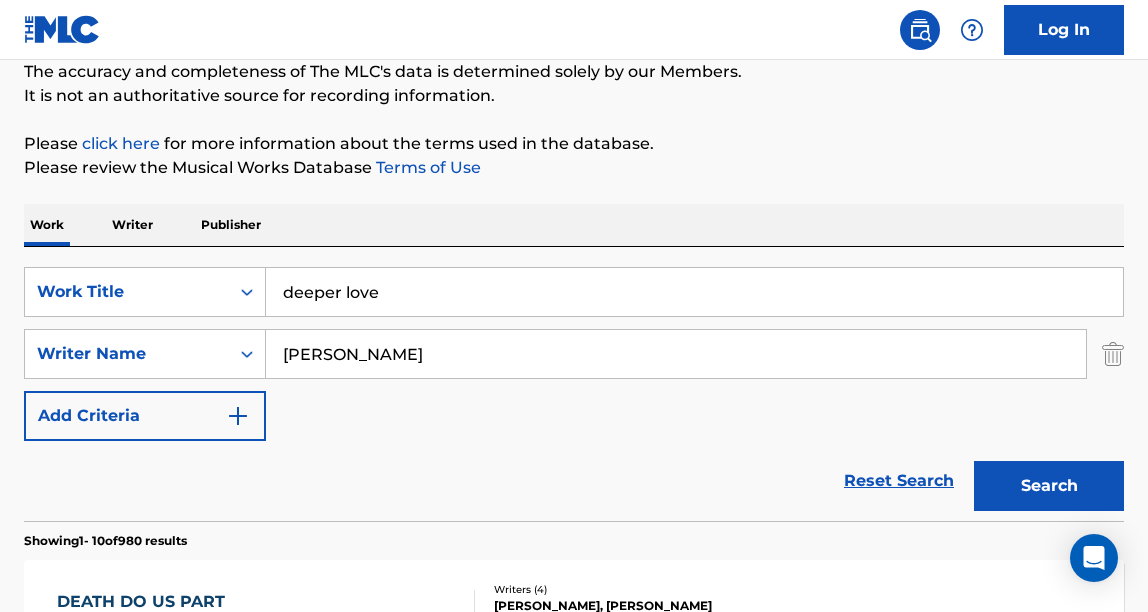 scroll, scrollTop: 184, scrollLeft: 0, axis: vertical 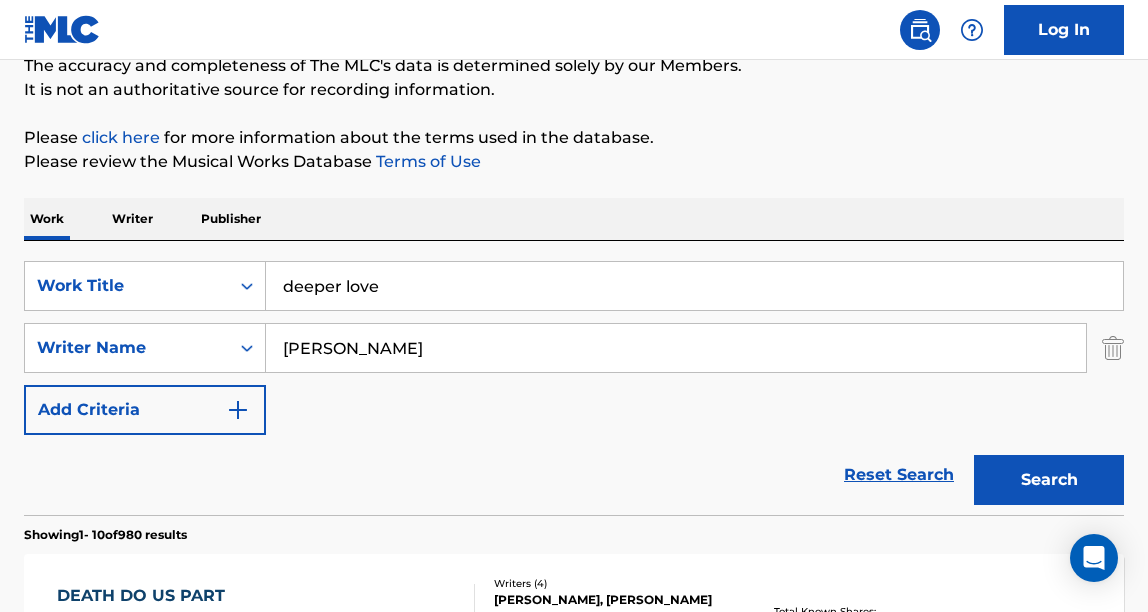 click on "Search" at bounding box center [1049, 480] 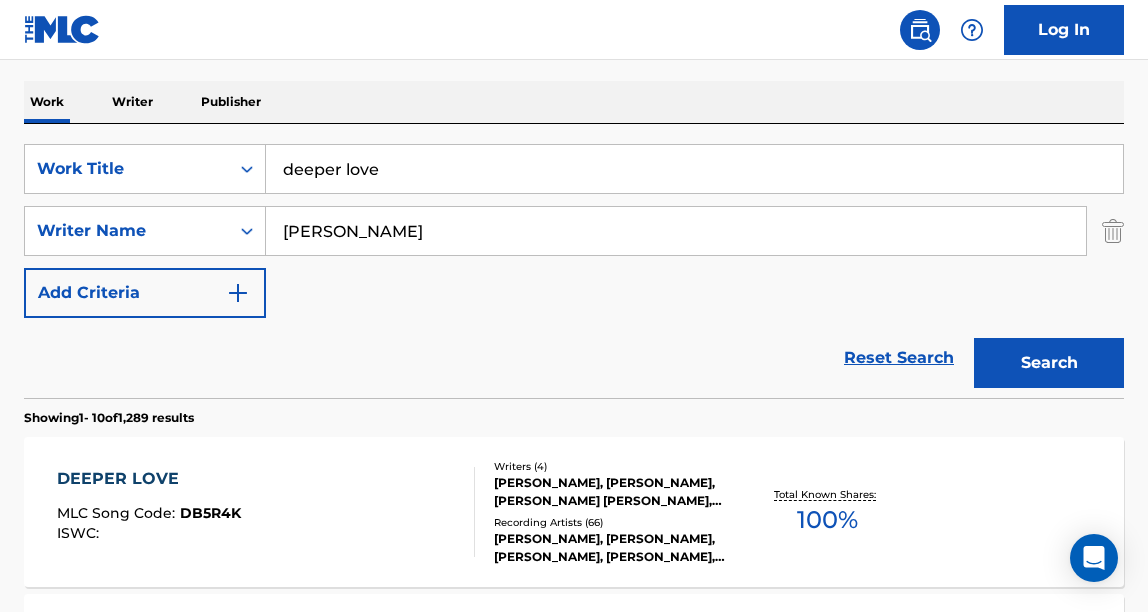 scroll, scrollTop: 302, scrollLeft: 0, axis: vertical 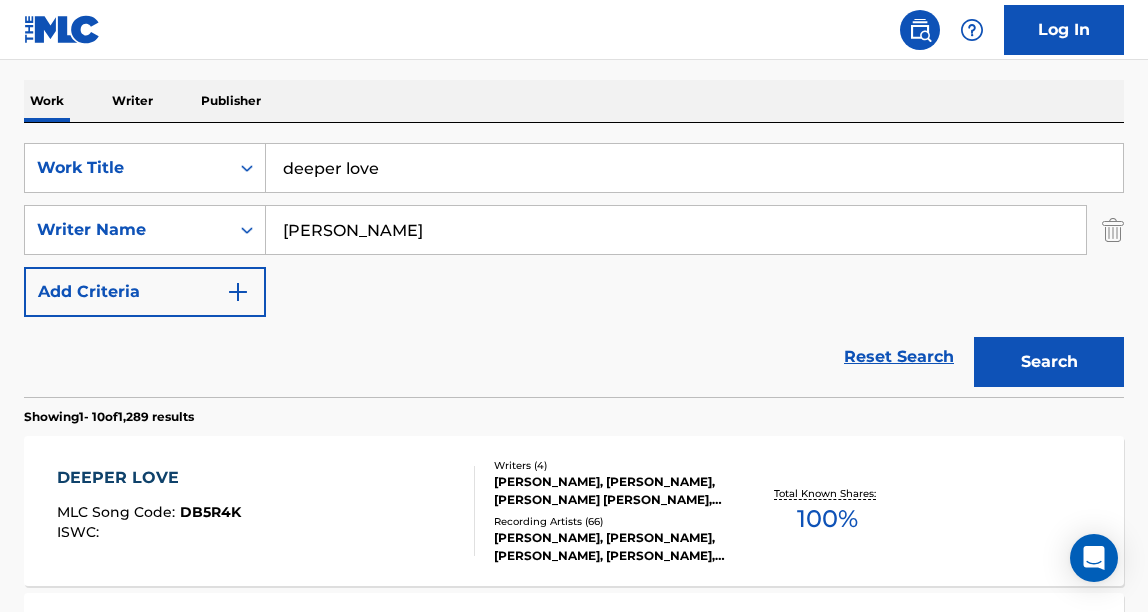 click on "[PERSON_NAME], [PERSON_NAME], [PERSON_NAME] [PERSON_NAME], [PERSON_NAME]" at bounding box center [615, 491] 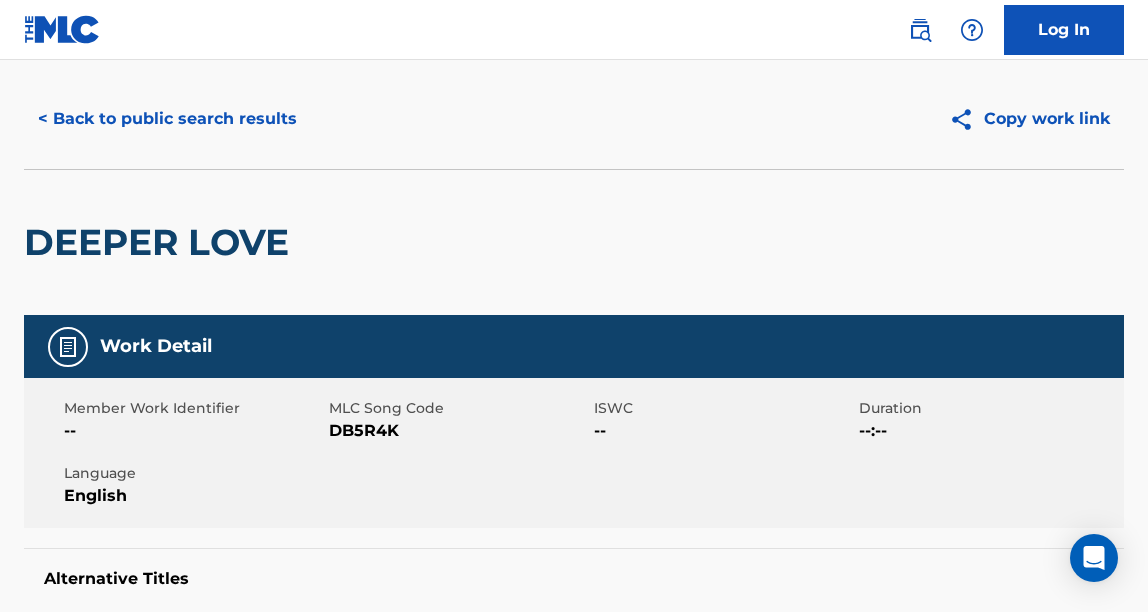 scroll, scrollTop: 50, scrollLeft: 0, axis: vertical 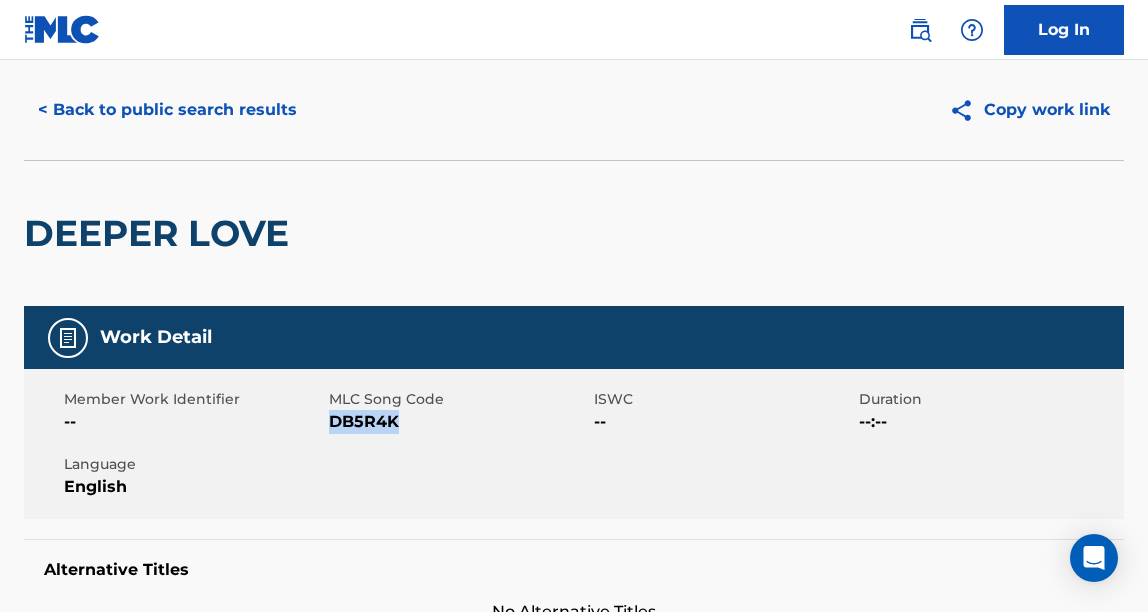 drag, startPoint x: 397, startPoint y: 435, endPoint x: 329, endPoint y: 428, distance: 68.359344 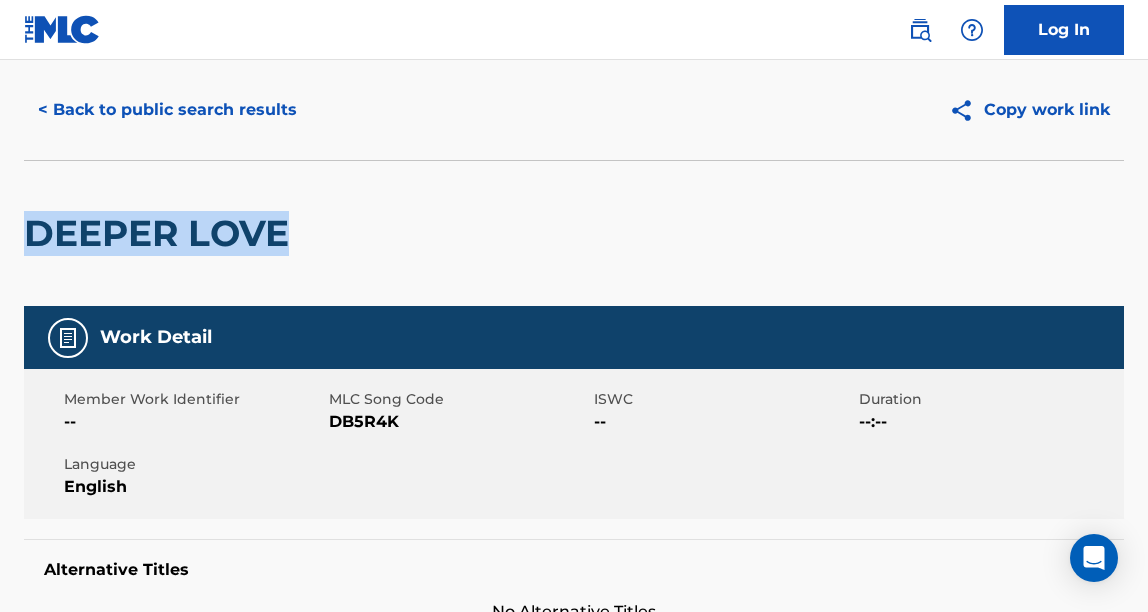 drag, startPoint x: 30, startPoint y: 240, endPoint x: 335, endPoint y: 254, distance: 305.32114 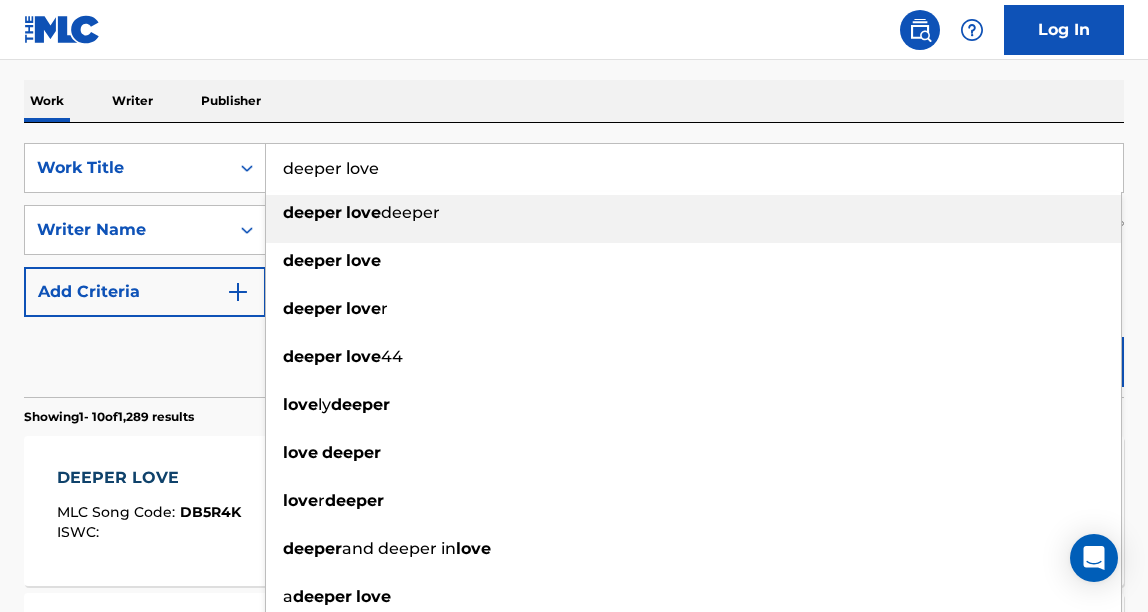 drag, startPoint x: 403, startPoint y: 182, endPoint x: 282, endPoint y: 173, distance: 121.33425 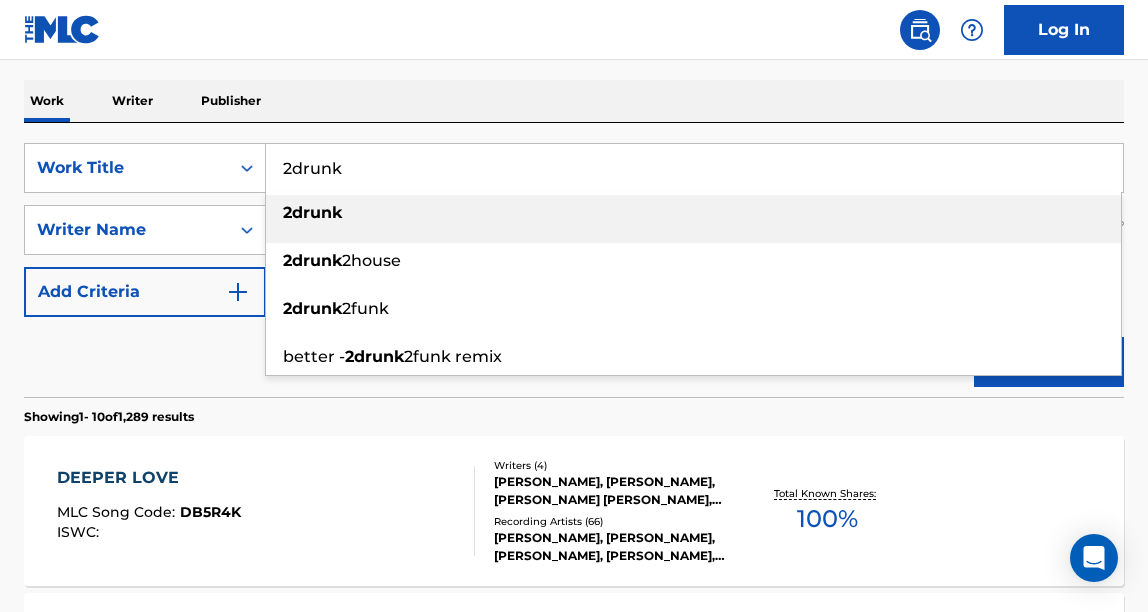 type on "2drunk" 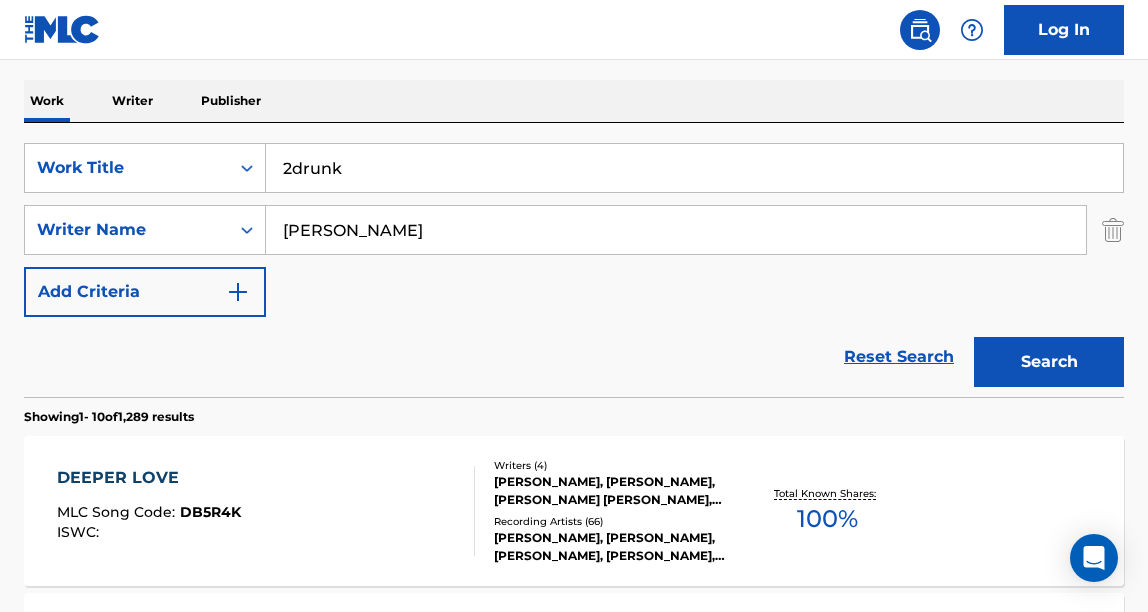 click on "Reset Search Search" at bounding box center [574, 357] 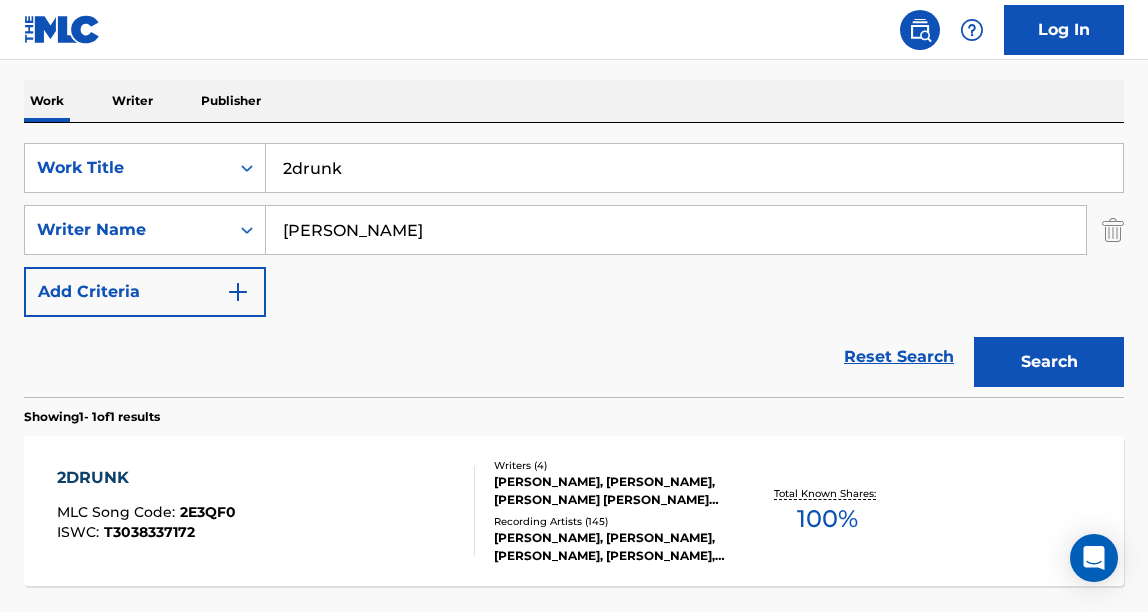 click on "2DRUNK MLC Song Code : 2E3QF0 ISWC : T3038337172" at bounding box center (266, 511) 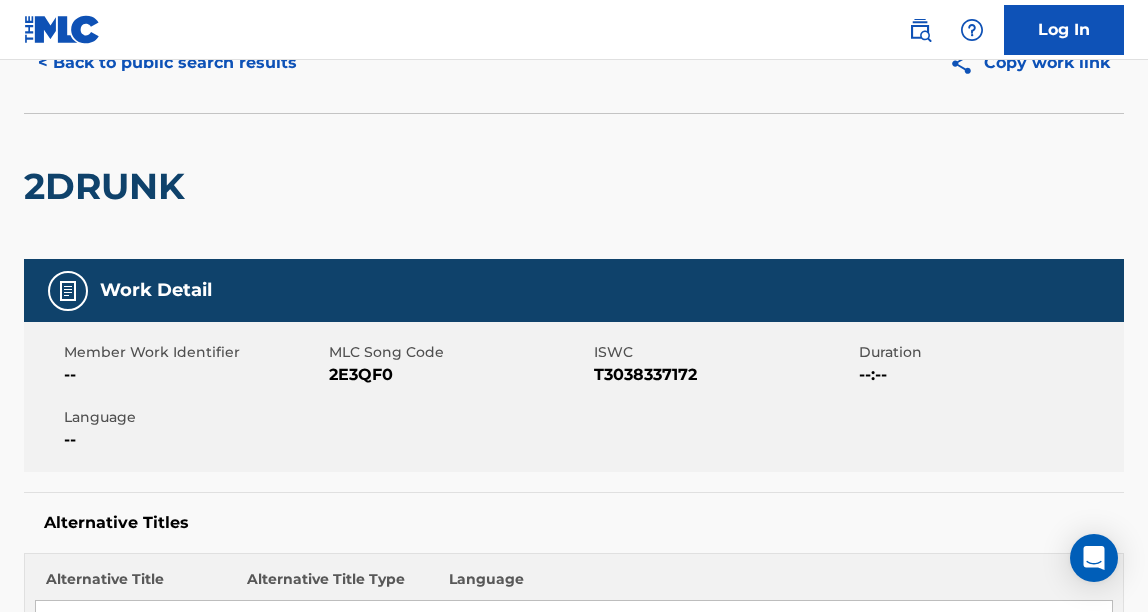 scroll, scrollTop: 110, scrollLeft: 0, axis: vertical 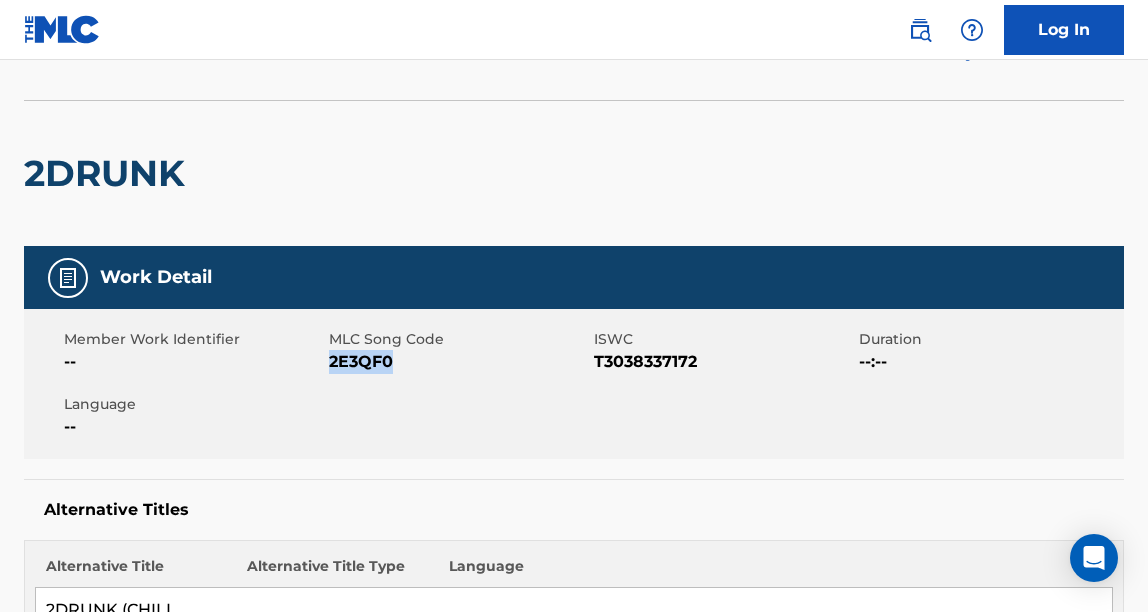 drag, startPoint x: 395, startPoint y: 367, endPoint x: 331, endPoint y: 369, distance: 64.03124 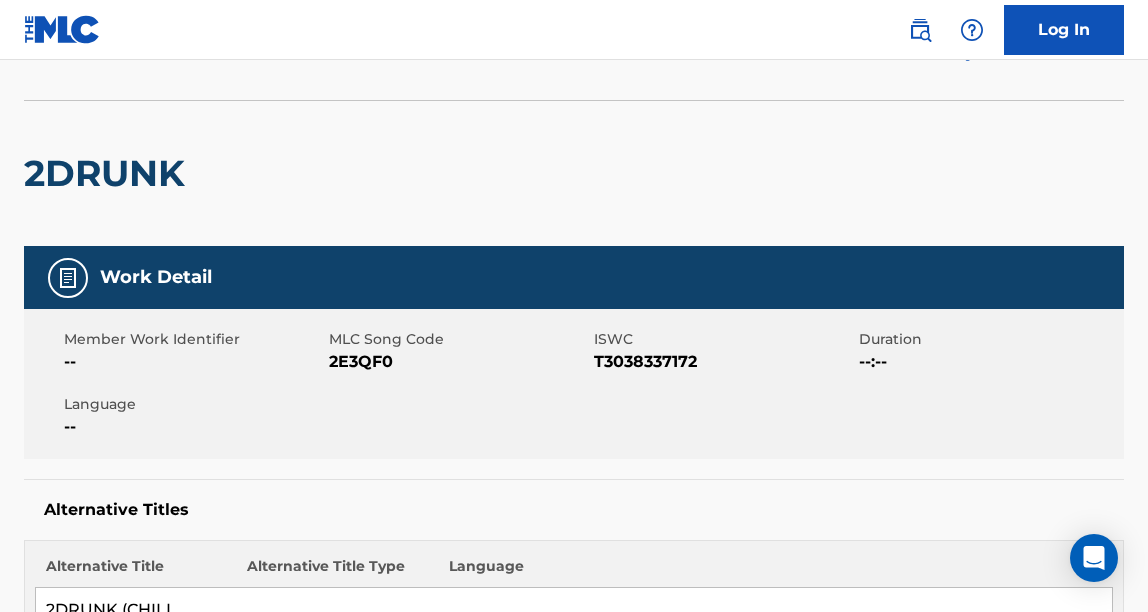 click on "T3038337172" at bounding box center (724, 362) 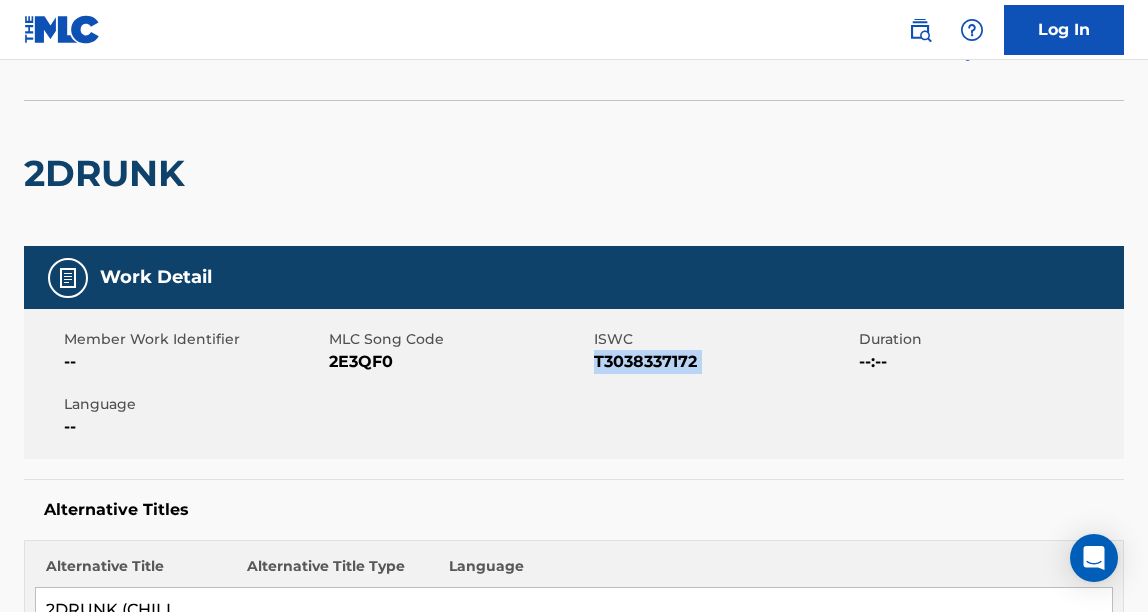 click on "T3038337172" at bounding box center [724, 362] 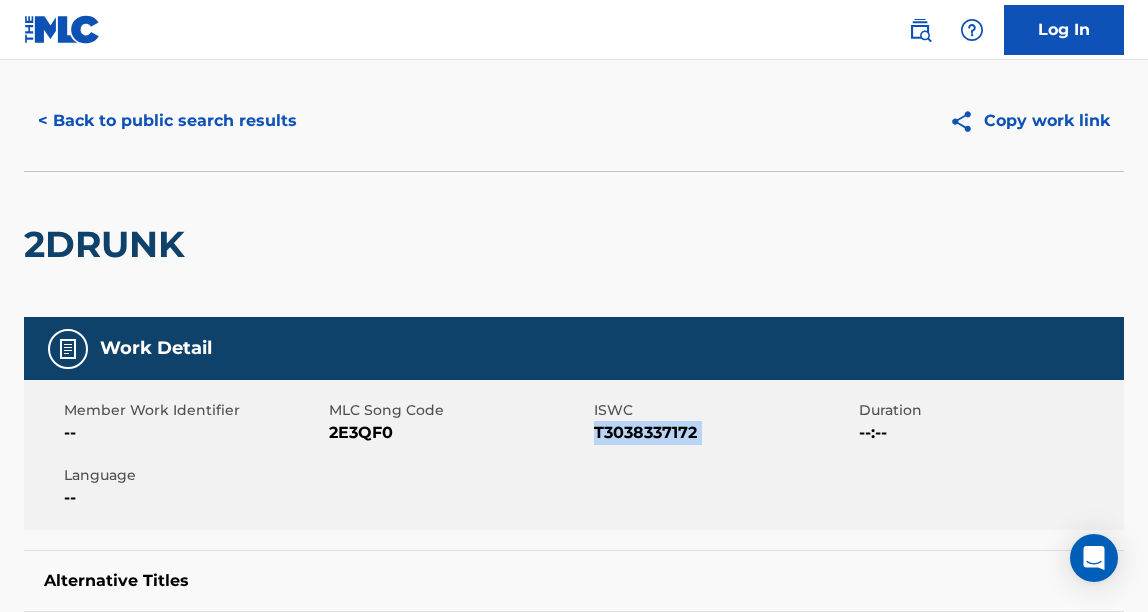 click on "< Back to public search results" at bounding box center [167, 121] 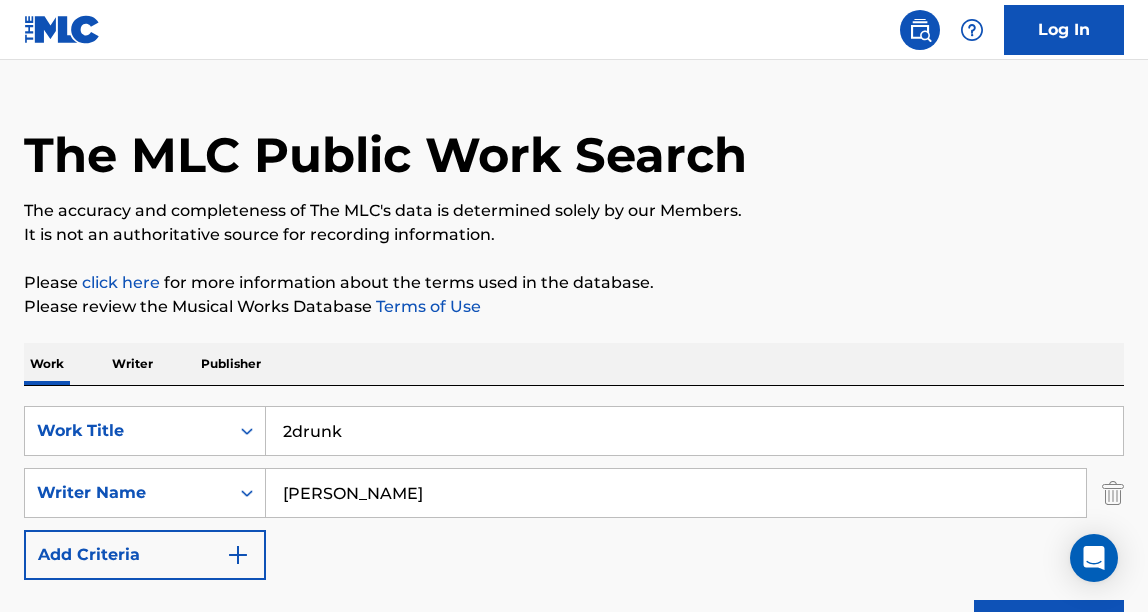 scroll, scrollTop: 302, scrollLeft: 0, axis: vertical 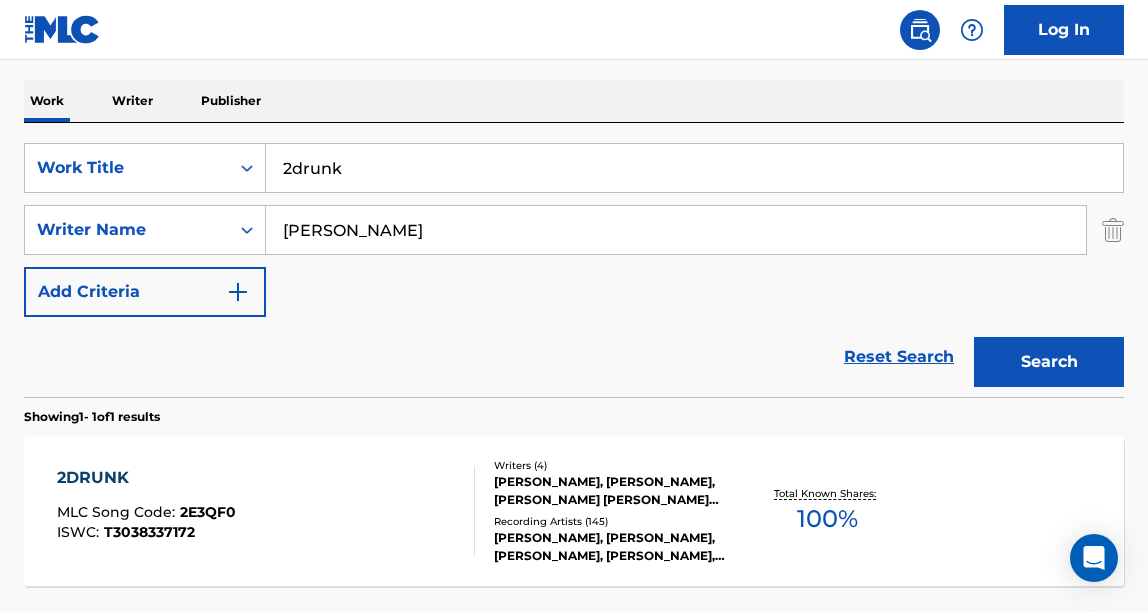 click on "2drunk" at bounding box center [694, 168] 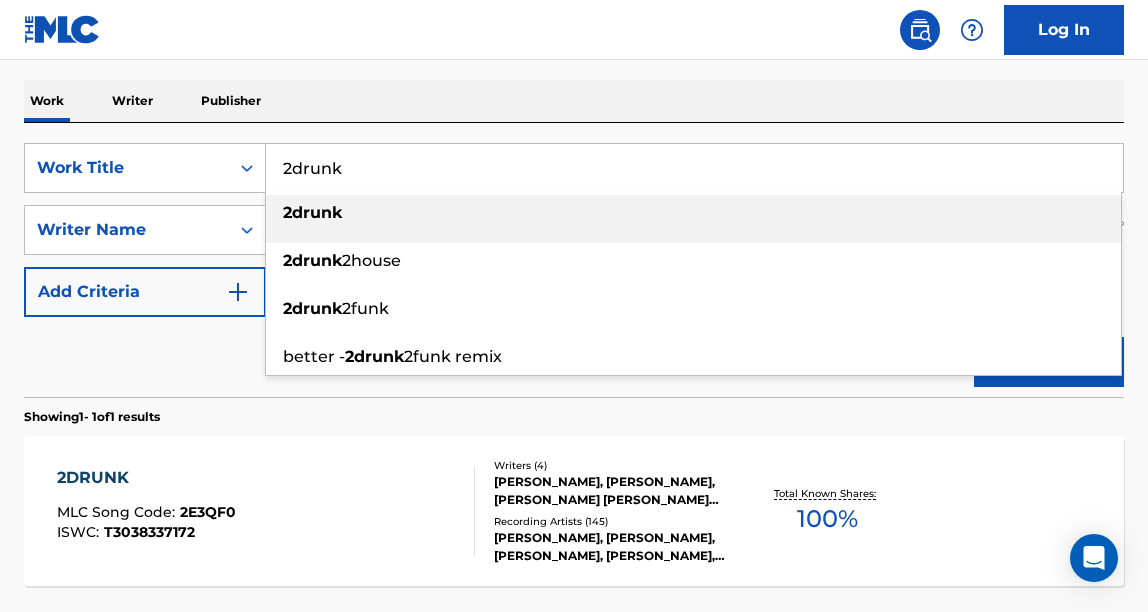 click on "2drunk" at bounding box center (694, 168) 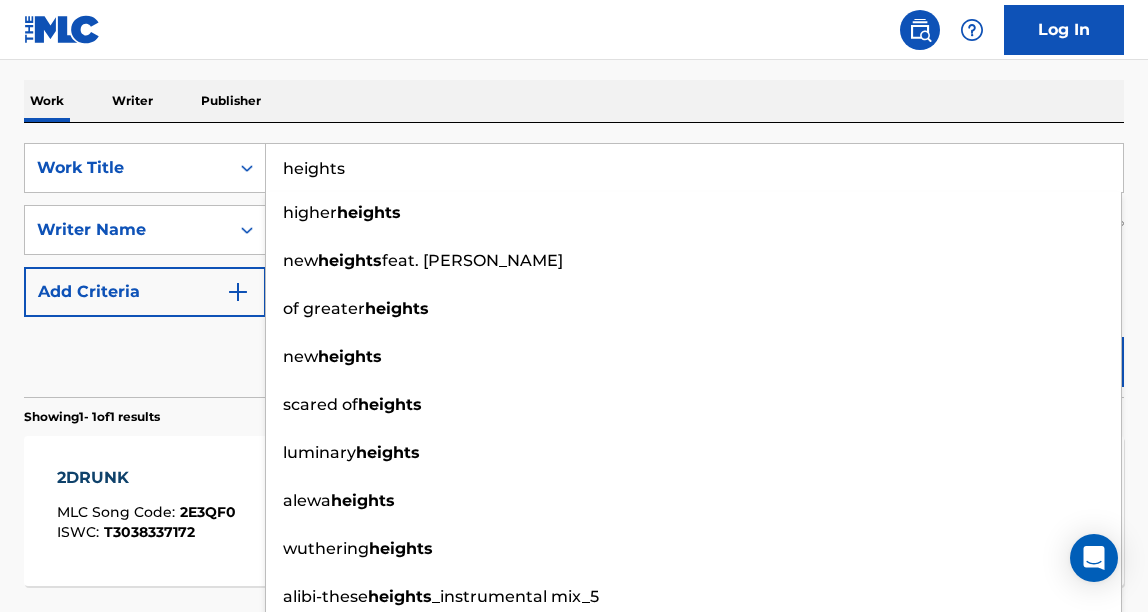 type on "heights" 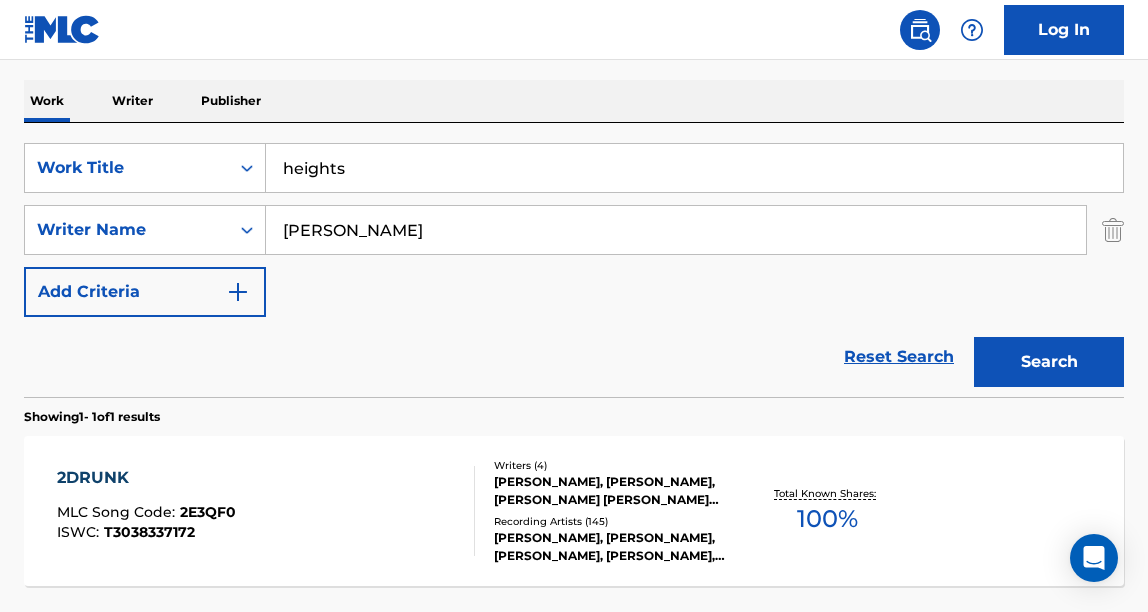 click on "Search" at bounding box center [1049, 362] 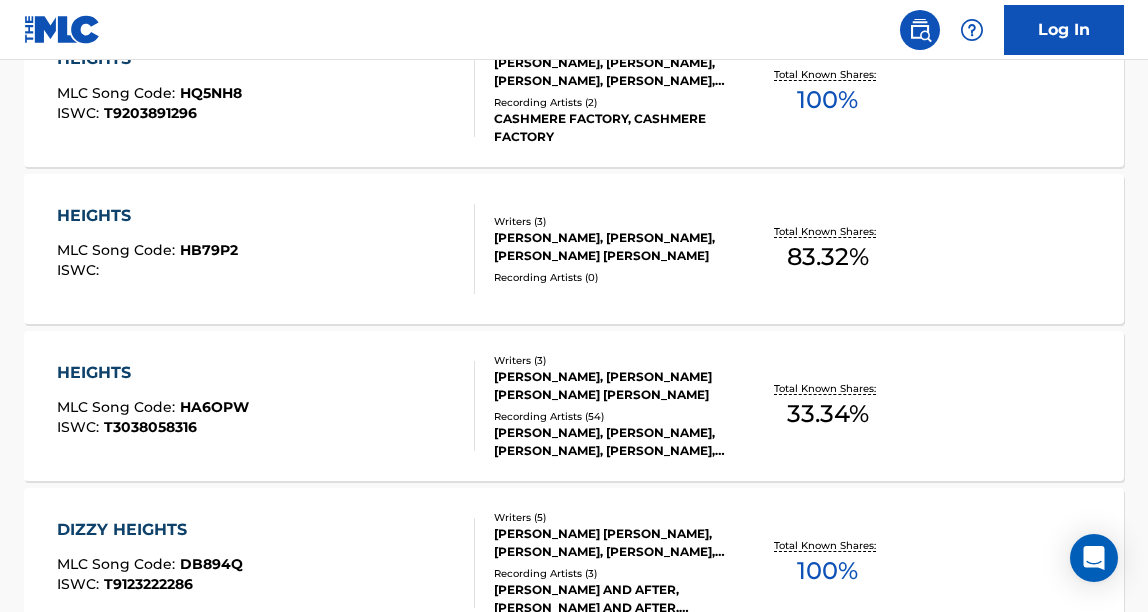 scroll, scrollTop: 760, scrollLeft: 0, axis: vertical 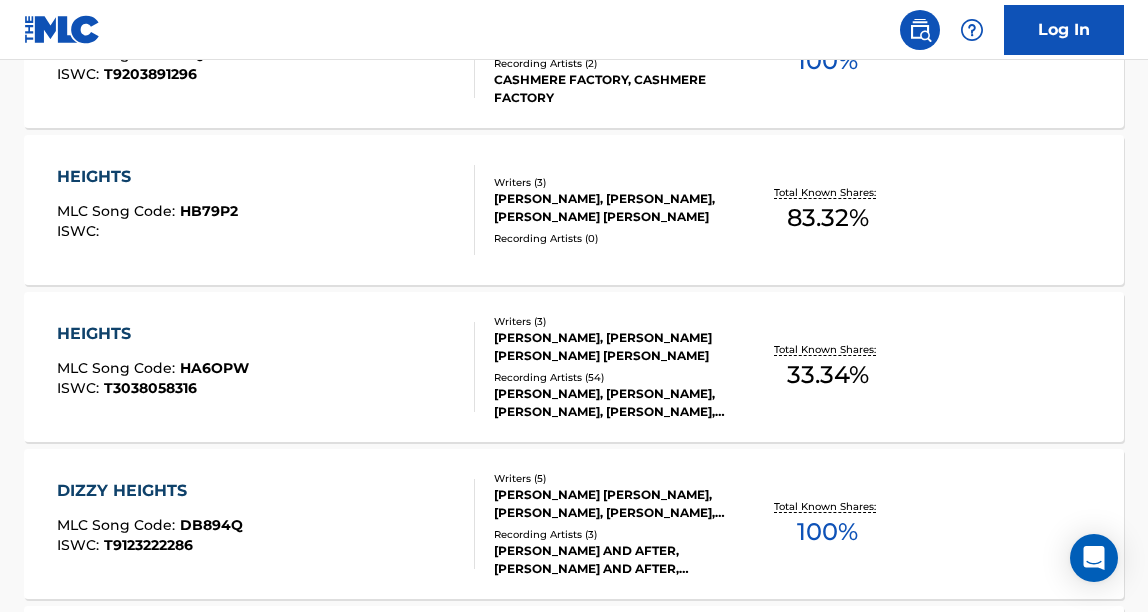 click on "[PERSON_NAME], [PERSON_NAME], [PERSON_NAME], [PERSON_NAME], [PERSON_NAME]" at bounding box center [615, 403] 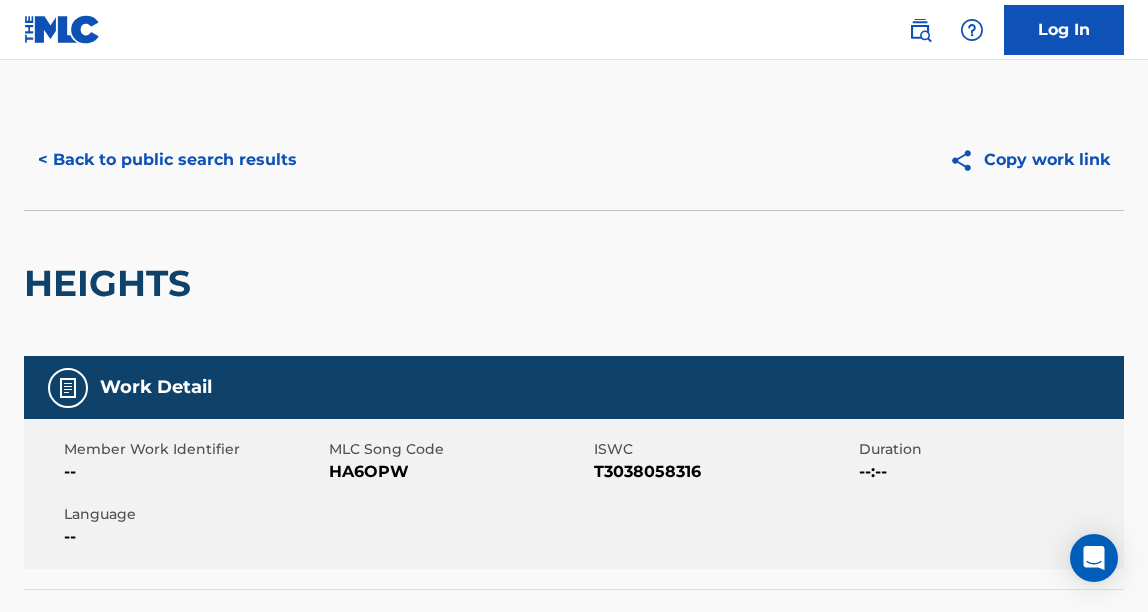 click on "T3038058316" at bounding box center [724, 472] 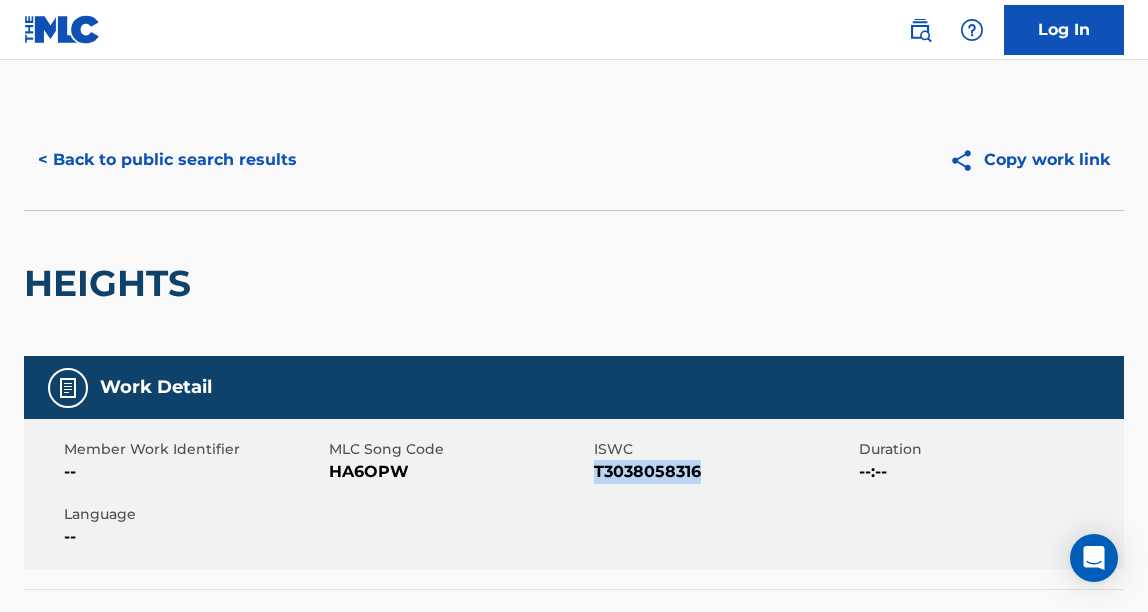 click on "T3038058316" at bounding box center (724, 472) 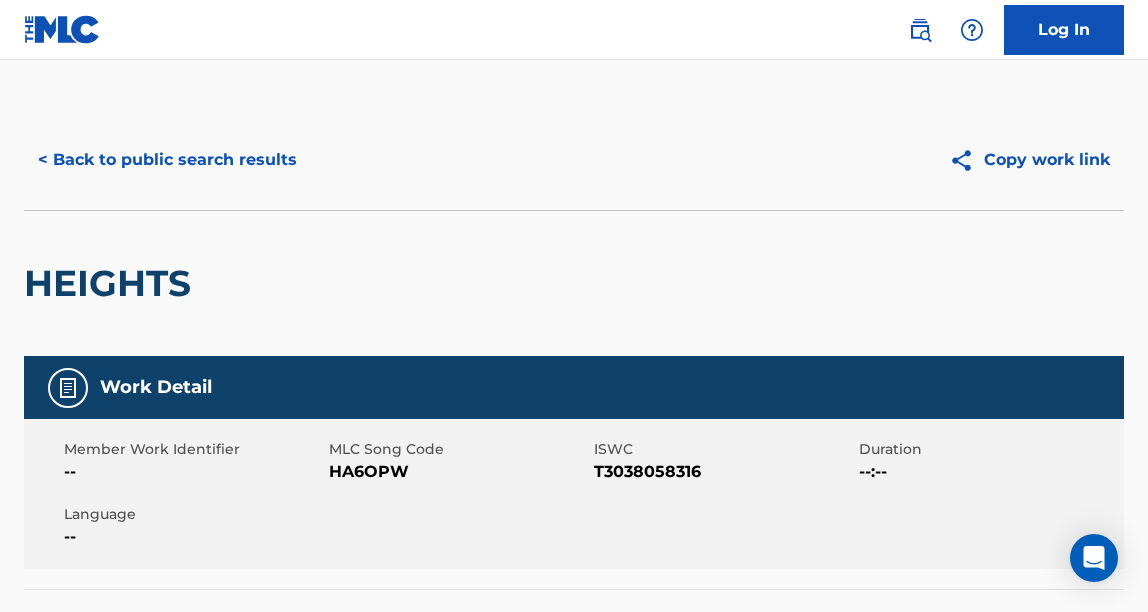 click on "HA6OPW" at bounding box center (459, 472) 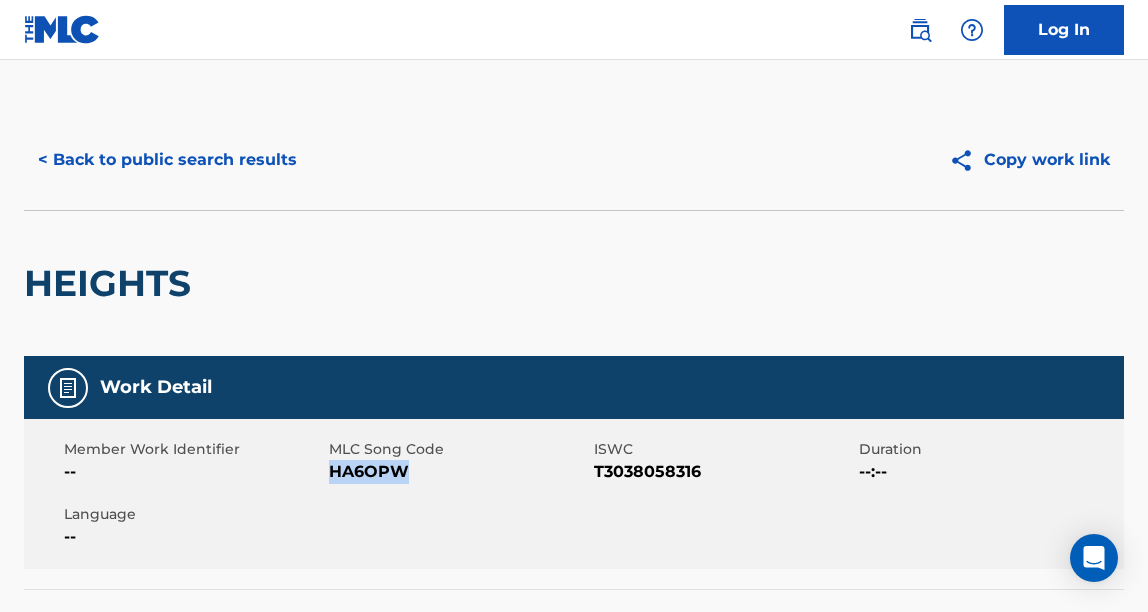 click on "HA6OPW" at bounding box center [459, 472] 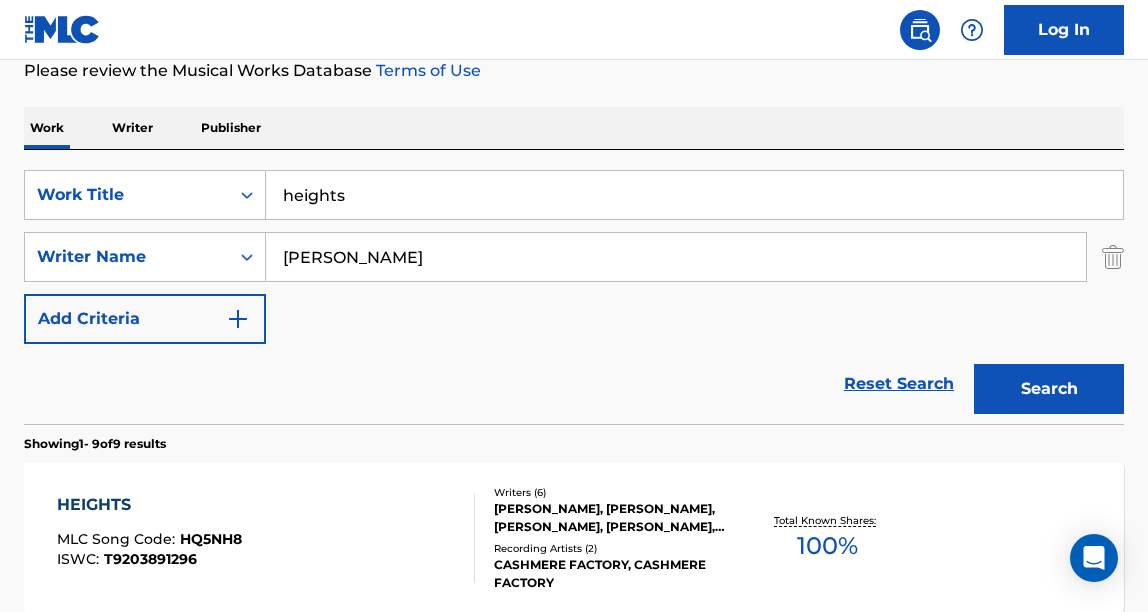 scroll, scrollTop: 278, scrollLeft: 0, axis: vertical 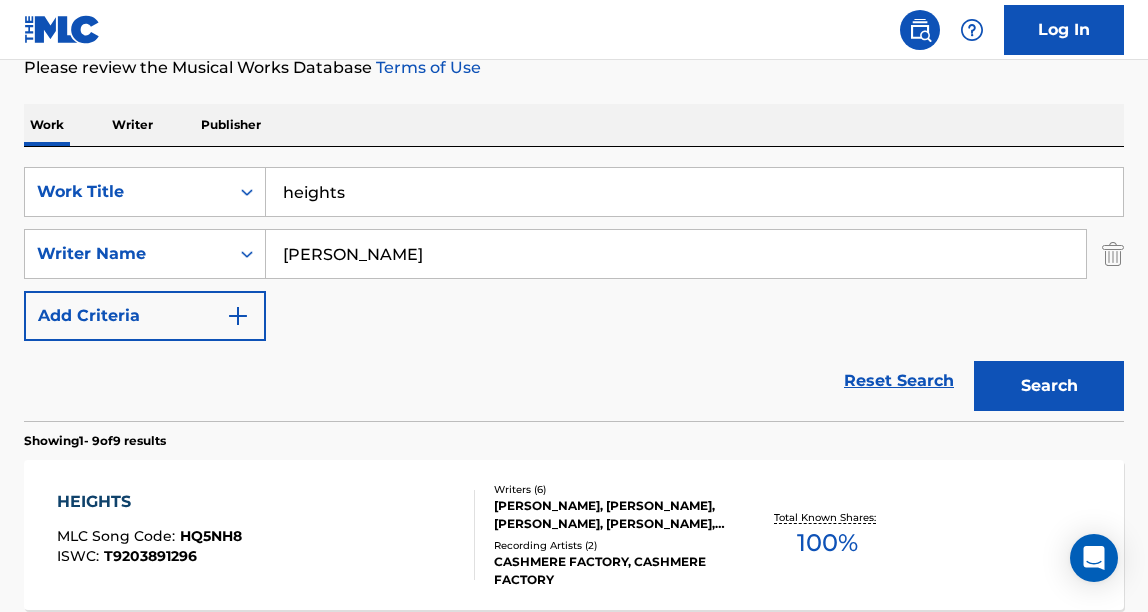 click on "heights" at bounding box center (694, 192) 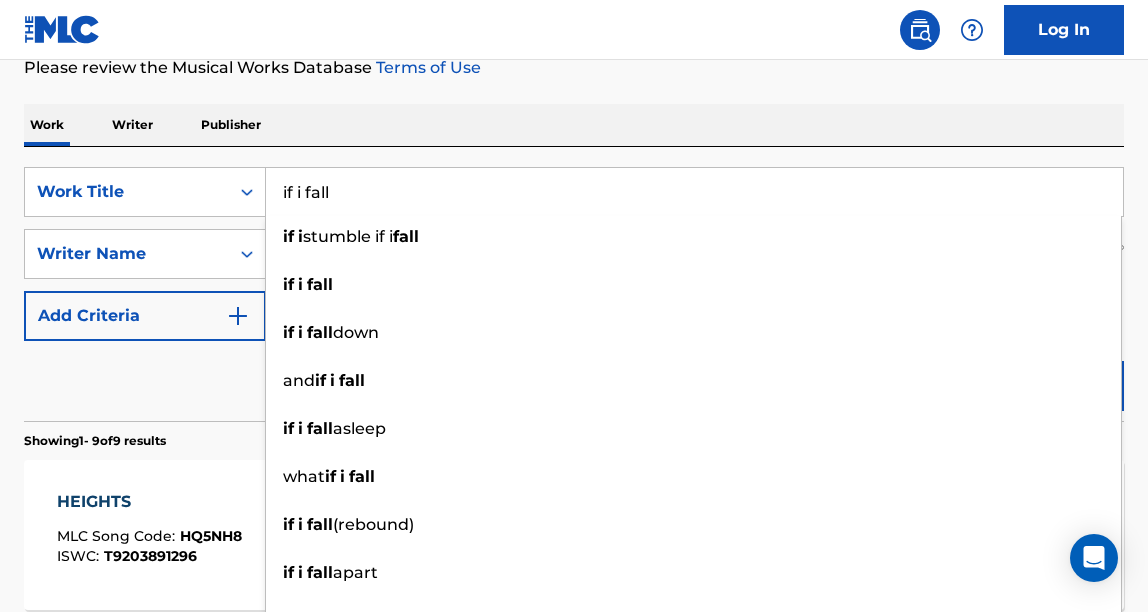 type on "if i fall" 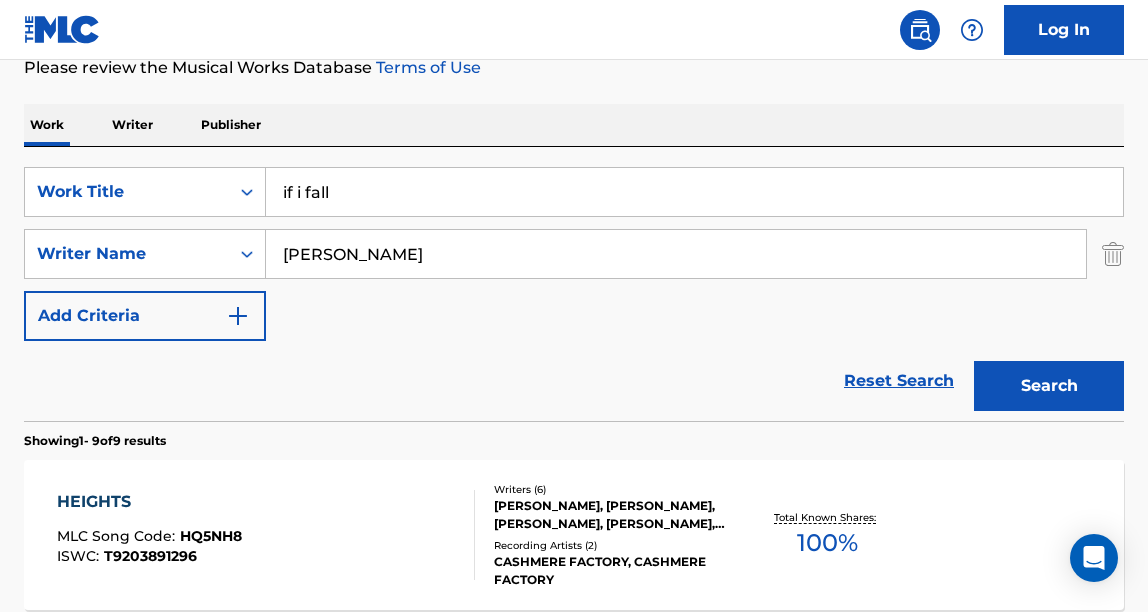 click on "Showing  1  -   9  of  9   results" at bounding box center [95, 441] 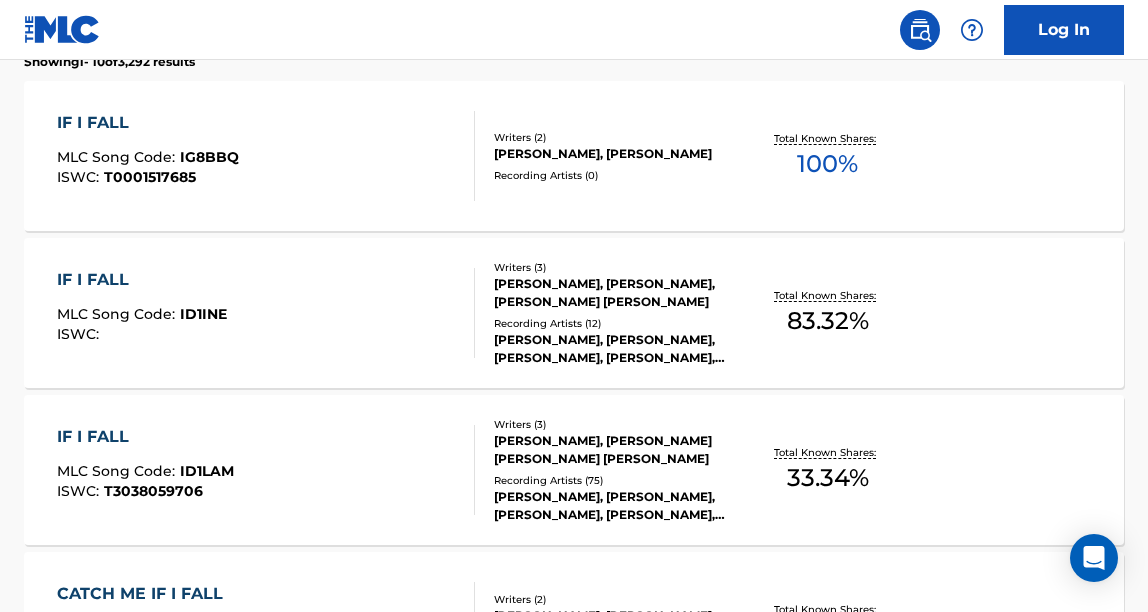 scroll, scrollTop: 670, scrollLeft: 0, axis: vertical 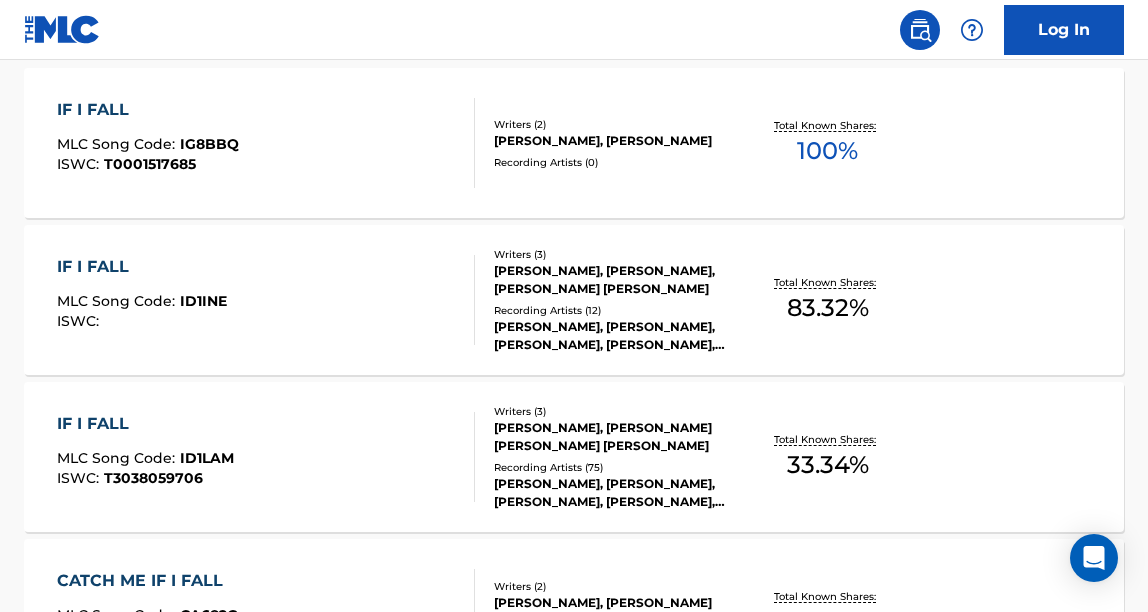 click on "IF I FALL MLC Song Code : ID1LAM ISWC : T3038059706" at bounding box center [266, 457] 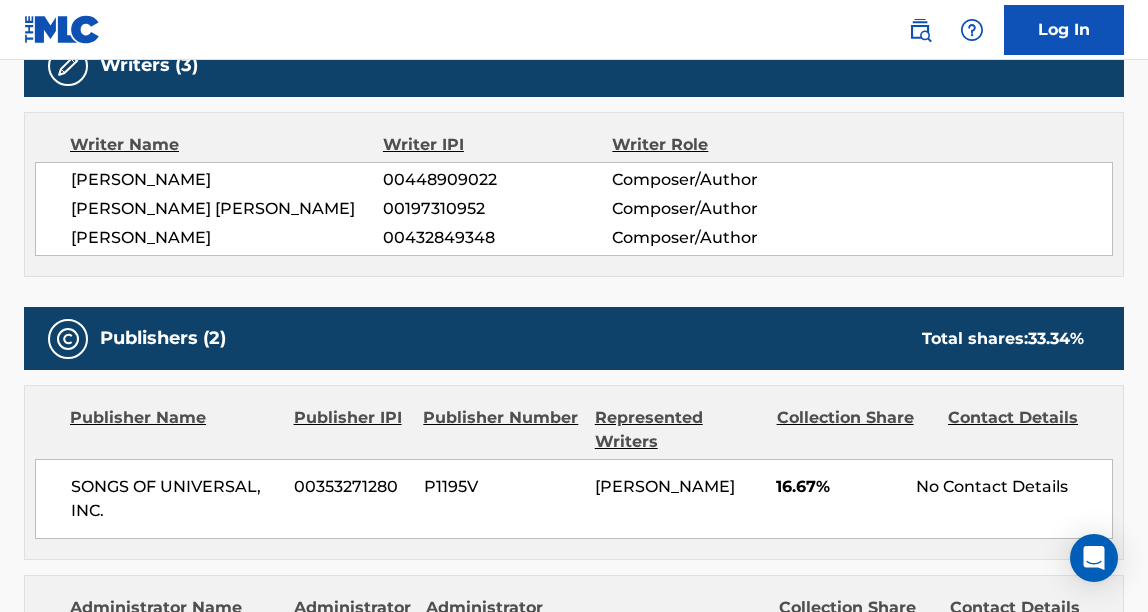 scroll, scrollTop: 0, scrollLeft: 0, axis: both 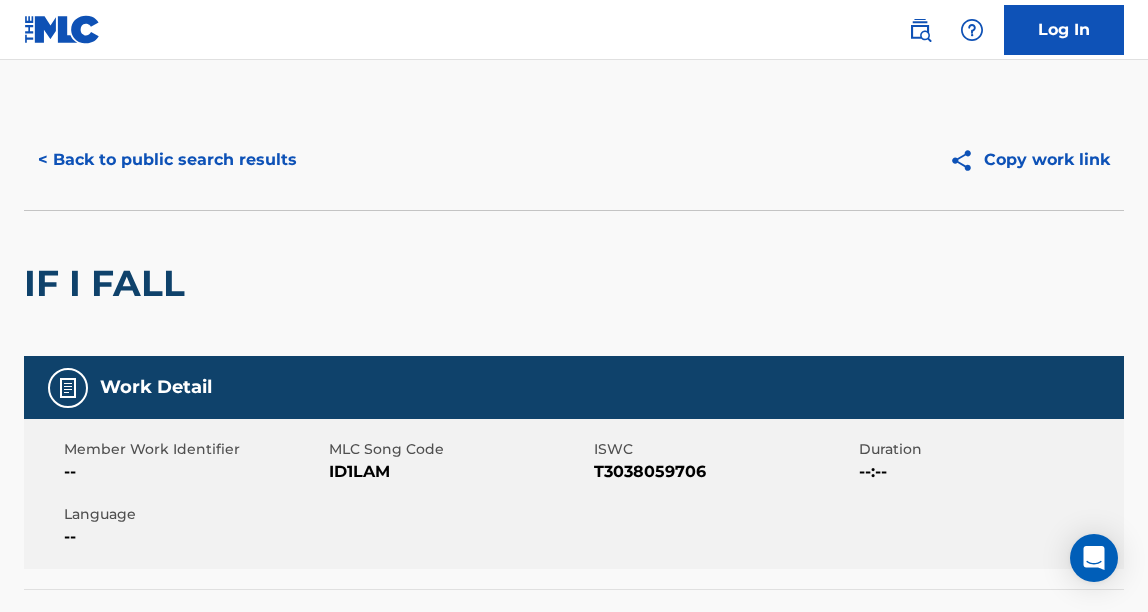 click on "ID1LAM" at bounding box center (459, 472) 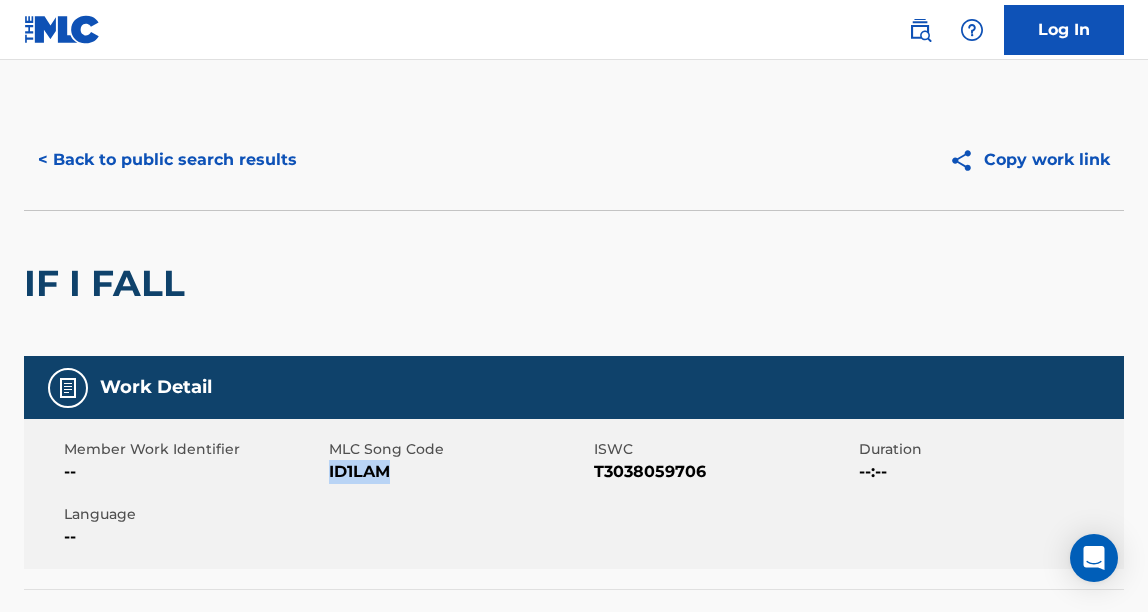 click on "ID1LAM" at bounding box center [459, 472] 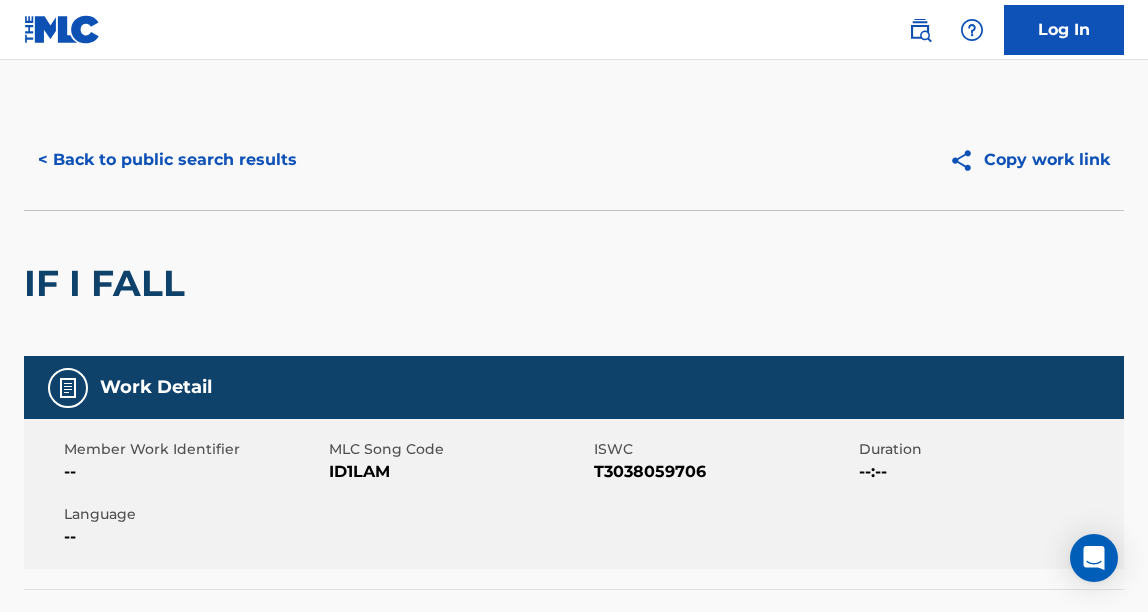 click on "T3038059706" at bounding box center [724, 472] 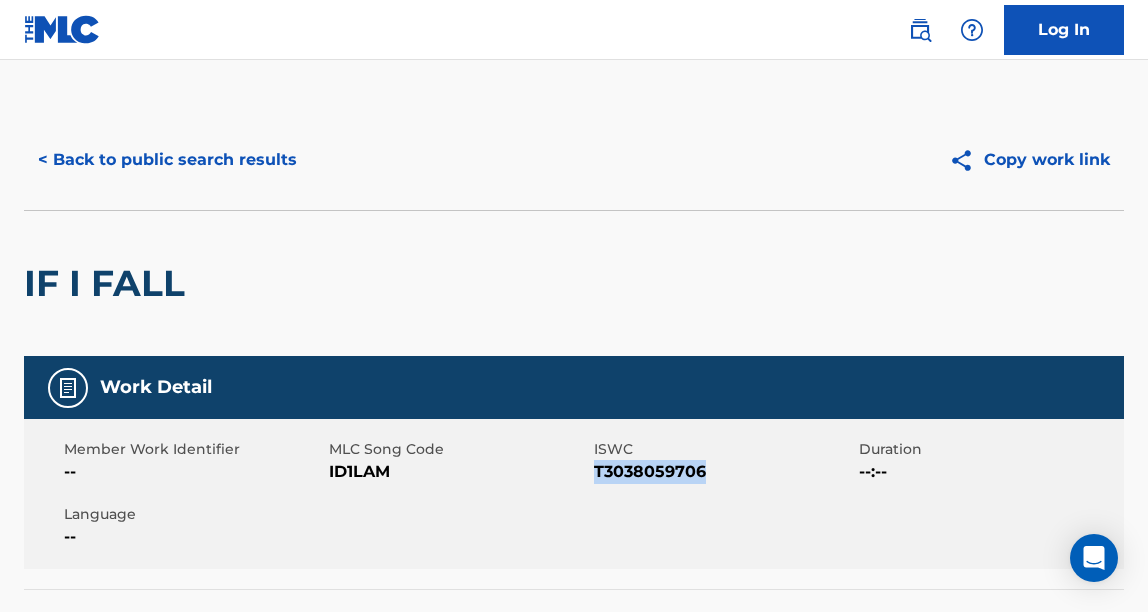 click on "T3038059706" at bounding box center (724, 472) 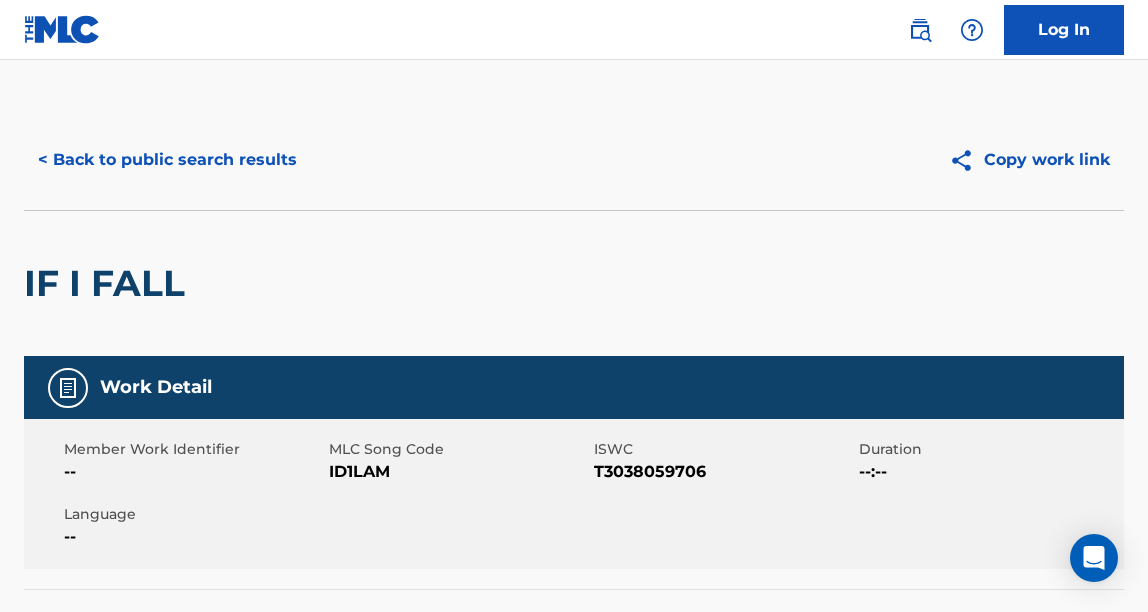 click on "T3038059706" at bounding box center (724, 472) 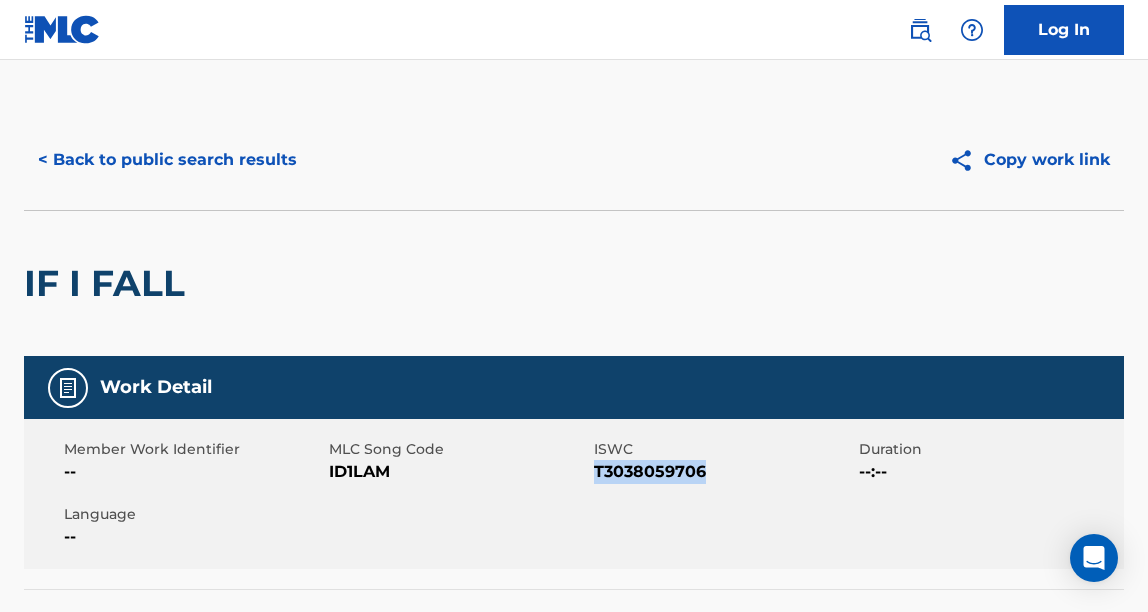 click on "T3038059706" at bounding box center [724, 472] 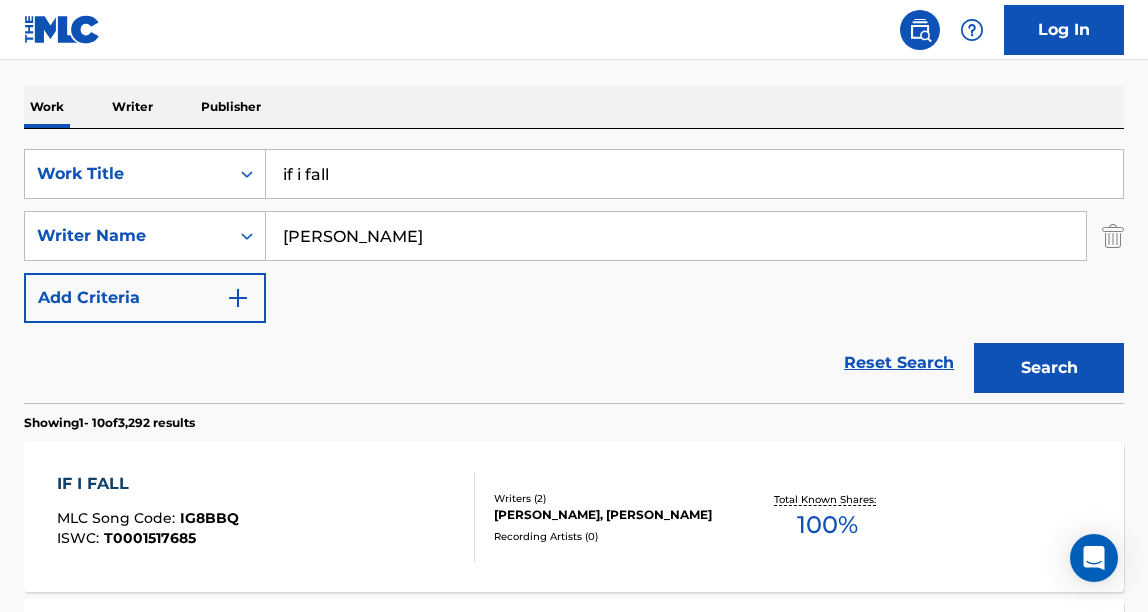 scroll, scrollTop: 123, scrollLeft: 0, axis: vertical 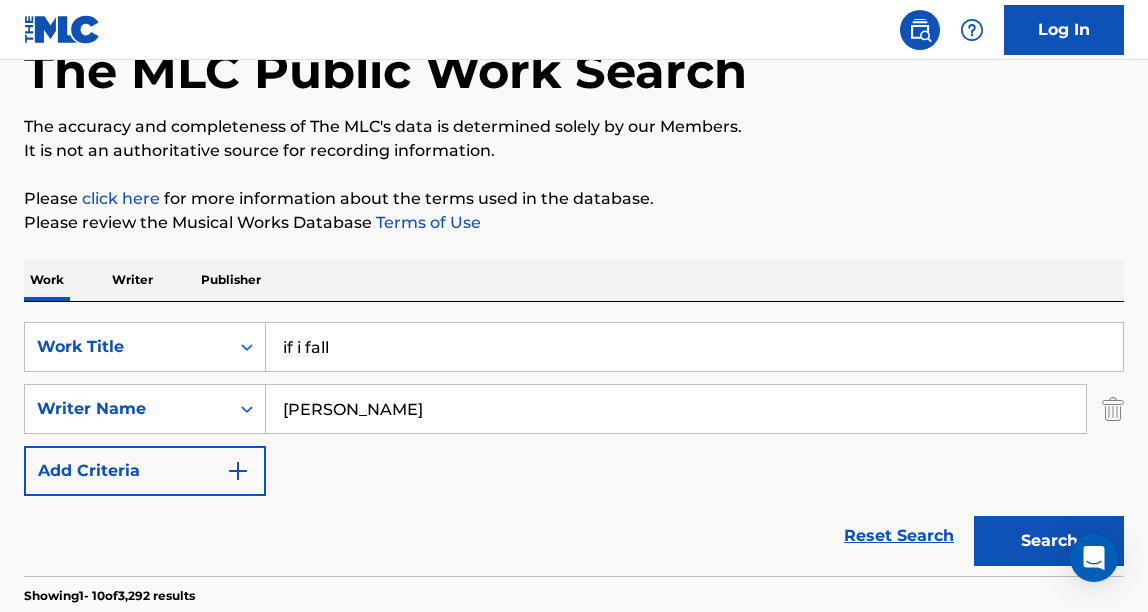 click on "if i fall" at bounding box center (694, 347) 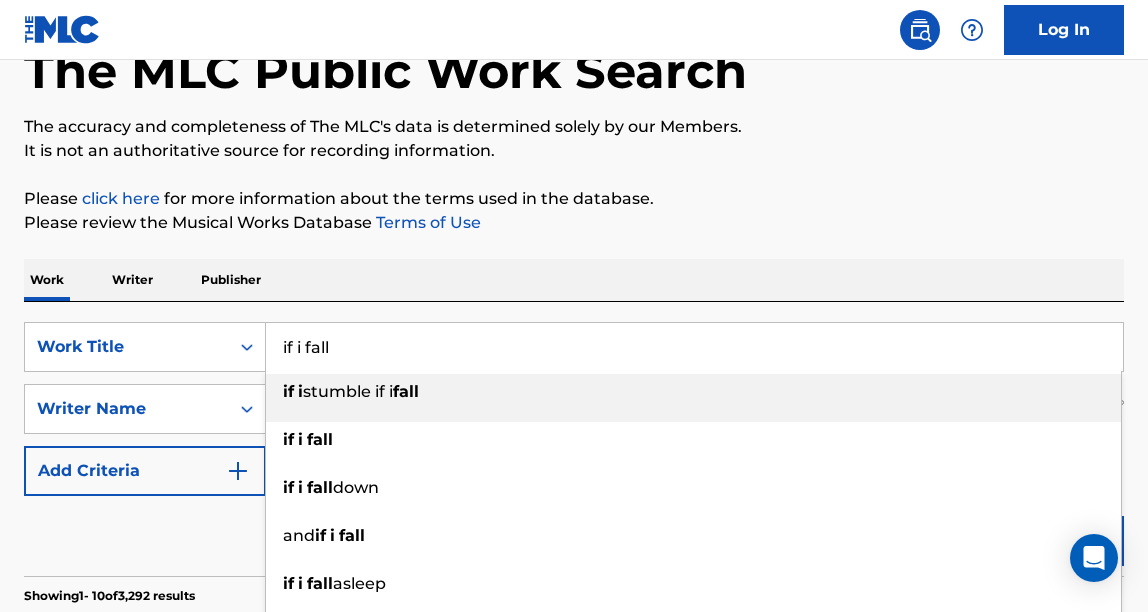 drag, startPoint x: 341, startPoint y: 342, endPoint x: 284, endPoint y: 342, distance: 57 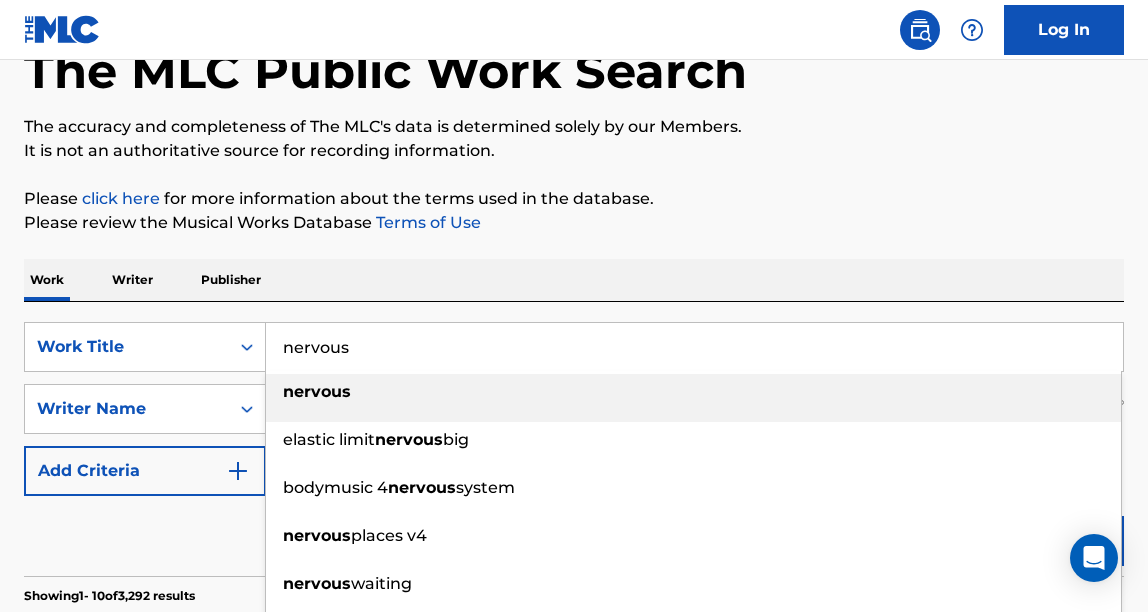 type on "nervous" 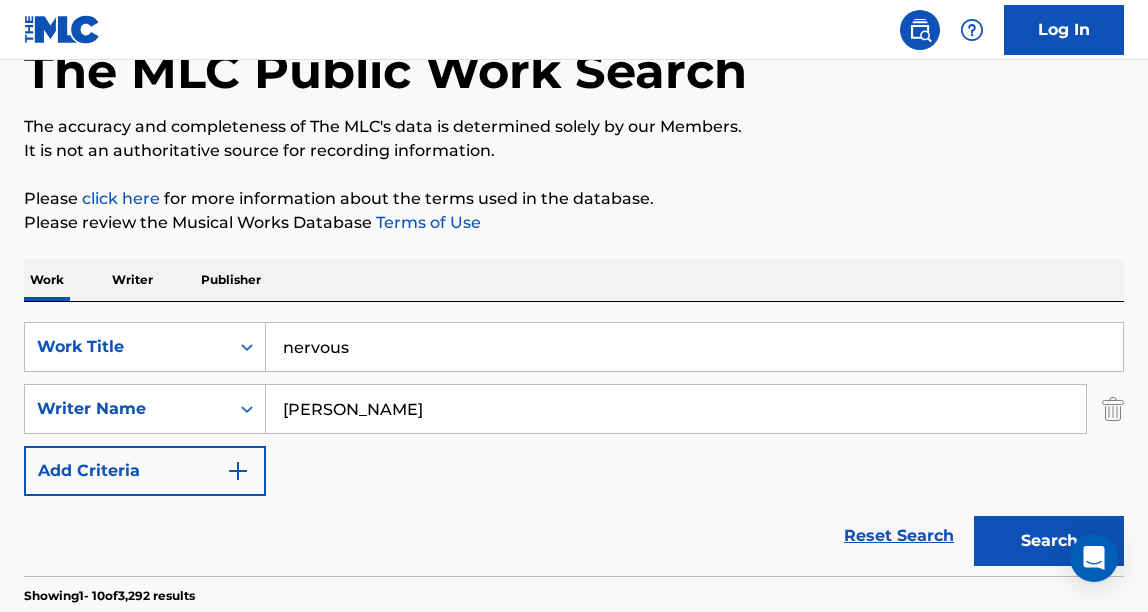 click on "Please review the Musical Works Database   Terms of Use" at bounding box center [574, 223] 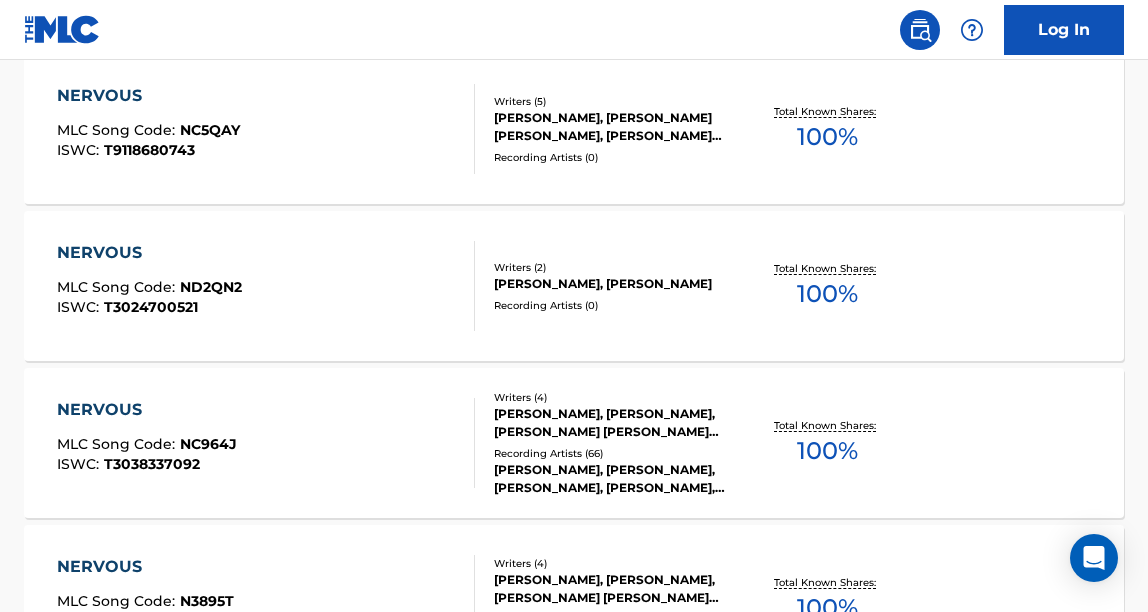 scroll, scrollTop: 842, scrollLeft: 0, axis: vertical 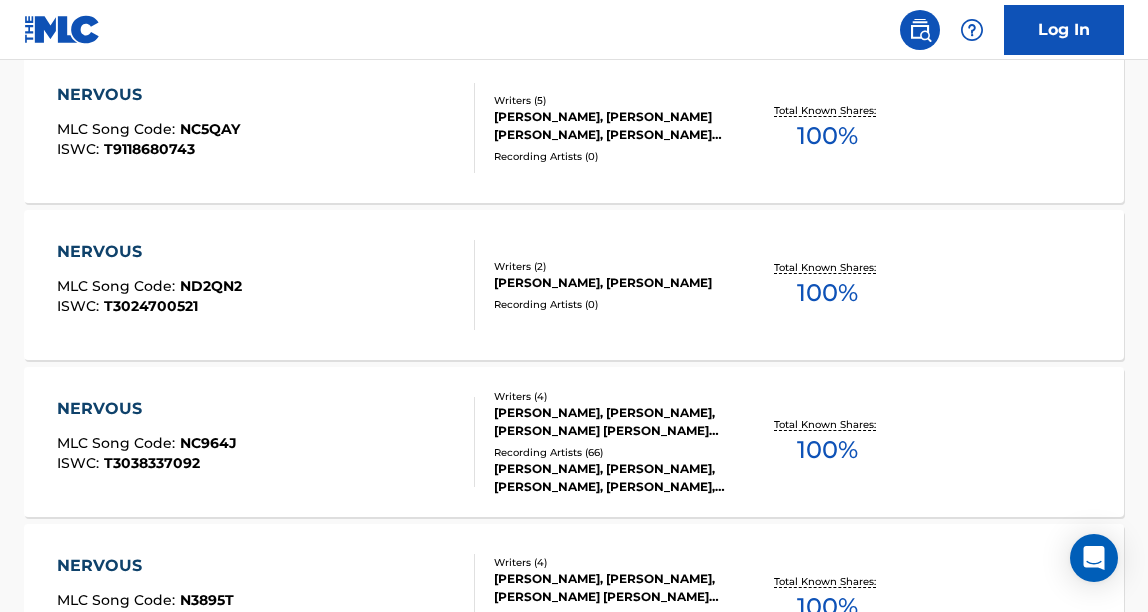 click on "NERVOUS MLC Song Code : NC964J ISWC : T3038337092" at bounding box center [266, 442] 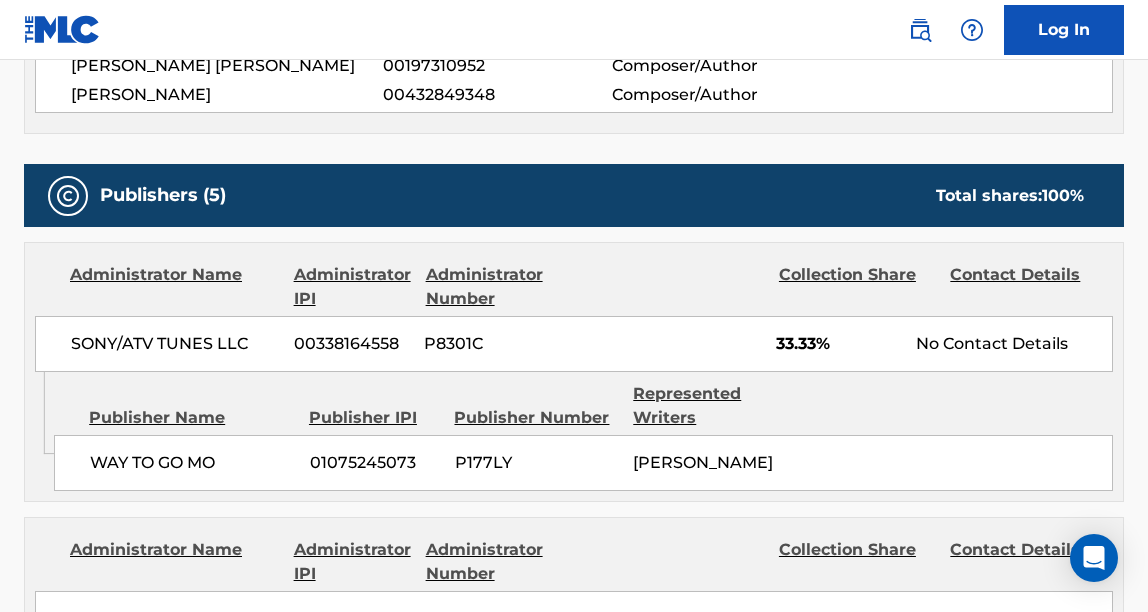 scroll, scrollTop: 0, scrollLeft: 0, axis: both 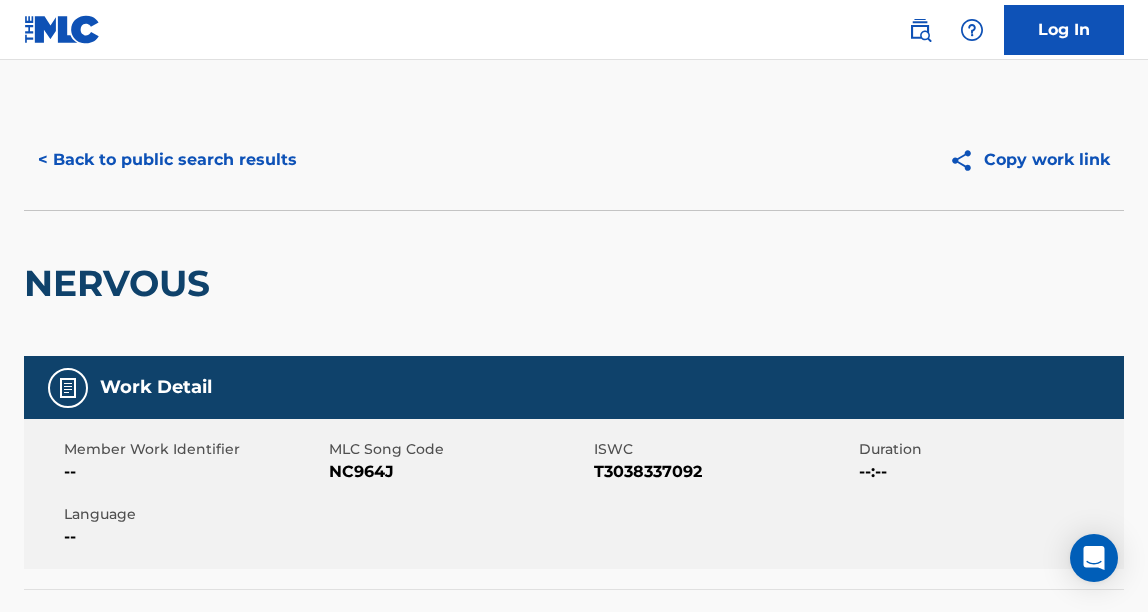 click on "NC964J" at bounding box center [459, 472] 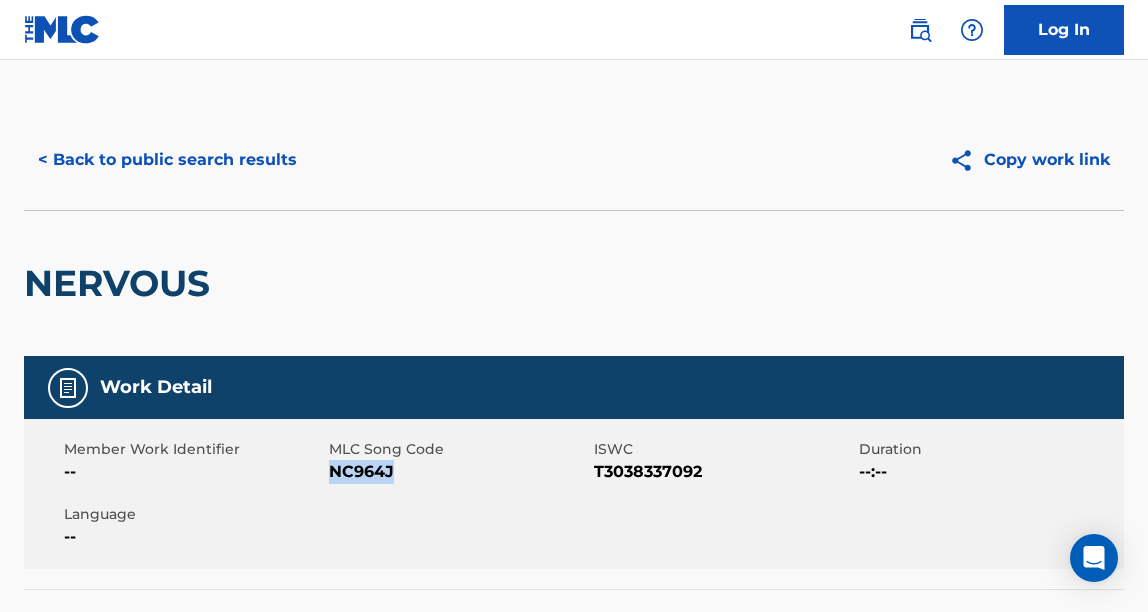click on "NC964J" at bounding box center (459, 472) 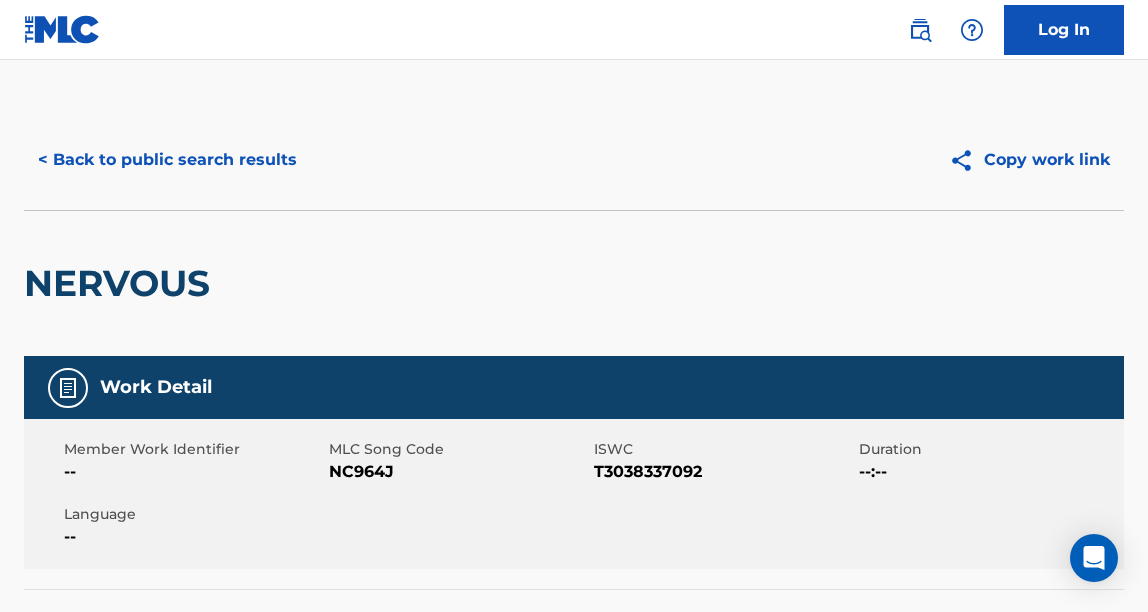 click on "T3038337092" at bounding box center [724, 472] 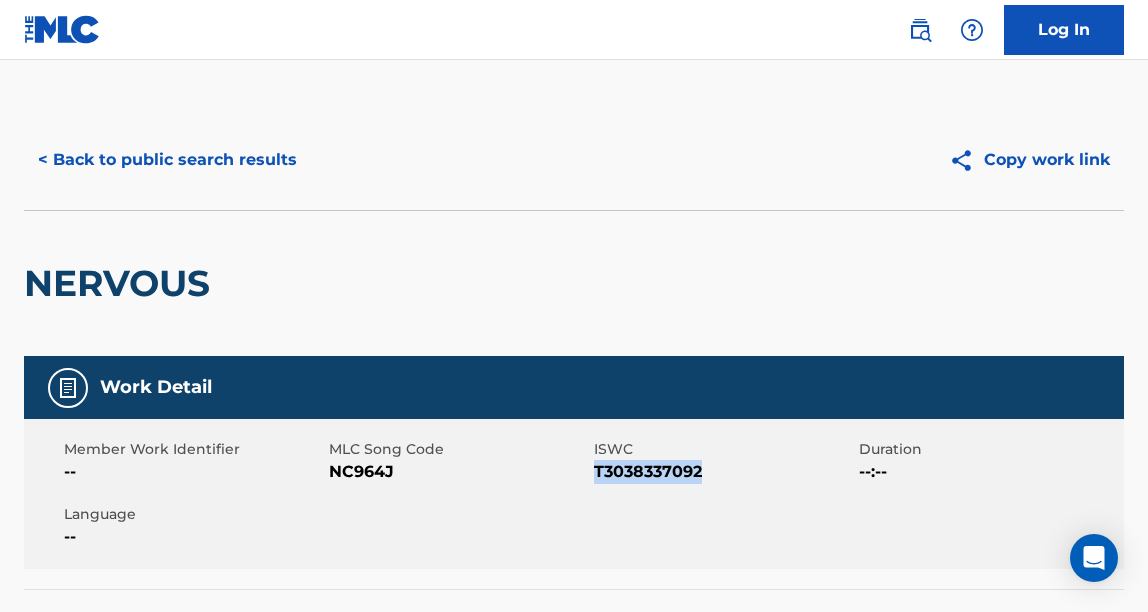 click on "T3038337092" at bounding box center [724, 472] 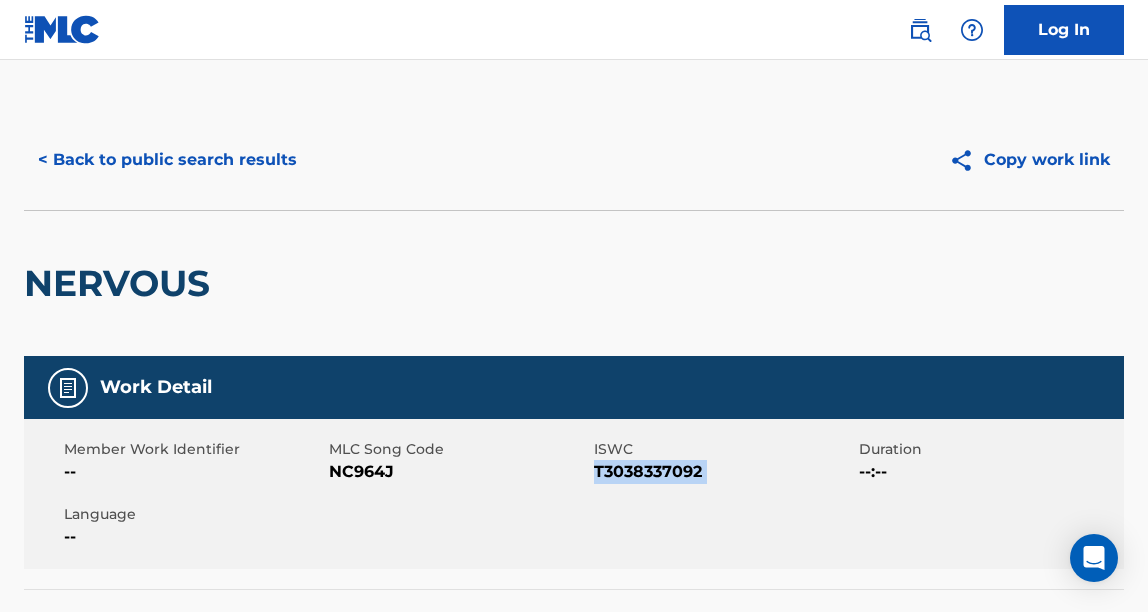 click on "T3038337092" at bounding box center (724, 472) 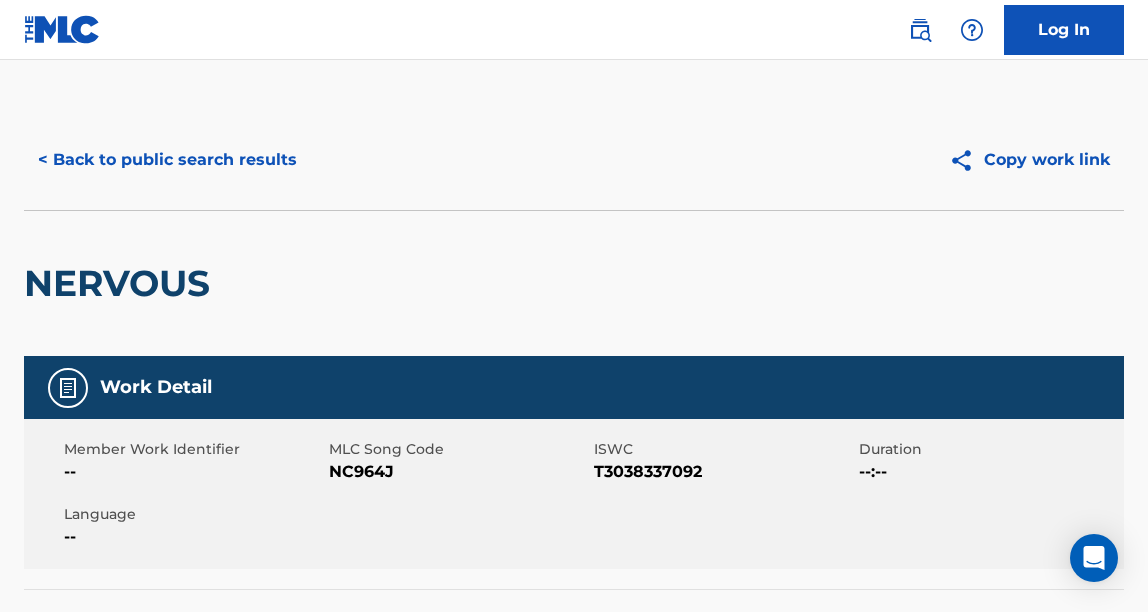 click on "Member Work Identifier -- MLC Song Code NC964J ISWC T3038337092 Duration --:-- Language --" at bounding box center [574, 494] 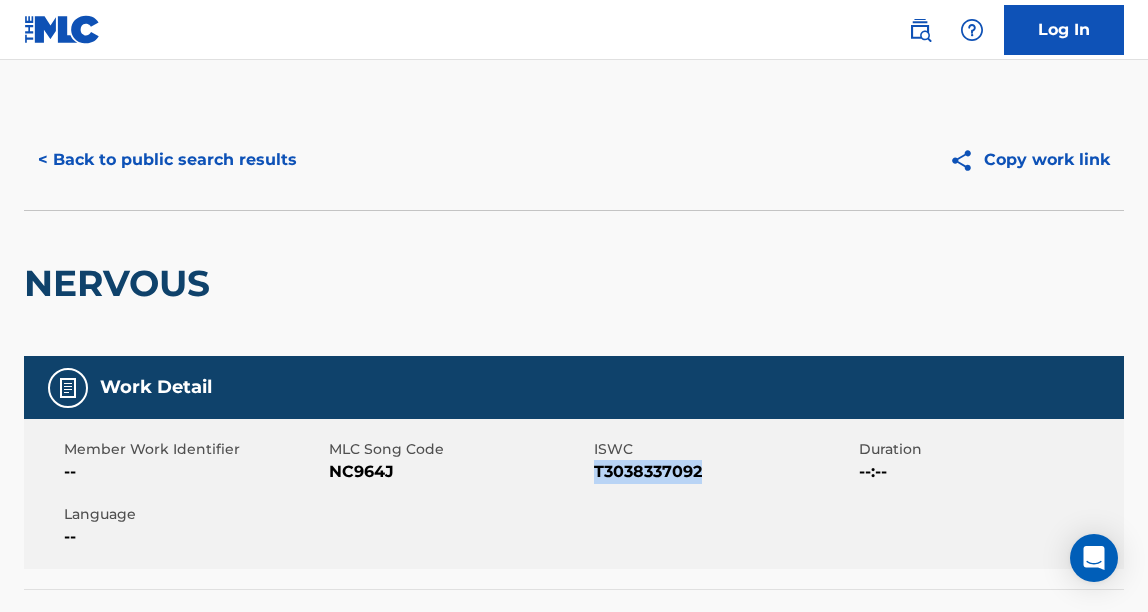 click on "T3038337092" at bounding box center (724, 472) 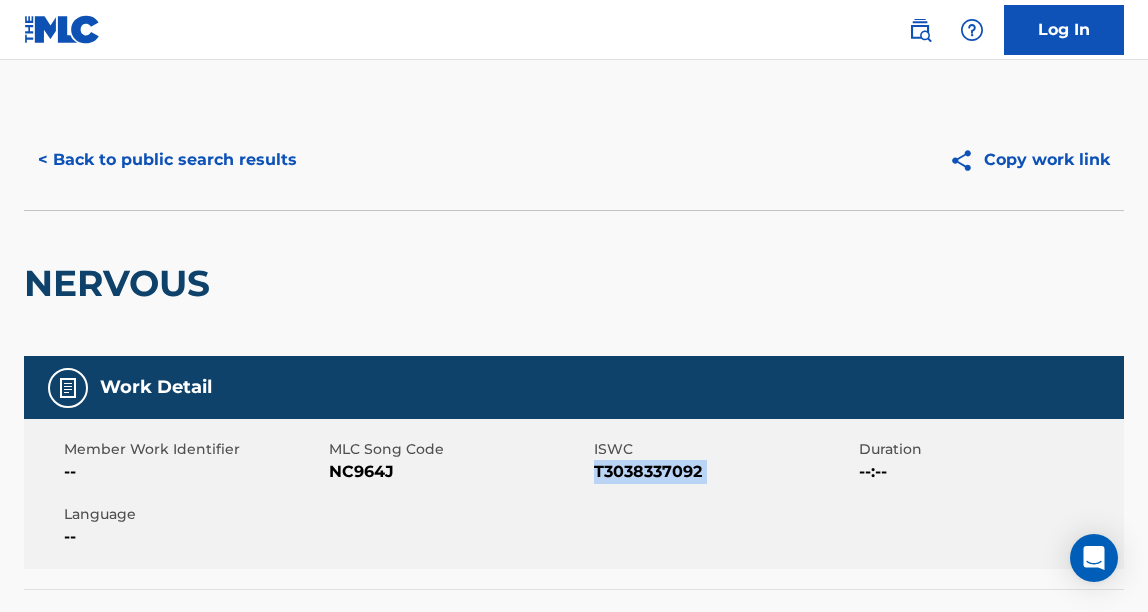 click on "T3038337092" at bounding box center [724, 472] 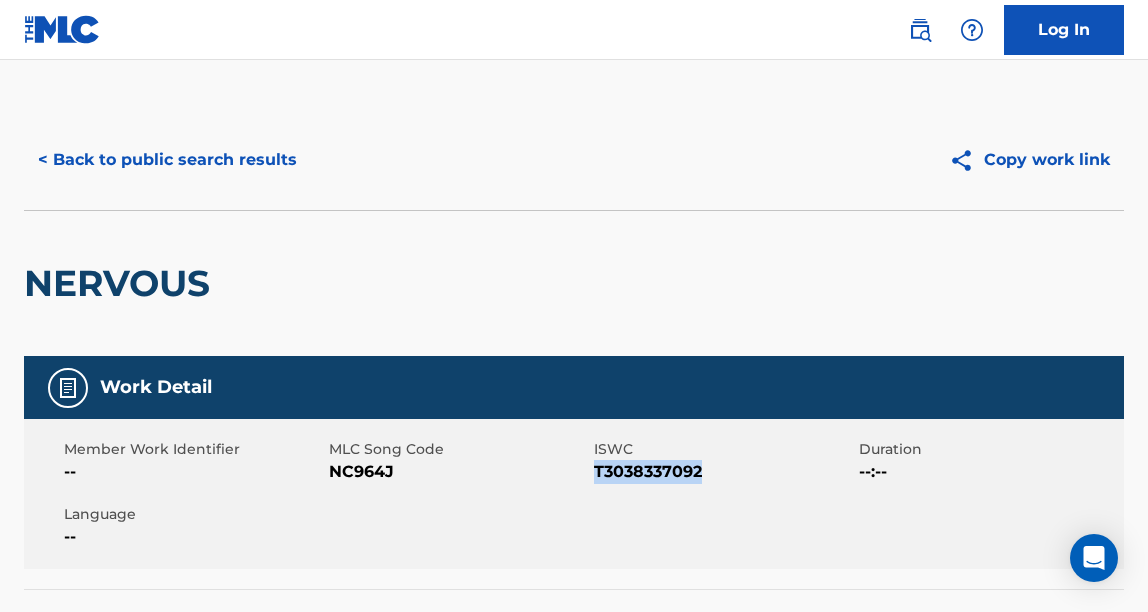 click on "T3038337092" at bounding box center [724, 472] 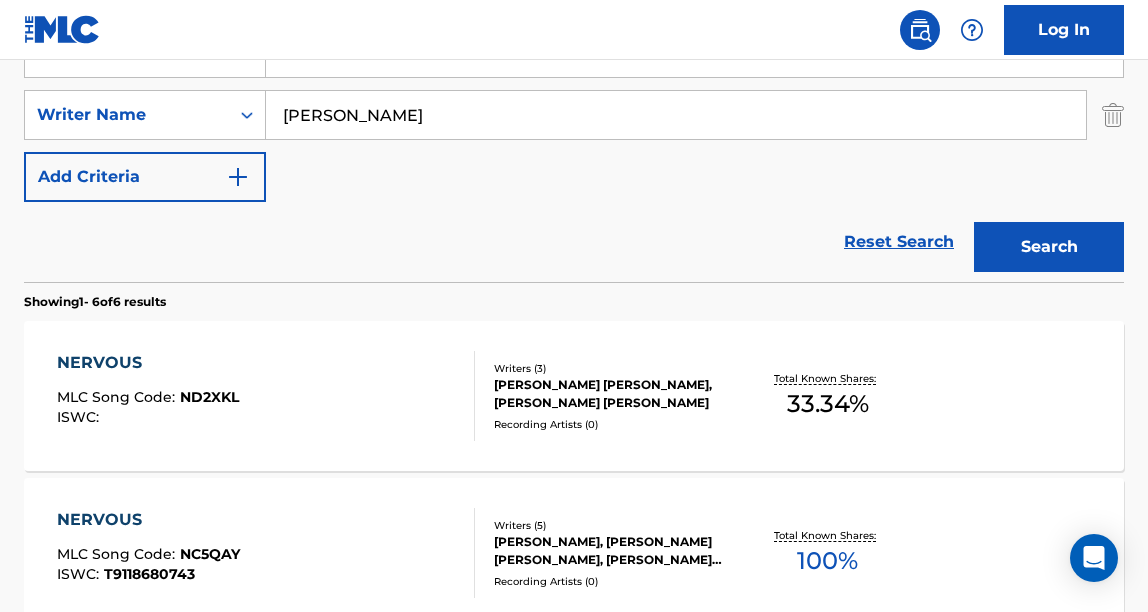 scroll, scrollTop: 341, scrollLeft: 0, axis: vertical 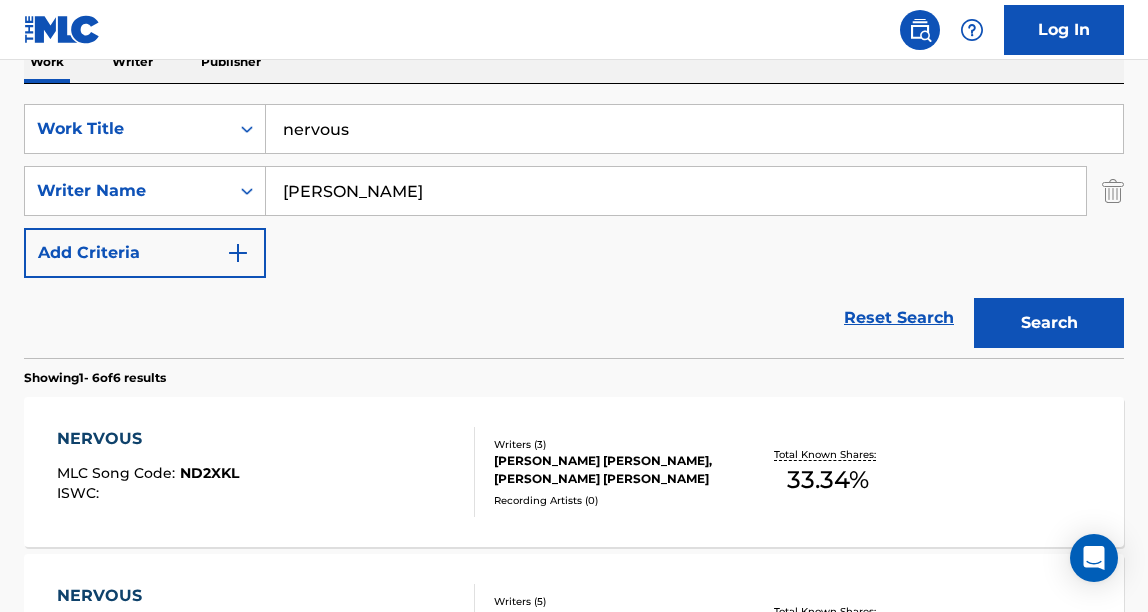 click on "nervous" at bounding box center (694, 129) 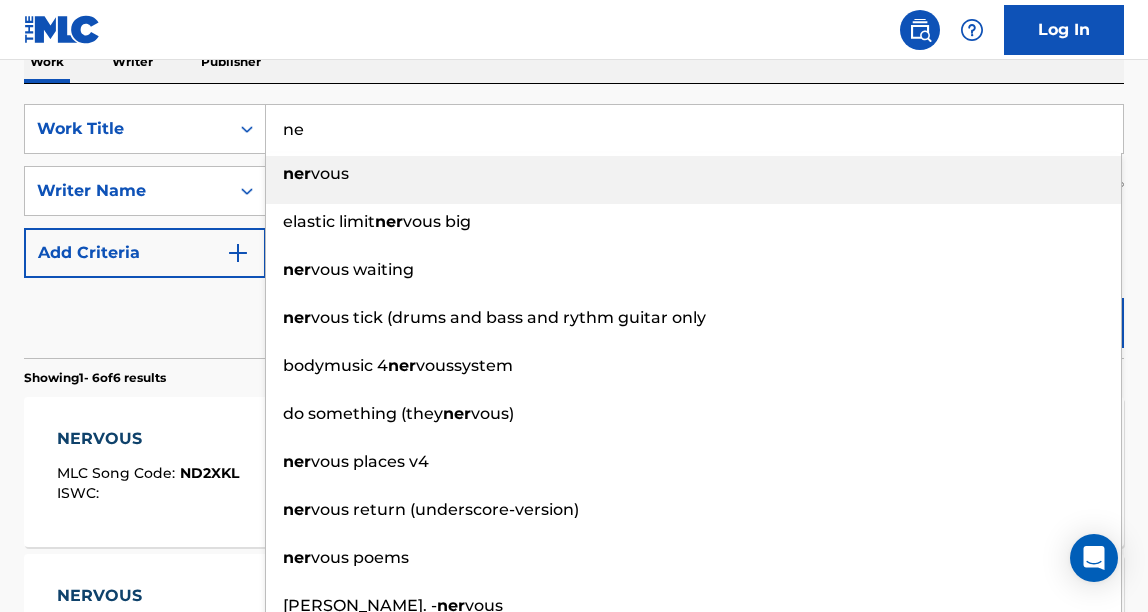 type on "n" 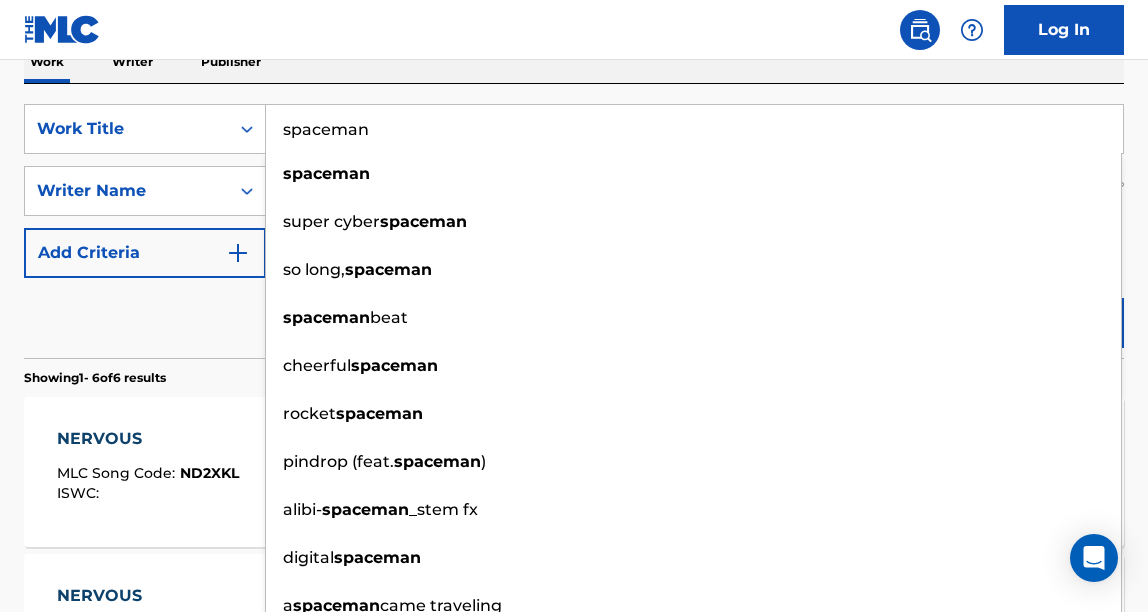 type on "spaceman" 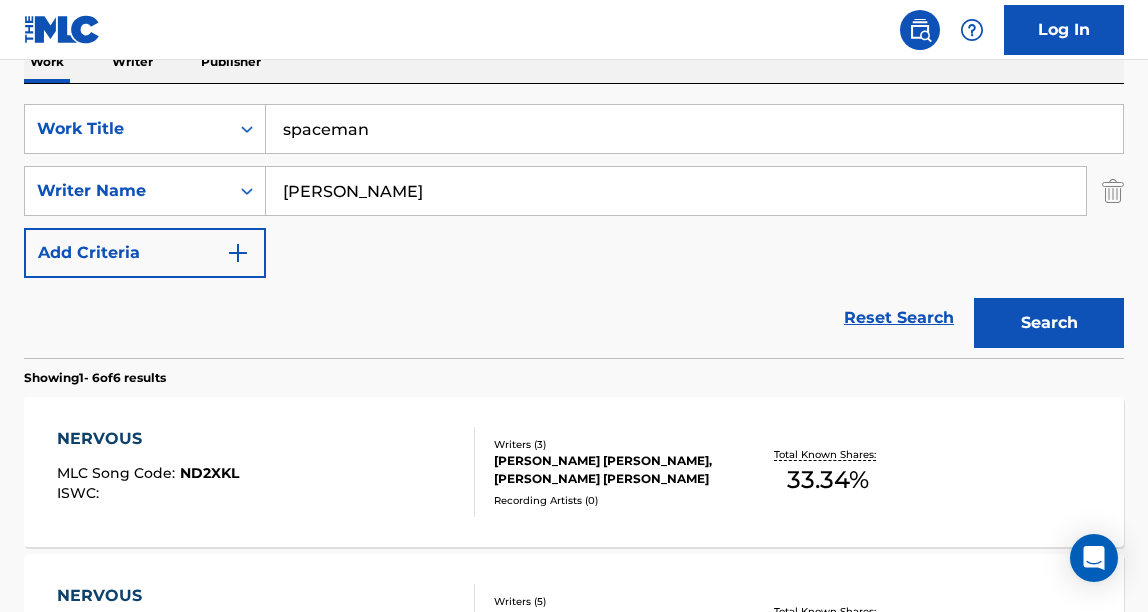 click on "Search" at bounding box center [1049, 323] 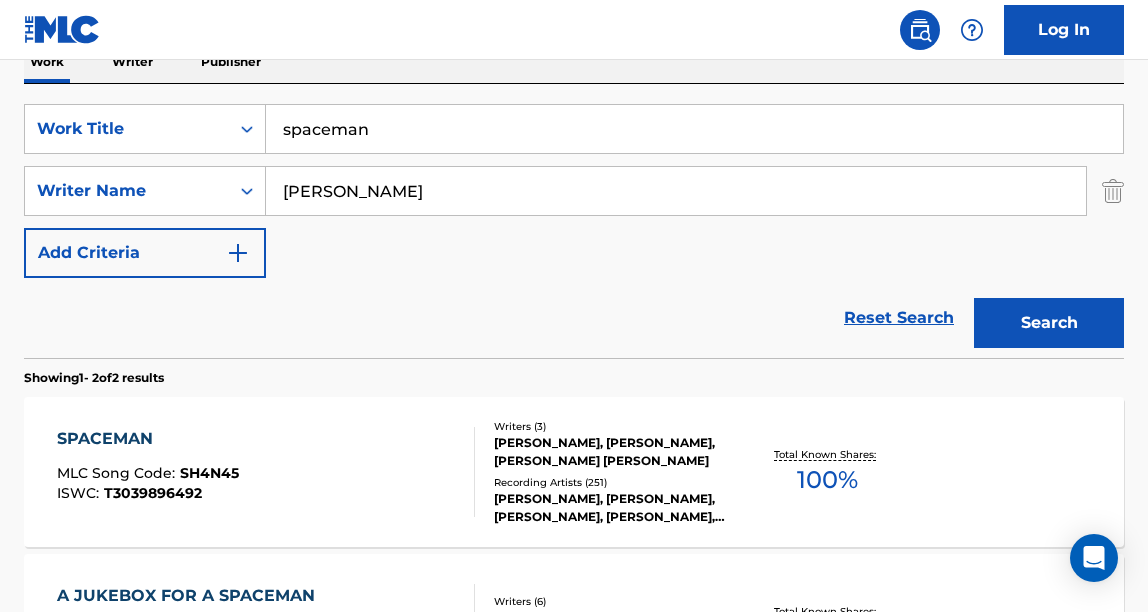 scroll, scrollTop: 428, scrollLeft: 0, axis: vertical 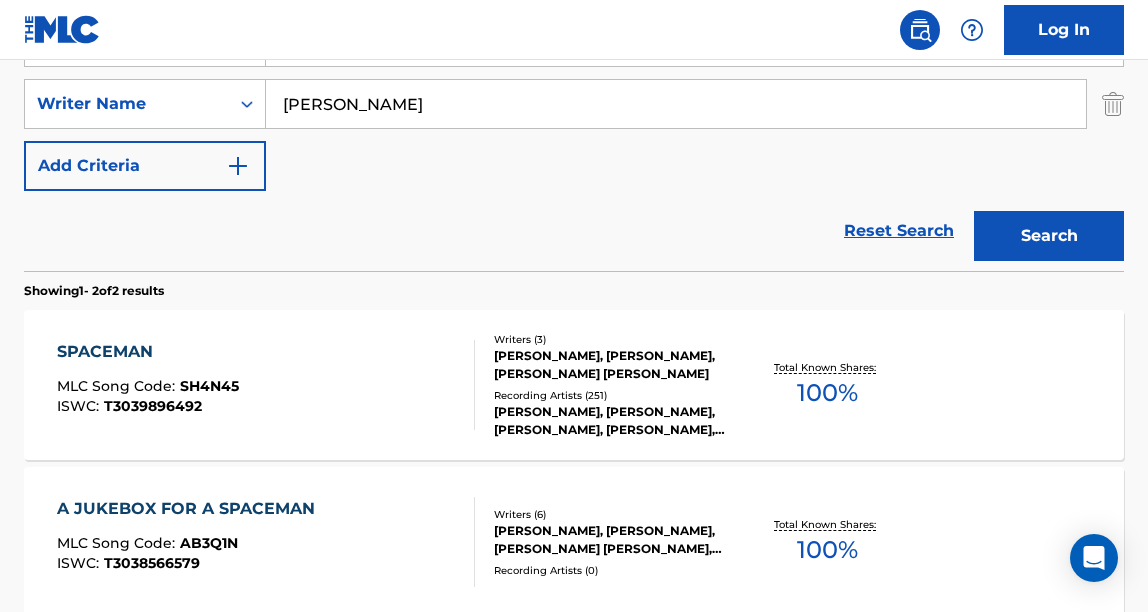 click on "SPACEMAN MLC Song Code : SH4N45 ISWC : T3039896492" at bounding box center [266, 385] 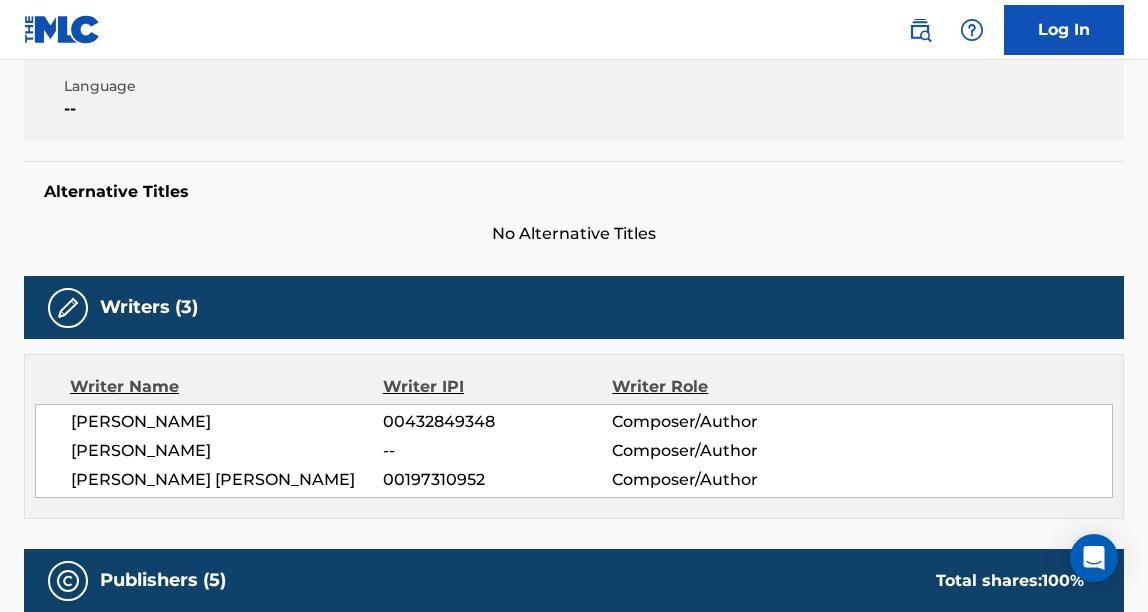 scroll, scrollTop: 0, scrollLeft: 0, axis: both 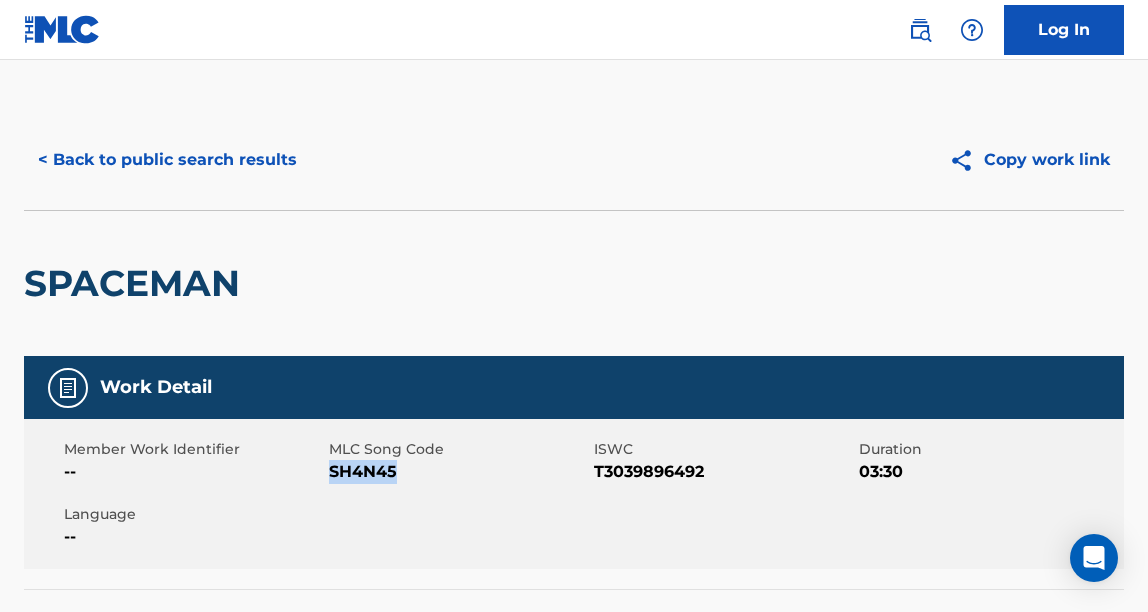 drag, startPoint x: 400, startPoint y: 476, endPoint x: 331, endPoint y: 480, distance: 69.115845 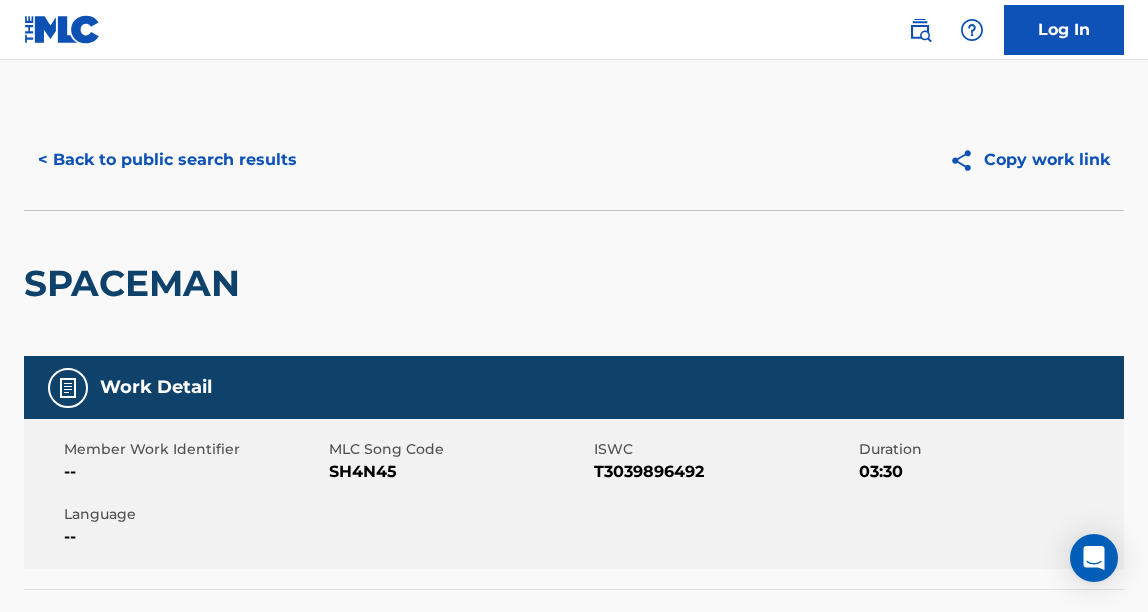 click on "T3039896492" at bounding box center (724, 472) 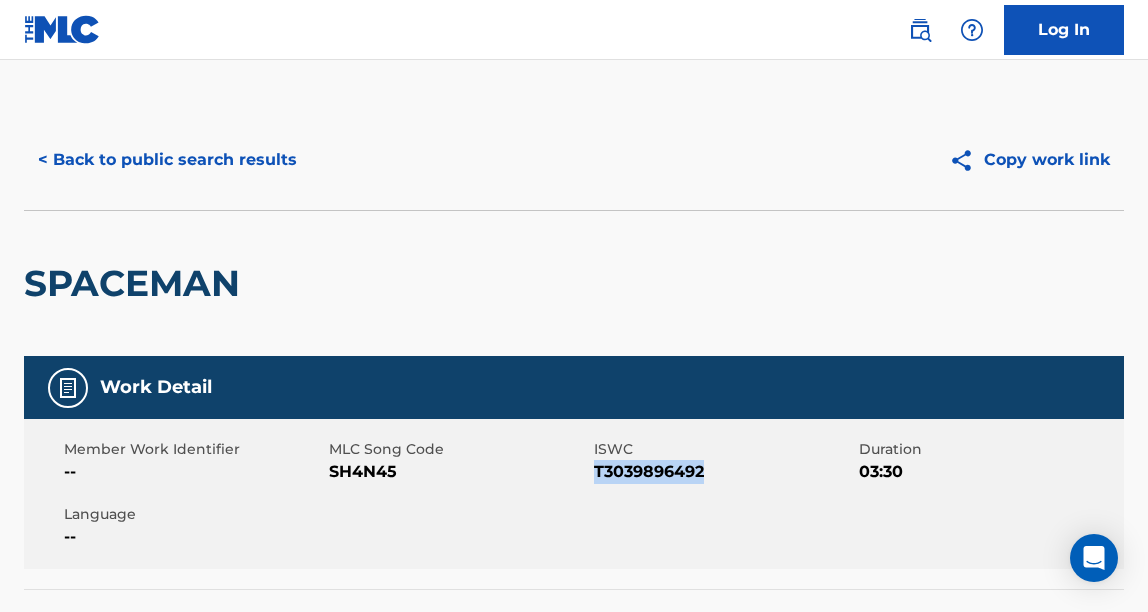 click on "T3039896492" at bounding box center (724, 472) 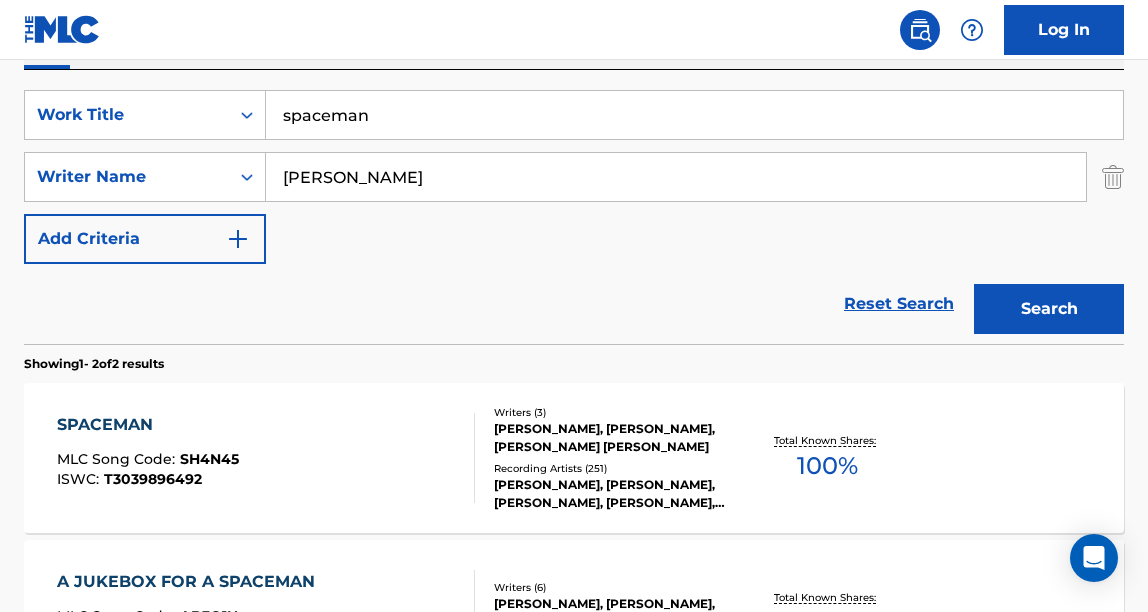 scroll, scrollTop: 350, scrollLeft: 0, axis: vertical 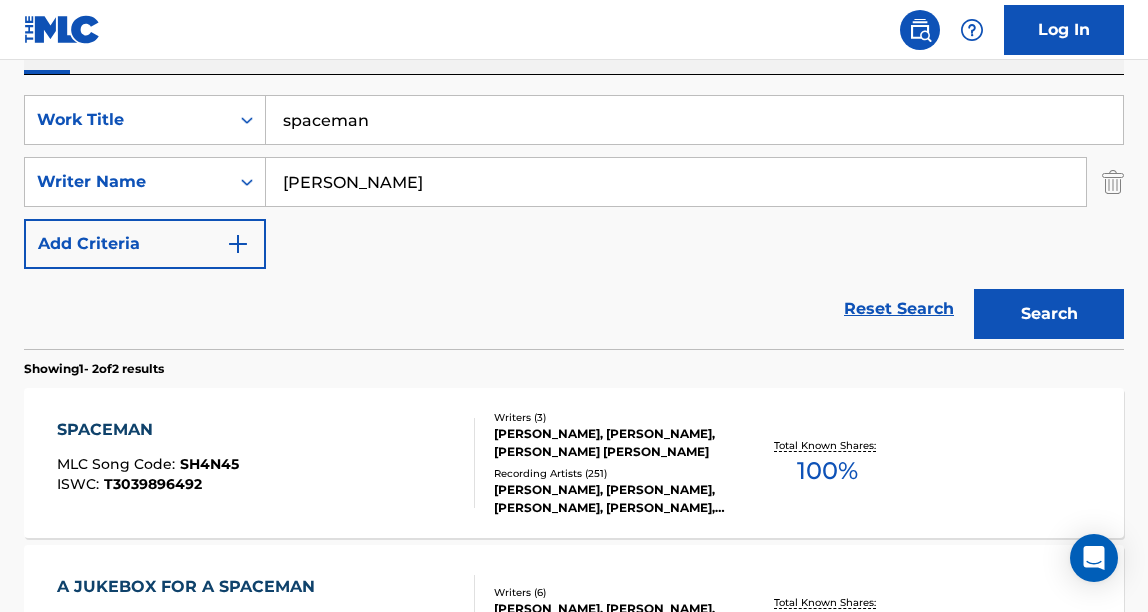 click on "spaceman" at bounding box center [694, 120] 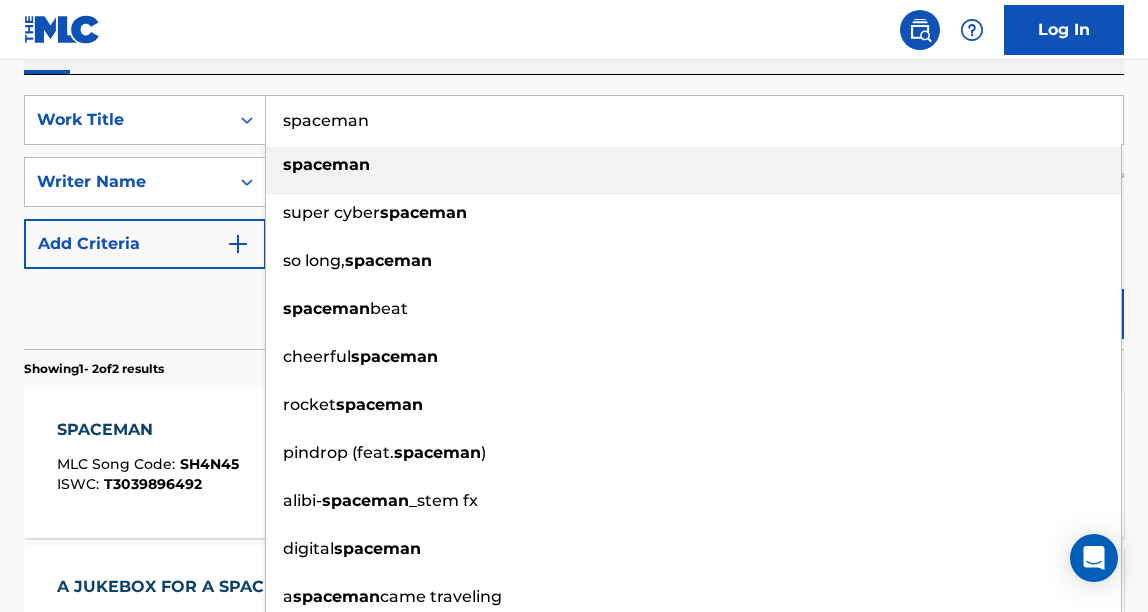 click on "spaceman" at bounding box center (694, 120) 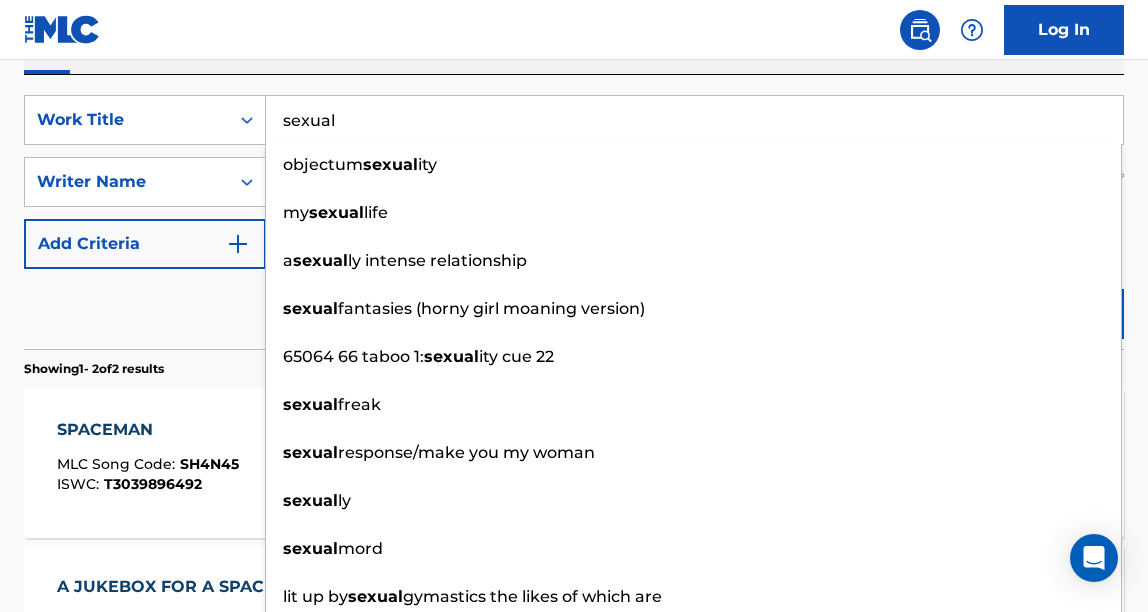 type on "sexual" 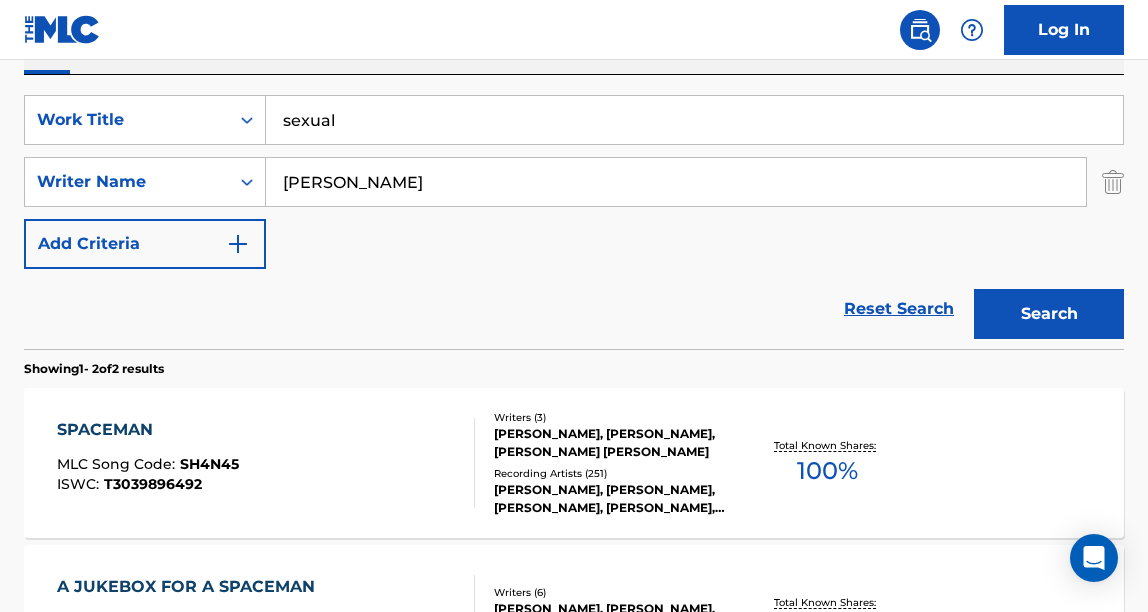 click on "Search" at bounding box center [1049, 314] 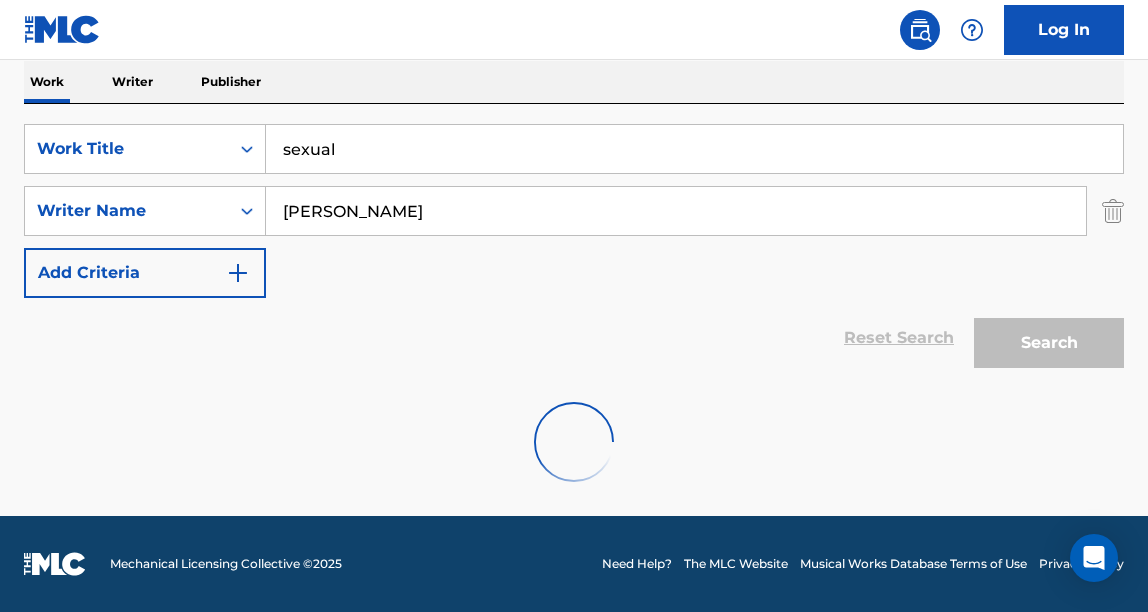 scroll, scrollTop: 350, scrollLeft: 0, axis: vertical 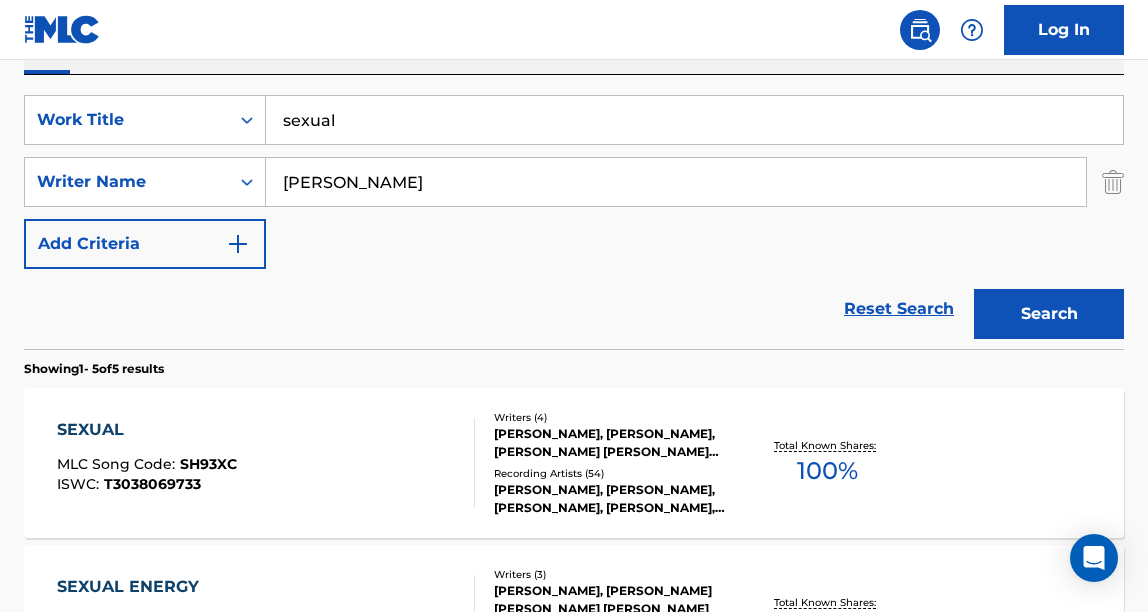 click on "SEXUAL MLC Song Code : SH93XC ISWC : T3038069733" at bounding box center [266, 463] 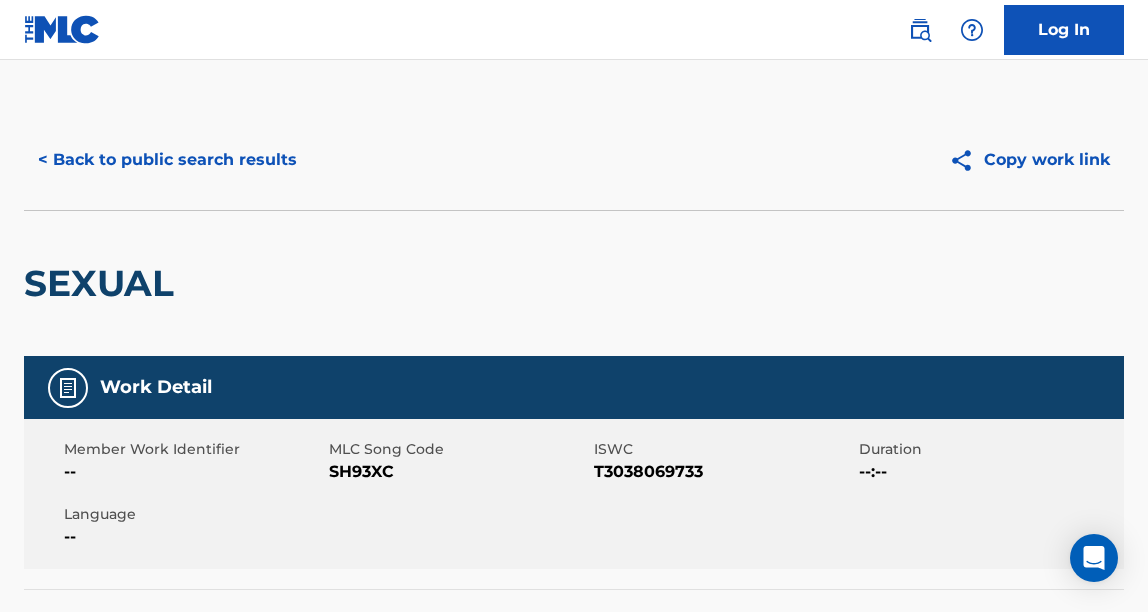 click on "SH93XC" at bounding box center (459, 472) 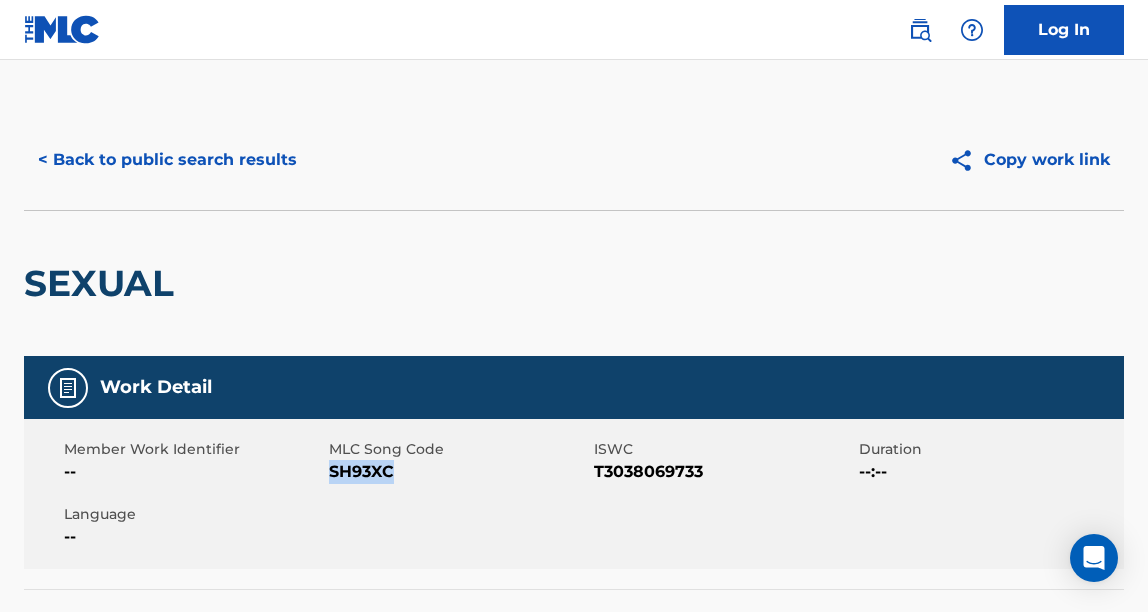 click on "SH93XC" at bounding box center [459, 472] 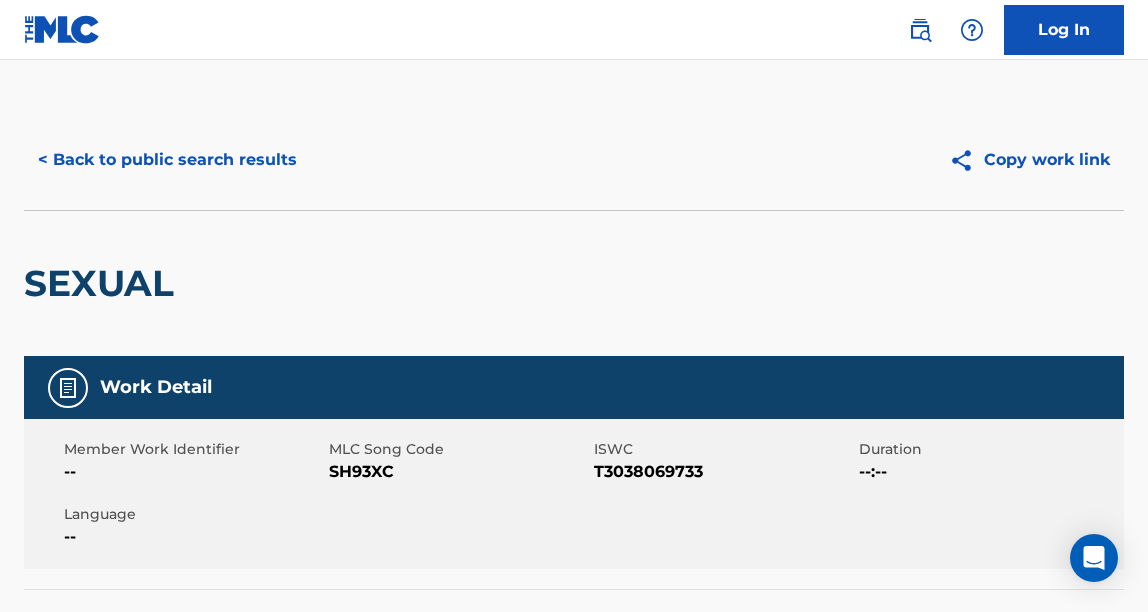 click on "T3038069733" at bounding box center (724, 472) 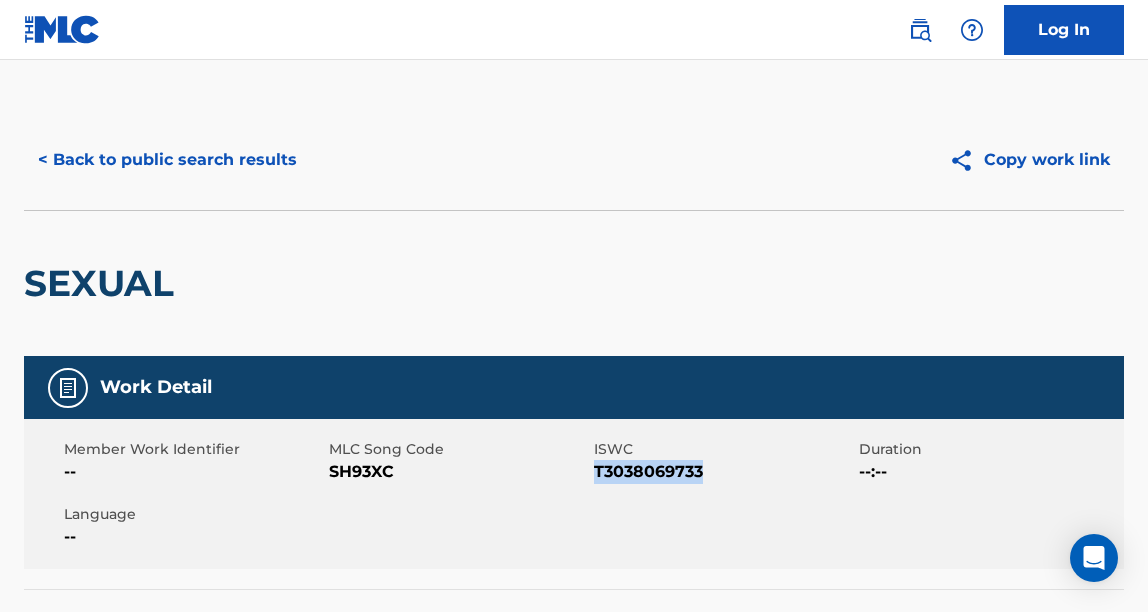click on "T3038069733" at bounding box center (724, 472) 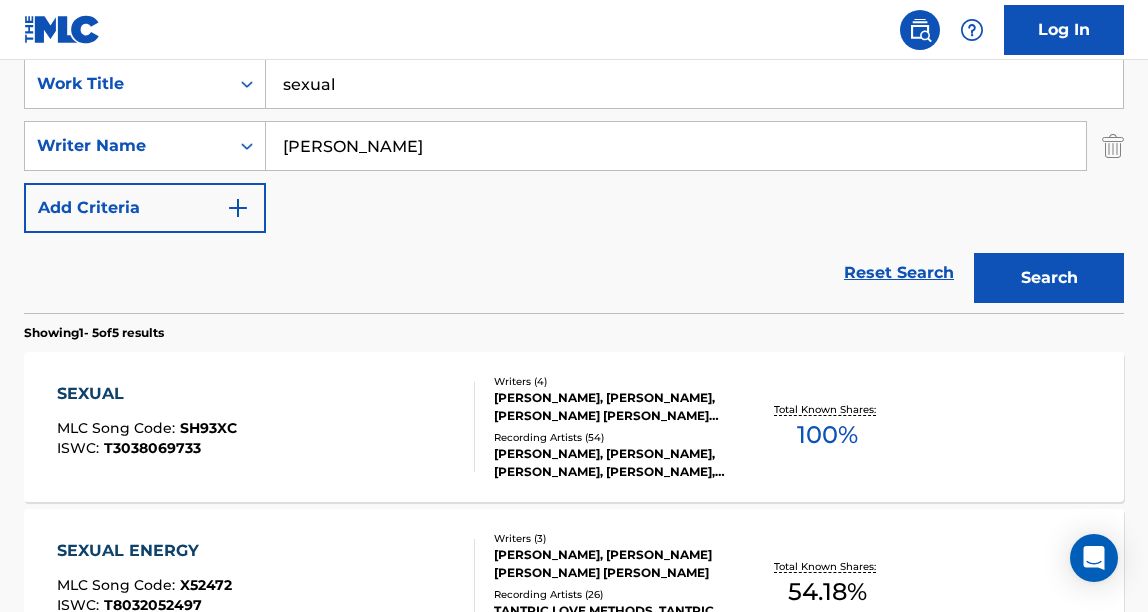 scroll, scrollTop: 389, scrollLeft: 0, axis: vertical 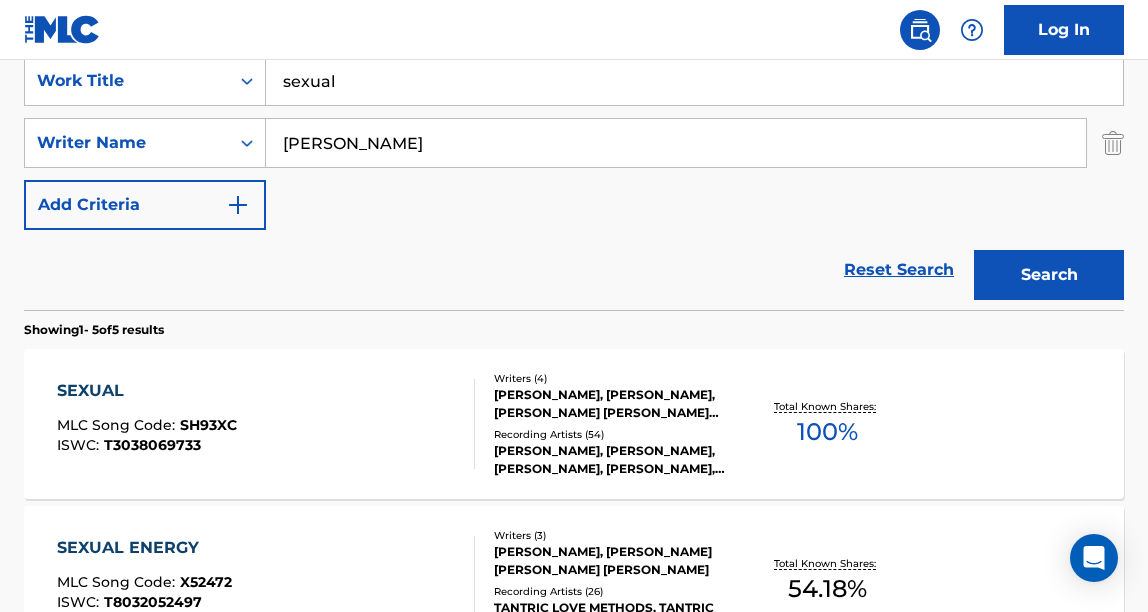 click on "sexual" at bounding box center [694, 81] 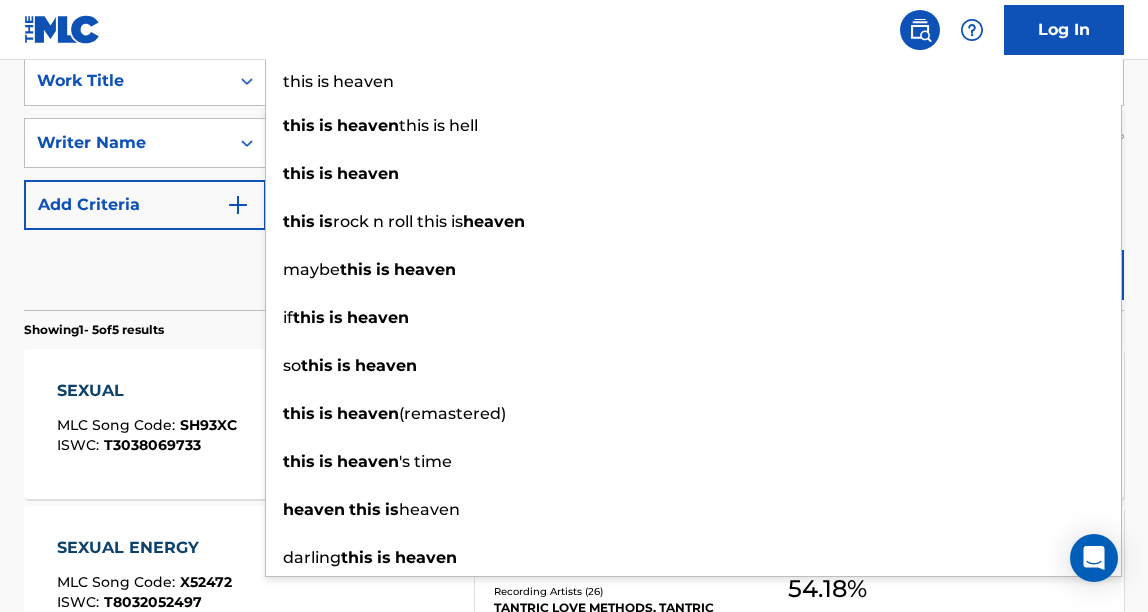 type on "this is heaven" 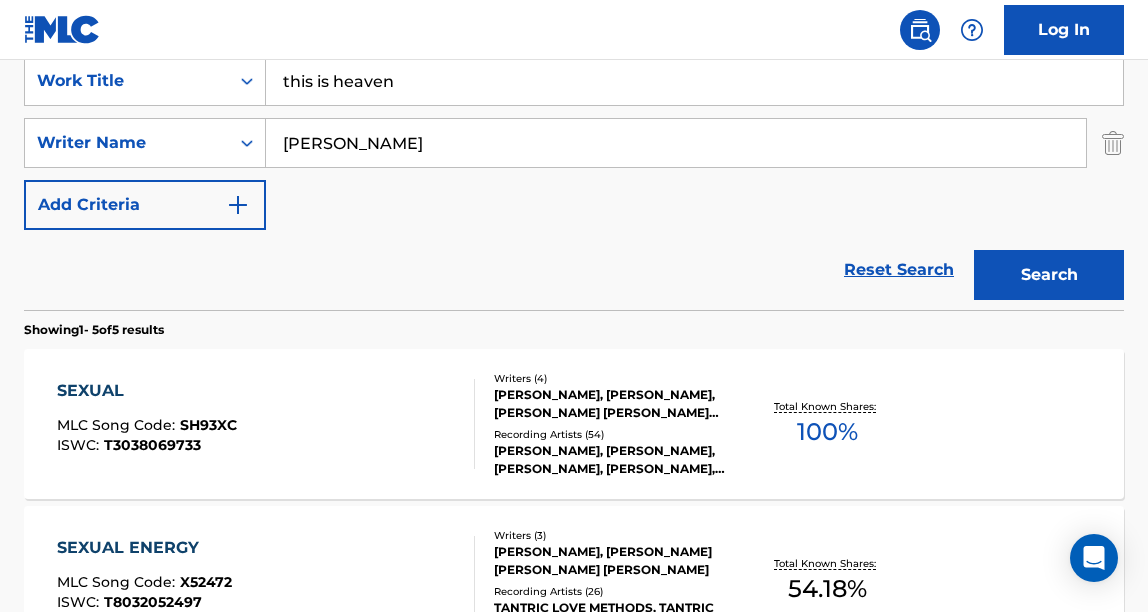 click on "Reset Search Search" at bounding box center (574, 270) 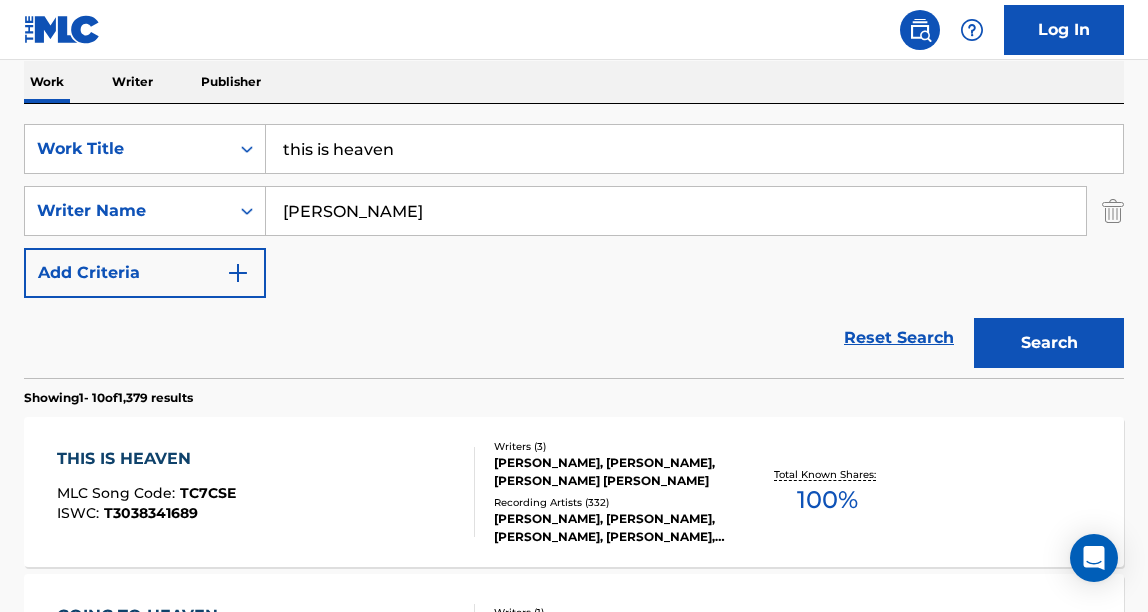 scroll, scrollTop: 389, scrollLeft: 0, axis: vertical 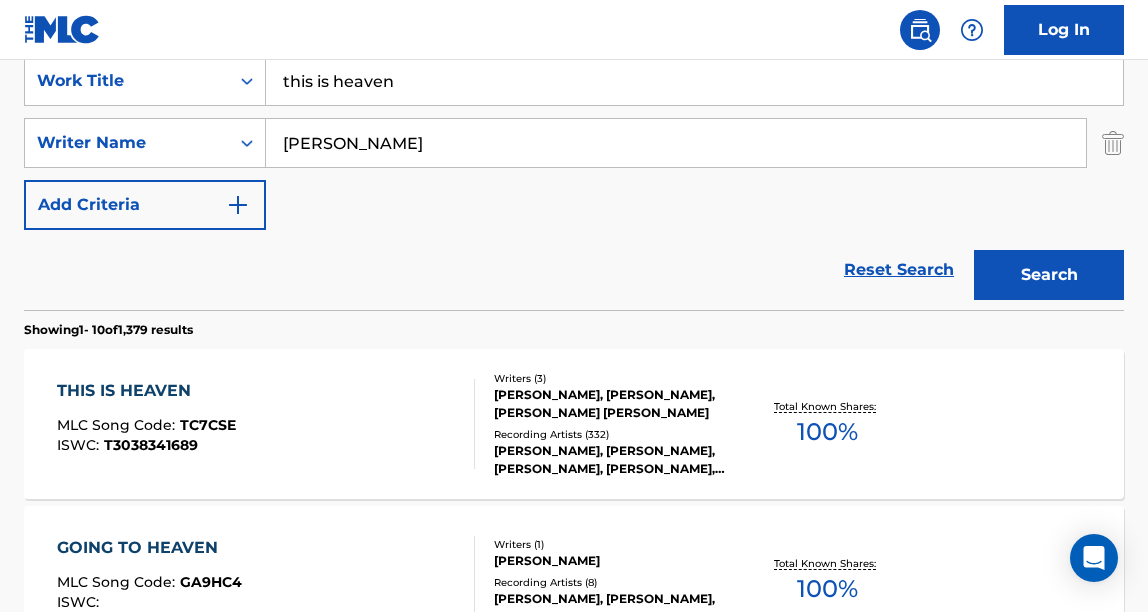 click on "[PERSON_NAME], [PERSON_NAME], [PERSON_NAME] [PERSON_NAME]" at bounding box center (615, 404) 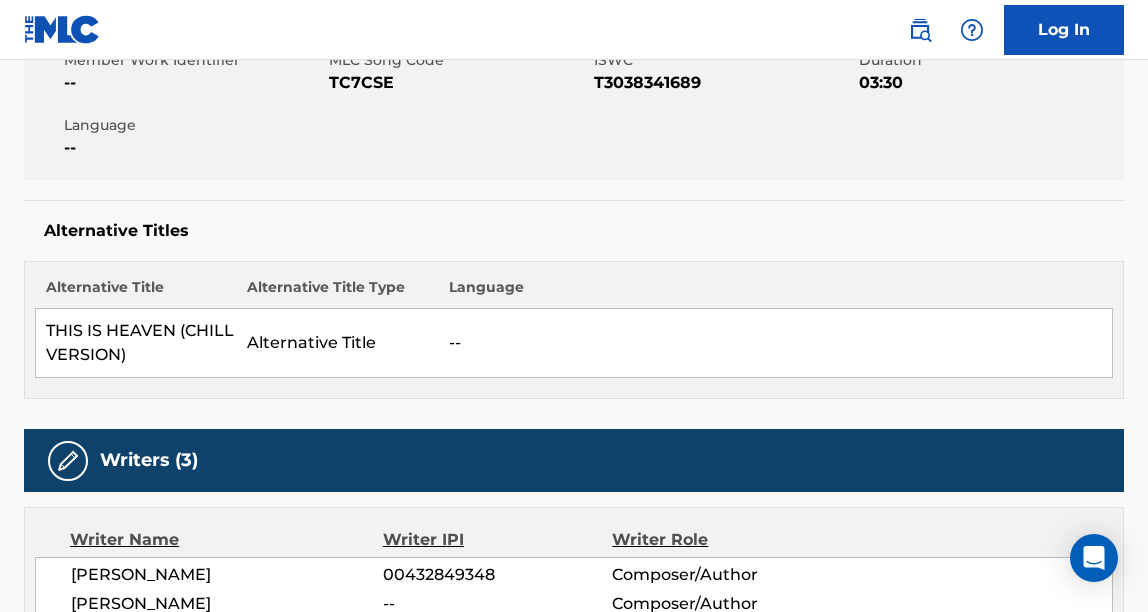 scroll, scrollTop: 0, scrollLeft: 0, axis: both 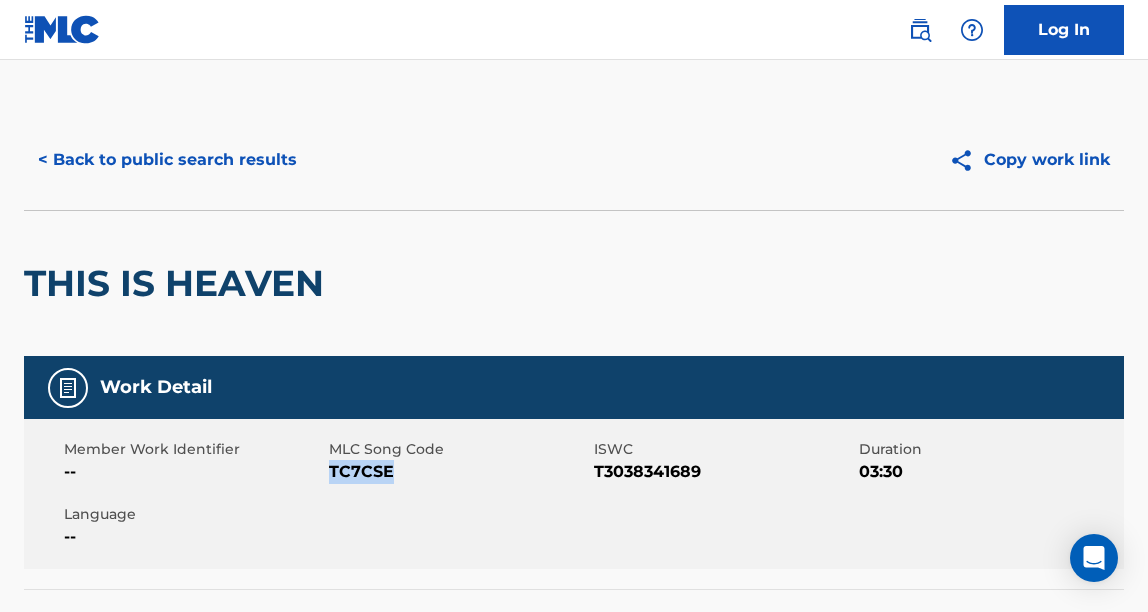 drag, startPoint x: 420, startPoint y: 470, endPoint x: 331, endPoint y: 479, distance: 89.453896 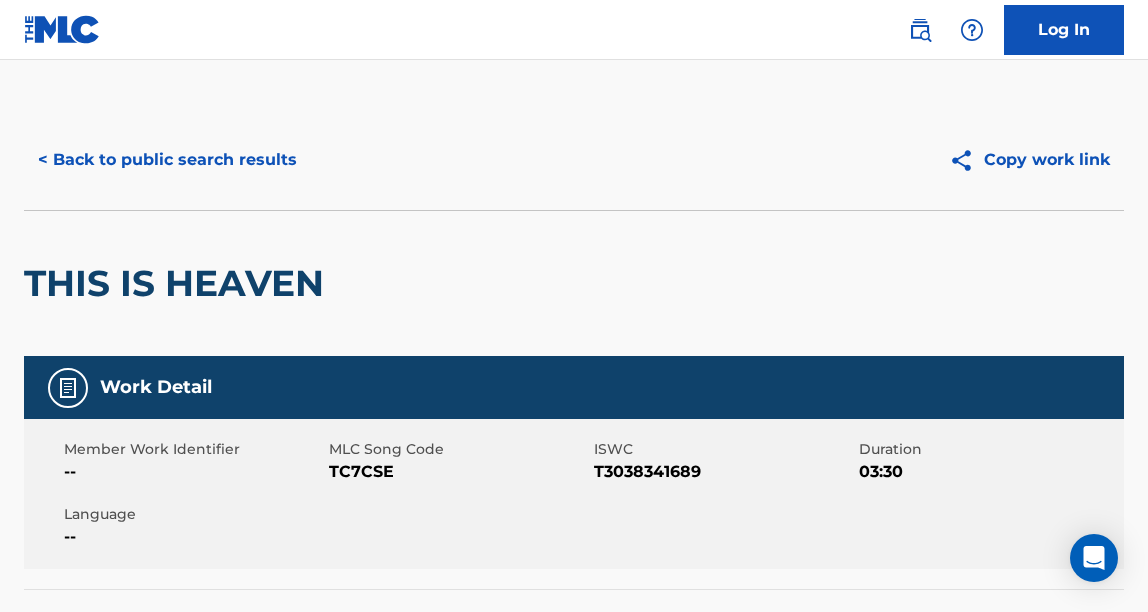 click on "T3038341689" at bounding box center [724, 472] 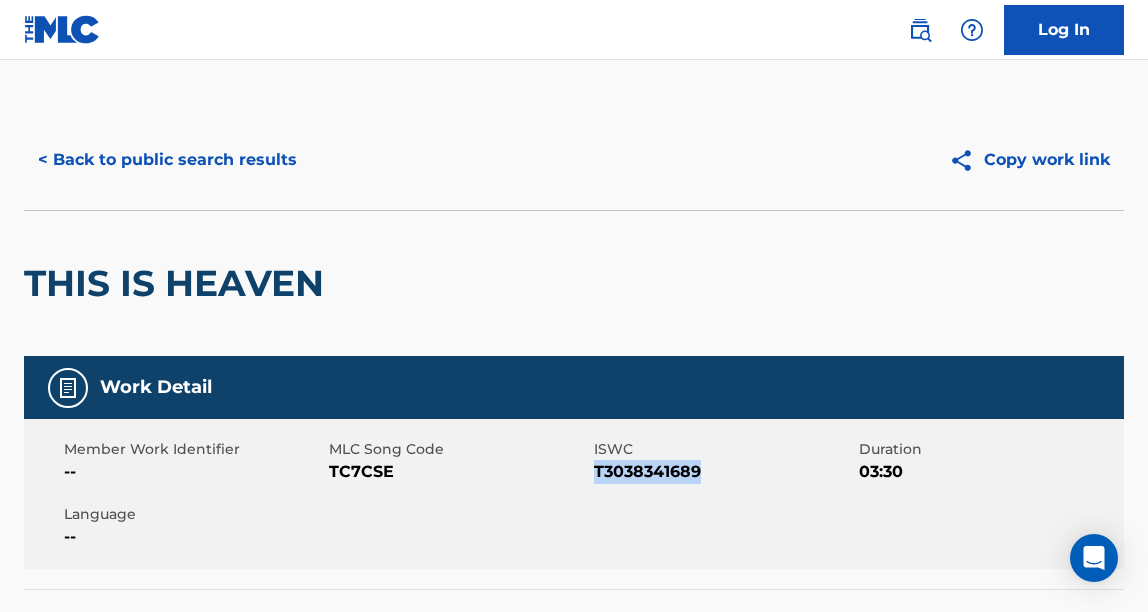 click on "T3038341689" at bounding box center (724, 472) 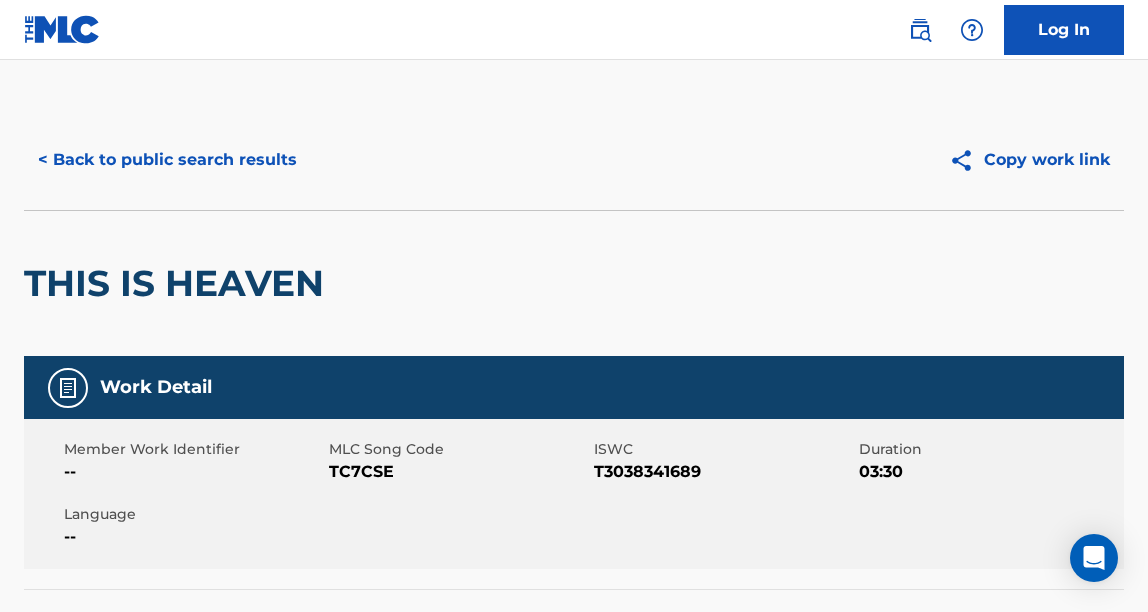 click on "Member Work Identifier -- MLC Song Code TC7CSE ISWC T3038341689 Duration 03:30 Language --" at bounding box center (574, 494) 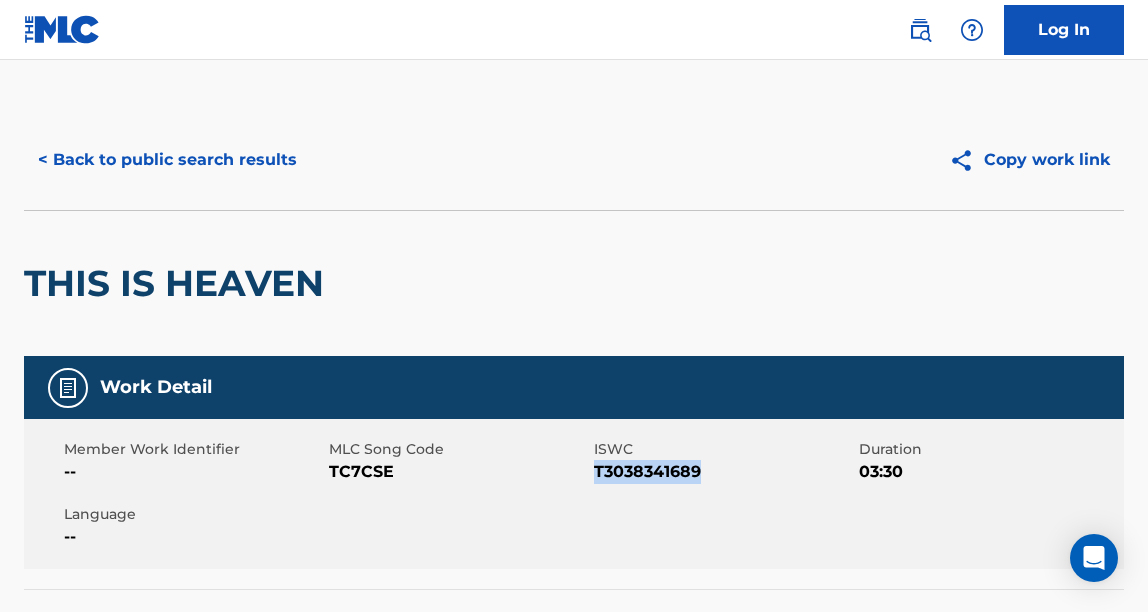 click on "T3038341689" at bounding box center (724, 472) 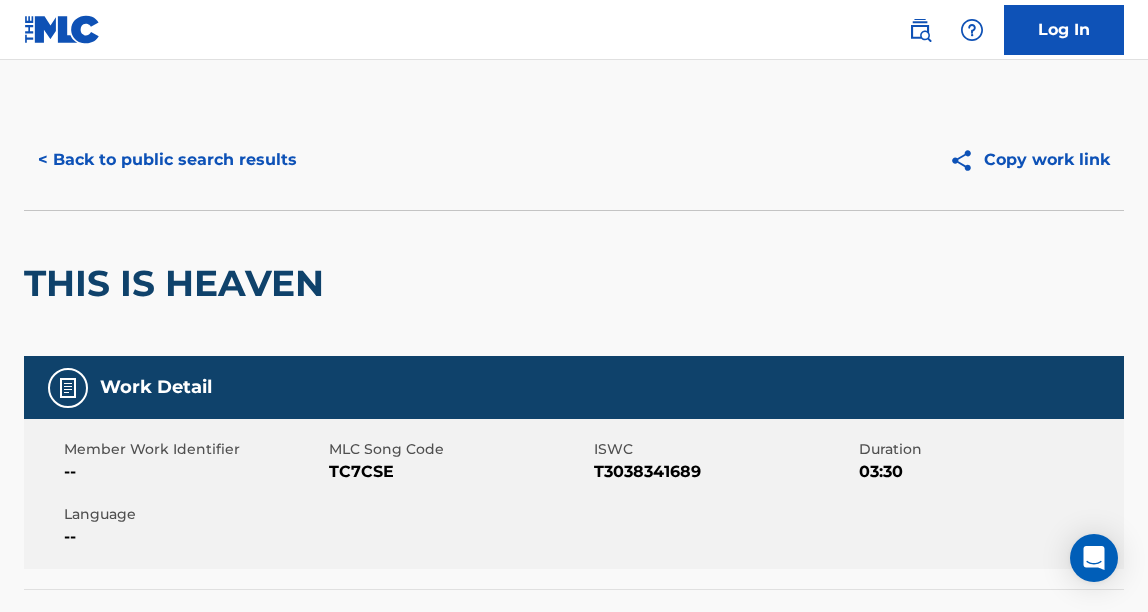 click on "T3038341689" at bounding box center (724, 472) 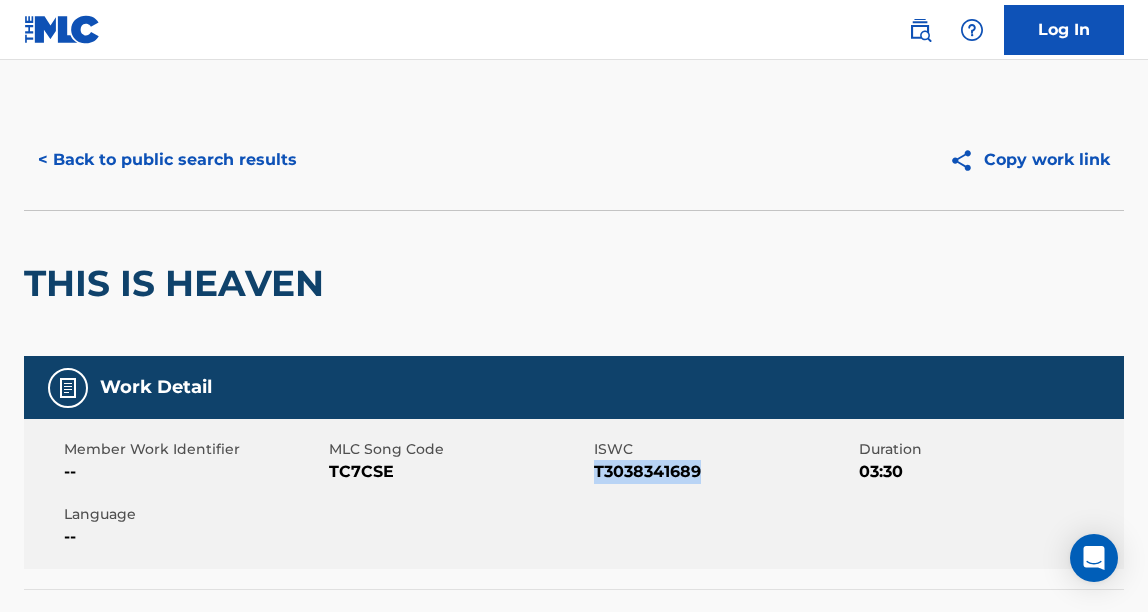 drag, startPoint x: 701, startPoint y: 478, endPoint x: 597, endPoint y: 481, distance: 104.04326 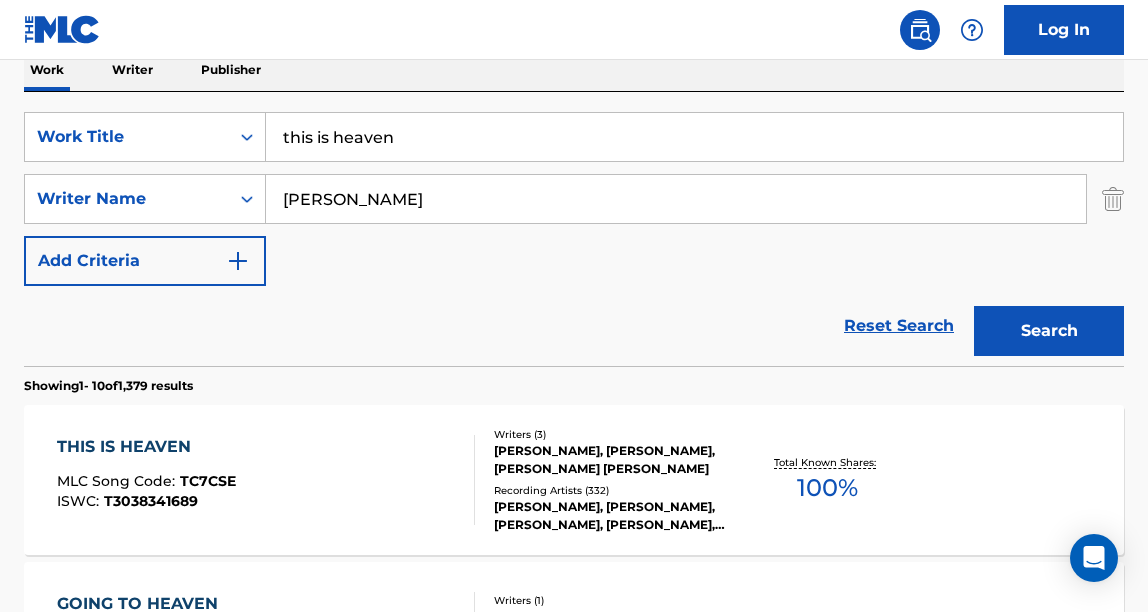scroll, scrollTop: 324, scrollLeft: 0, axis: vertical 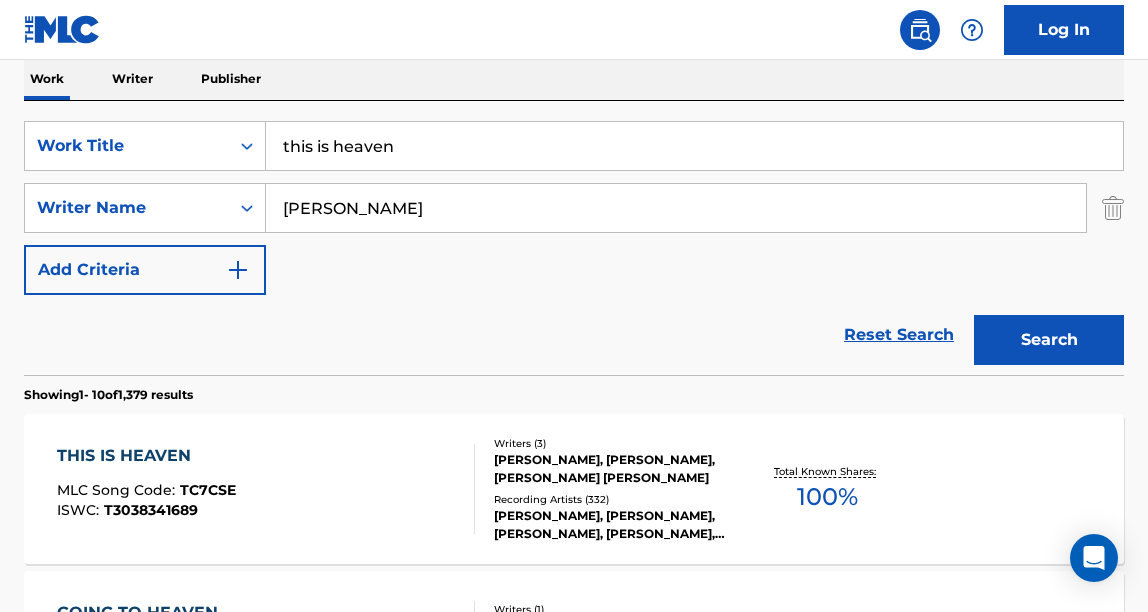 click on "this is heaven" at bounding box center [694, 146] 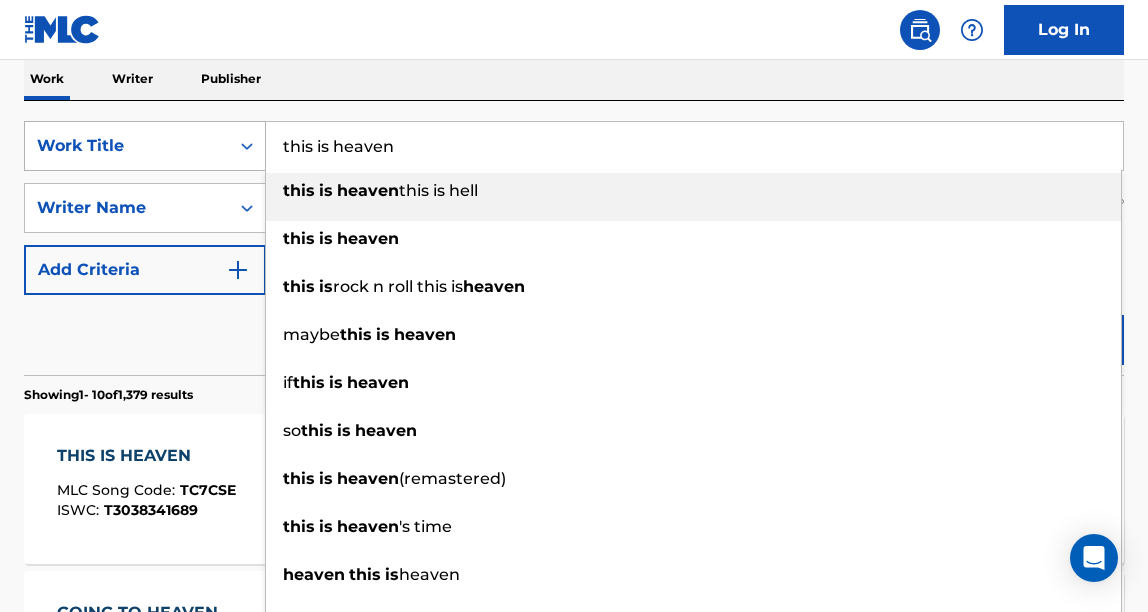 drag, startPoint x: 404, startPoint y: 147, endPoint x: 236, endPoint y: 147, distance: 168 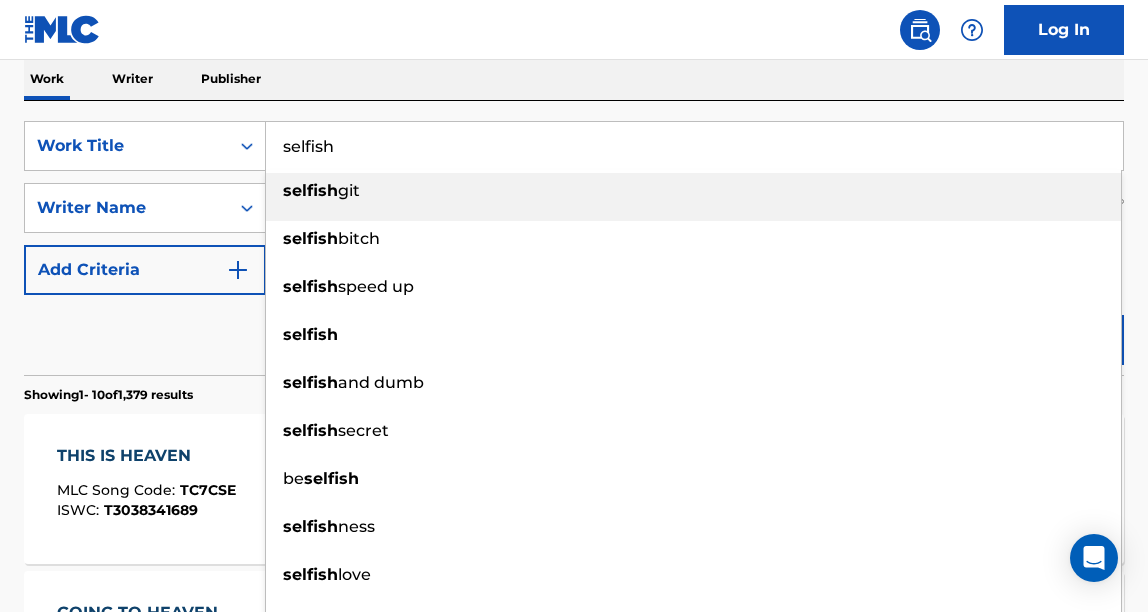 type on "selfish" 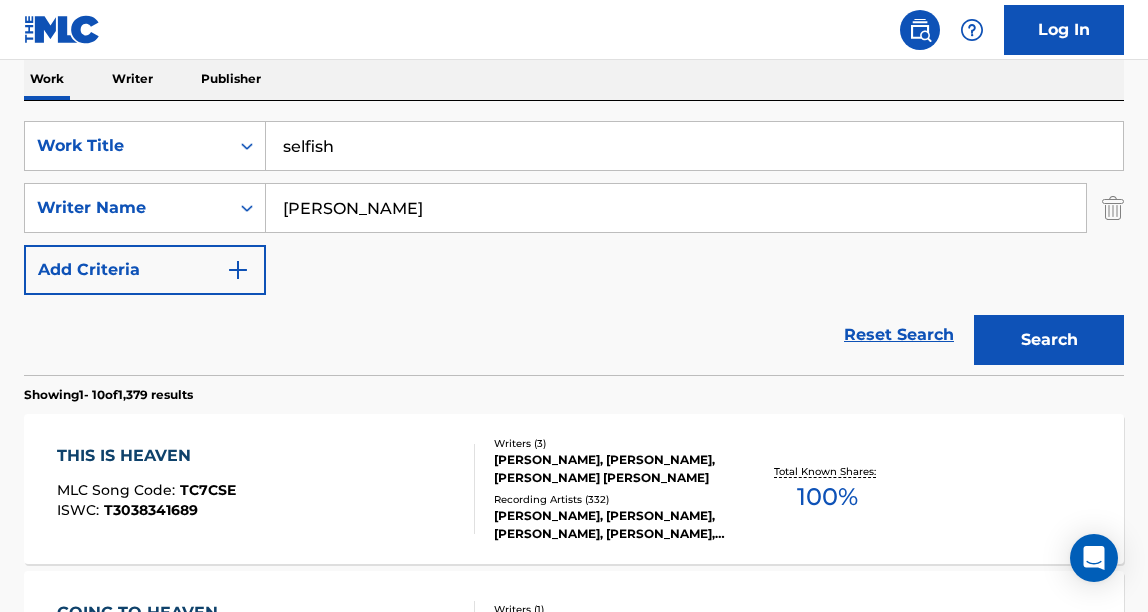 click on "Reset Search Search" at bounding box center [574, 335] 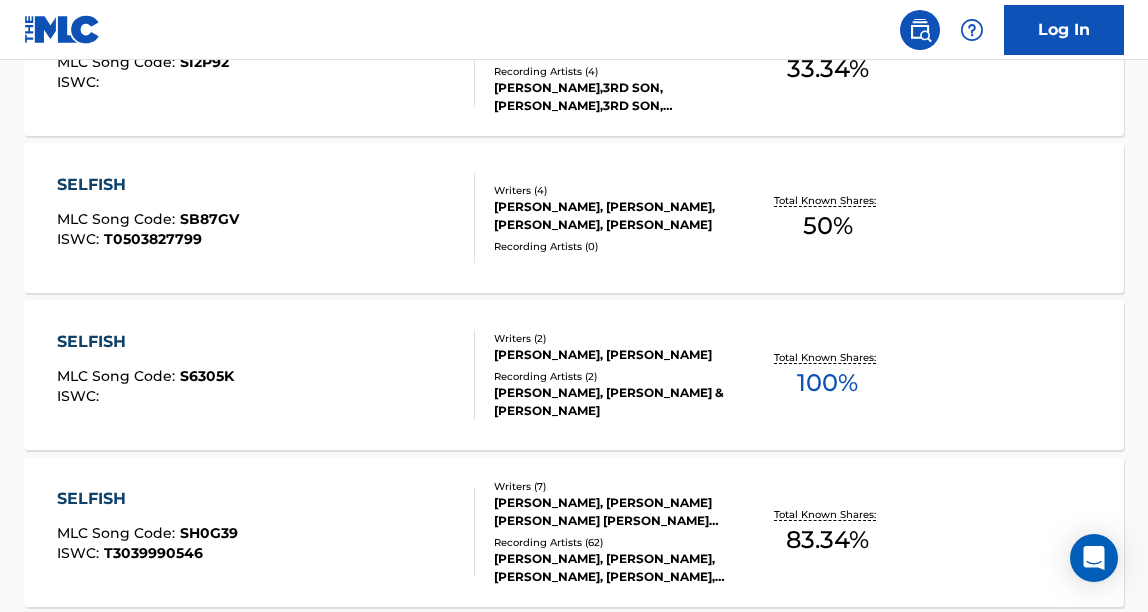 scroll, scrollTop: 771, scrollLeft: 0, axis: vertical 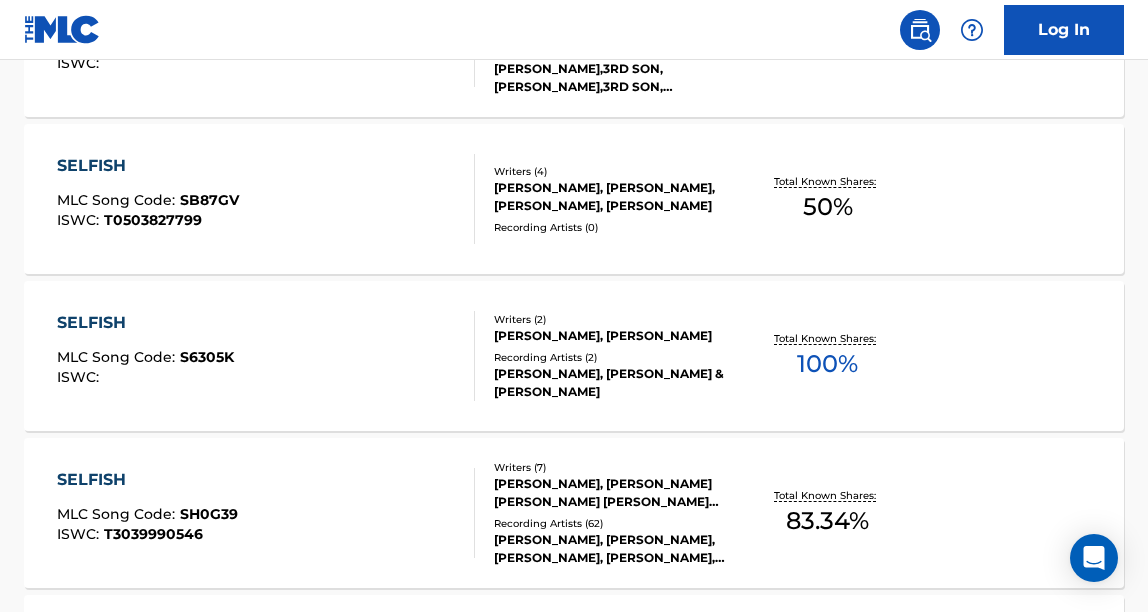 click on "SELFISH MLC Song Code : SH0G39 ISWC : T3039990546" at bounding box center (266, 513) 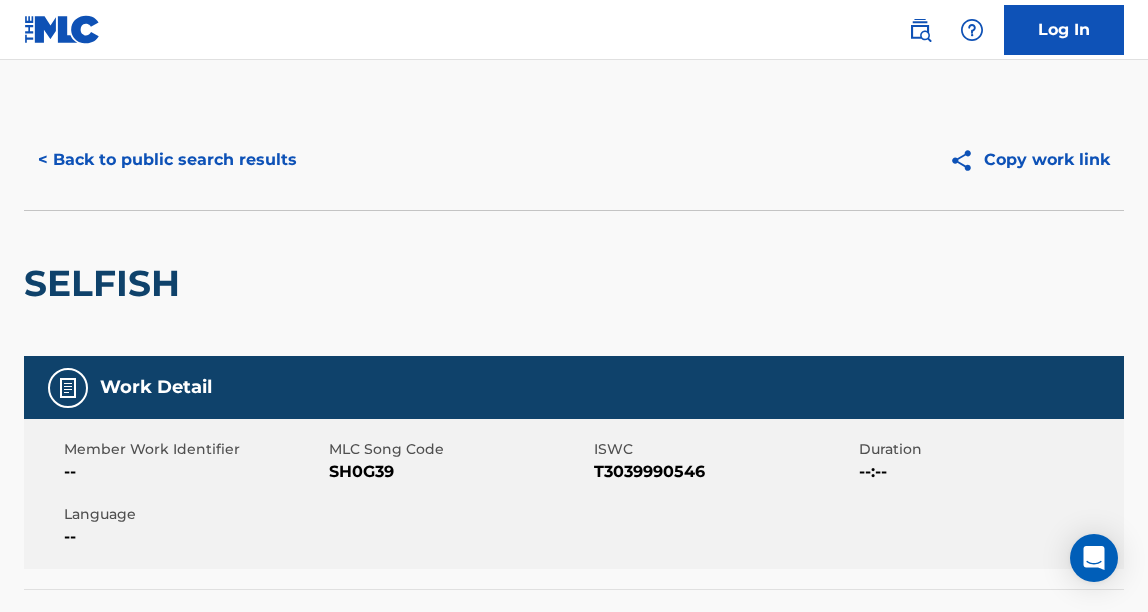scroll, scrollTop: 93, scrollLeft: 0, axis: vertical 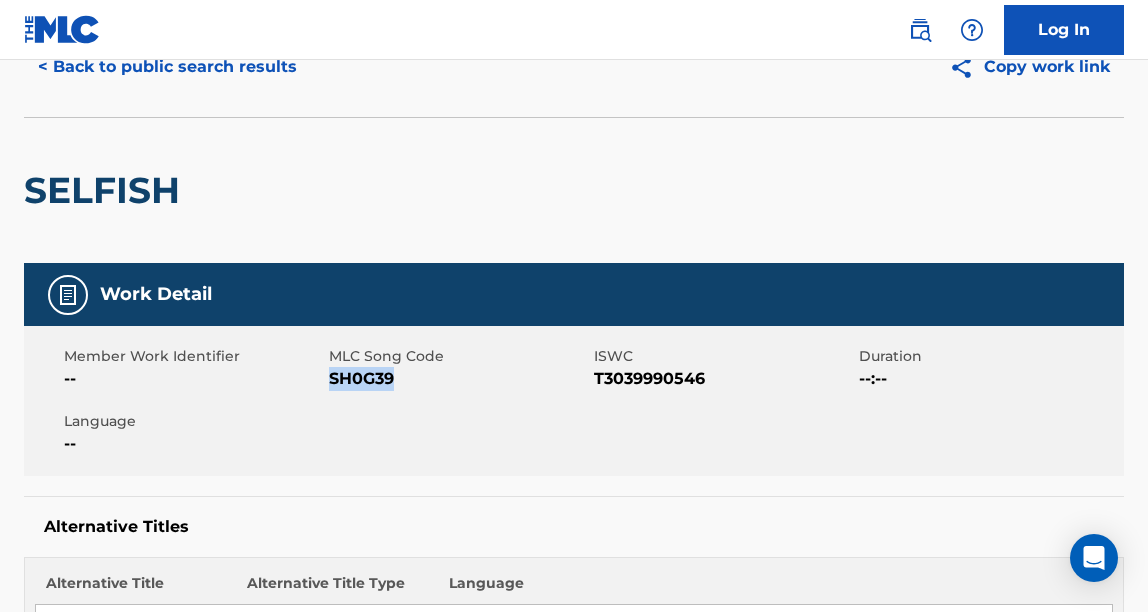 drag, startPoint x: 390, startPoint y: 386, endPoint x: 333, endPoint y: 388, distance: 57.035076 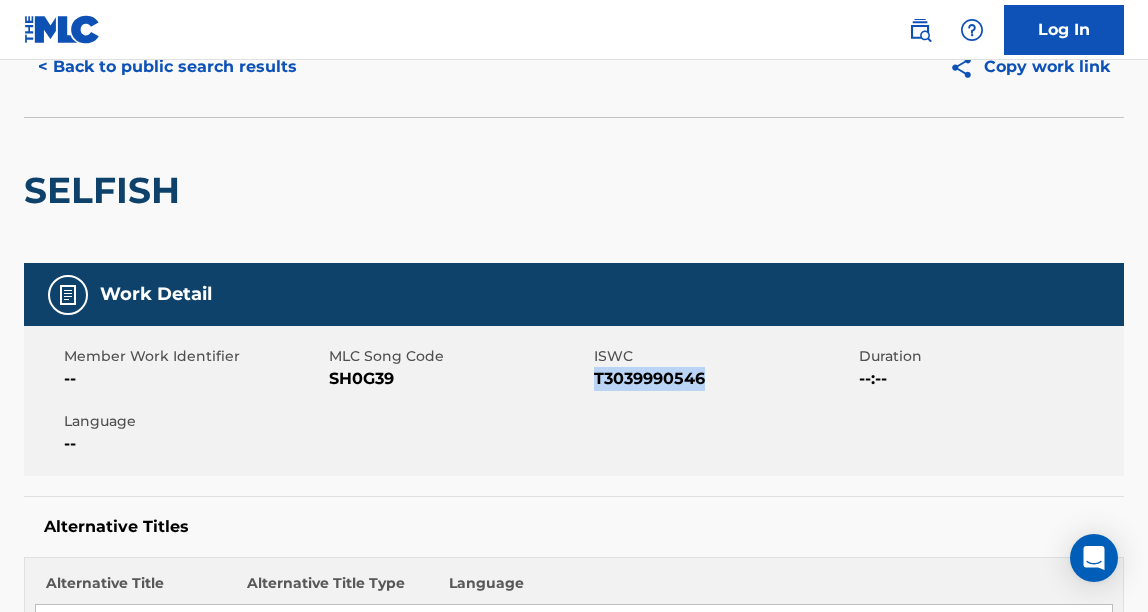 drag, startPoint x: 708, startPoint y: 378, endPoint x: 594, endPoint y: 388, distance: 114.43776 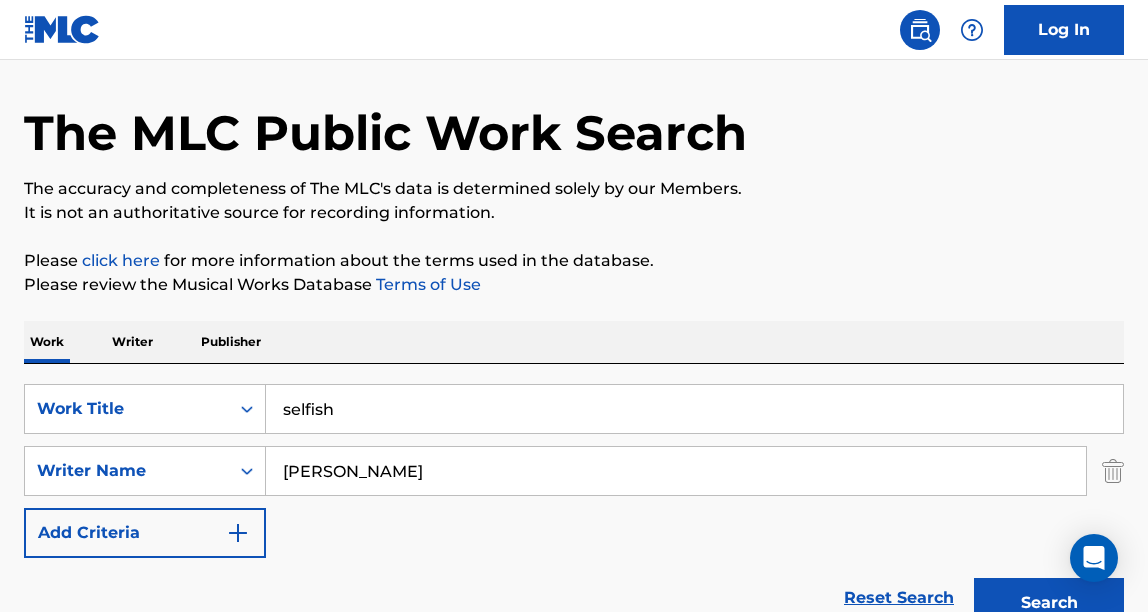 scroll, scrollTop: 0, scrollLeft: 0, axis: both 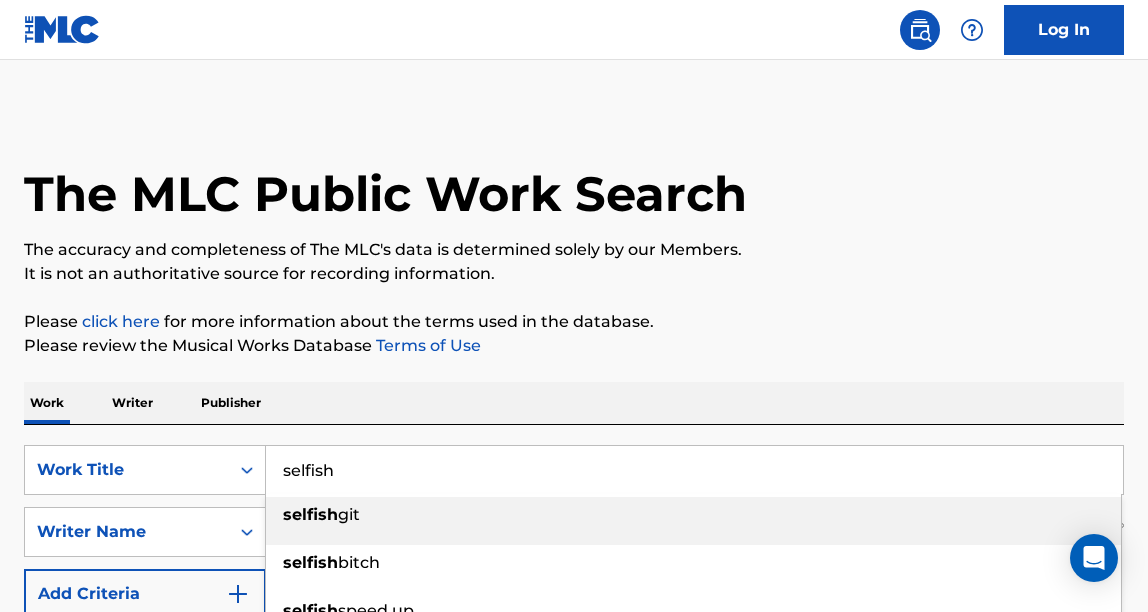 drag, startPoint x: 379, startPoint y: 458, endPoint x: 364, endPoint y: 469, distance: 18.601076 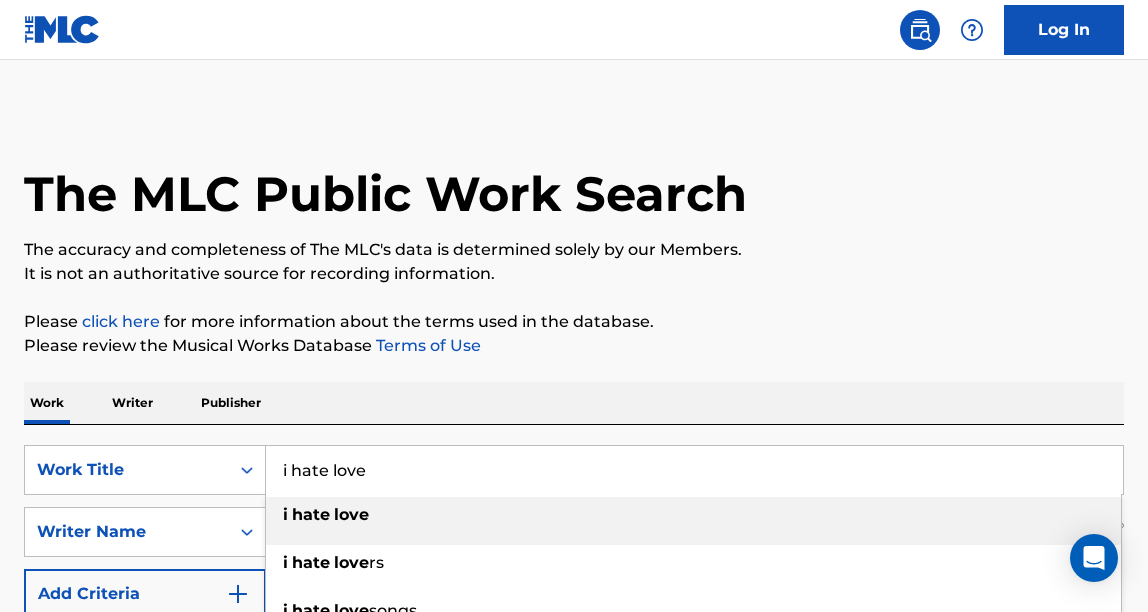 type on "i hate love" 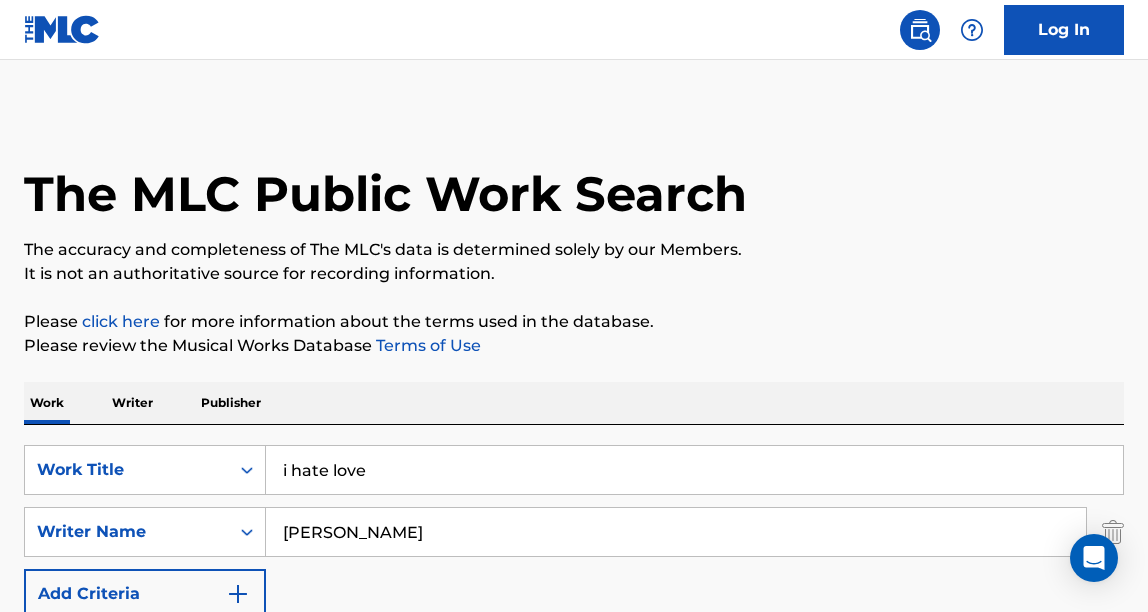 scroll, scrollTop: 304, scrollLeft: 0, axis: vertical 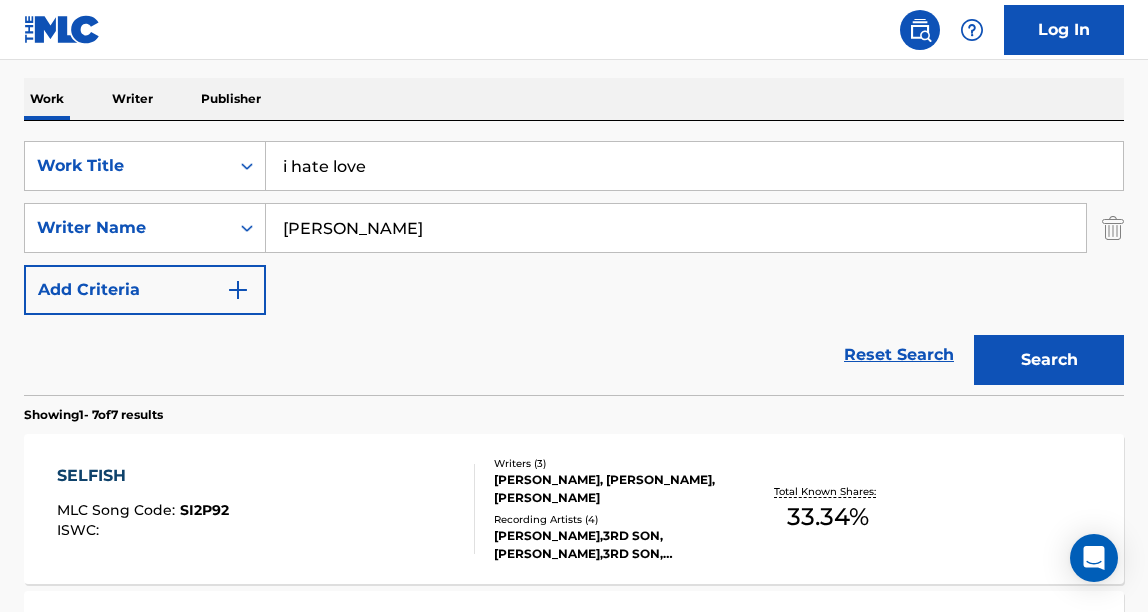 click on "Search" at bounding box center (1049, 360) 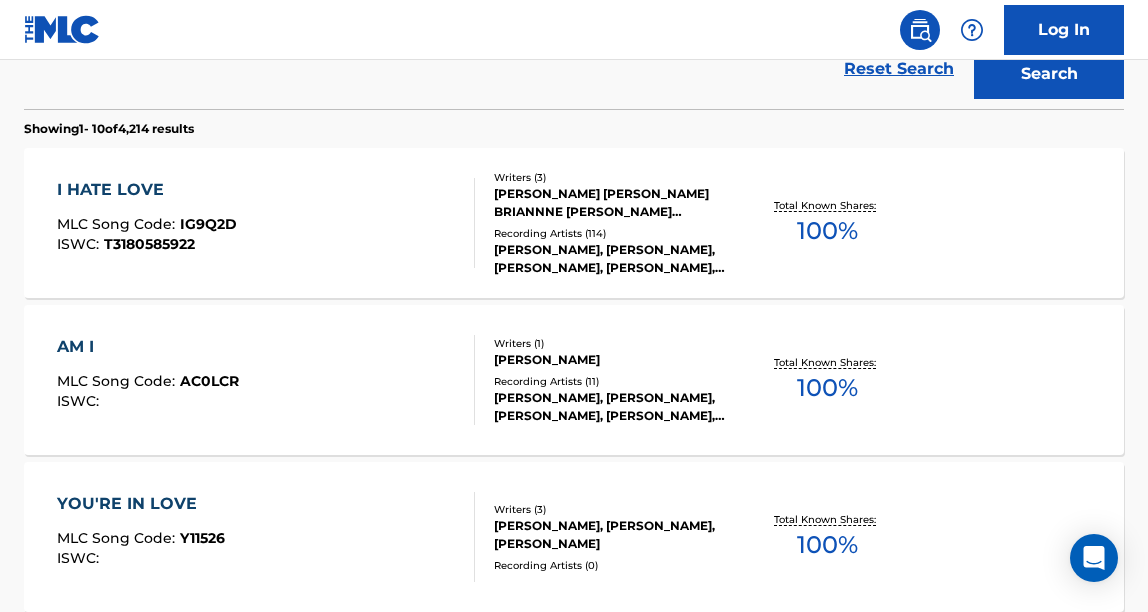 scroll, scrollTop: 572, scrollLeft: 0, axis: vertical 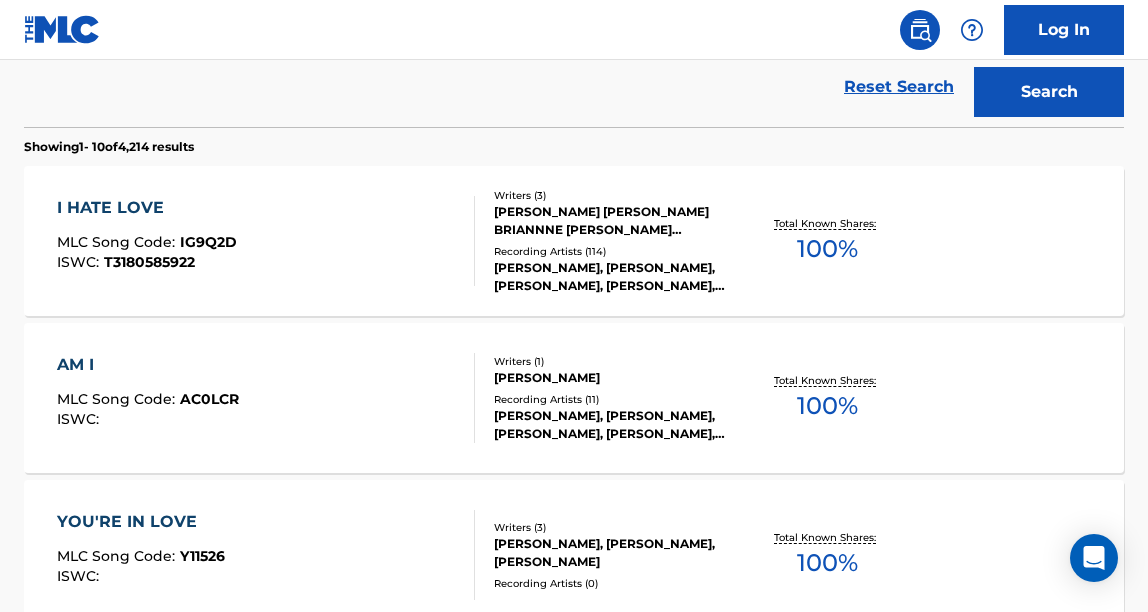 click at bounding box center [466, 241] 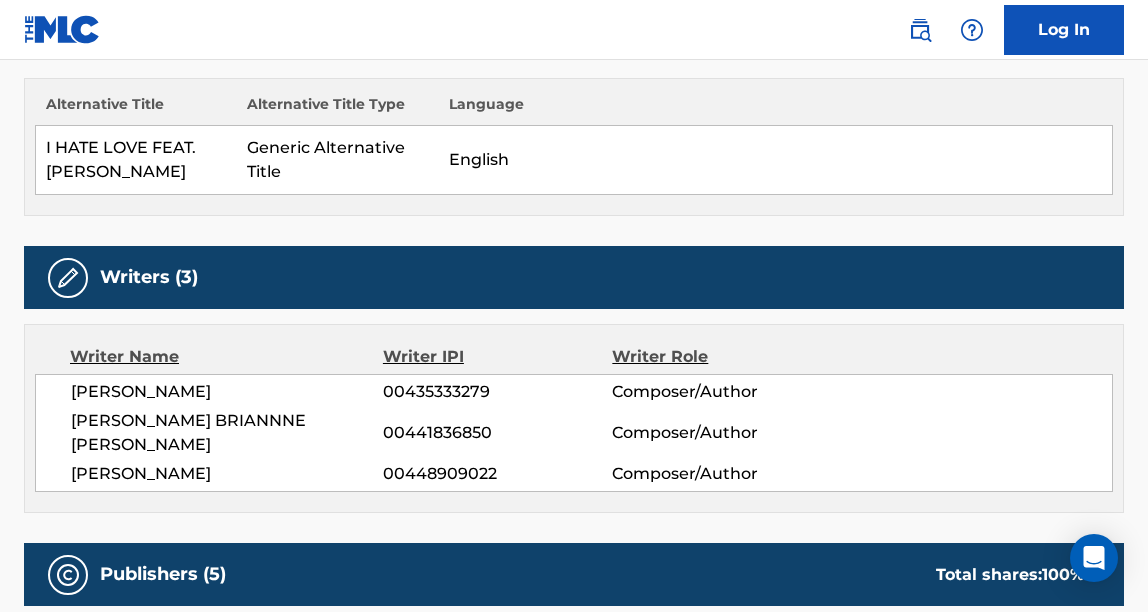 scroll, scrollTop: 0, scrollLeft: 0, axis: both 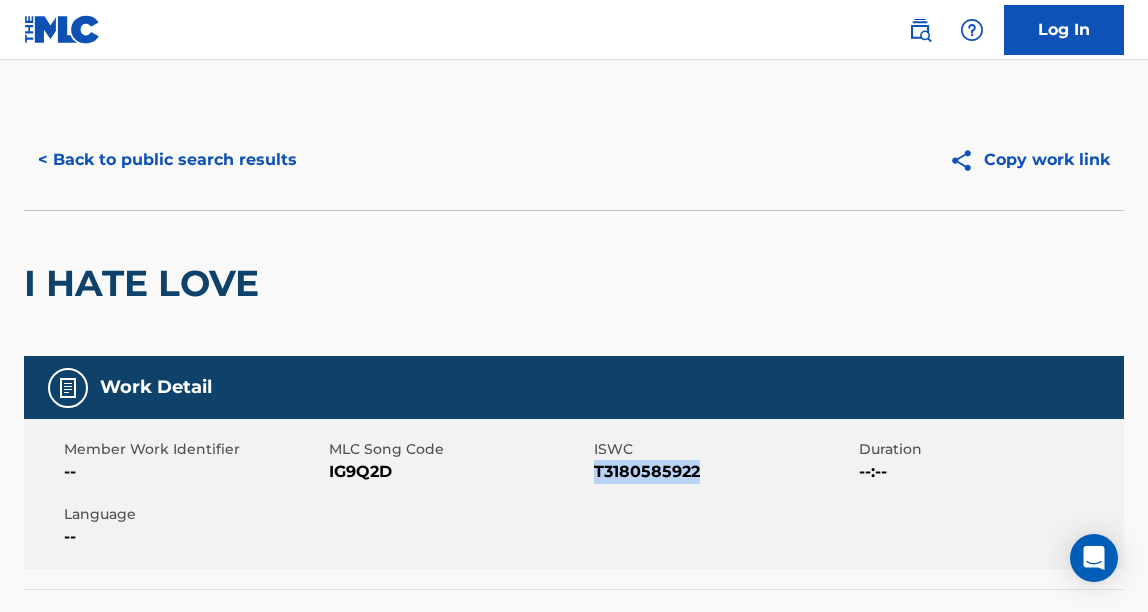 drag, startPoint x: 702, startPoint y: 478, endPoint x: 597, endPoint y: 480, distance: 105.01904 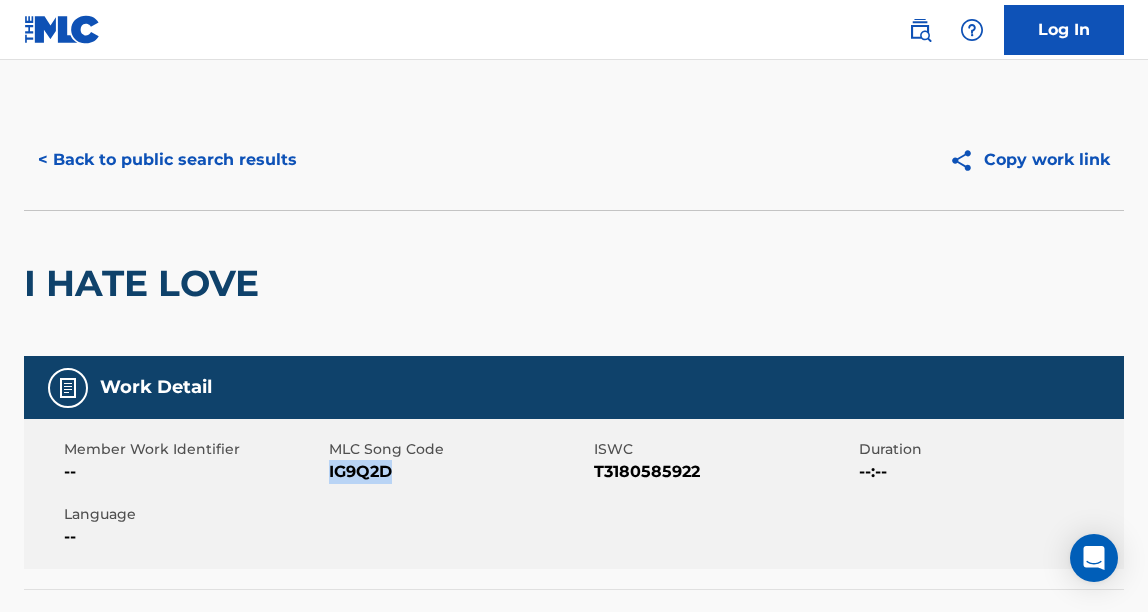 drag, startPoint x: 380, startPoint y: 480, endPoint x: 331, endPoint y: 478, distance: 49.0408 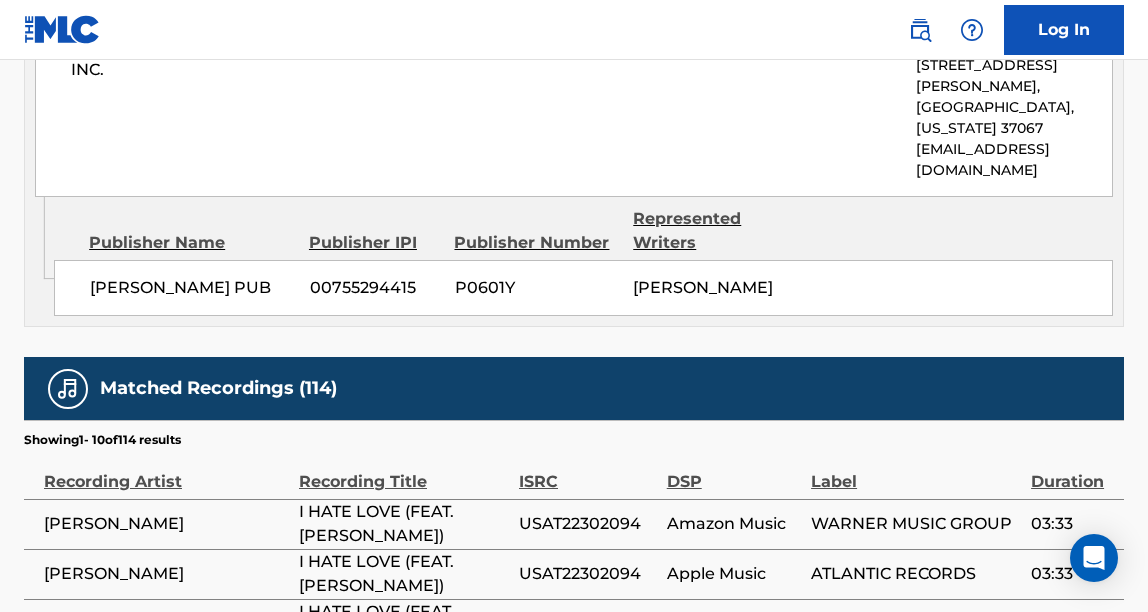 scroll, scrollTop: 2776, scrollLeft: 0, axis: vertical 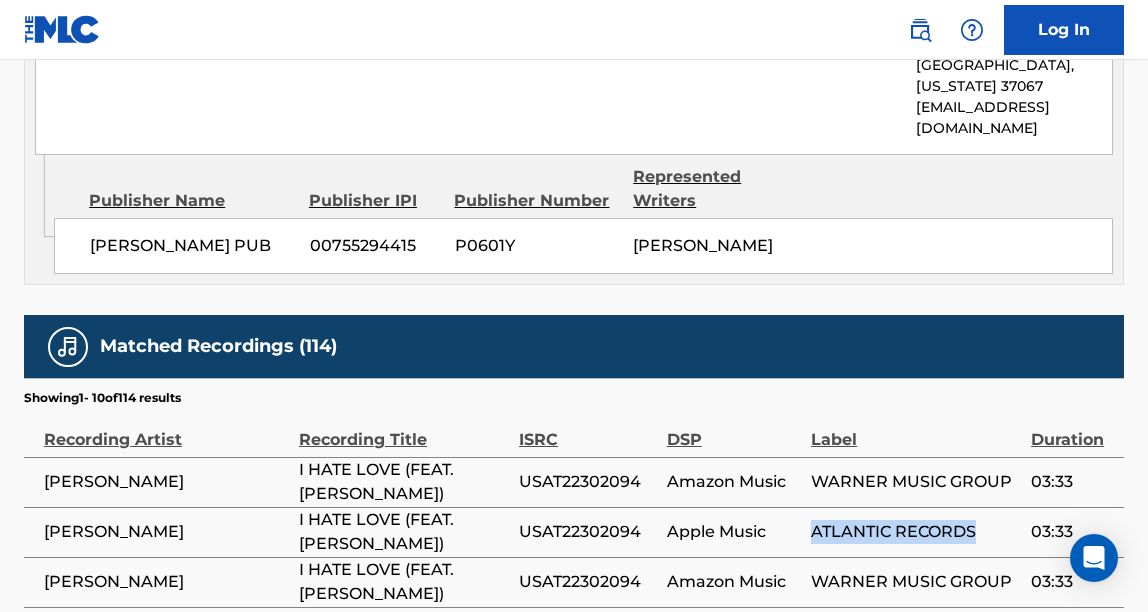 drag, startPoint x: 813, startPoint y: 356, endPoint x: 976, endPoint y: 361, distance: 163.07668 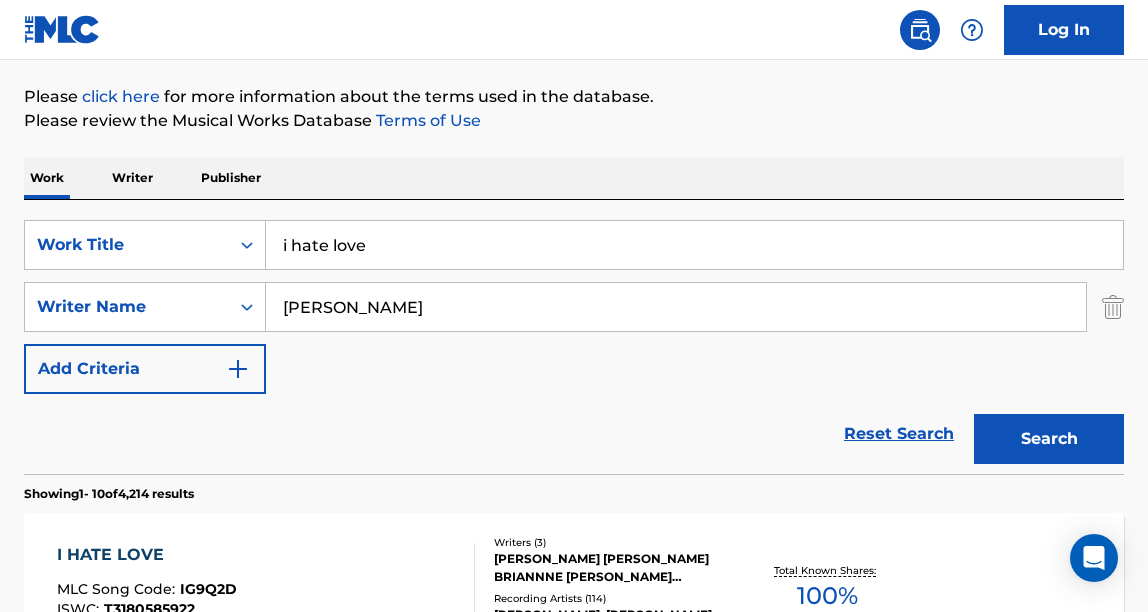 scroll, scrollTop: 0, scrollLeft: 0, axis: both 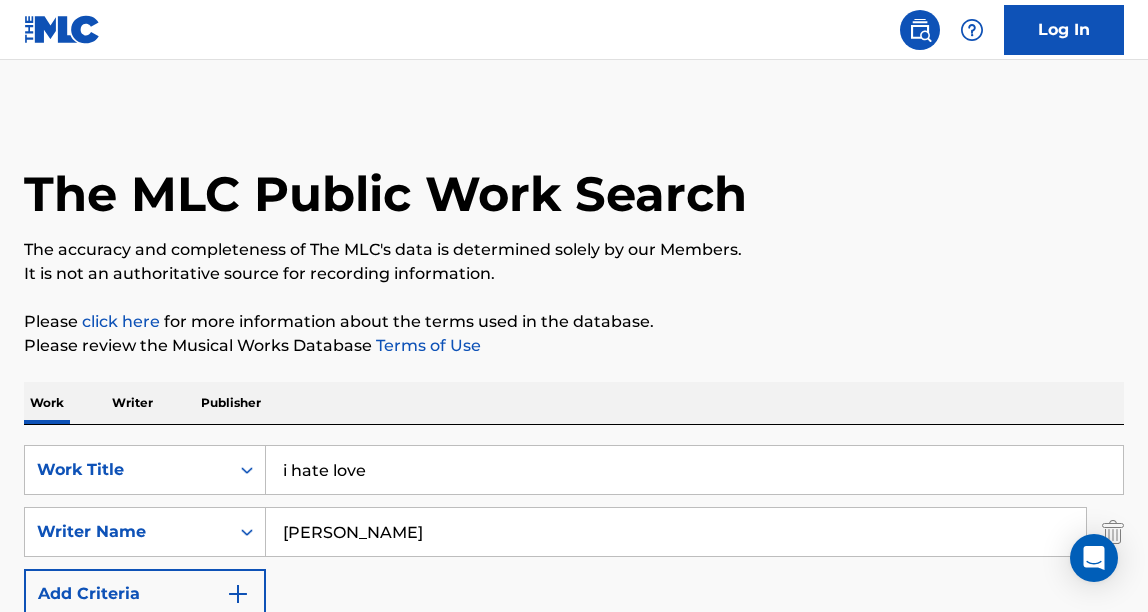 drag, startPoint x: 392, startPoint y: 461, endPoint x: 279, endPoint y: 458, distance: 113.03982 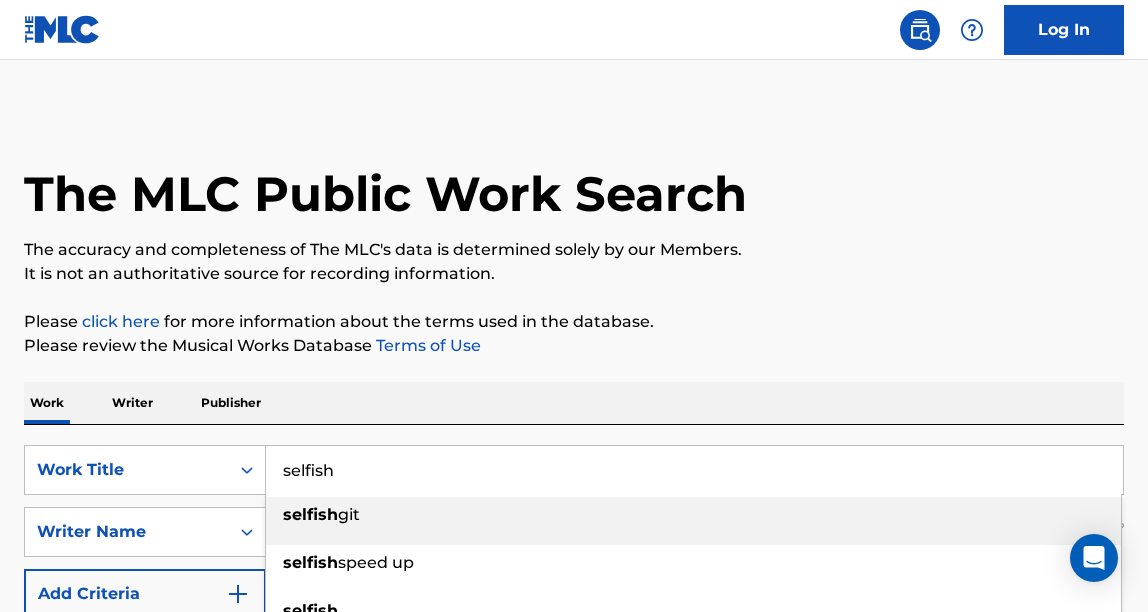 type on "selfish" 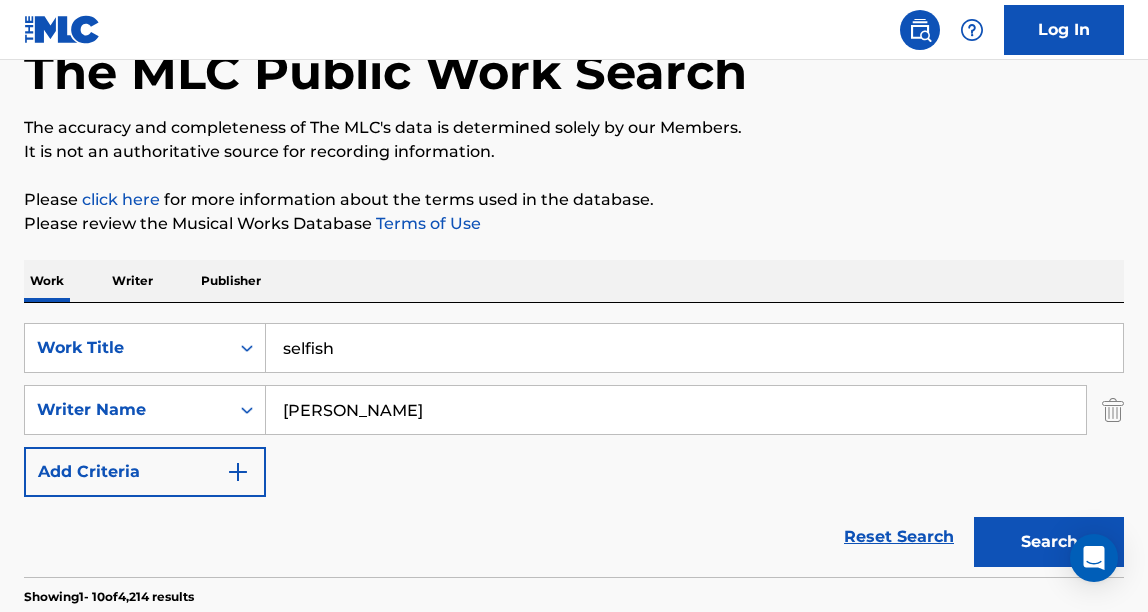 scroll, scrollTop: 399, scrollLeft: 0, axis: vertical 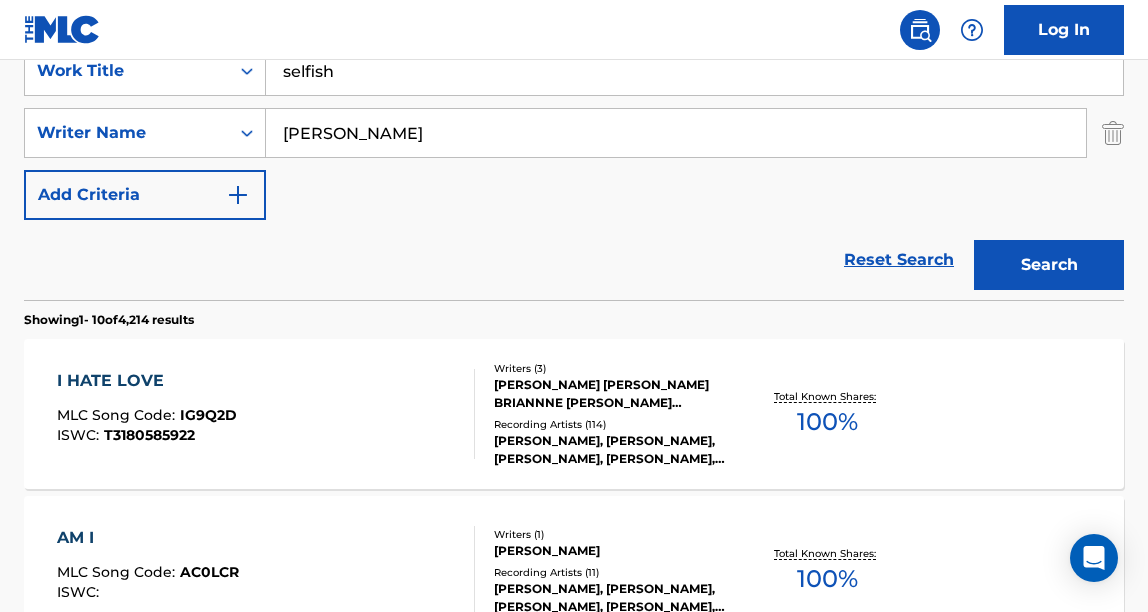 click on "Search" at bounding box center [1049, 265] 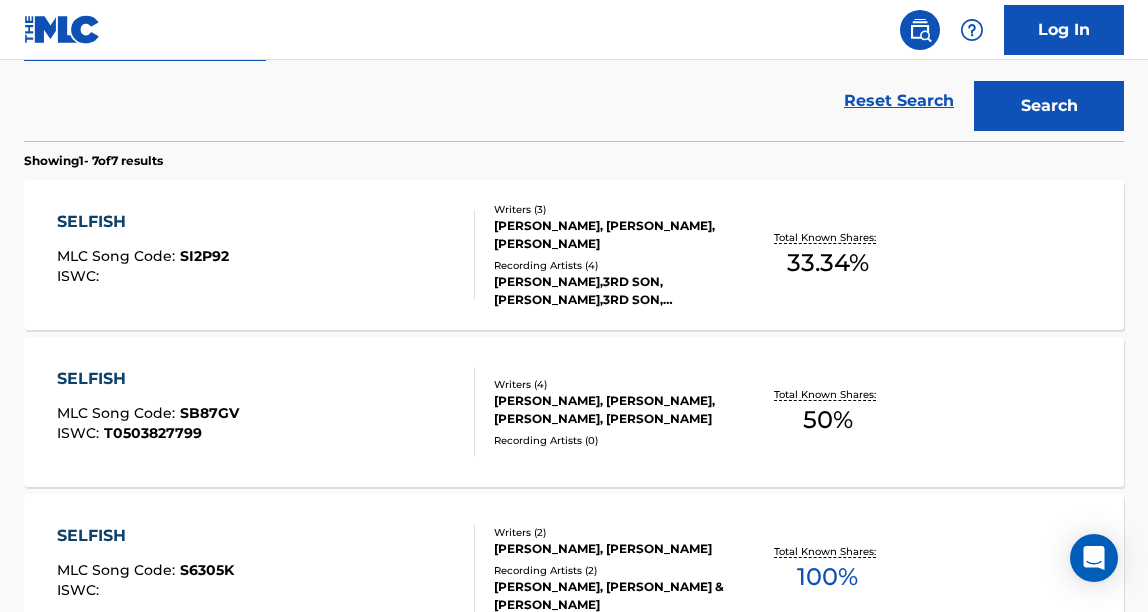 scroll, scrollTop: 1007, scrollLeft: 0, axis: vertical 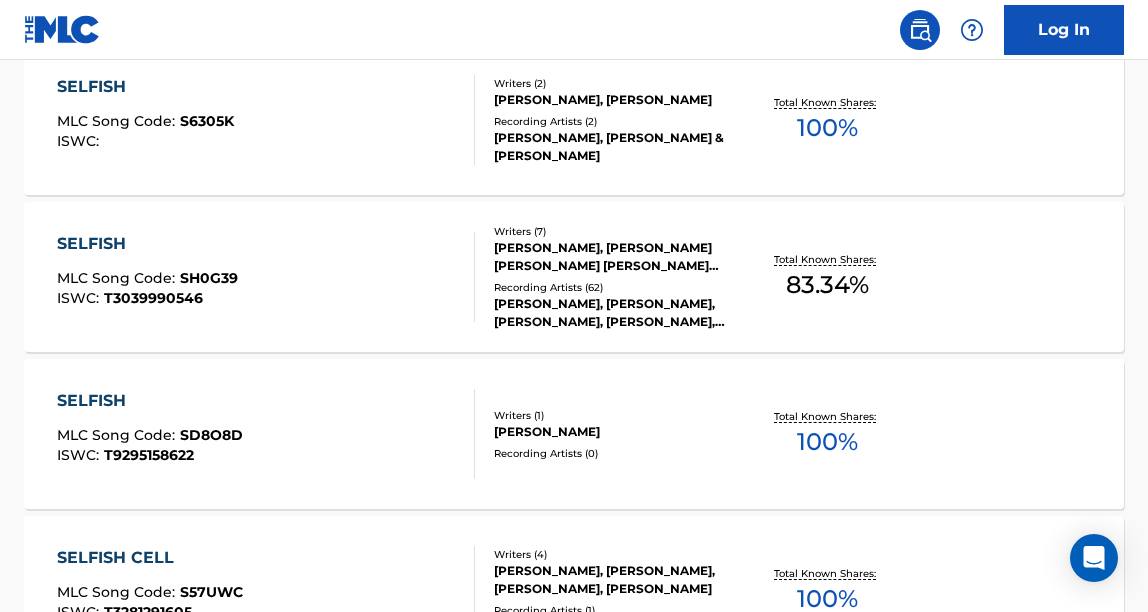 click on "SELFISH MLC Song Code : SH0G39 ISWC : T3039990546" at bounding box center (266, 277) 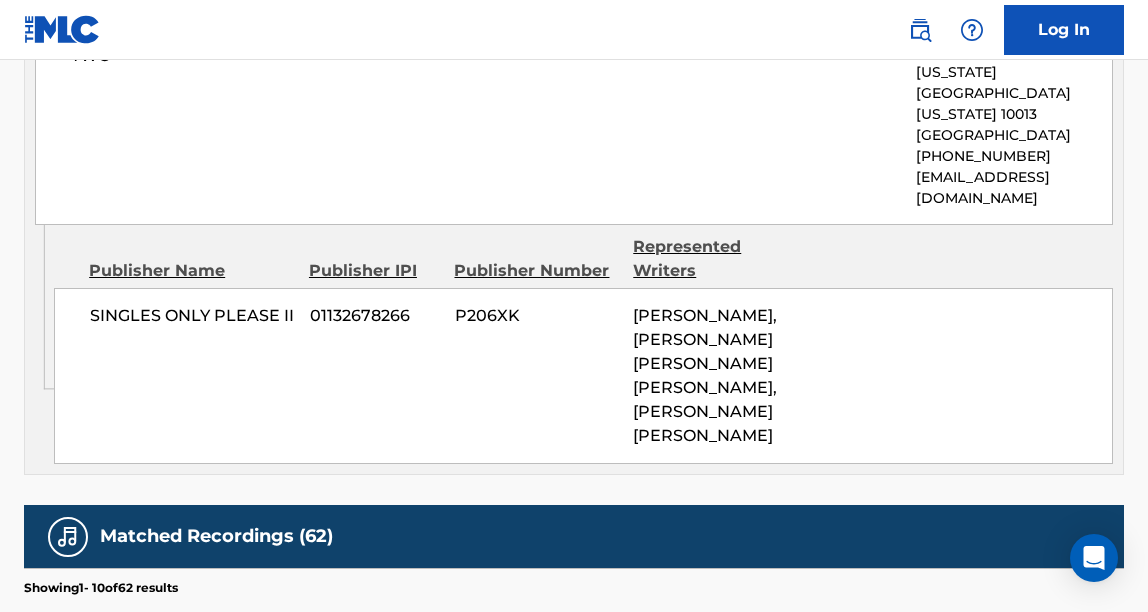scroll, scrollTop: 5041, scrollLeft: 0, axis: vertical 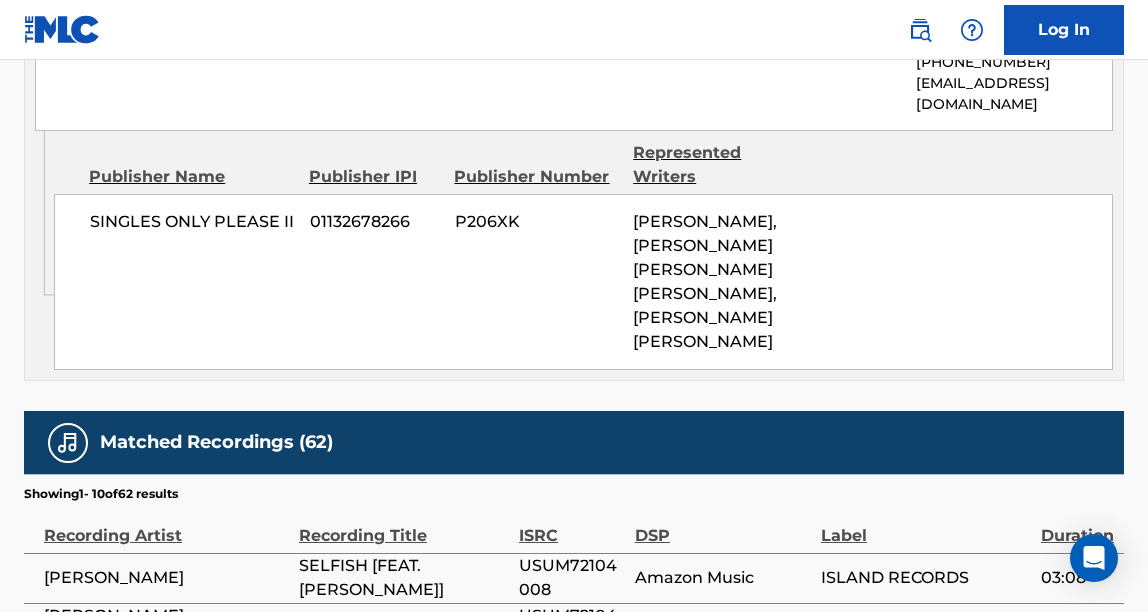 drag, startPoint x: 966, startPoint y: 418, endPoint x: 816, endPoint y: 419, distance: 150.00333 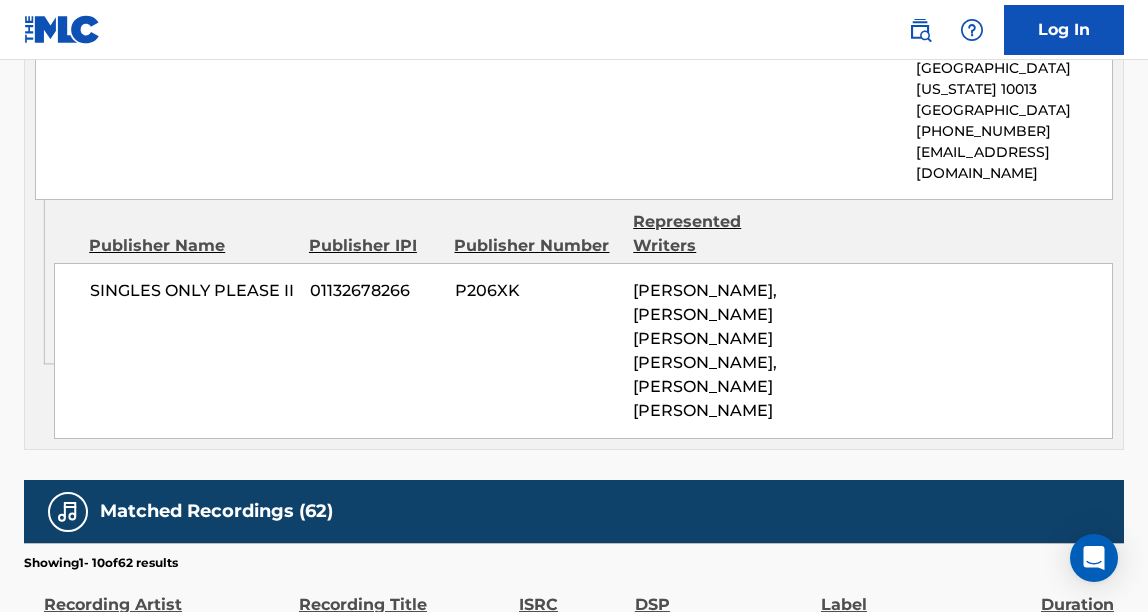 scroll, scrollTop: 4967, scrollLeft: 0, axis: vertical 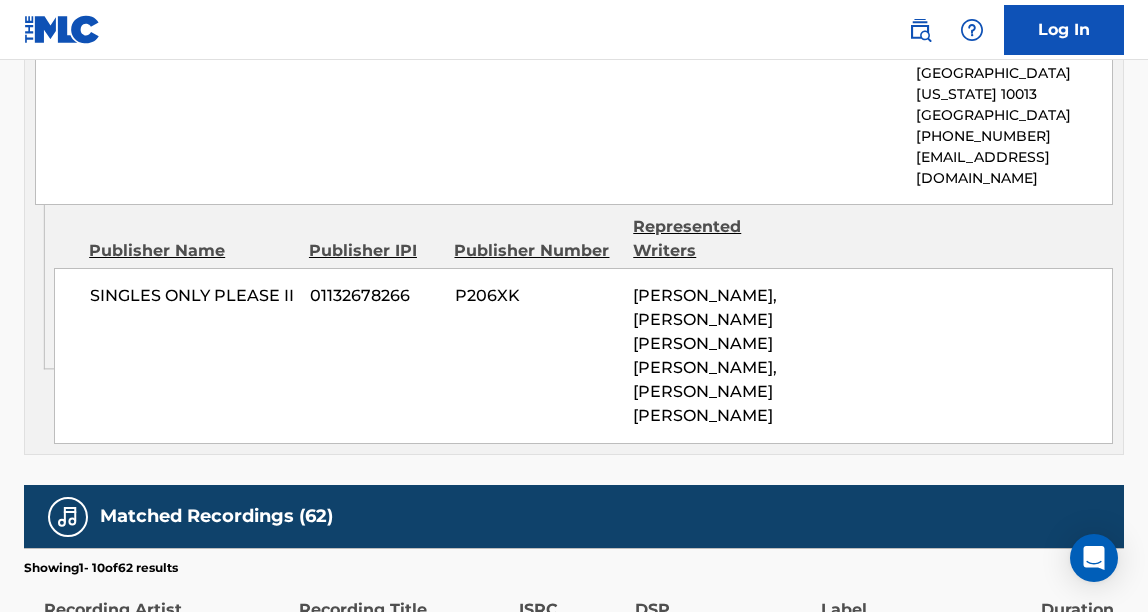 drag, startPoint x: 552, startPoint y: 250, endPoint x: 521, endPoint y: 234, distance: 34.88553 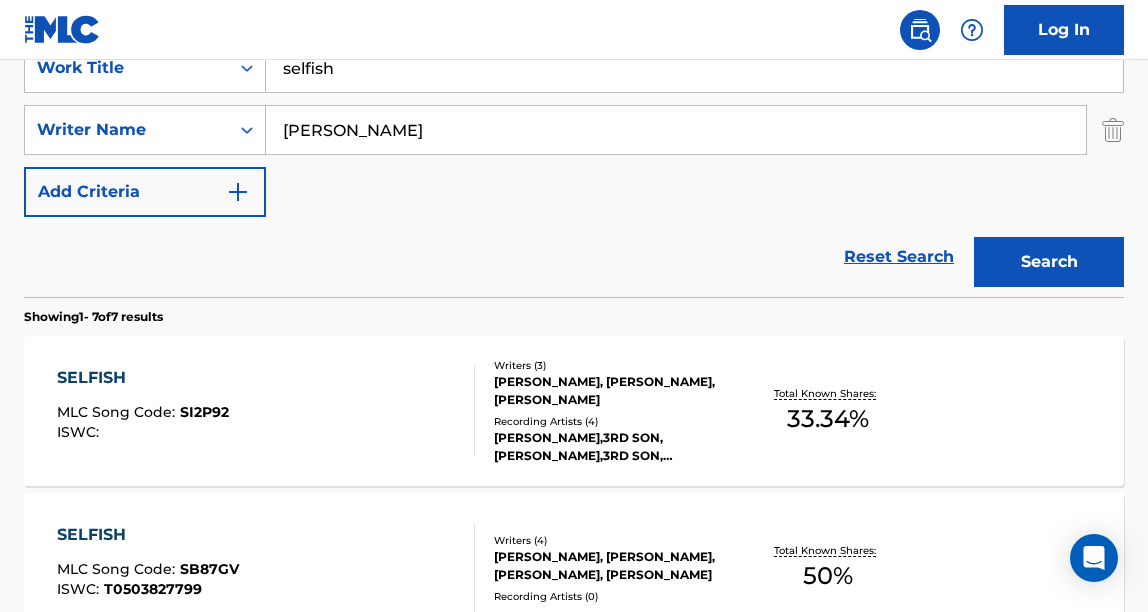 scroll, scrollTop: 283, scrollLeft: 0, axis: vertical 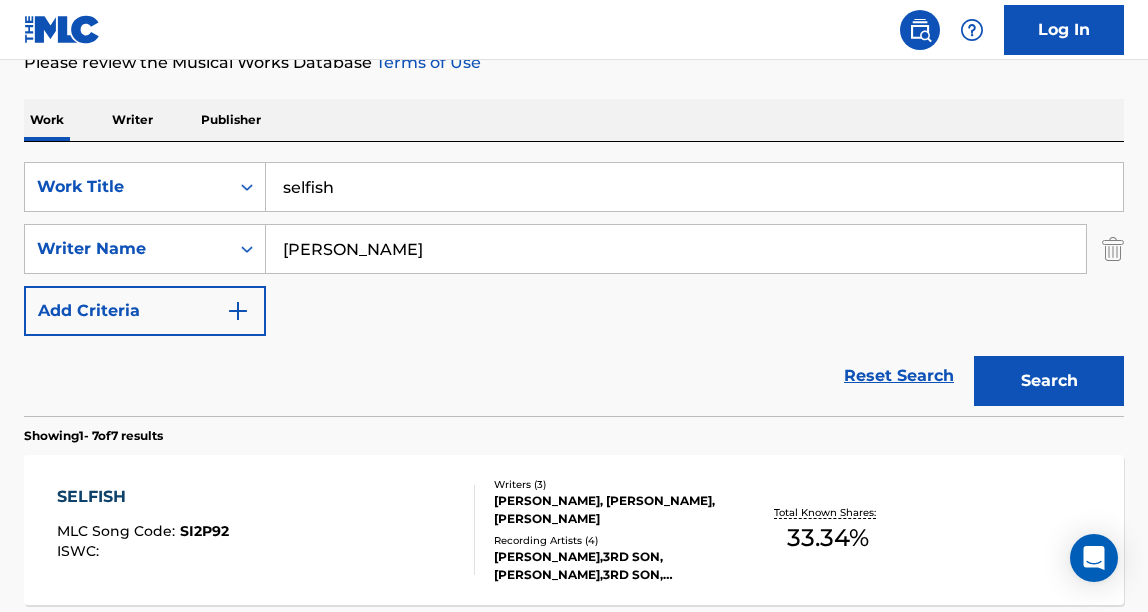 drag, startPoint x: 546, startPoint y: 187, endPoint x: 299, endPoint y: 160, distance: 248.47133 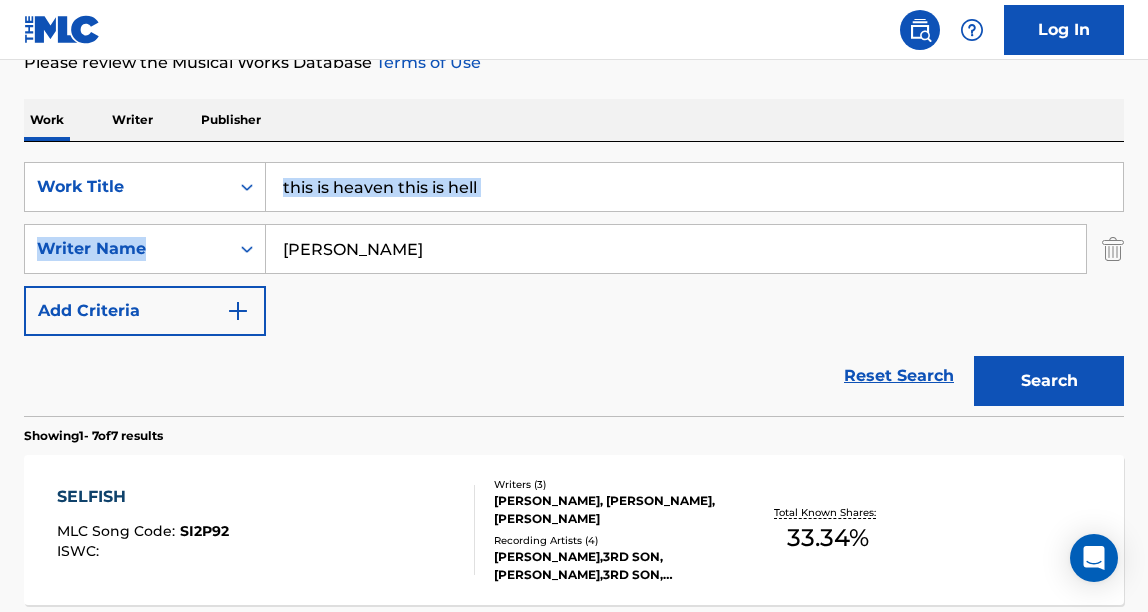 drag, startPoint x: 511, startPoint y: 212, endPoint x: 438, endPoint y: 195, distance: 74.953316 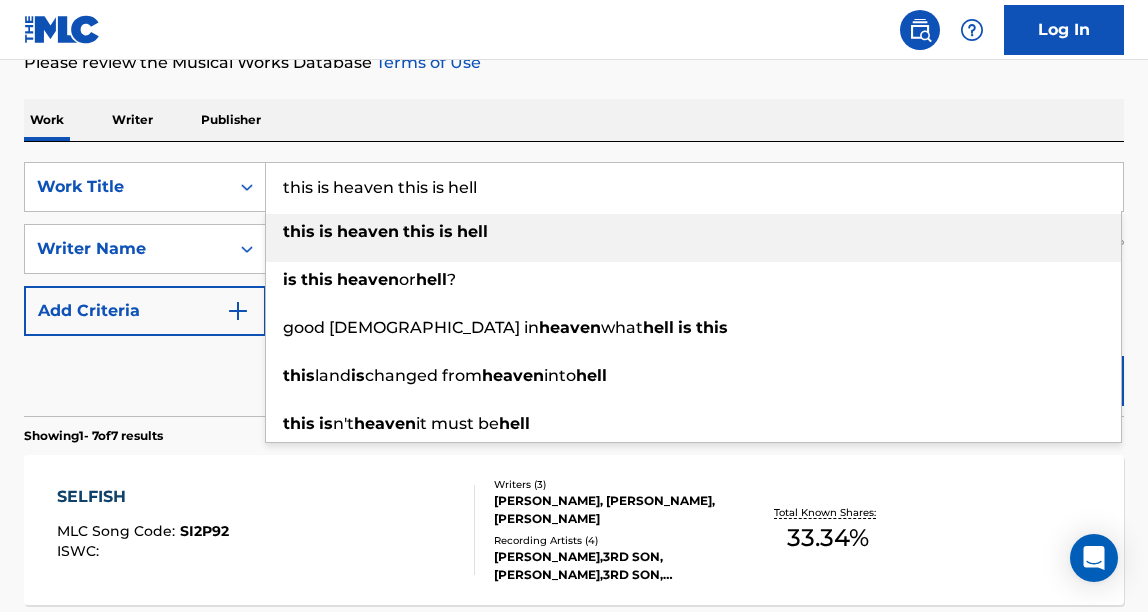 drag, startPoint x: 487, startPoint y: 195, endPoint x: 400, endPoint y: 185, distance: 87.57283 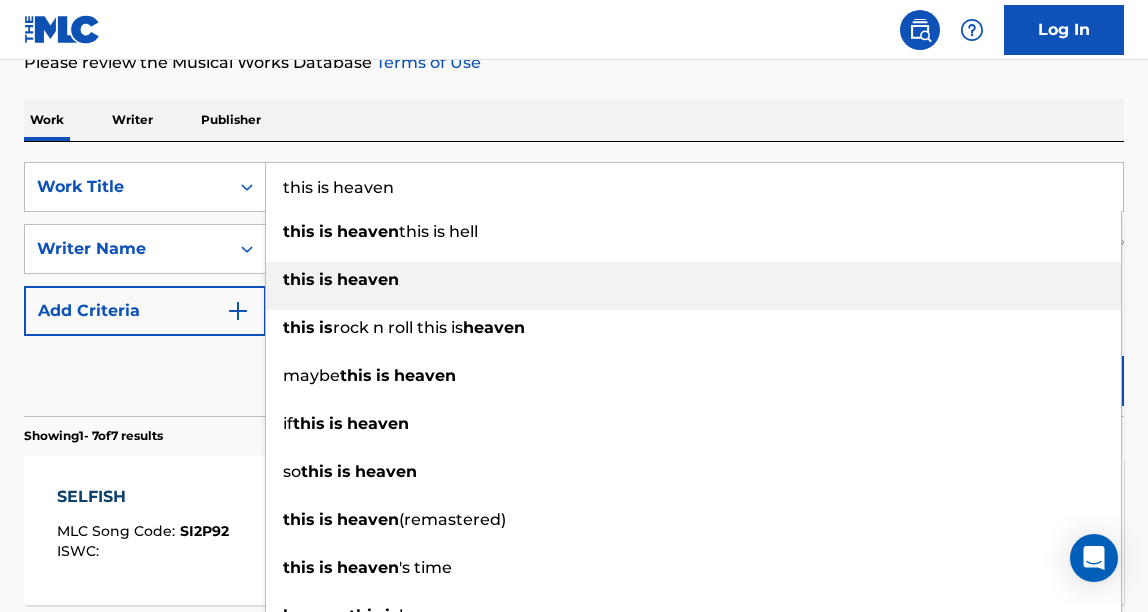 type on "this is heaven" 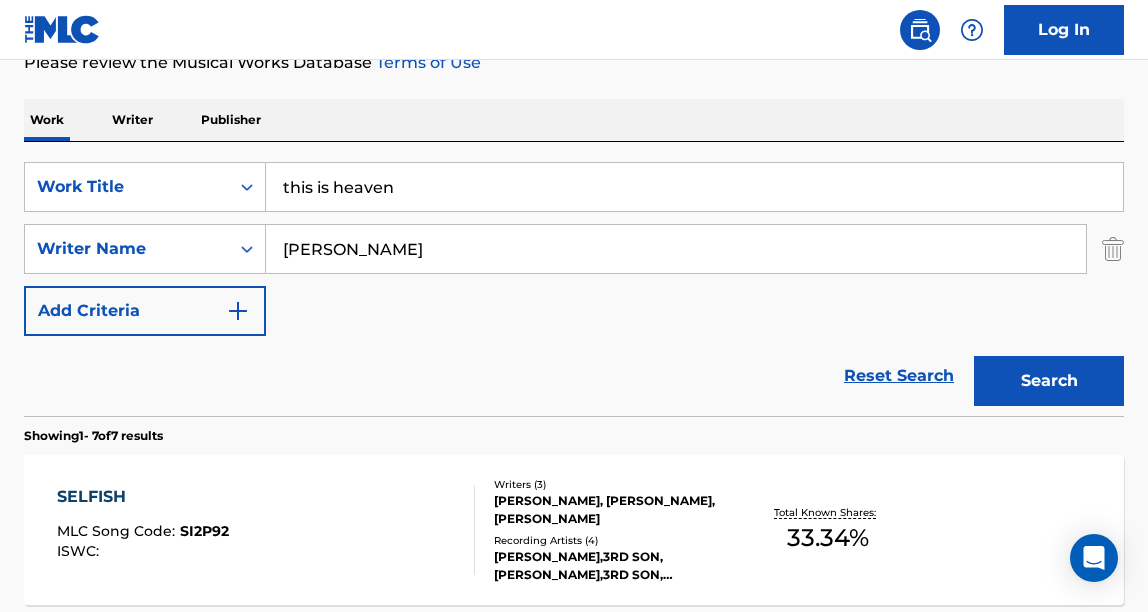 click on "Reset Search Search" at bounding box center (574, 376) 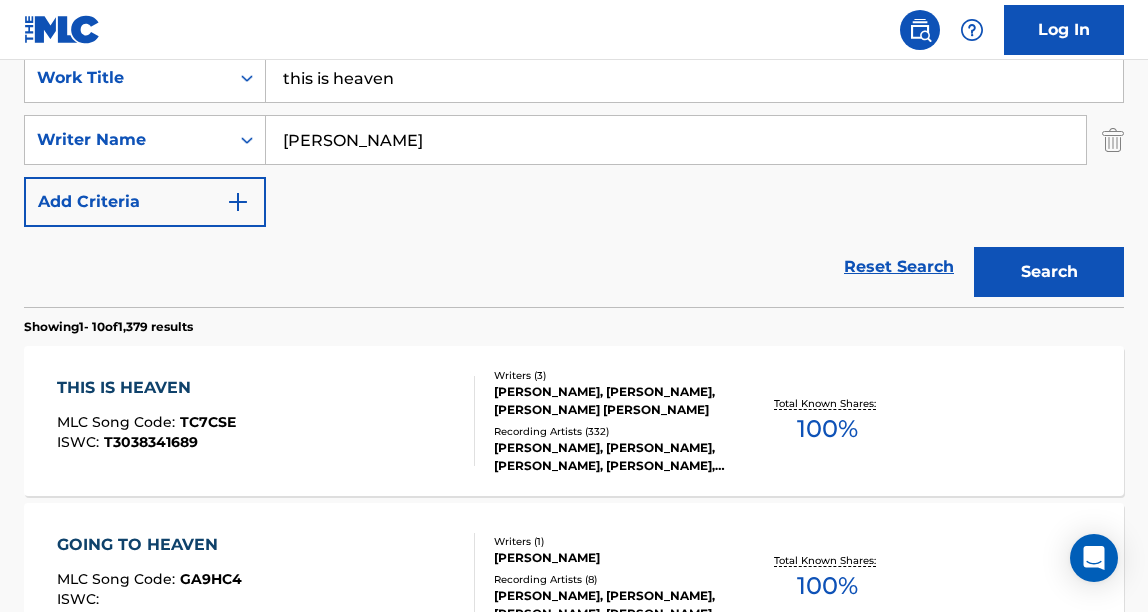 scroll, scrollTop: 411, scrollLeft: 0, axis: vertical 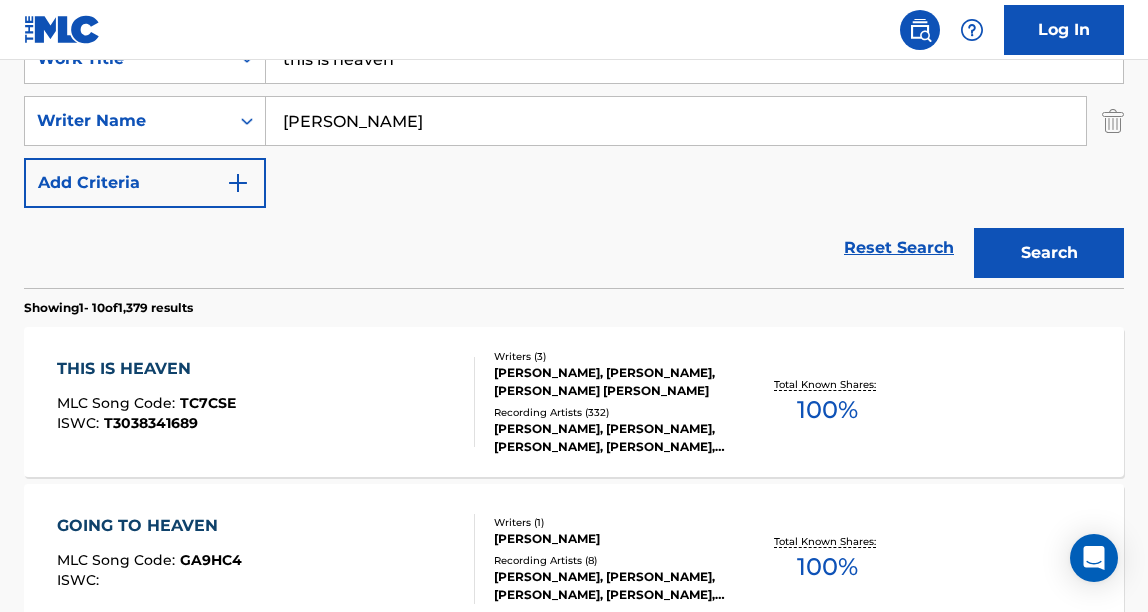 click at bounding box center [466, 402] 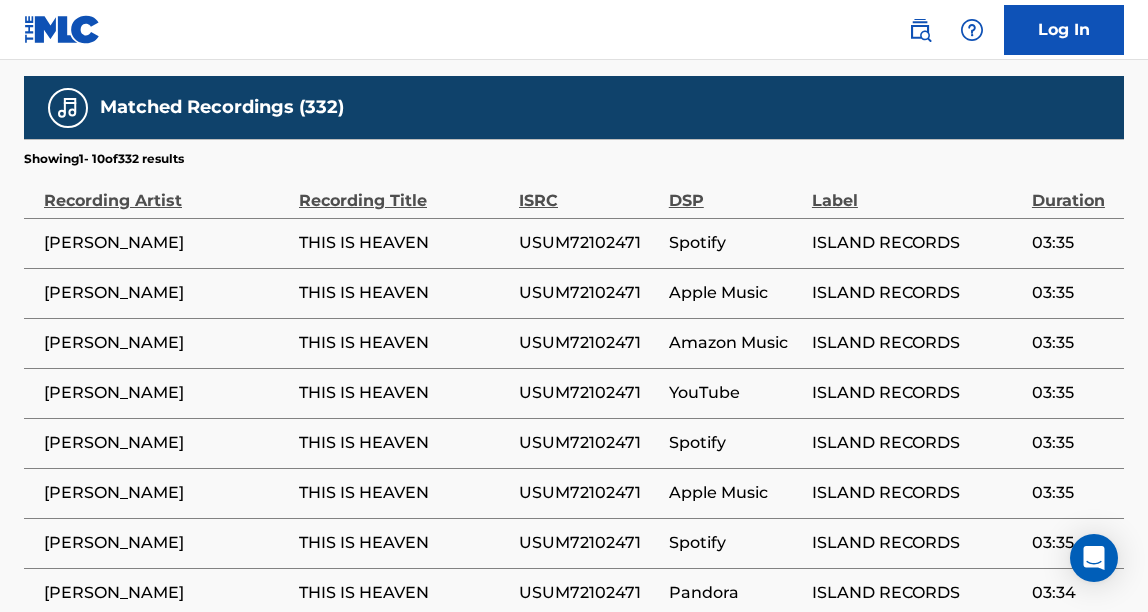 scroll, scrollTop: 2860, scrollLeft: 0, axis: vertical 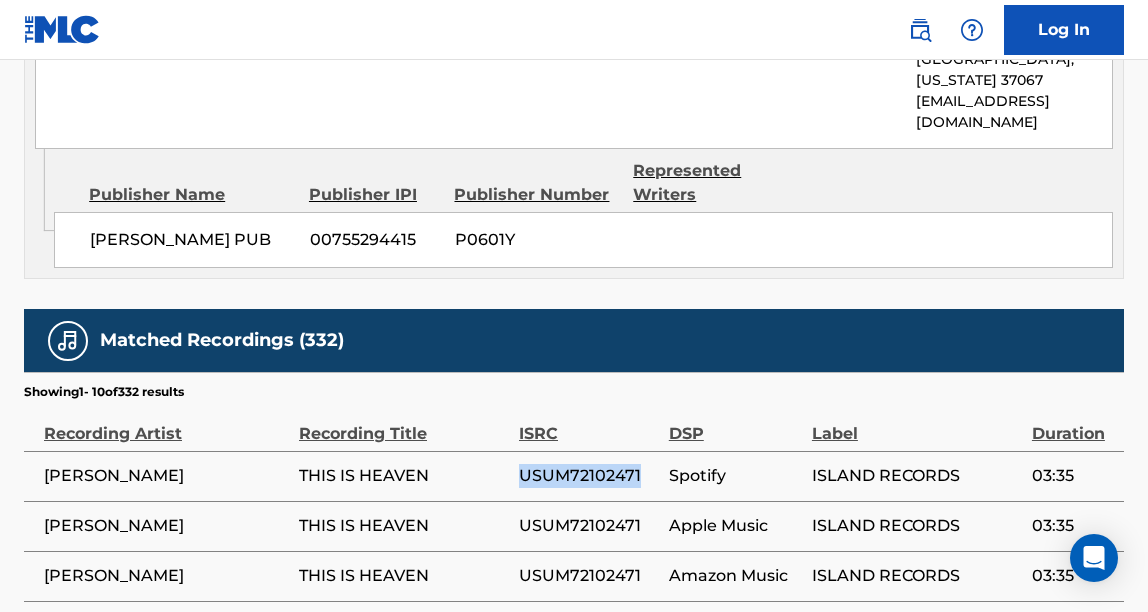 drag, startPoint x: 645, startPoint y: 288, endPoint x: 521, endPoint y: 281, distance: 124.197426 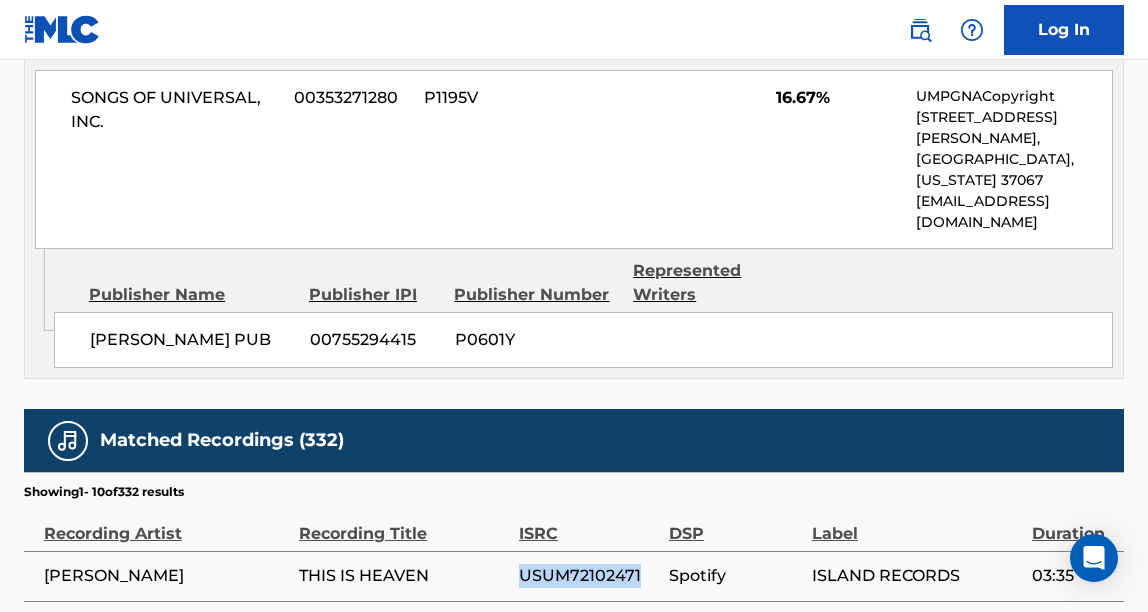 scroll, scrollTop: 2743, scrollLeft: 0, axis: vertical 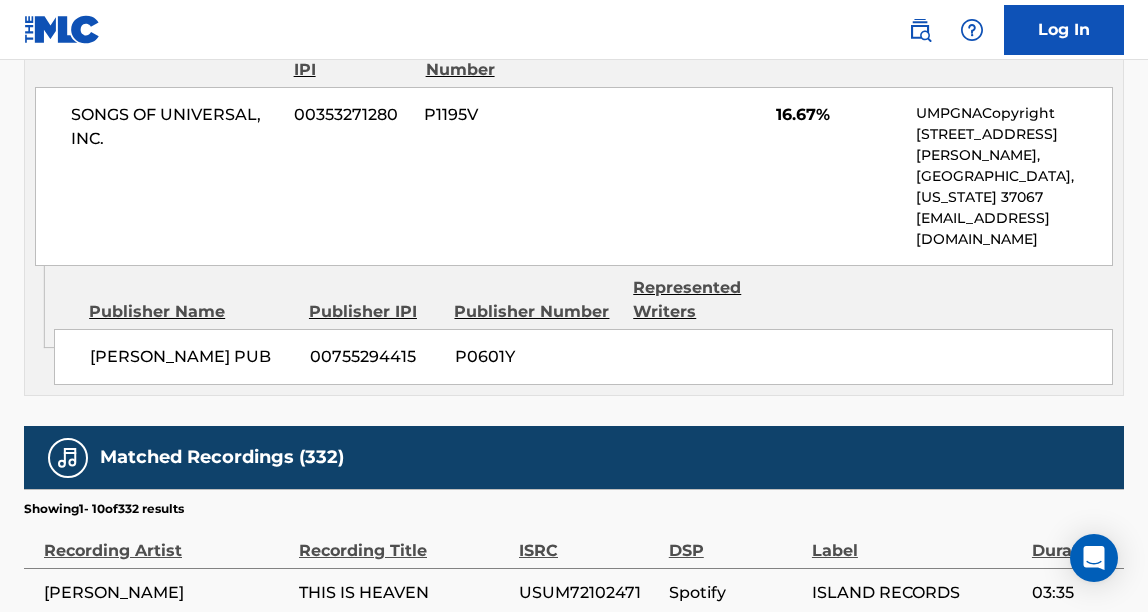 click on "THIS IS HEAVEN" at bounding box center (409, 593) 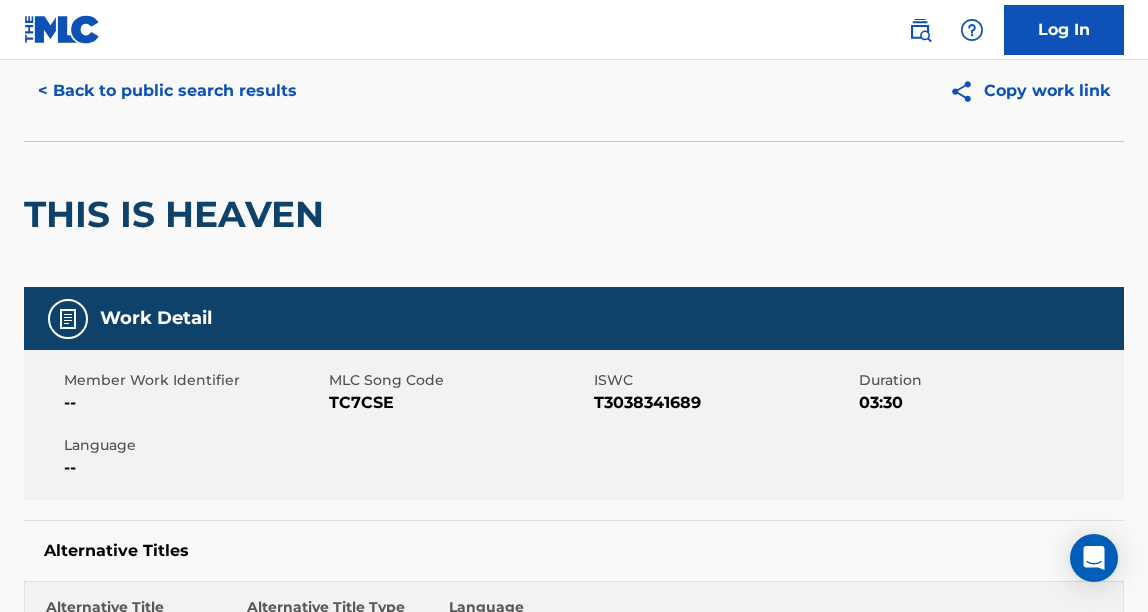 scroll, scrollTop: 0, scrollLeft: 0, axis: both 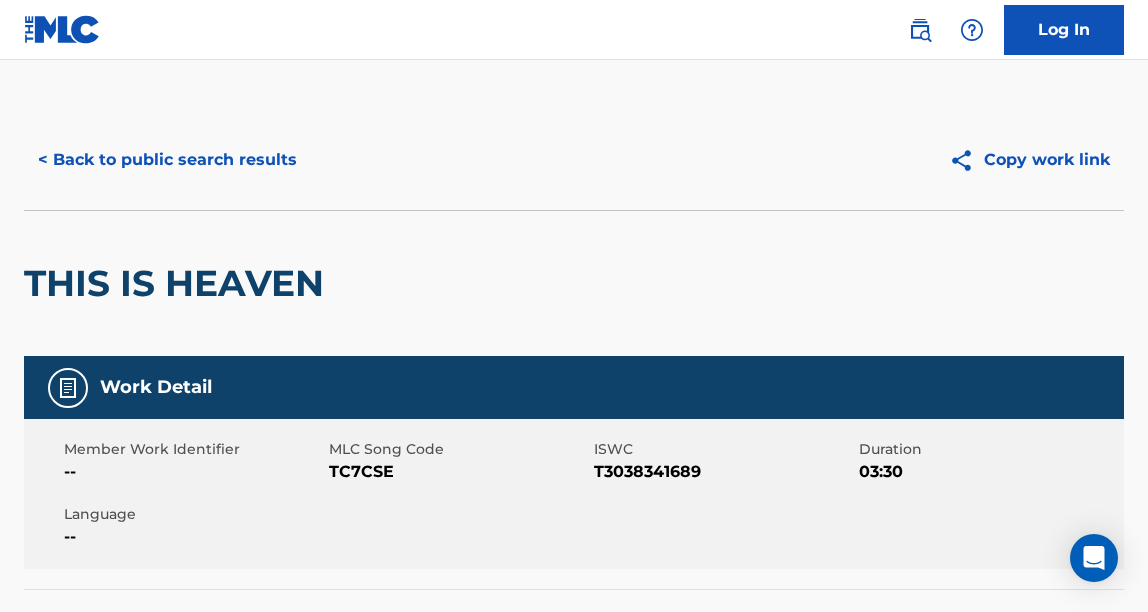 click on "< Back to public search results" at bounding box center [167, 160] 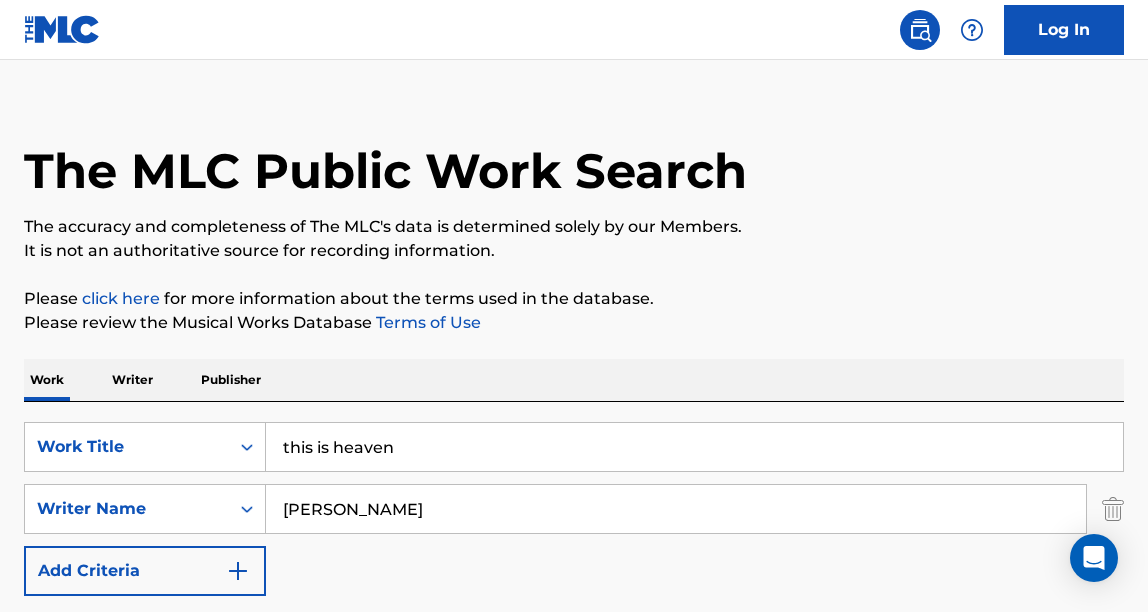 scroll, scrollTop: 0, scrollLeft: 0, axis: both 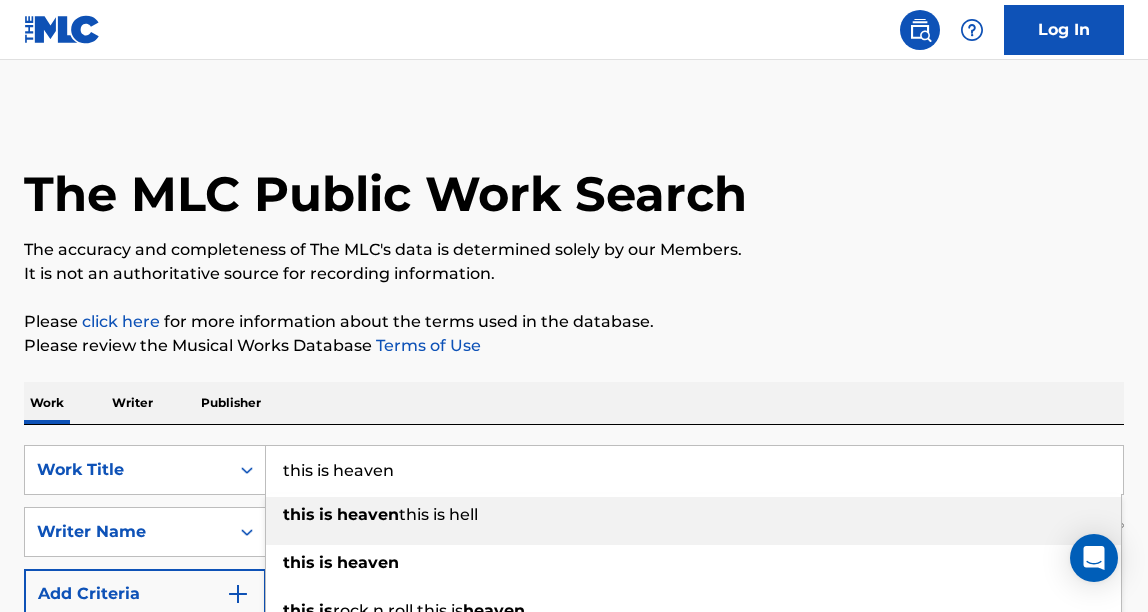 drag, startPoint x: 397, startPoint y: 477, endPoint x: 277, endPoint y: 466, distance: 120.50311 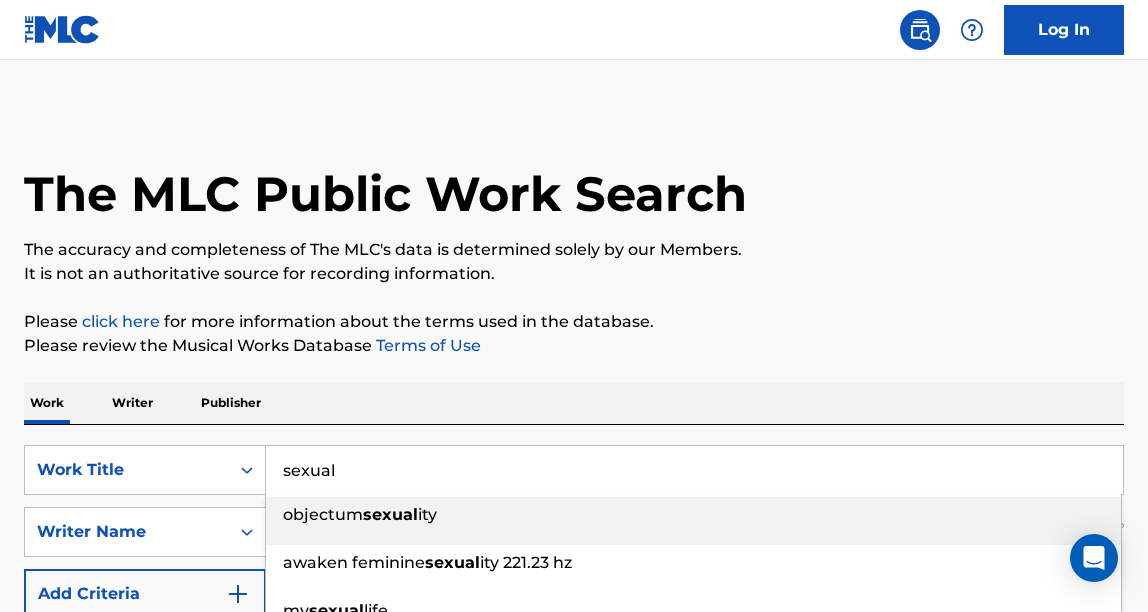 type on "sexual" 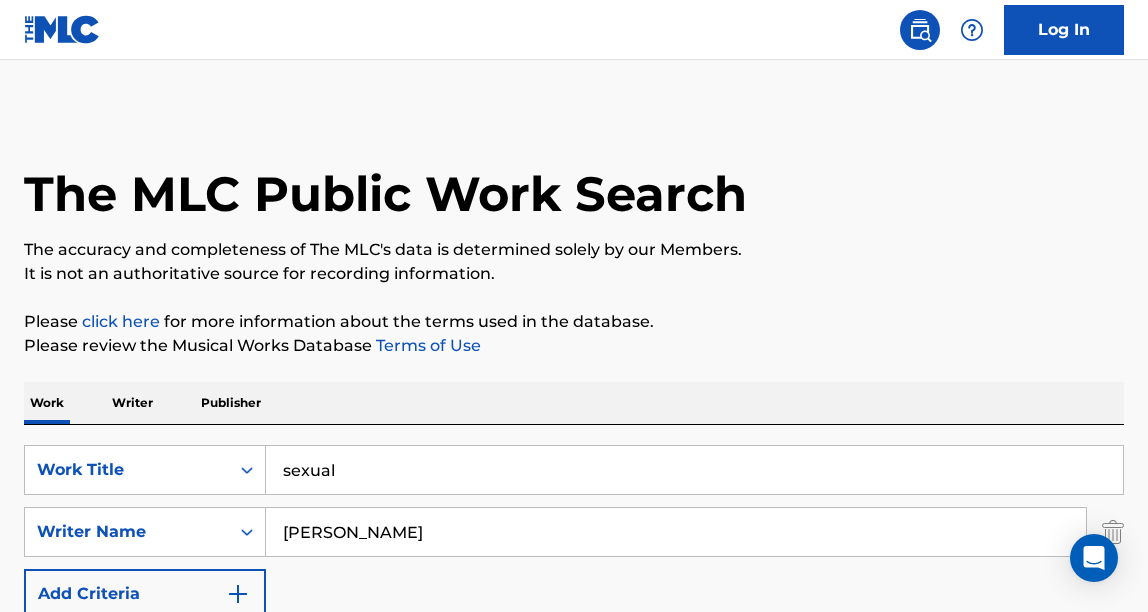 click on "SearchWithCriteriaa07f21db-4706-4baa-b151-091c28355ff0 Work Title sexual SearchWithCriteria153771f9-f575-4c13-87a6-db600b5e801b Writer Name [PERSON_NAME] Add Criteria Reset Search Search" at bounding box center [574, 562] 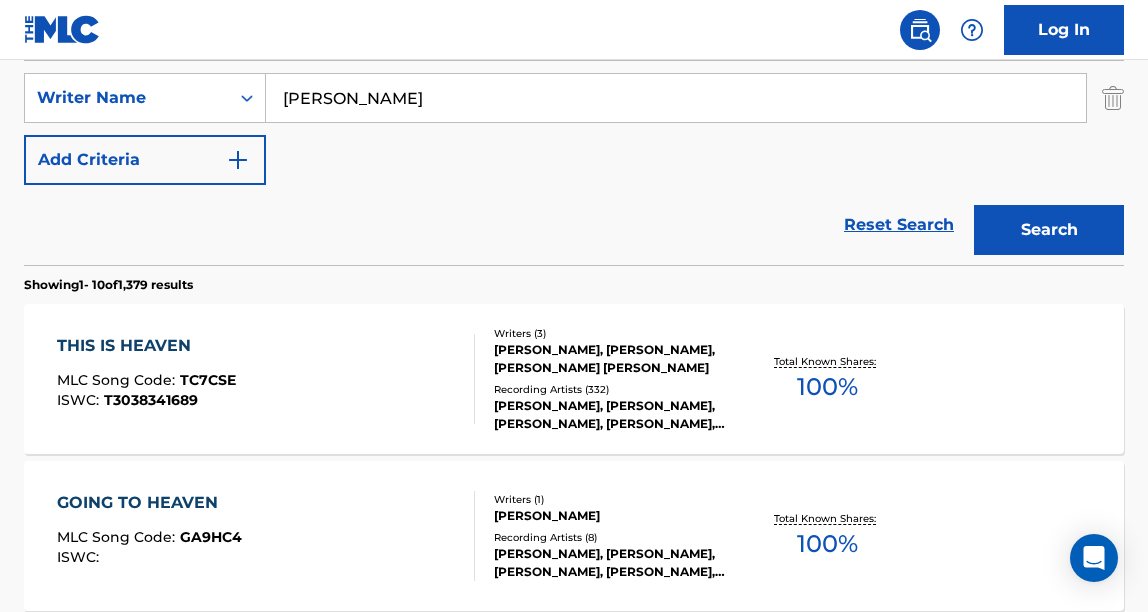 click on "Search" at bounding box center (1049, 230) 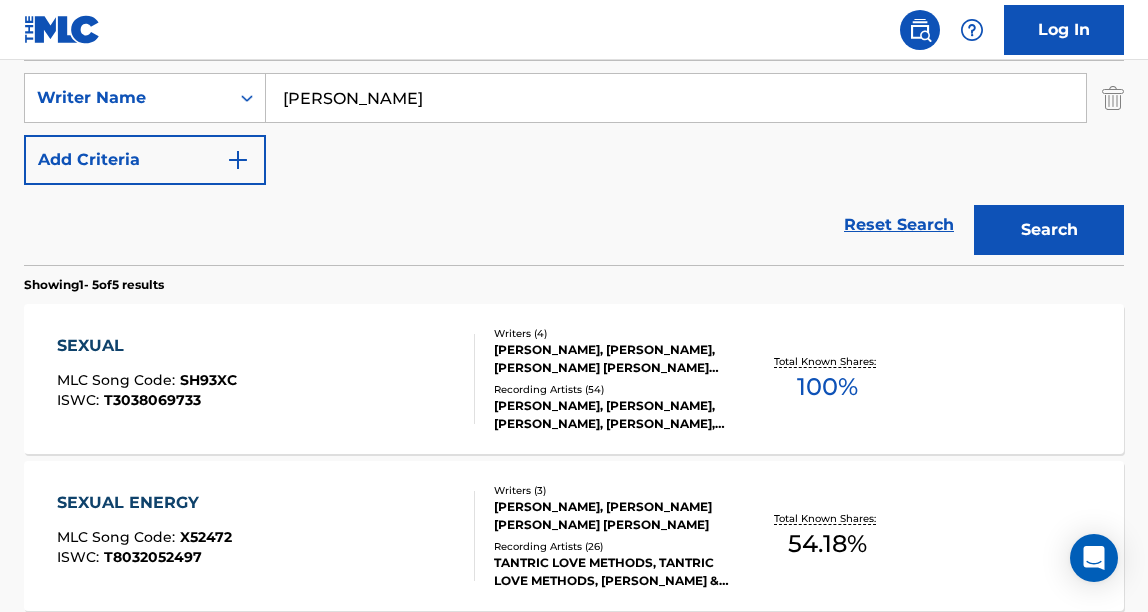 scroll, scrollTop: 459, scrollLeft: 0, axis: vertical 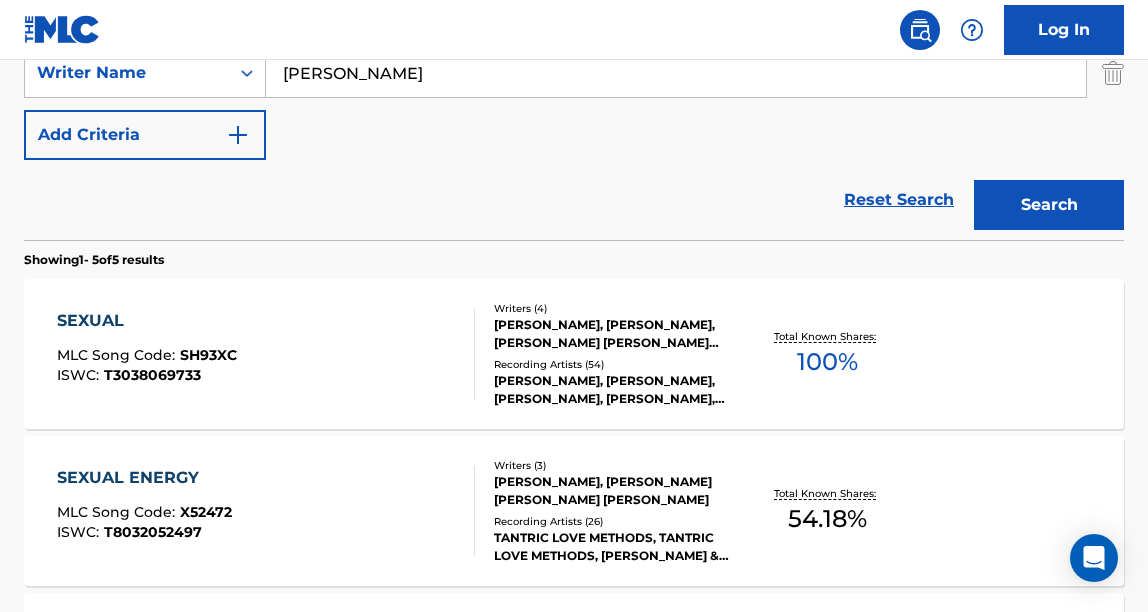 click on "SEXUAL MLC Song Code : SH93XC ISWC : T3038069733" at bounding box center [266, 354] 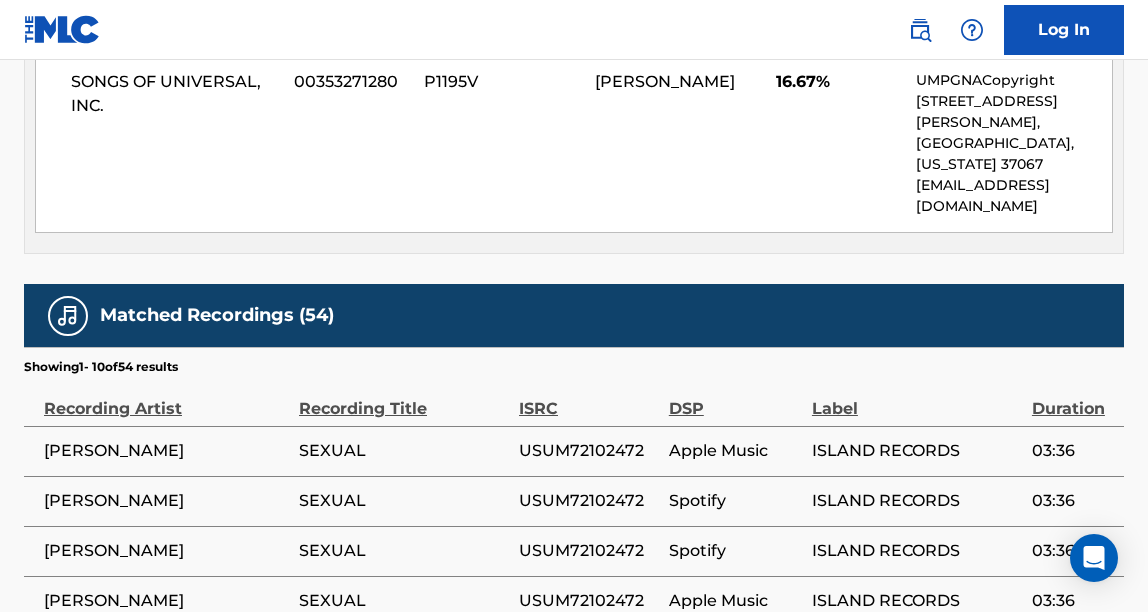 scroll, scrollTop: 2943, scrollLeft: 0, axis: vertical 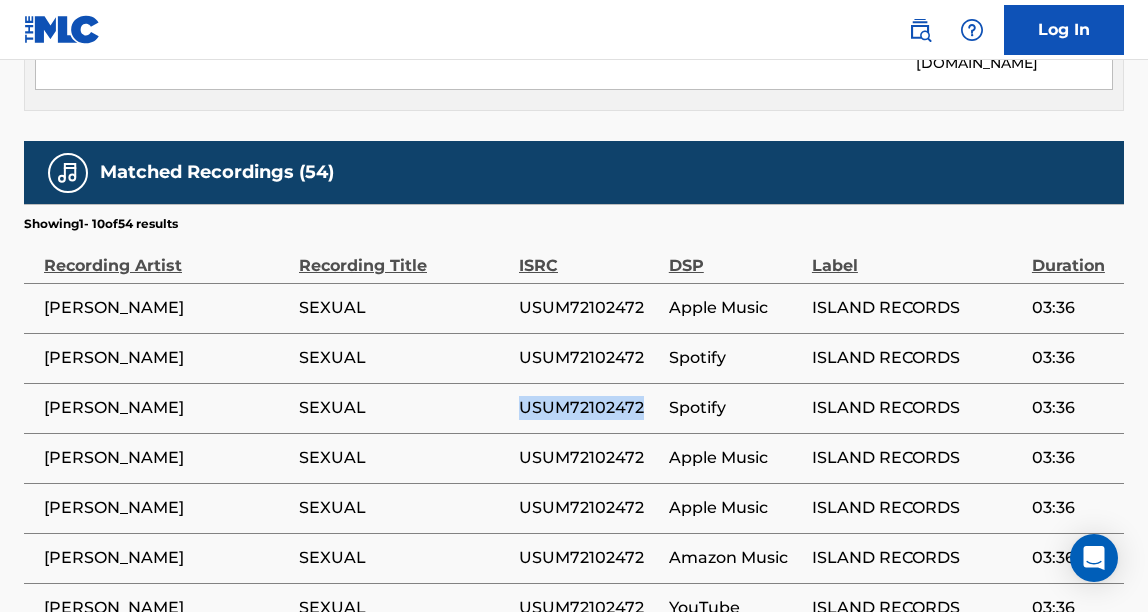 drag, startPoint x: 642, startPoint y: 235, endPoint x: 508, endPoint y: 240, distance: 134.09325 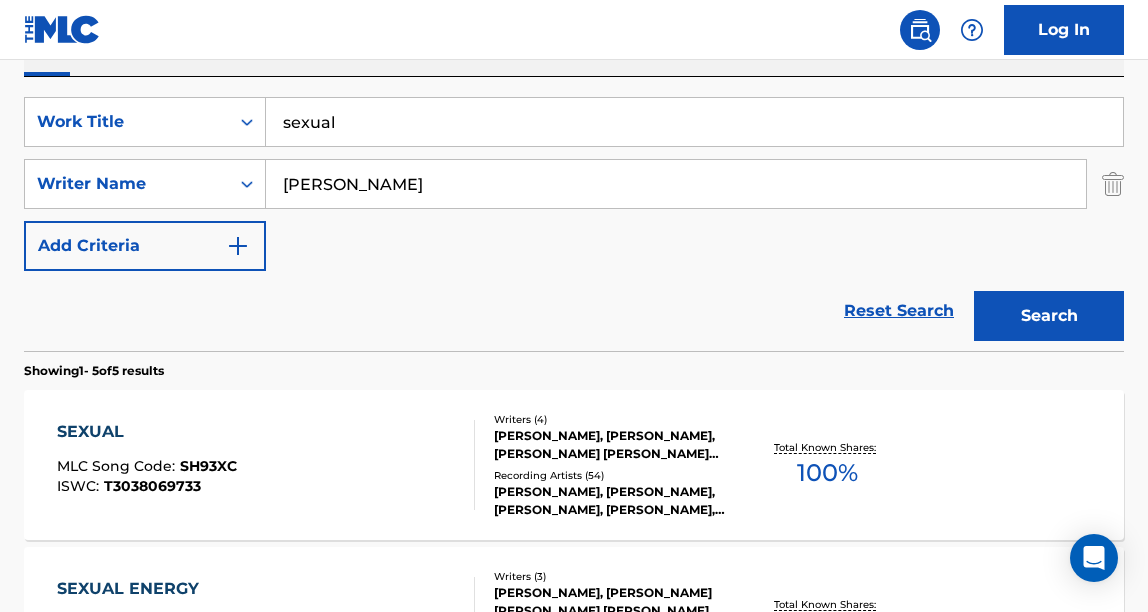 scroll, scrollTop: 0, scrollLeft: 0, axis: both 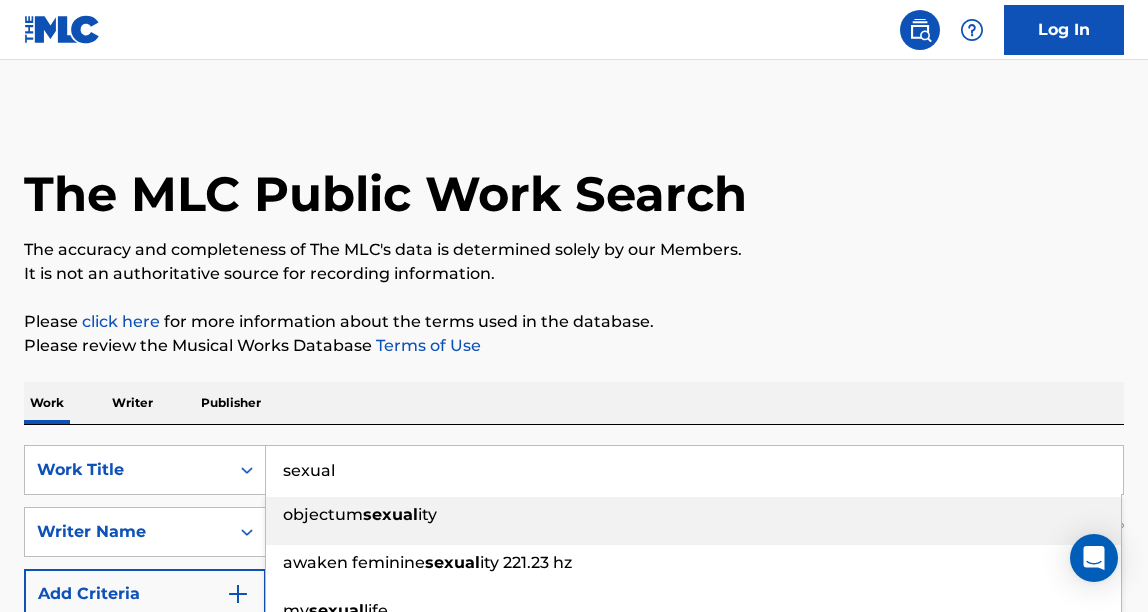 click on "sexual" at bounding box center (694, 470) 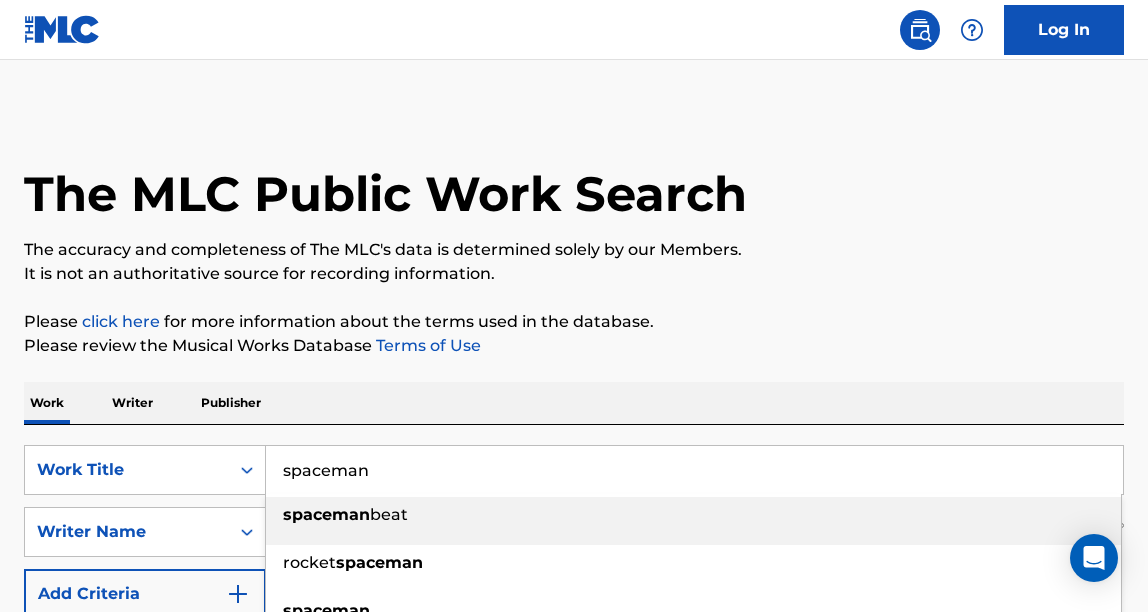 type on "spaceman" 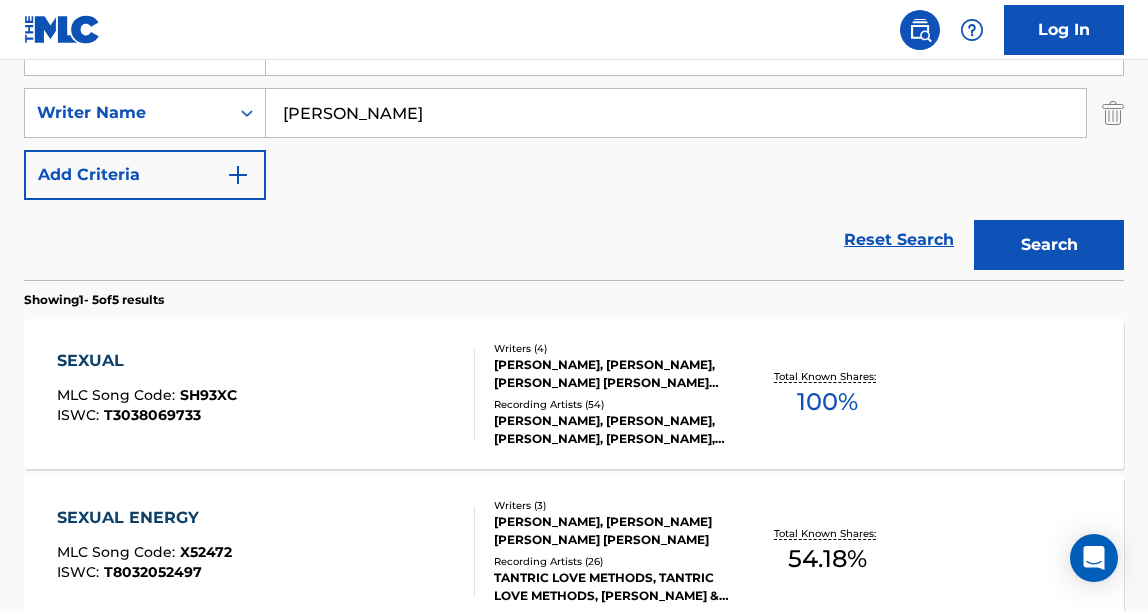 click on "Search" at bounding box center [1049, 245] 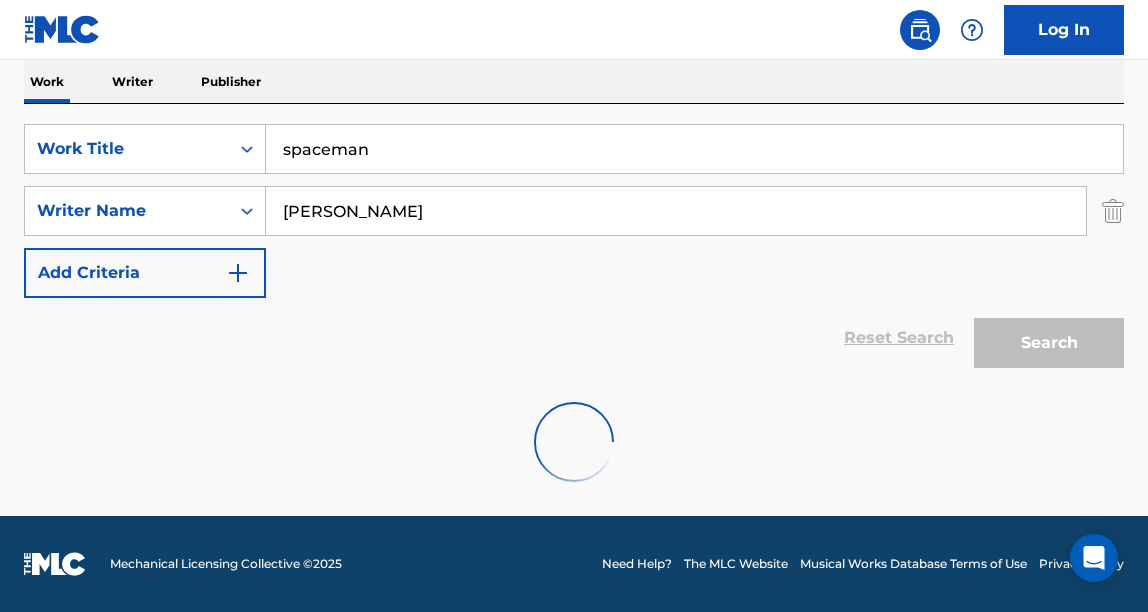 scroll, scrollTop: 419, scrollLeft: 0, axis: vertical 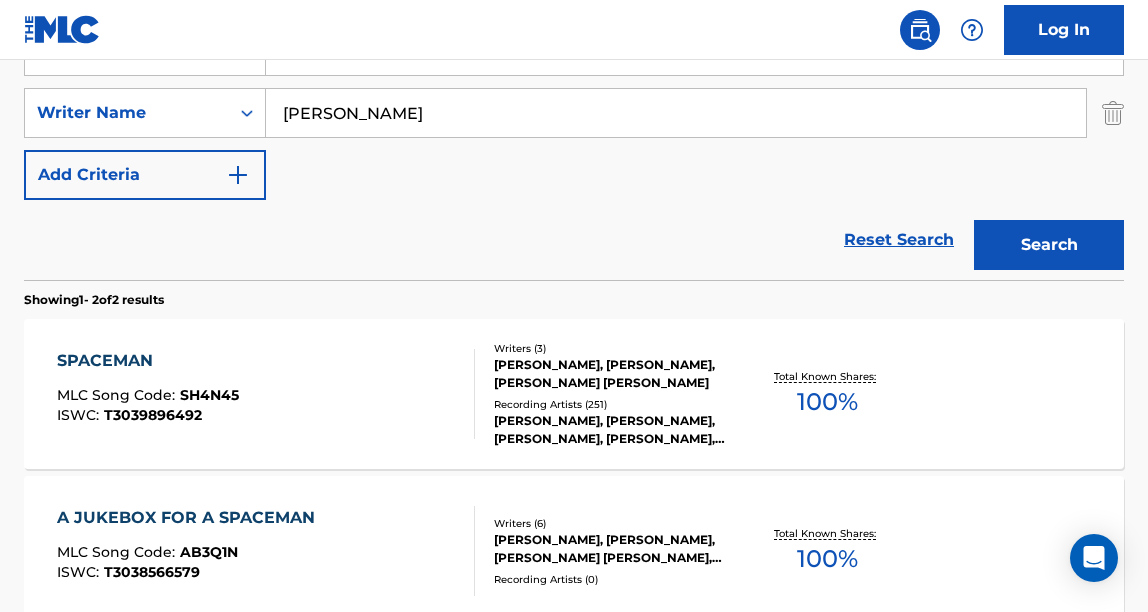 click on "SPACEMAN MLC Song Code : SH4N45 ISWC : T3039896492" at bounding box center (266, 394) 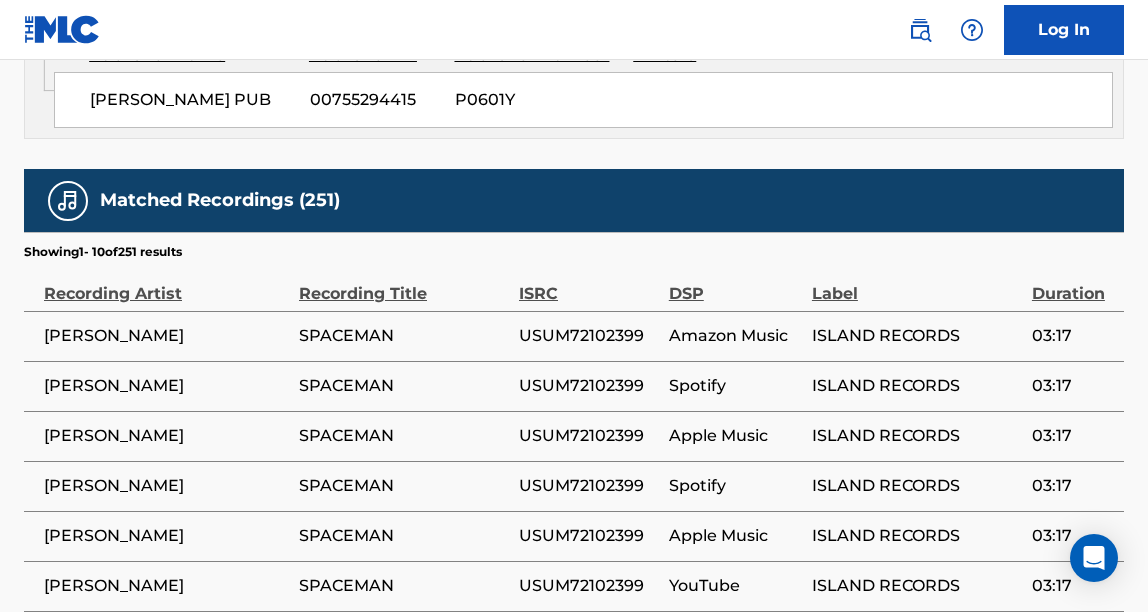 scroll, scrollTop: 2882, scrollLeft: 0, axis: vertical 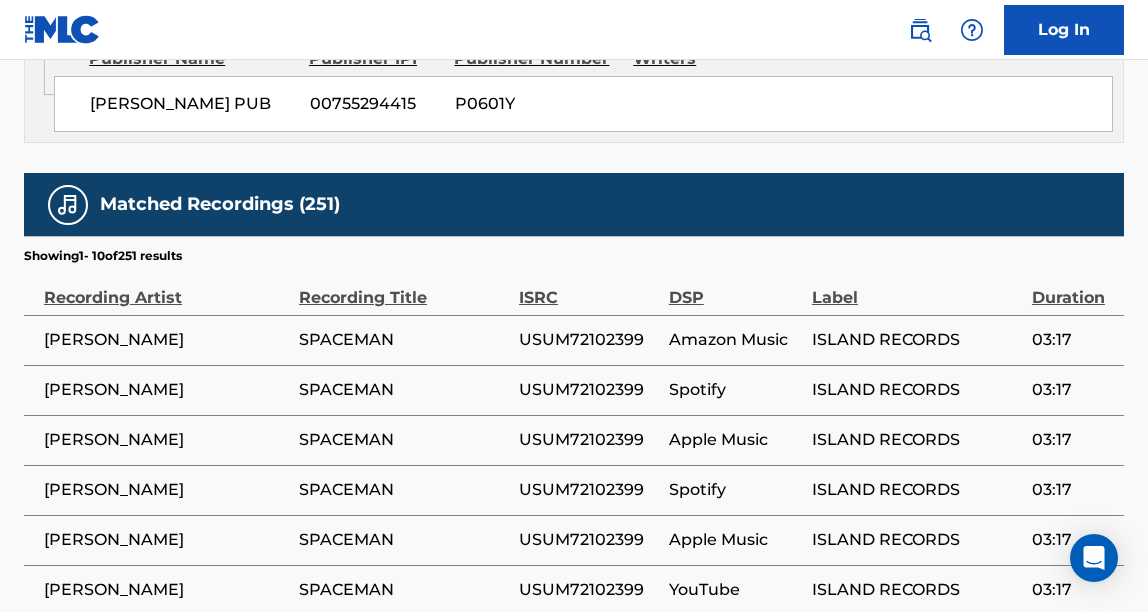 click on "USUM72102399" at bounding box center [589, 490] 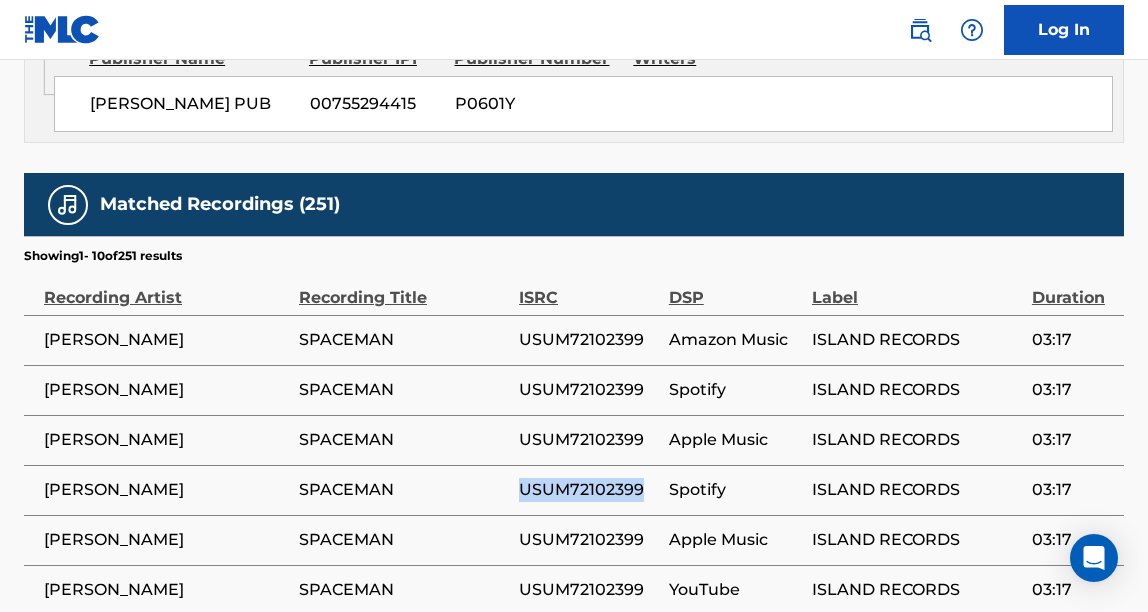 drag, startPoint x: 640, startPoint y: 298, endPoint x: 523, endPoint y: 297, distance: 117.00427 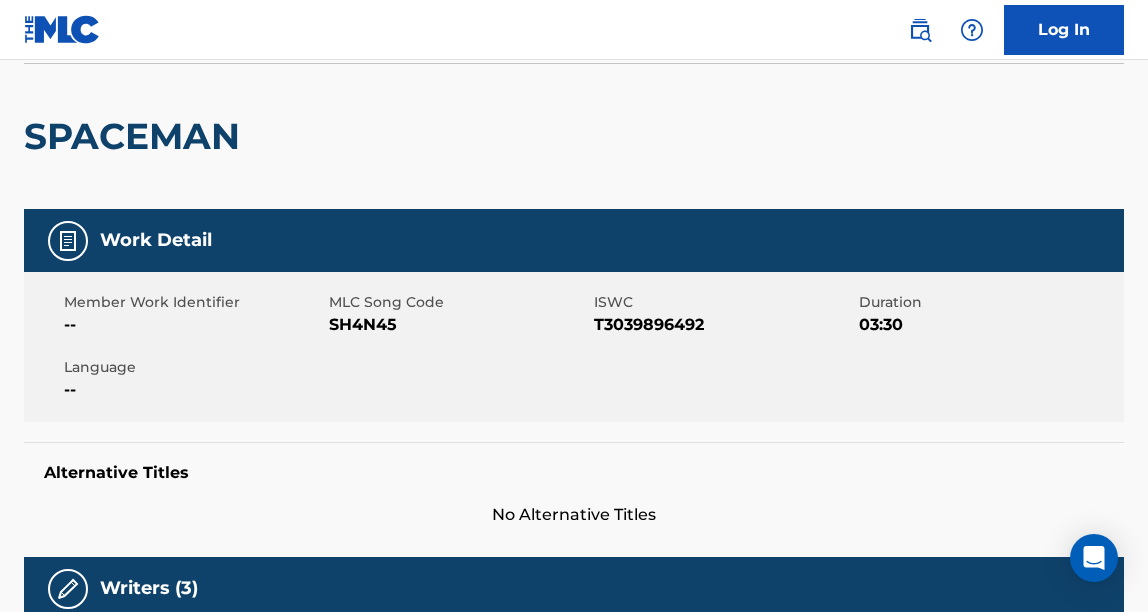 scroll, scrollTop: 0, scrollLeft: 0, axis: both 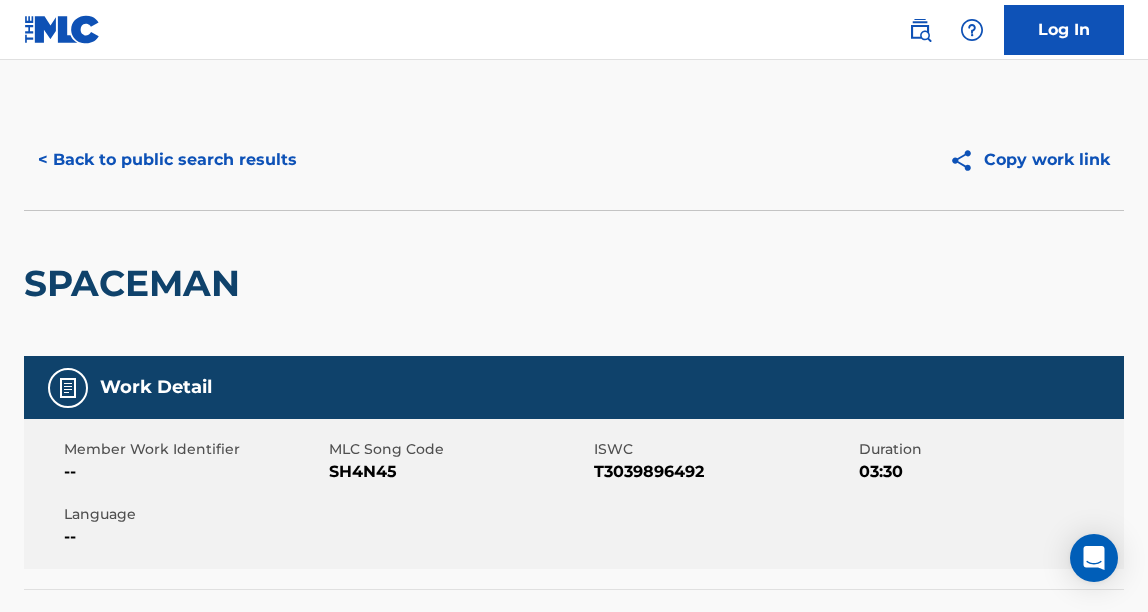 click on "< Back to public search results" at bounding box center (167, 160) 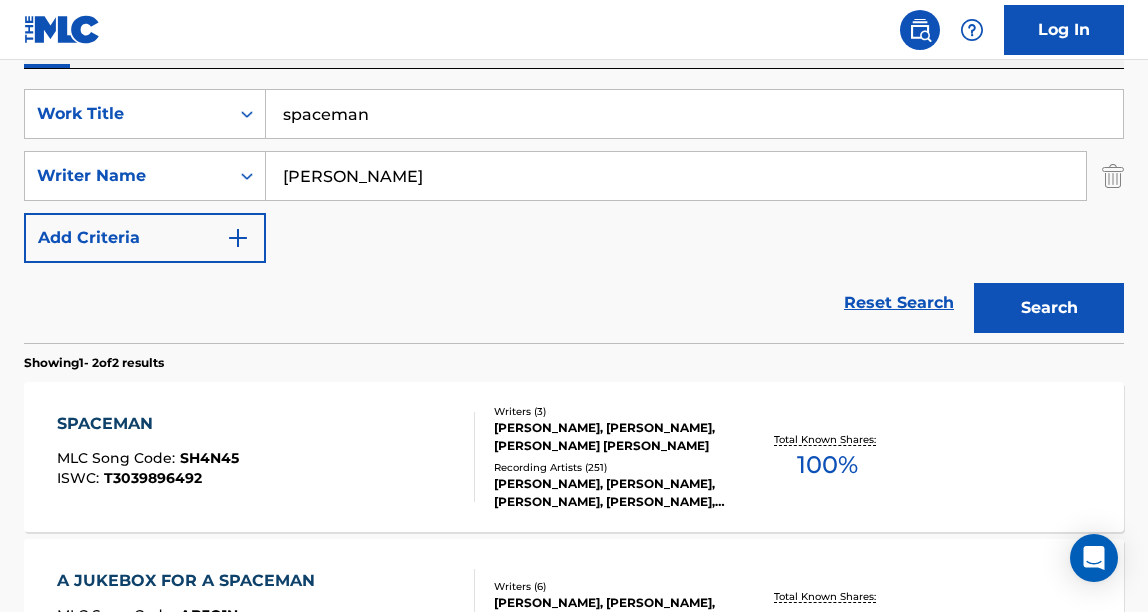 scroll, scrollTop: 329, scrollLeft: 0, axis: vertical 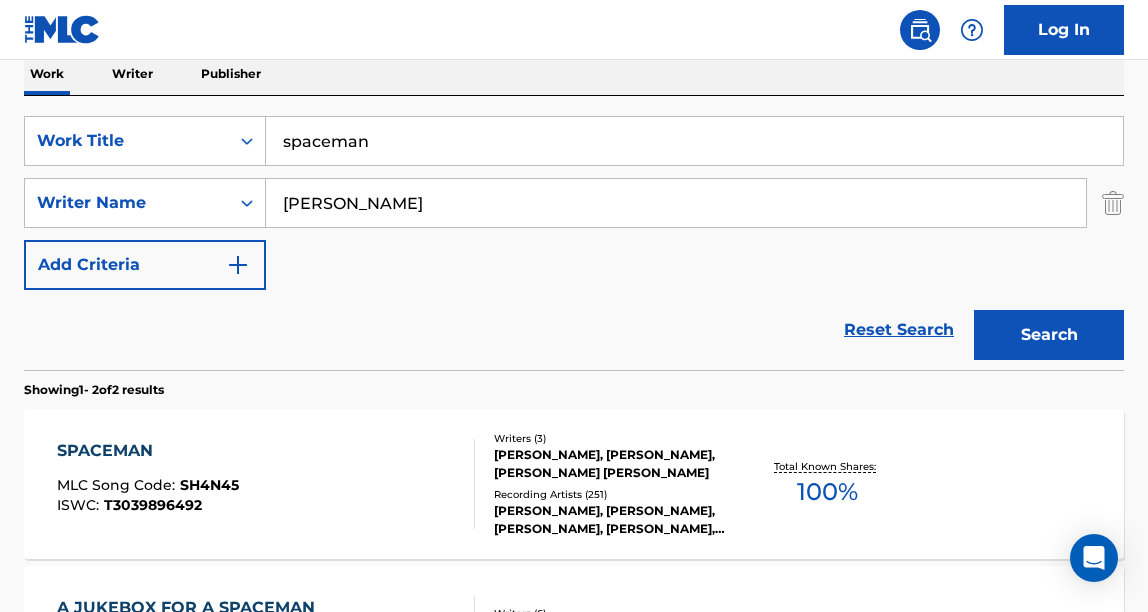 click on "spaceman" at bounding box center [694, 141] 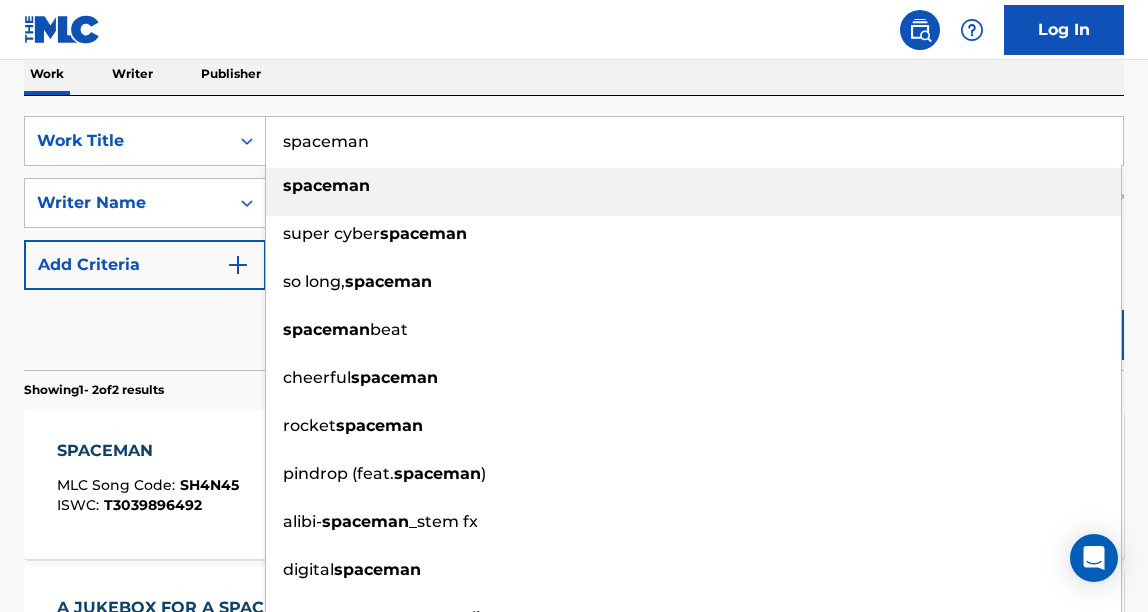 drag, startPoint x: 385, startPoint y: 142, endPoint x: 285, endPoint y: 134, distance: 100.31949 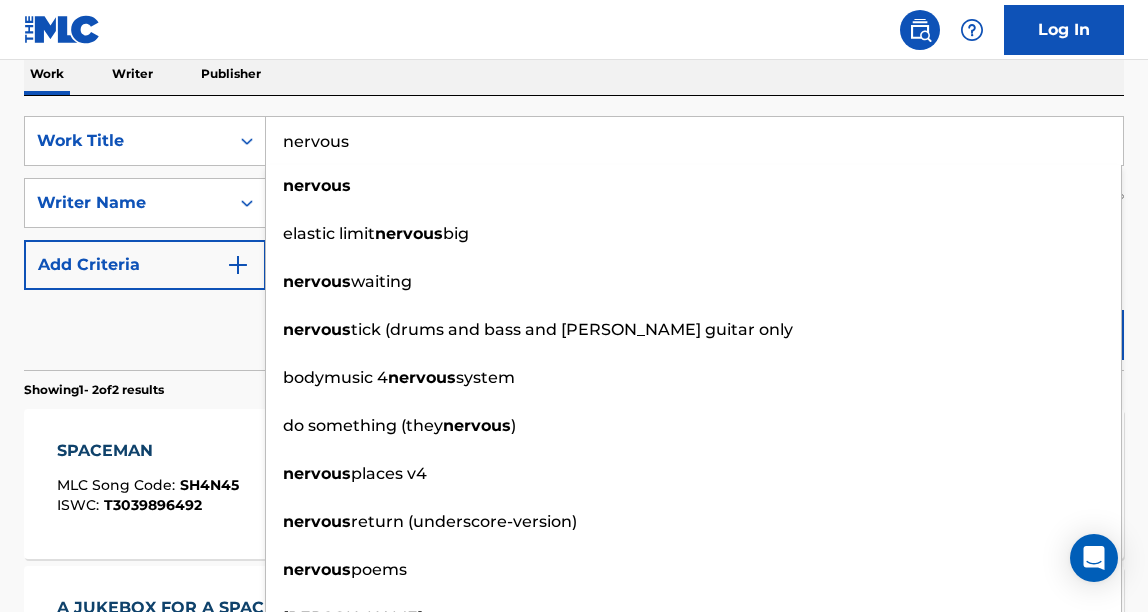 type on "nervous" 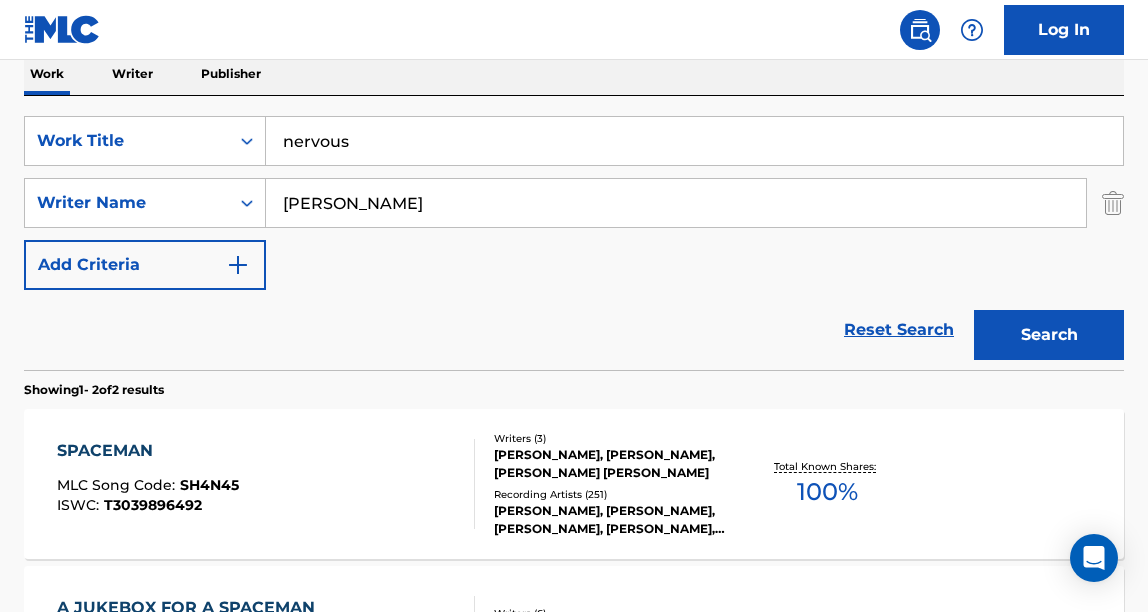 click on "Reset Search Search" at bounding box center [574, 330] 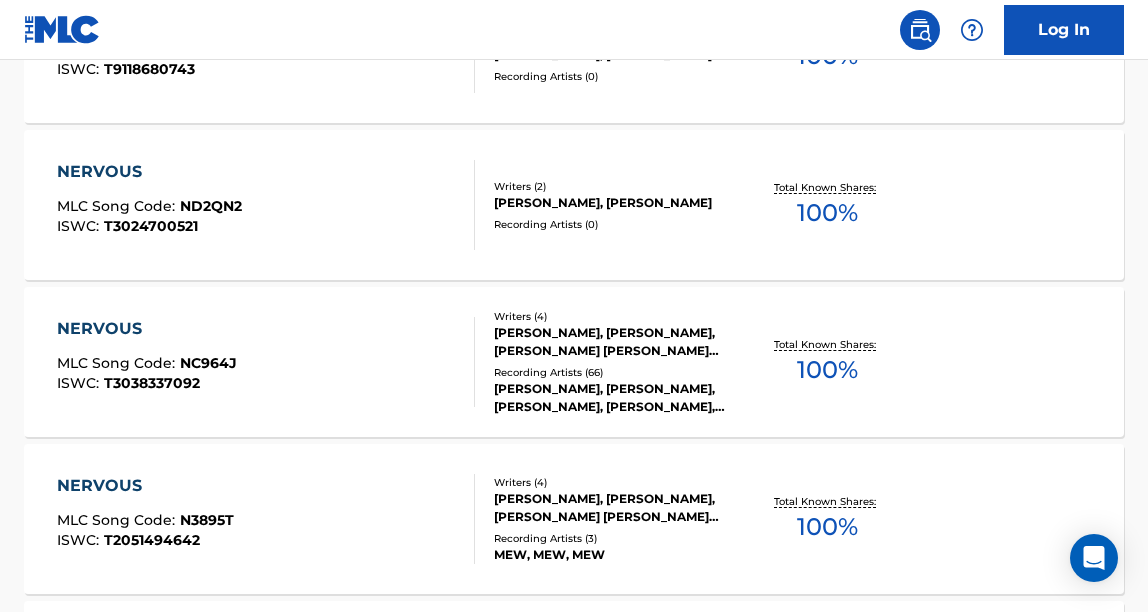 scroll, scrollTop: 921, scrollLeft: 0, axis: vertical 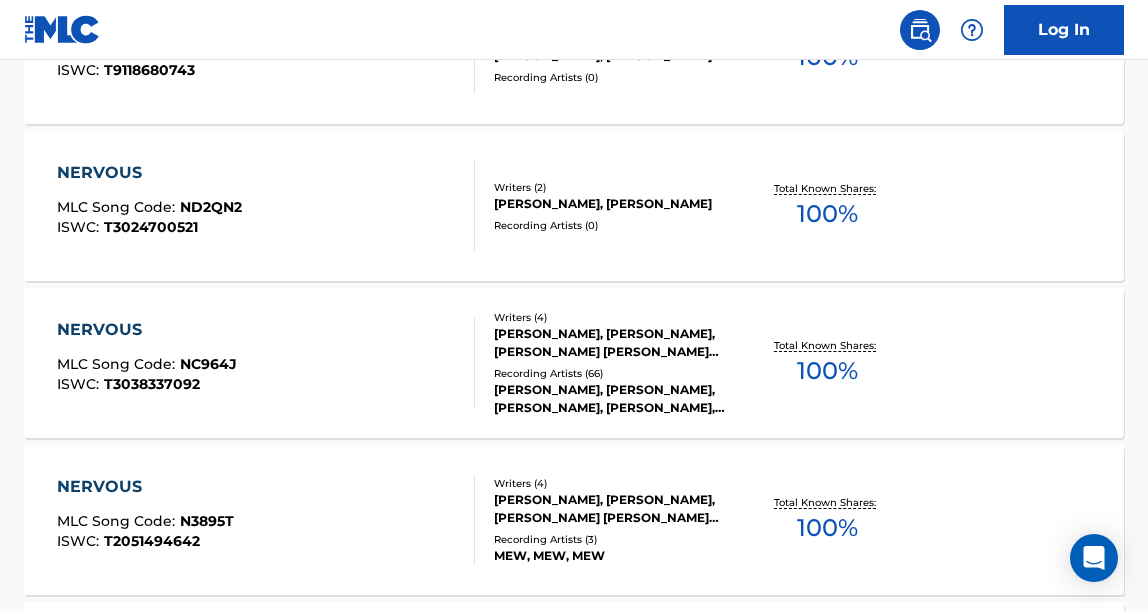 click on "Writers ( 4 ) [PERSON_NAME], [PERSON_NAME], [PERSON_NAME] [PERSON_NAME] [PERSON_NAME] Recording Artists ( 66 ) [PERSON_NAME], [PERSON_NAME], [PERSON_NAME], [PERSON_NAME], [PERSON_NAME]" at bounding box center [605, 363] 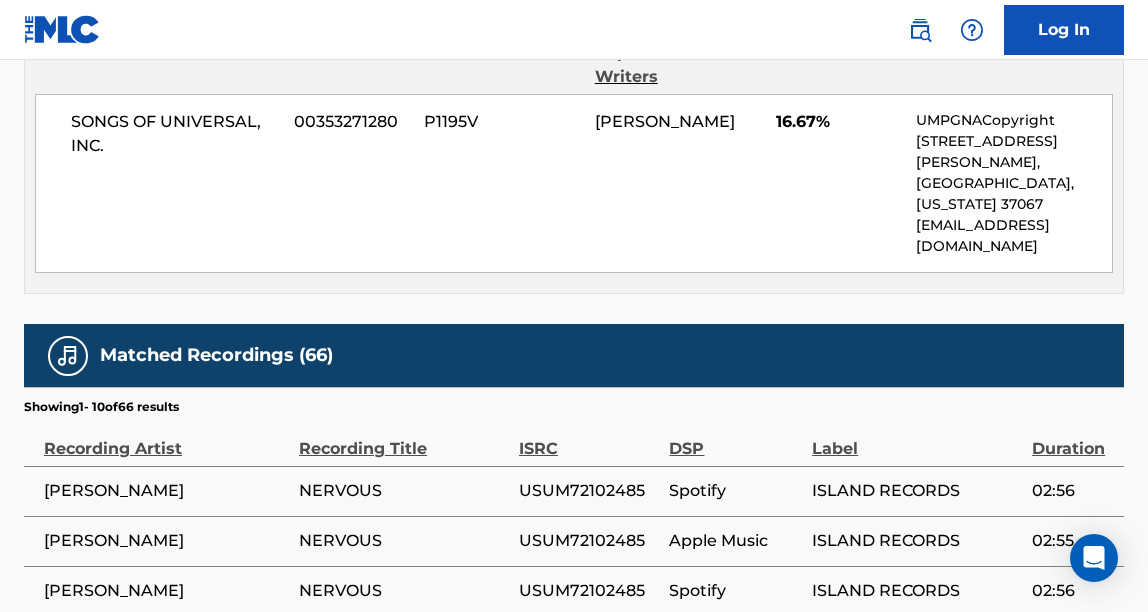 scroll, scrollTop: 2799, scrollLeft: 0, axis: vertical 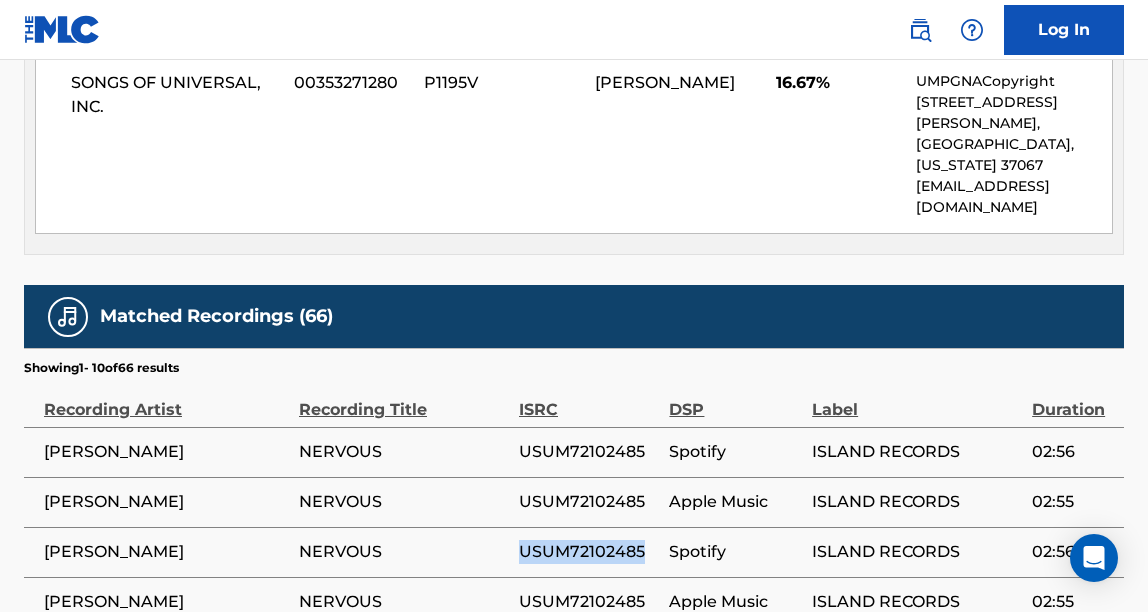 drag, startPoint x: 643, startPoint y: 387, endPoint x: 520, endPoint y: 391, distance: 123.065025 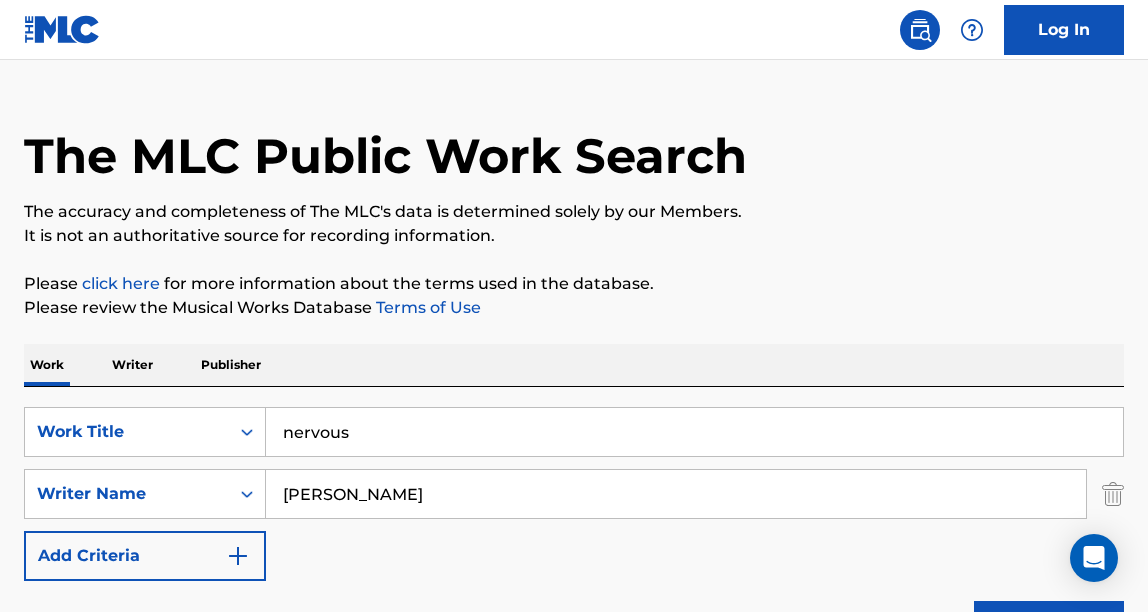 scroll, scrollTop: 9, scrollLeft: 0, axis: vertical 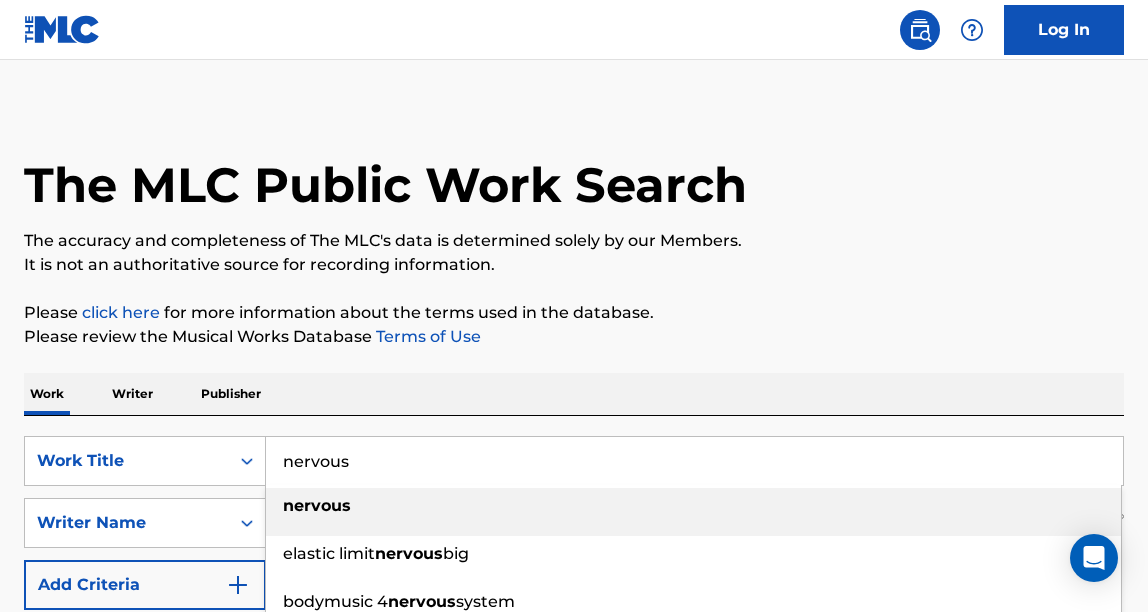 drag, startPoint x: 378, startPoint y: 466, endPoint x: 279, endPoint y: 452, distance: 99.985 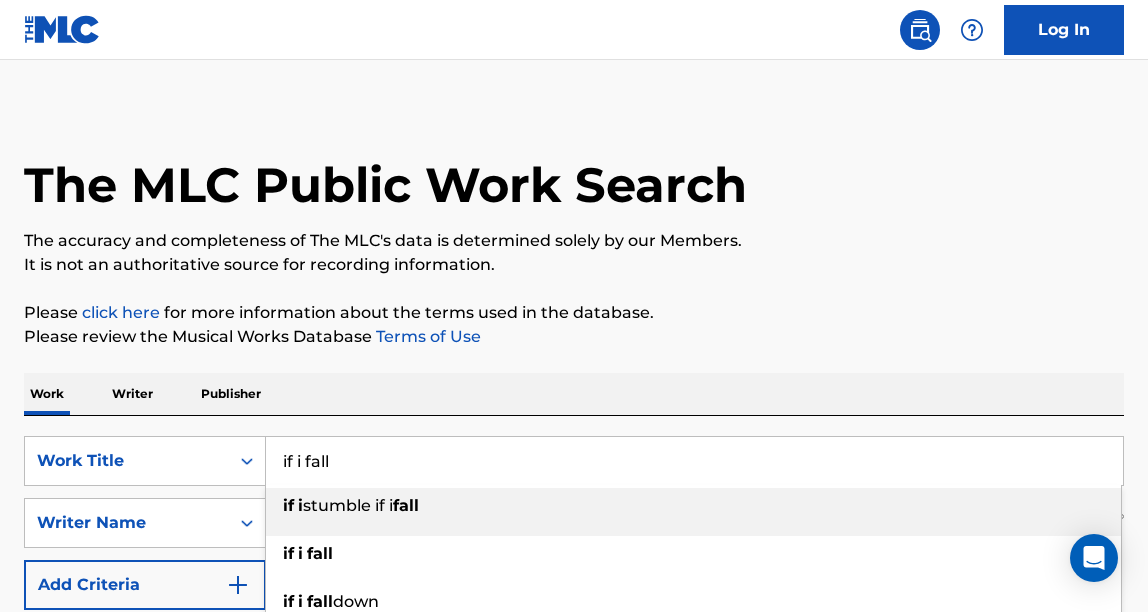 type on "if i fall" 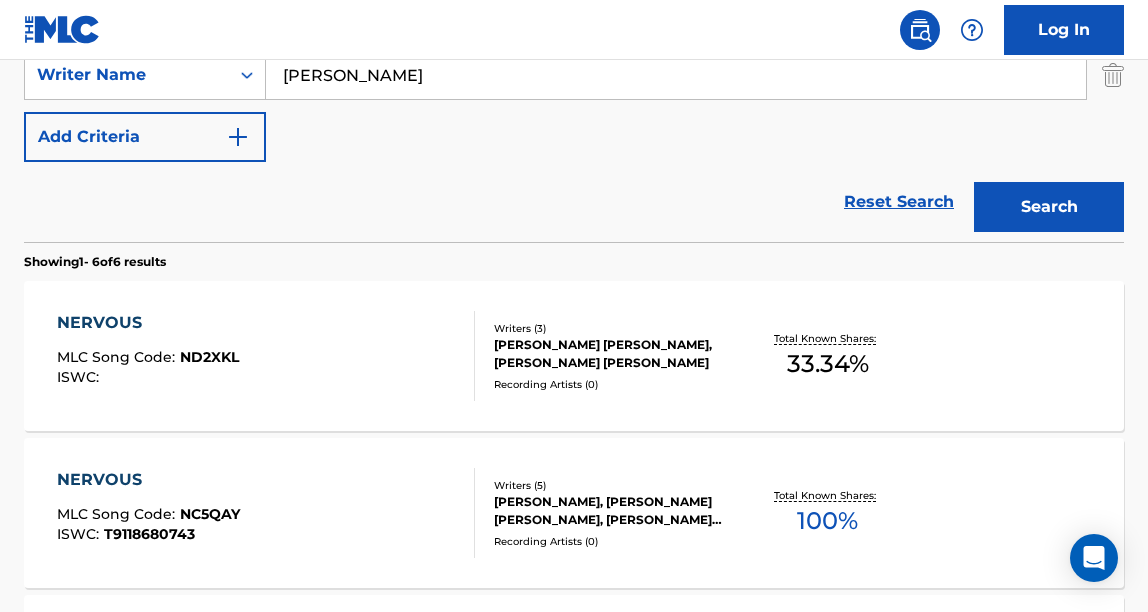 click on "Search" at bounding box center (1049, 207) 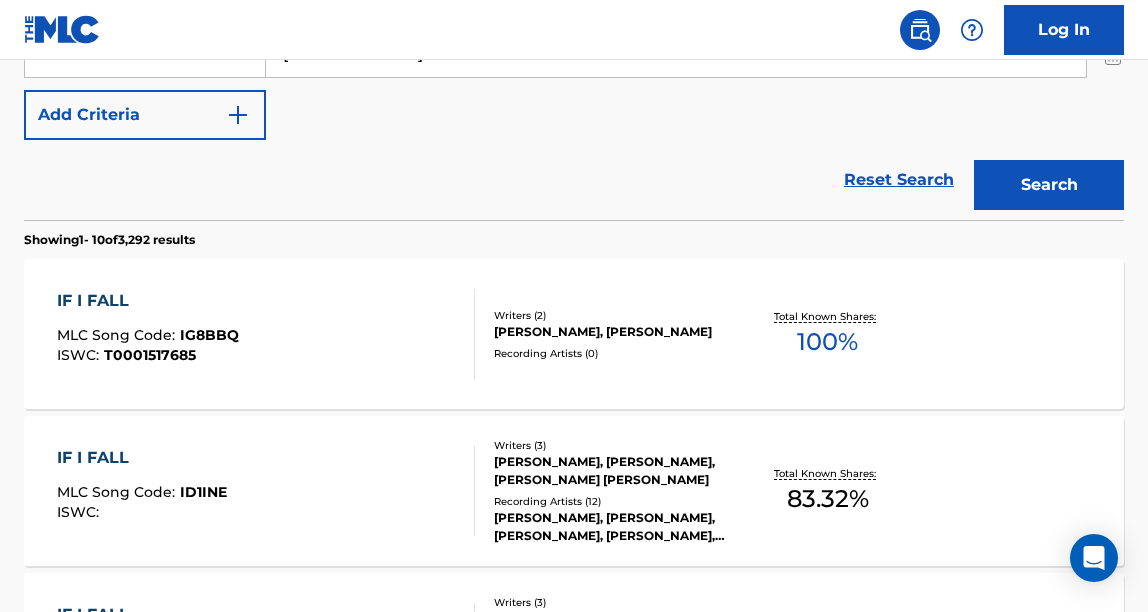 scroll, scrollTop: 485, scrollLeft: 0, axis: vertical 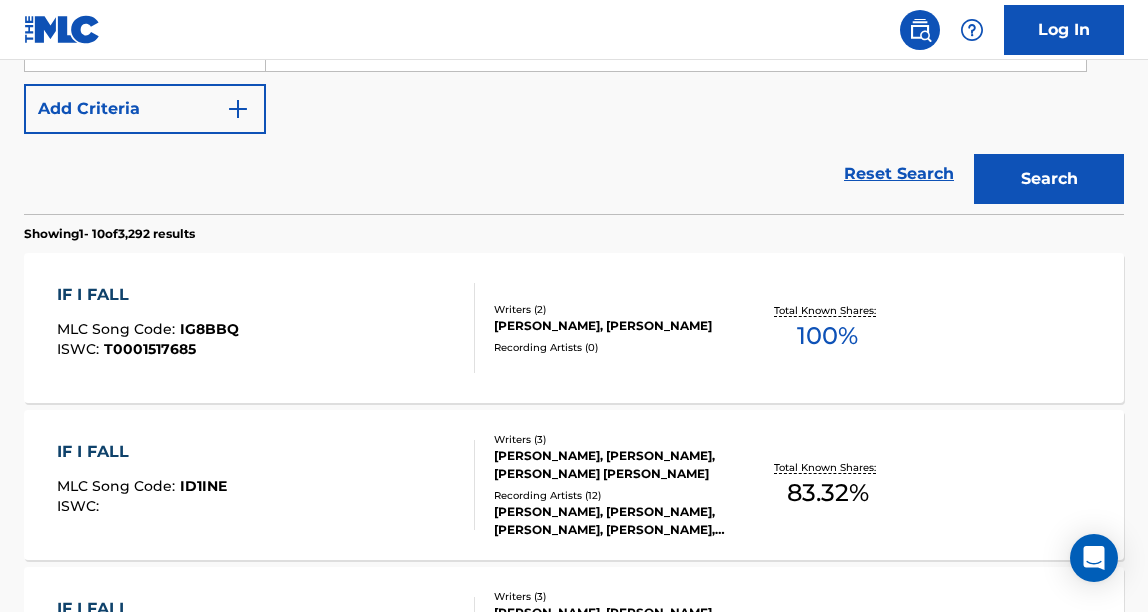 click on "[PERSON_NAME], [PERSON_NAME], [PERSON_NAME] [PERSON_NAME]" at bounding box center (615, 465) 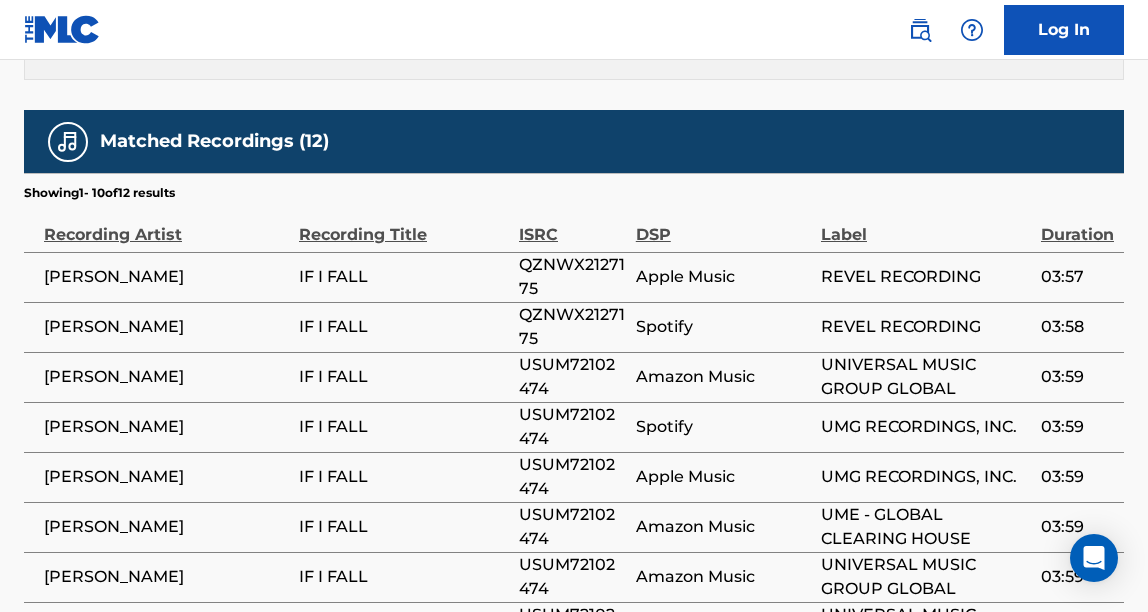 scroll, scrollTop: 2753, scrollLeft: 0, axis: vertical 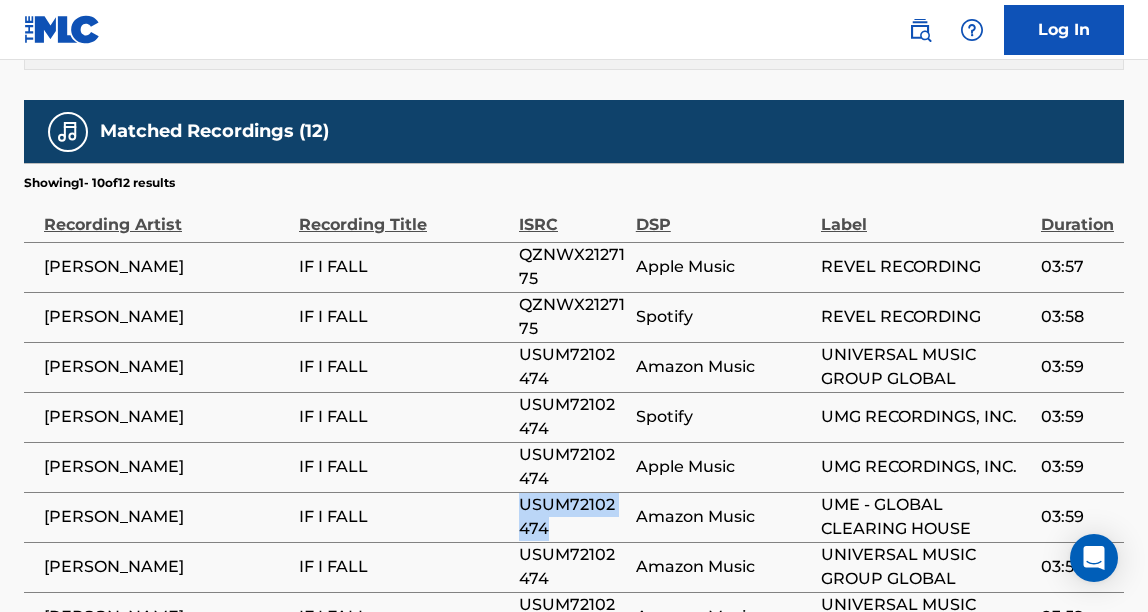 drag, startPoint x: 550, startPoint y: 378, endPoint x: 520, endPoint y: 360, distance: 34.98571 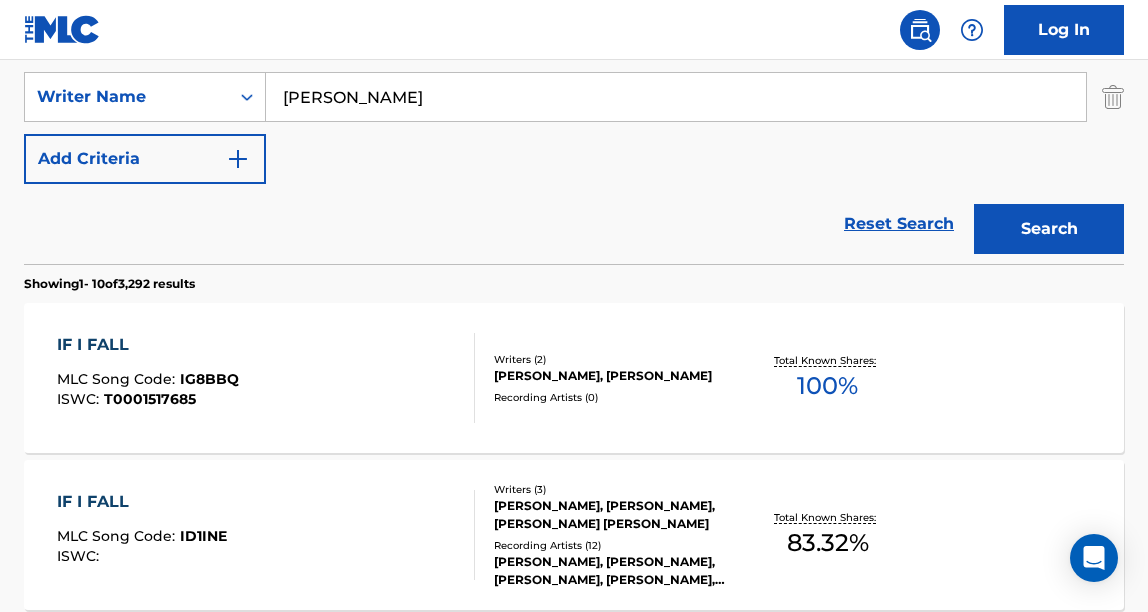 scroll, scrollTop: 205, scrollLeft: 0, axis: vertical 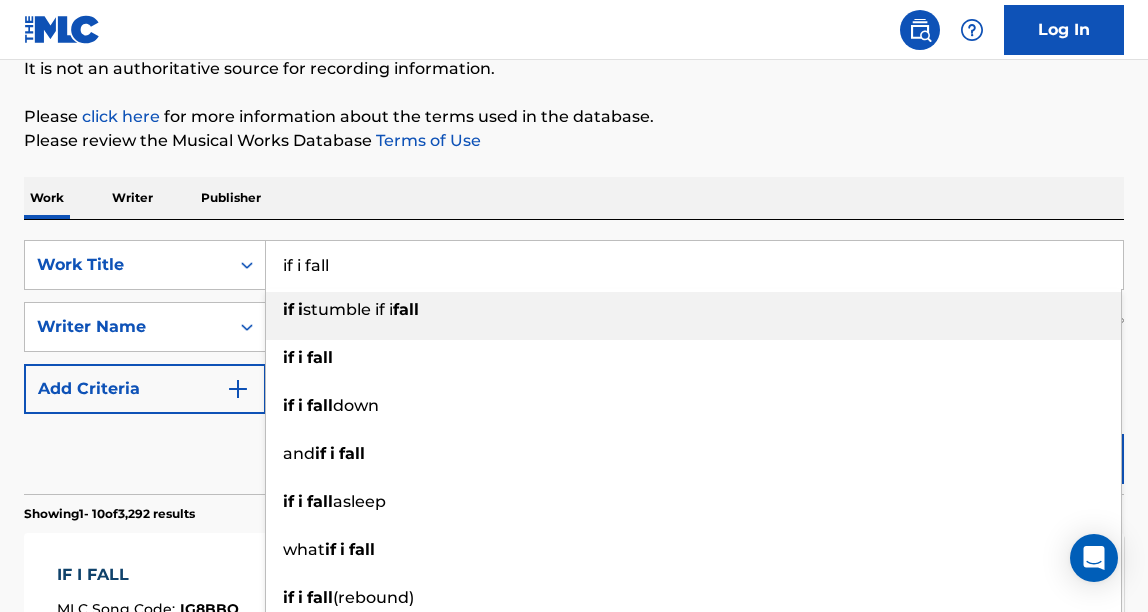 drag, startPoint x: 336, startPoint y: 270, endPoint x: 270, endPoint y: 270, distance: 66 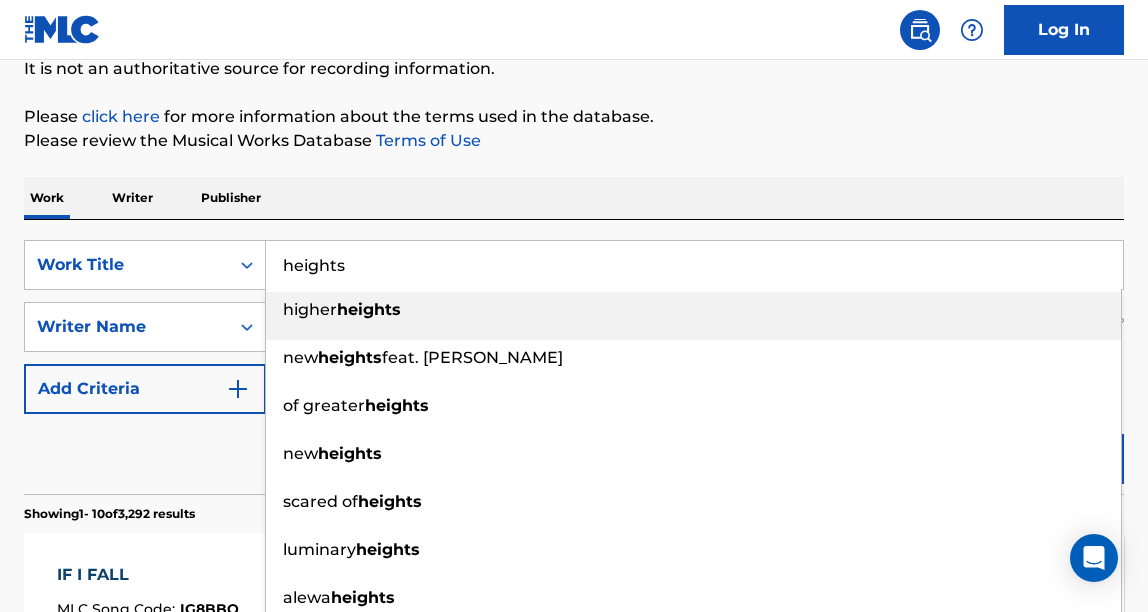 type on "heights" 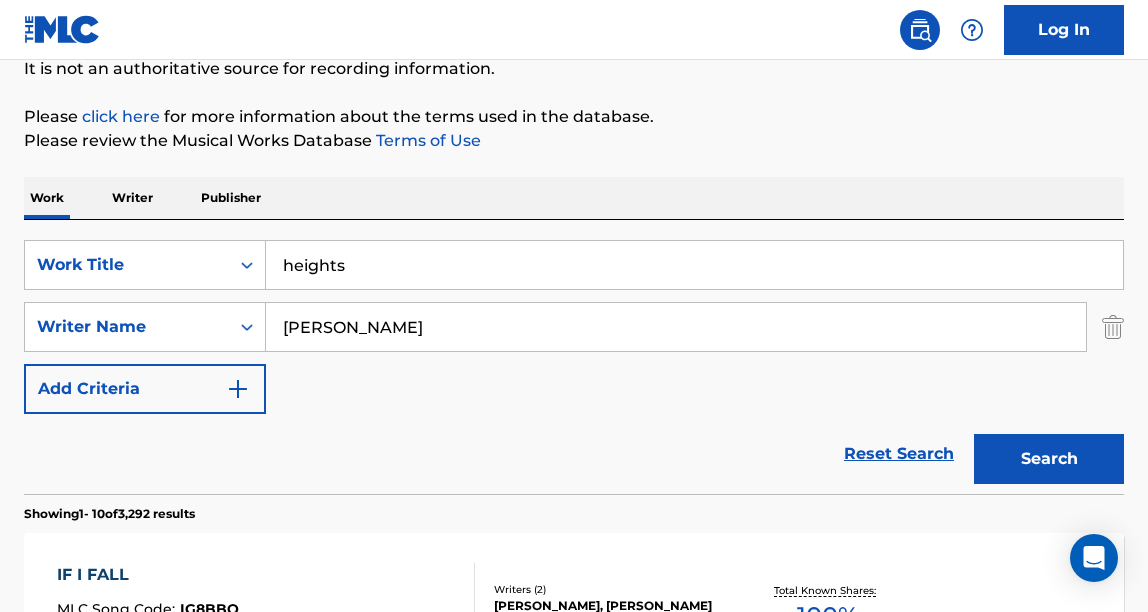 click on "Search" at bounding box center (1049, 459) 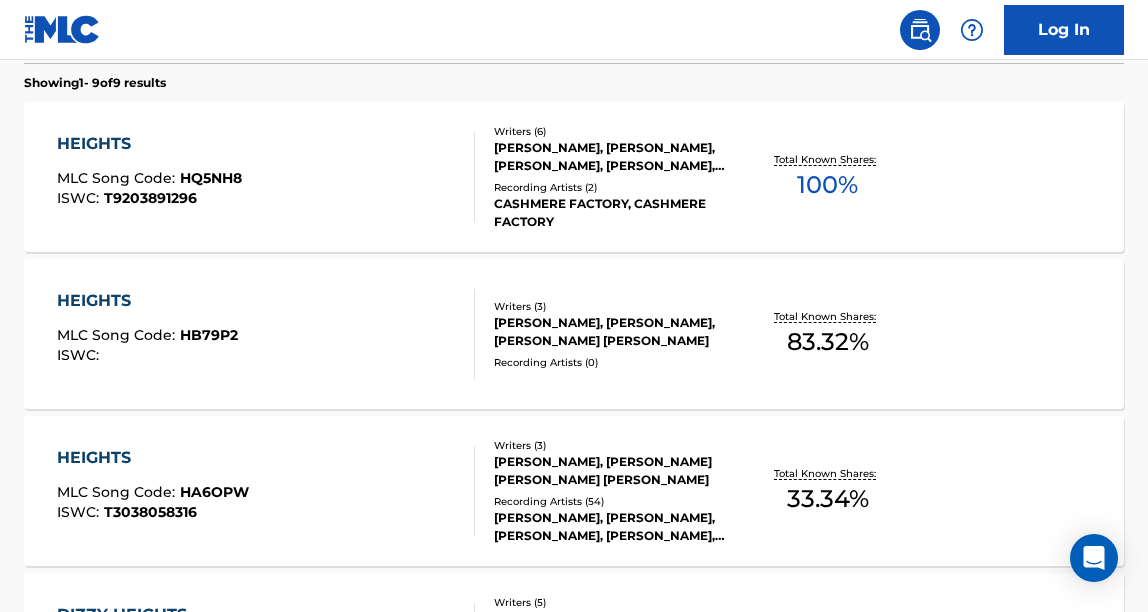 scroll, scrollTop: 642, scrollLeft: 0, axis: vertical 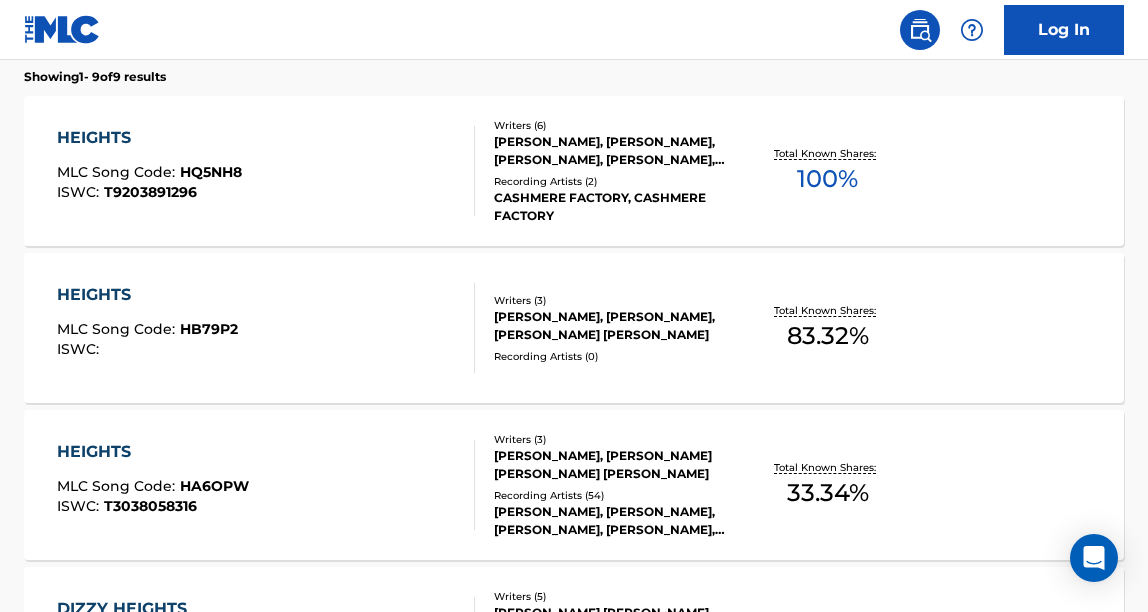 click on "HEIGHTS MLC Song Code : HA6OPW ISWC : T3038058316" at bounding box center [266, 485] 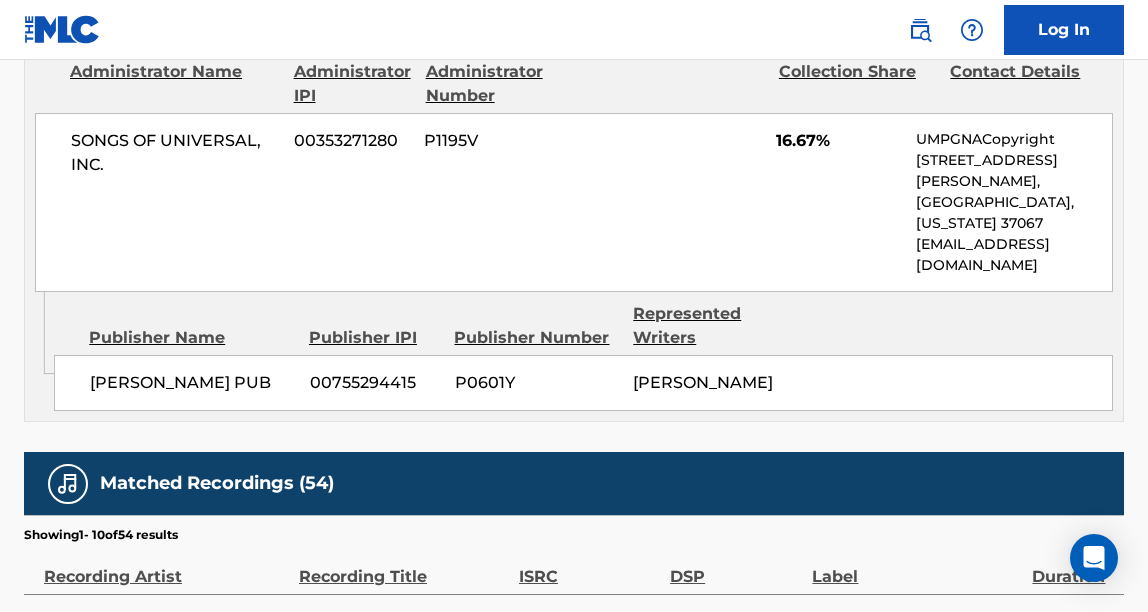 scroll, scrollTop: 1922, scrollLeft: 0, axis: vertical 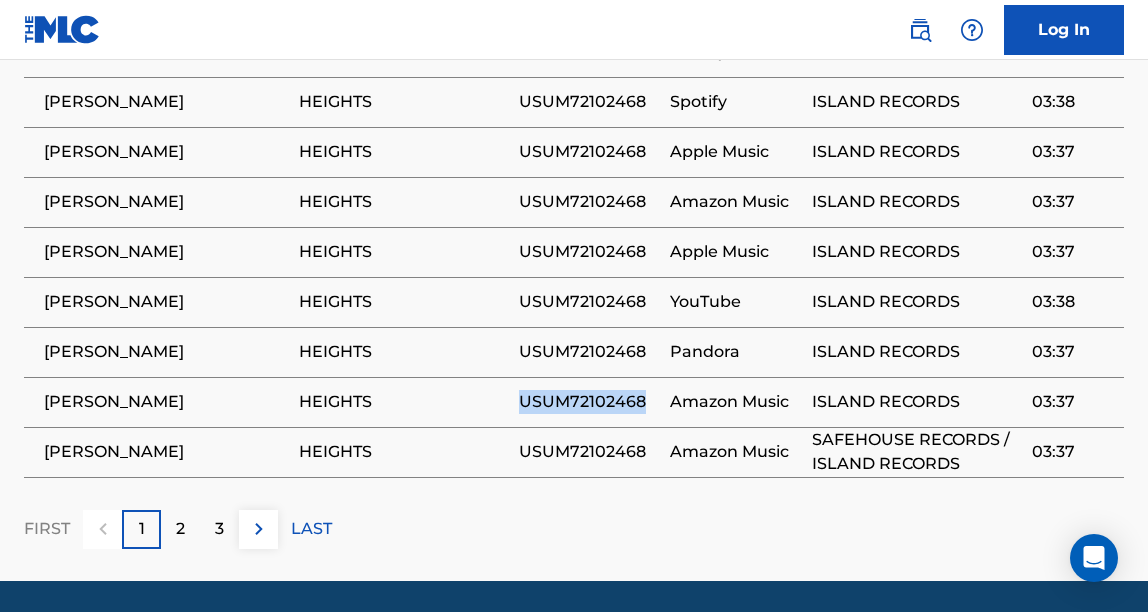 drag, startPoint x: 646, startPoint y: 339, endPoint x: 524, endPoint y: 344, distance: 122.10242 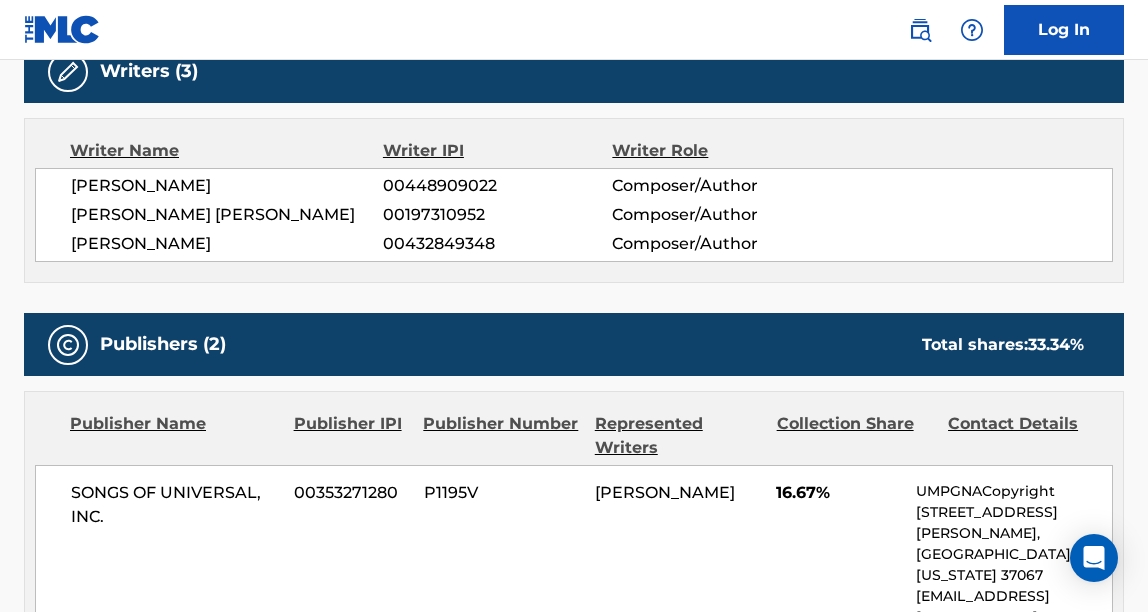scroll, scrollTop: 0, scrollLeft: 0, axis: both 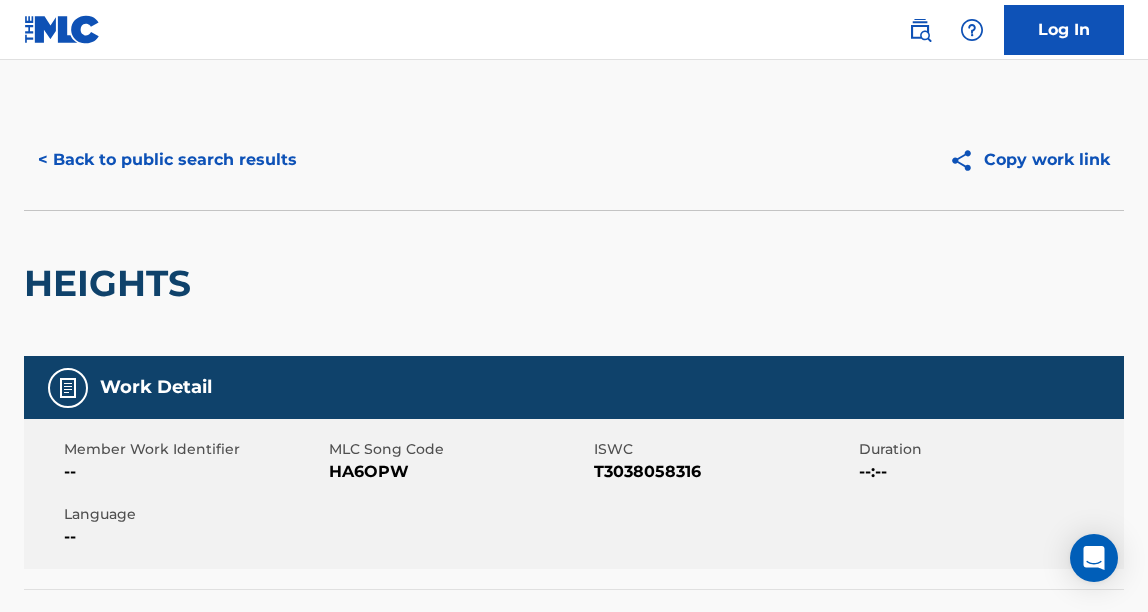click on "< Back to public search results" at bounding box center [167, 160] 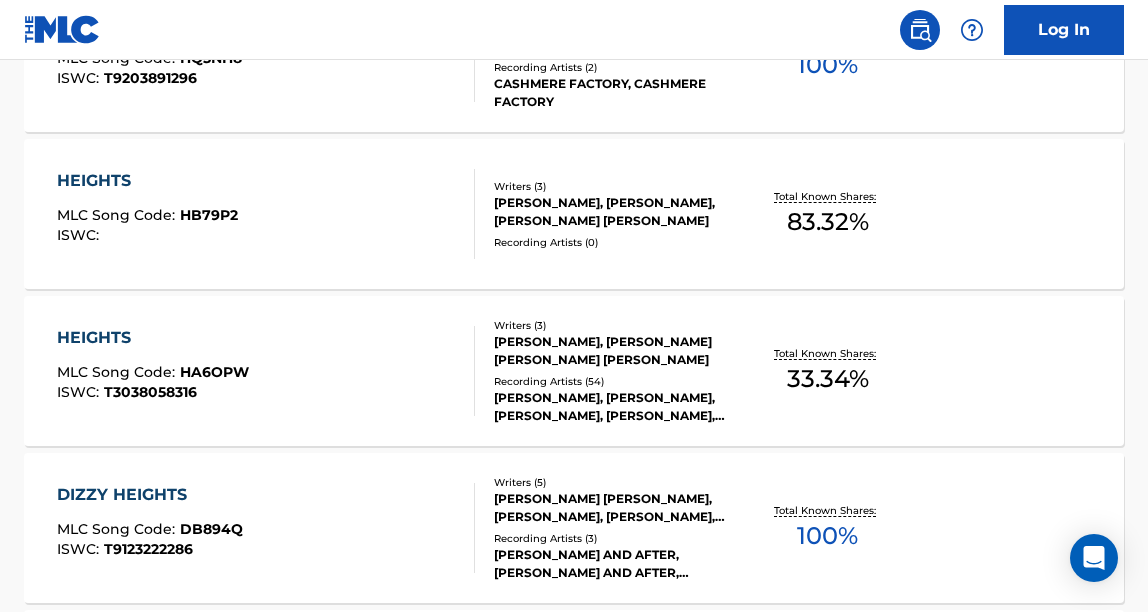 scroll, scrollTop: 0, scrollLeft: 0, axis: both 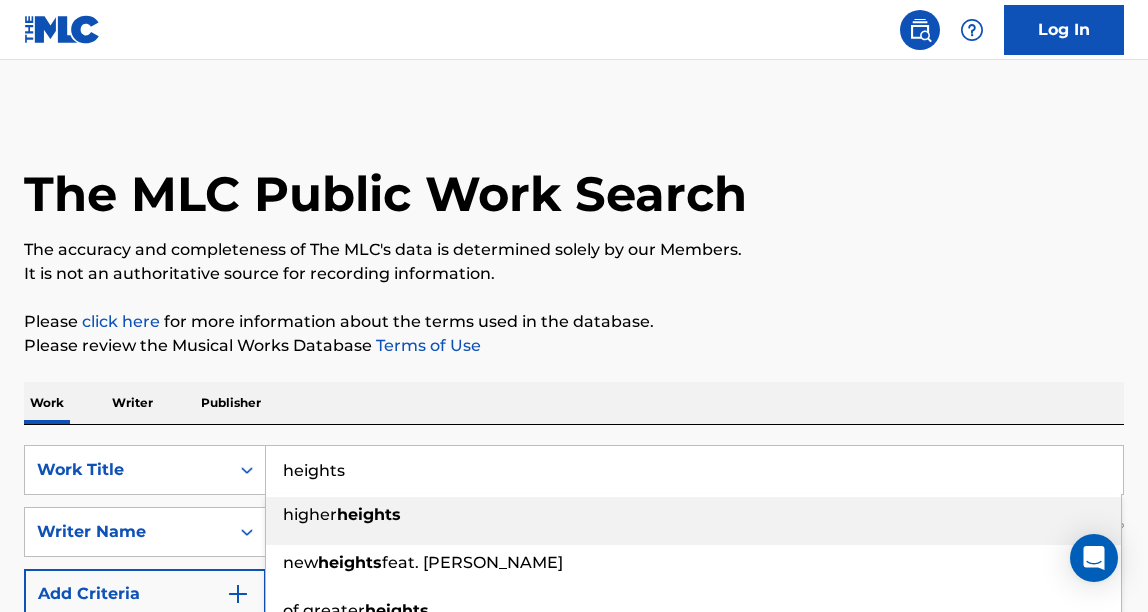 drag, startPoint x: 367, startPoint y: 456, endPoint x: 372, endPoint y: 474, distance: 18.681541 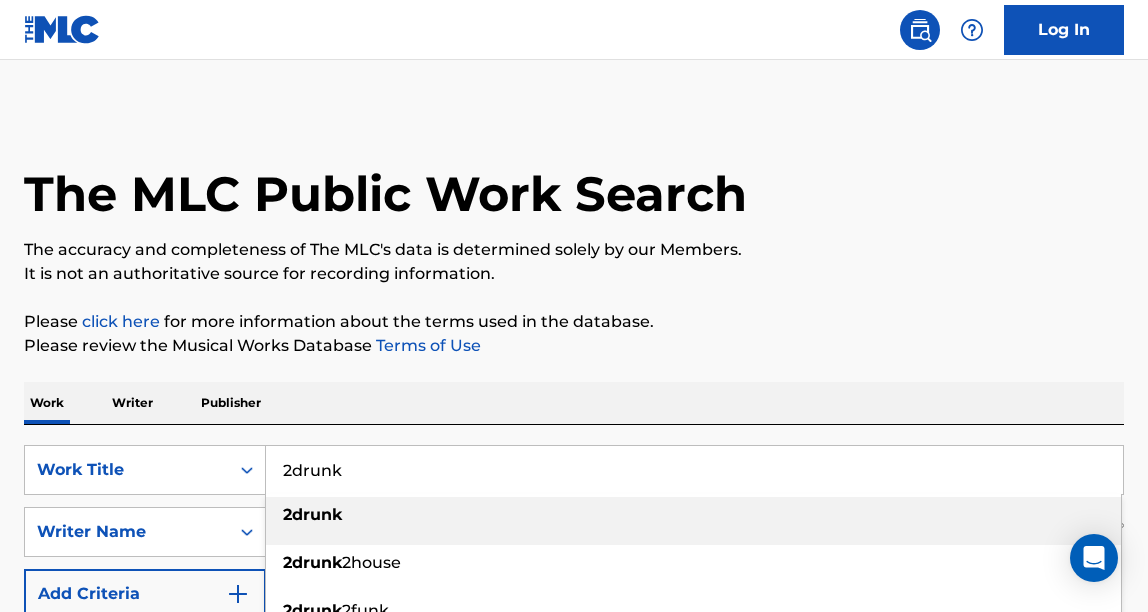 type on "2drunk" 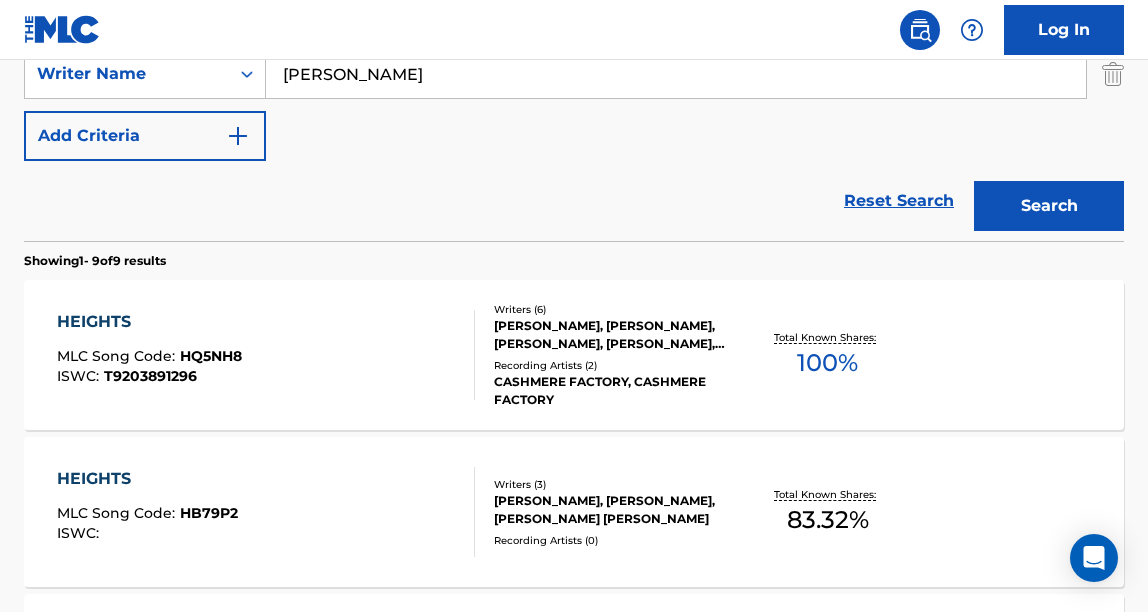 click on "Search" at bounding box center (1049, 206) 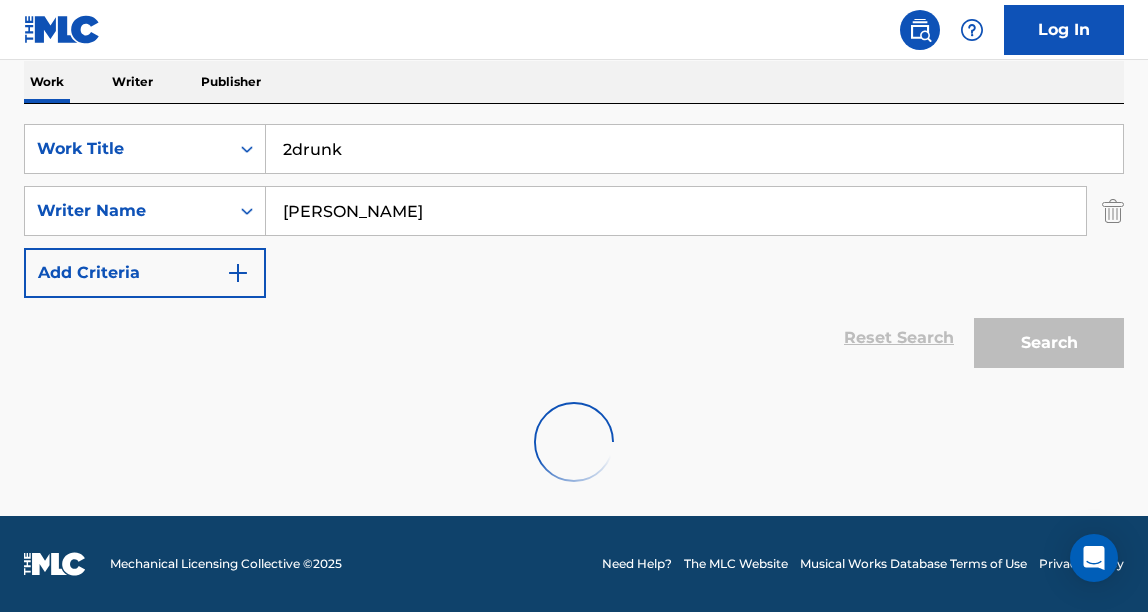 scroll, scrollTop: 458, scrollLeft: 0, axis: vertical 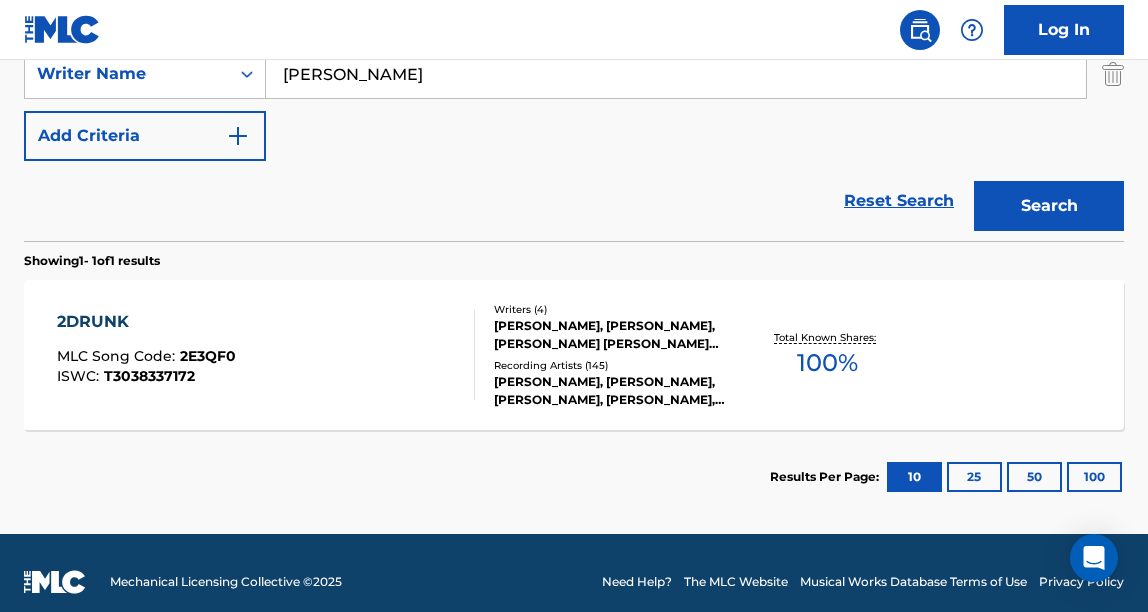 click on "[PERSON_NAME], [PERSON_NAME], [PERSON_NAME] [PERSON_NAME] [PERSON_NAME]" at bounding box center (615, 335) 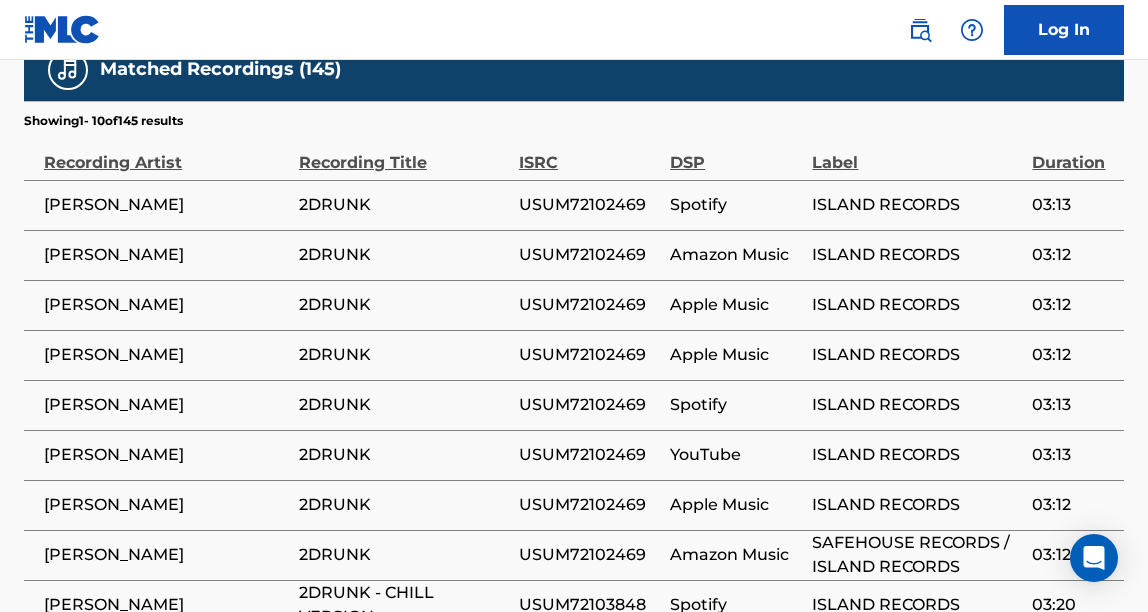scroll, scrollTop: 3205, scrollLeft: 0, axis: vertical 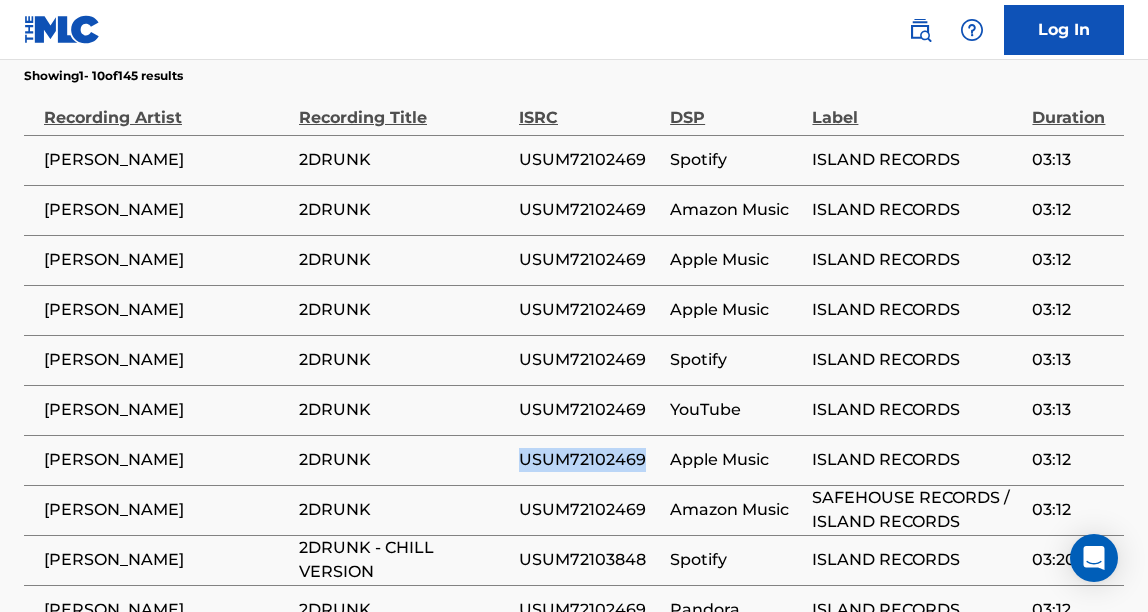 drag, startPoint x: 639, startPoint y: 294, endPoint x: 516, endPoint y: 296, distance: 123.01626 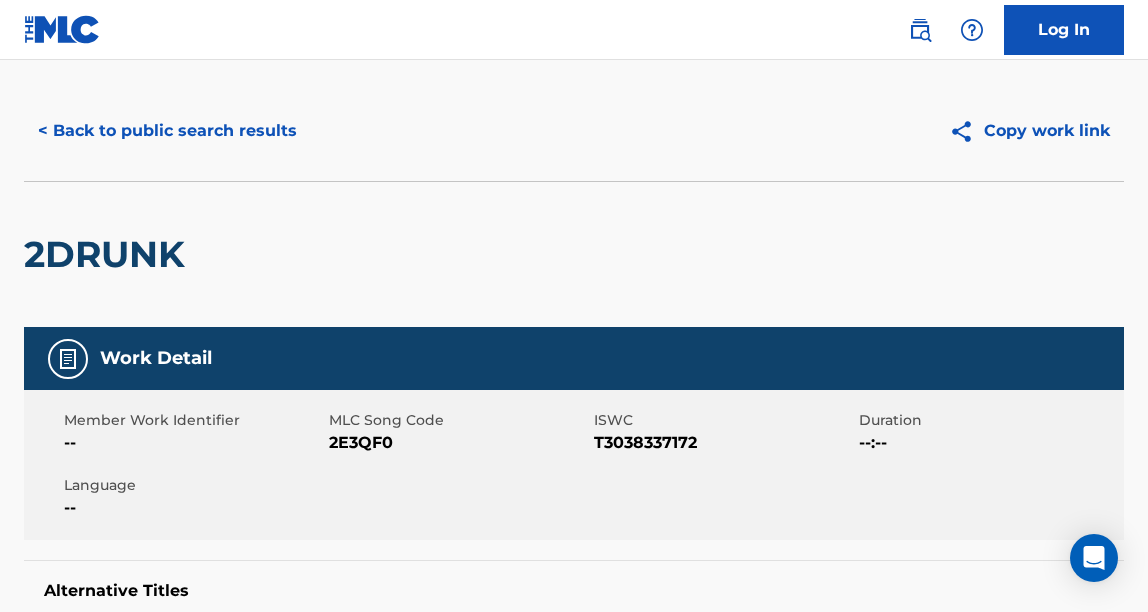 scroll, scrollTop: 0, scrollLeft: 0, axis: both 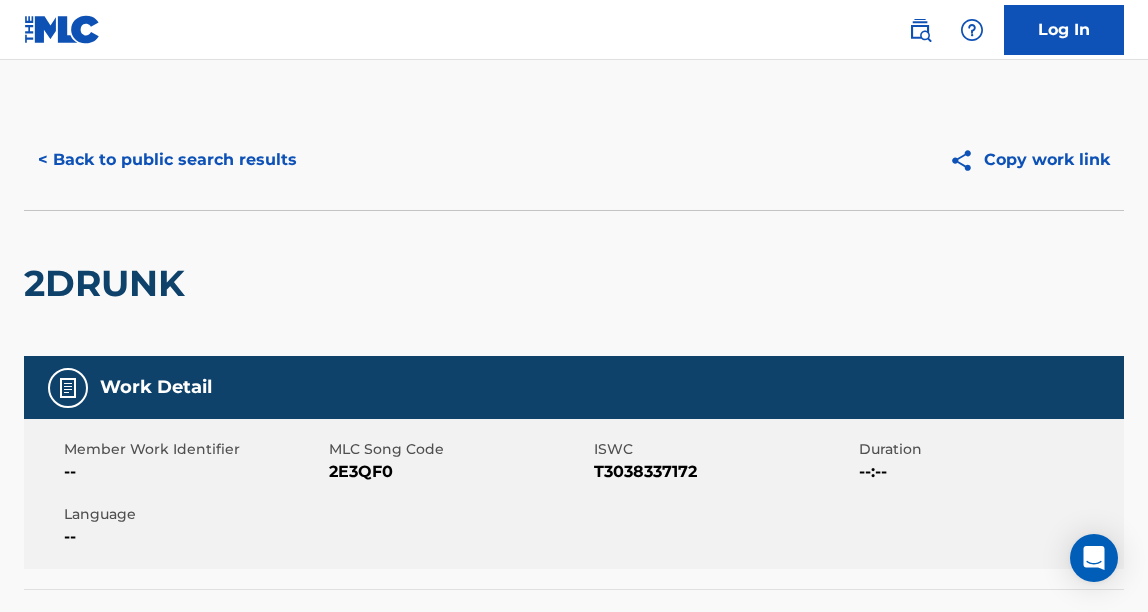 click on "< Back to public search results" at bounding box center [167, 160] 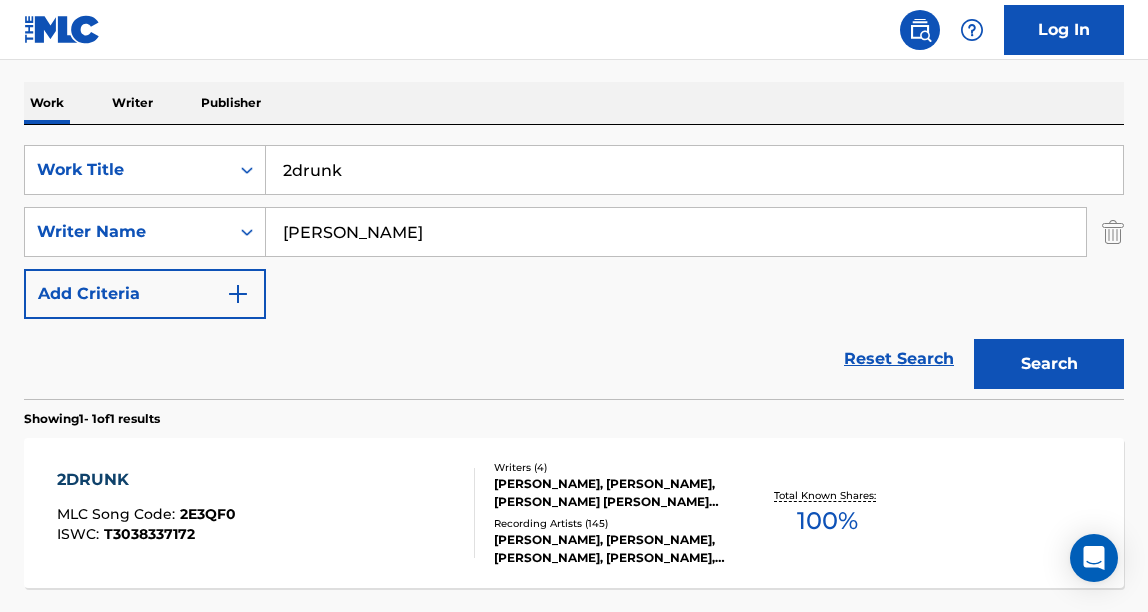 scroll, scrollTop: 302, scrollLeft: 0, axis: vertical 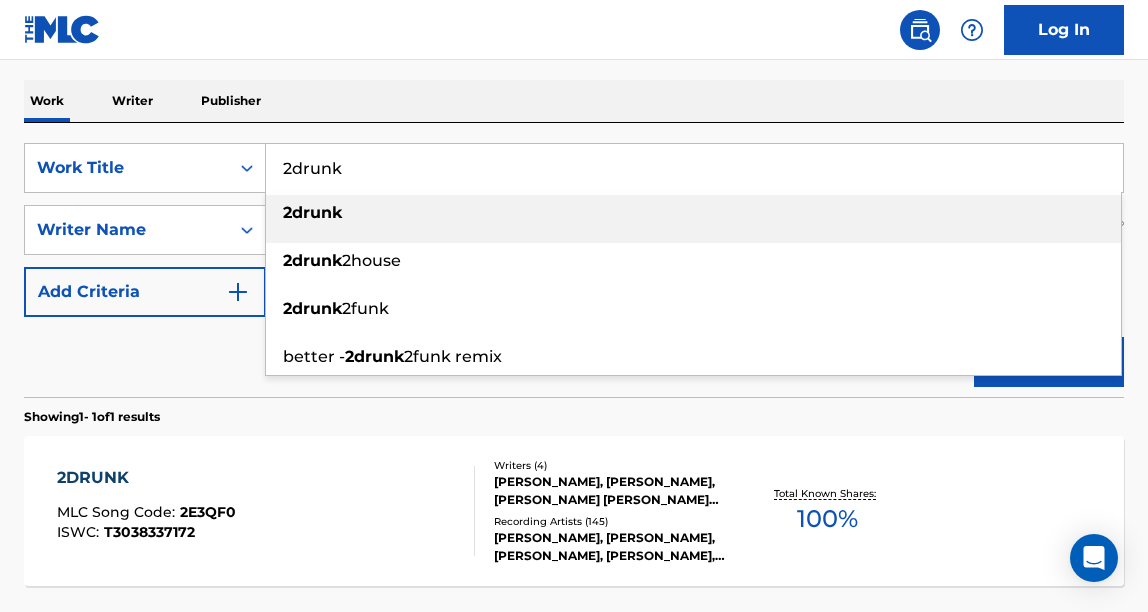 drag, startPoint x: 393, startPoint y: 174, endPoint x: 290, endPoint y: 151, distance: 105.53672 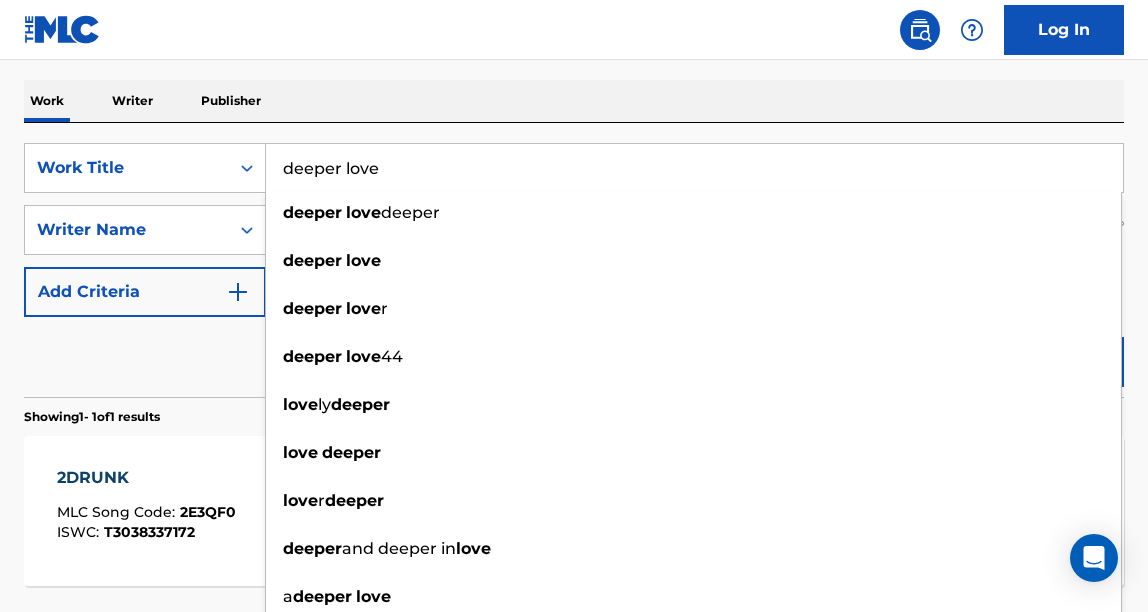 type on "deeper love" 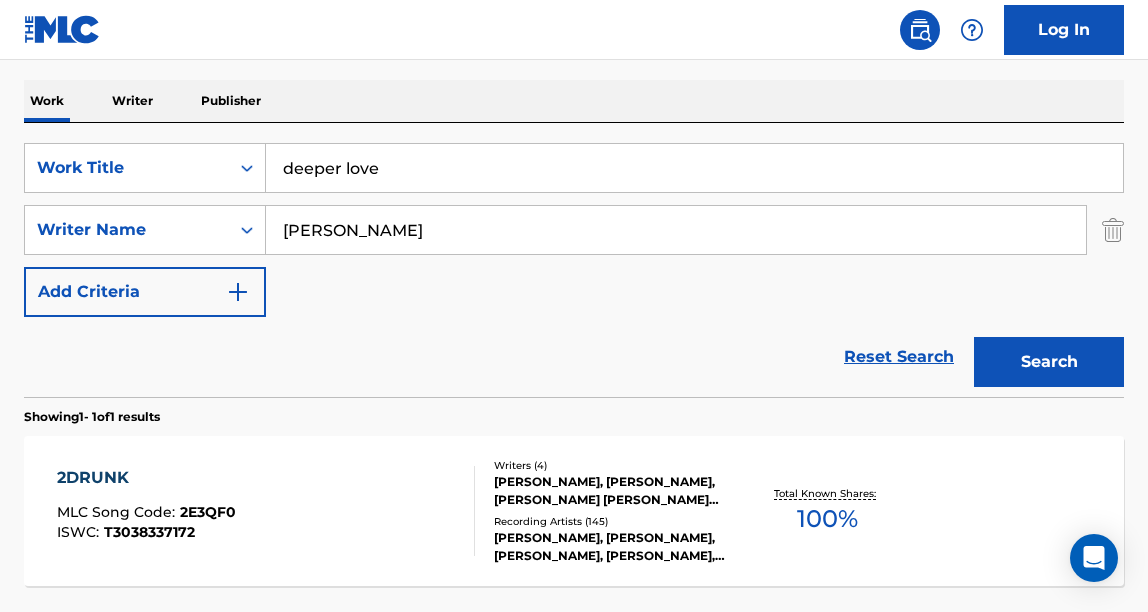 click on "Search" at bounding box center [1049, 362] 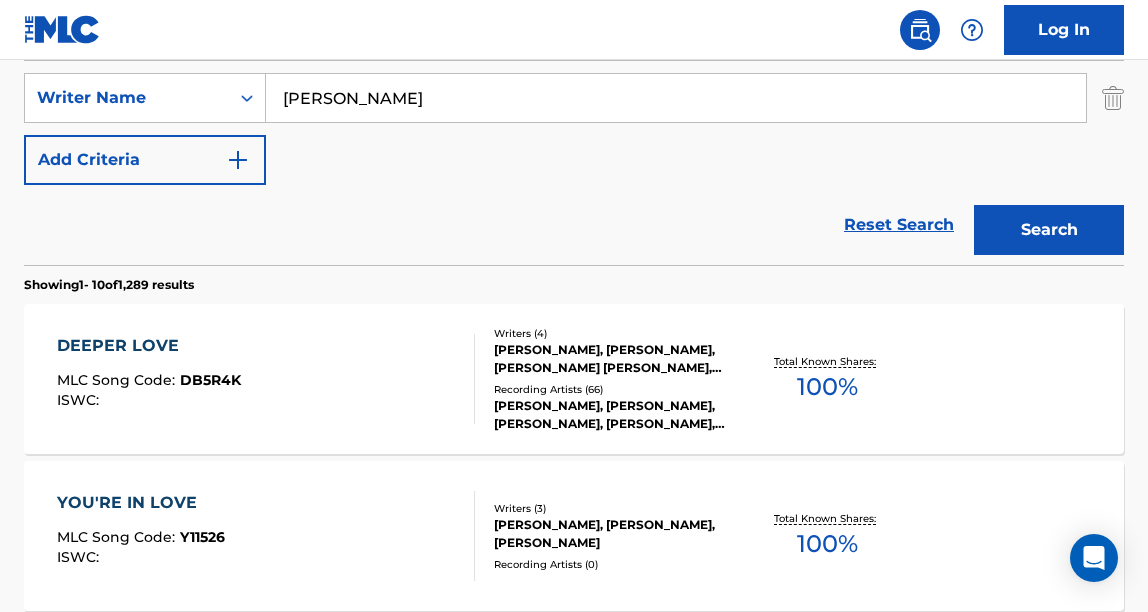 scroll, scrollTop: 436, scrollLeft: 0, axis: vertical 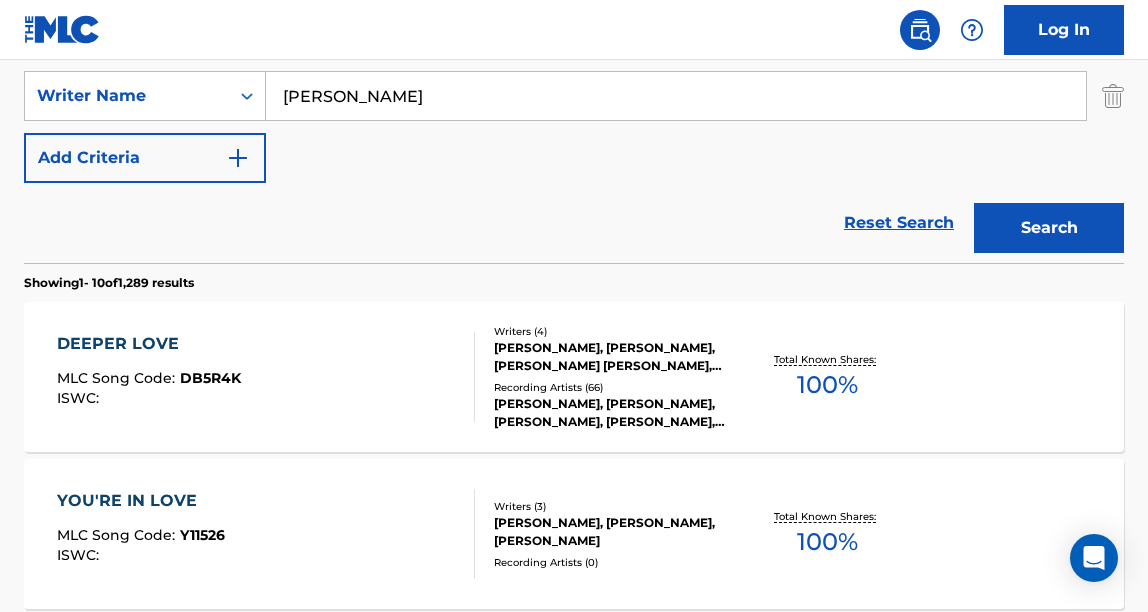 click on "Recording Artists ( 66 )" at bounding box center (615, 387) 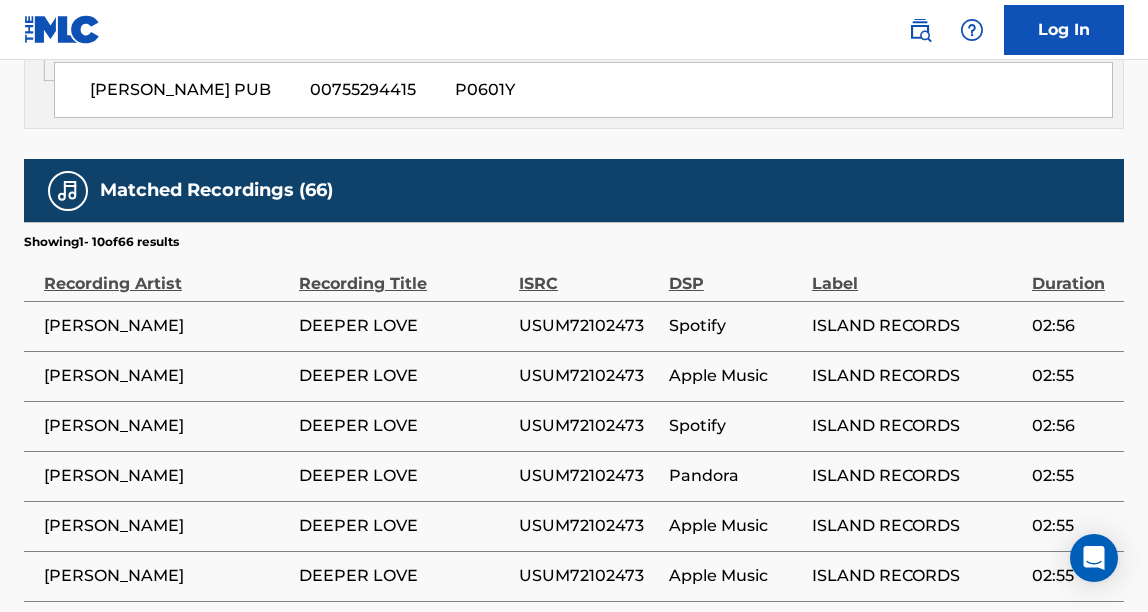 scroll, scrollTop: 3314, scrollLeft: 0, axis: vertical 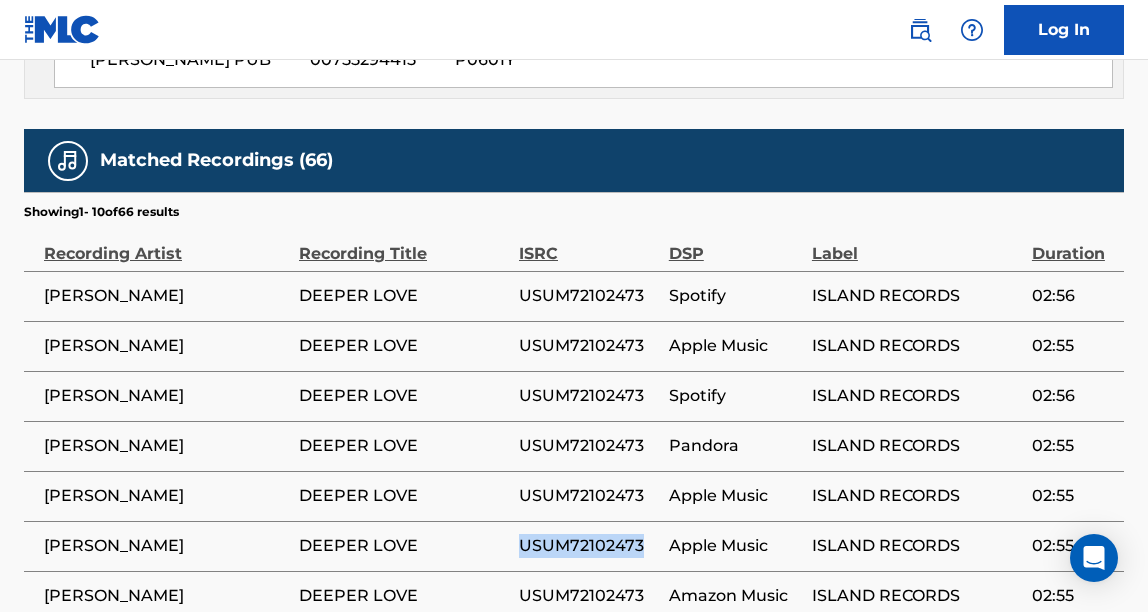 drag, startPoint x: 640, startPoint y: 353, endPoint x: 498, endPoint y: 353, distance: 142 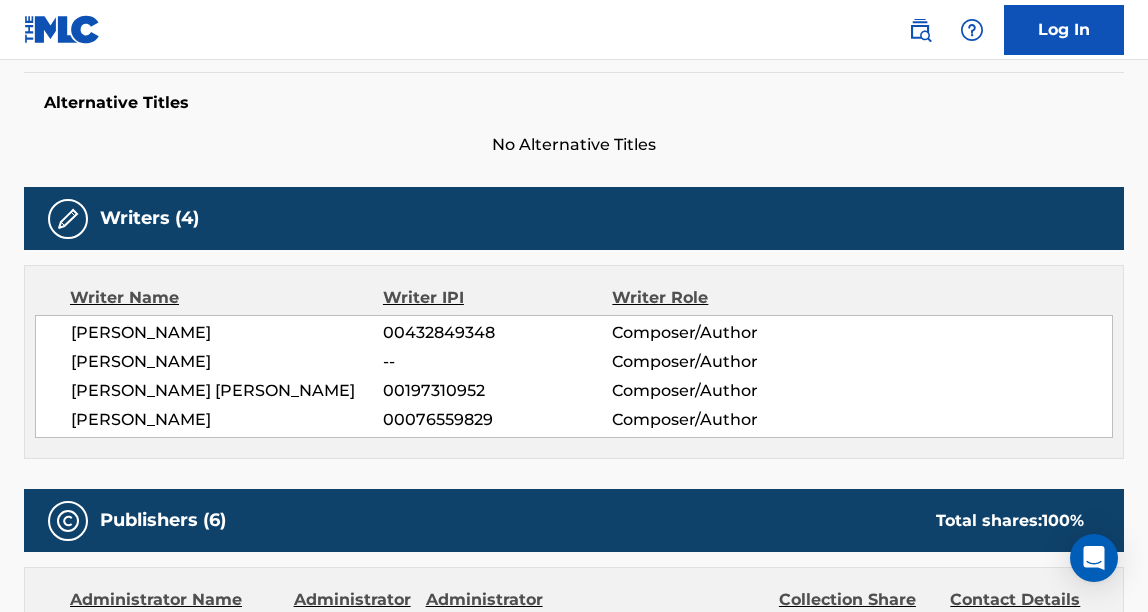 scroll, scrollTop: 0, scrollLeft: 0, axis: both 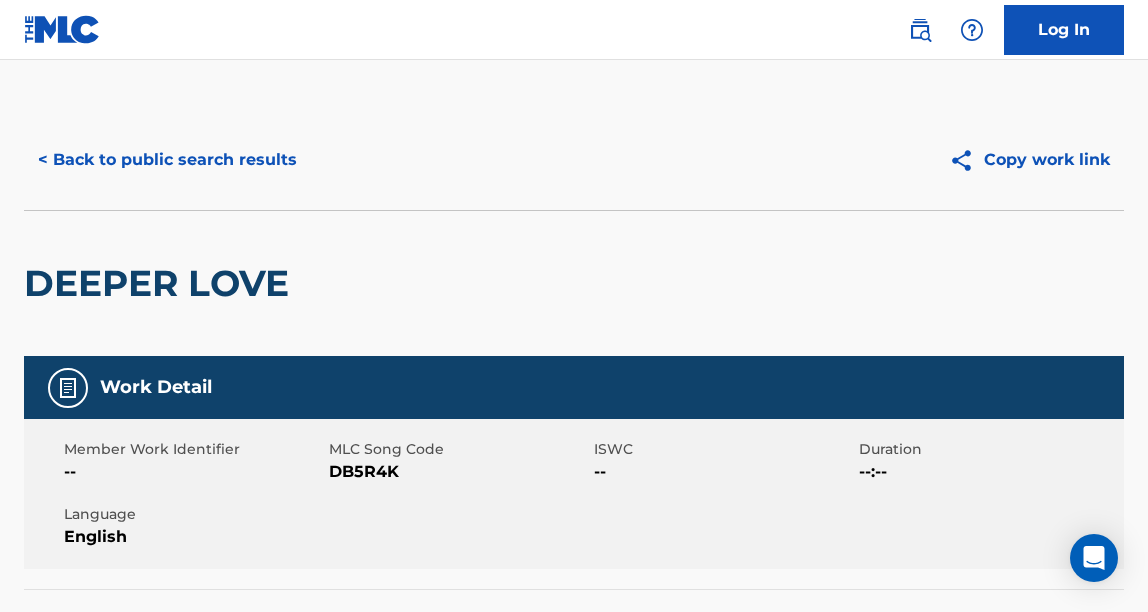 click on "< Back to public search results" at bounding box center (167, 160) 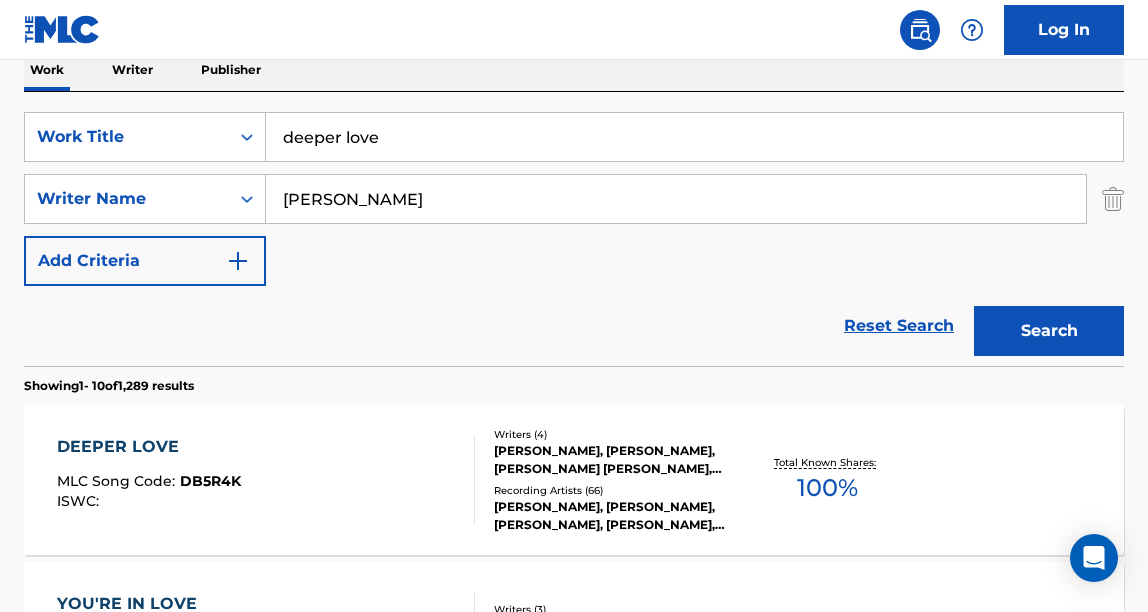 scroll, scrollTop: 319, scrollLeft: 0, axis: vertical 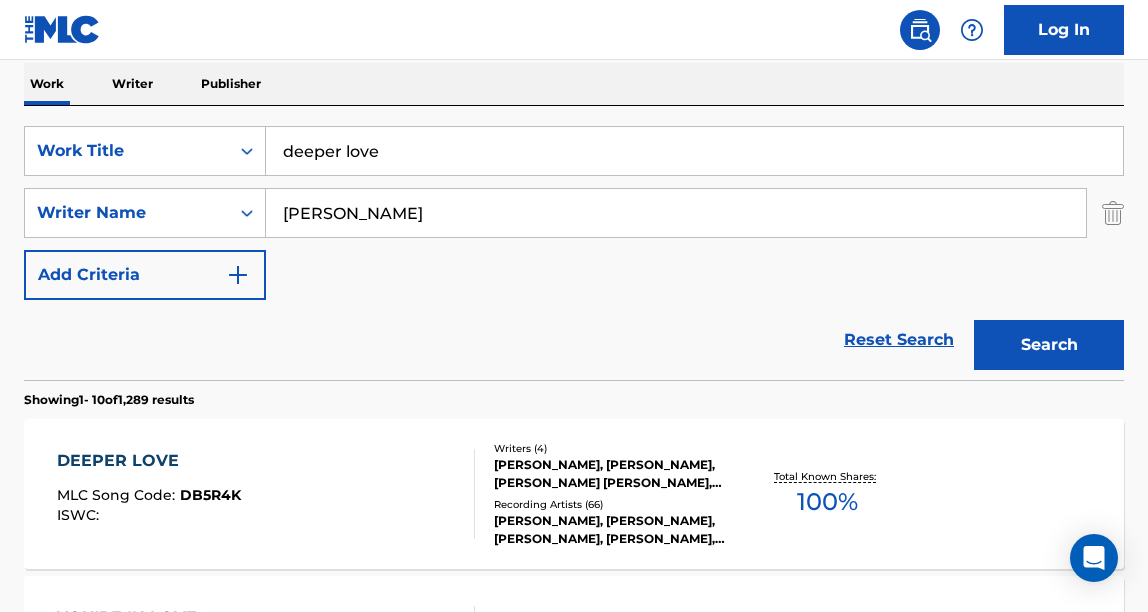 click on "deeper love" at bounding box center [694, 151] 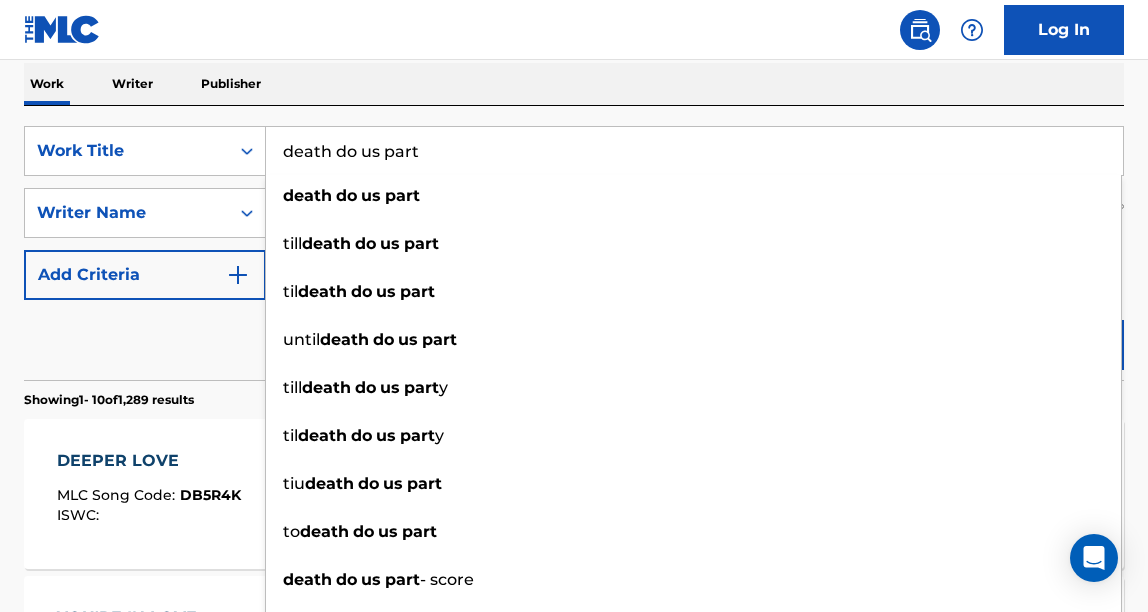 type on "death do us part" 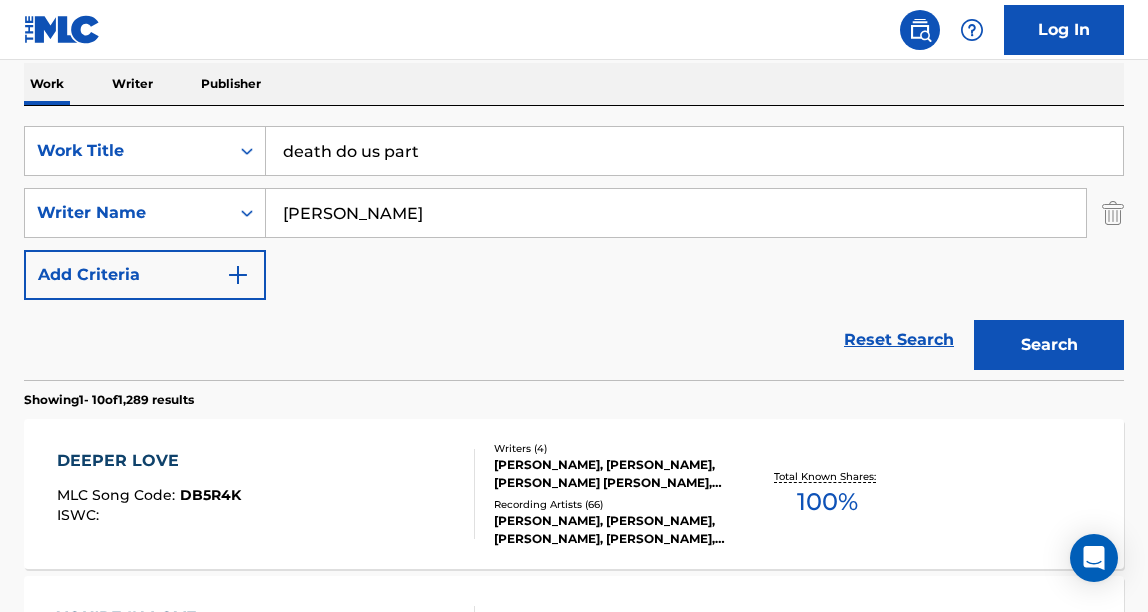 click on "Search" at bounding box center (1049, 345) 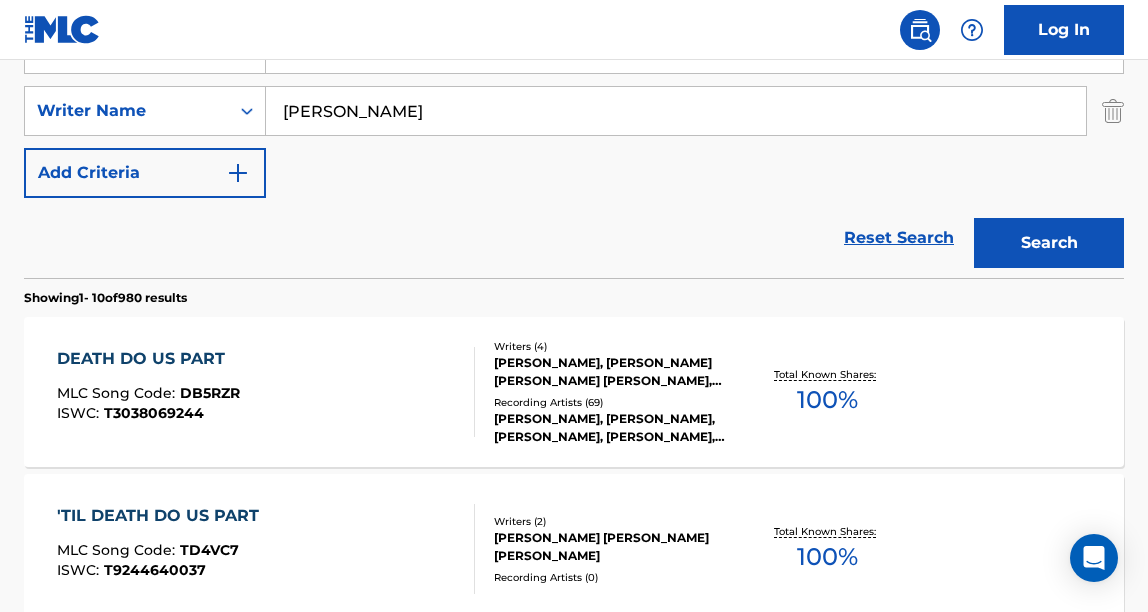 scroll, scrollTop: 423, scrollLeft: 0, axis: vertical 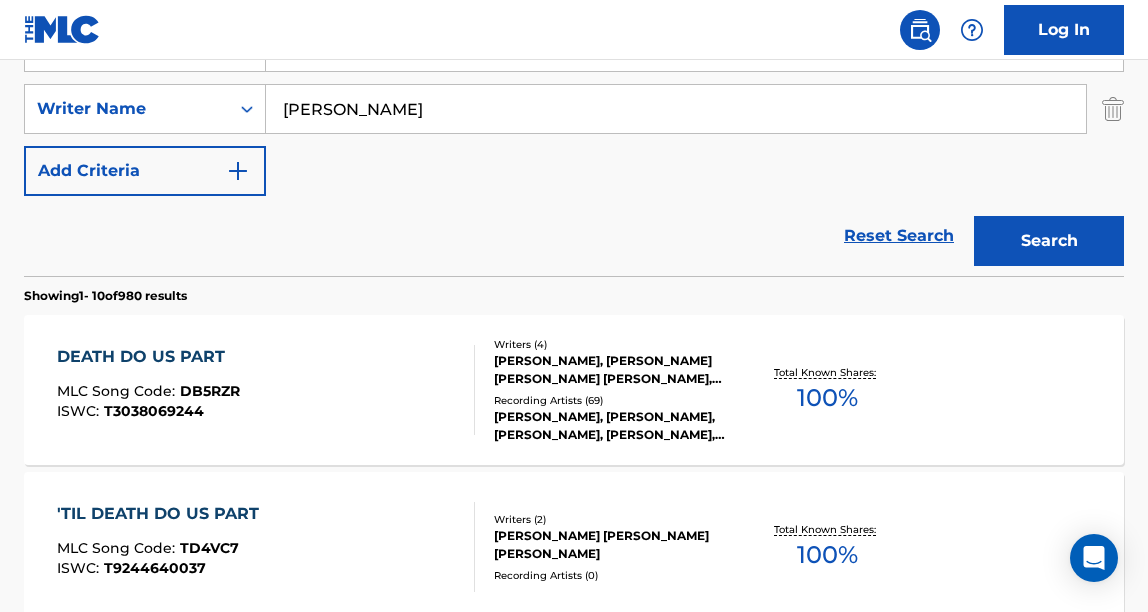 click on "[PERSON_NAME], [PERSON_NAME] [PERSON_NAME] [PERSON_NAME], [PERSON_NAME]" at bounding box center (615, 370) 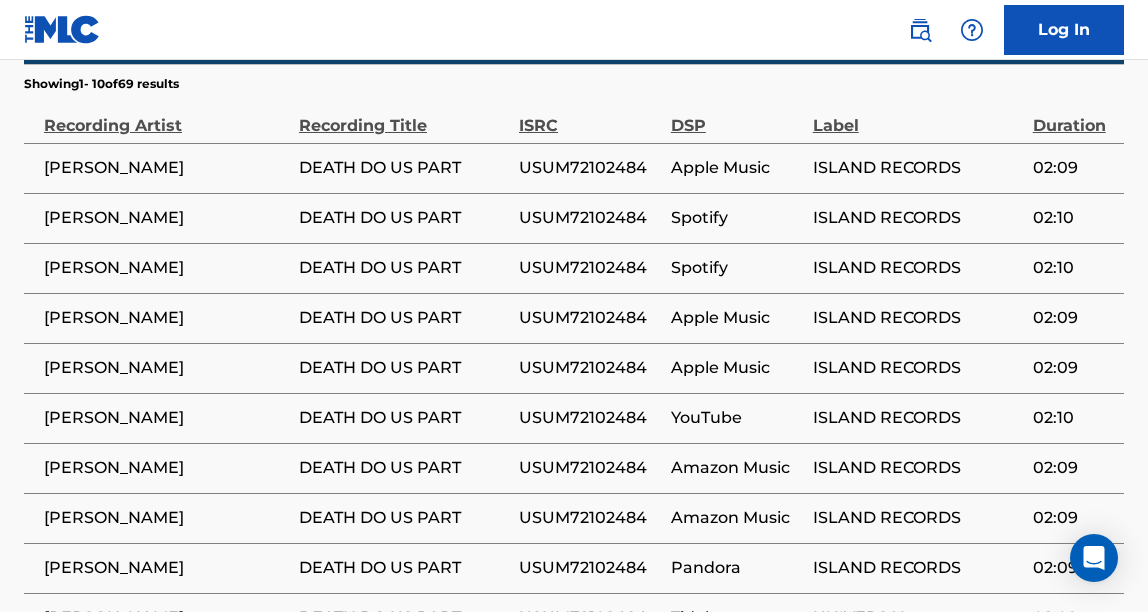 scroll, scrollTop: 3080, scrollLeft: 0, axis: vertical 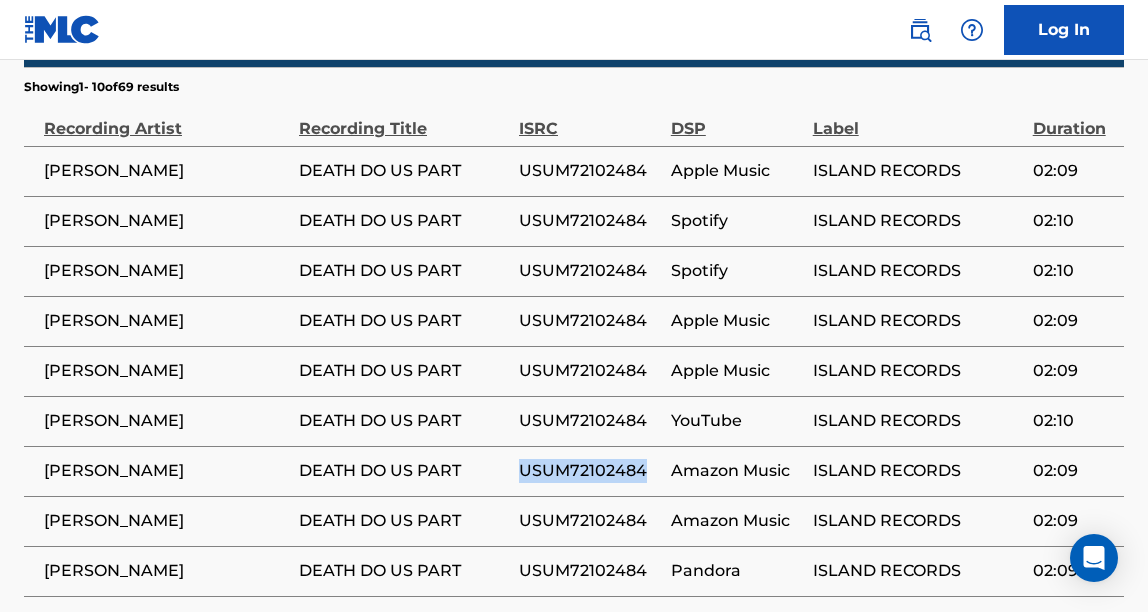 drag, startPoint x: 645, startPoint y: 309, endPoint x: 516, endPoint y: 311, distance: 129.0155 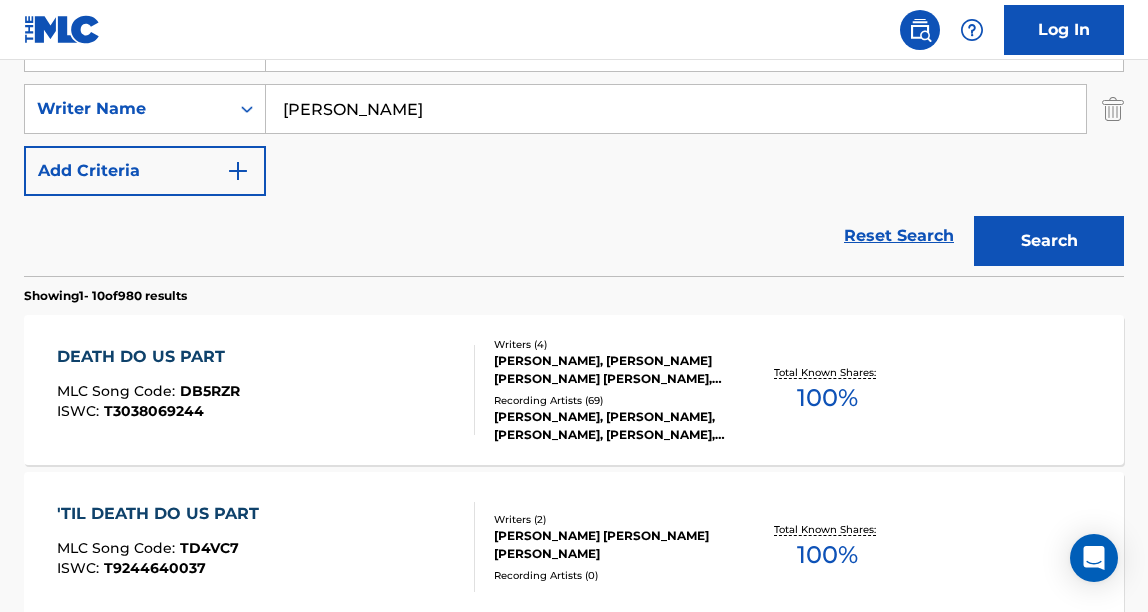 scroll, scrollTop: 0, scrollLeft: 0, axis: both 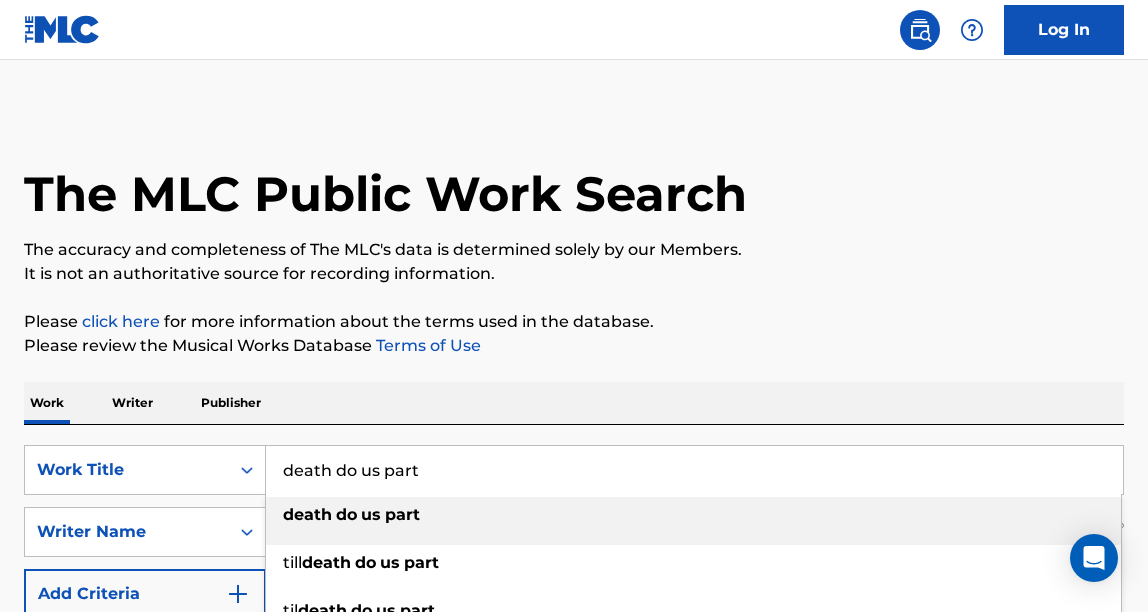 drag, startPoint x: 421, startPoint y: 480, endPoint x: 304, endPoint y: 466, distance: 117.83463 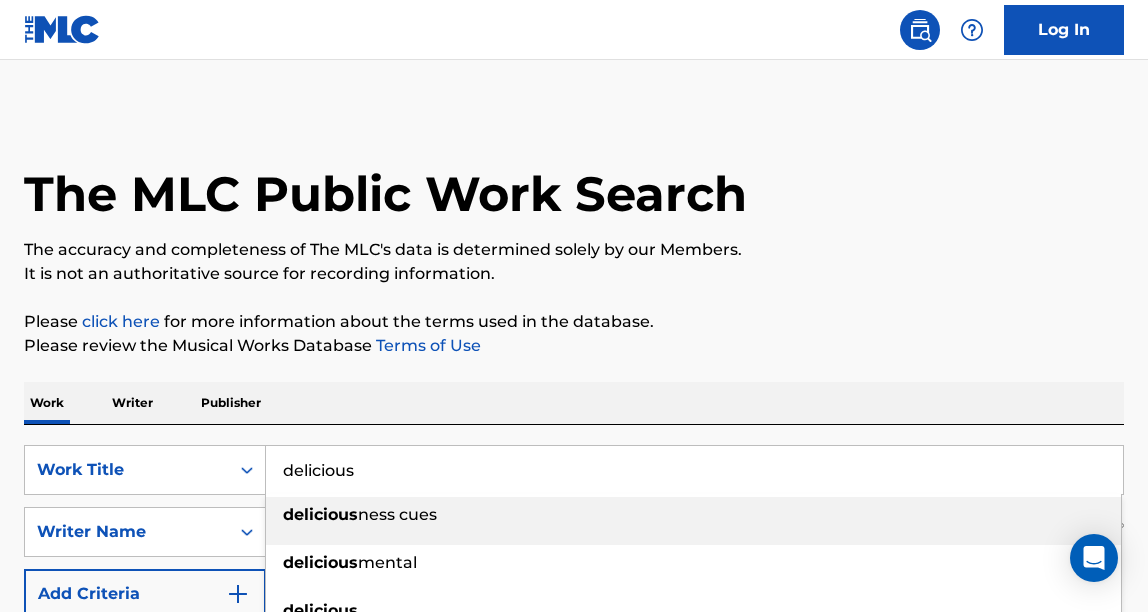 type on "delicious" 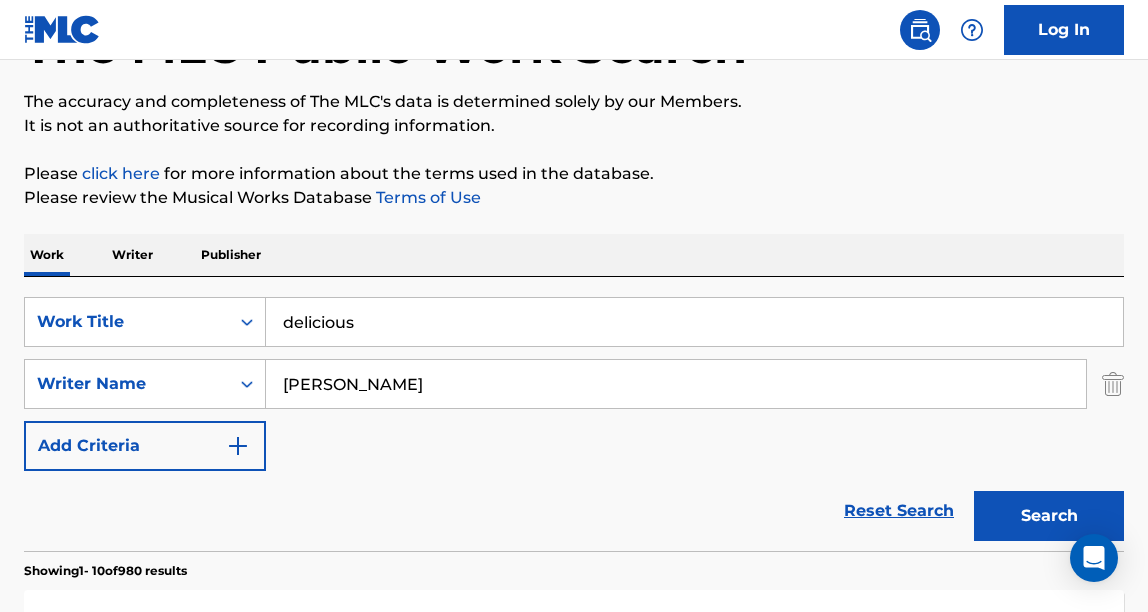 scroll, scrollTop: 315, scrollLeft: 0, axis: vertical 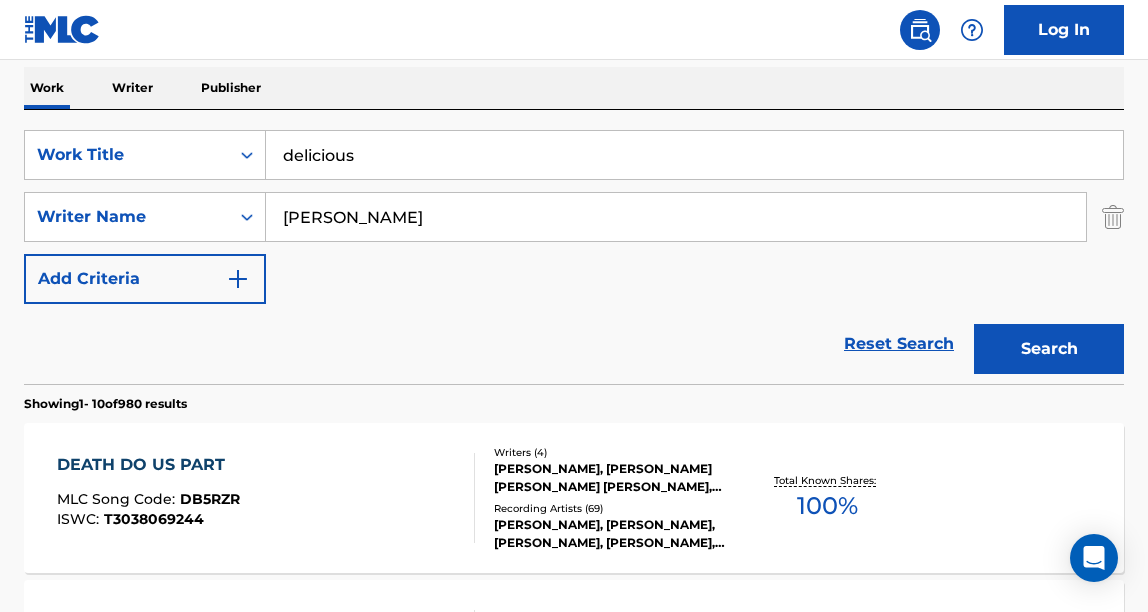 click on "Search" at bounding box center (1049, 349) 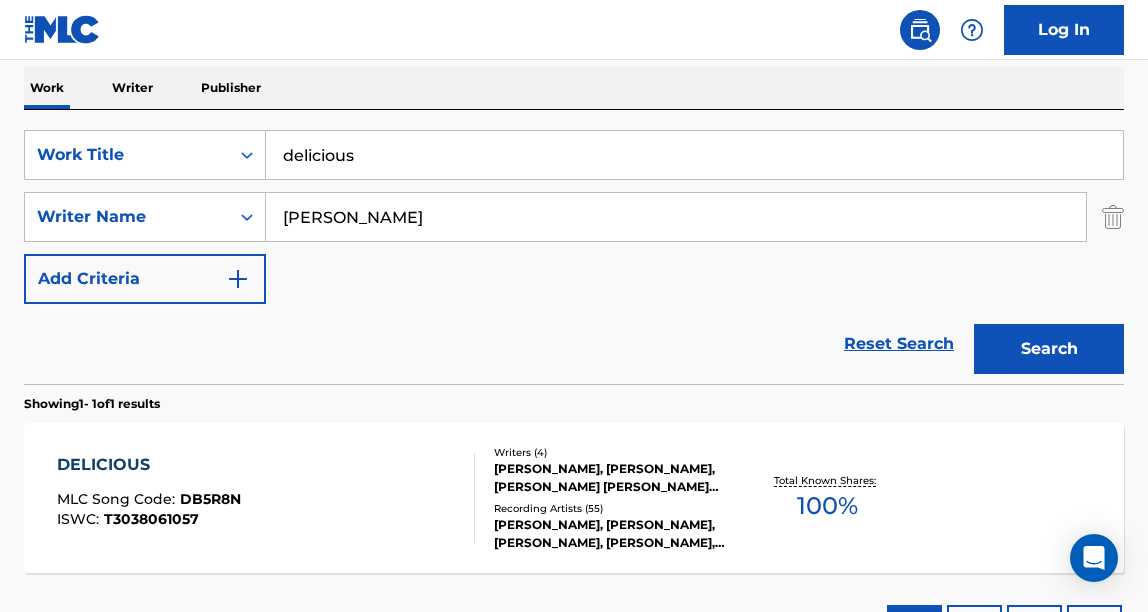 scroll, scrollTop: 476, scrollLeft: 0, axis: vertical 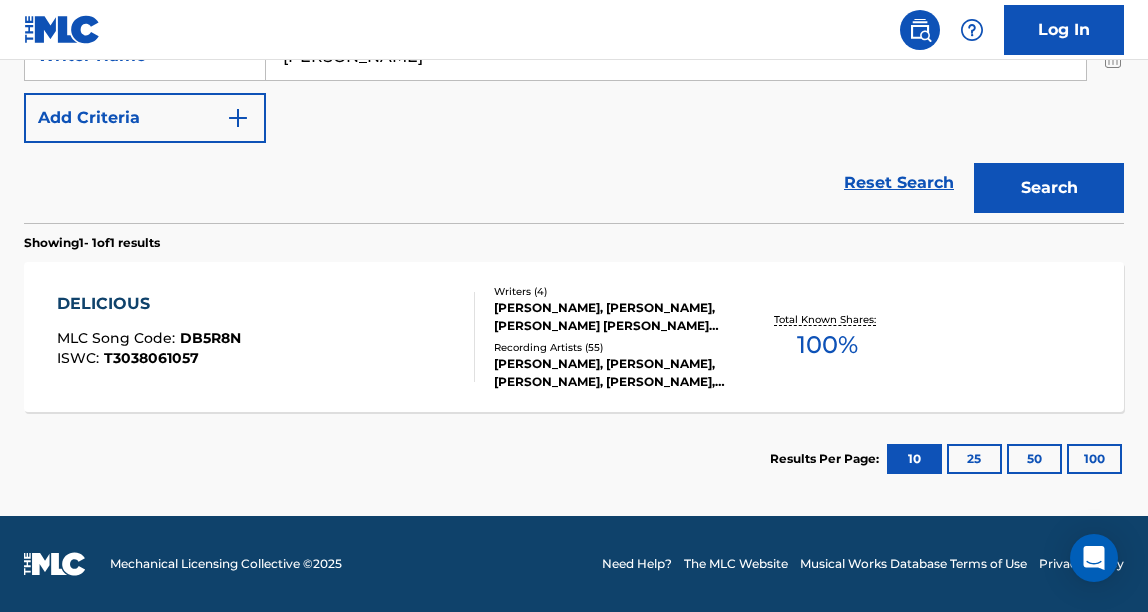 click on "DELICIOUS MLC Song Code : DB5R8N ISWC : T3038061057 Writers ( 4 ) [PERSON_NAME], [PERSON_NAME], [PERSON_NAME] [PERSON_NAME] [PERSON_NAME] Recording Artists ( 55 ) [PERSON_NAME], [PERSON_NAME], [PERSON_NAME], [PERSON_NAME], [PERSON_NAME] Total Known Shares: 100 %" at bounding box center (574, 337) 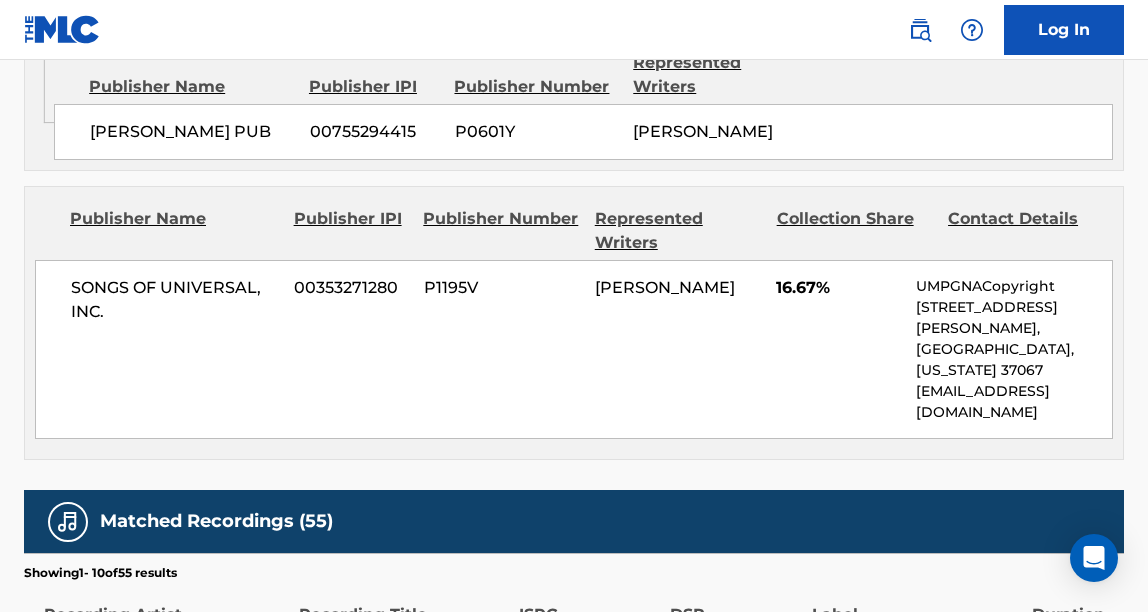 scroll, scrollTop: 2945, scrollLeft: 0, axis: vertical 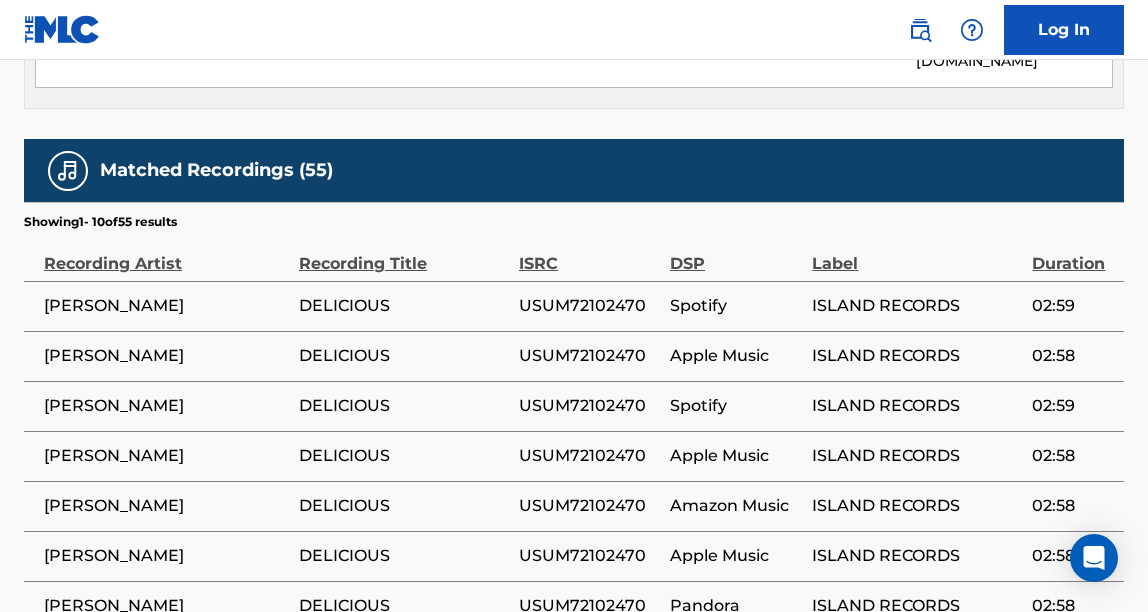 click on "USUM72102470" at bounding box center [589, 556] 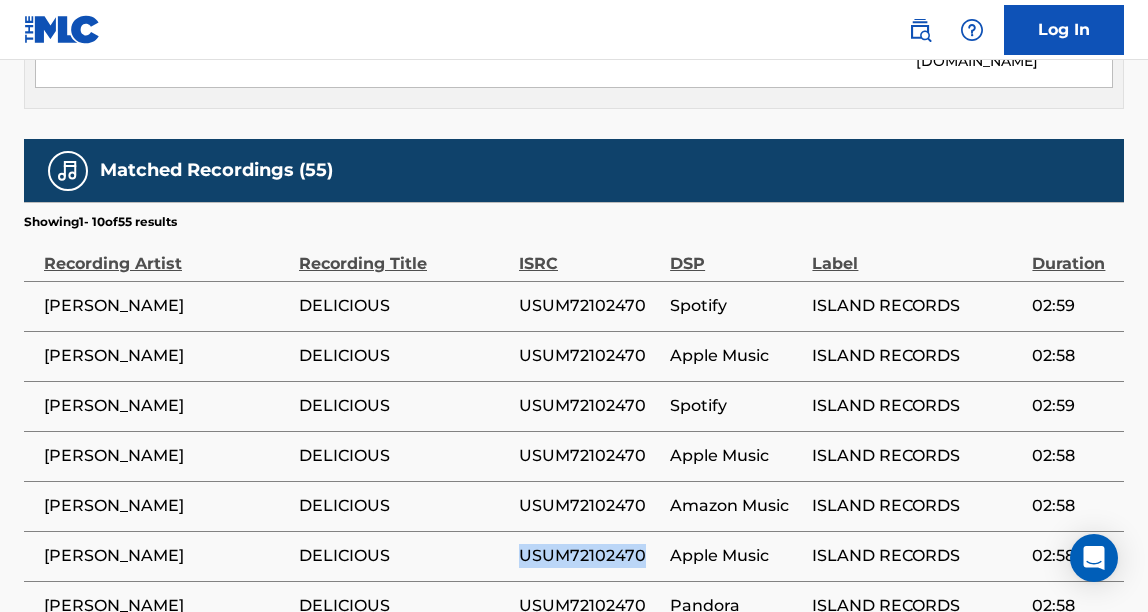 drag, startPoint x: 642, startPoint y: 388, endPoint x: 520, endPoint y: 388, distance: 122 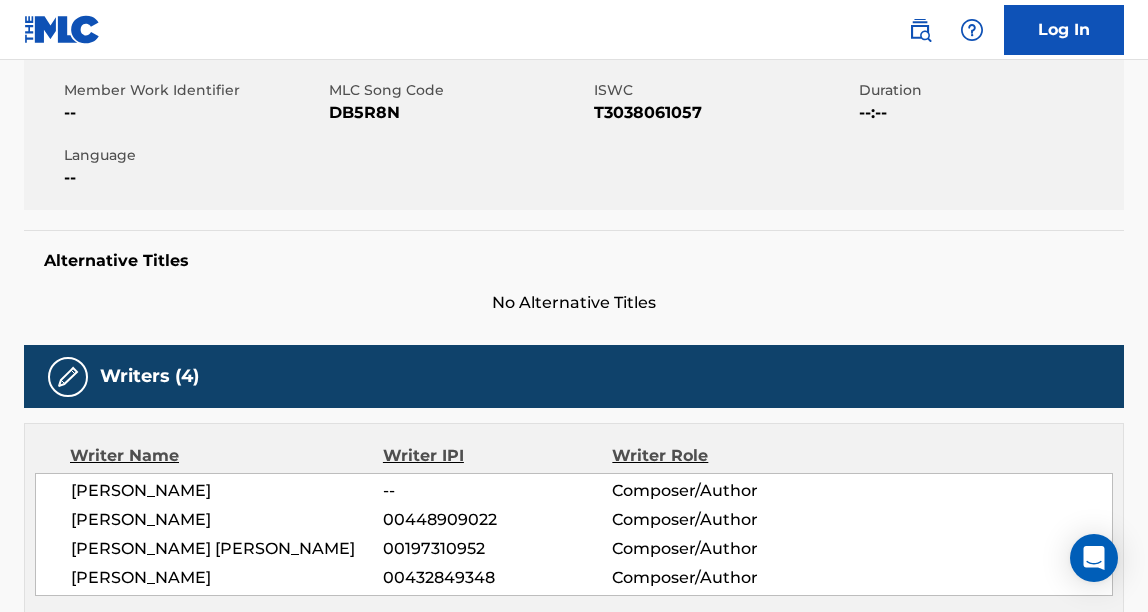 scroll, scrollTop: 0, scrollLeft: 0, axis: both 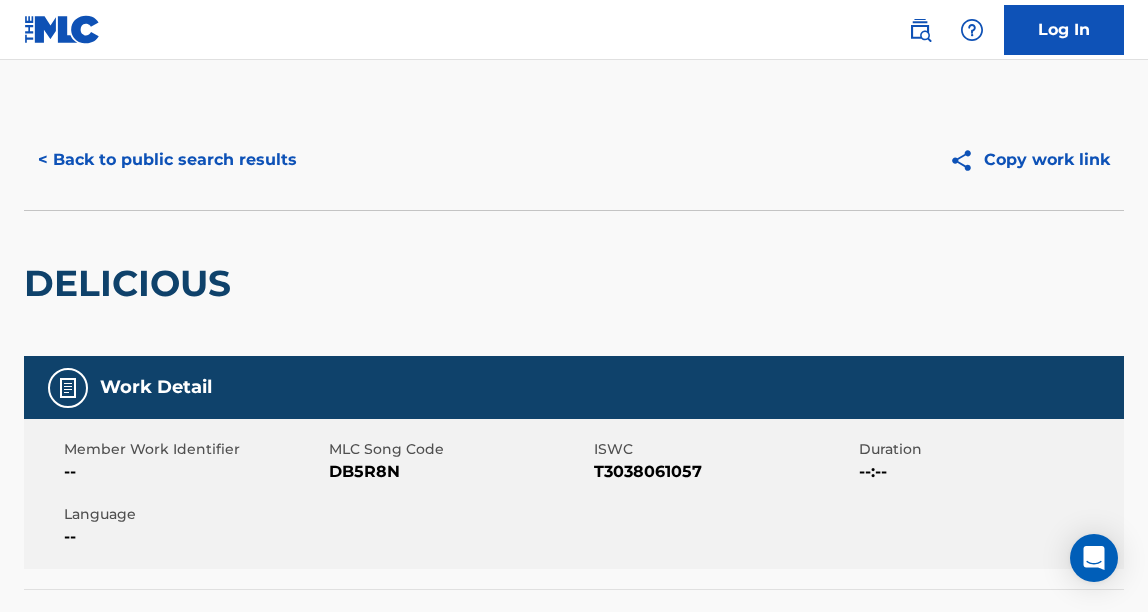 click on "< Back to public search results" at bounding box center [167, 160] 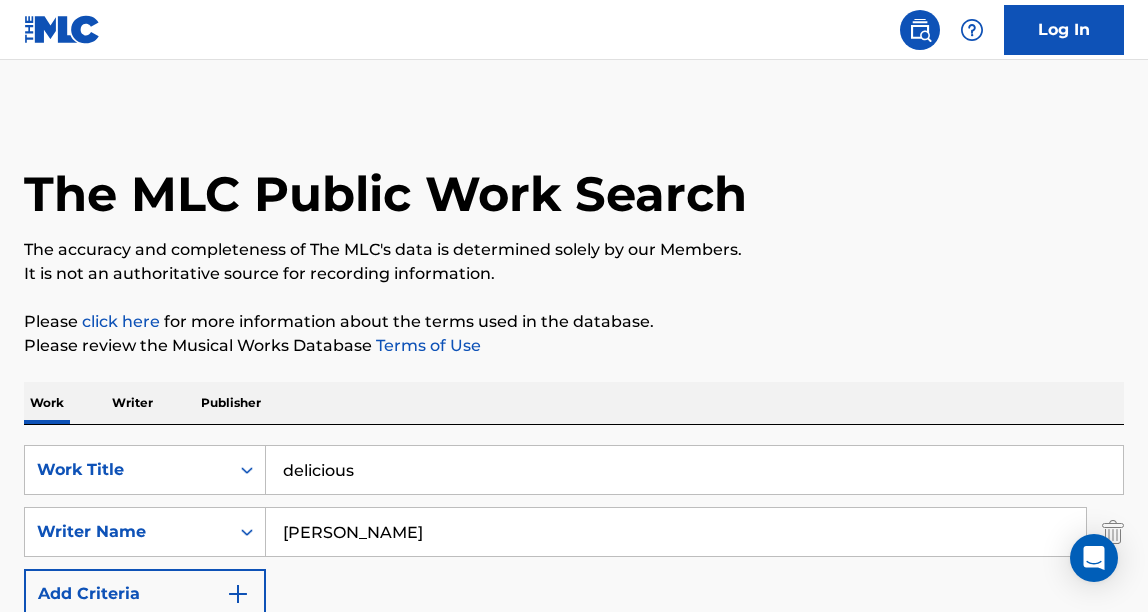 scroll, scrollTop: 362, scrollLeft: 0, axis: vertical 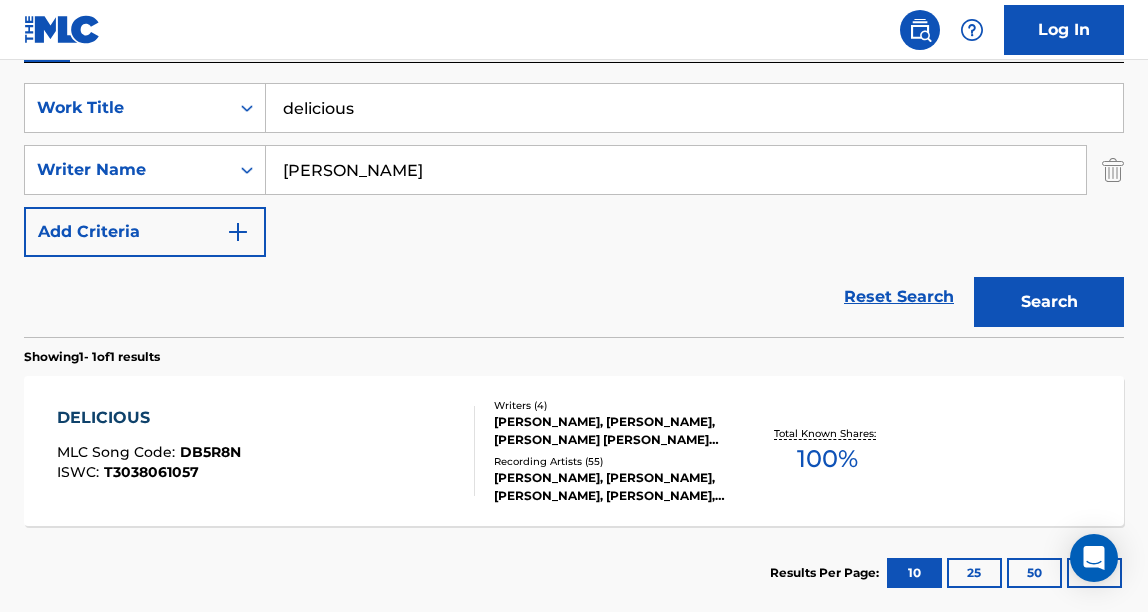 click on "delicious" at bounding box center [694, 108] 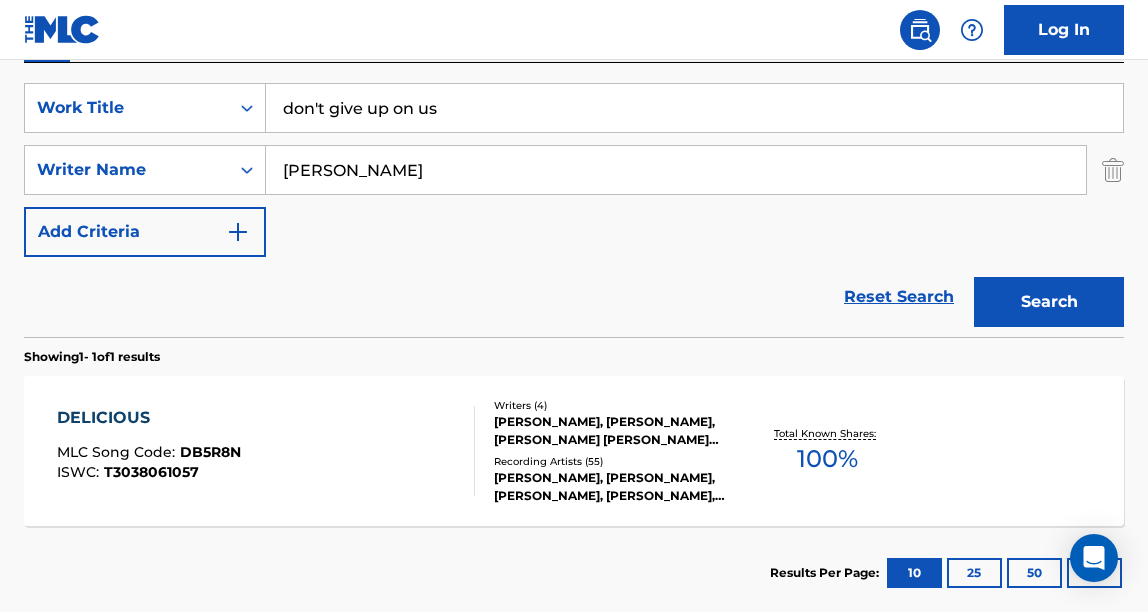 type on "don't give up on us" 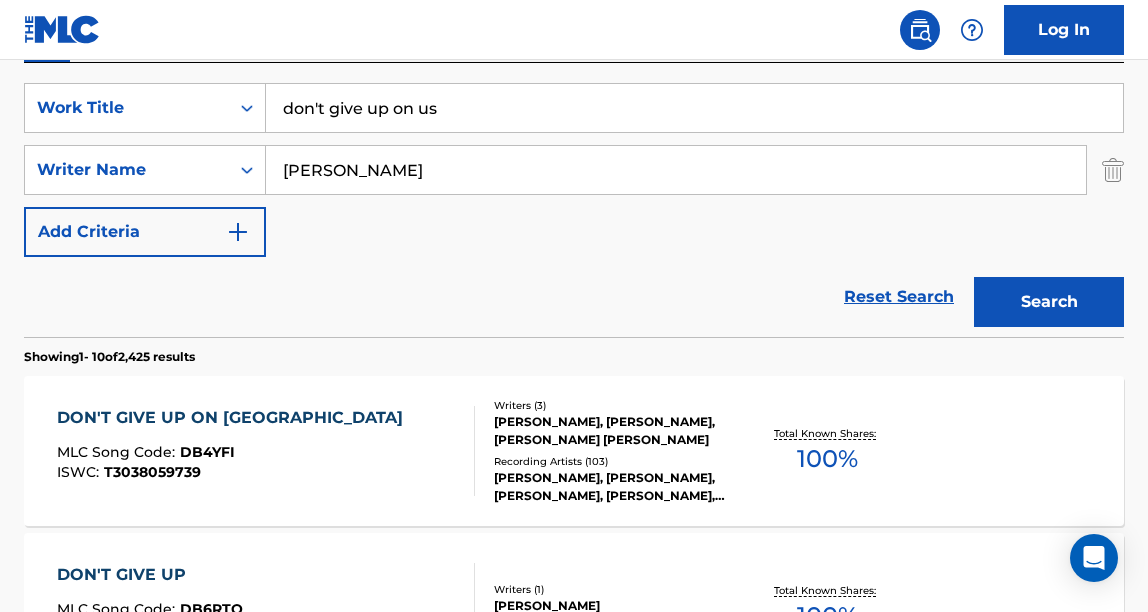 scroll, scrollTop: 453, scrollLeft: 0, axis: vertical 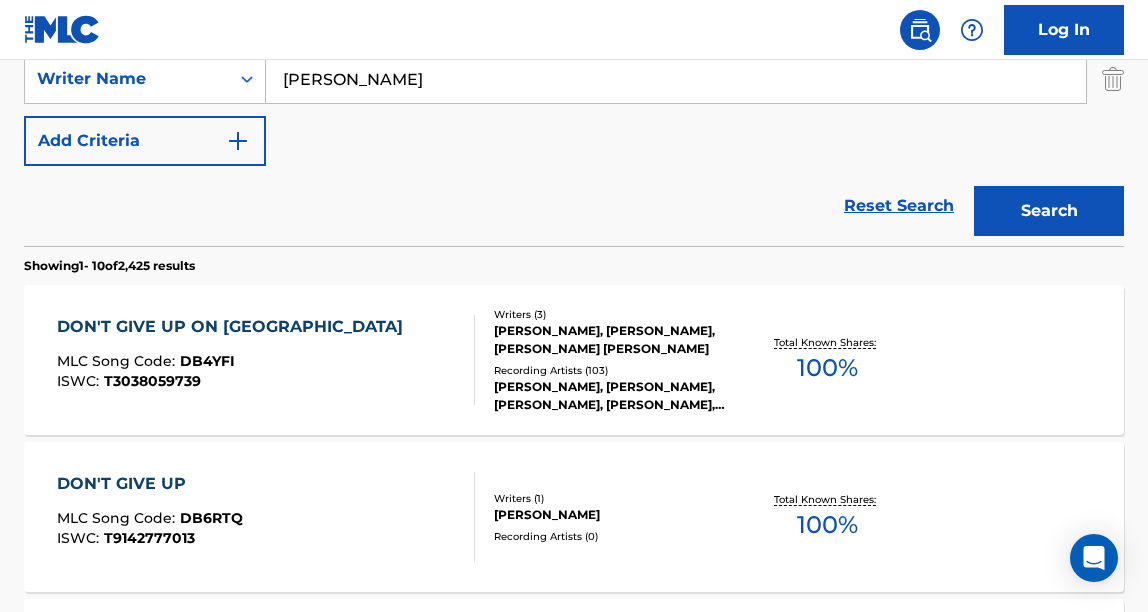 click on "DON'T GIVE UP ON US MLC Song Code : DB4YFI ISWC : T3038059739 Writers ( 3 ) [PERSON_NAME], [PERSON_NAME], [PERSON_NAME] [PERSON_NAME] Recording Artists ( 103 ) [PERSON_NAME], [PERSON_NAME], [PERSON_NAME], [PERSON_NAME], [PERSON_NAME] Total Known Shares: 100 %" at bounding box center [574, 360] 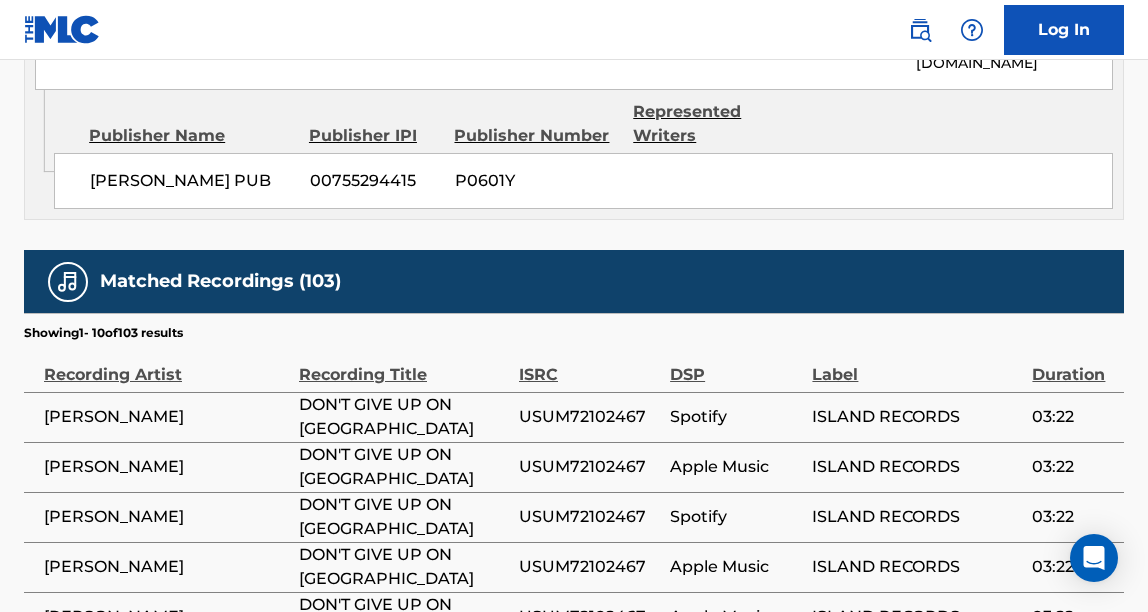 scroll, scrollTop: 3026, scrollLeft: 0, axis: vertical 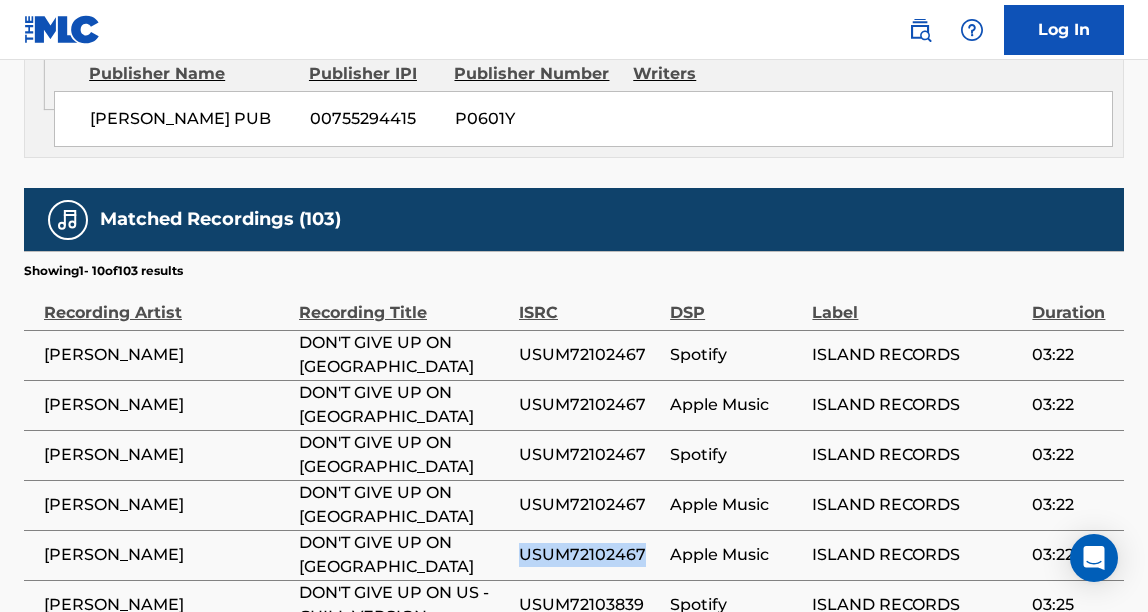 drag, startPoint x: 642, startPoint y: 319, endPoint x: 522, endPoint y: 322, distance: 120.03749 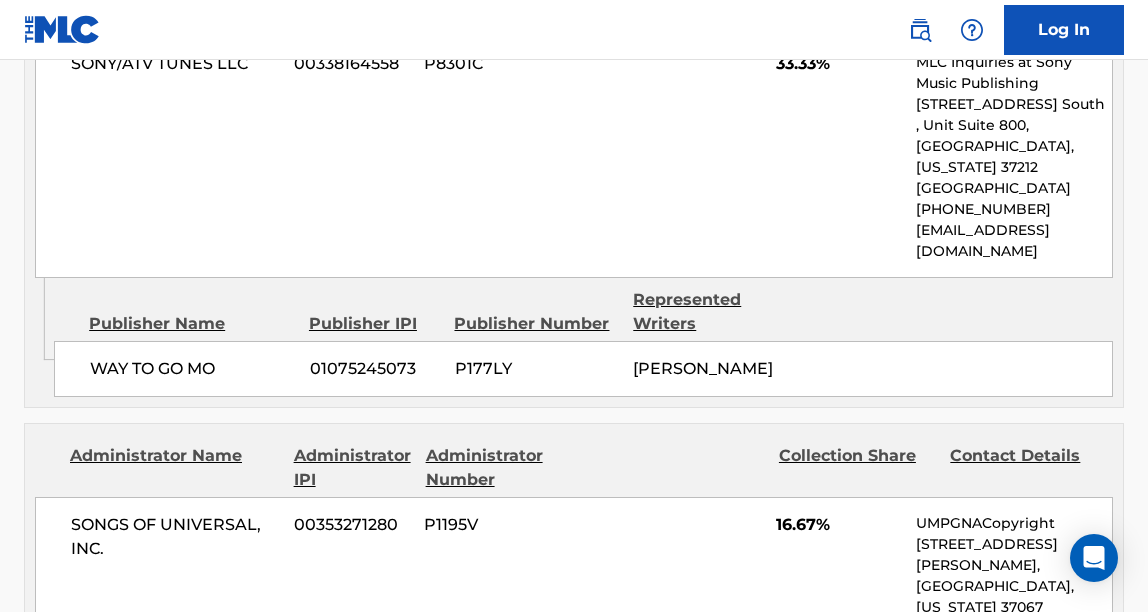 scroll, scrollTop: 1996, scrollLeft: 0, axis: vertical 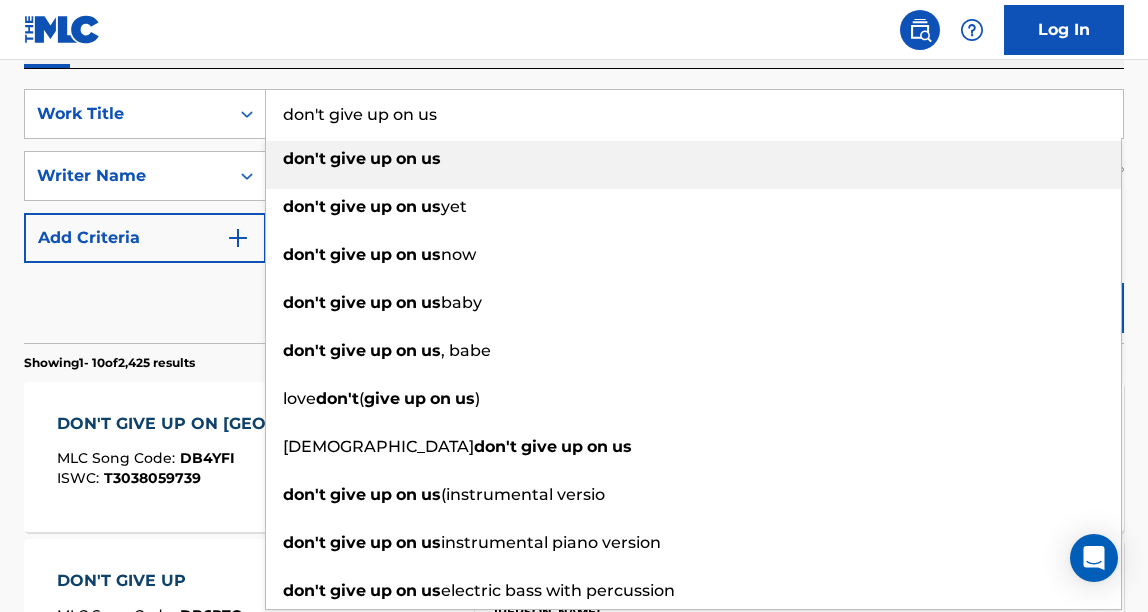 drag, startPoint x: 441, startPoint y: 113, endPoint x: 304, endPoint y: 102, distance: 137.4409 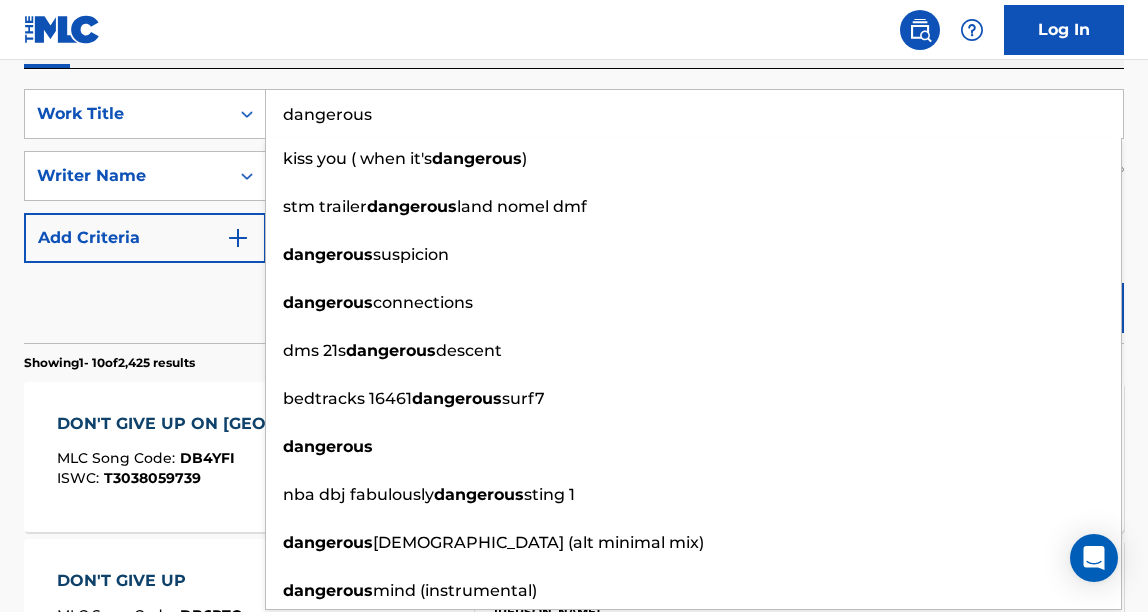 type on "dangerous" 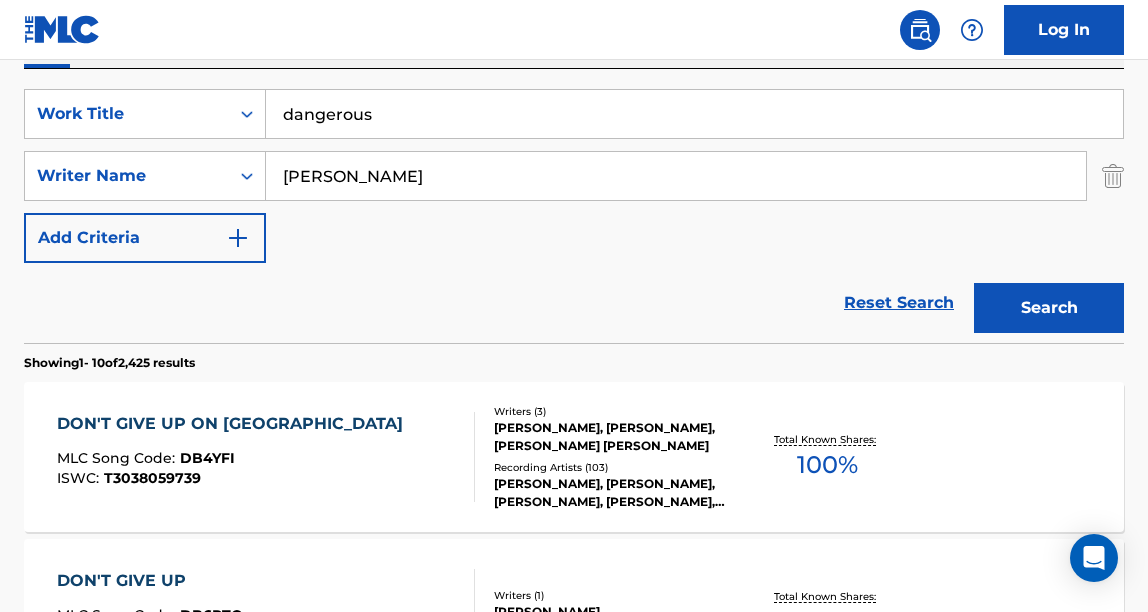 click on "Search" at bounding box center (1049, 308) 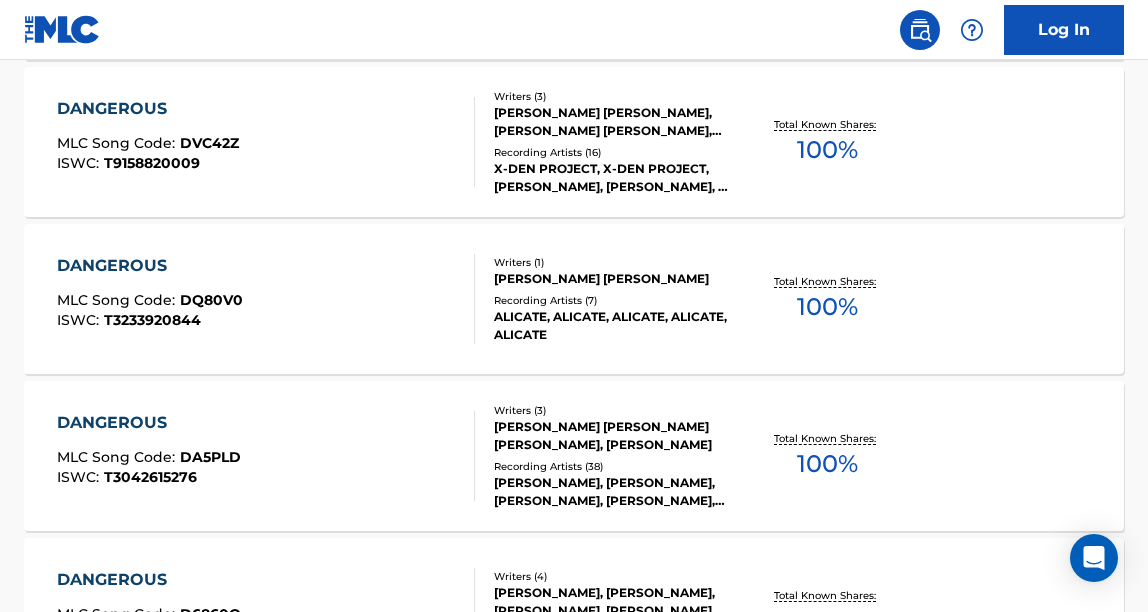 scroll, scrollTop: 1106, scrollLeft: 0, axis: vertical 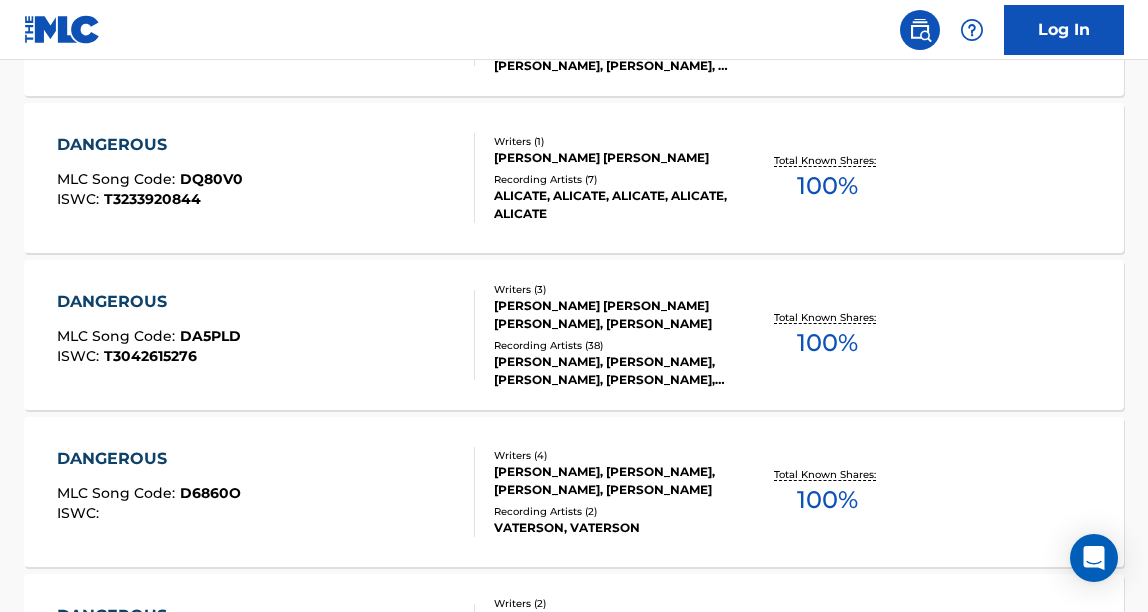 click on "DANGEROUS MLC Song Code : DA5PLD ISWC : T3042615276" at bounding box center (266, 335) 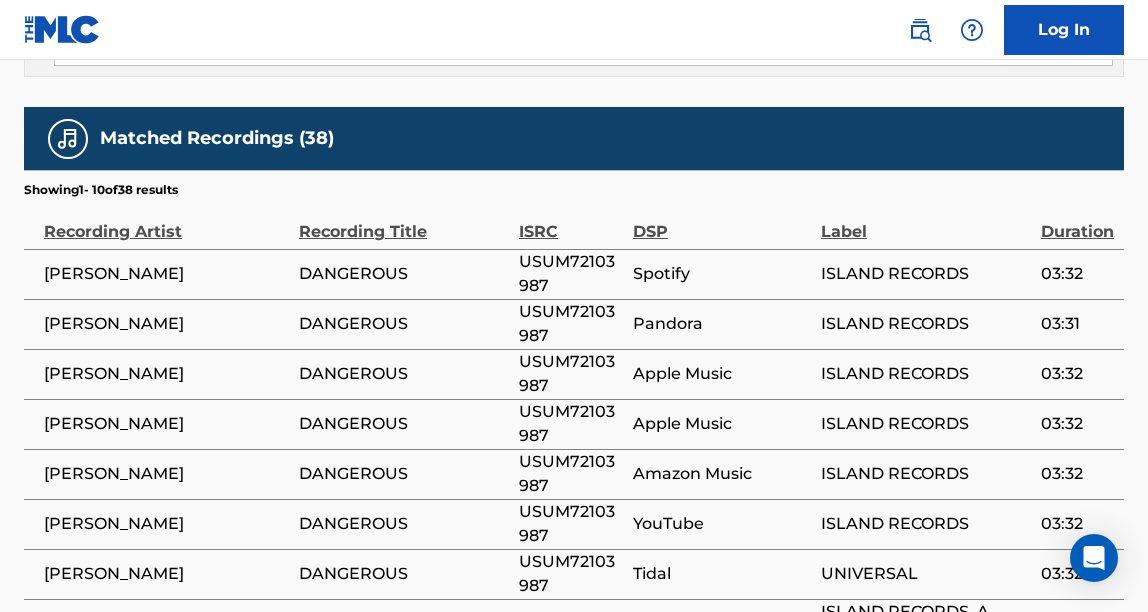scroll, scrollTop: 2696, scrollLeft: 0, axis: vertical 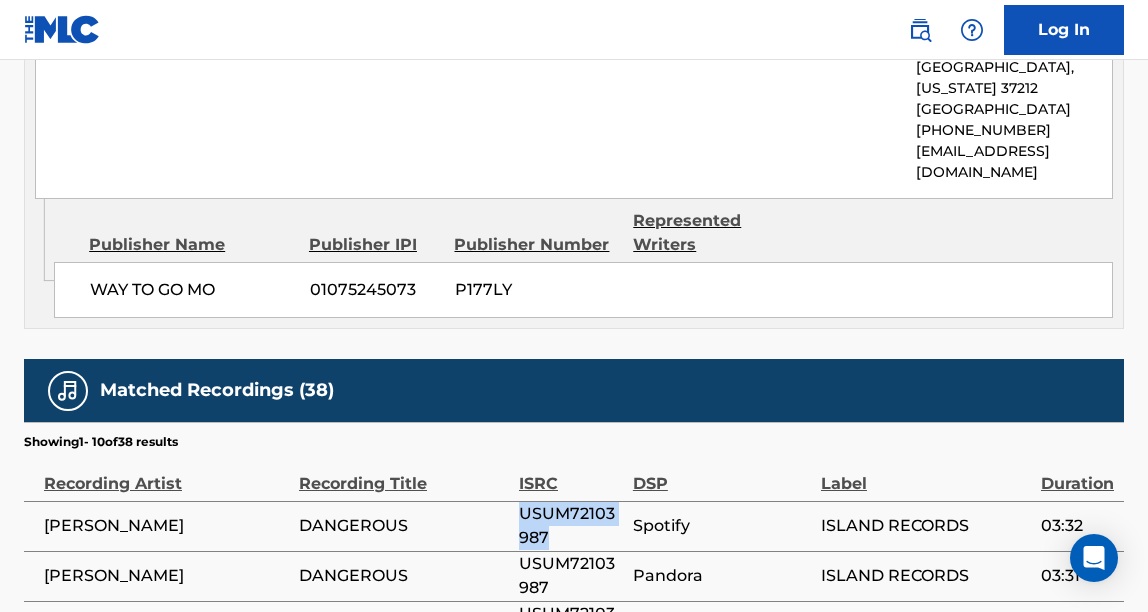 drag, startPoint x: 555, startPoint y: 347, endPoint x: 512, endPoint y: 334, distance: 44.922153 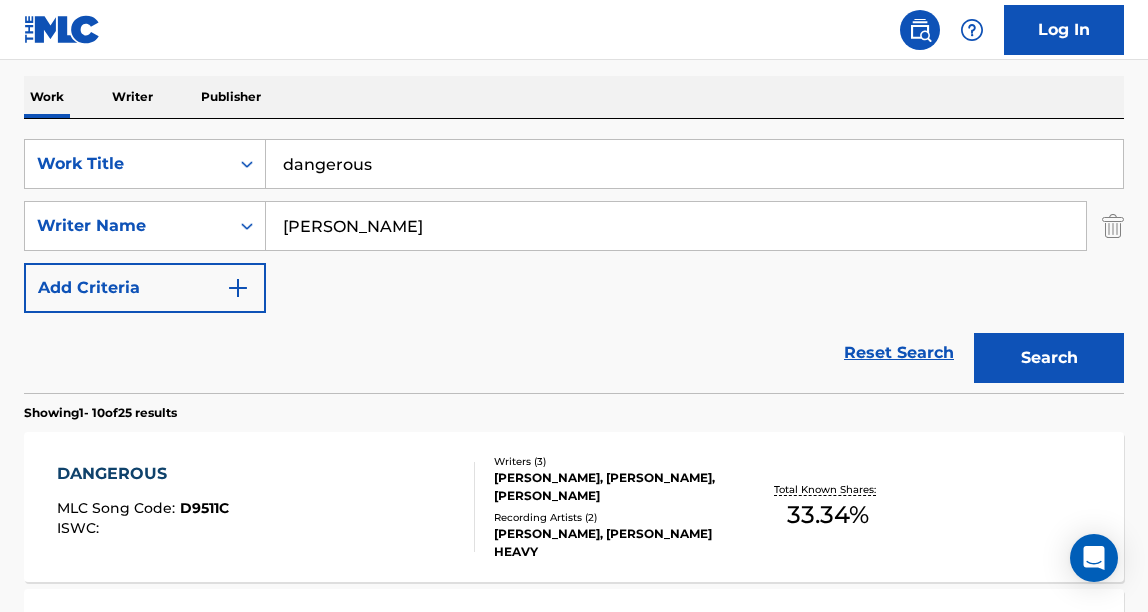 scroll, scrollTop: 215, scrollLeft: 0, axis: vertical 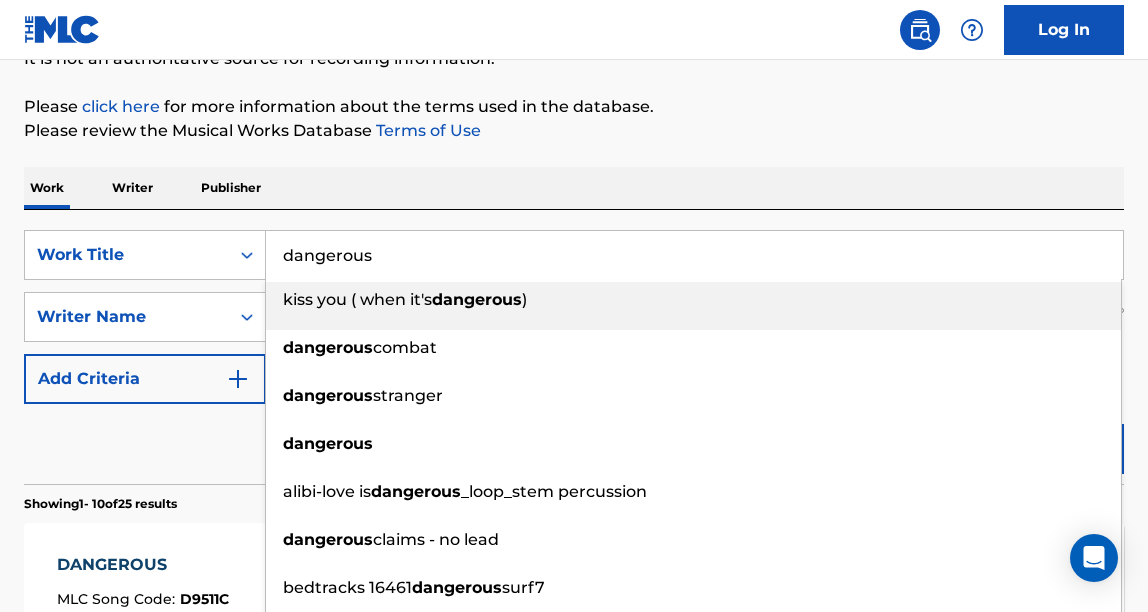 drag, startPoint x: 393, startPoint y: 266, endPoint x: 283, endPoint y: 257, distance: 110.36757 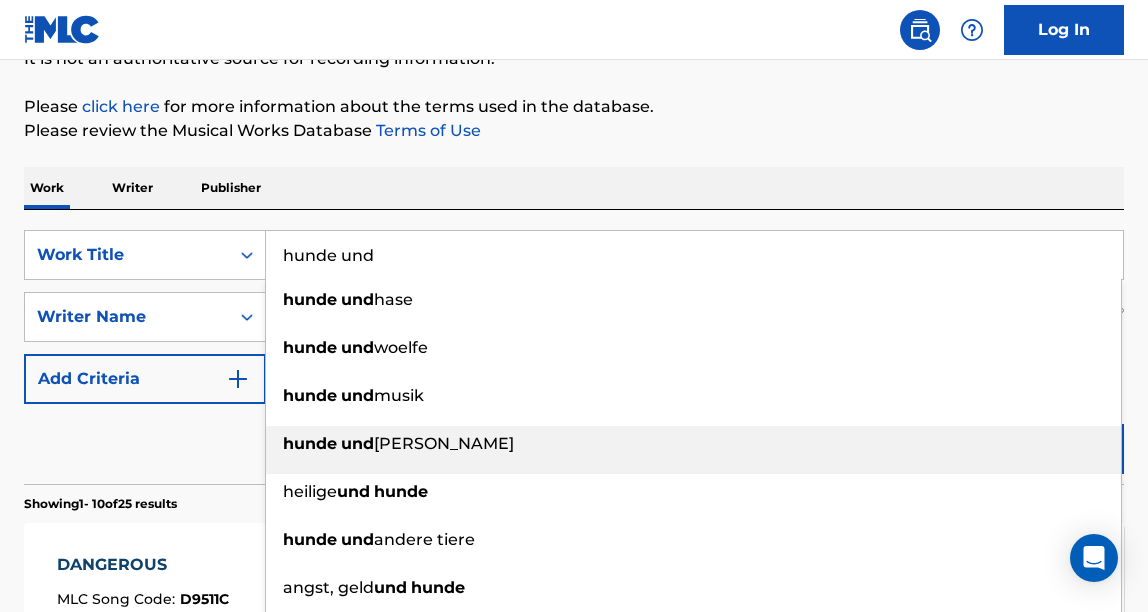 click on "[PERSON_NAME]" at bounding box center [444, 443] 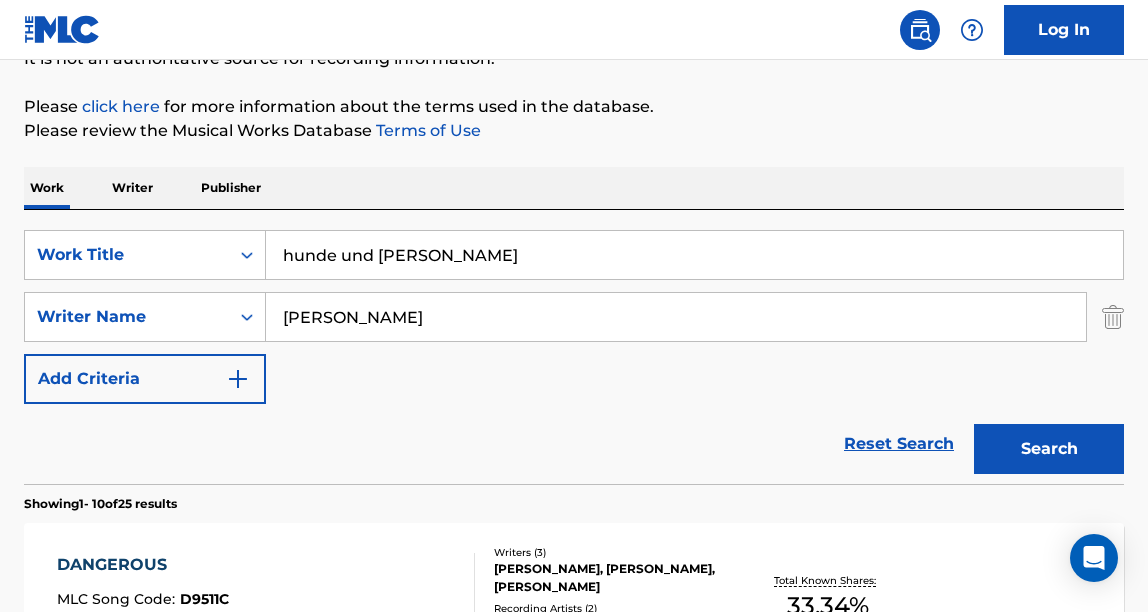 click on "Search" at bounding box center [1049, 449] 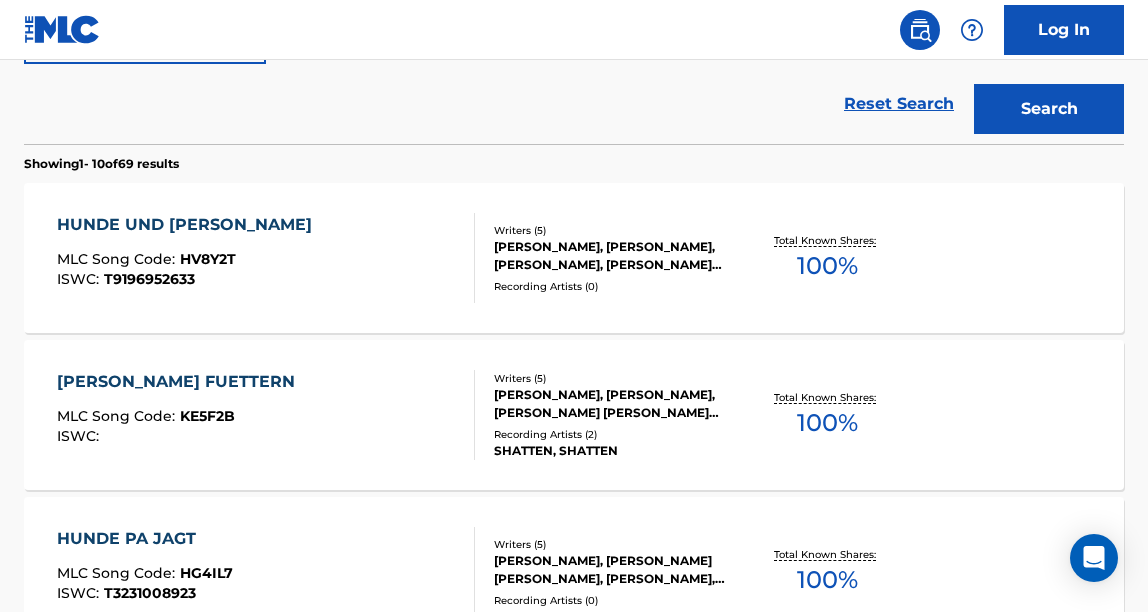 scroll, scrollTop: 551, scrollLeft: 0, axis: vertical 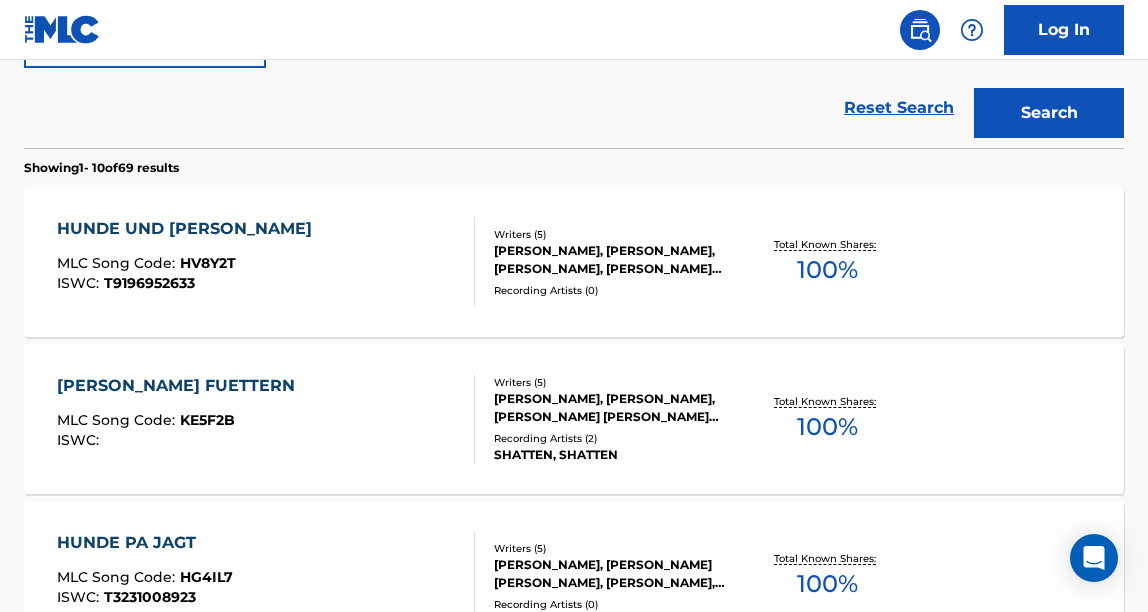 click on "HUNDE UND [PERSON_NAME] MLC Song Code : HV8Y2T ISWC : T9196952633" at bounding box center [266, 262] 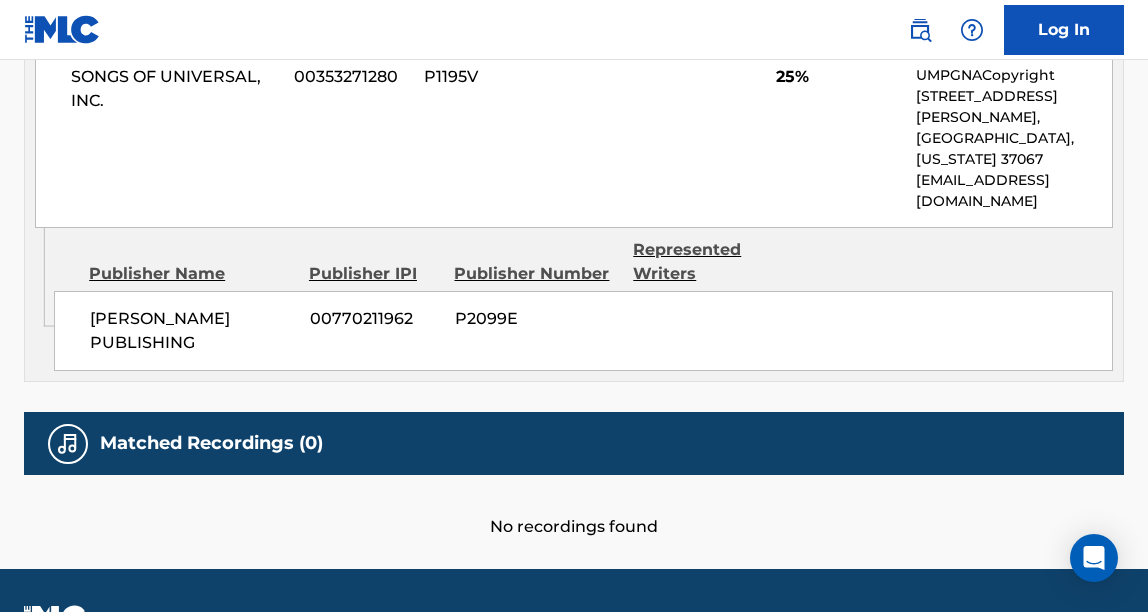 scroll, scrollTop: 2874, scrollLeft: 0, axis: vertical 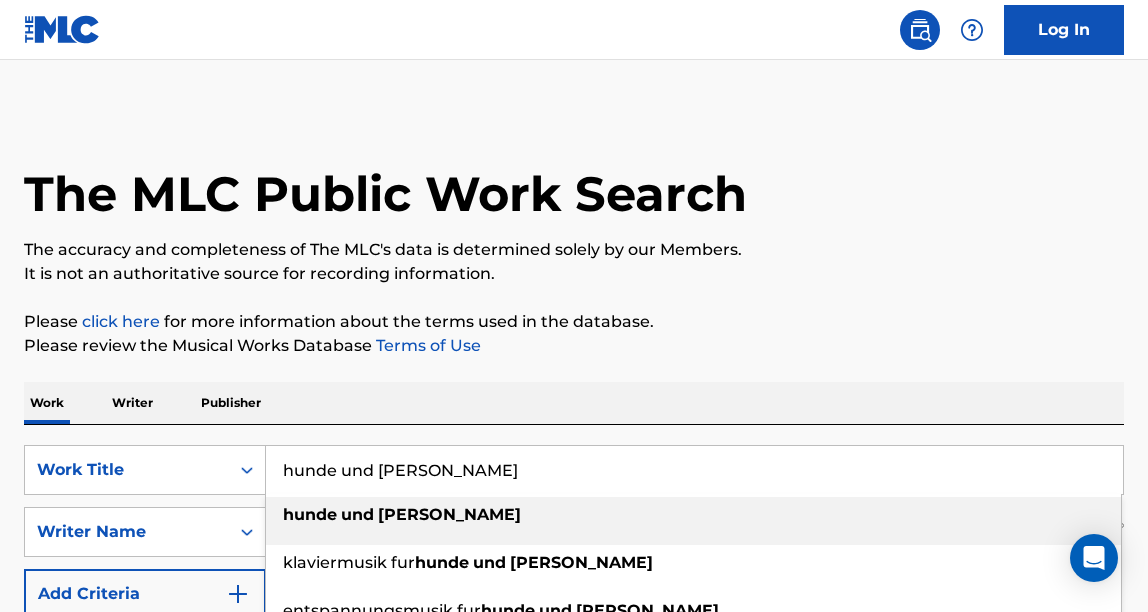 drag, startPoint x: 476, startPoint y: 483, endPoint x: 280, endPoint y: 465, distance: 196.8248 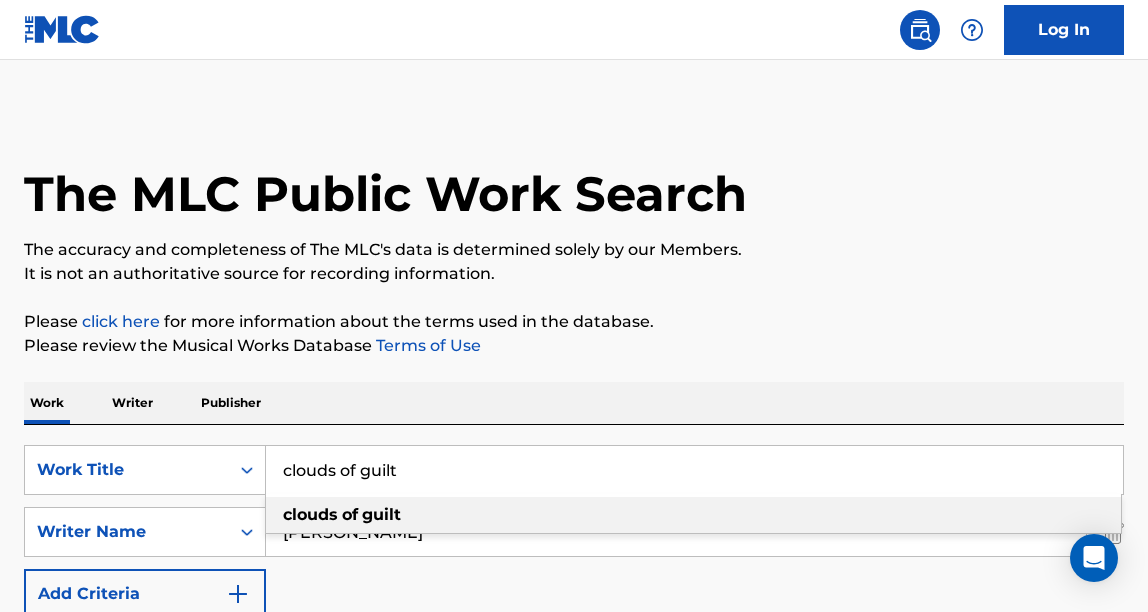 type on "clouds of guilt" 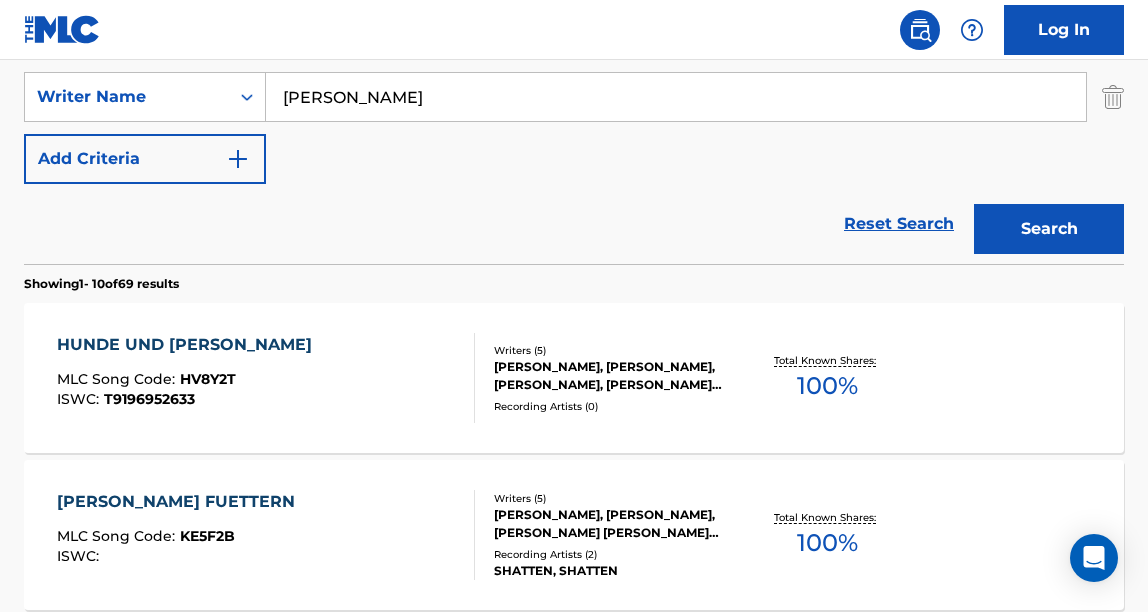 click on "Search" at bounding box center [1049, 229] 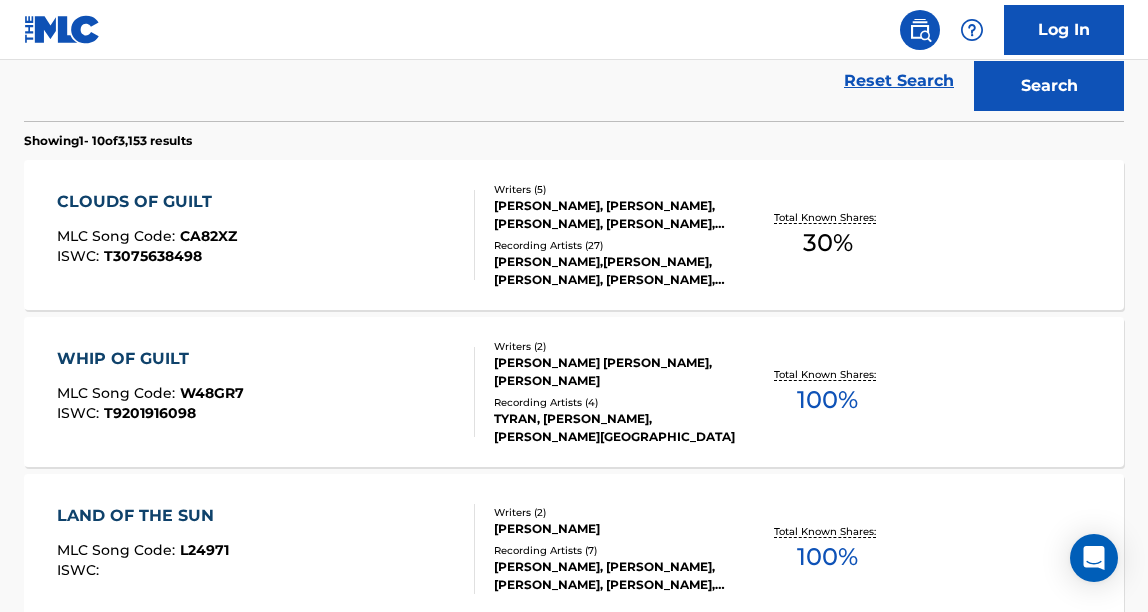 scroll, scrollTop: 659, scrollLeft: 0, axis: vertical 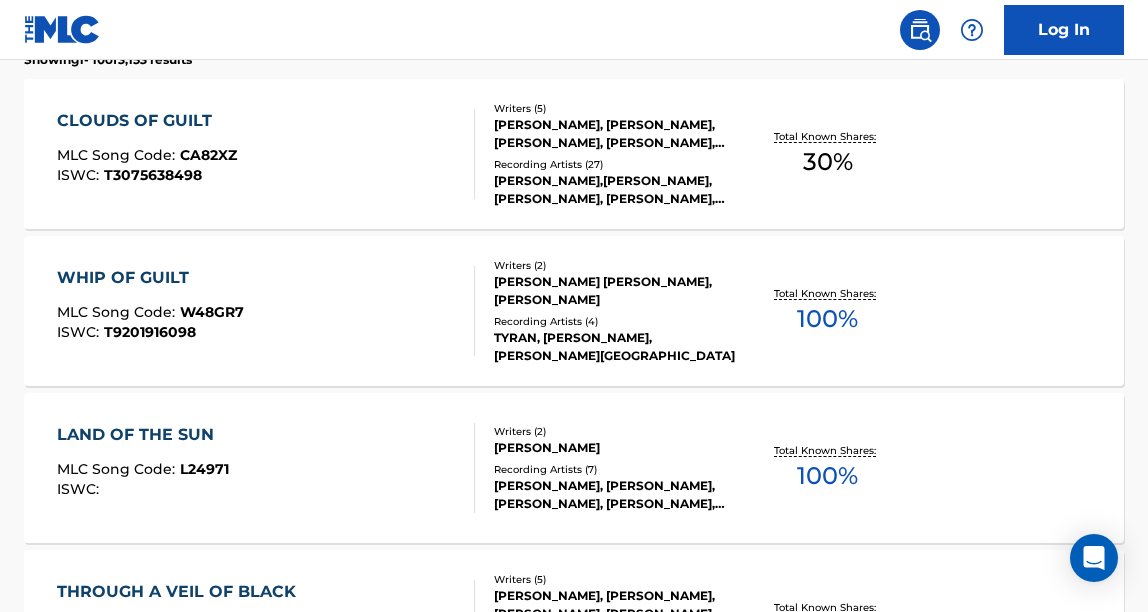 click on "[PERSON_NAME],[PERSON_NAME], [PERSON_NAME], [PERSON_NAME], [PERSON_NAME],[PERSON_NAME], [PERSON_NAME] & [PERSON_NAME], [PERSON_NAME]" at bounding box center [615, 190] 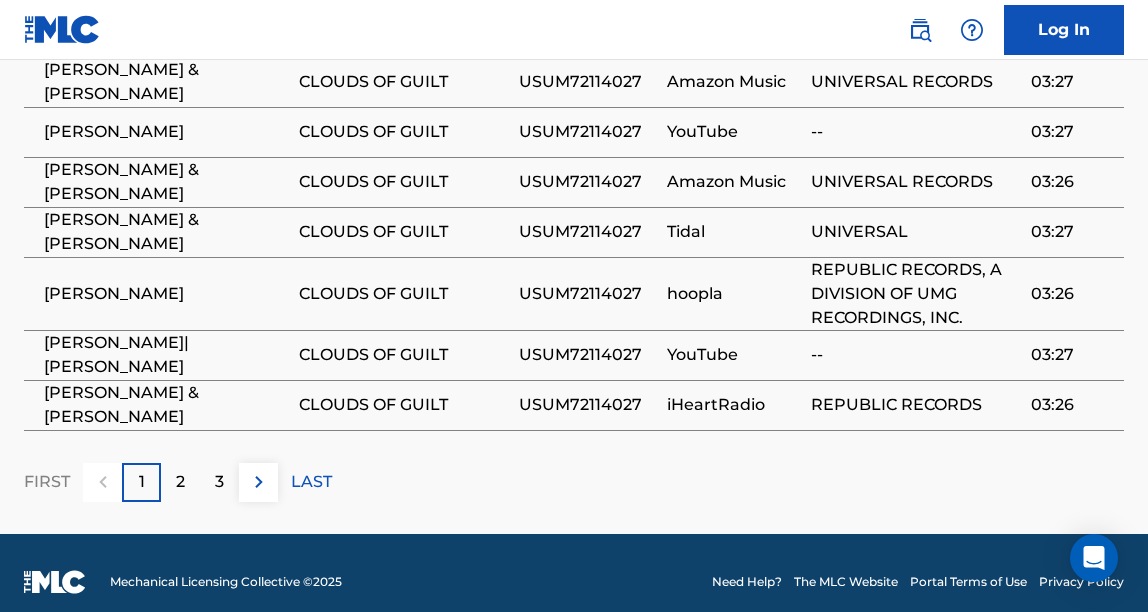 scroll, scrollTop: 2319, scrollLeft: 0, axis: vertical 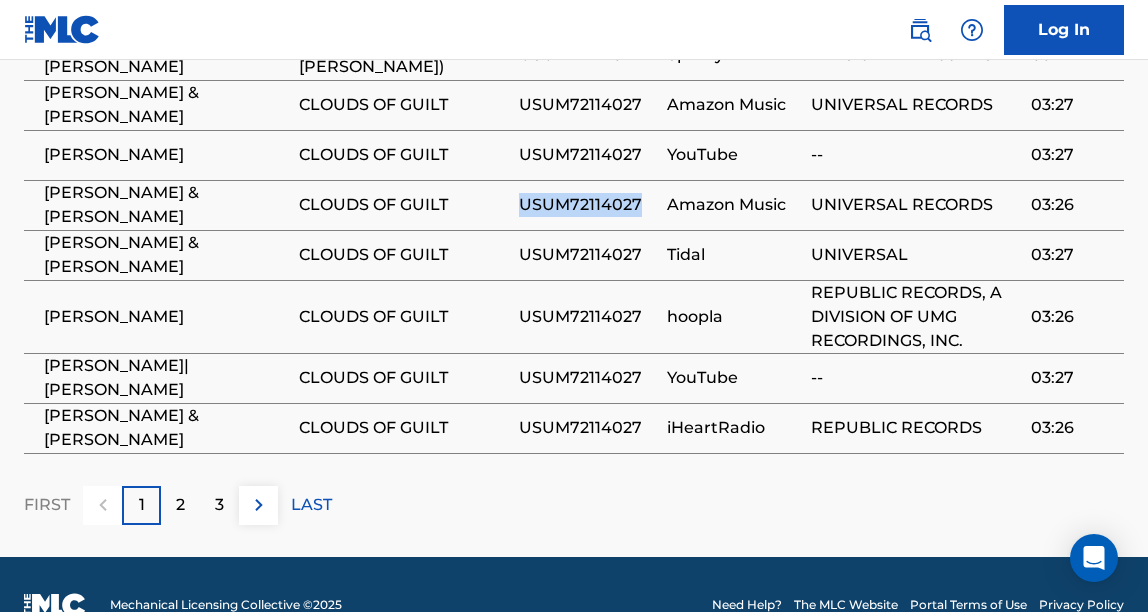drag, startPoint x: 635, startPoint y: 191, endPoint x: 524, endPoint y: 195, distance: 111.07205 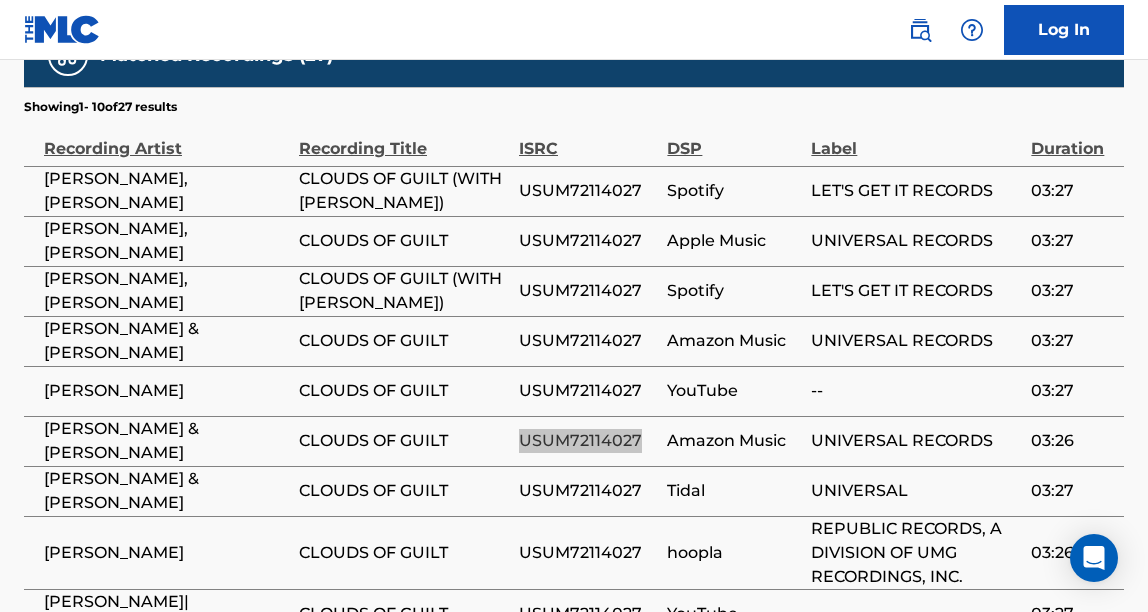 scroll, scrollTop: 2074, scrollLeft: 0, axis: vertical 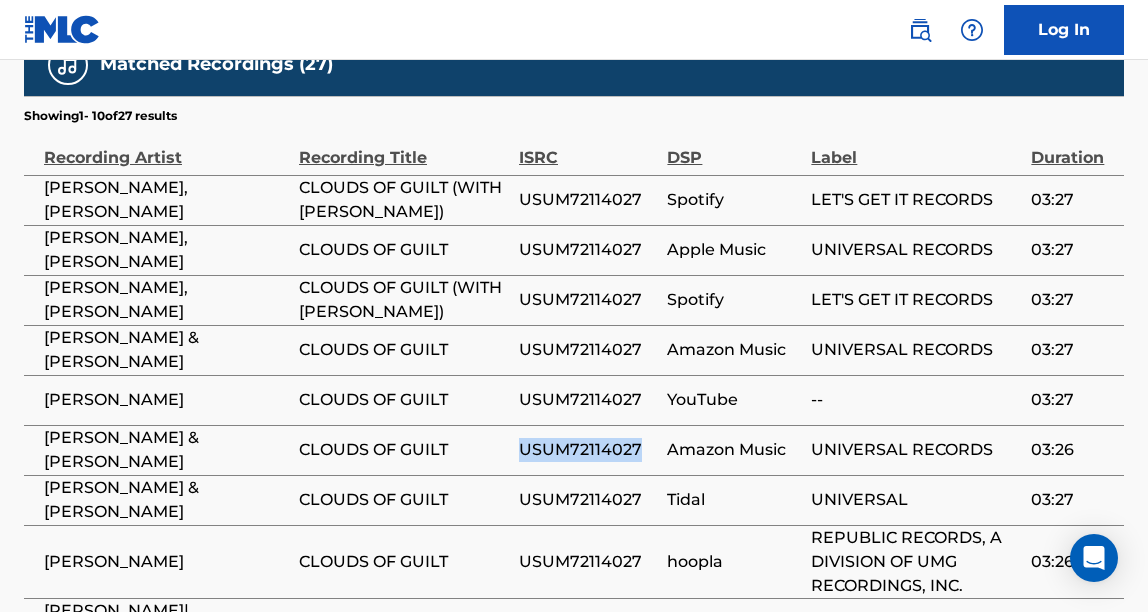 click on "[PERSON_NAME],[PERSON_NAME]" at bounding box center [166, 200] 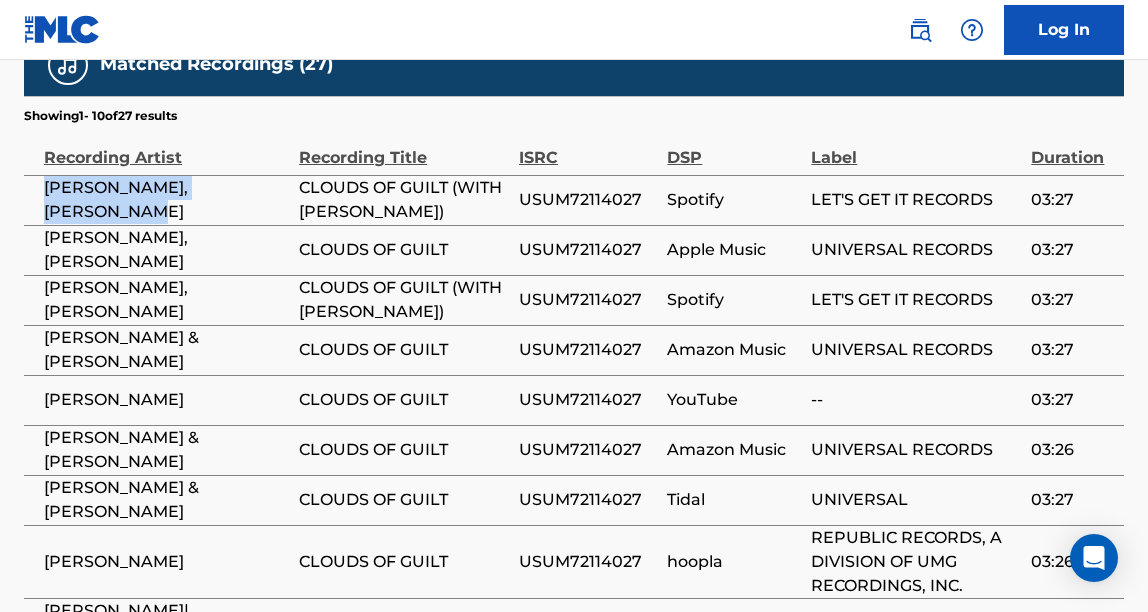drag, startPoint x: 108, startPoint y: 195, endPoint x: 46, endPoint y: 172, distance: 66.12866 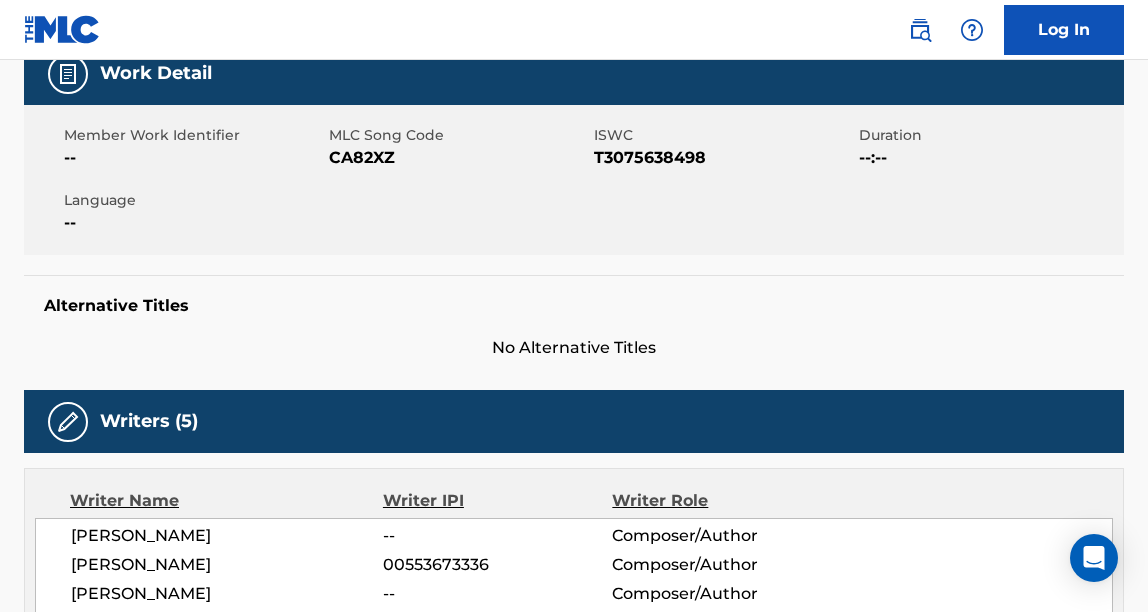 scroll, scrollTop: 0, scrollLeft: 0, axis: both 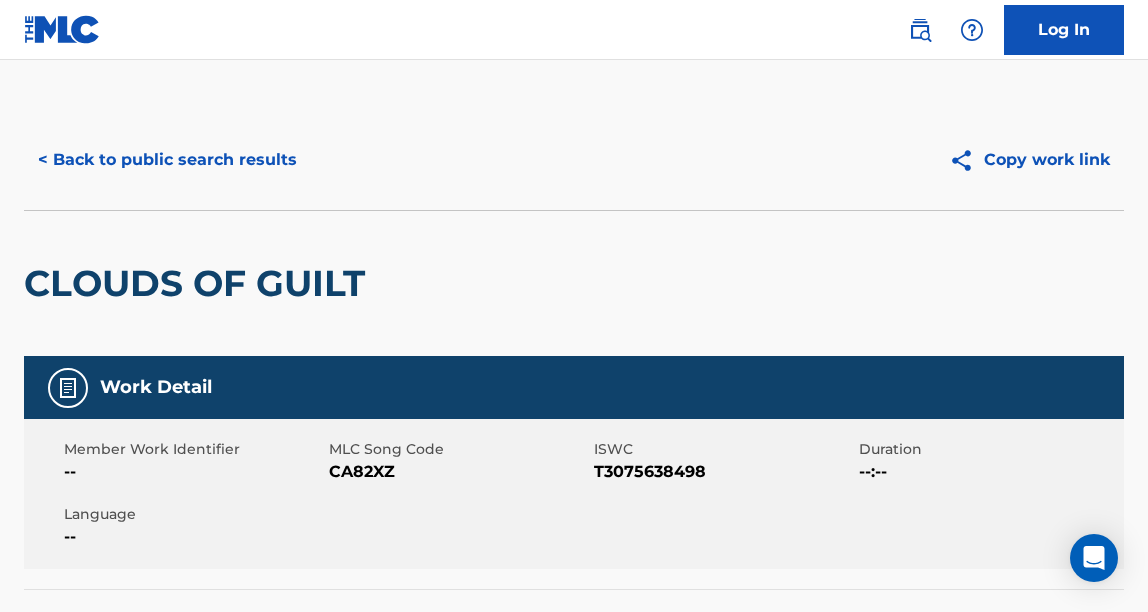 click on "< Back to public search results" at bounding box center (167, 160) 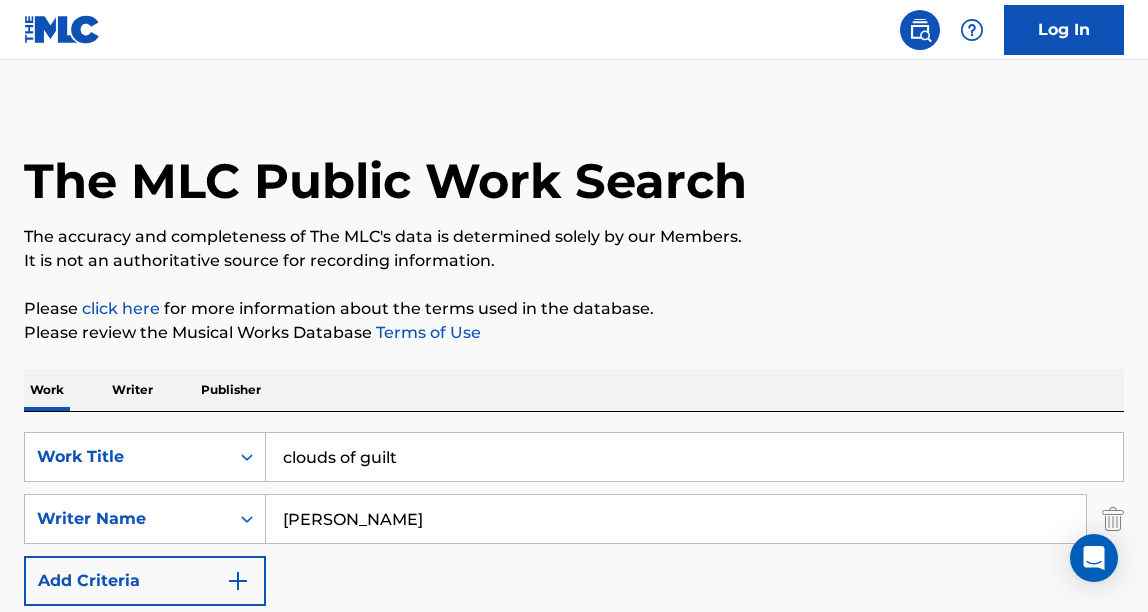 scroll, scrollTop: 0, scrollLeft: 0, axis: both 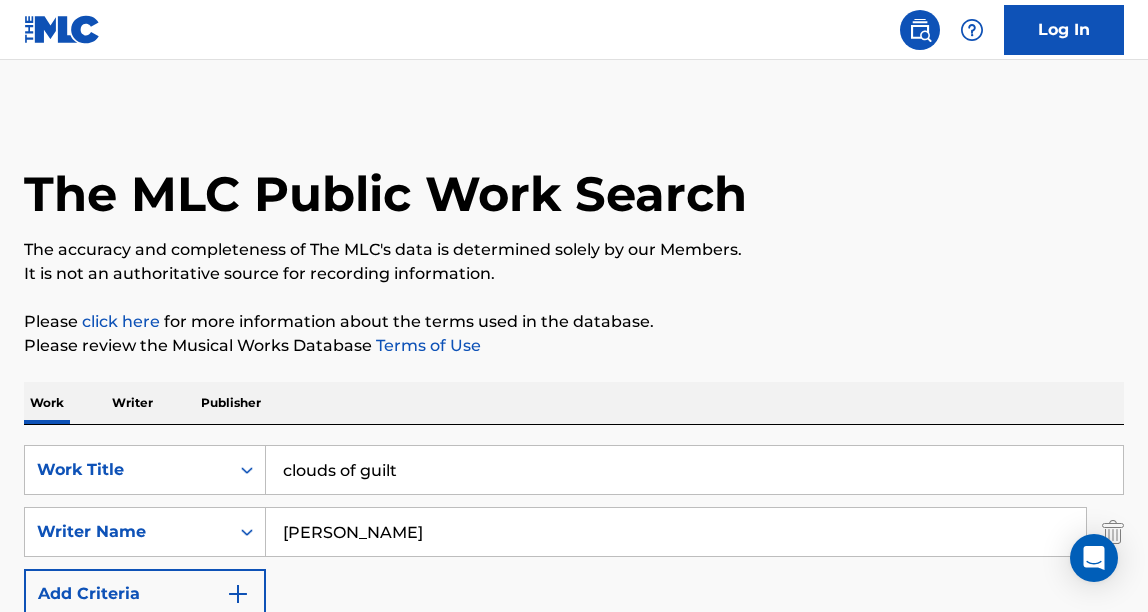 drag, startPoint x: 412, startPoint y: 461, endPoint x: 295, endPoint y: 435, distance: 119.85408 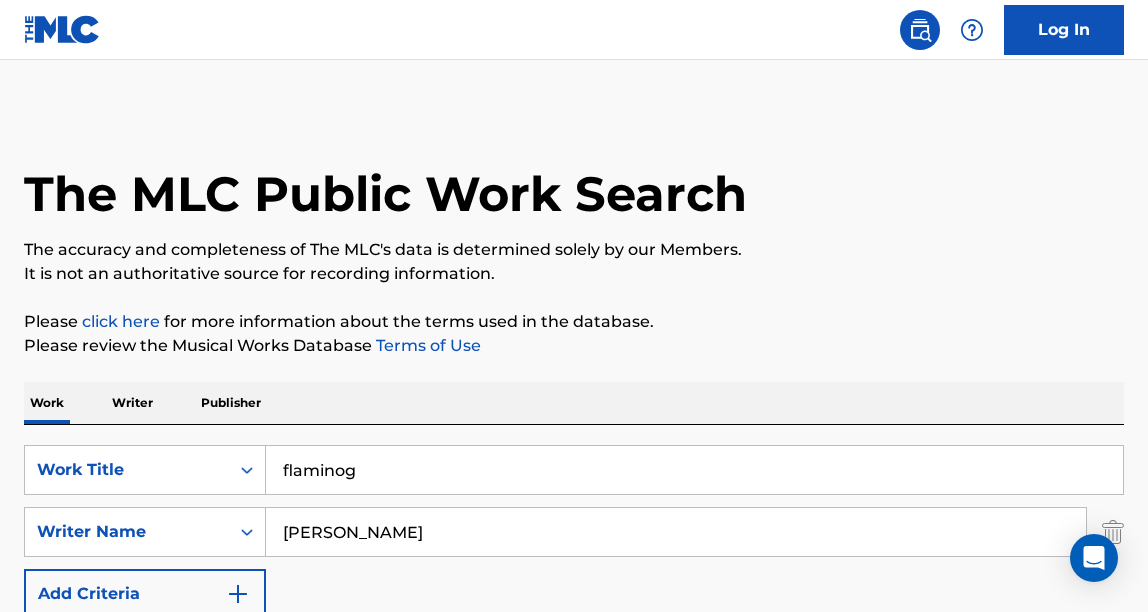 click on "The MLC Public Work Search The accuracy and completeness of The MLC's data is determined solely by our Members. It is not an authoritative source for recording information. Please   click here   for more information about the terms used in the database. Please review the Musical Works Database   Terms of Use Work Writer Publisher SearchWithCriteriaa07f21db-4706-4baa-b151-091c28355ff0 Work Title flaminog SearchWithCriteria153771f9-f575-4c13-87a6-db600b5e801b Writer Name [PERSON_NAME] Add Criteria Reset Search Search Showing  1  -   10  of  3,153   results   CLOUDS OF GUILT MLC Song Code : CA82XZ ISWC : T3075638498 Writers ( 5 ) [PERSON_NAME], [PERSON_NAME], [PERSON_NAME], [PERSON_NAME], [PERSON_NAME] Recording Artists ( 27 ) [PERSON_NAME],[PERSON_NAME], [PERSON_NAME], [PERSON_NAME], [PERSON_NAME],[PERSON_NAME], [PERSON_NAME] & [PERSON_NAME], [PERSON_NAME] Total Known Shares: 30 % WHIP OF GUILT MLC Song Code : W48GR7 ISWC : T9201916098 Writers ( 2 ) [PERSON_NAME] [PERSON_NAME], [PERSON_NAME] Recording Artists ( 4 )" at bounding box center (574, 1257) 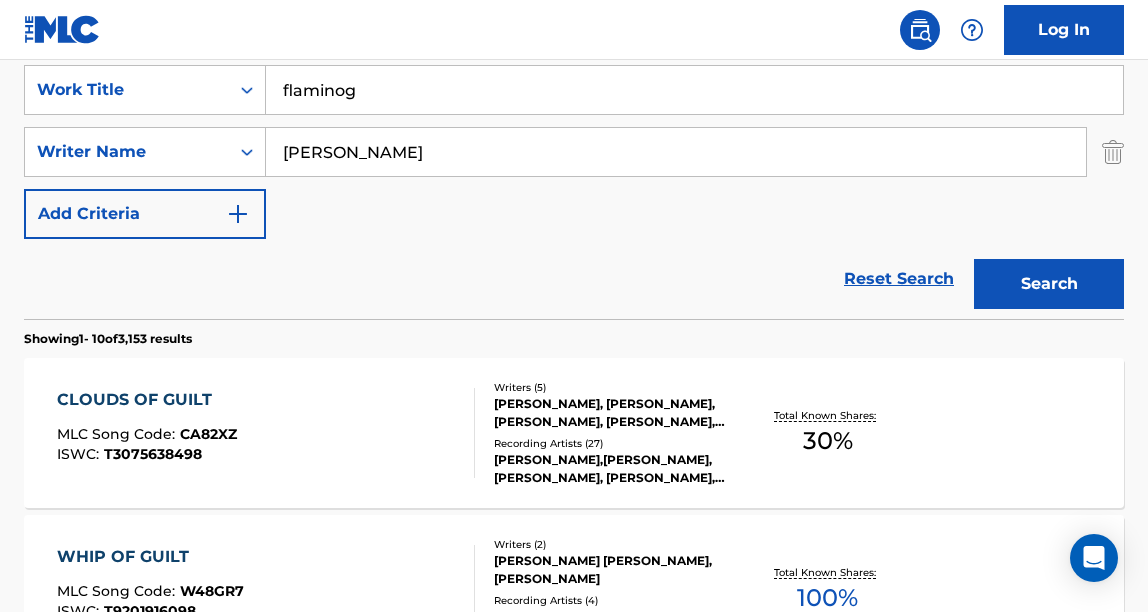 scroll, scrollTop: 303, scrollLeft: 0, axis: vertical 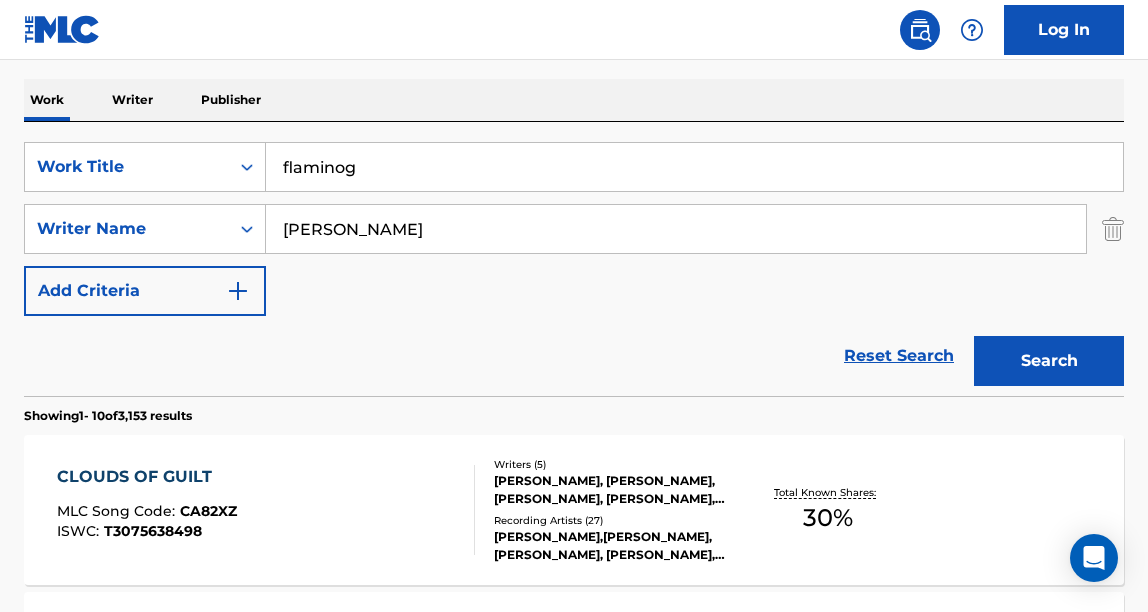 click on "flaminog" at bounding box center [694, 167] 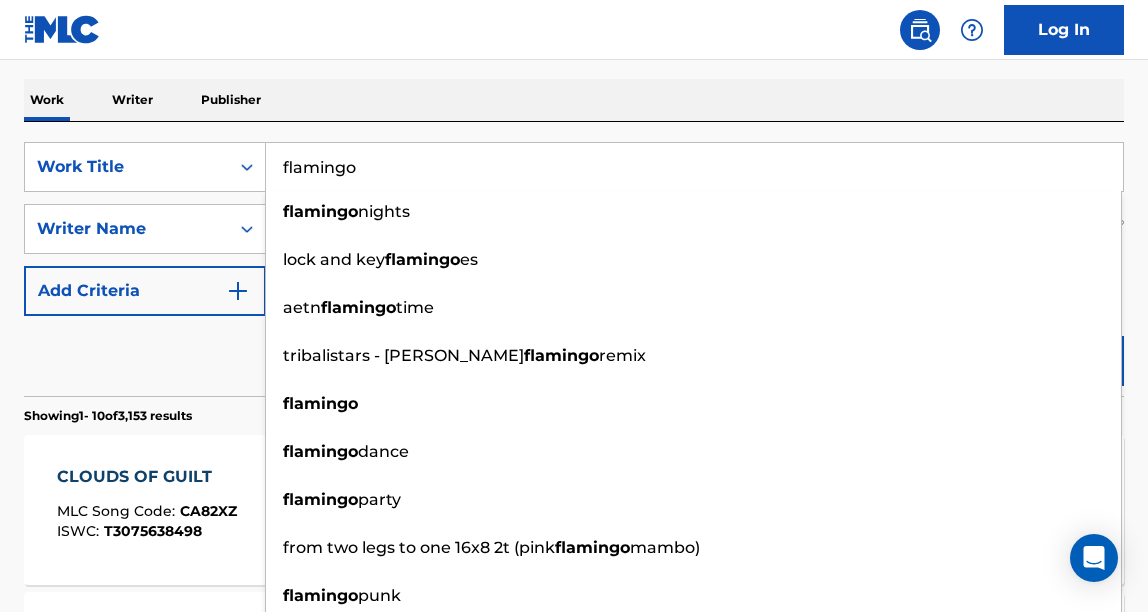 type on "flamingo" 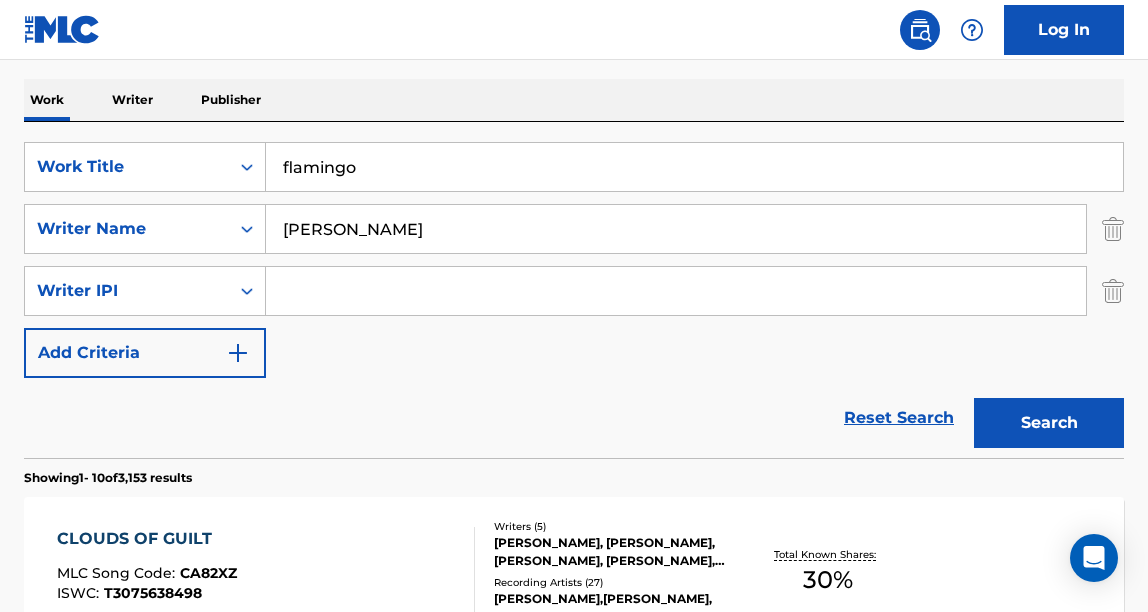 click on "Search" at bounding box center (1049, 423) 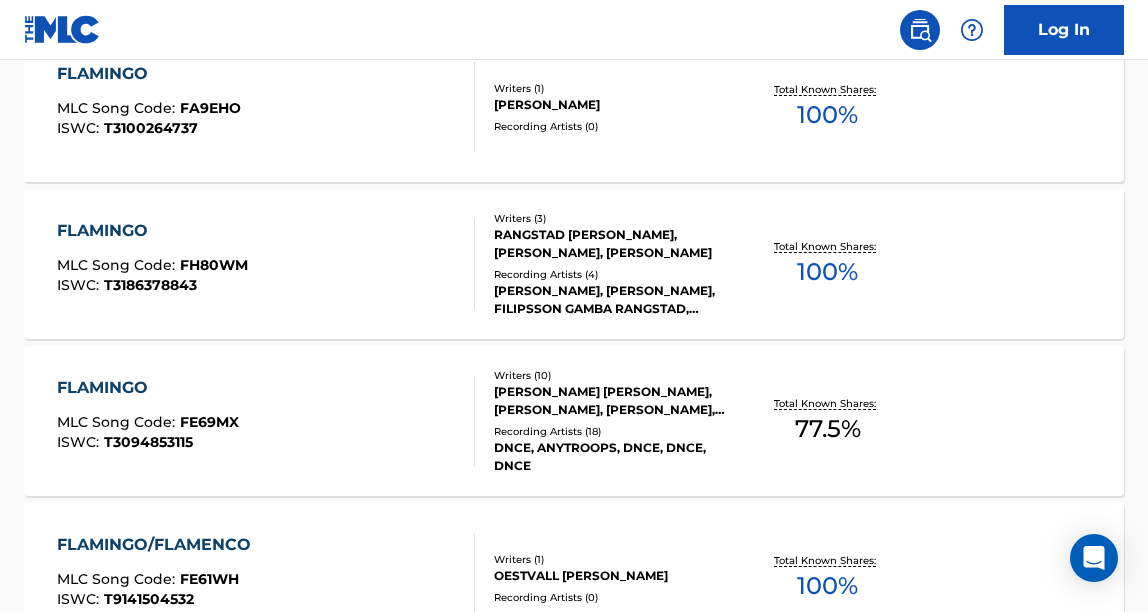 scroll, scrollTop: 847, scrollLeft: 0, axis: vertical 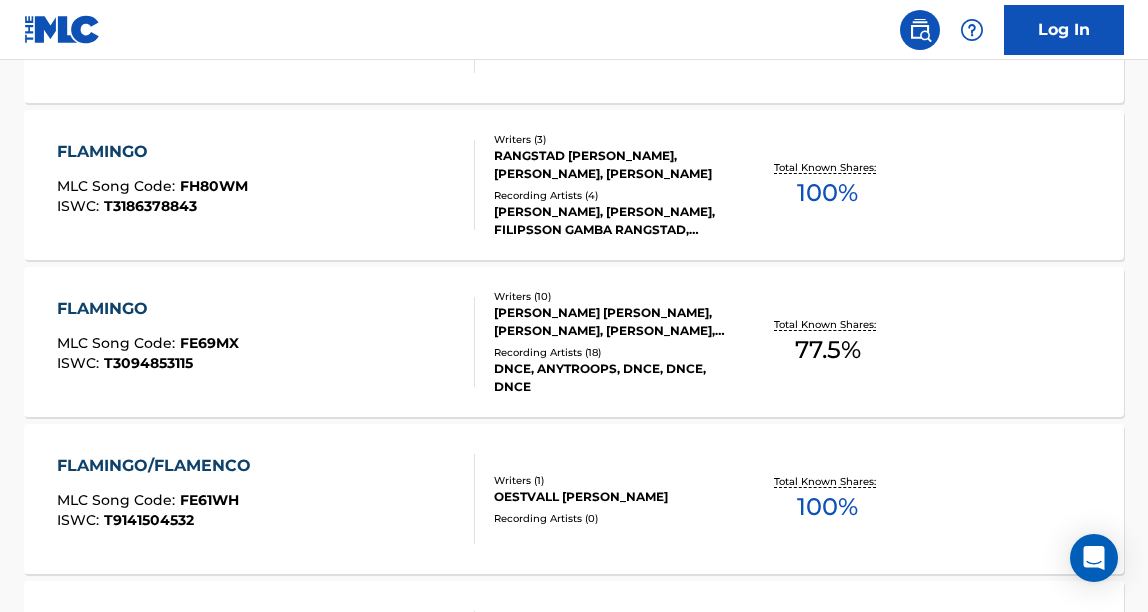 click on "FLAMINGO MLC Song Code : FE69MX ISWC : T3094853115" at bounding box center (266, 342) 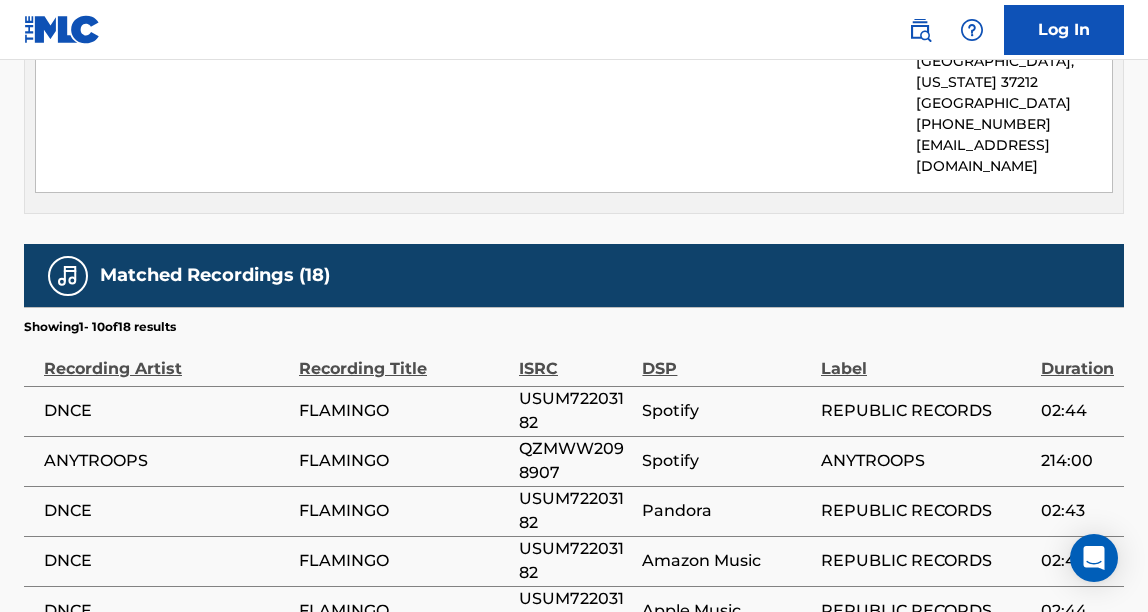 scroll, scrollTop: 3961, scrollLeft: 0, axis: vertical 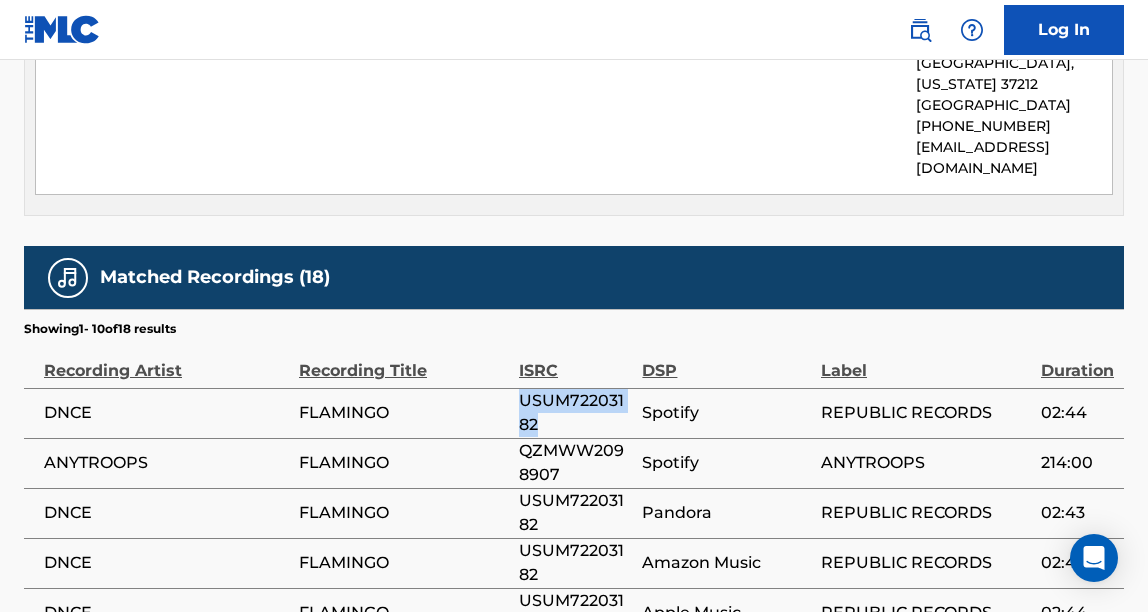 drag, startPoint x: 569, startPoint y: 199, endPoint x: 514, endPoint y: 182, distance: 57.567352 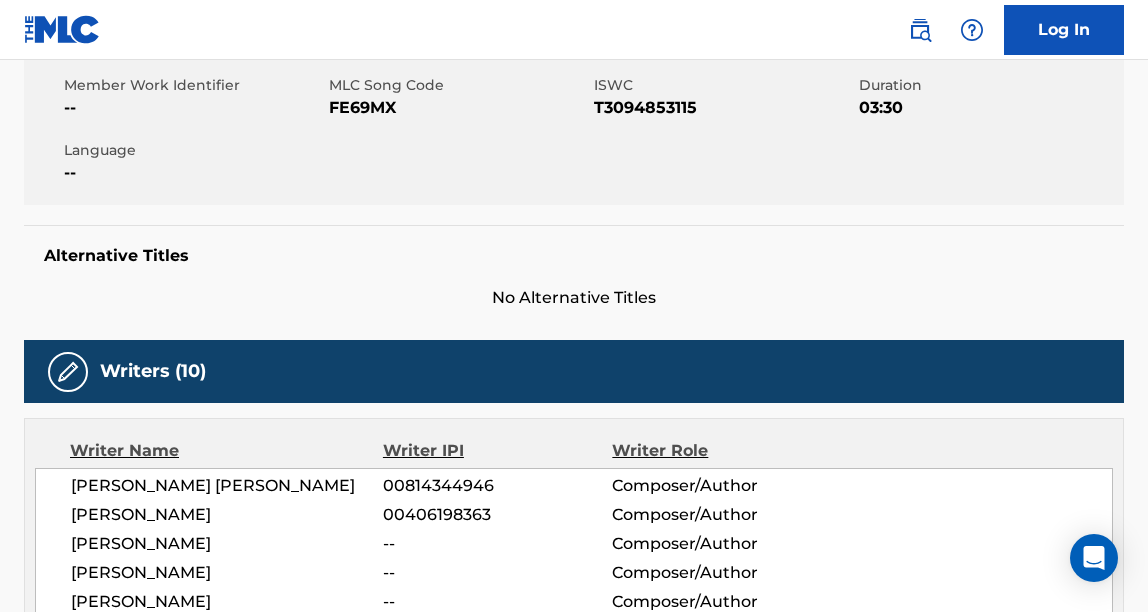 scroll, scrollTop: 0, scrollLeft: 0, axis: both 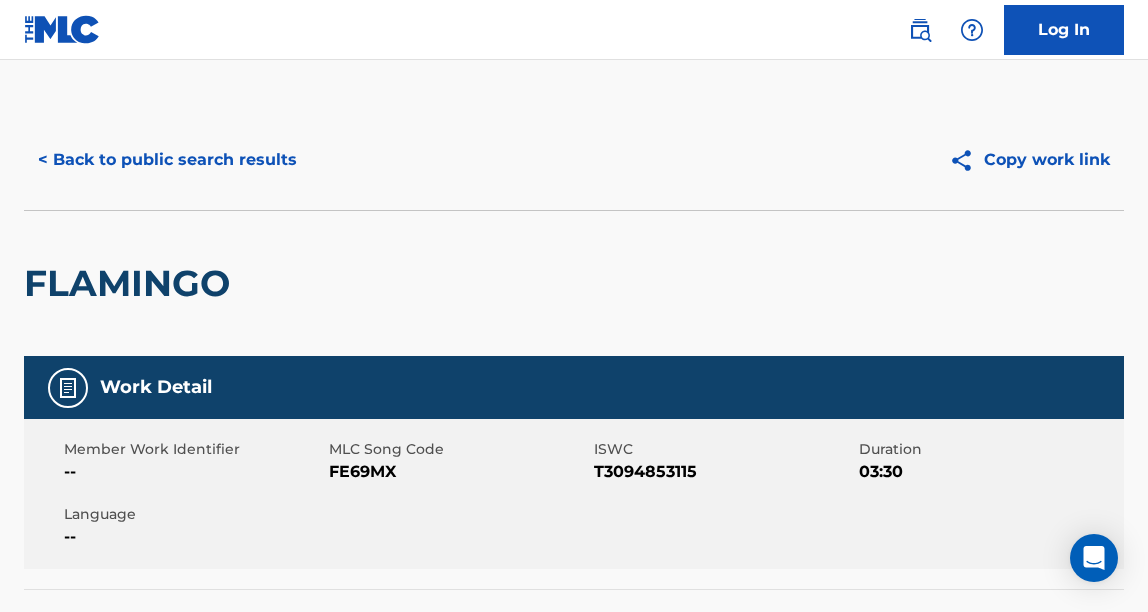 click on "< Back to public search results" at bounding box center [167, 160] 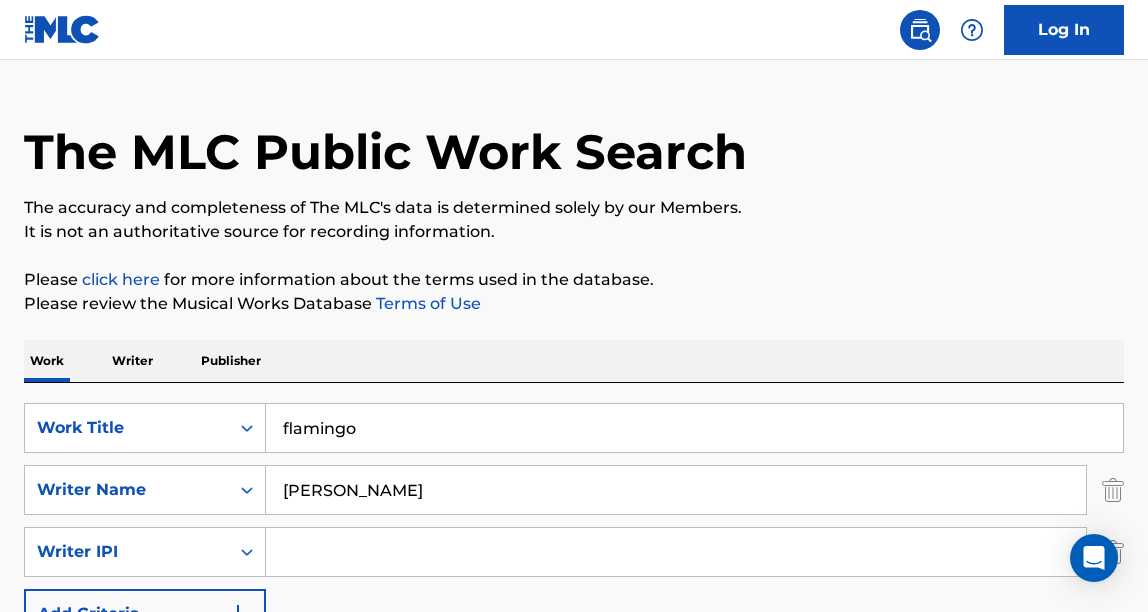 scroll, scrollTop: 53, scrollLeft: 0, axis: vertical 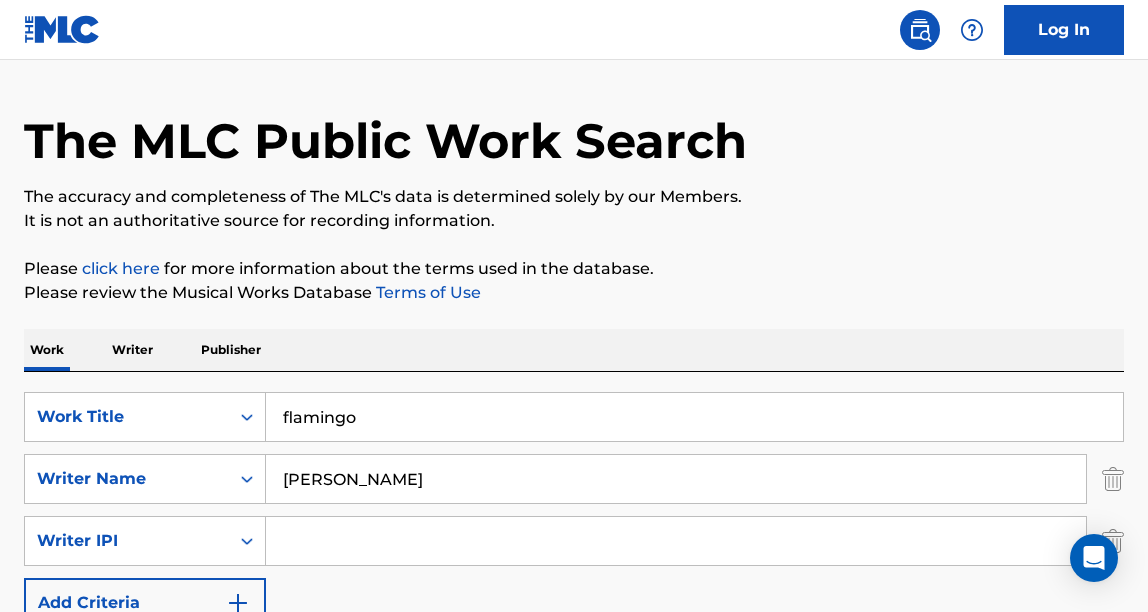 click on "flamingo" at bounding box center [694, 417] 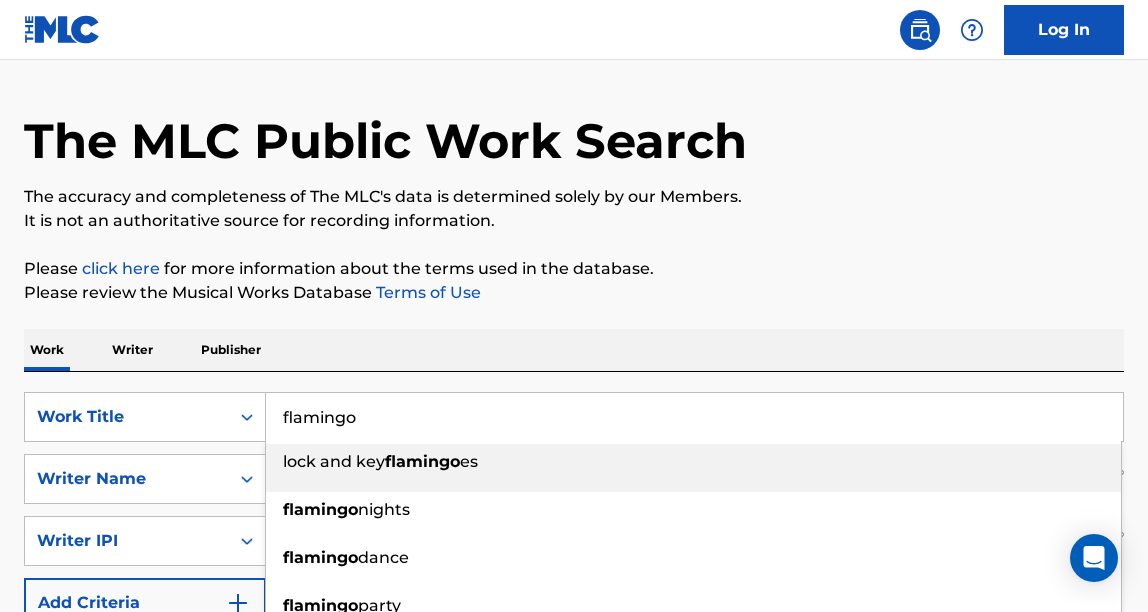 drag, startPoint x: 360, startPoint y: 422, endPoint x: 327, endPoint y: 422, distance: 33 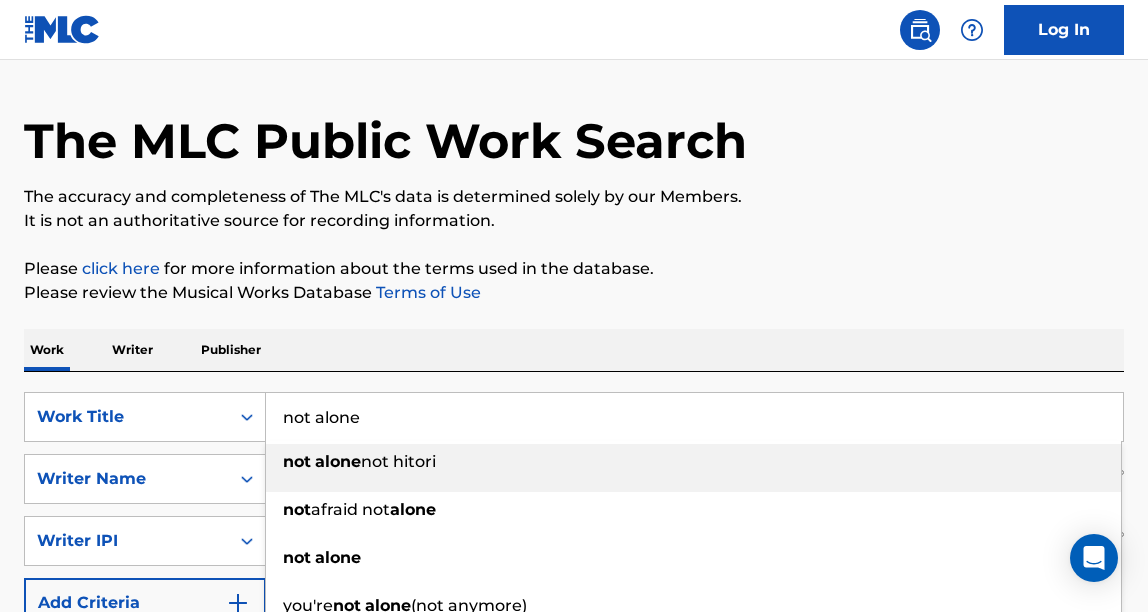 type on "not alone" 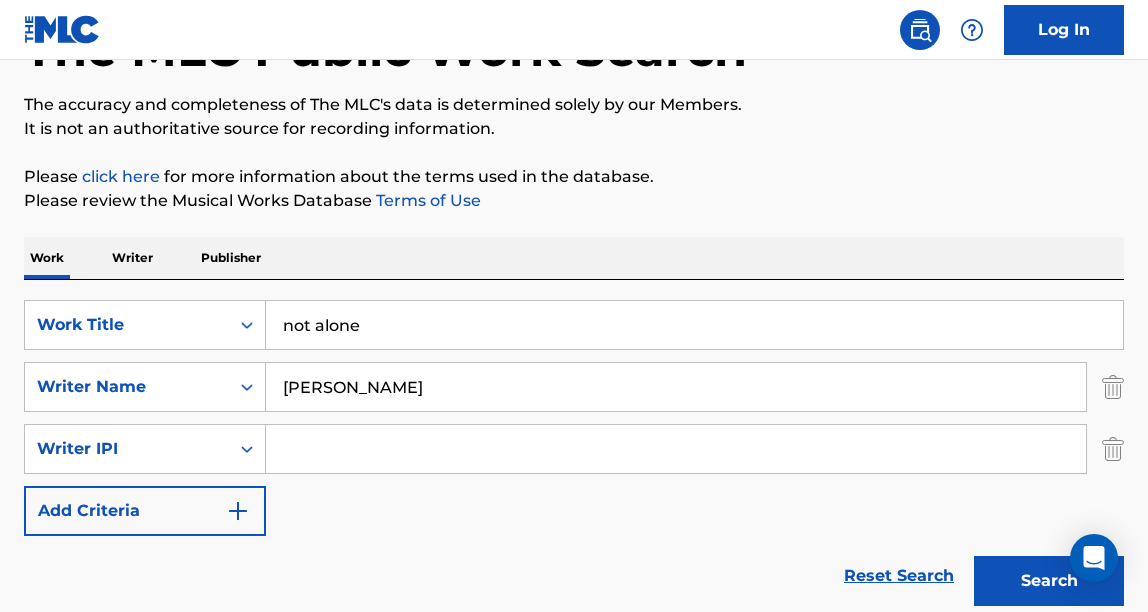 scroll, scrollTop: 328, scrollLeft: 0, axis: vertical 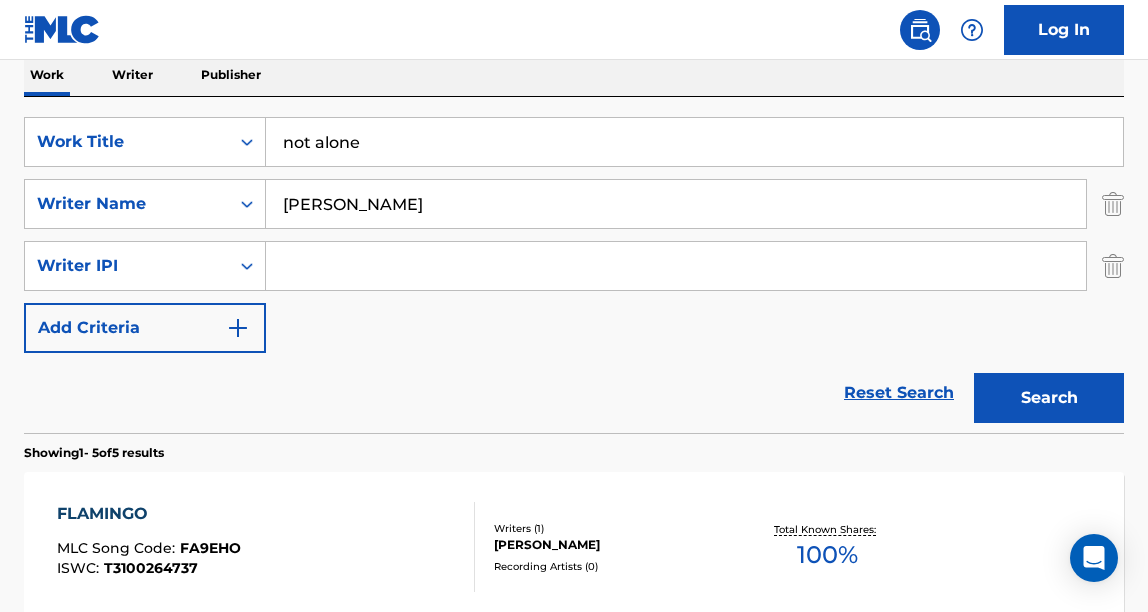 click on "SearchWithCriteria5123ccd4-684c-4c26-a8fb-1755a61e0861 Writer IPI" at bounding box center (574, 266) 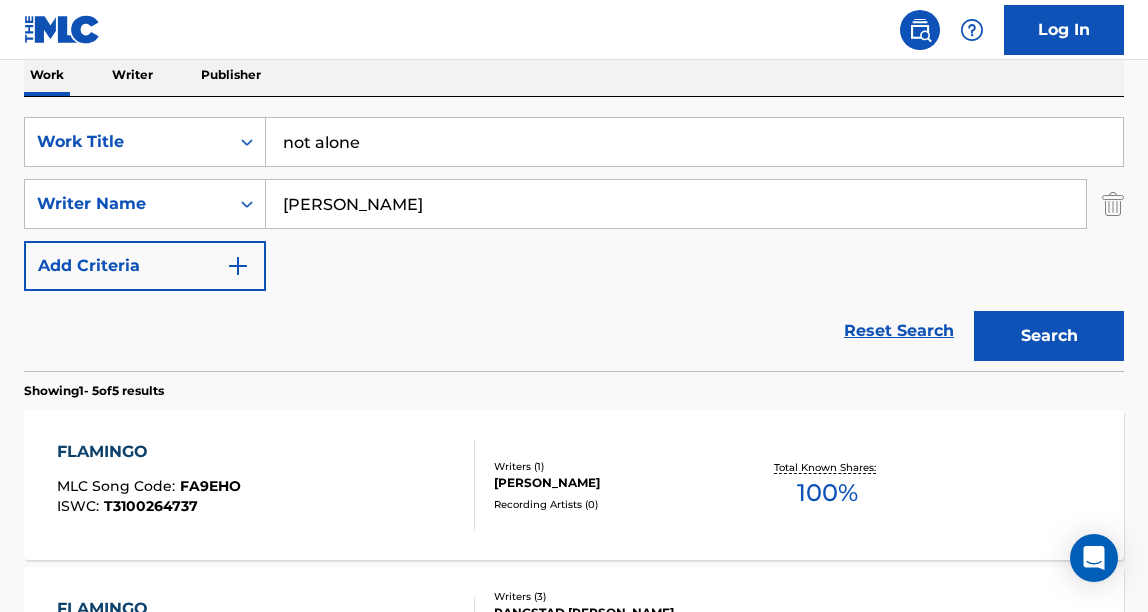 click on "Search" at bounding box center [1049, 336] 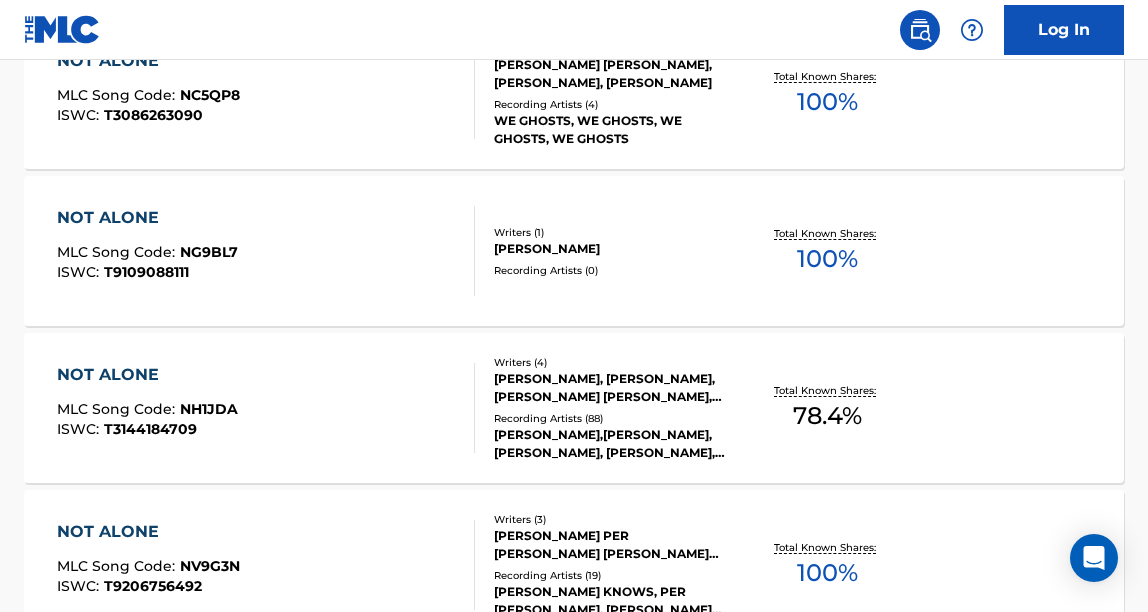 scroll, scrollTop: 1060, scrollLeft: 0, axis: vertical 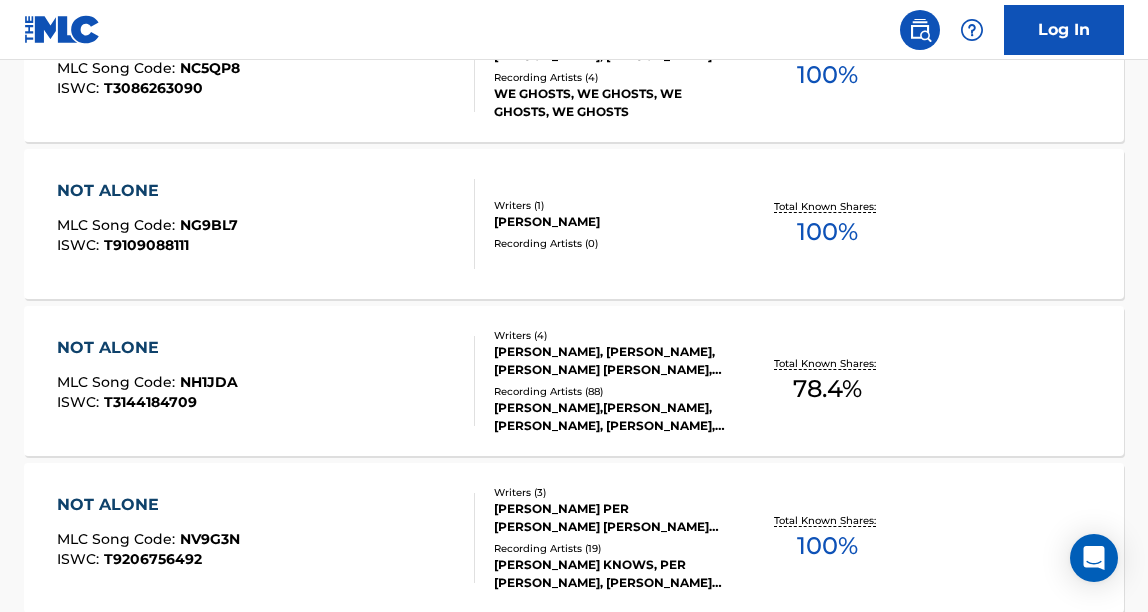 click on "NOT ALONE MLC Song Code : NH1JDA ISWC : T3144184709" at bounding box center (266, 381) 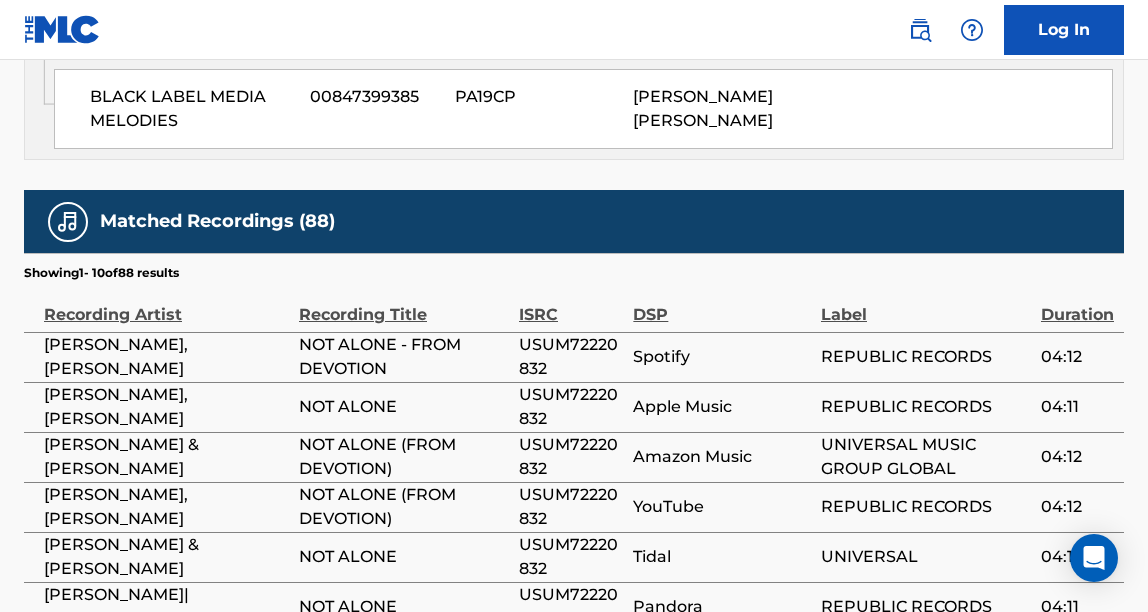 scroll, scrollTop: 3831, scrollLeft: 0, axis: vertical 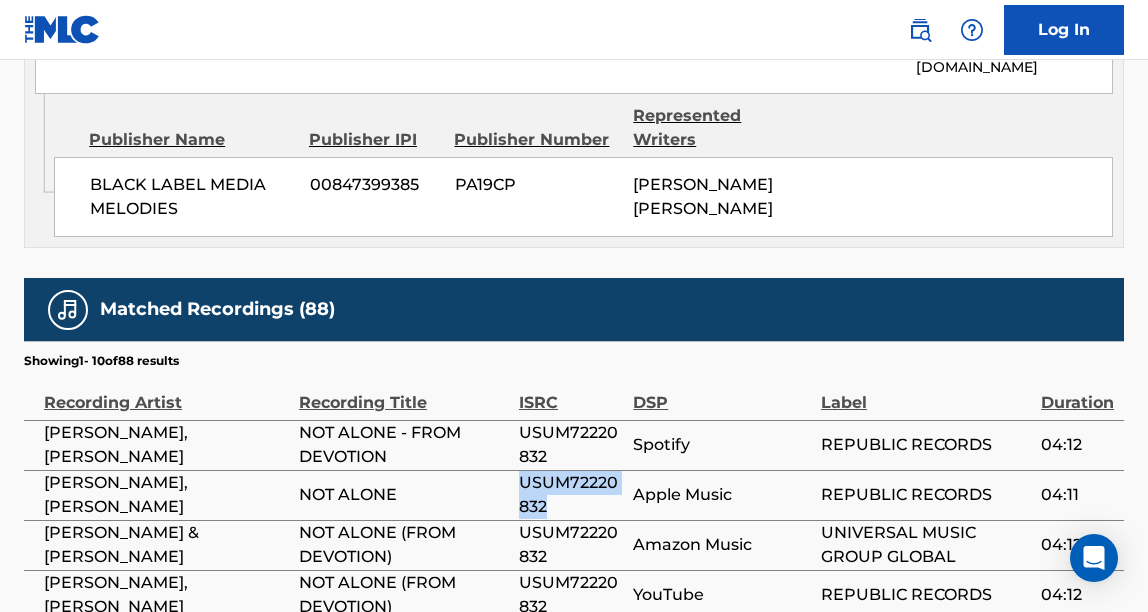 drag, startPoint x: 557, startPoint y: 234, endPoint x: 517, endPoint y: 220, distance: 42.379242 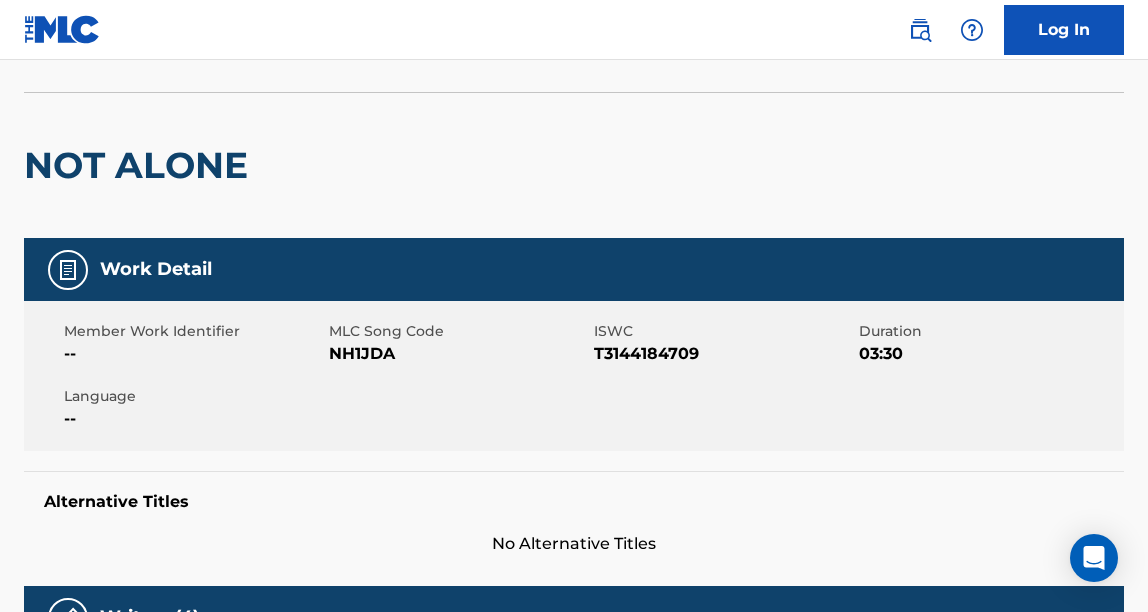 scroll, scrollTop: 0, scrollLeft: 0, axis: both 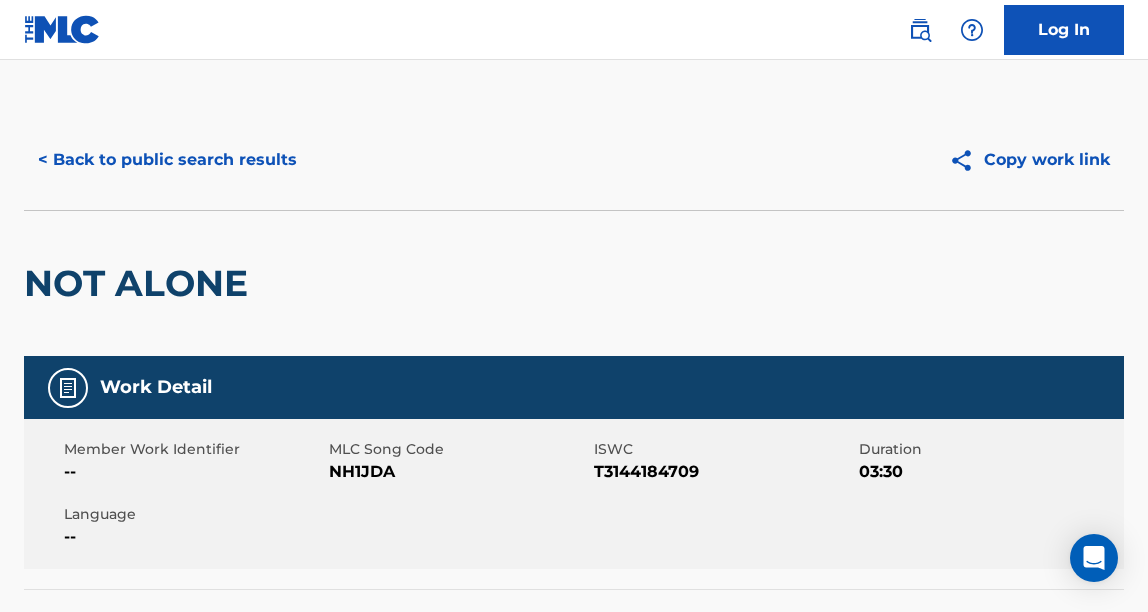 click on "< Back to public search results" at bounding box center (167, 160) 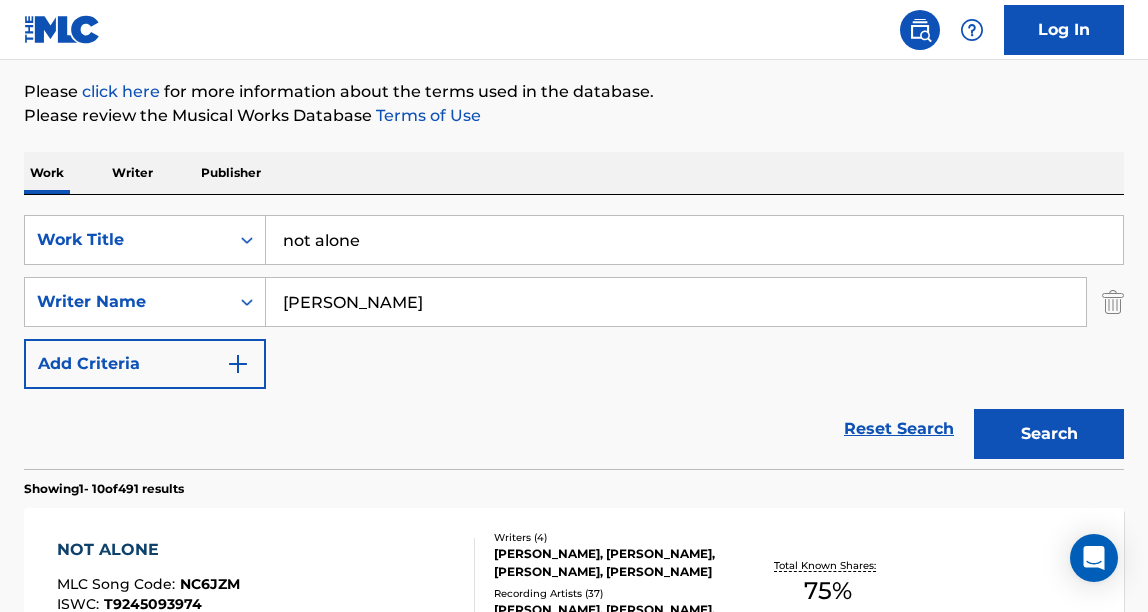 scroll, scrollTop: 0, scrollLeft: 0, axis: both 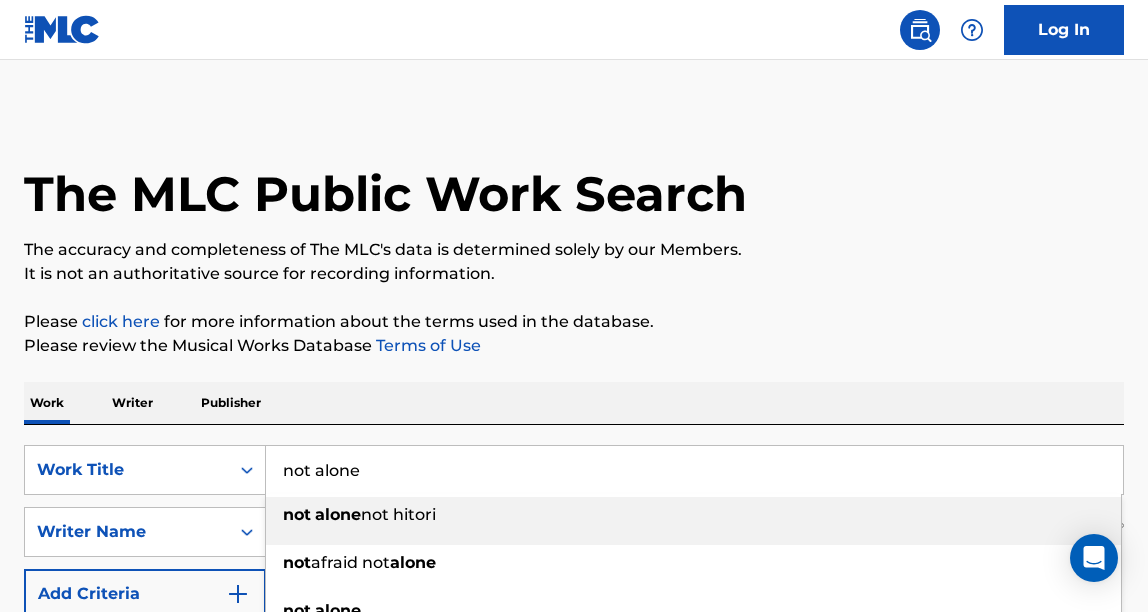 drag, startPoint x: 412, startPoint y: 467, endPoint x: 305, endPoint y: 439, distance: 110.60289 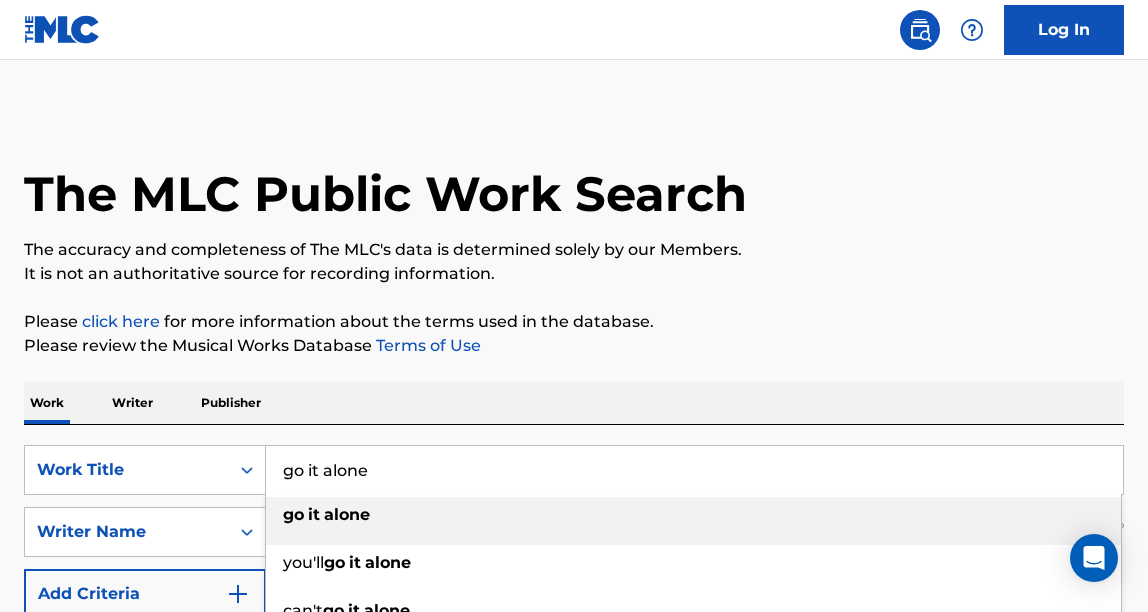 click on "Work Writer Publisher" at bounding box center (574, 403) 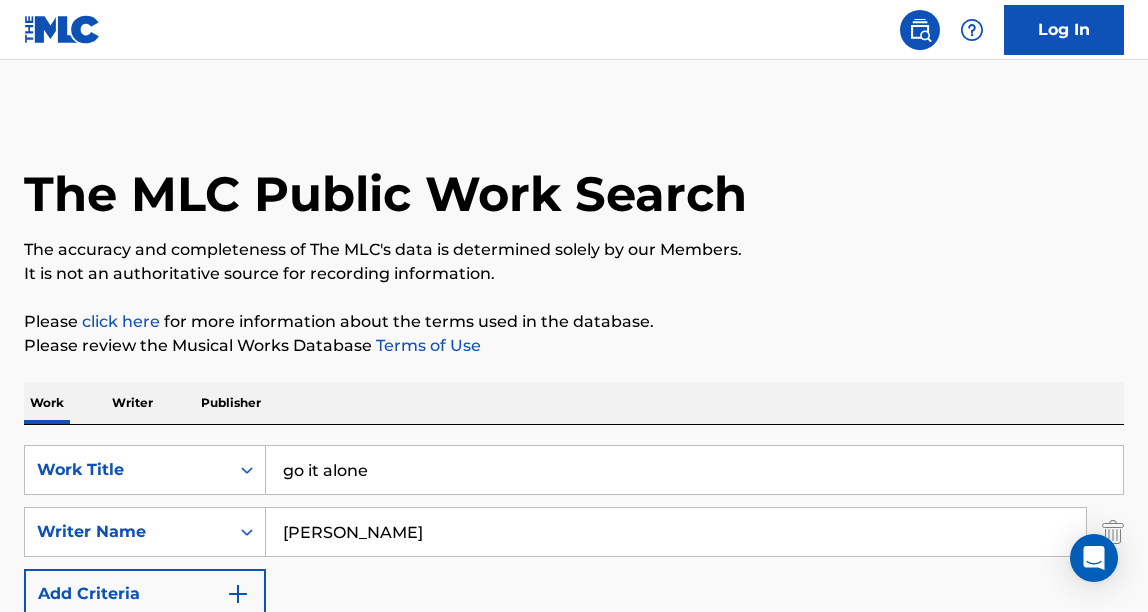 scroll, scrollTop: 288, scrollLeft: 0, axis: vertical 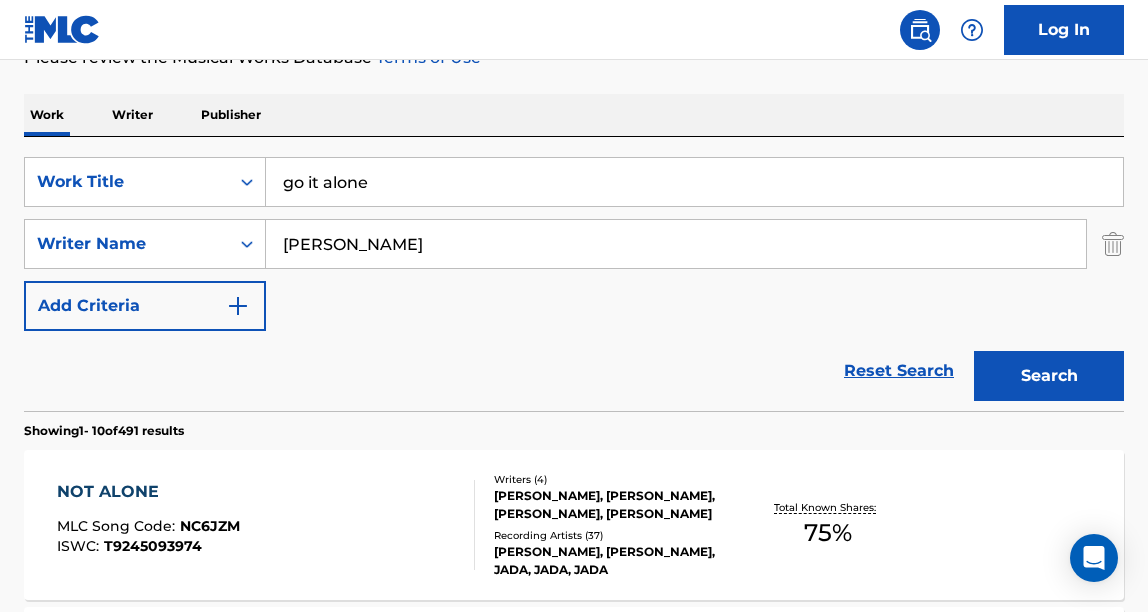 click on "Search" at bounding box center [1049, 376] 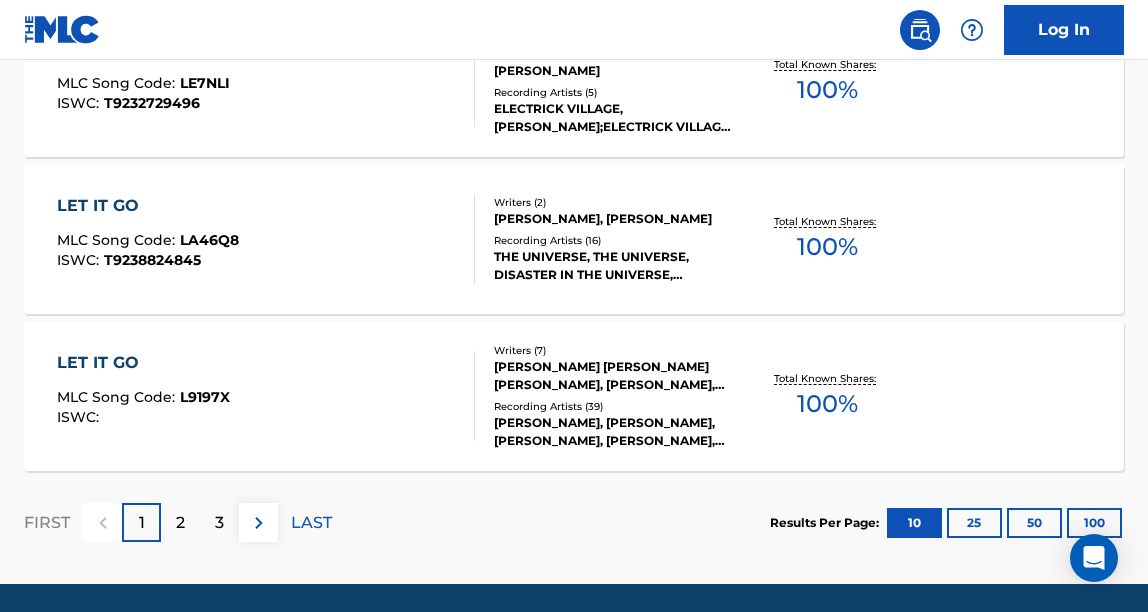 scroll, scrollTop: 1898, scrollLeft: 0, axis: vertical 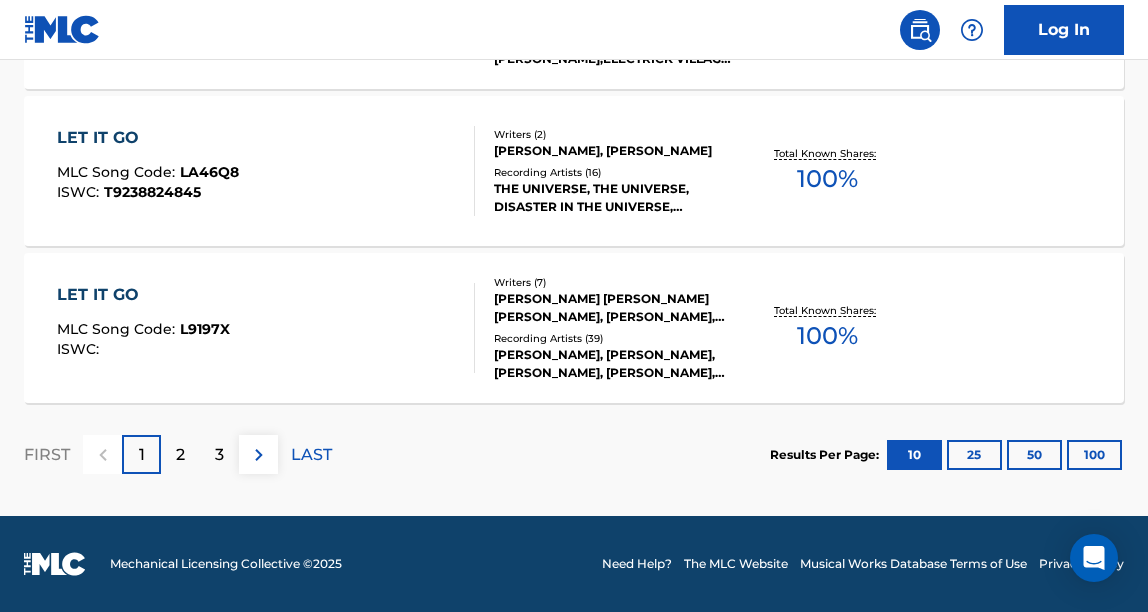click at bounding box center (258, 454) 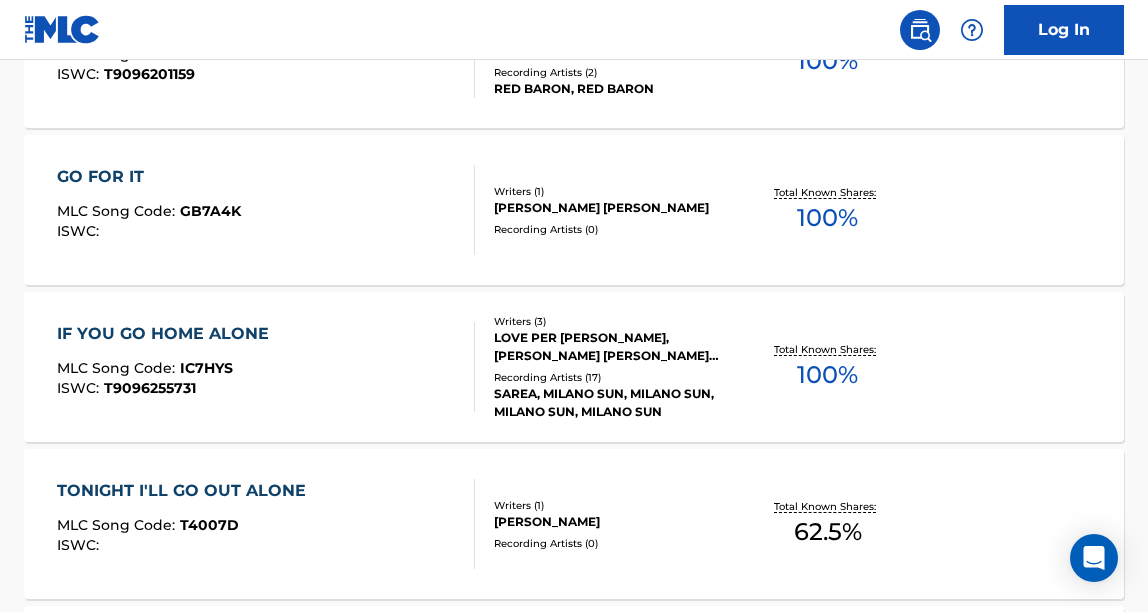 scroll, scrollTop: 1898, scrollLeft: 0, axis: vertical 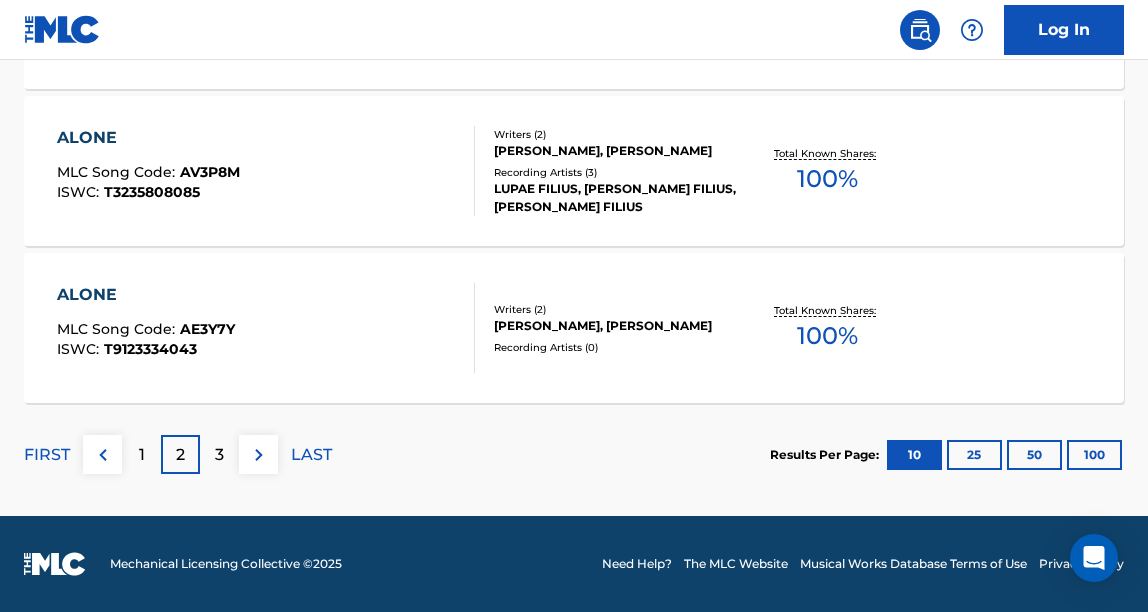 click on "1" at bounding box center (141, 454) 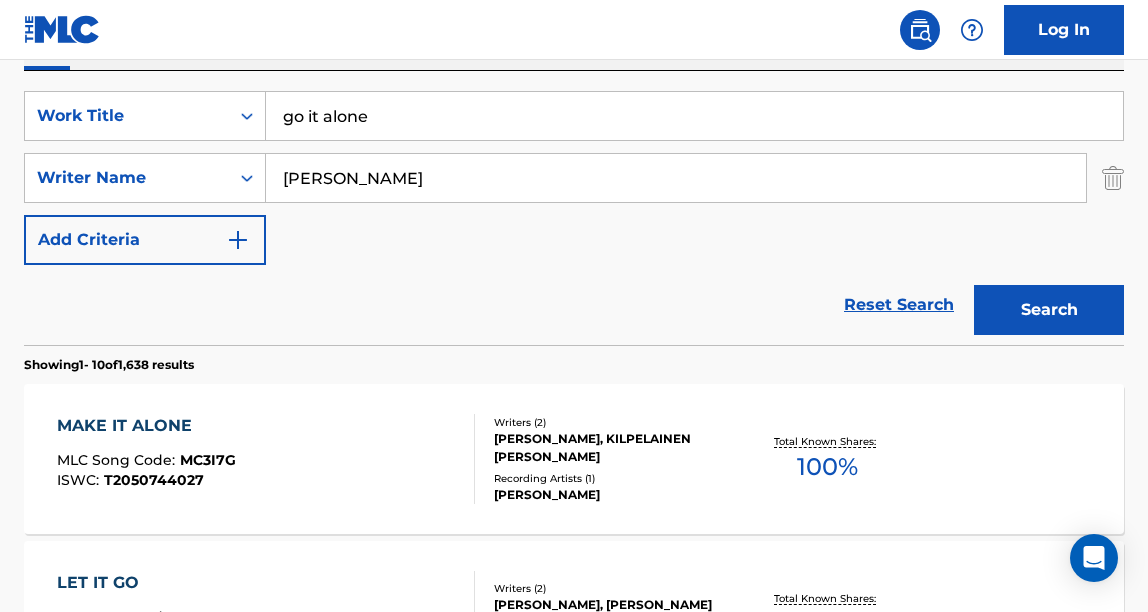 scroll, scrollTop: 327, scrollLeft: 0, axis: vertical 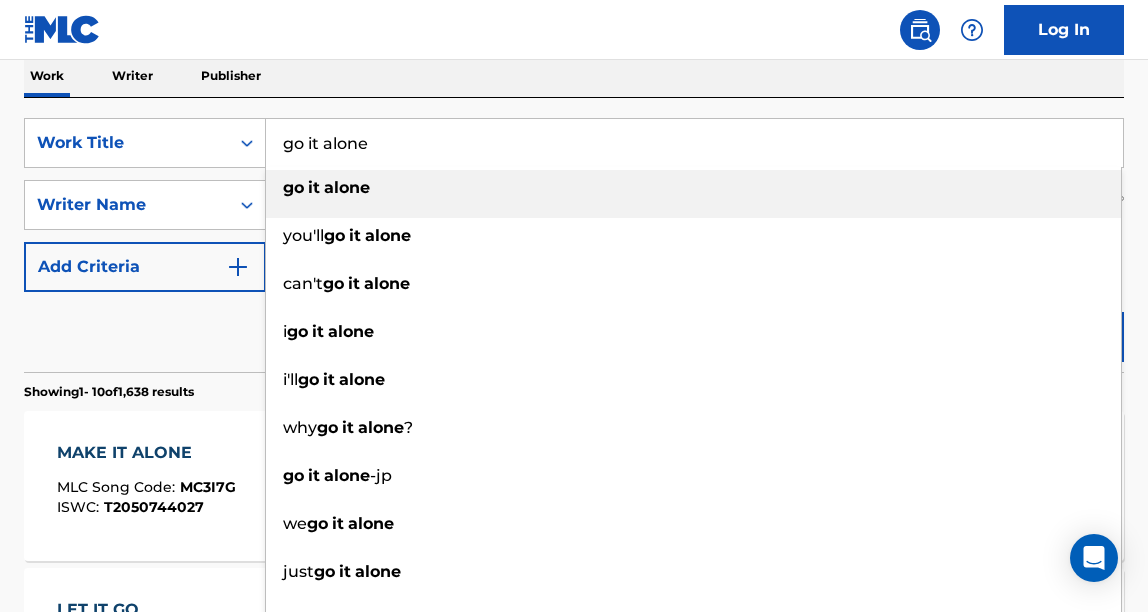 drag, startPoint x: 422, startPoint y: 149, endPoint x: 282, endPoint y: 128, distance: 141.56624 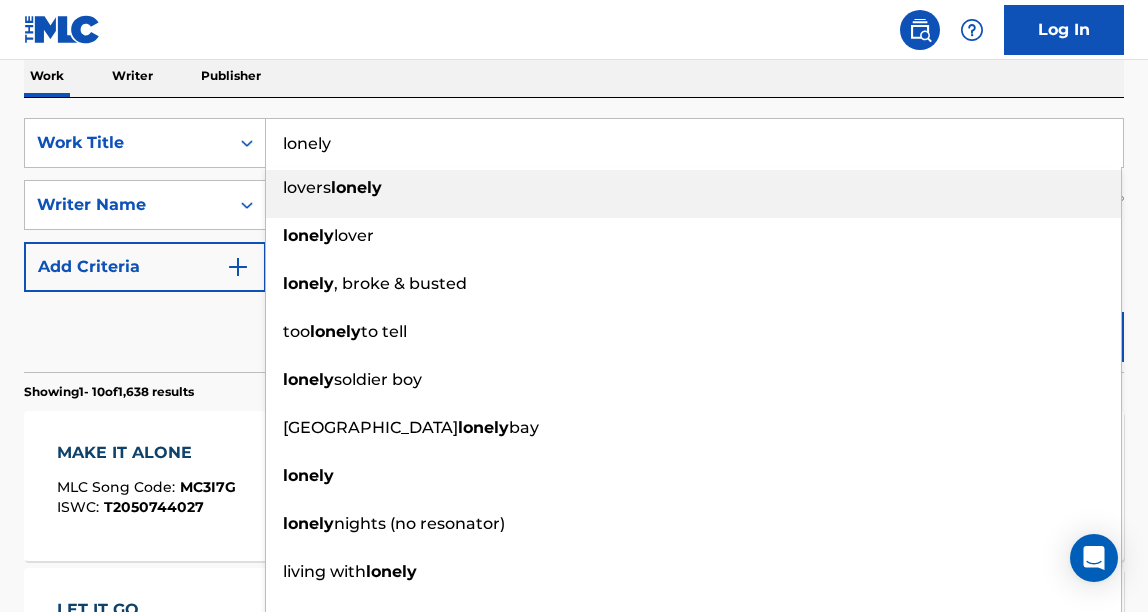 type on "lonely" 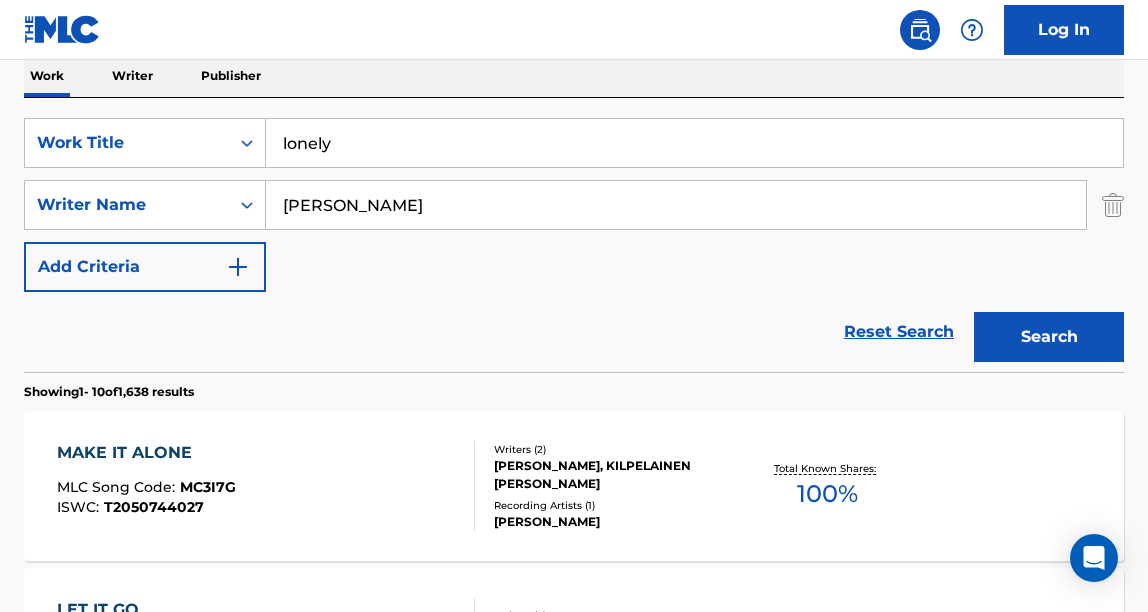 click on "Search" at bounding box center [1049, 337] 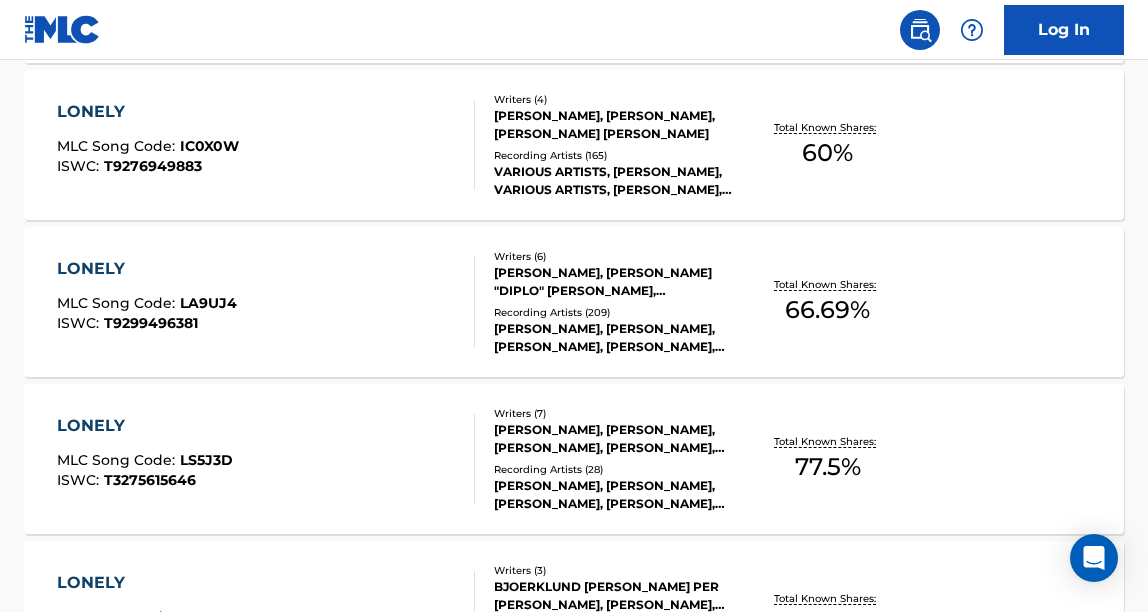 scroll, scrollTop: 993, scrollLeft: 0, axis: vertical 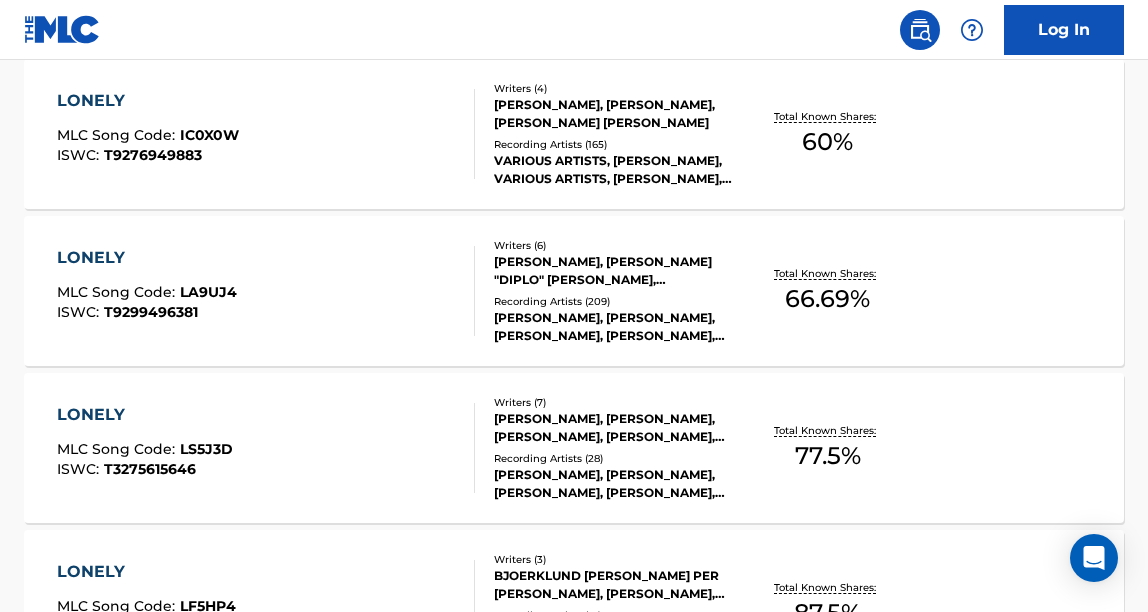 click on "LONELY MLC Song Code : LA9UJ4 ISWC : T9299496381" at bounding box center (266, 291) 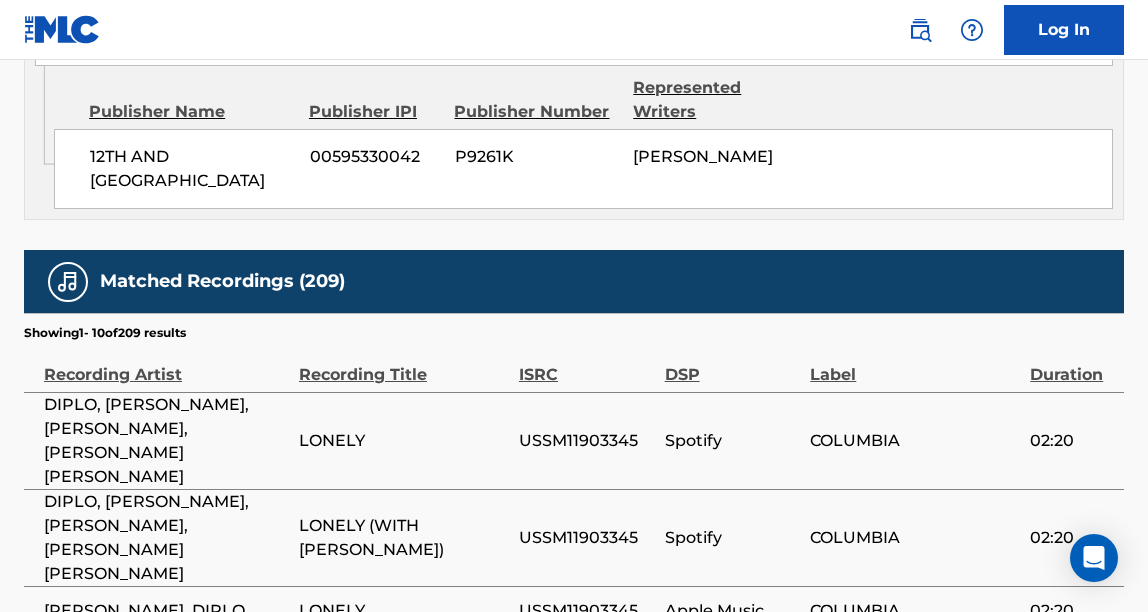 scroll, scrollTop: 3680, scrollLeft: 0, axis: vertical 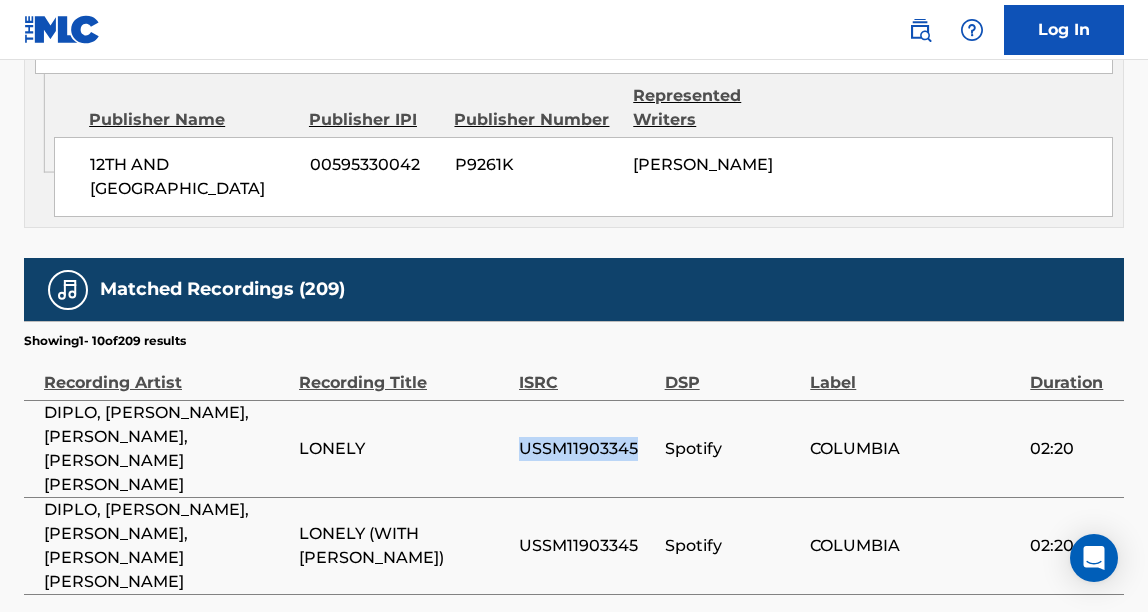 drag, startPoint x: 634, startPoint y: 152, endPoint x: 521, endPoint y: 153, distance: 113.004425 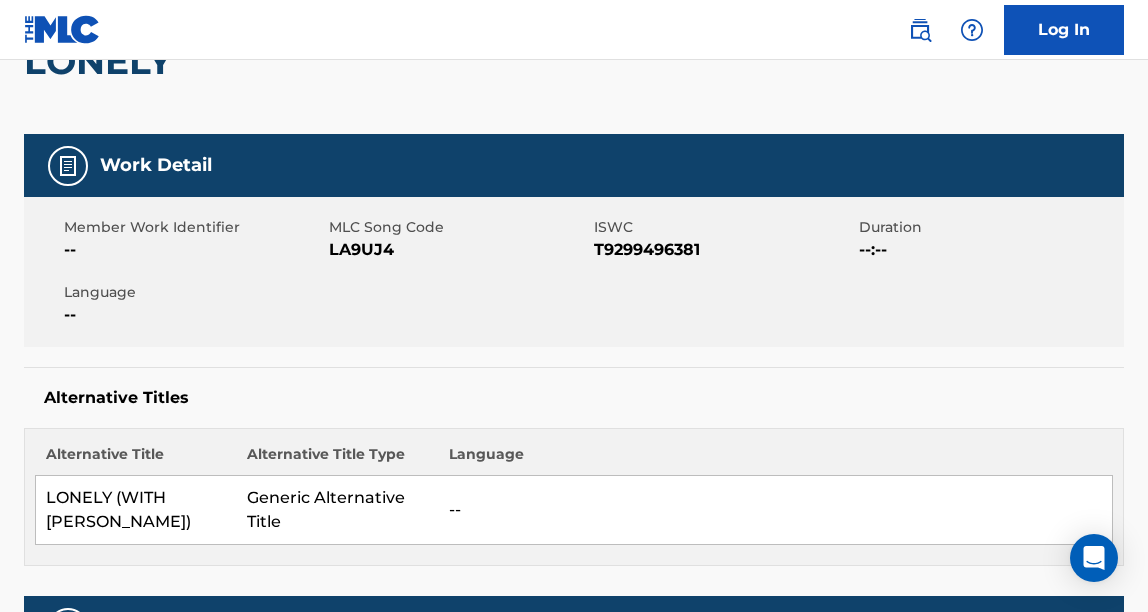 scroll, scrollTop: 112, scrollLeft: 0, axis: vertical 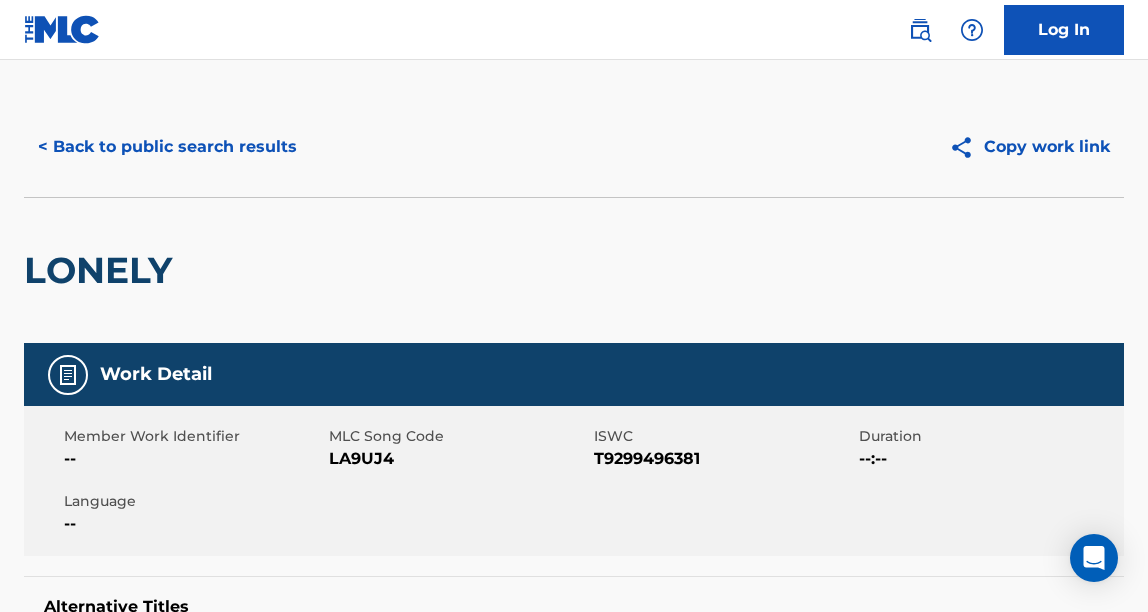 click on "< Back to public search results" at bounding box center [167, 147] 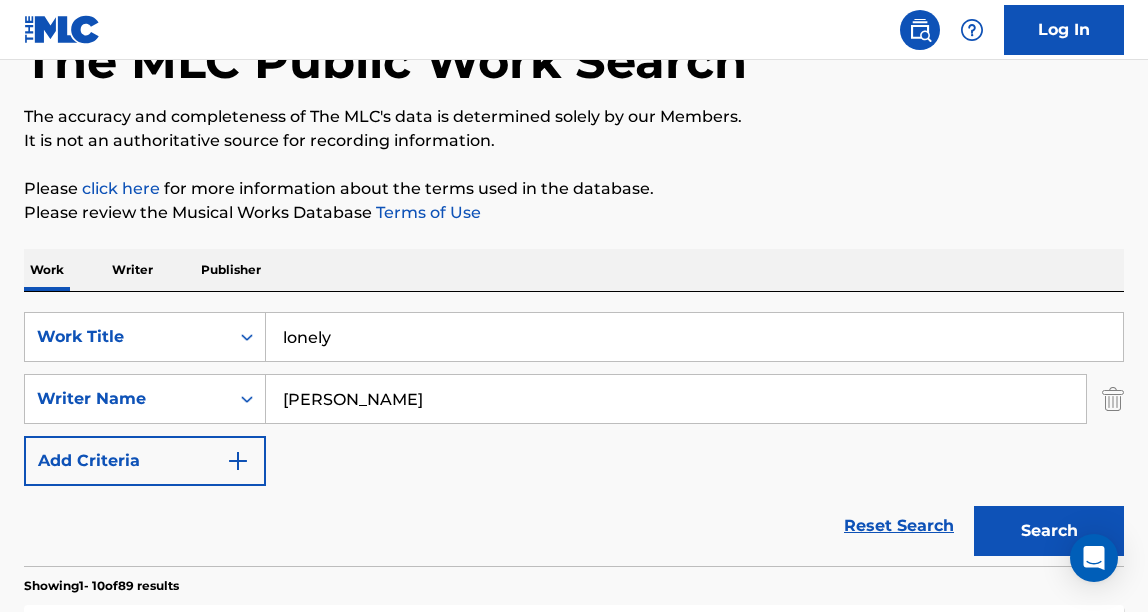 scroll, scrollTop: 0, scrollLeft: 0, axis: both 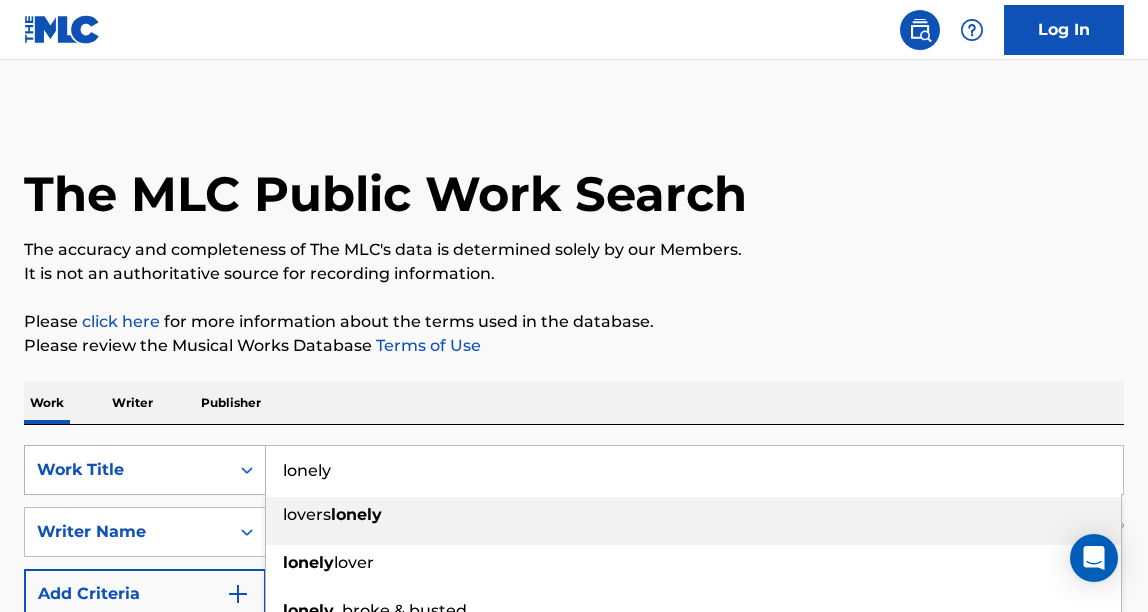 drag, startPoint x: 386, startPoint y: 481, endPoint x: 254, endPoint y: 446, distance: 136.56134 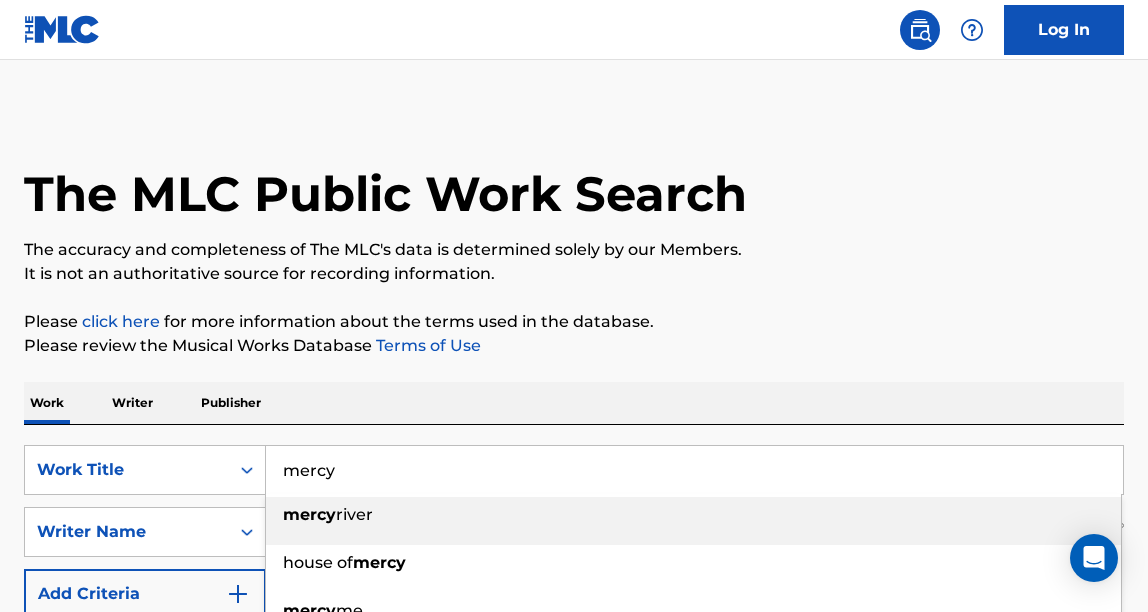 type on "mercy" 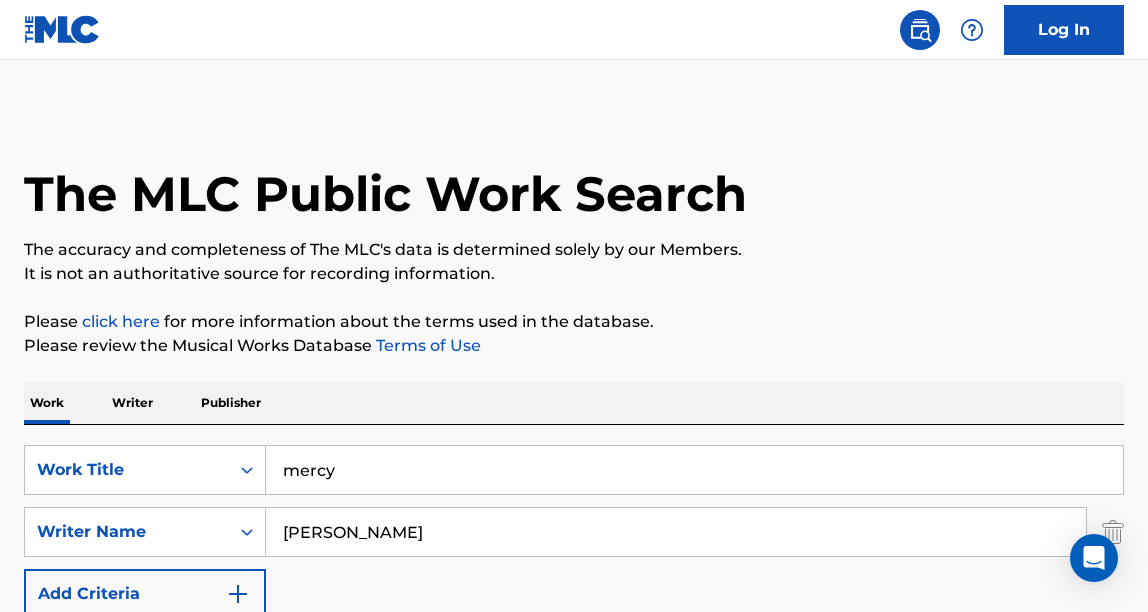 click on "Work Writer Publisher" at bounding box center (574, 403) 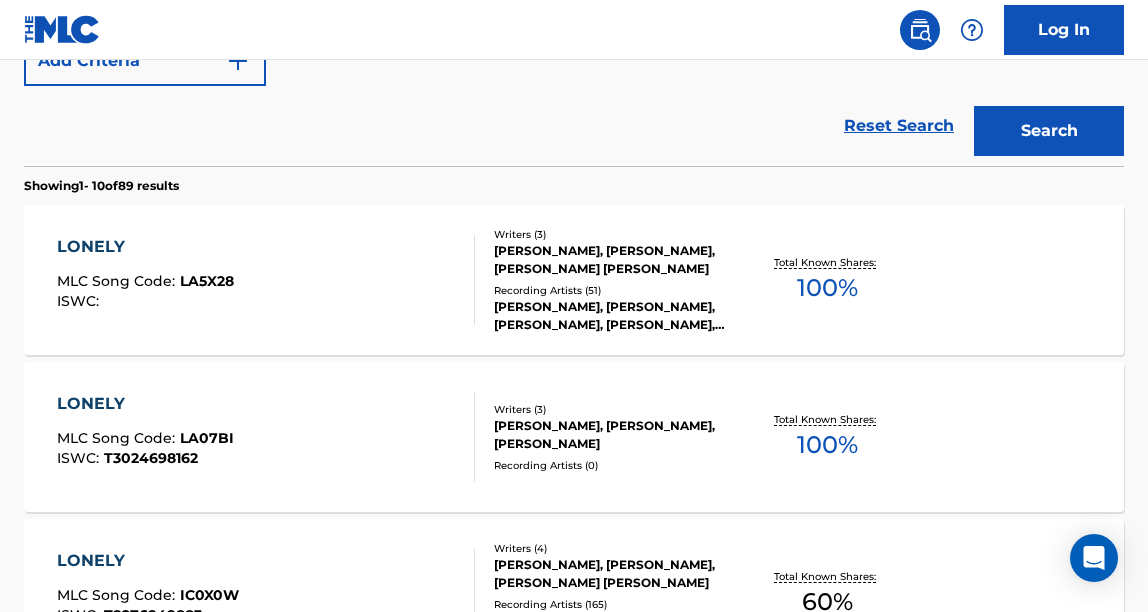 click on "Search" at bounding box center (1049, 131) 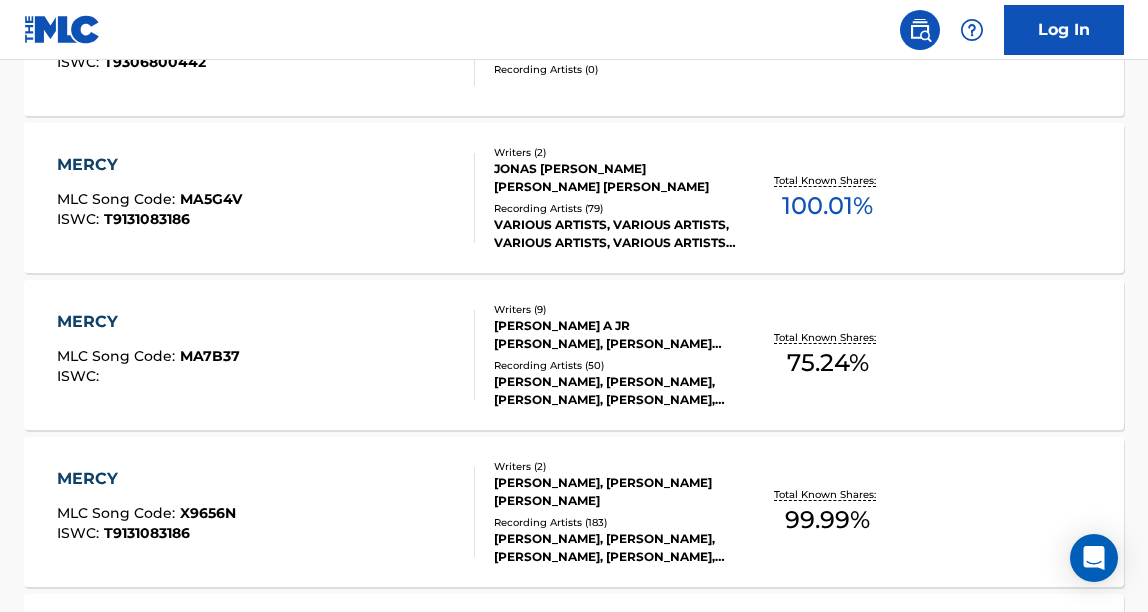 scroll, scrollTop: 1406, scrollLeft: 0, axis: vertical 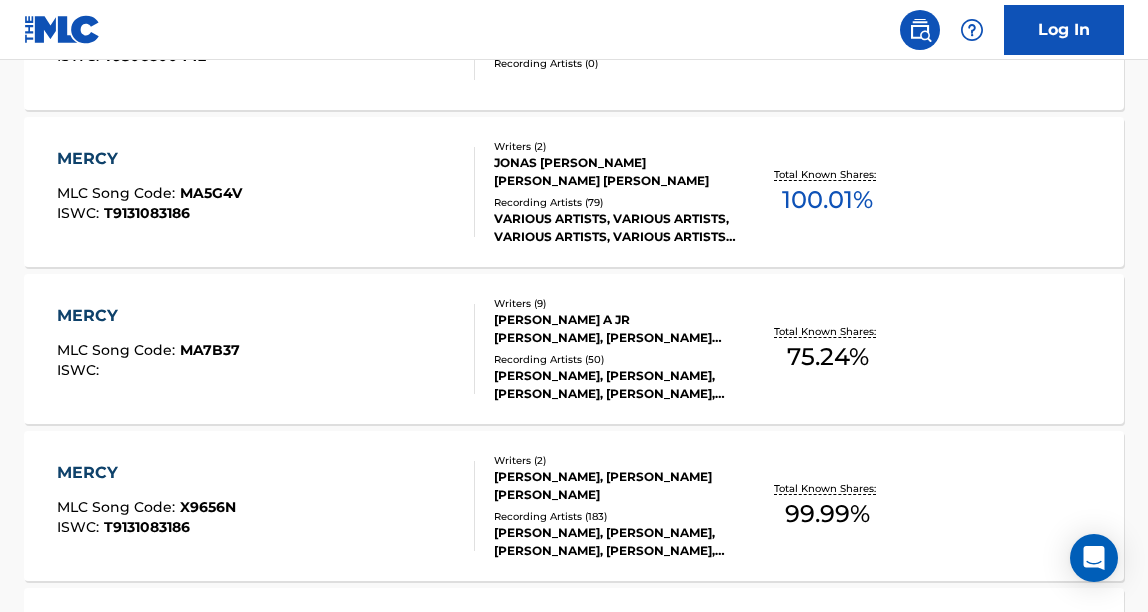 click on "MERCY MLC Song Code : MA7B37 ISWC :" at bounding box center [266, 349] 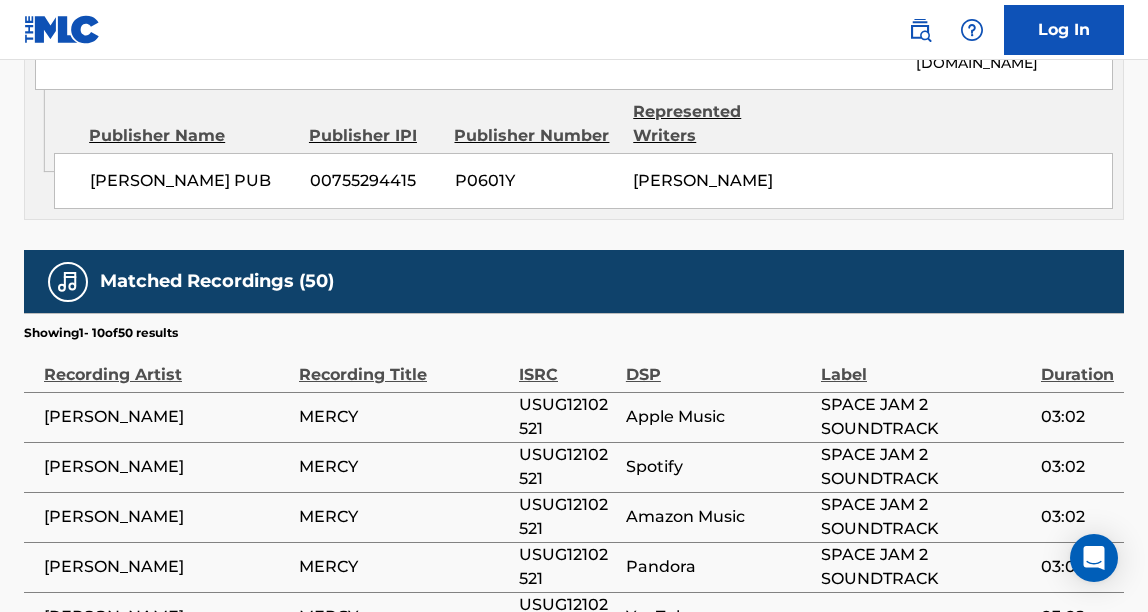 scroll, scrollTop: 5342, scrollLeft: 0, axis: vertical 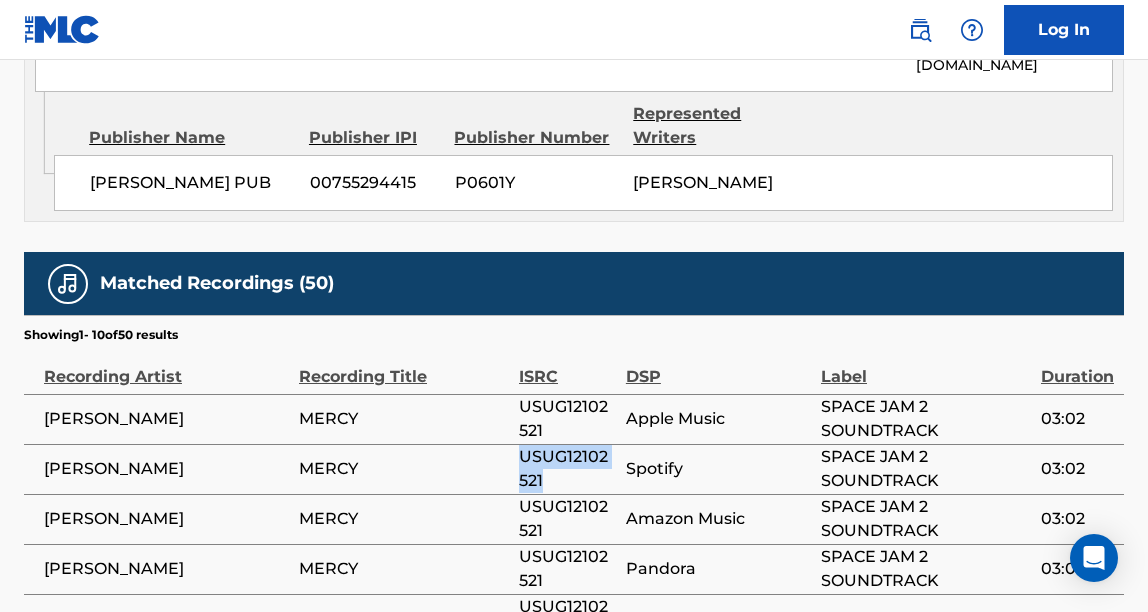drag, startPoint x: 564, startPoint y: 251, endPoint x: 522, endPoint y: 235, distance: 44.94441 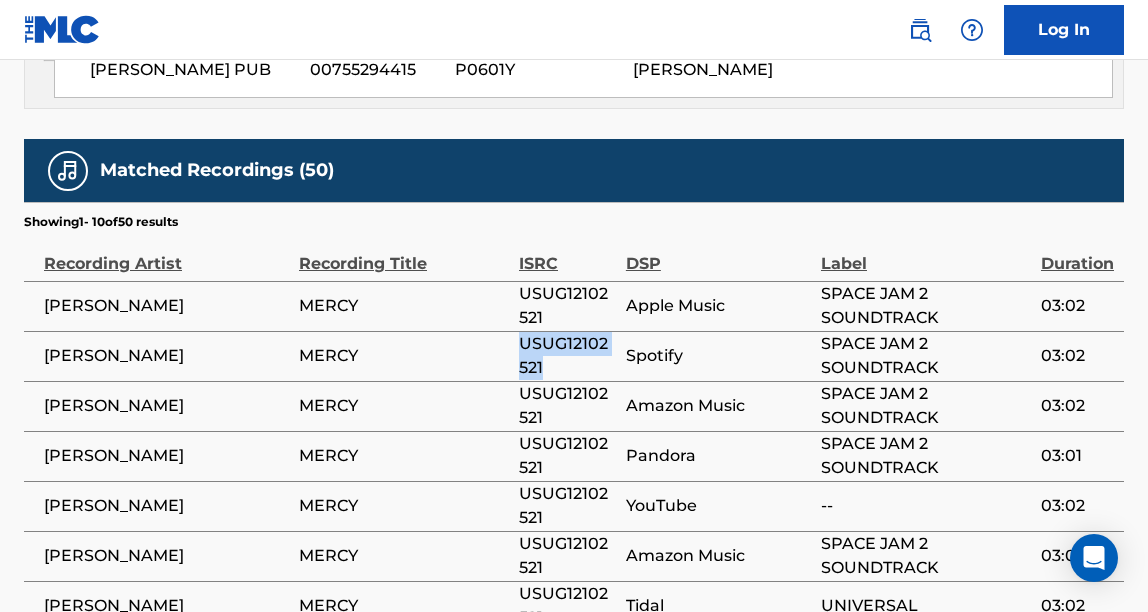 scroll, scrollTop: 5453, scrollLeft: 0, axis: vertical 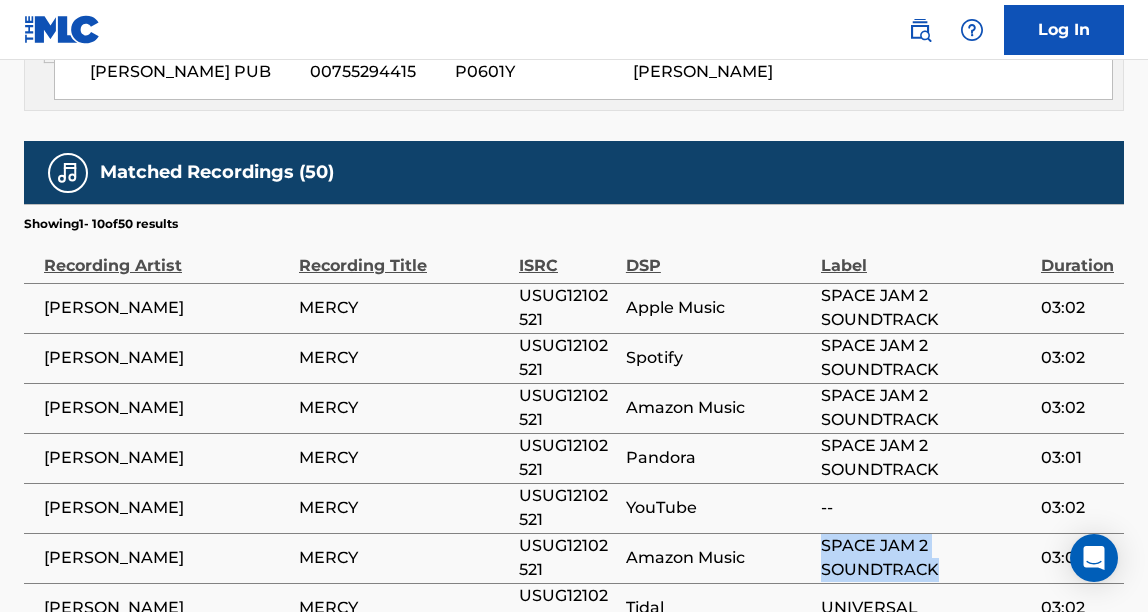 drag, startPoint x: 938, startPoint y: 337, endPoint x: 819, endPoint y: 328, distance: 119.33985 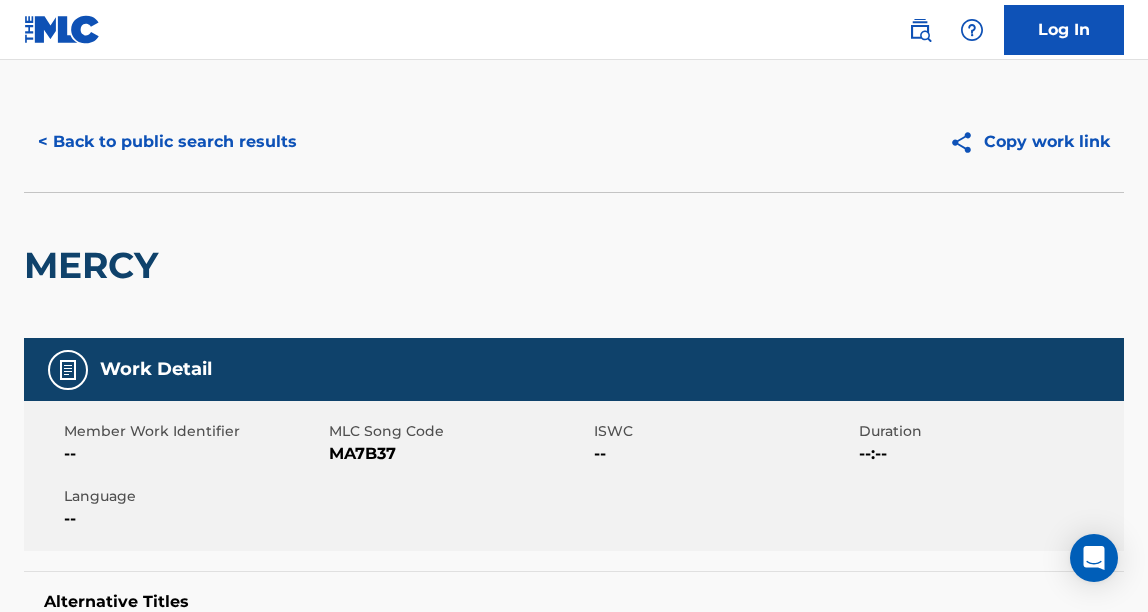 scroll, scrollTop: 0, scrollLeft: 0, axis: both 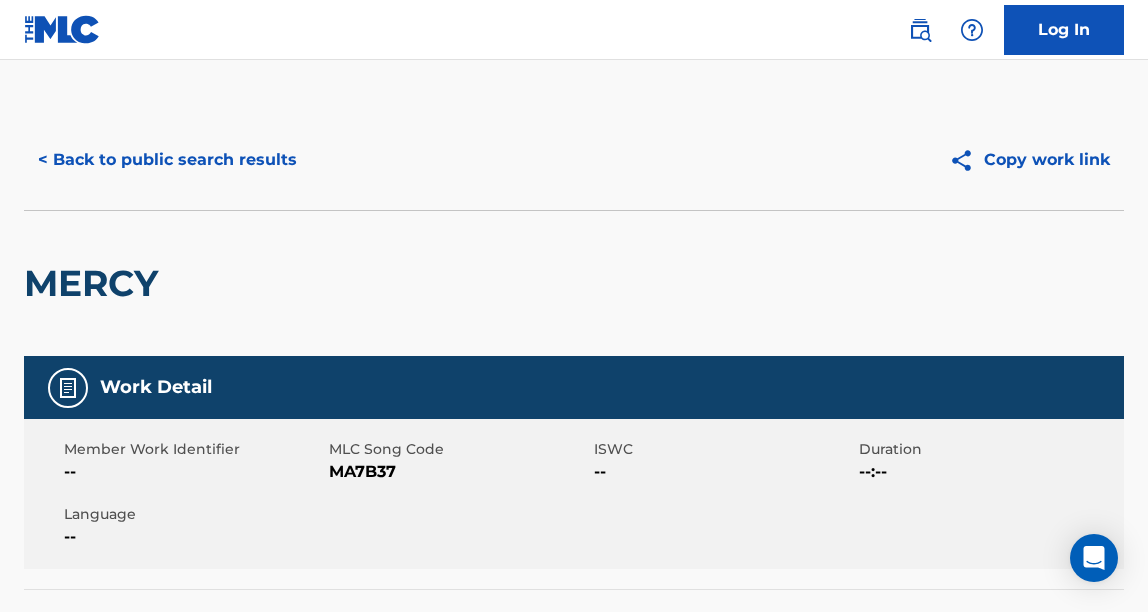 click on "< Back to public search results" at bounding box center [167, 160] 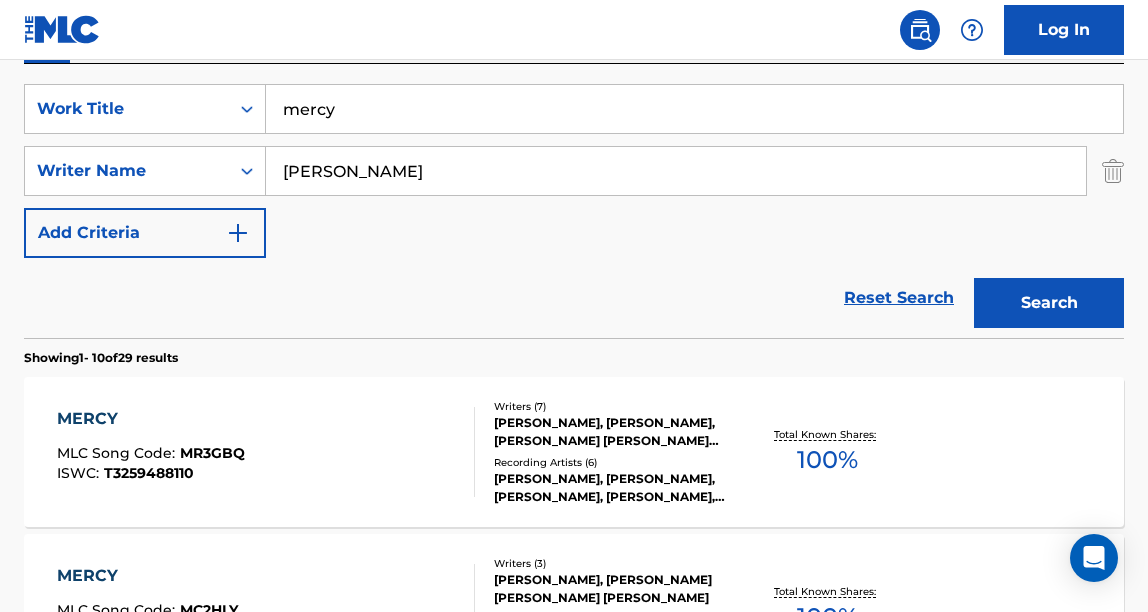 scroll, scrollTop: 0, scrollLeft: 0, axis: both 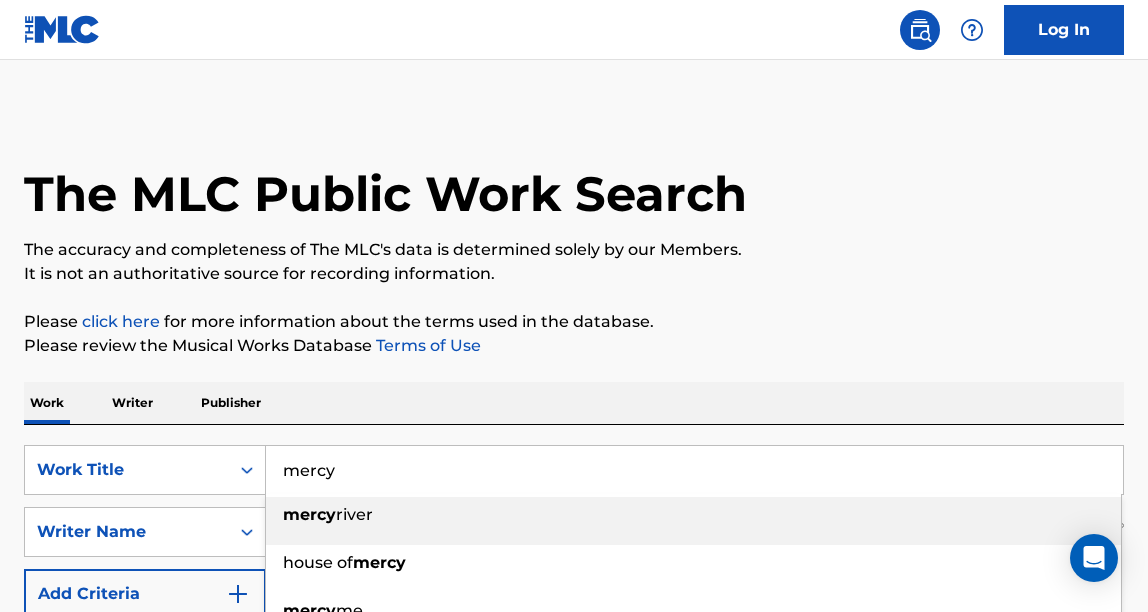 drag, startPoint x: 338, startPoint y: 486, endPoint x: 284, endPoint y: 477, distance: 54.74486 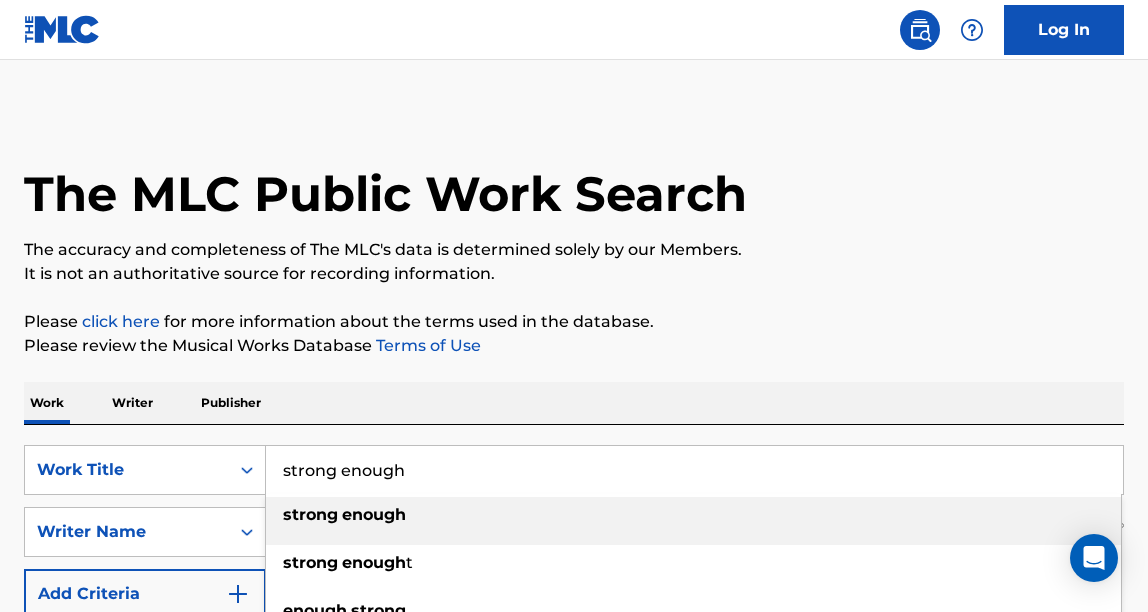 type on "strong enough" 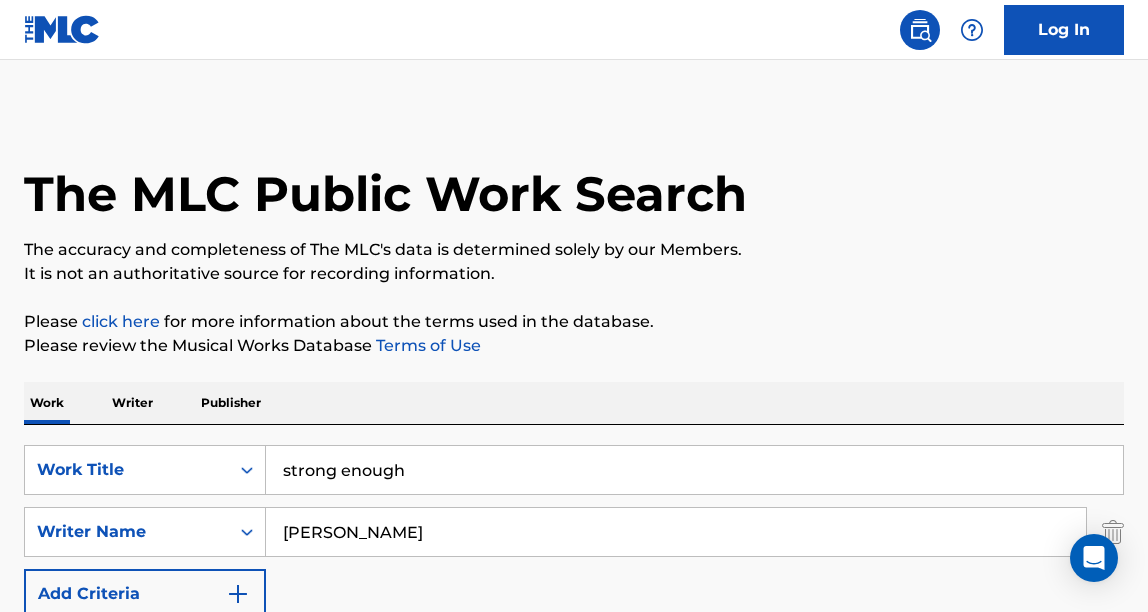click on "Work Writer Publisher" at bounding box center [574, 403] 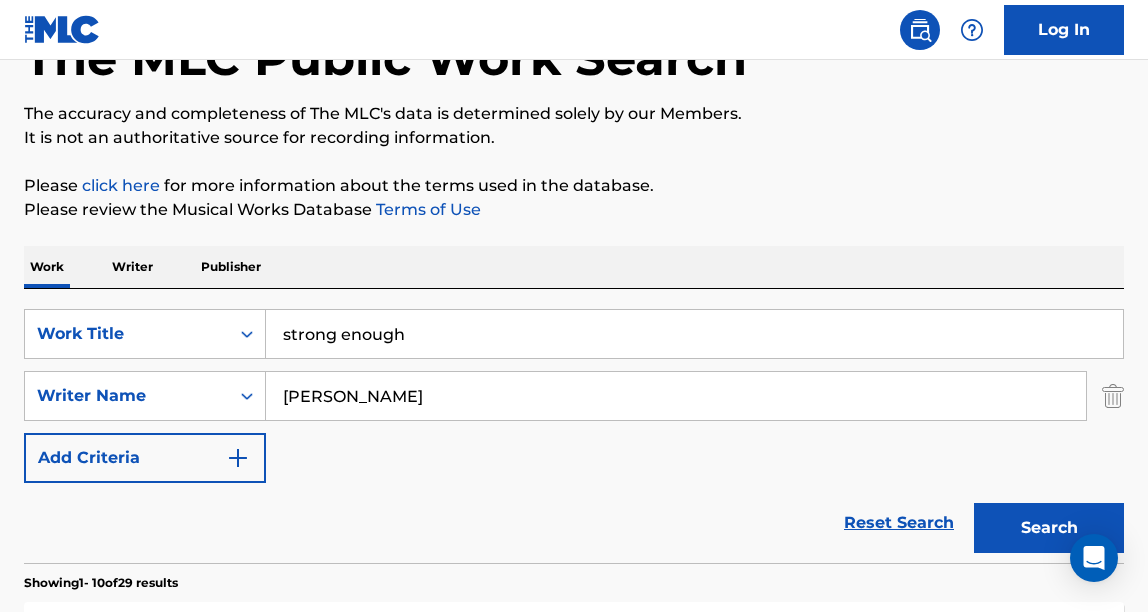 scroll, scrollTop: 295, scrollLeft: 0, axis: vertical 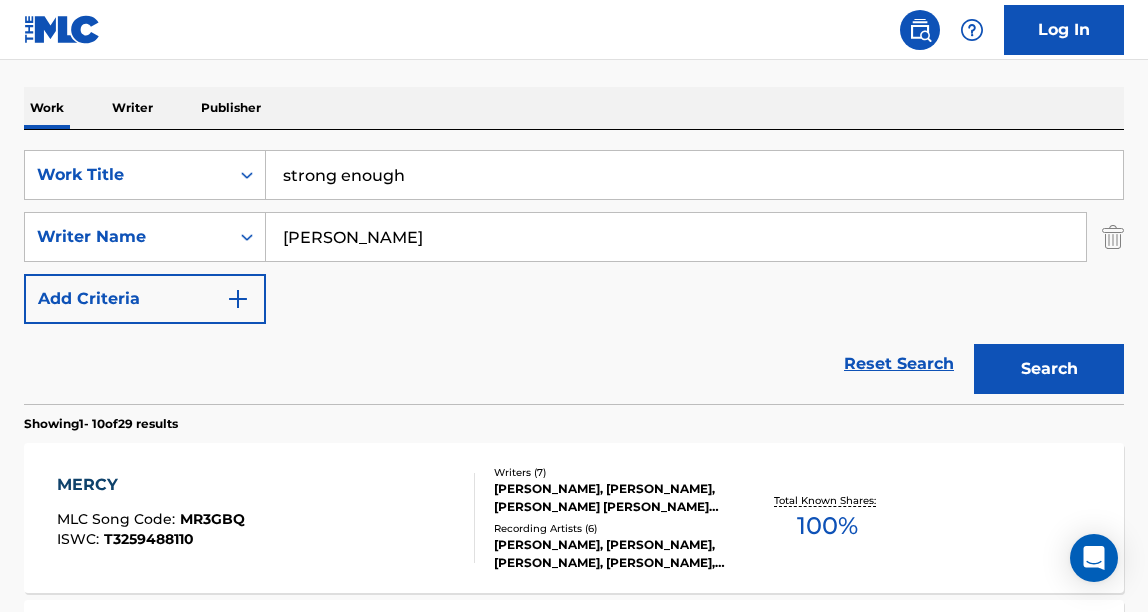 click on "Search" at bounding box center [1049, 369] 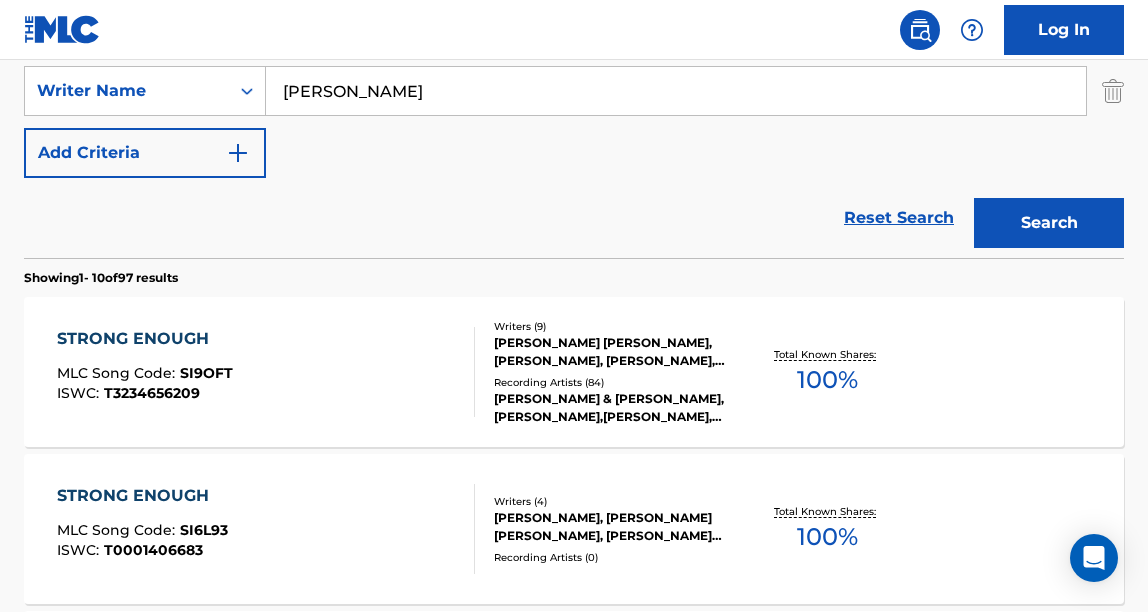 scroll, scrollTop: 448, scrollLeft: 0, axis: vertical 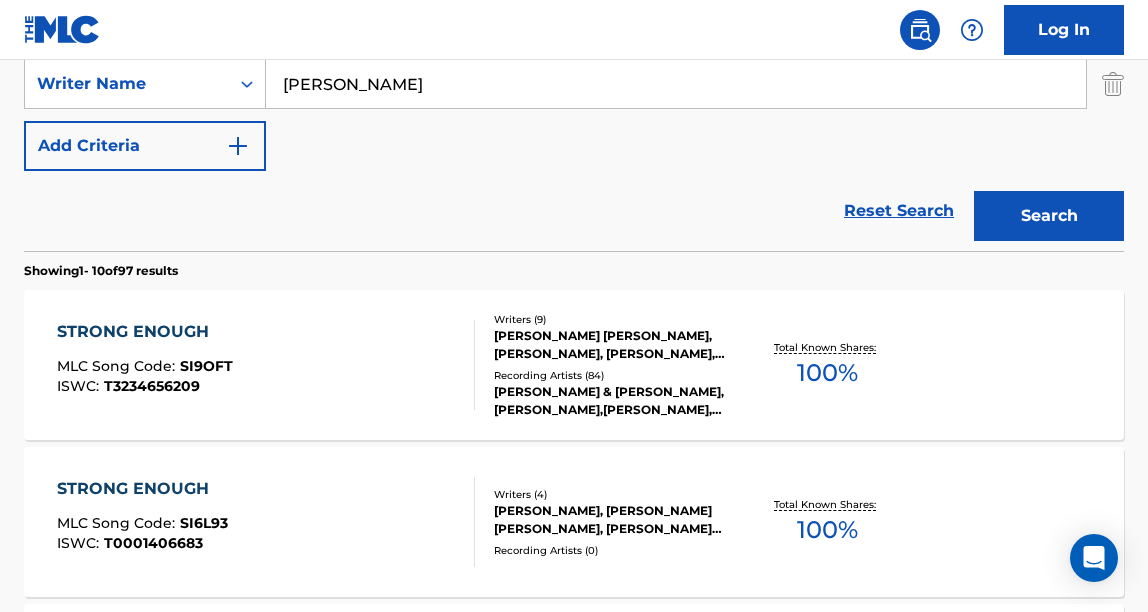 click on "STRONG ENOUGH MLC Song Code : SI9OFT ISWC : T3234656209" at bounding box center (266, 365) 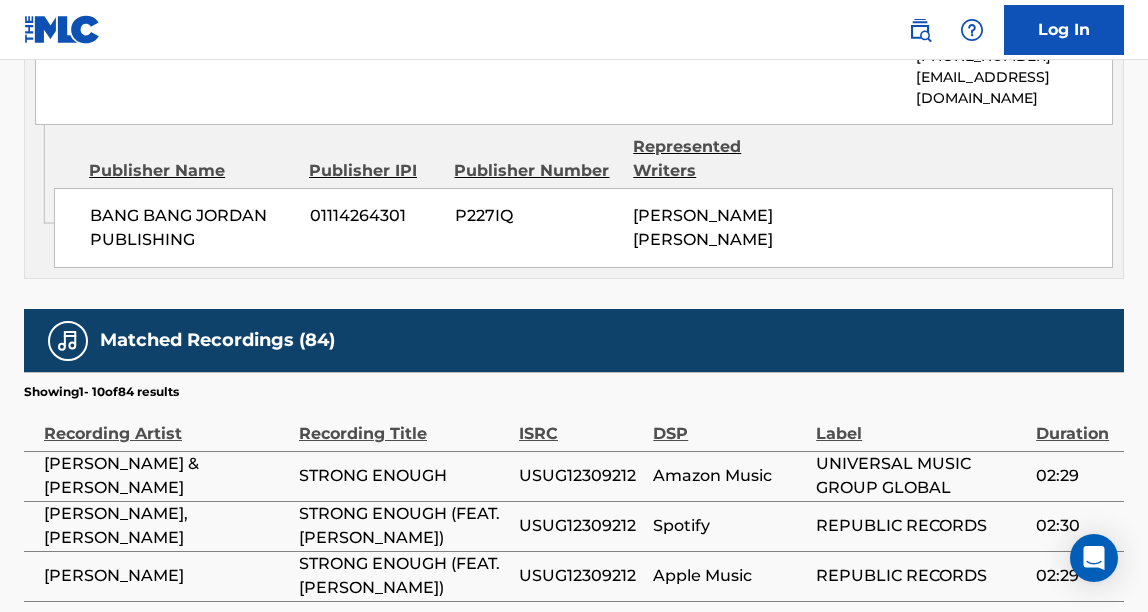 scroll, scrollTop: 6895, scrollLeft: 0, axis: vertical 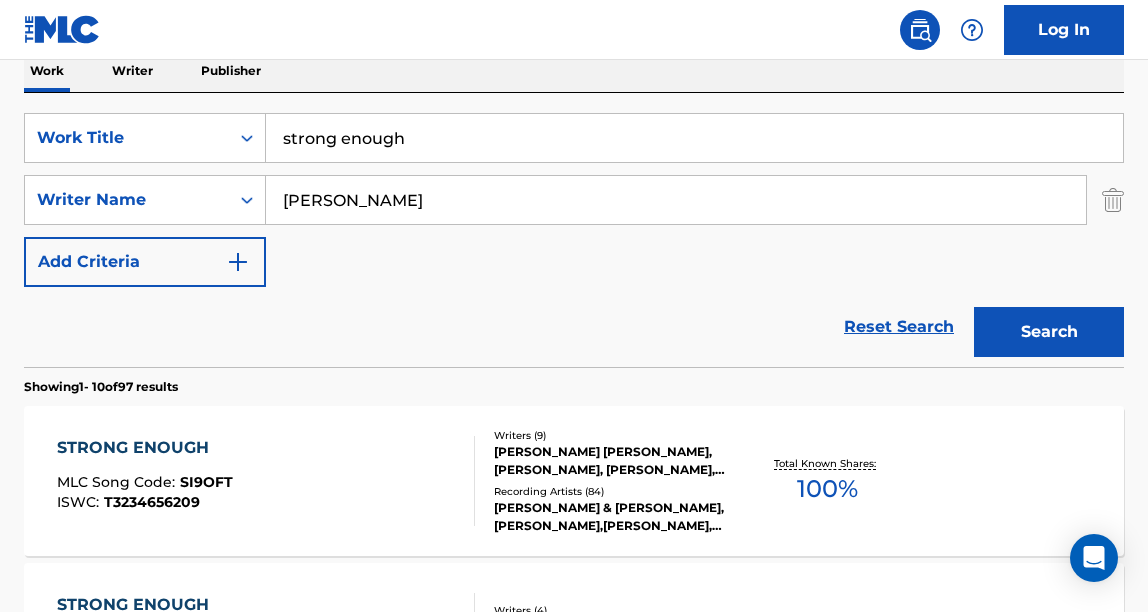 click on "strong enough" at bounding box center (694, 138) 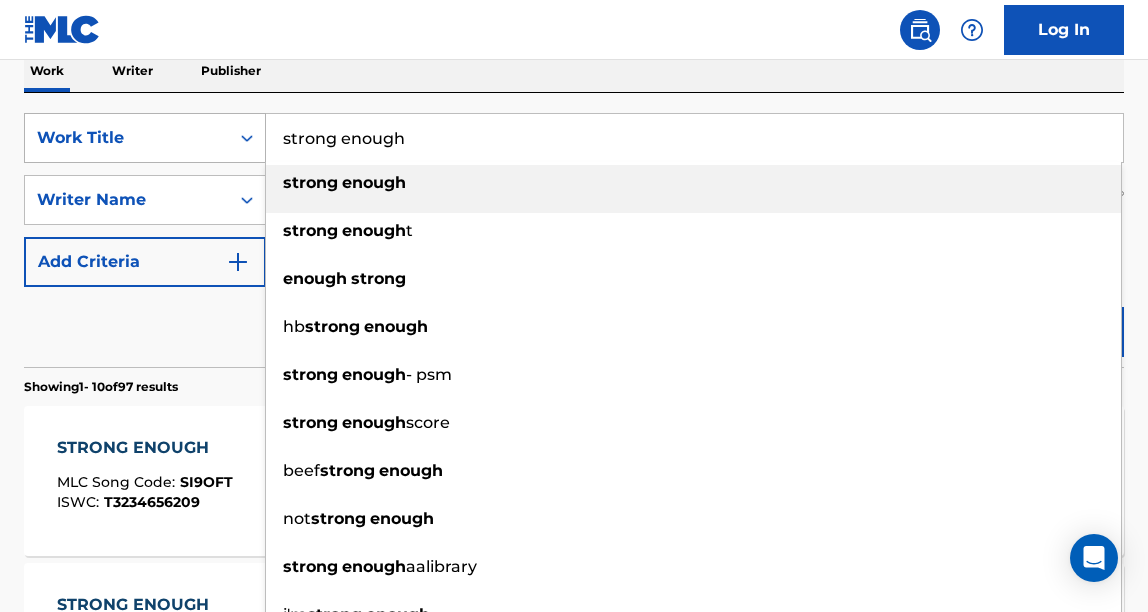 drag, startPoint x: 428, startPoint y: 145, endPoint x: 259, endPoint y: 143, distance: 169.01184 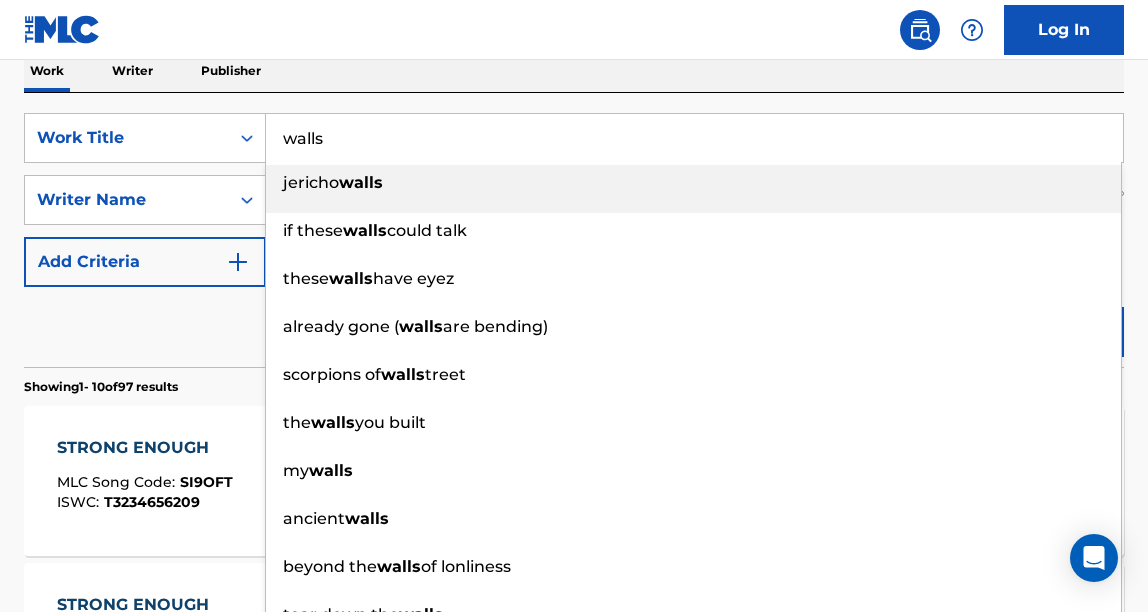 type on "walls" 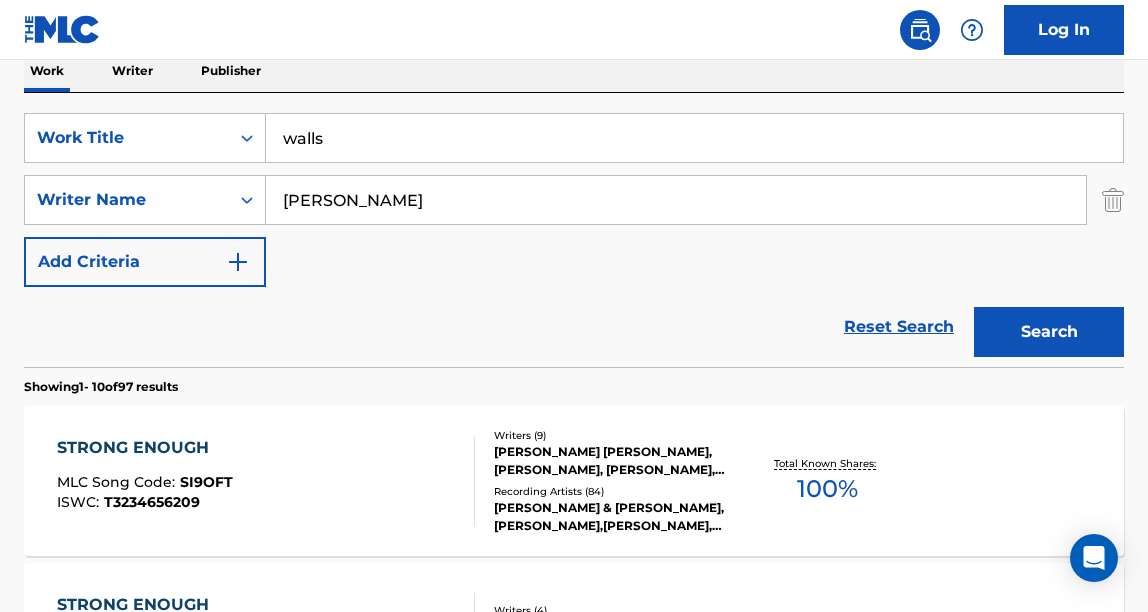 click on "Search" at bounding box center (1049, 332) 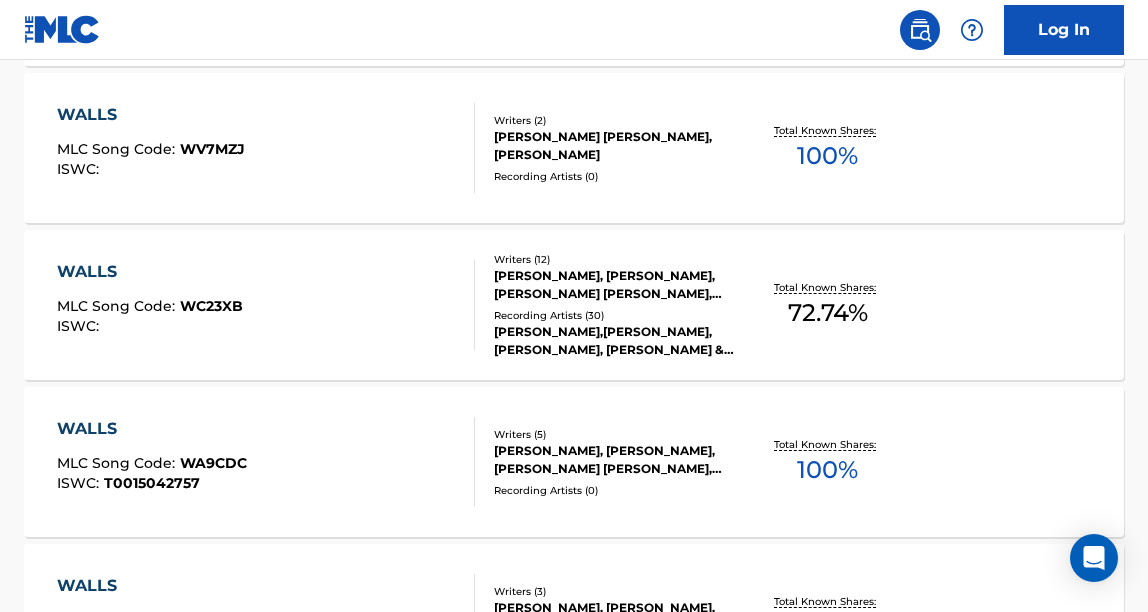 scroll, scrollTop: 1223, scrollLeft: 0, axis: vertical 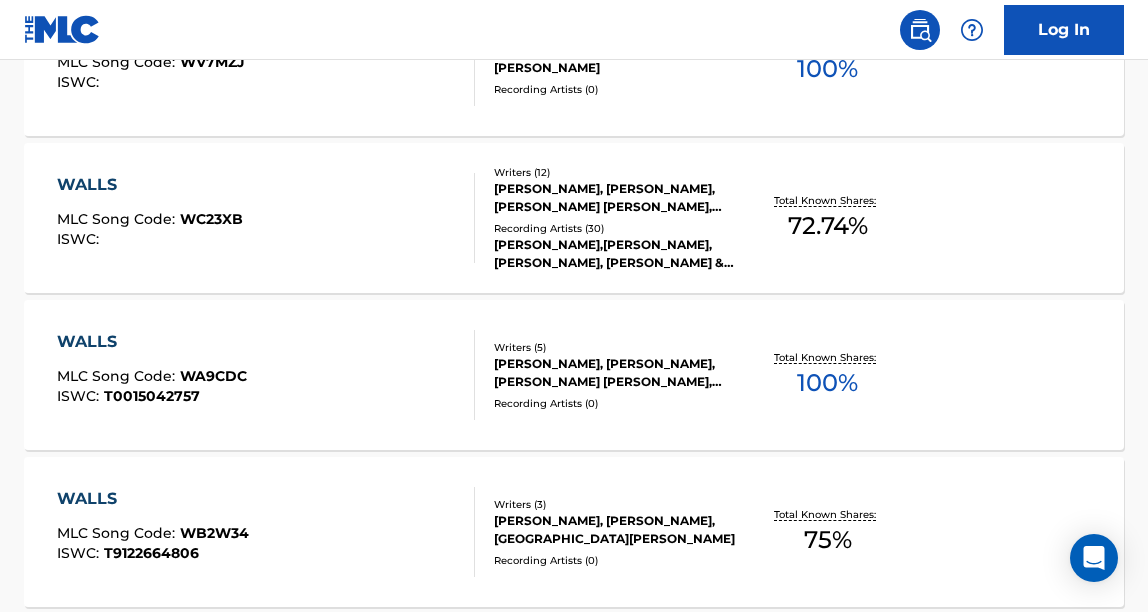 click at bounding box center (466, 218) 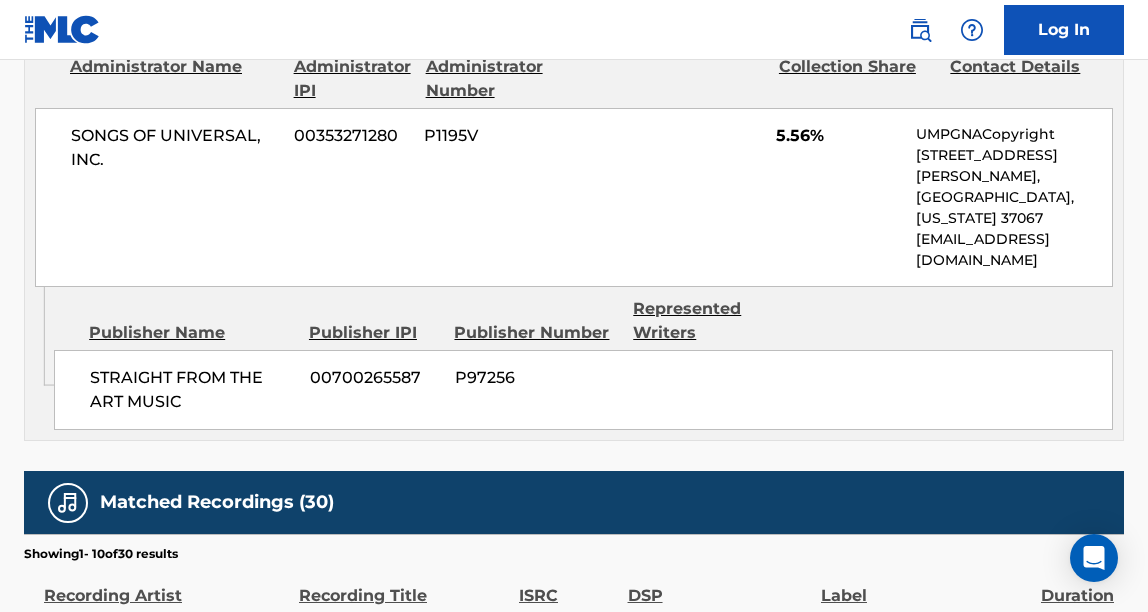 scroll, scrollTop: 6049, scrollLeft: 0, axis: vertical 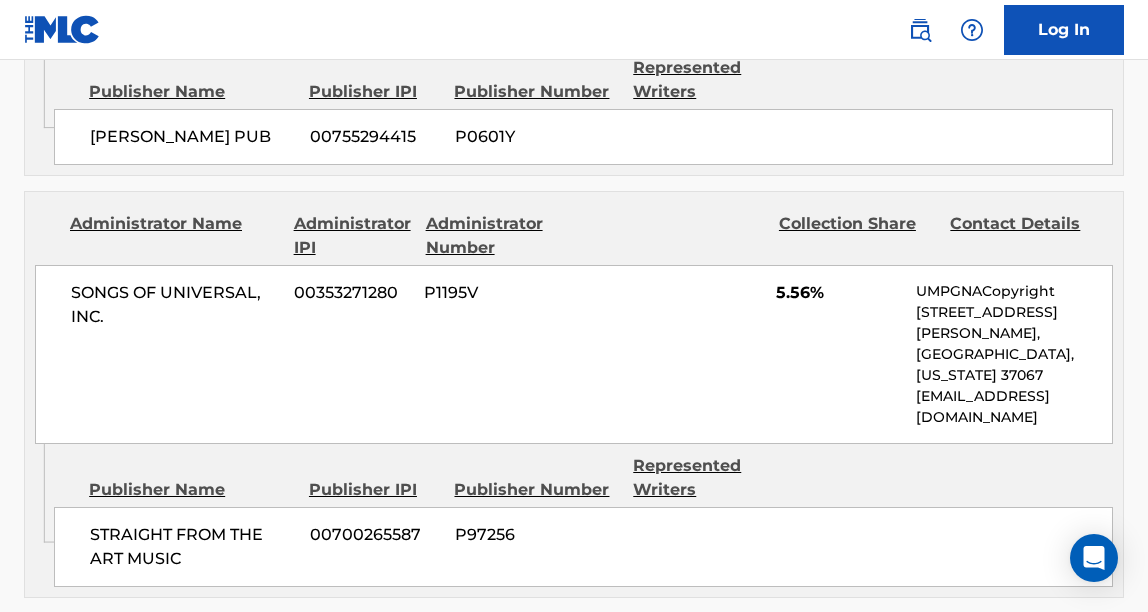 drag, startPoint x: 547, startPoint y: 298, endPoint x: 516, endPoint y: 289, distance: 32.280025 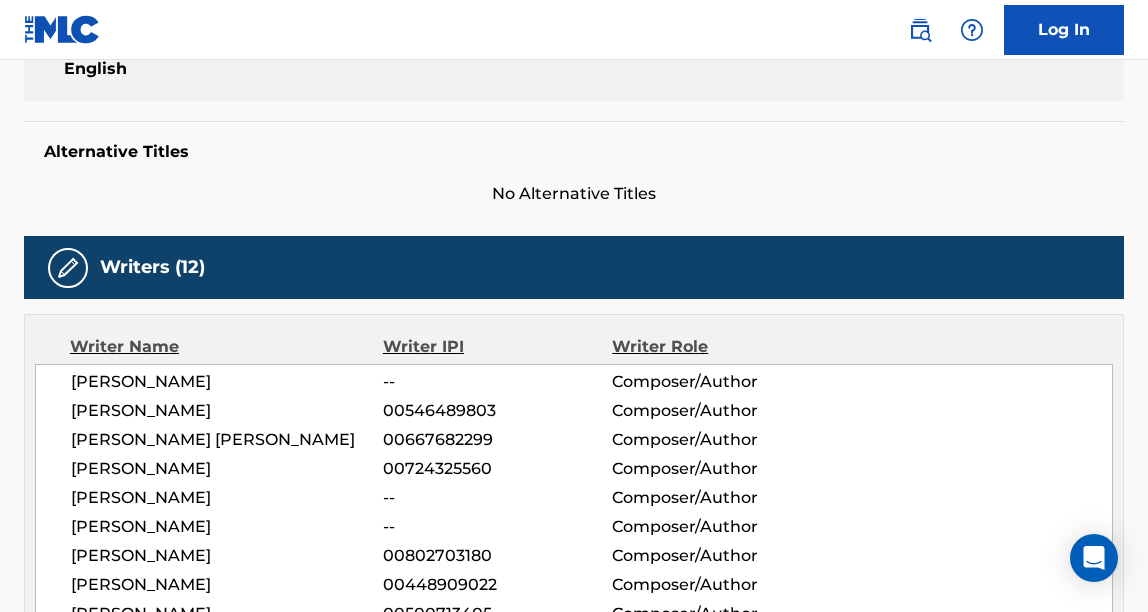 scroll, scrollTop: 0, scrollLeft: 0, axis: both 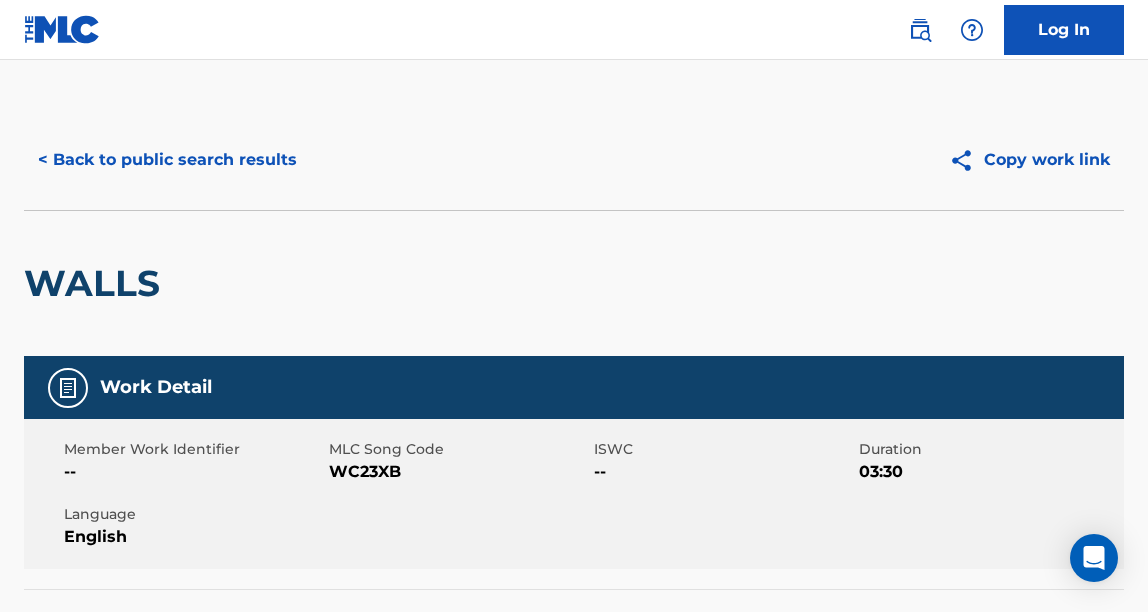 click on "< Back to public search results" at bounding box center (167, 160) 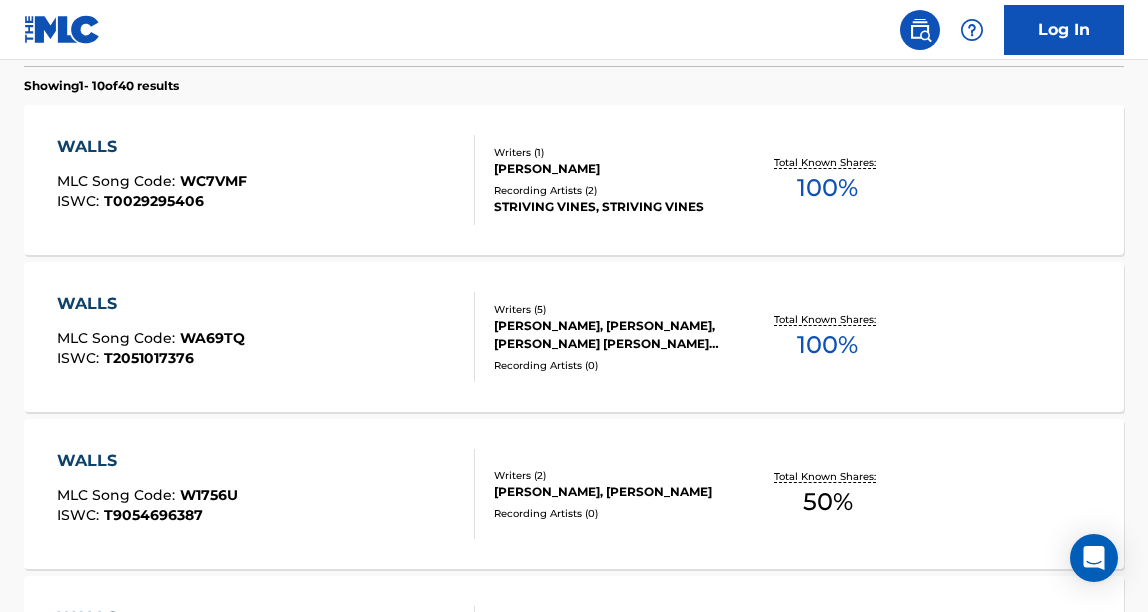 scroll, scrollTop: 0, scrollLeft: 0, axis: both 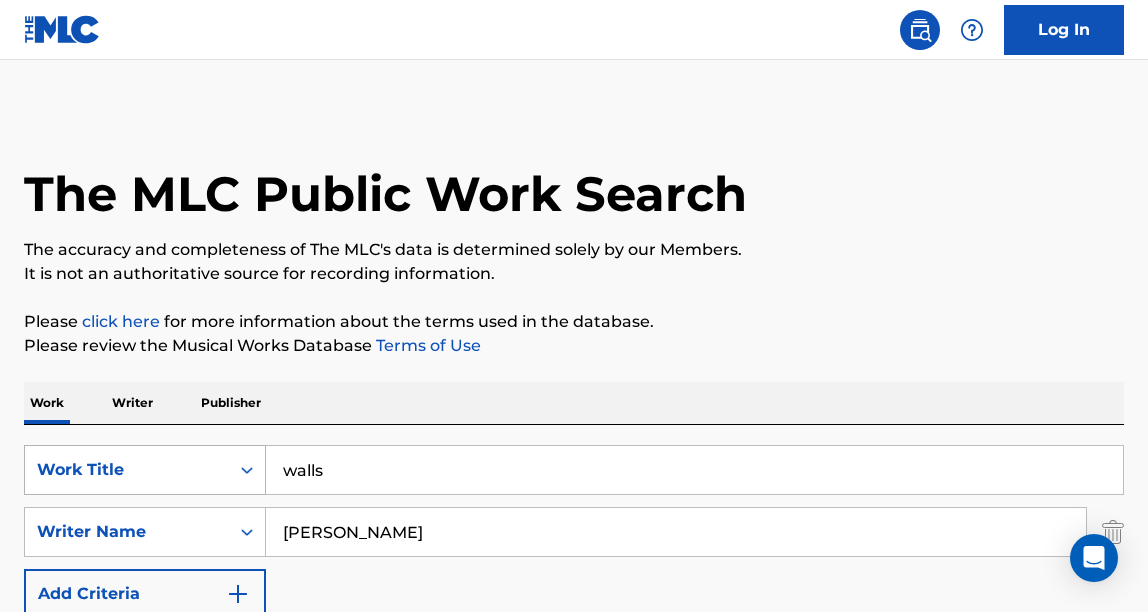 drag, startPoint x: 343, startPoint y: 462, endPoint x: 265, endPoint y: 449, distance: 79.07591 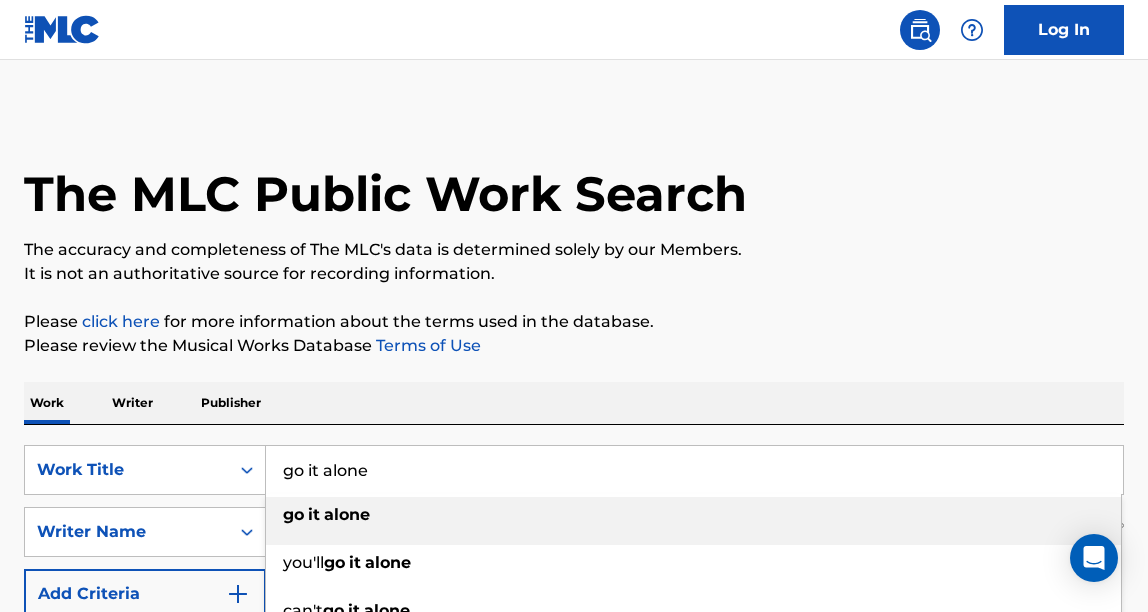 type on "go it alone" 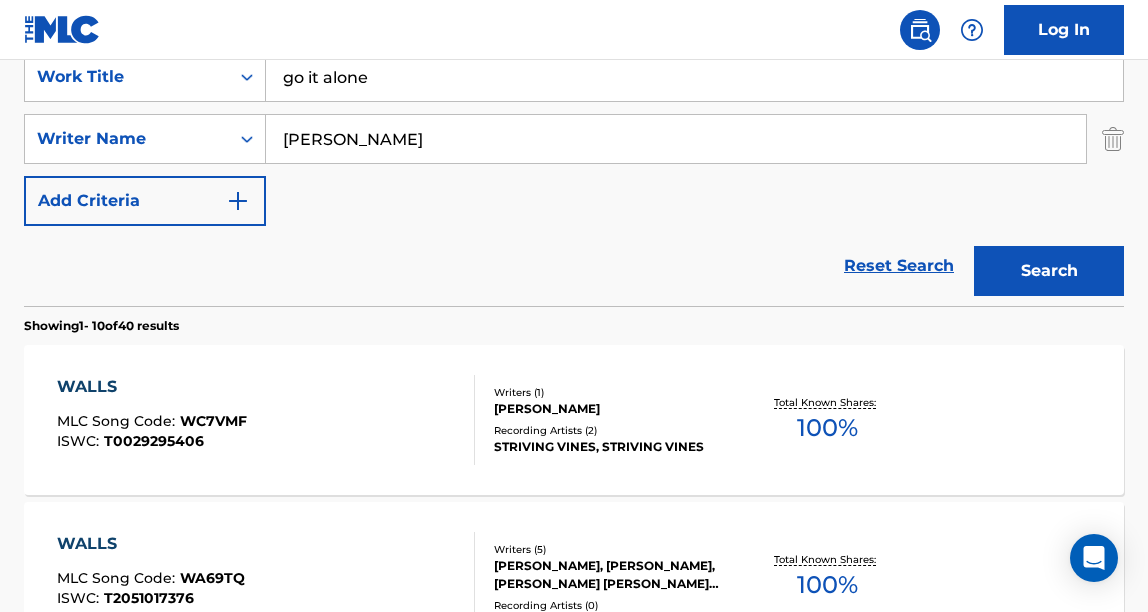 click on "Search" at bounding box center [1049, 271] 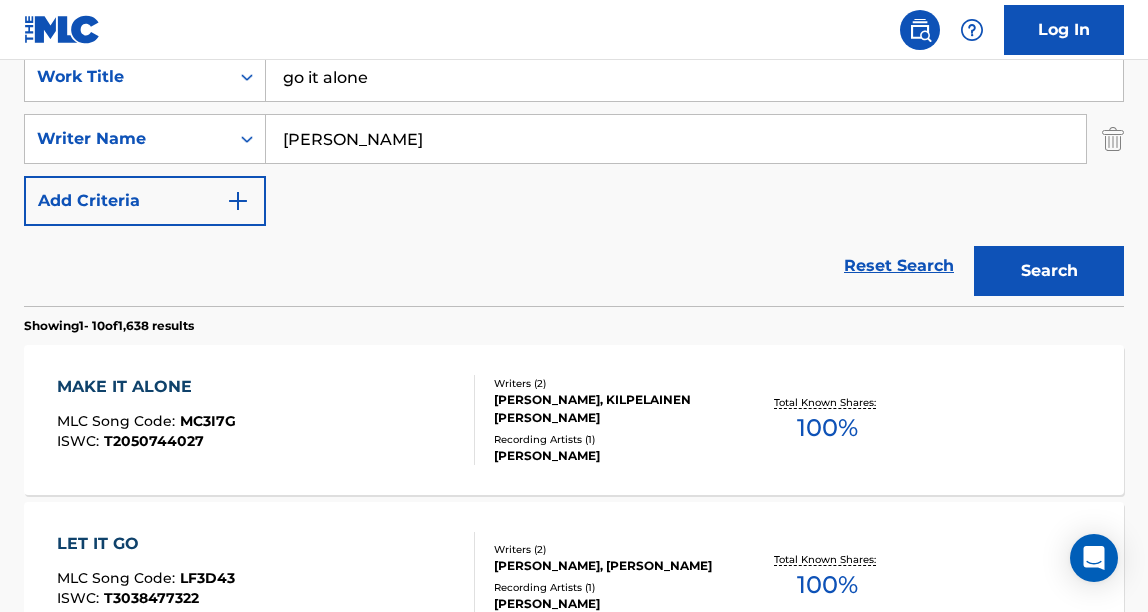 scroll, scrollTop: 0, scrollLeft: 0, axis: both 